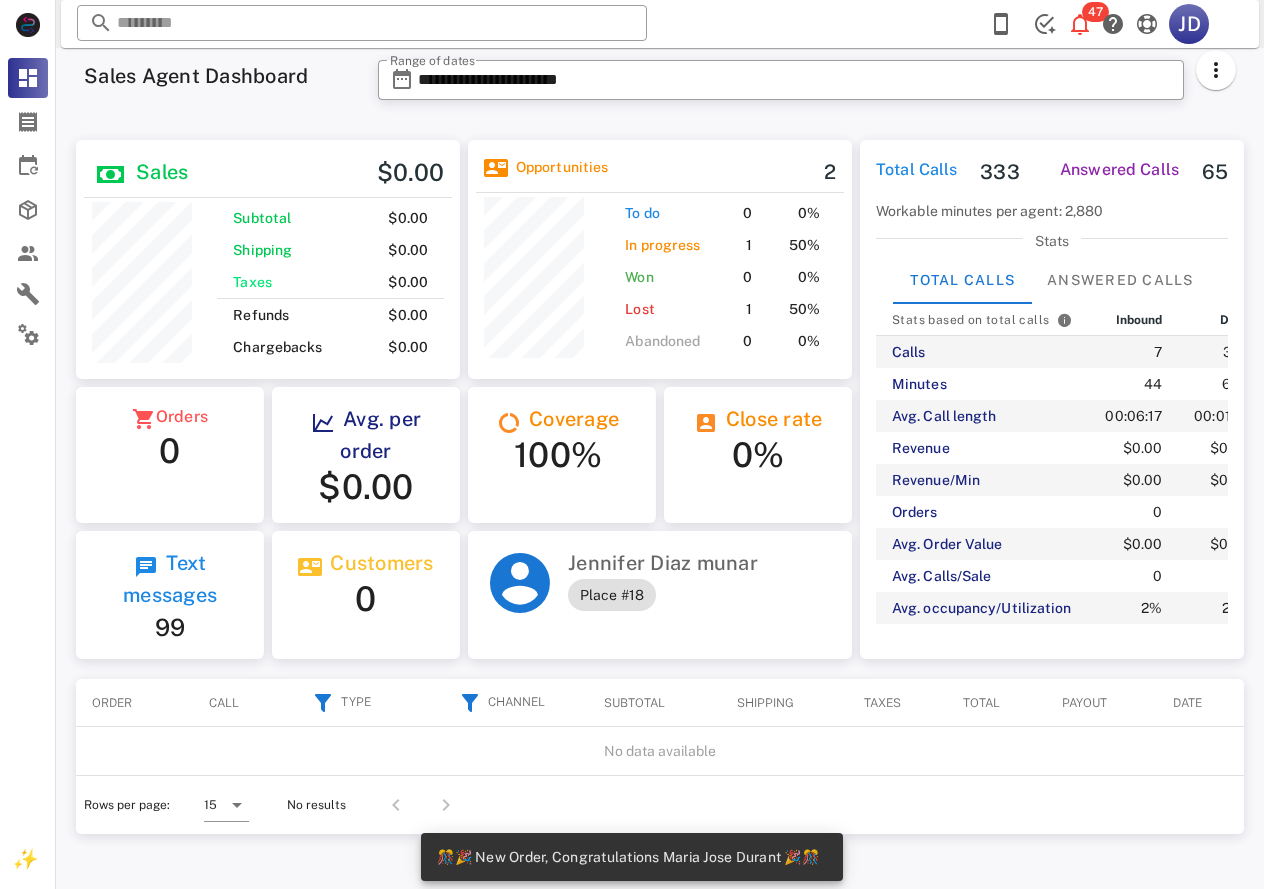scroll, scrollTop: 0, scrollLeft: 0, axis: both 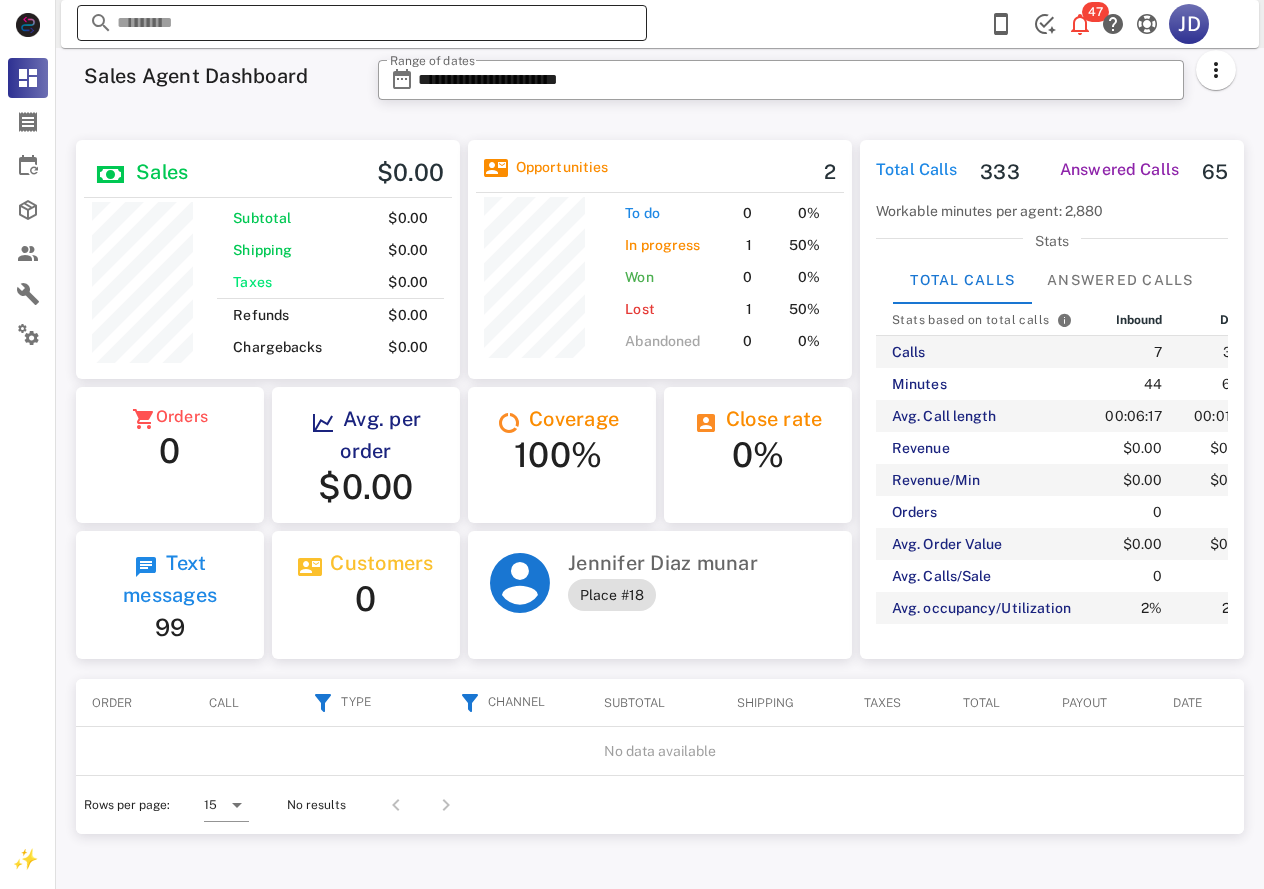 click at bounding box center (362, 23) 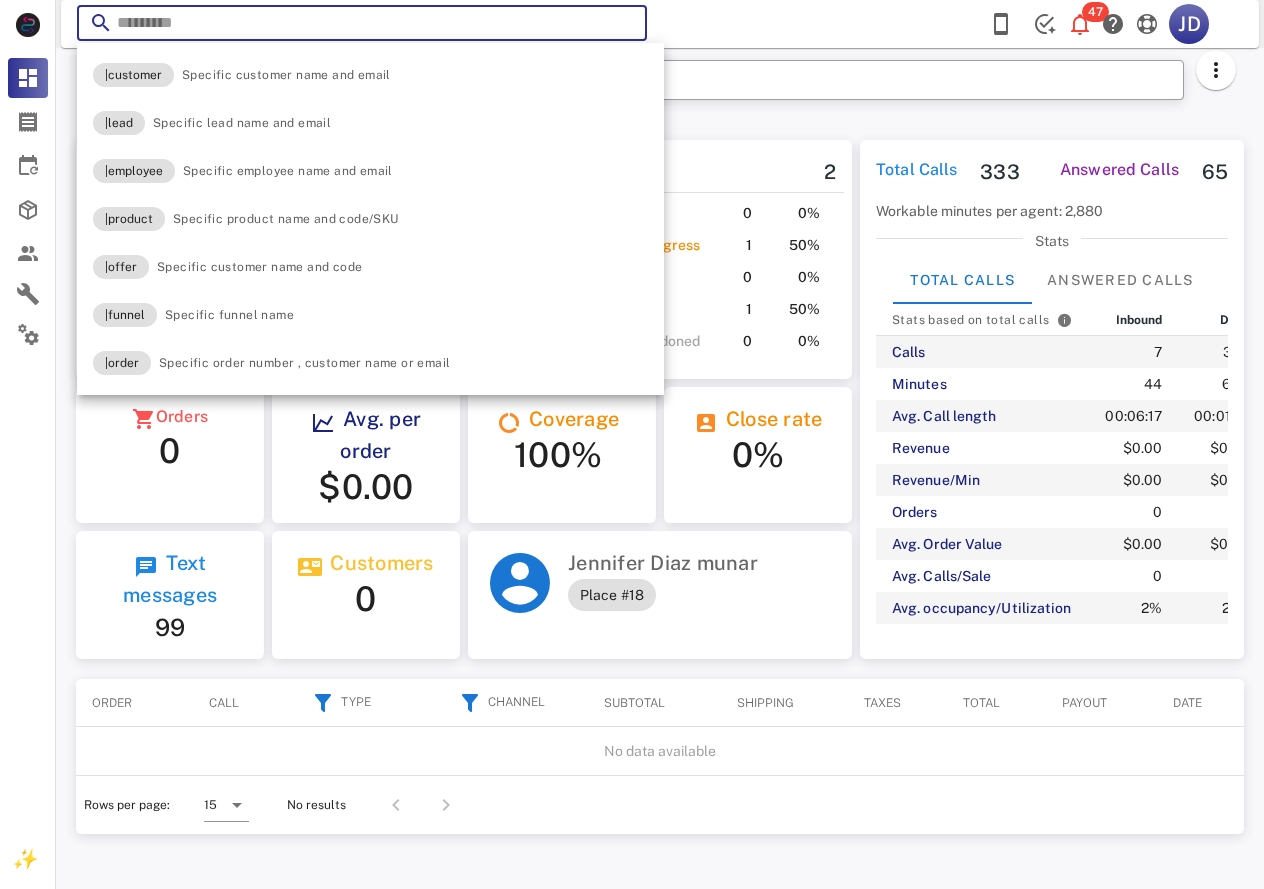 paste on "**********" 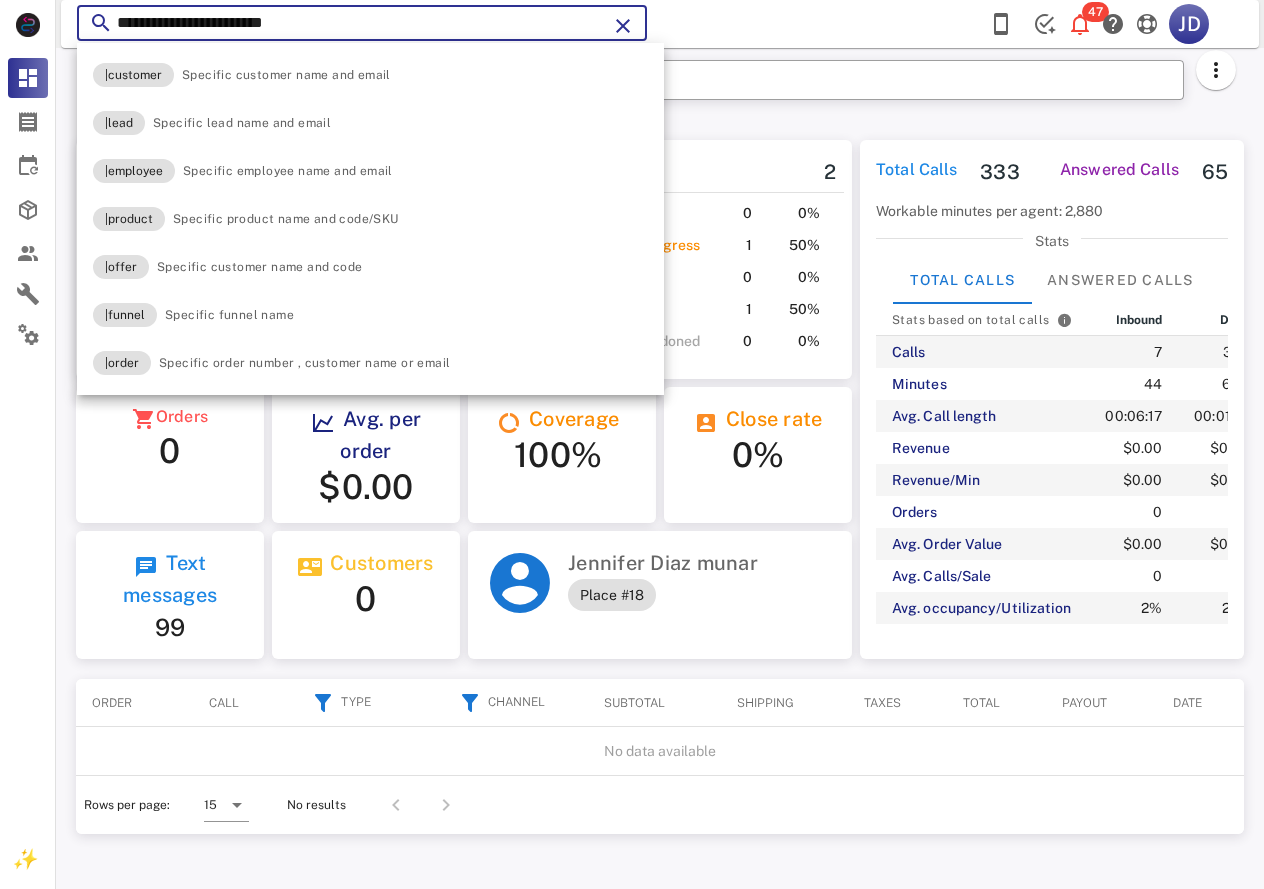 type on "**********" 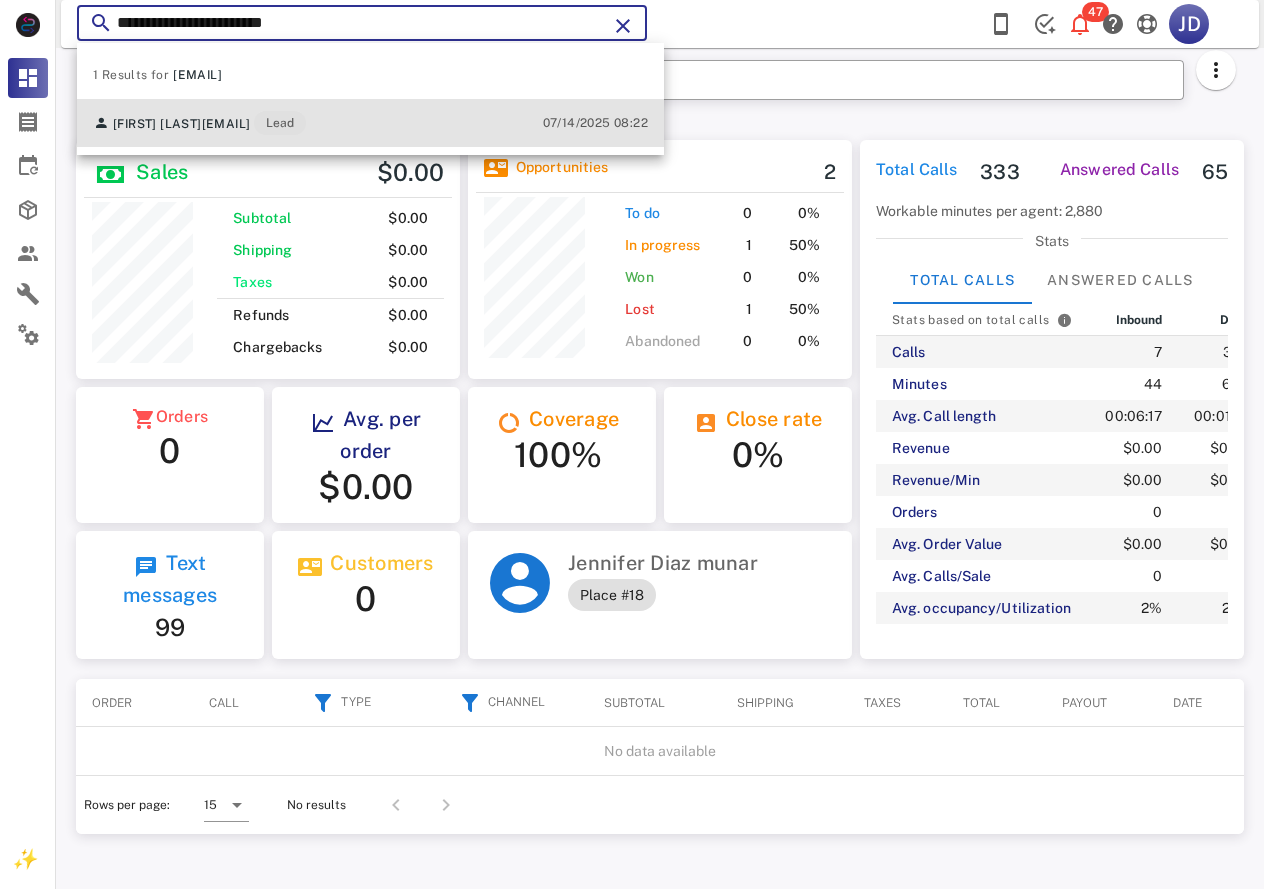 click on "villaanarealty@gmail.com" at bounding box center [226, 124] 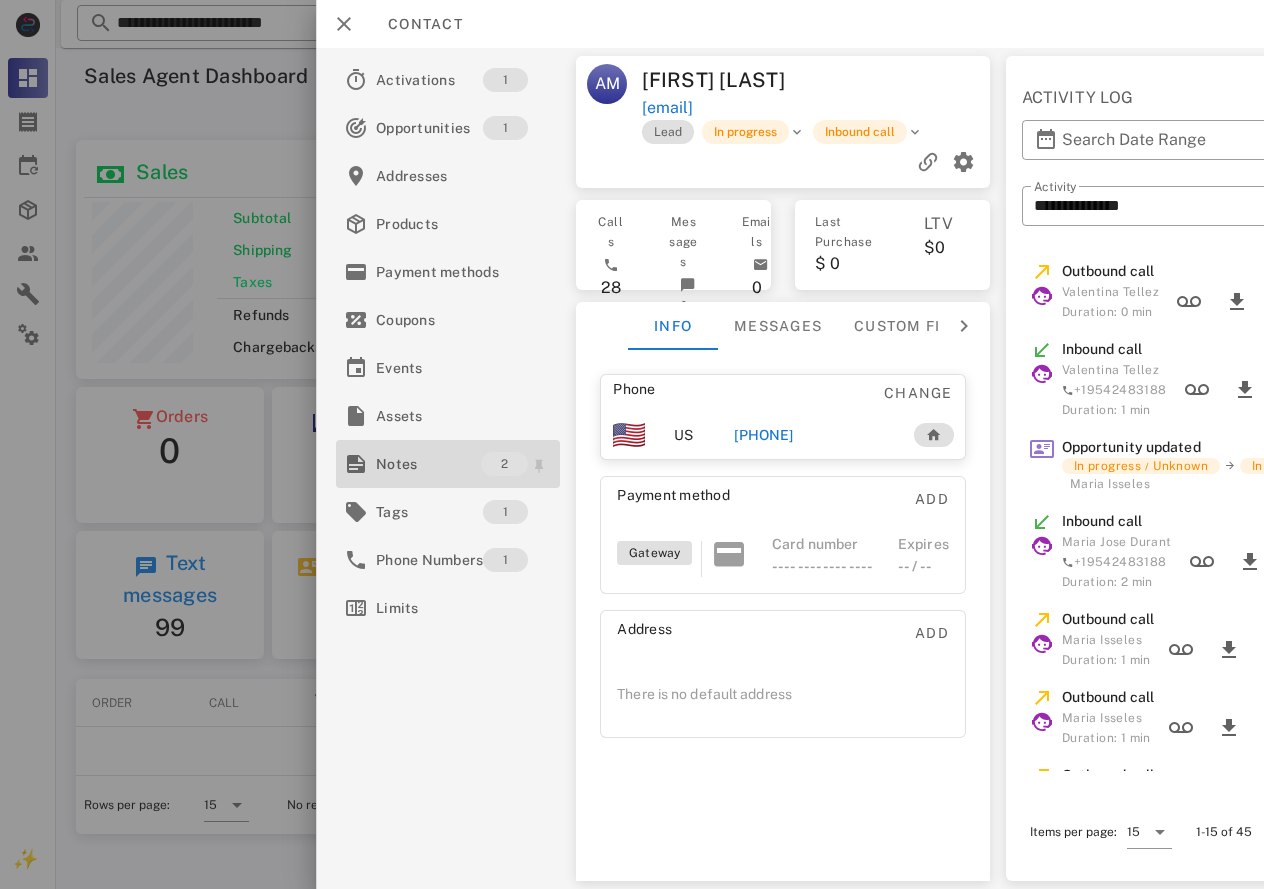 click on "Notes" at bounding box center [428, 464] 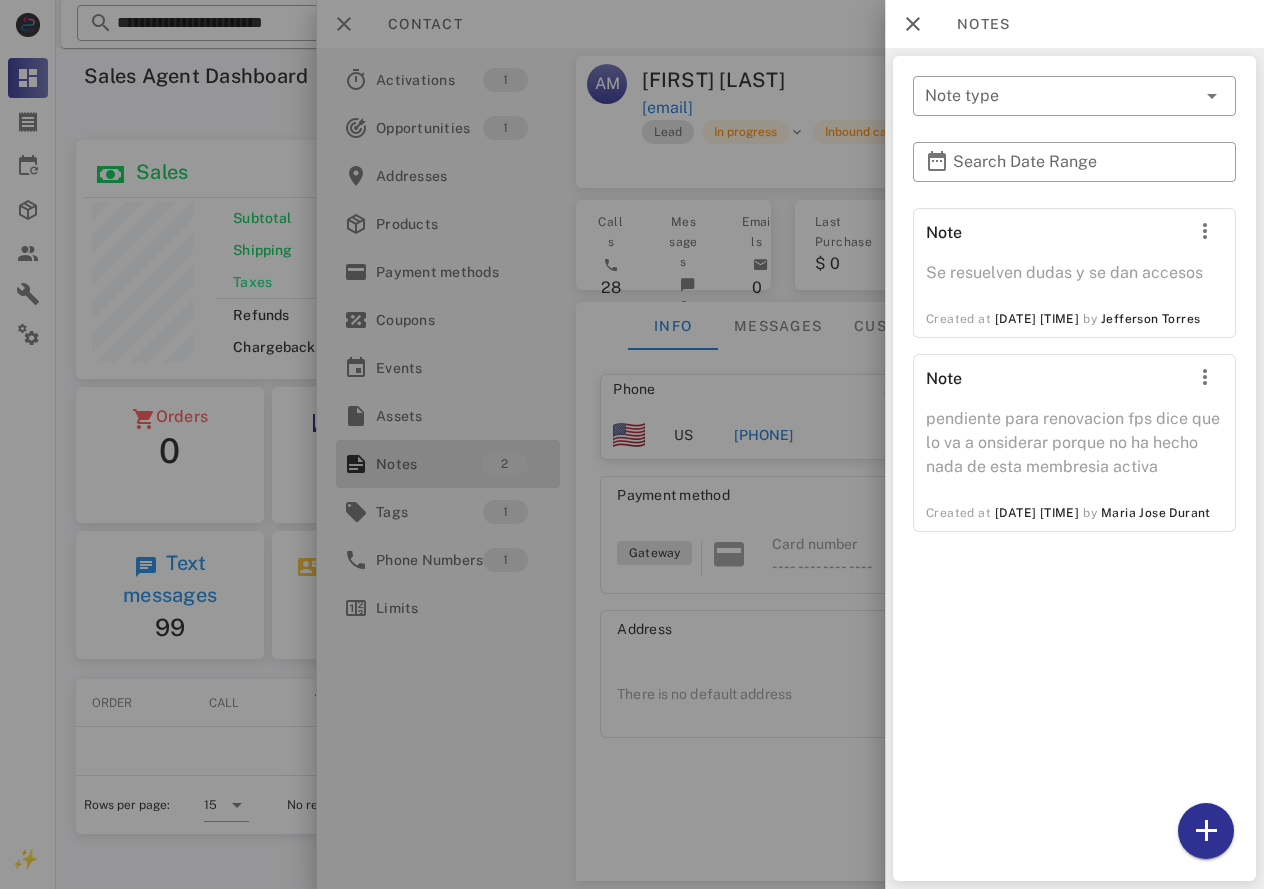 click at bounding box center (632, 444) 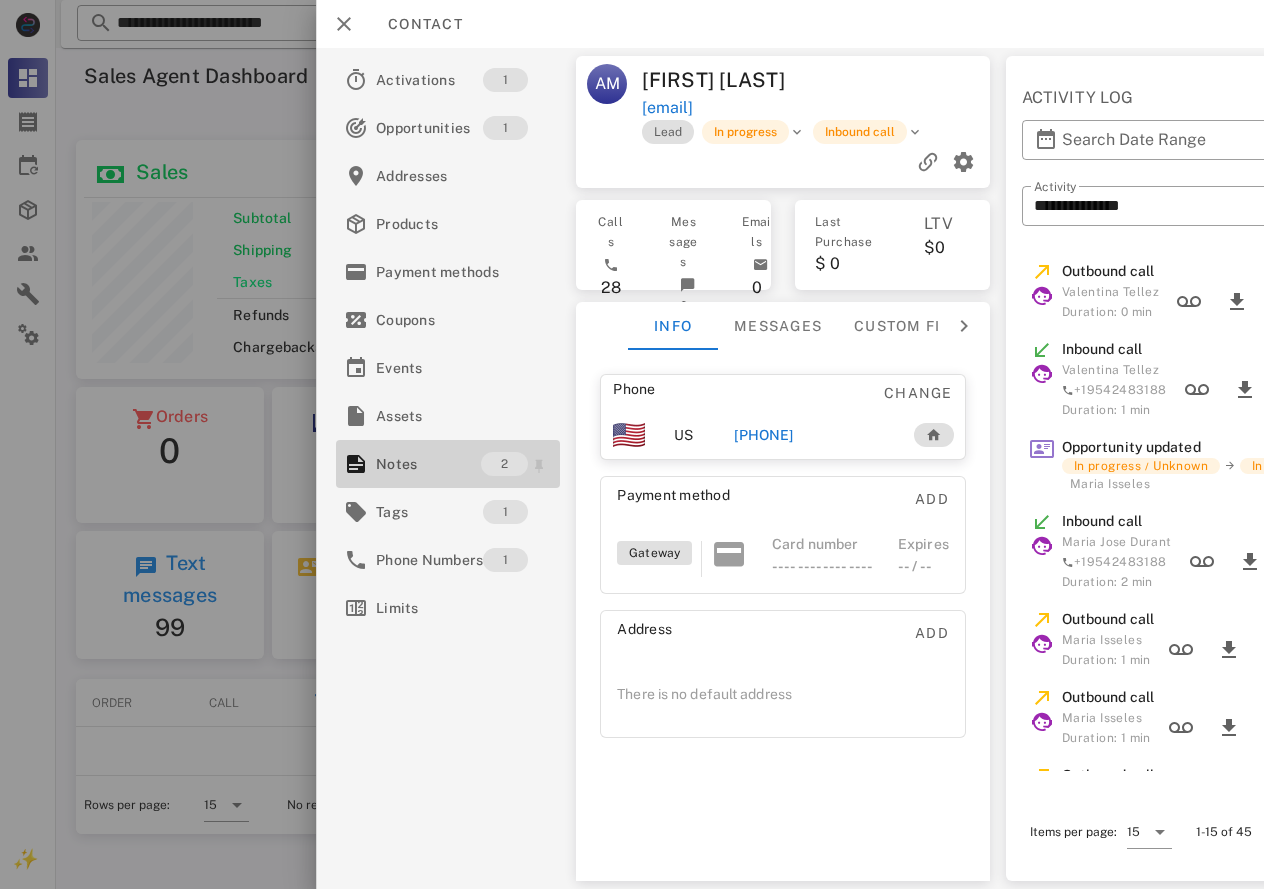 click on "Notes" at bounding box center [428, 464] 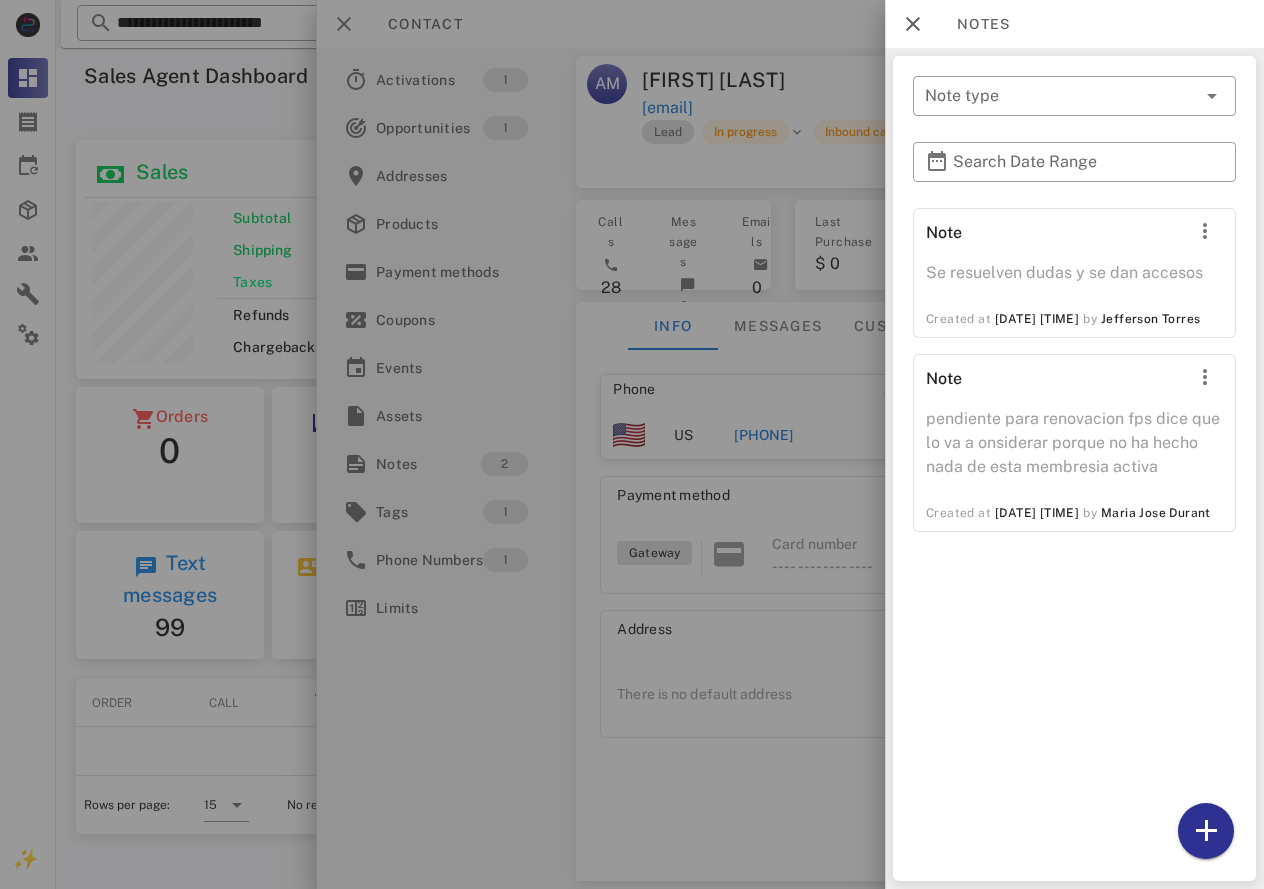 click at bounding box center (632, 444) 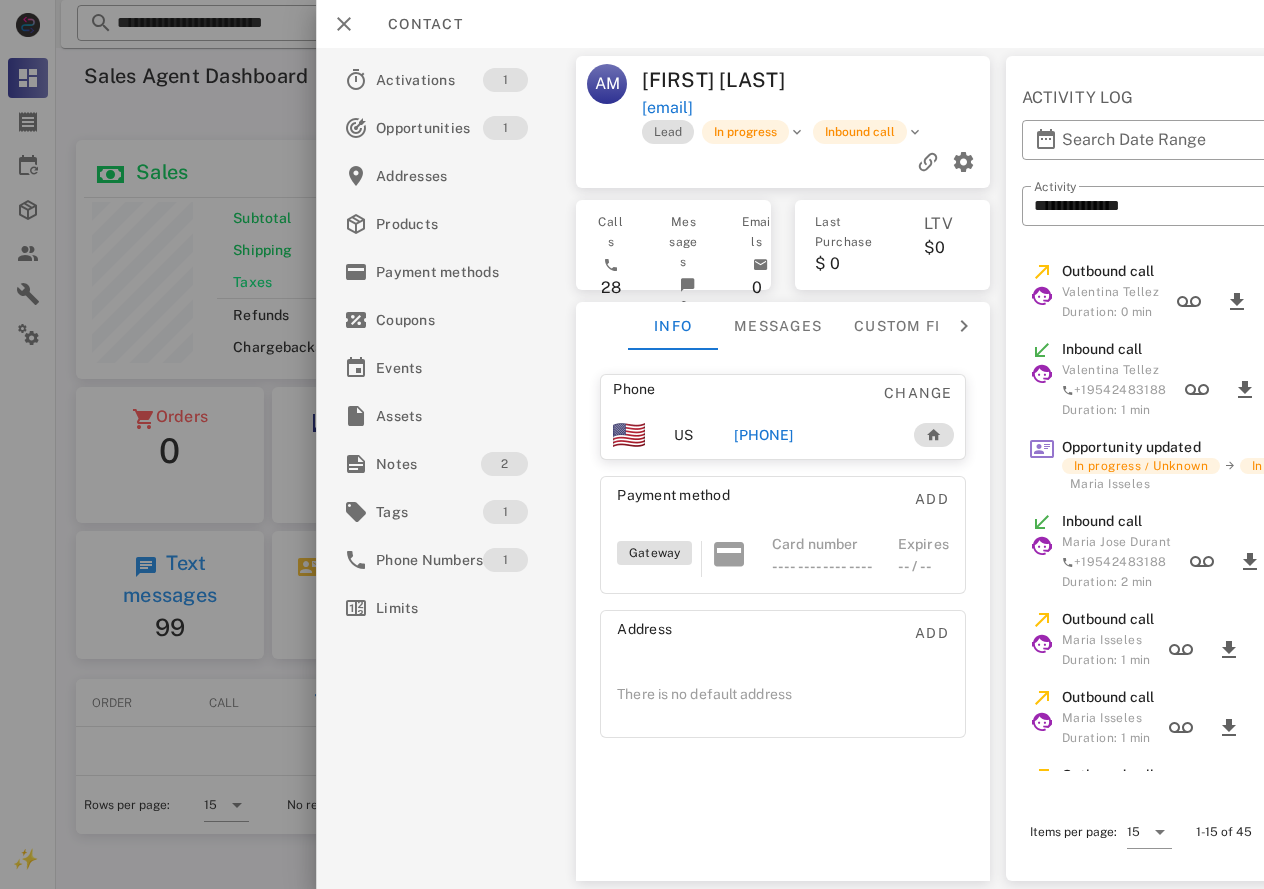click on "+13053709358" at bounding box center [763, 435] 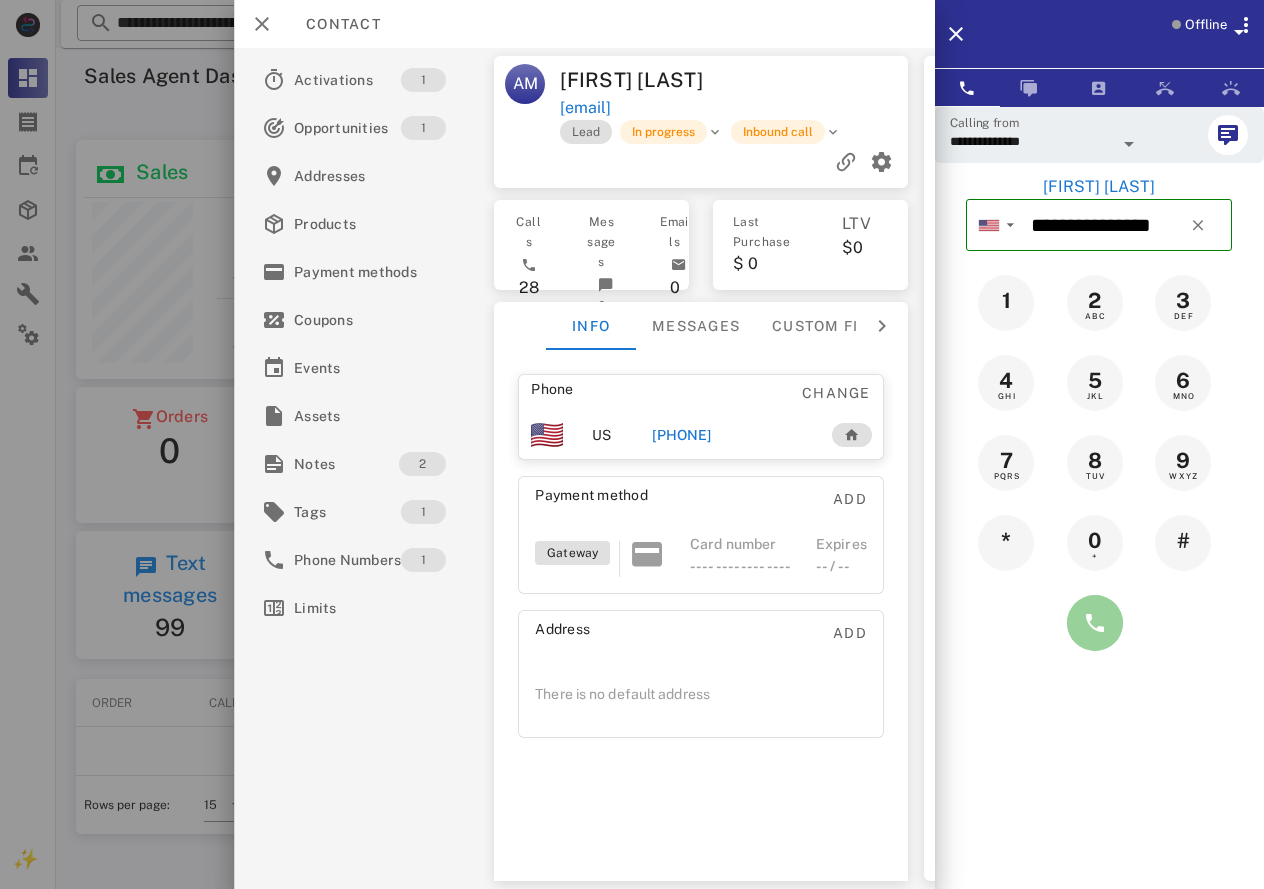 click at bounding box center [1095, 623] 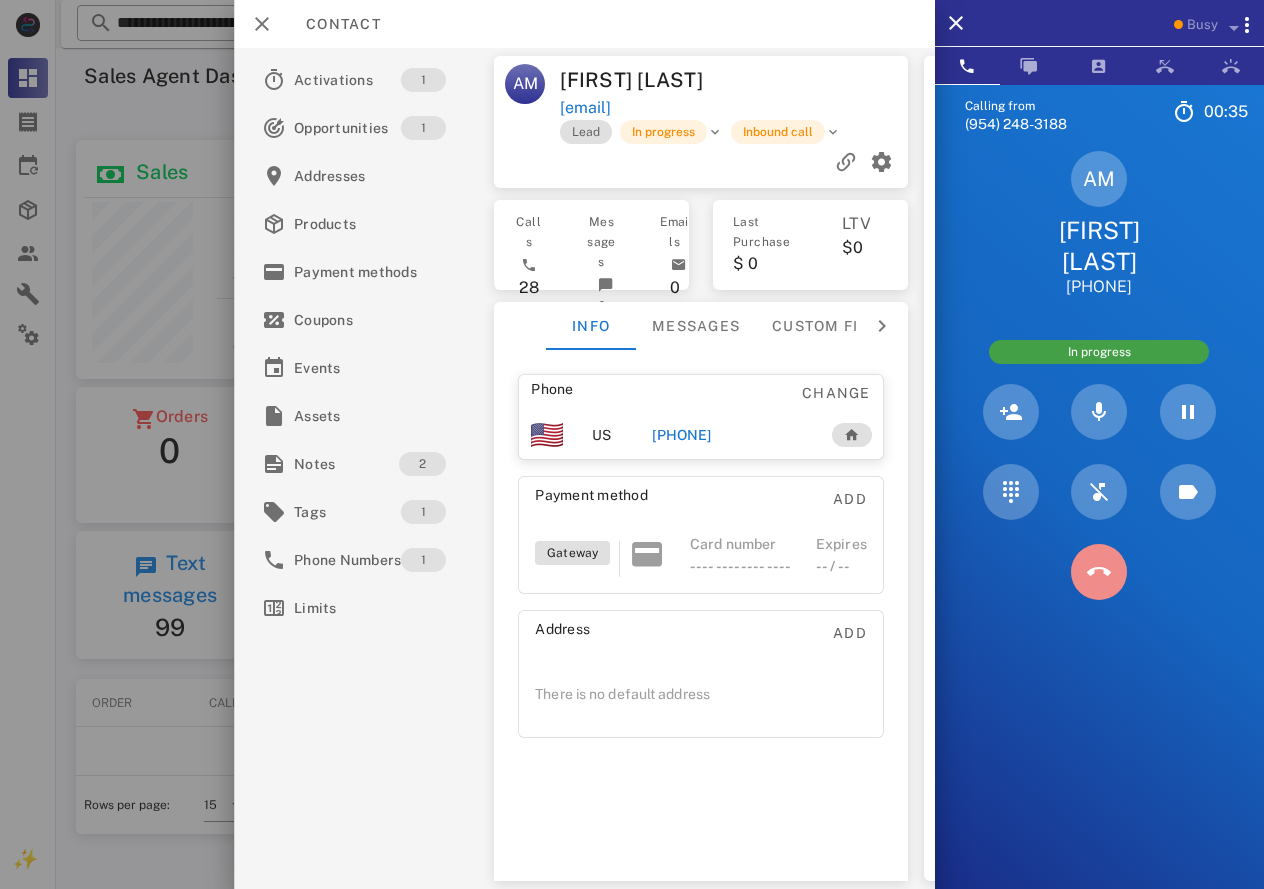 drag, startPoint x: 1089, startPoint y: 574, endPoint x: 832, endPoint y: 475, distance: 275.40878 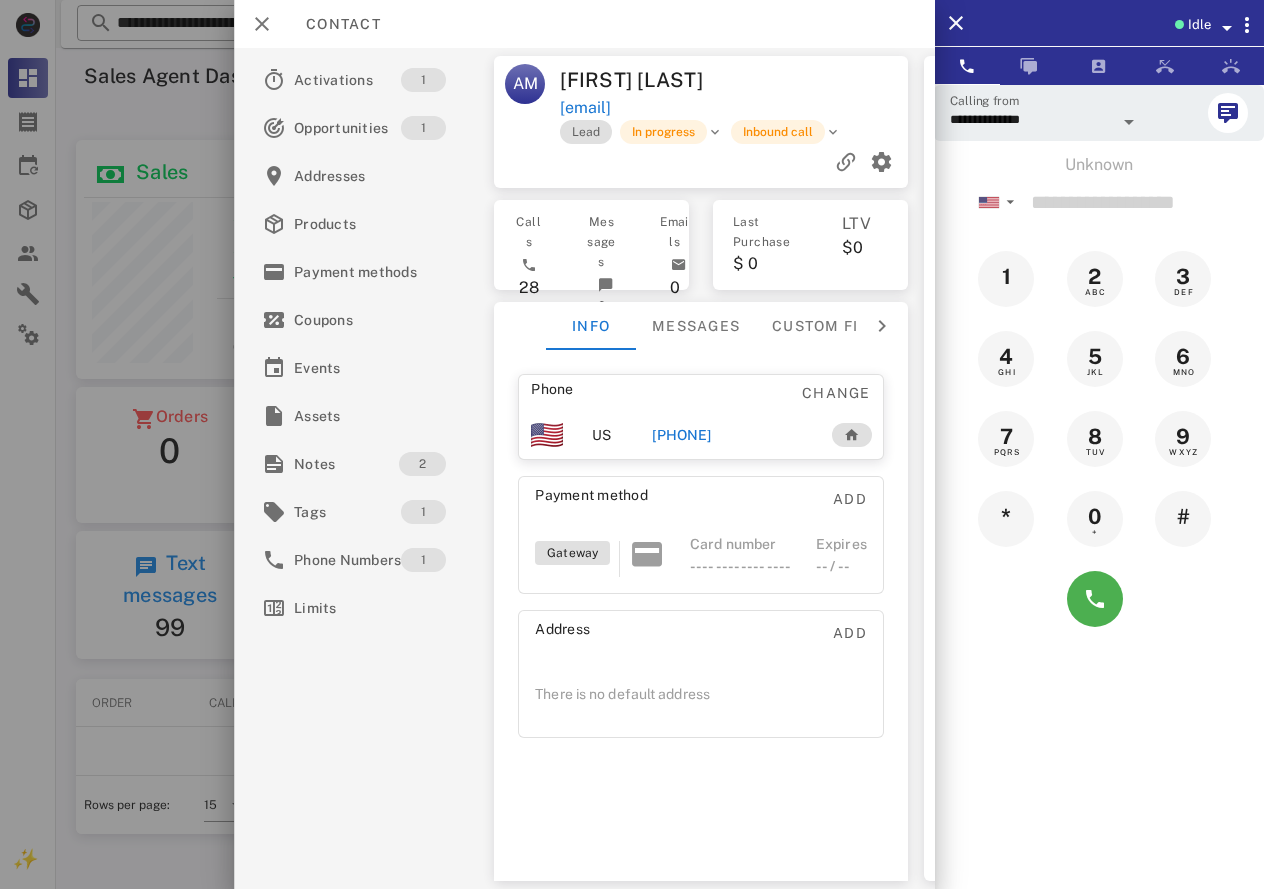 click on "+13053709358" at bounding box center [681, 435] 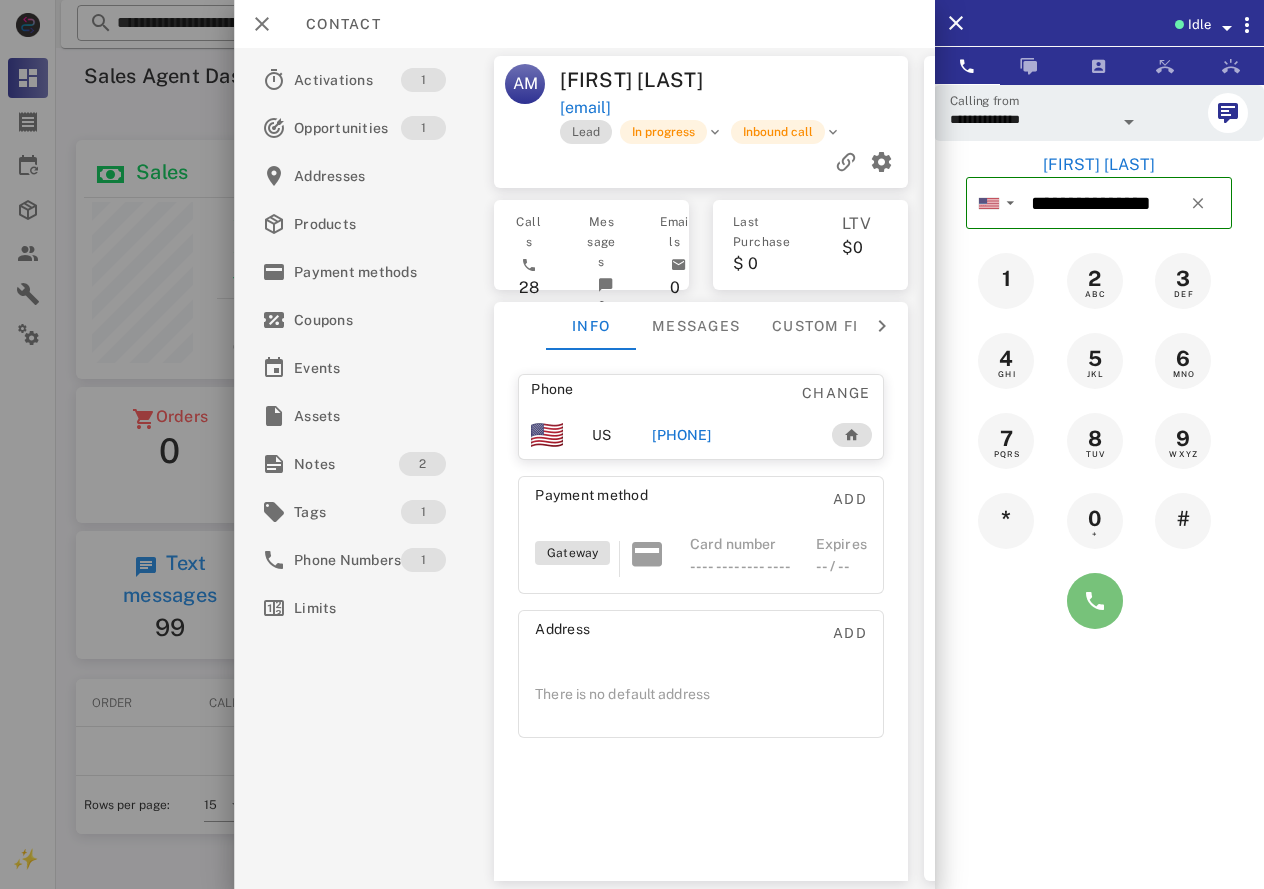 click at bounding box center [1095, 601] 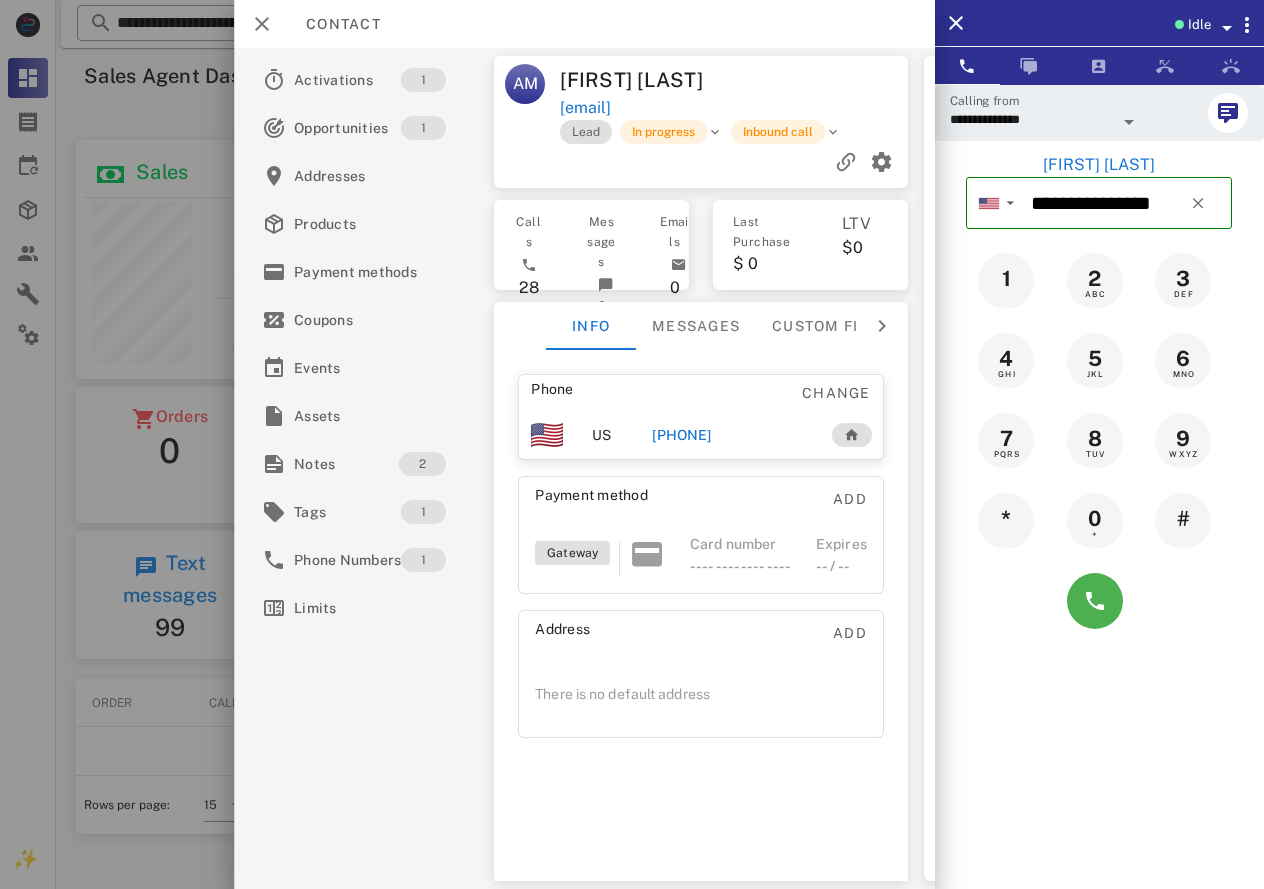type 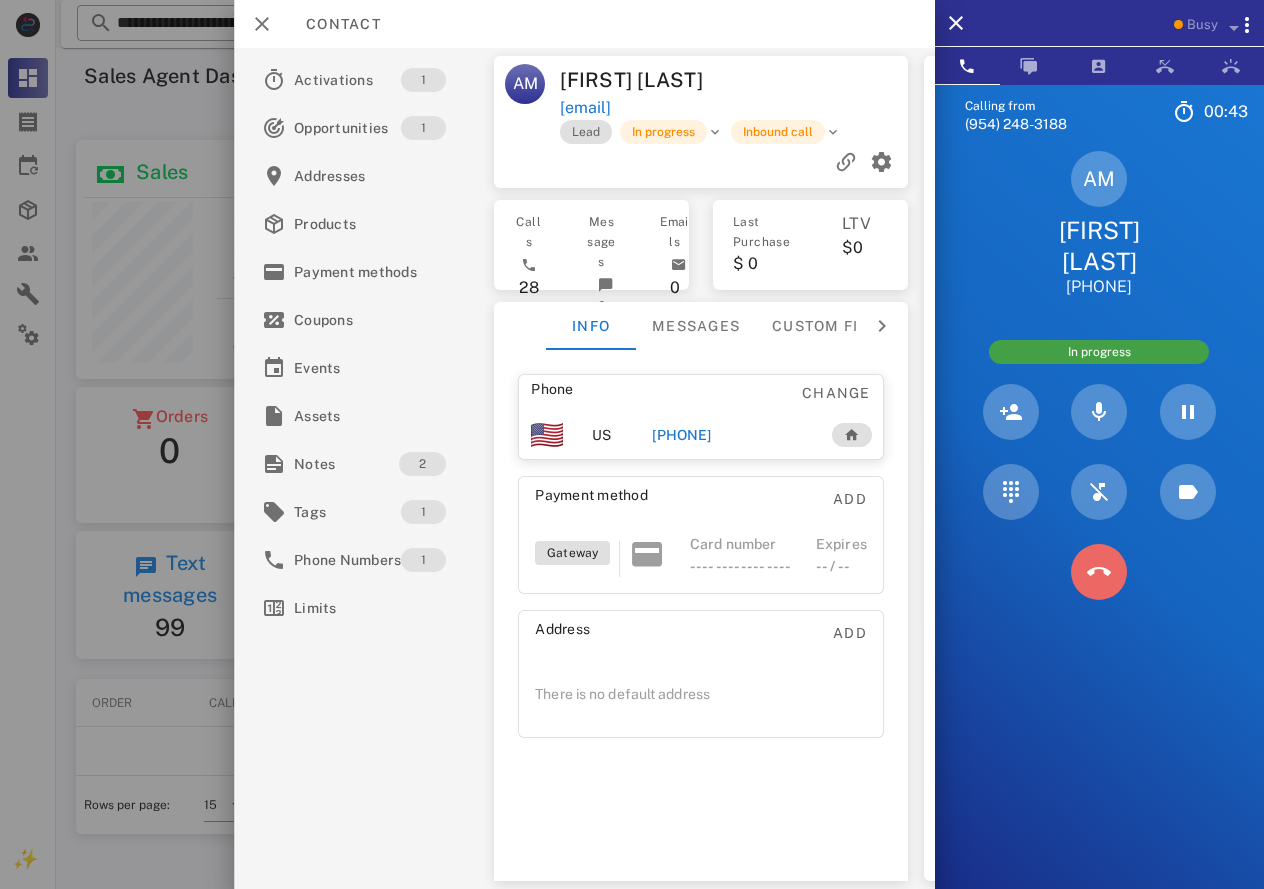 click at bounding box center (1099, 572) 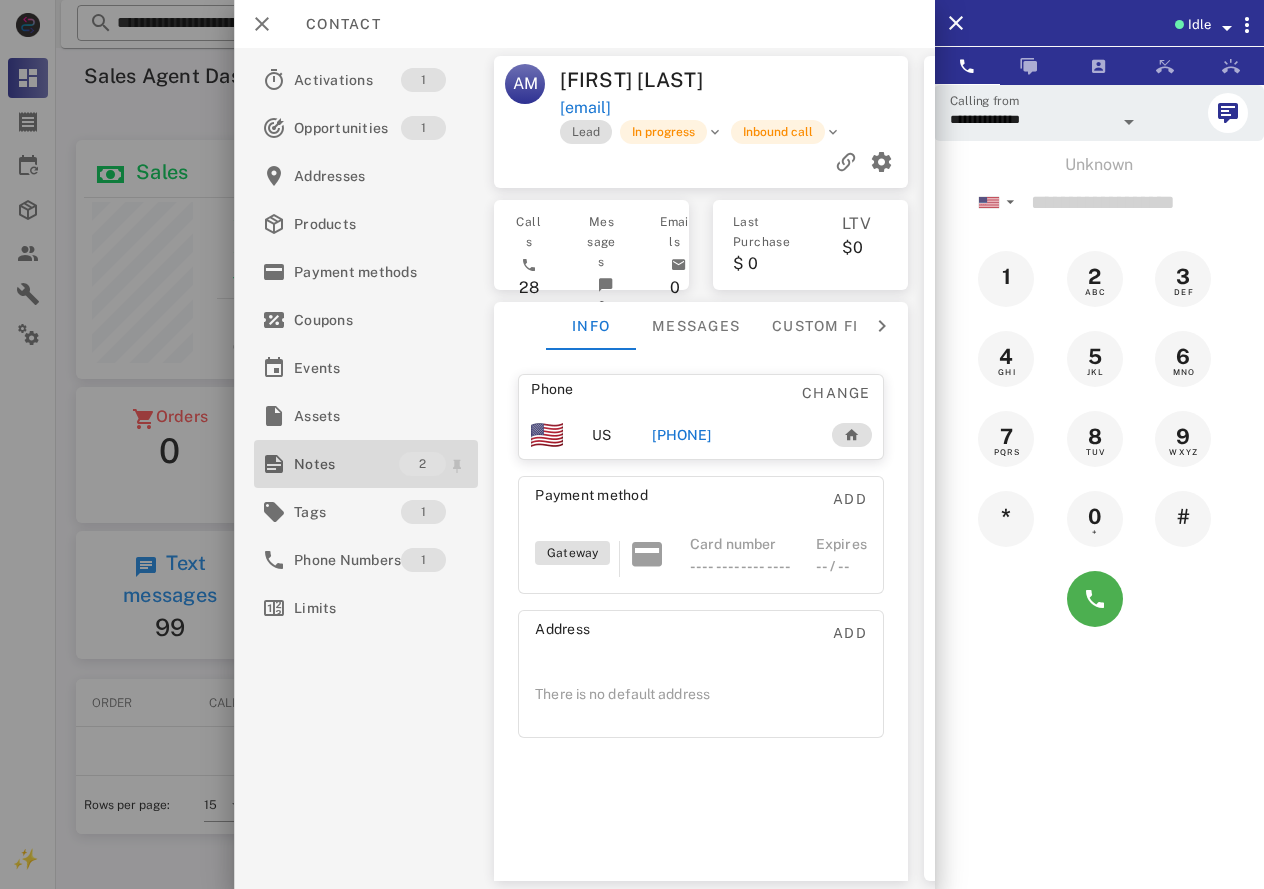 click on "Notes" at bounding box center (346, 464) 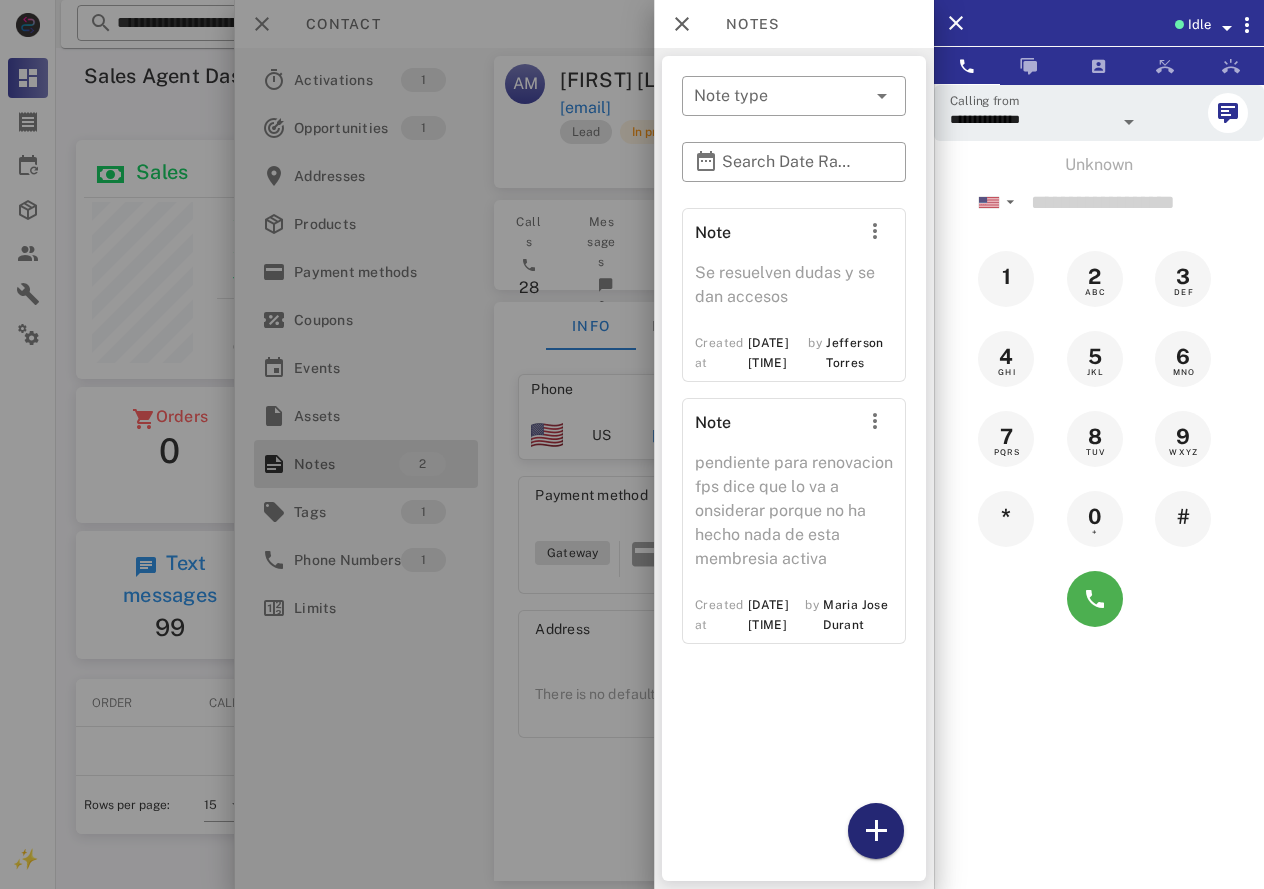 click at bounding box center (876, 831) 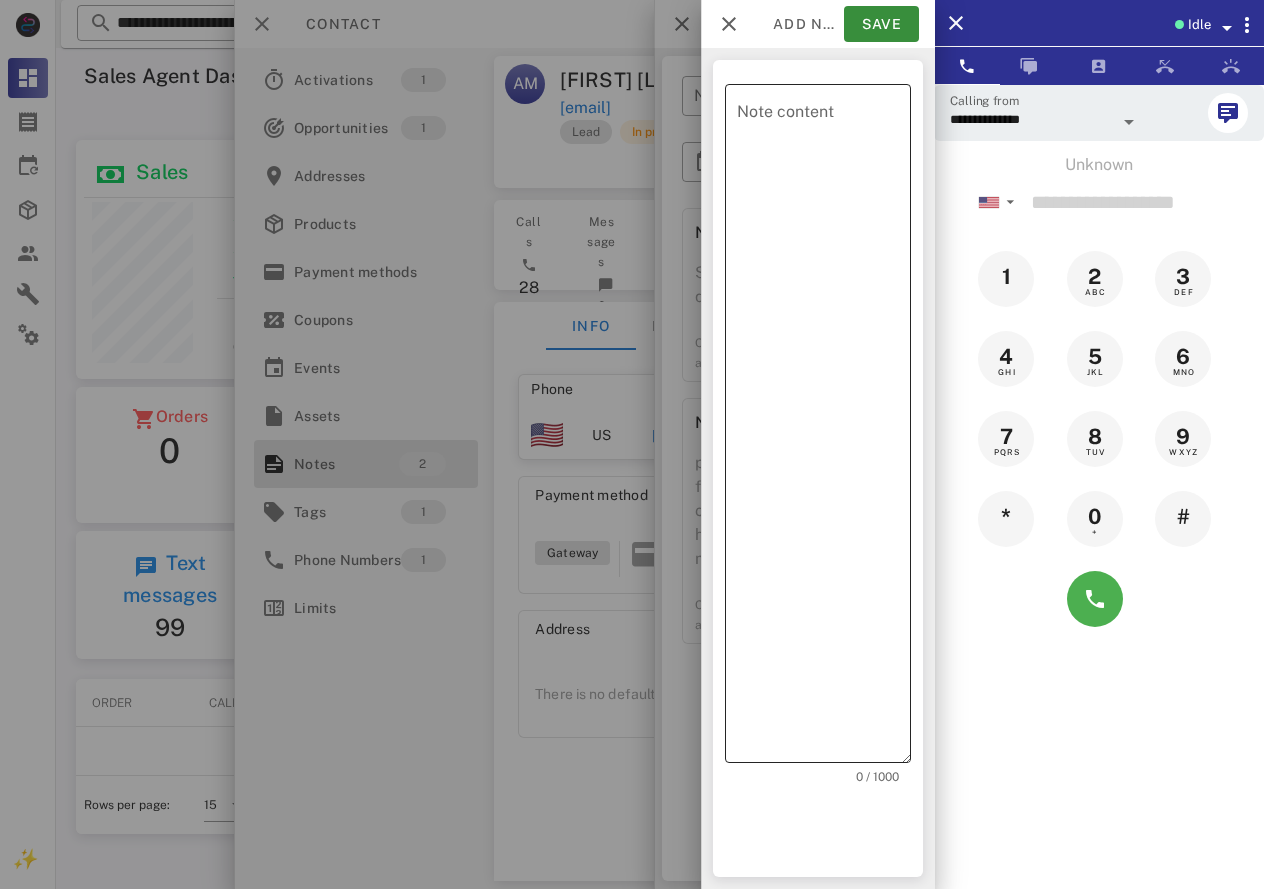 click on "Note content" at bounding box center (824, 428) 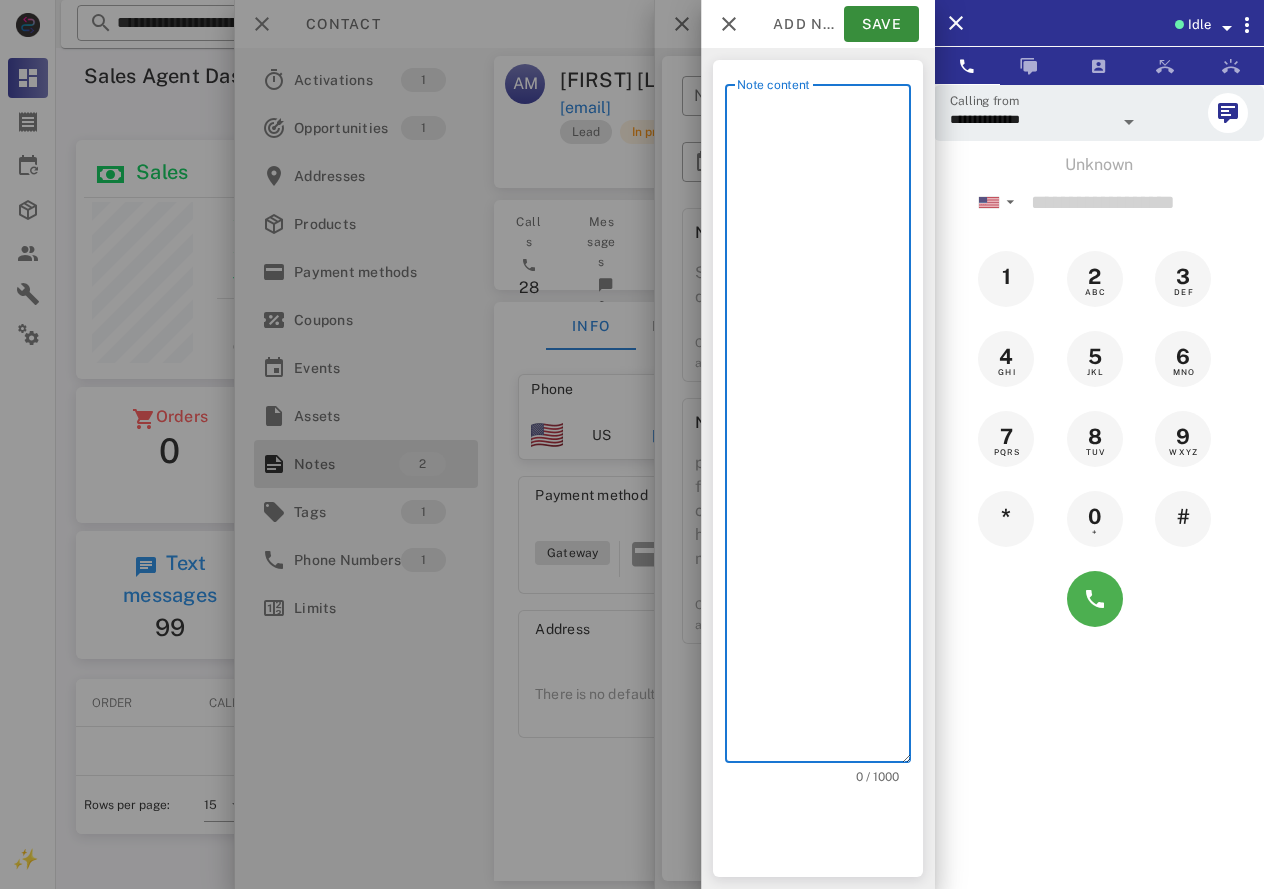 scroll, scrollTop: 240, scrollLeft: 384, axis: both 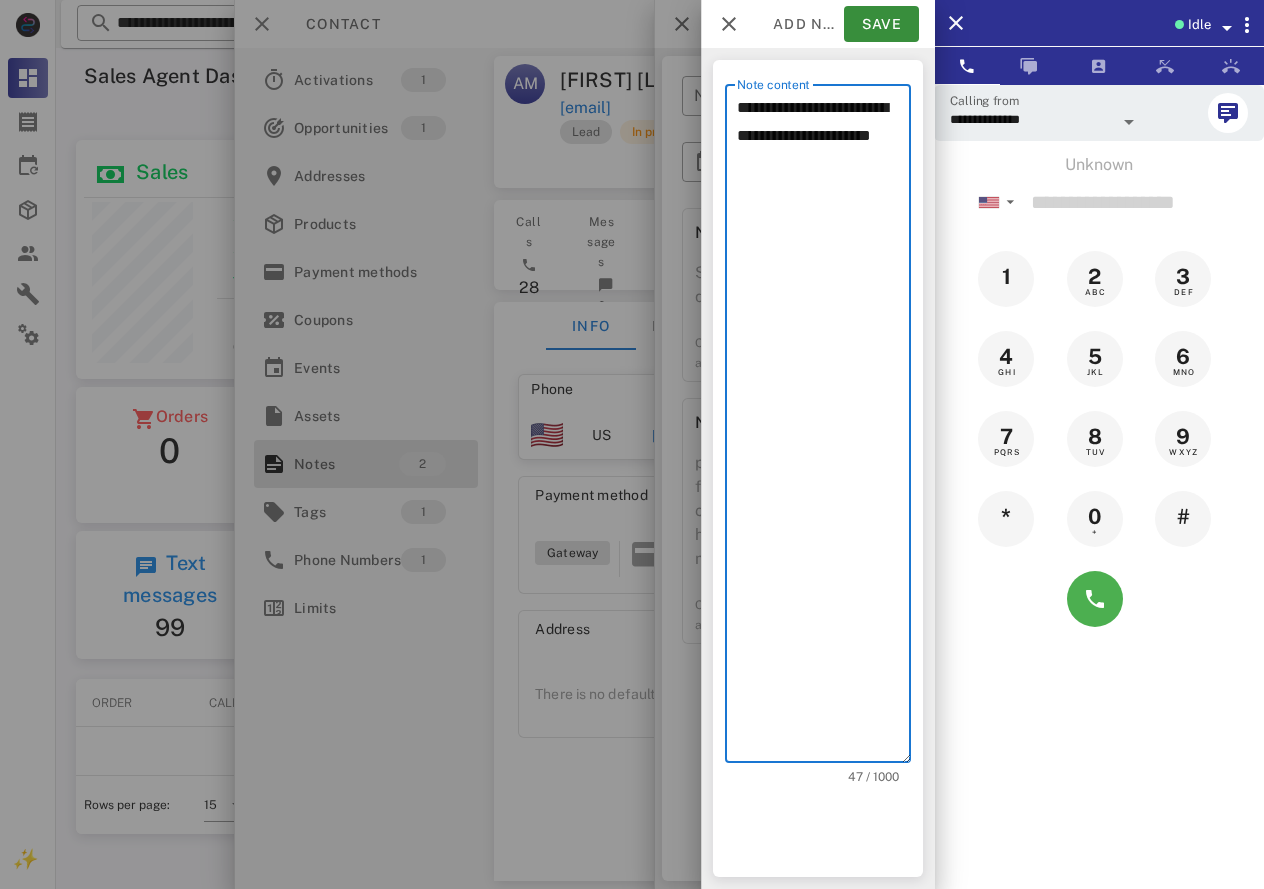 click on "**********" at bounding box center (824, 428) 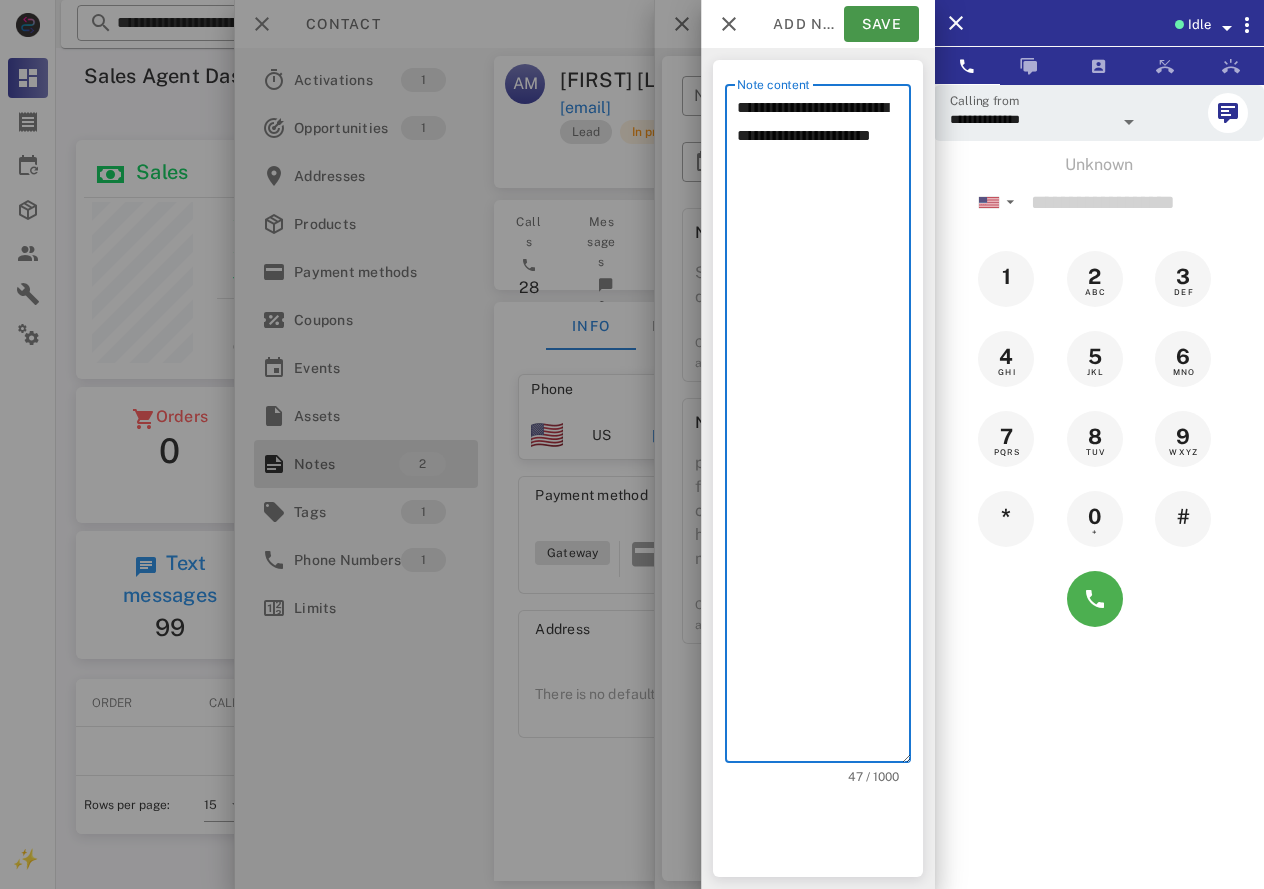 type on "**********" 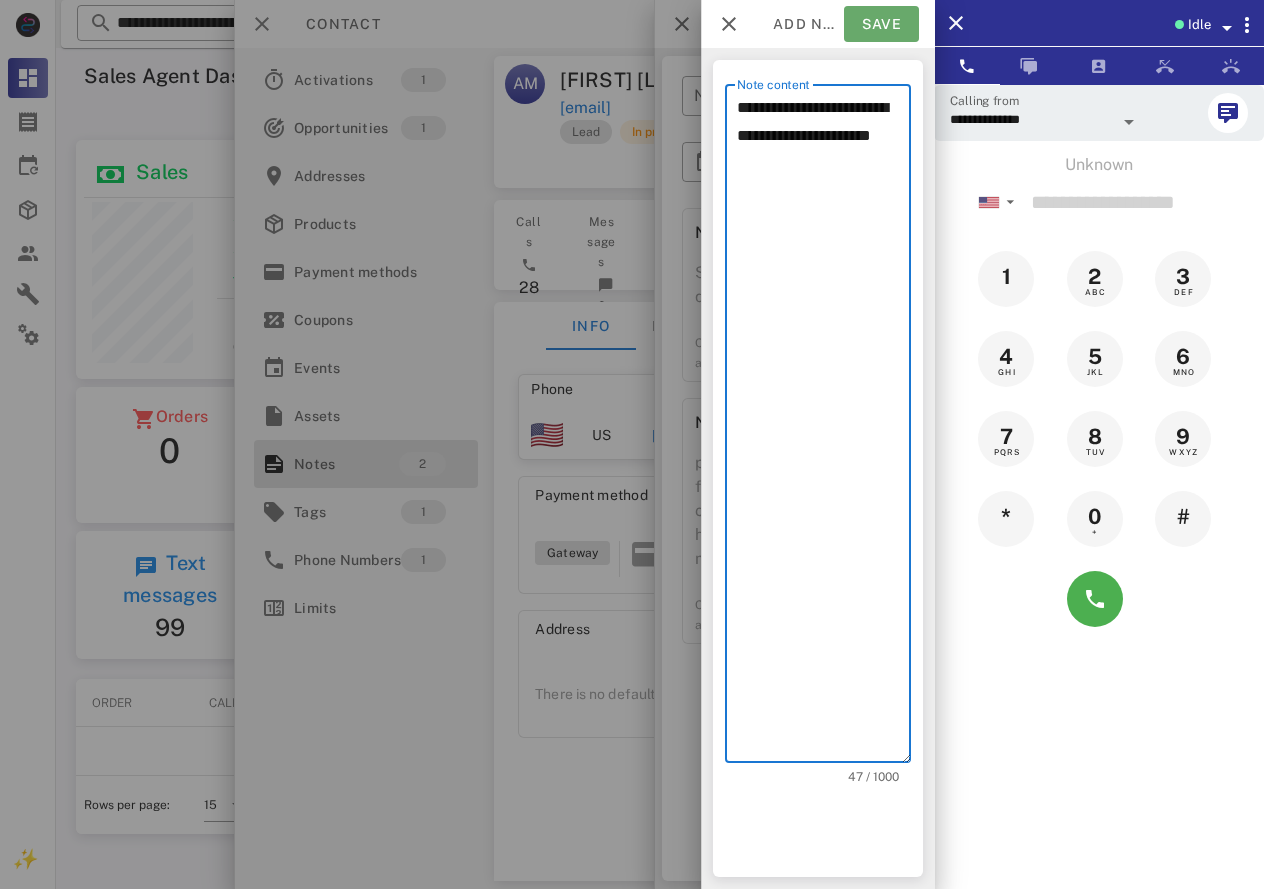 click on "Save" at bounding box center [881, 24] 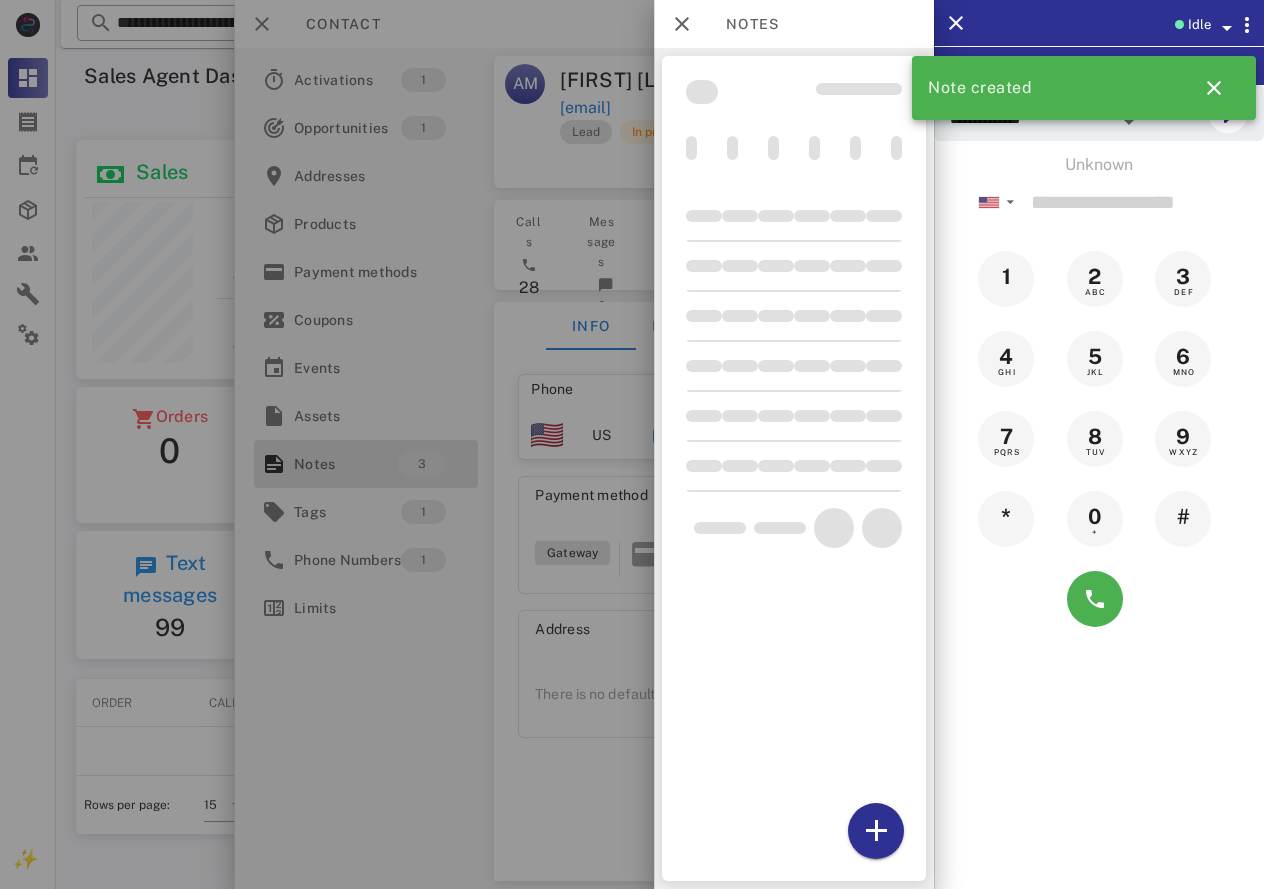 click at bounding box center [632, 444] 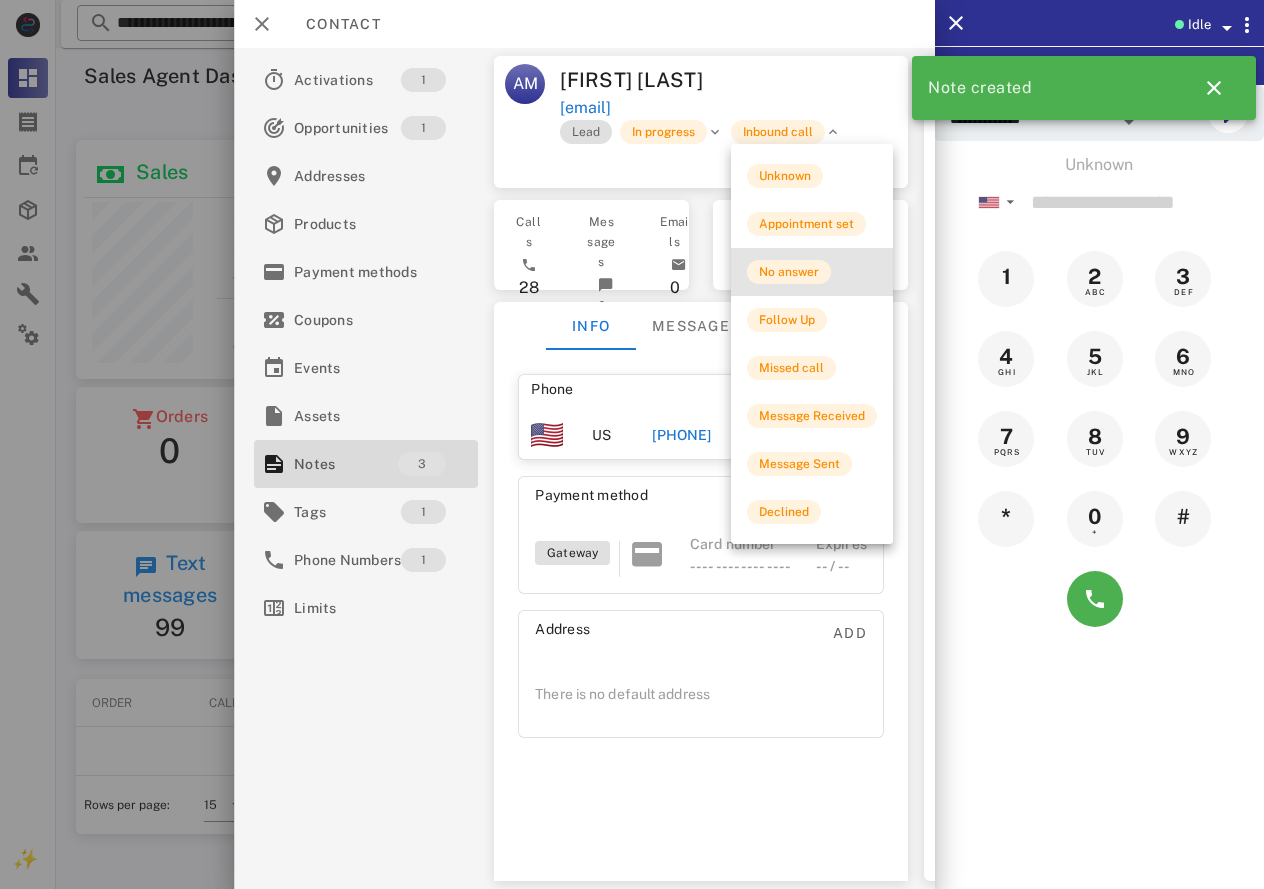 drag, startPoint x: 786, startPoint y: 277, endPoint x: 650, endPoint y: 67, distance: 250.19193 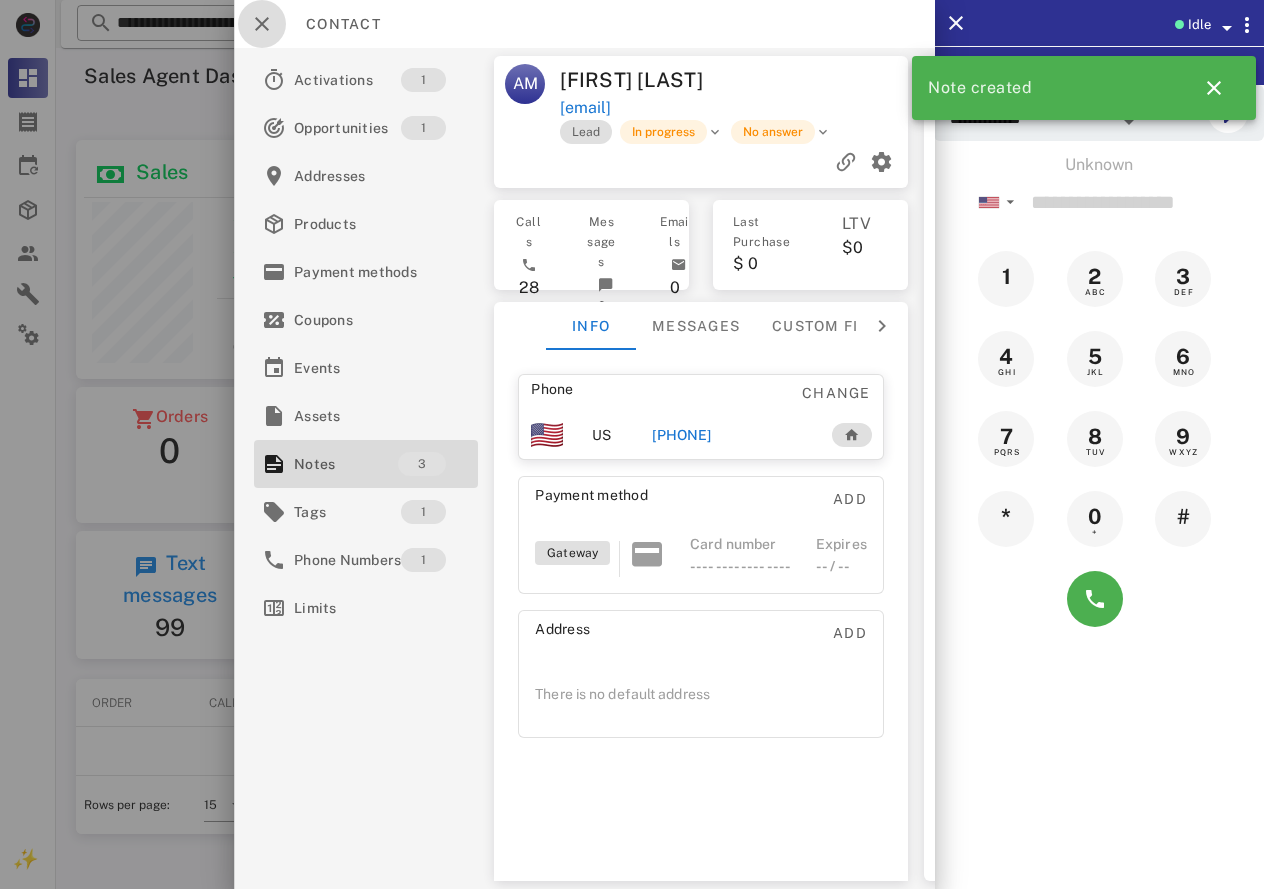 click at bounding box center [262, 24] 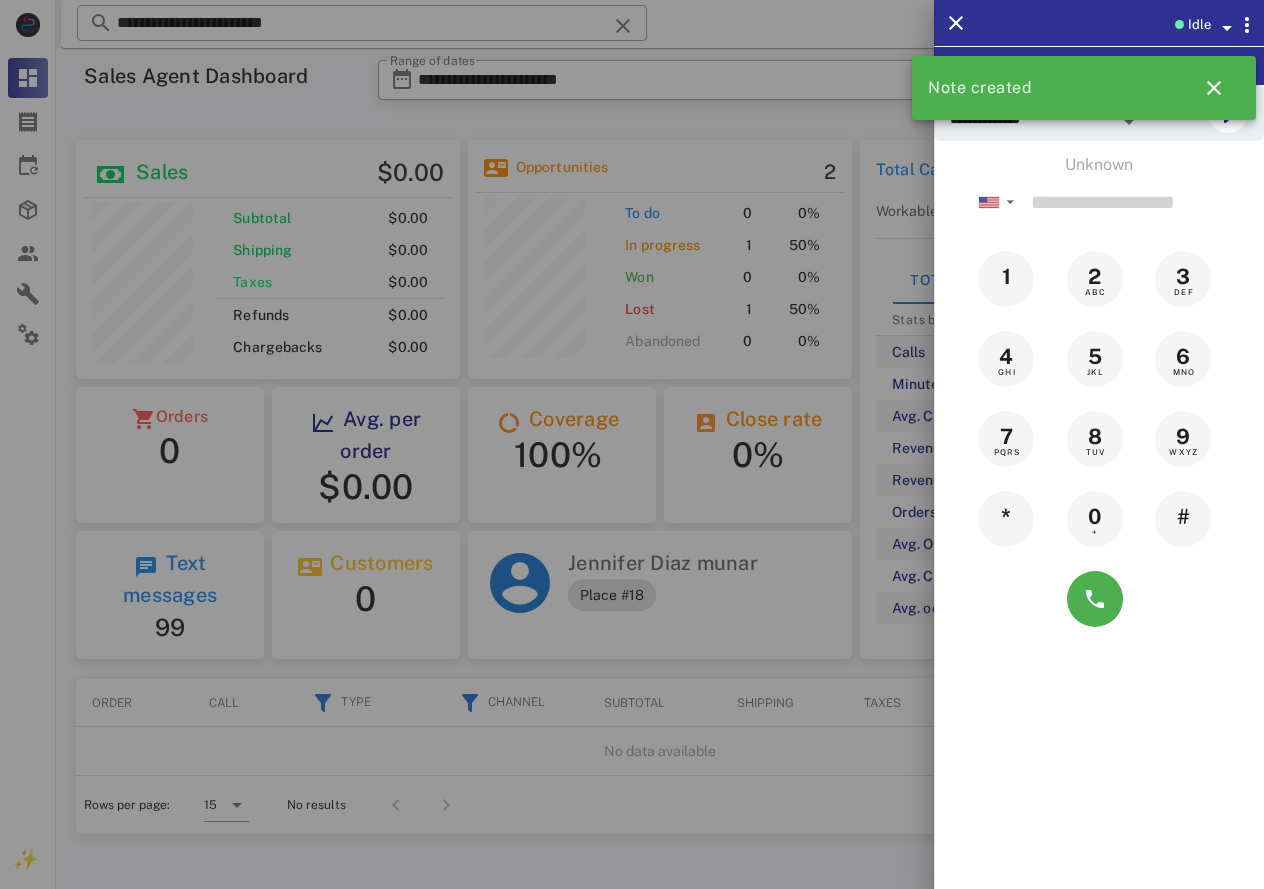 click at bounding box center [632, 444] 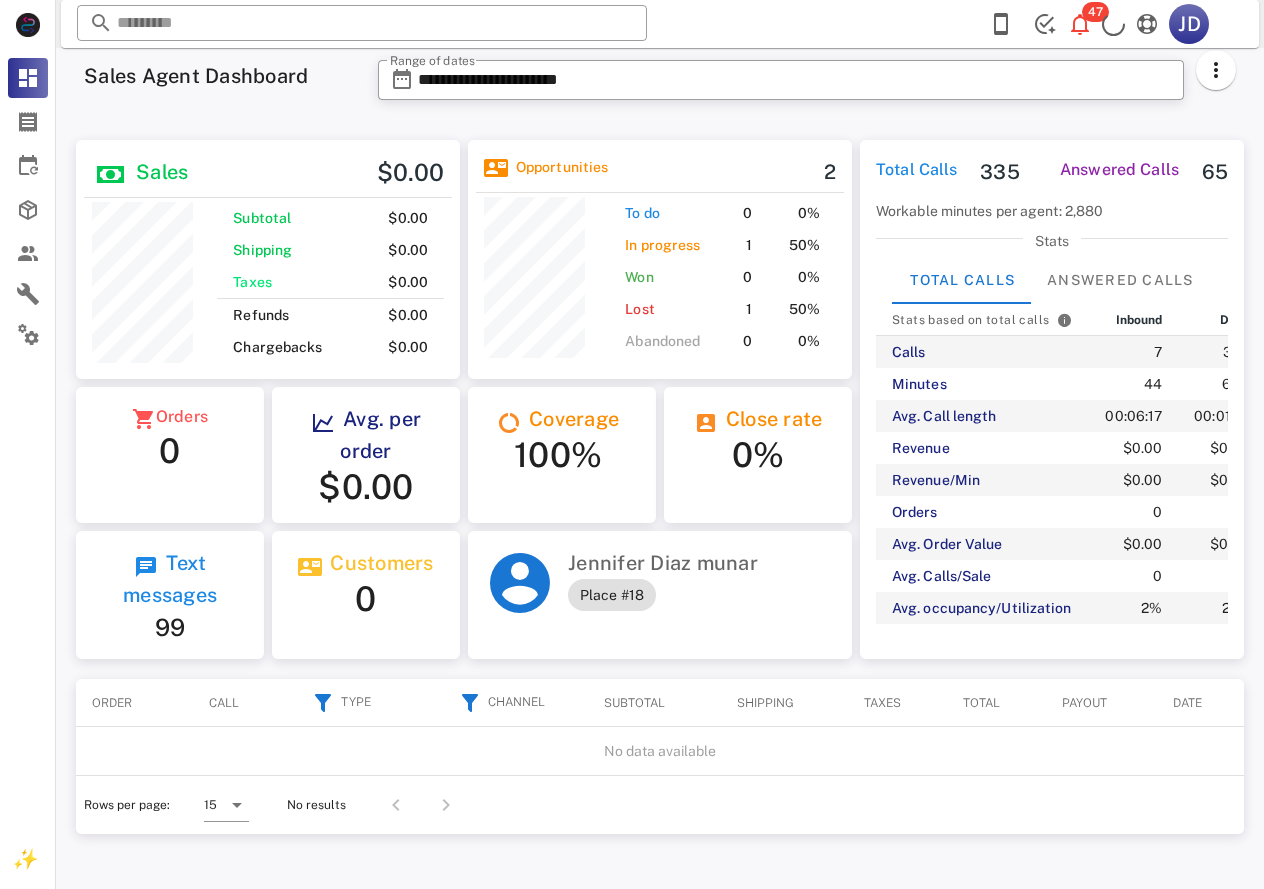 scroll, scrollTop: 0, scrollLeft: 0, axis: both 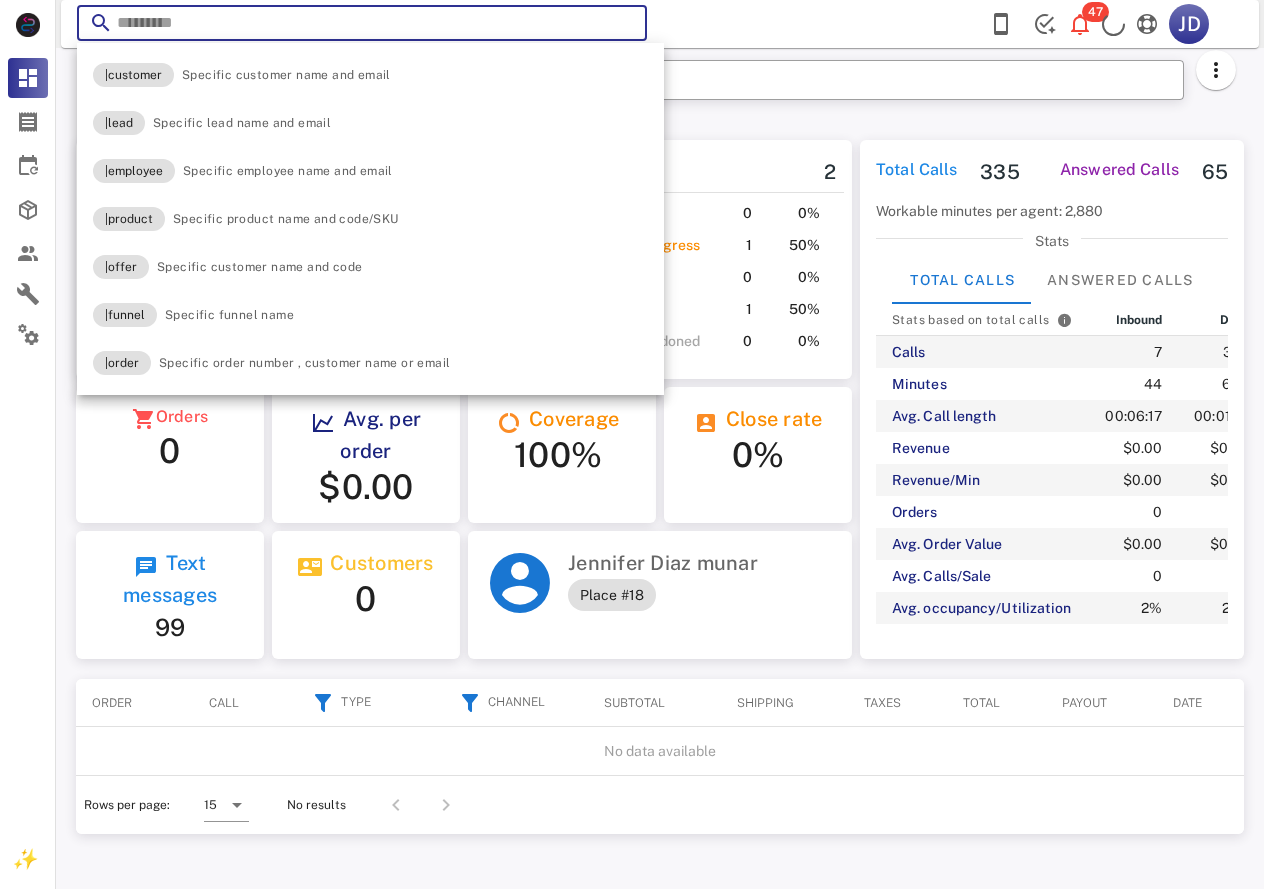 paste on "**********" 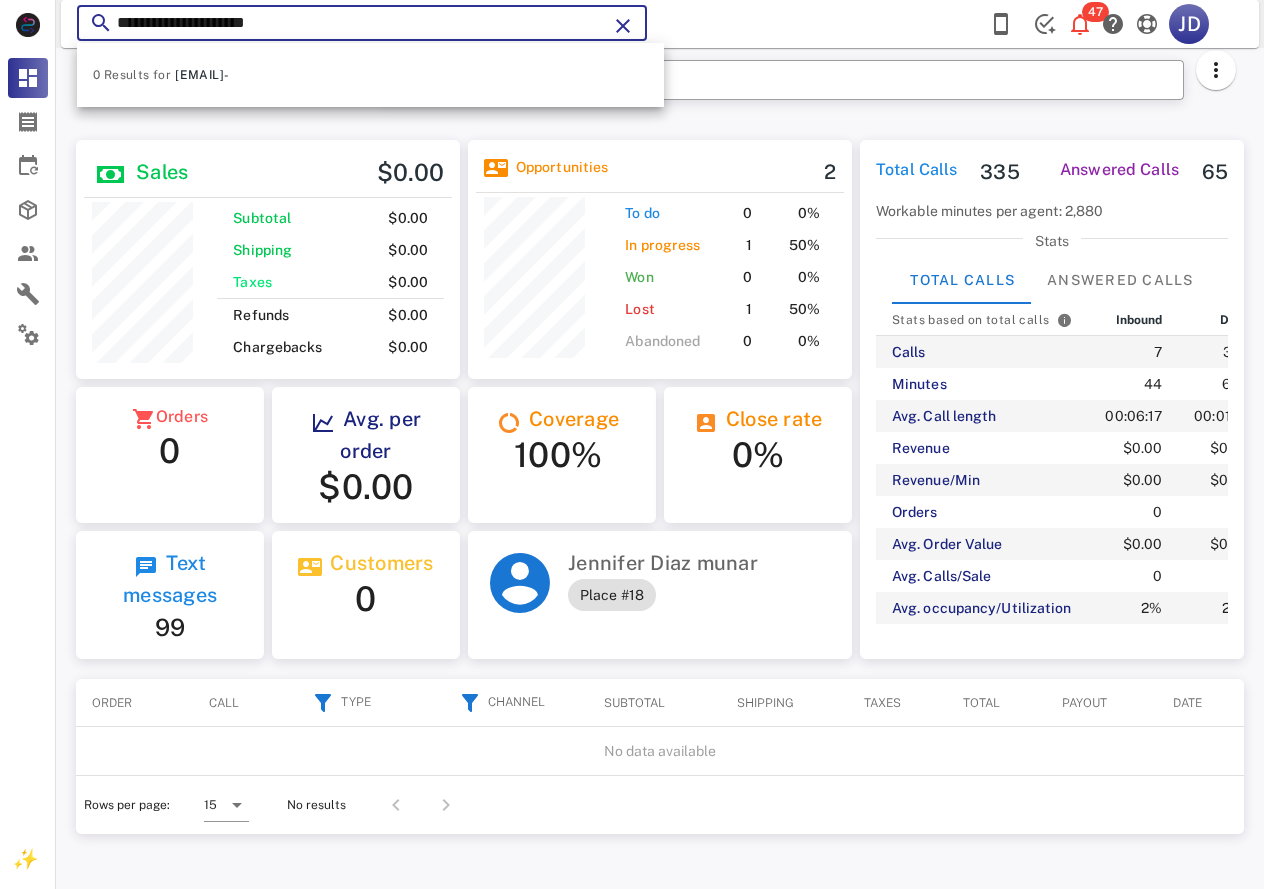 click on "**********" at bounding box center [362, 23] 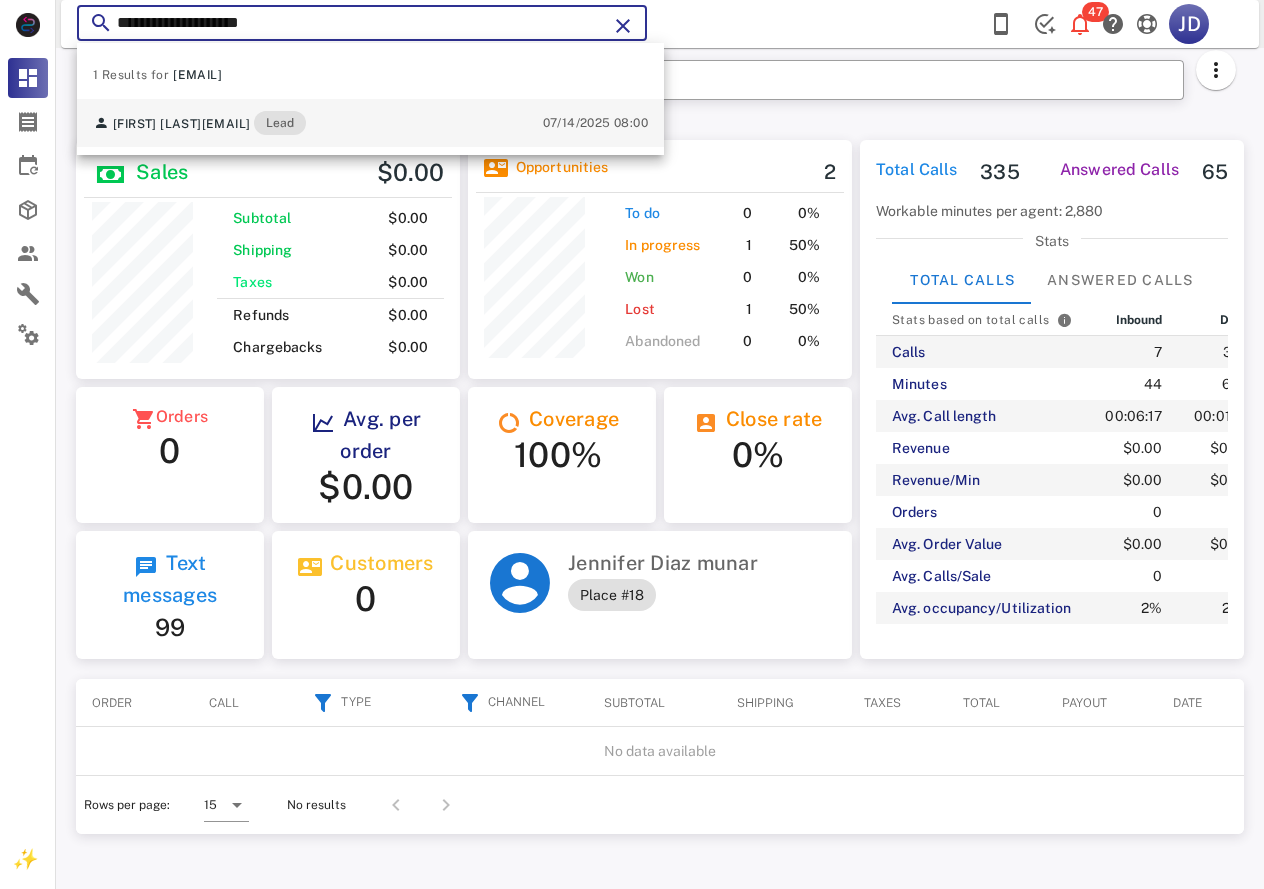 type on "**********" 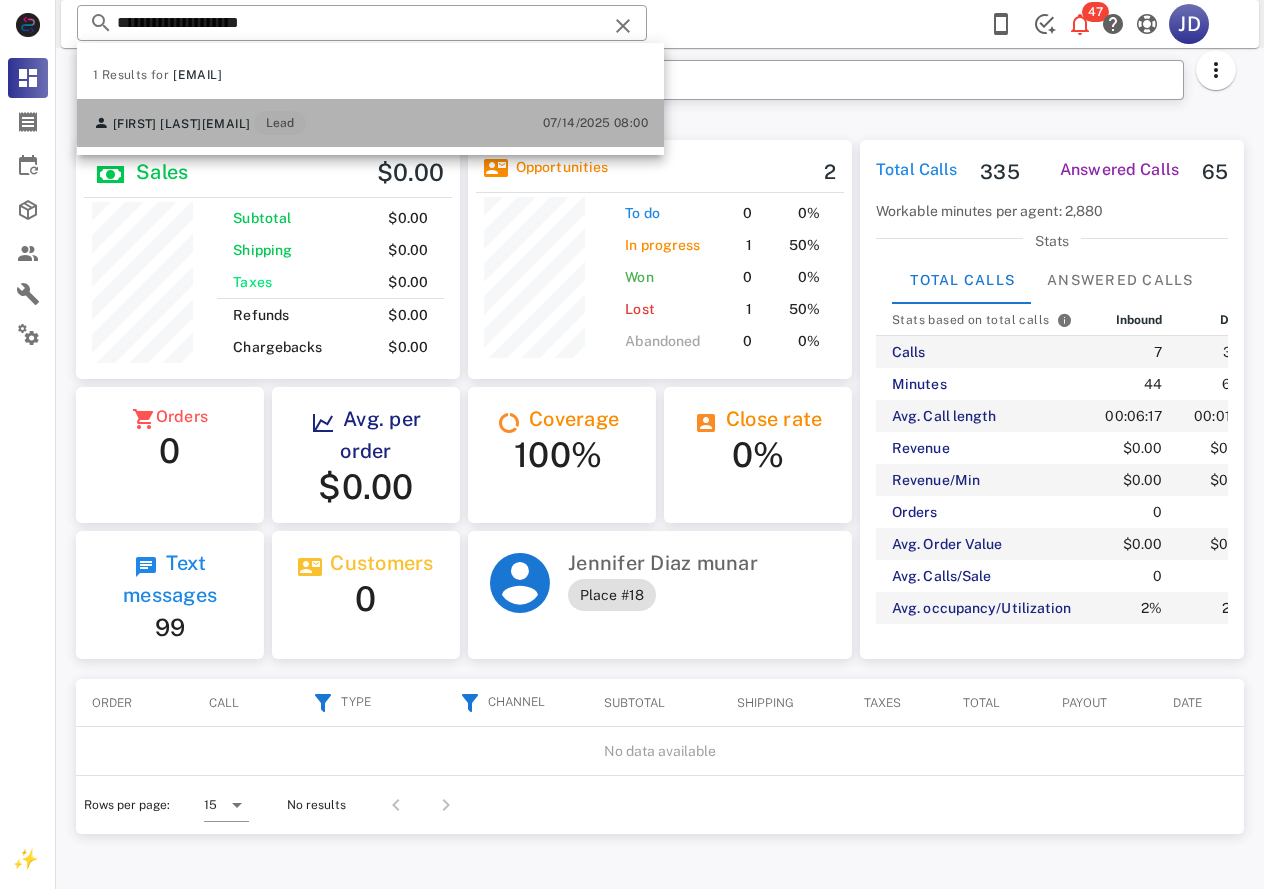 click on "[EMAIL]" at bounding box center [226, 124] 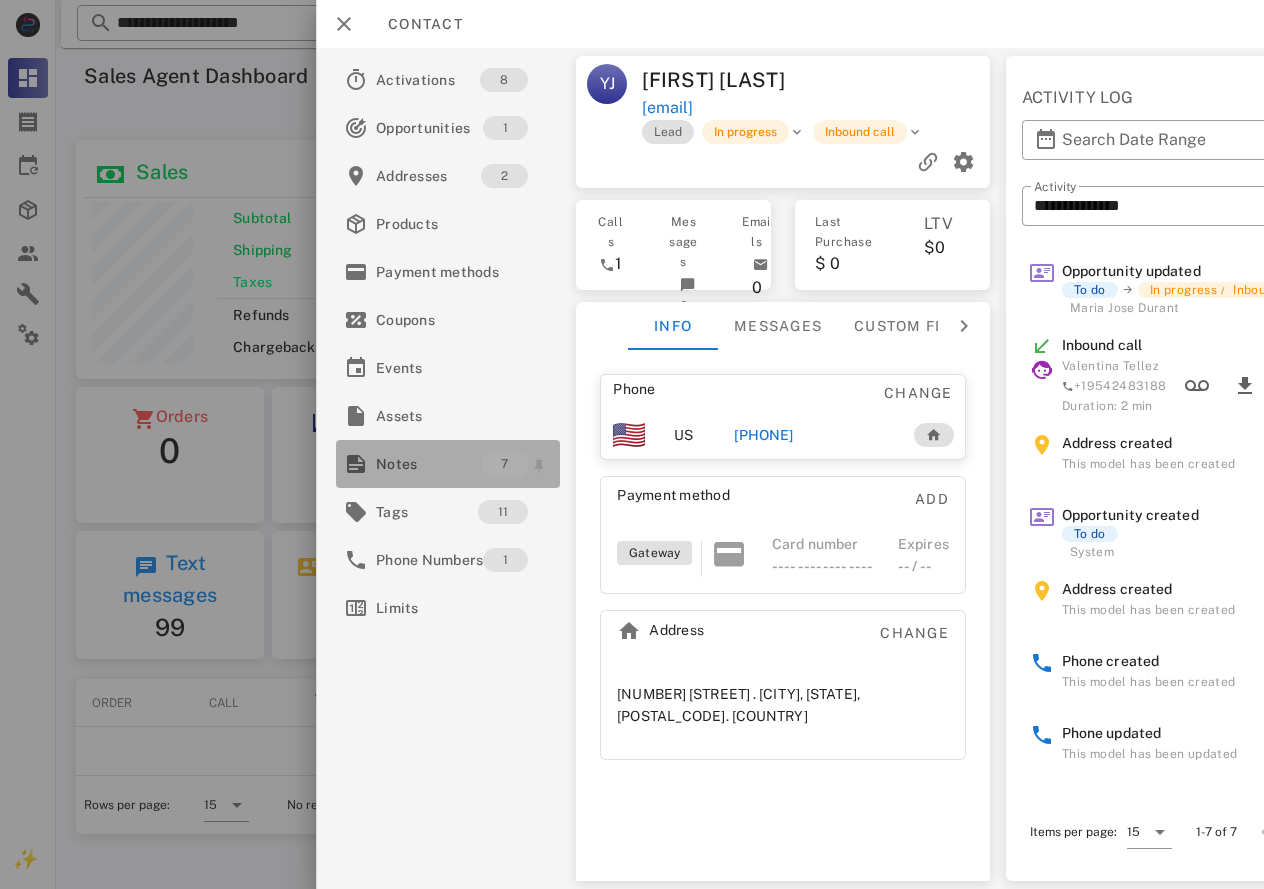 click on "Notes" at bounding box center (428, 464) 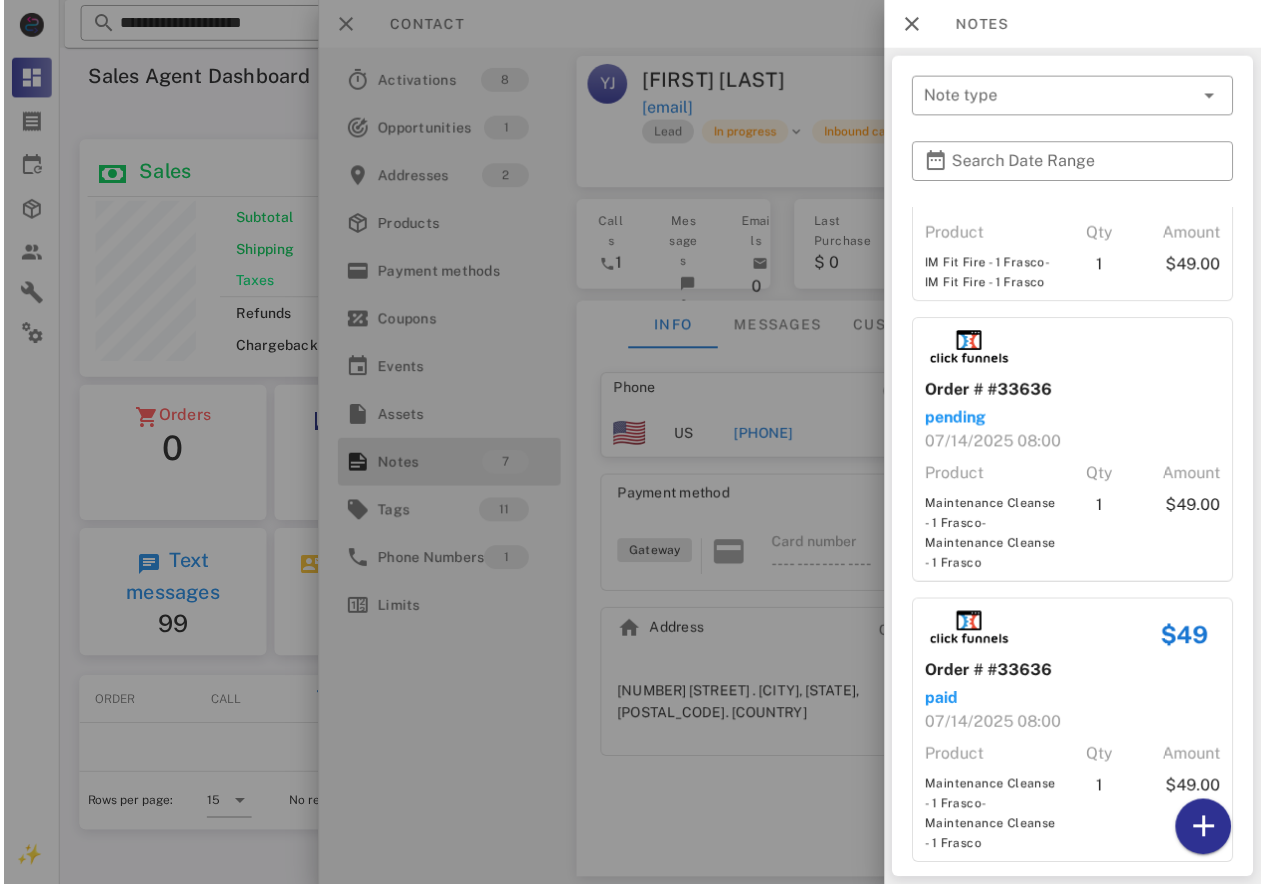scroll, scrollTop: 1353, scrollLeft: 0, axis: vertical 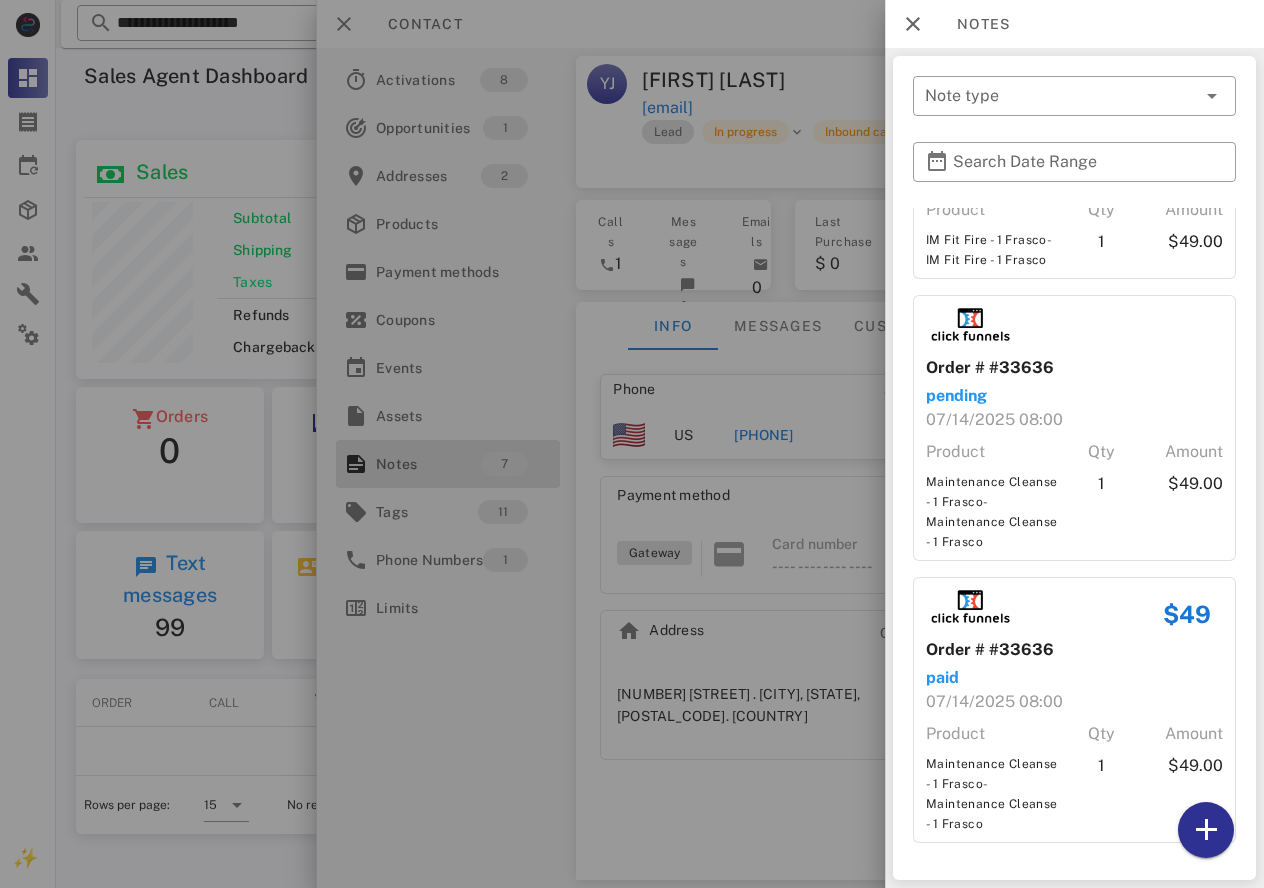 click at bounding box center [632, 444] 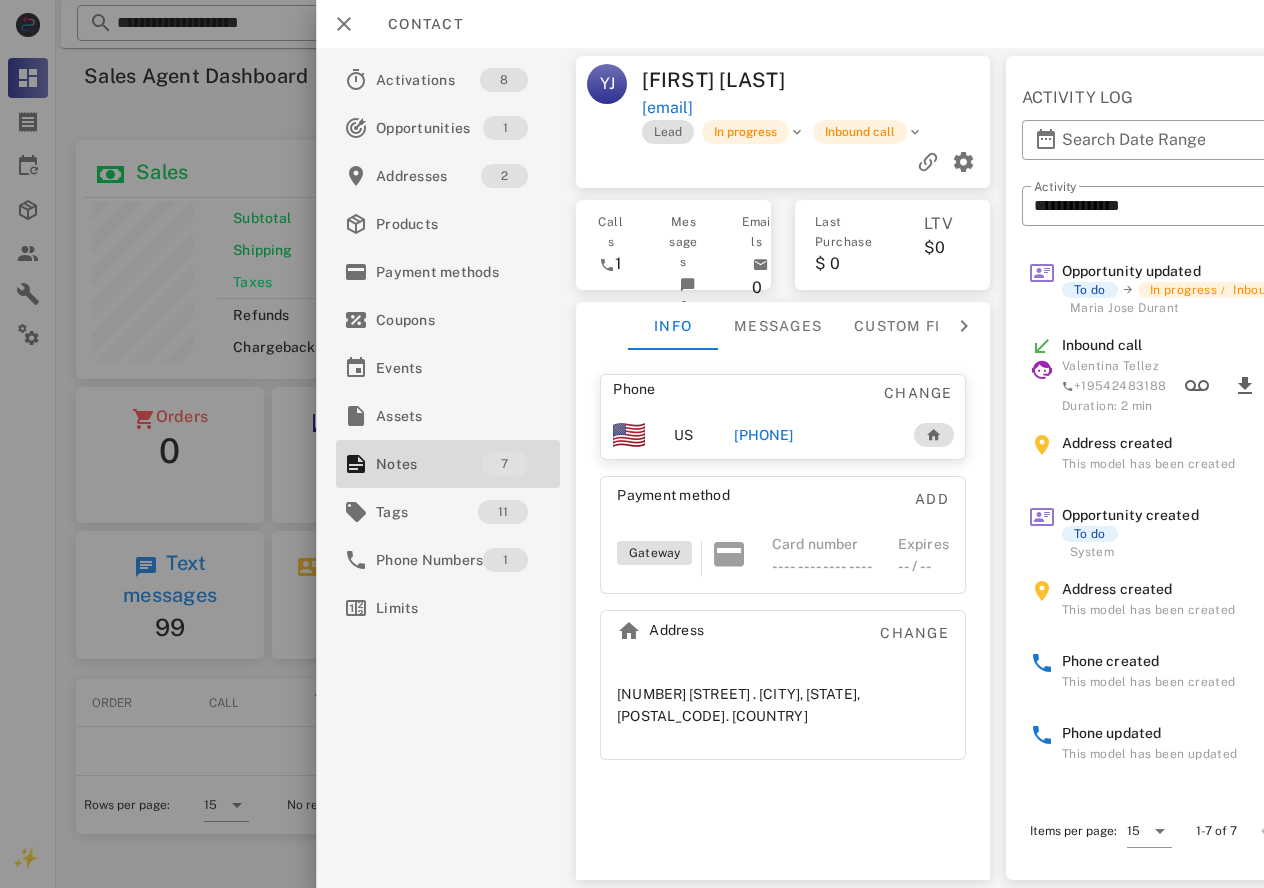 click on "[PHONE]" at bounding box center [763, 435] 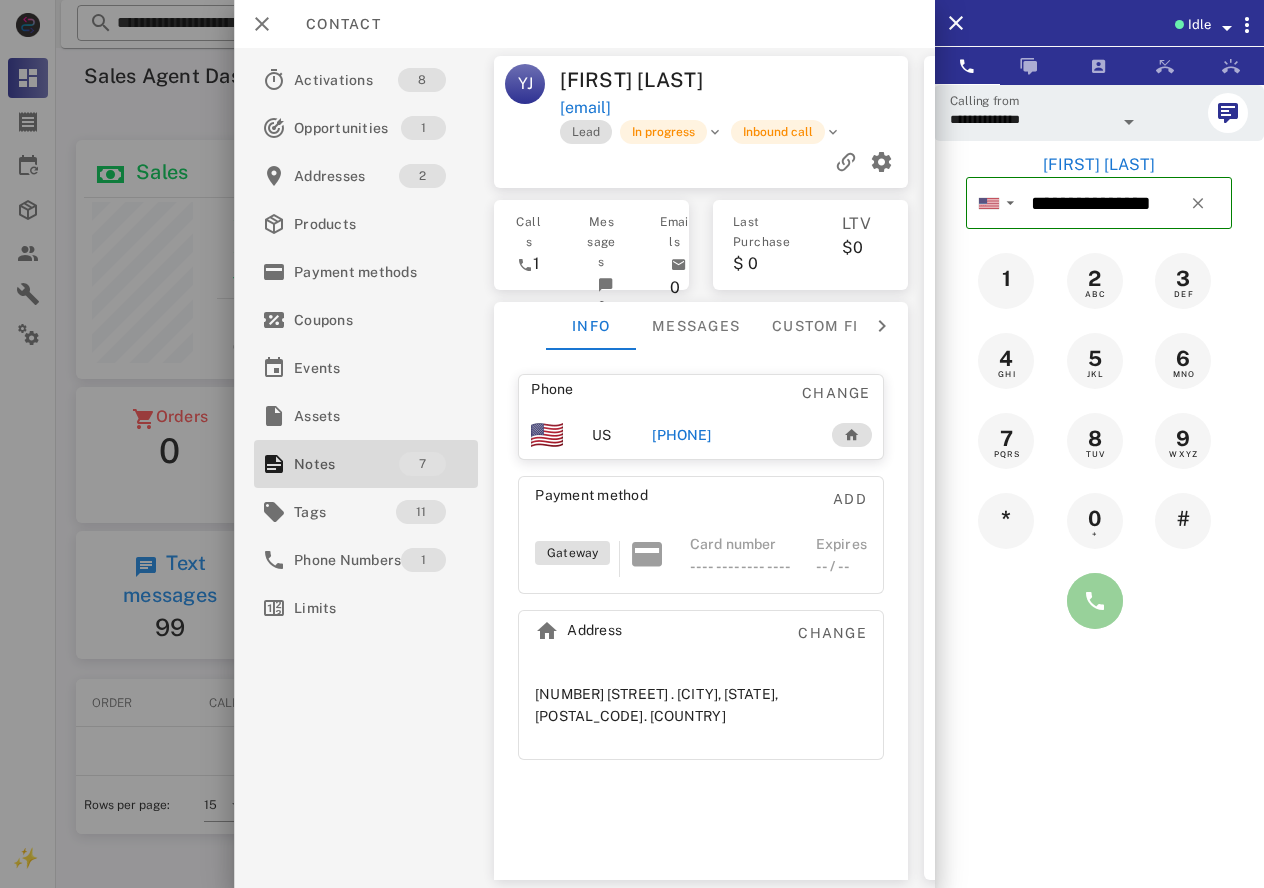 click at bounding box center [1095, 601] 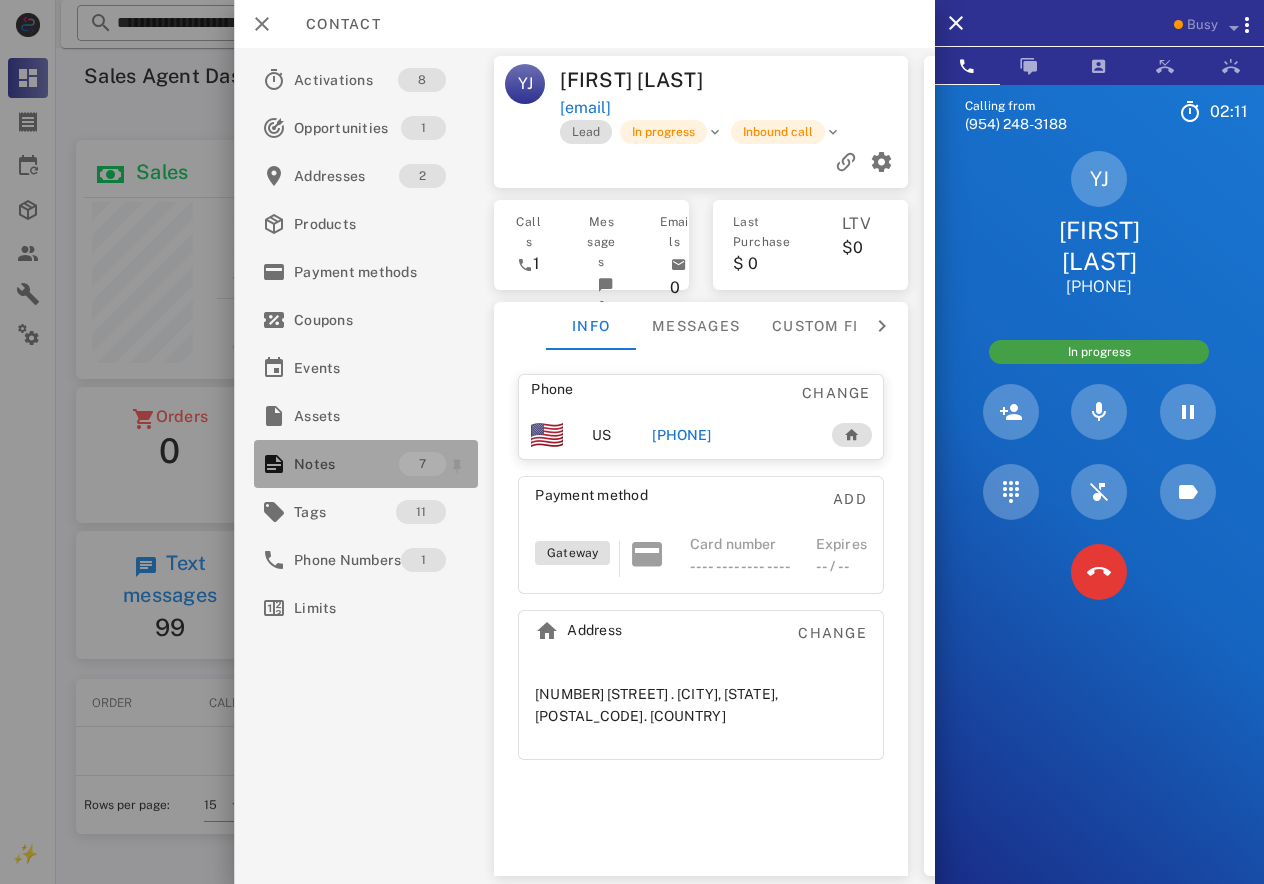click on "Notes" at bounding box center [346, 464] 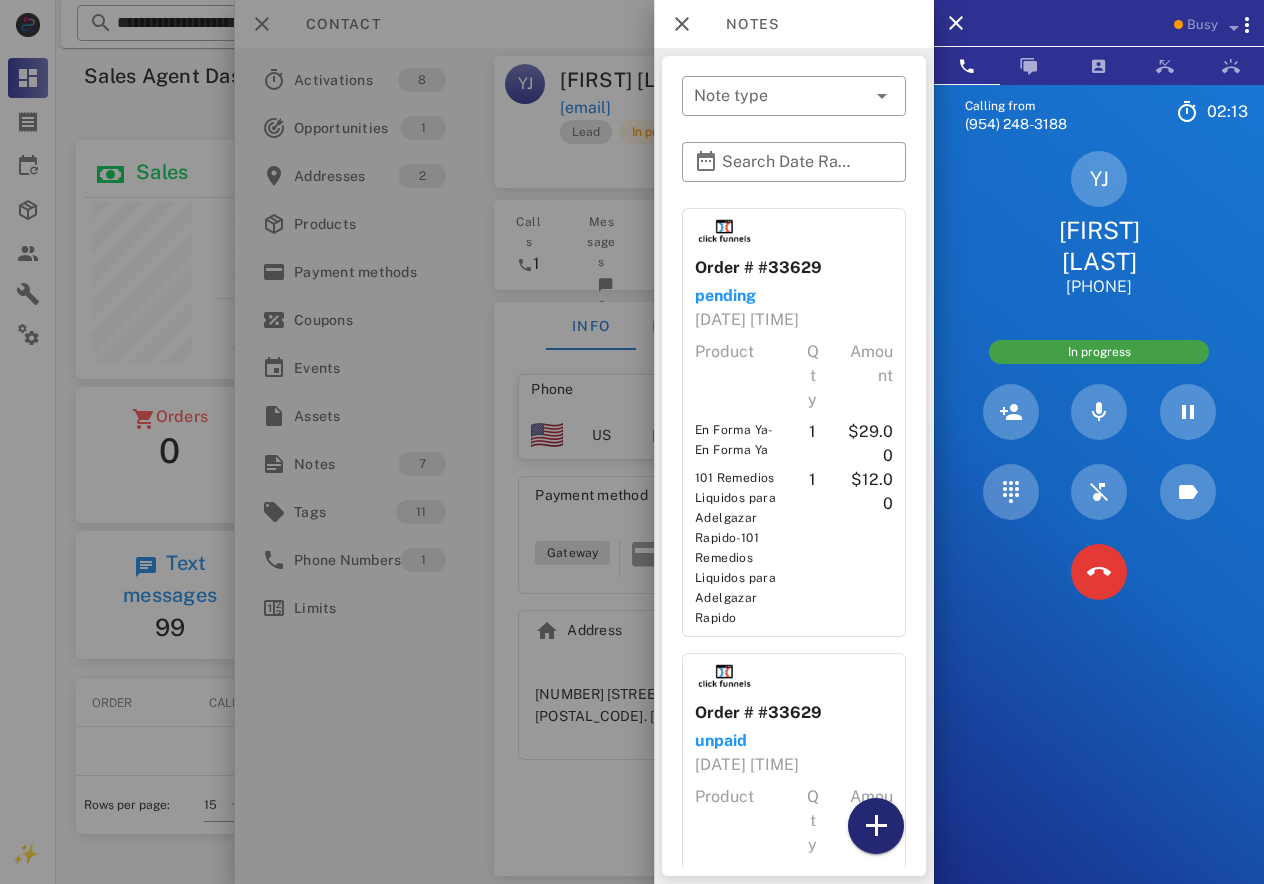 click at bounding box center [876, 826] 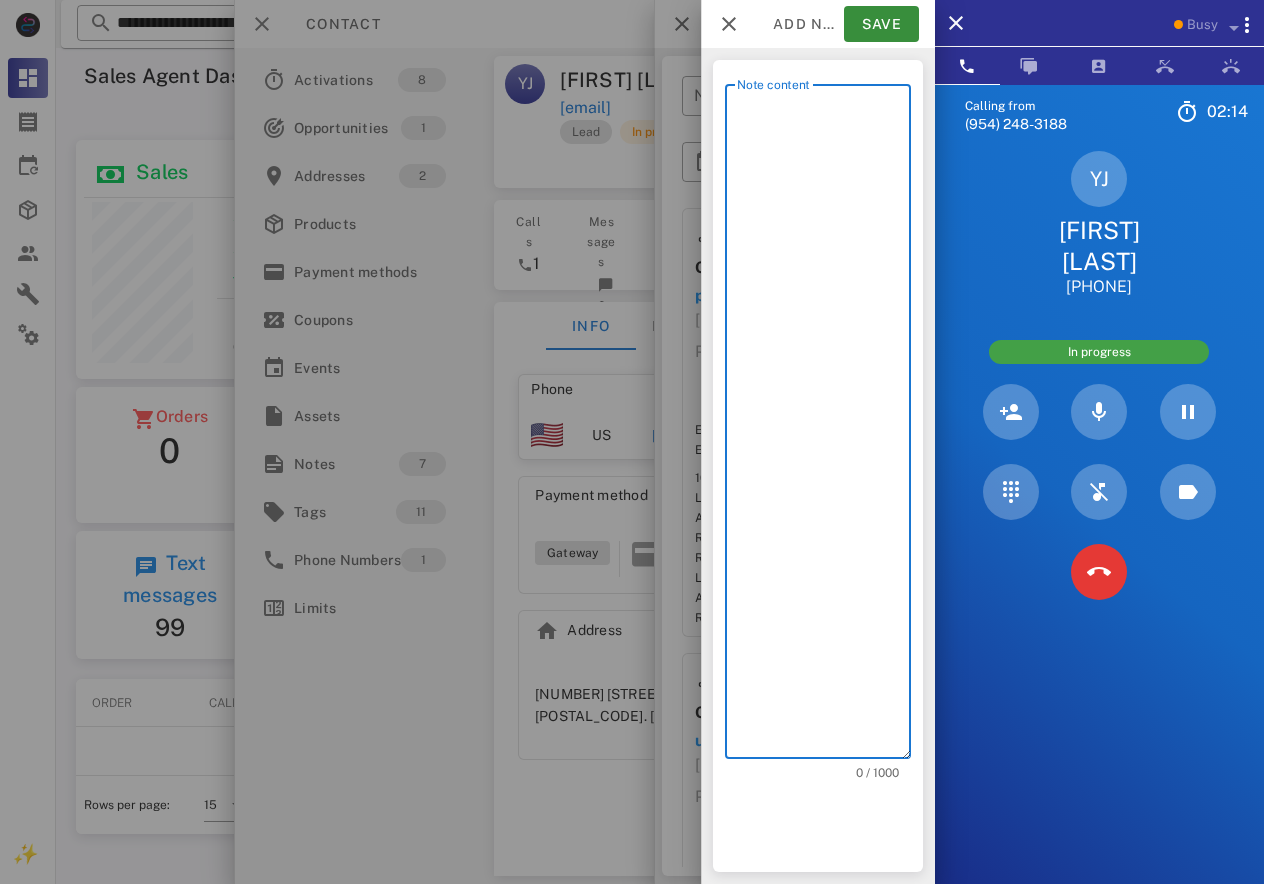 scroll, scrollTop: 240, scrollLeft: 384, axis: both 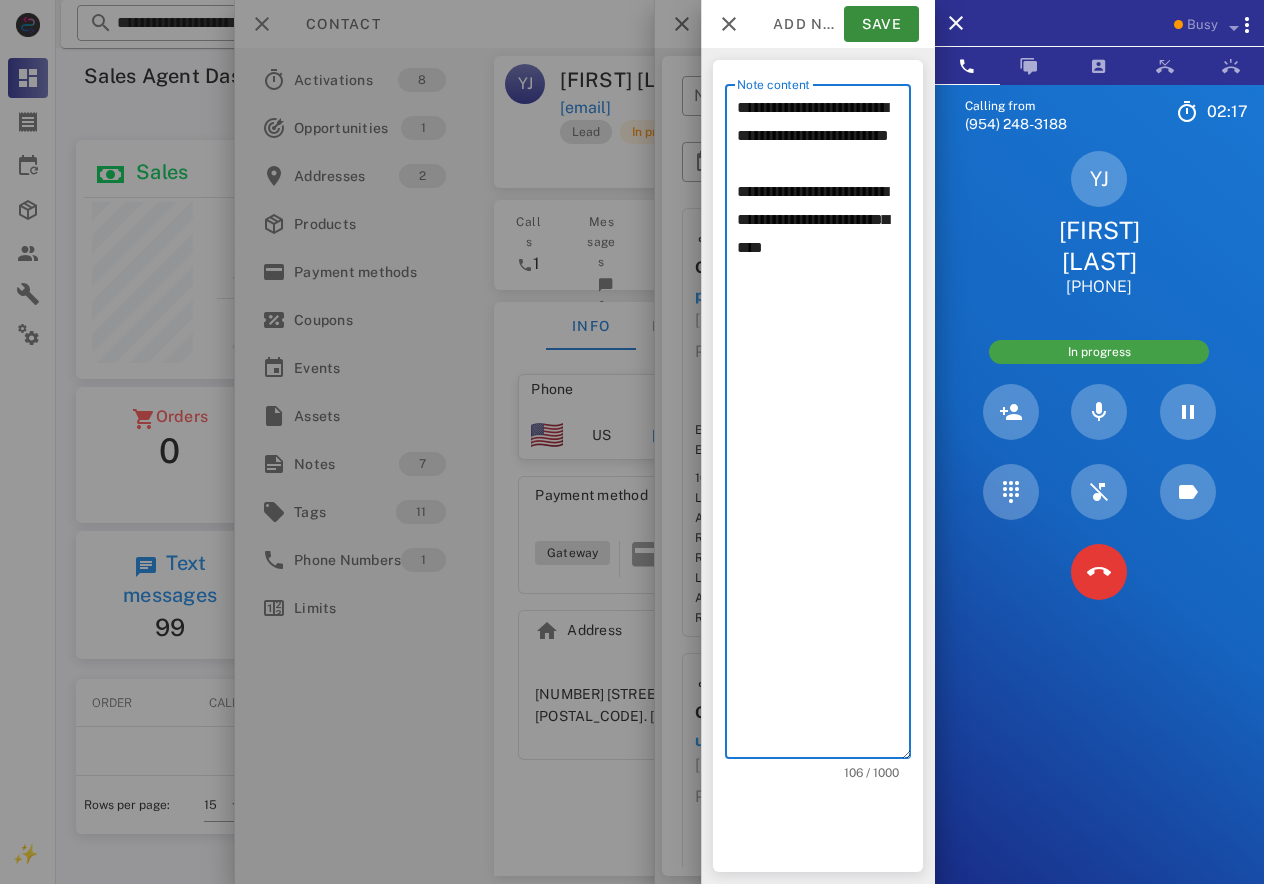 drag, startPoint x: 814, startPoint y: 183, endPoint x: 719, endPoint y: 92, distance: 131.55228 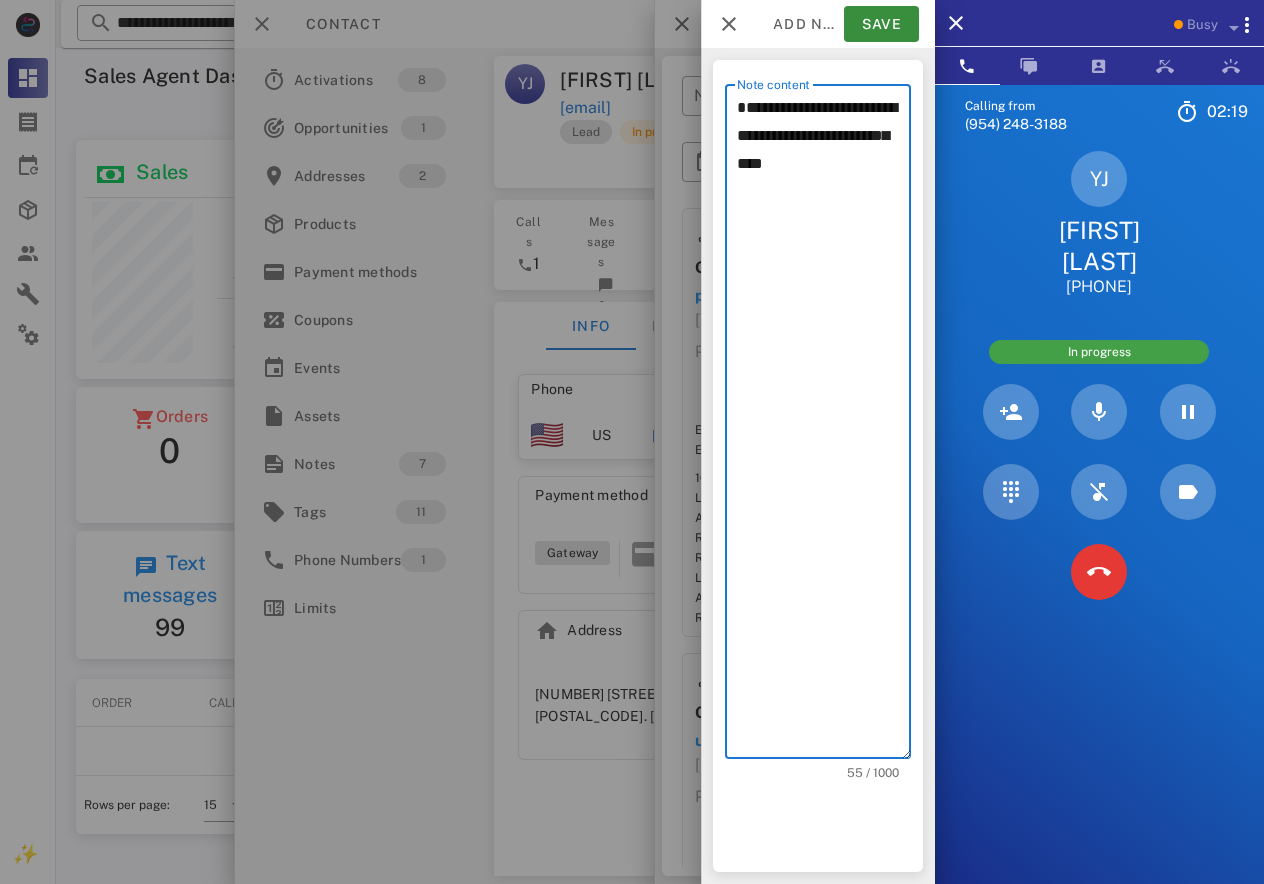 click on "**********" at bounding box center [824, 426] 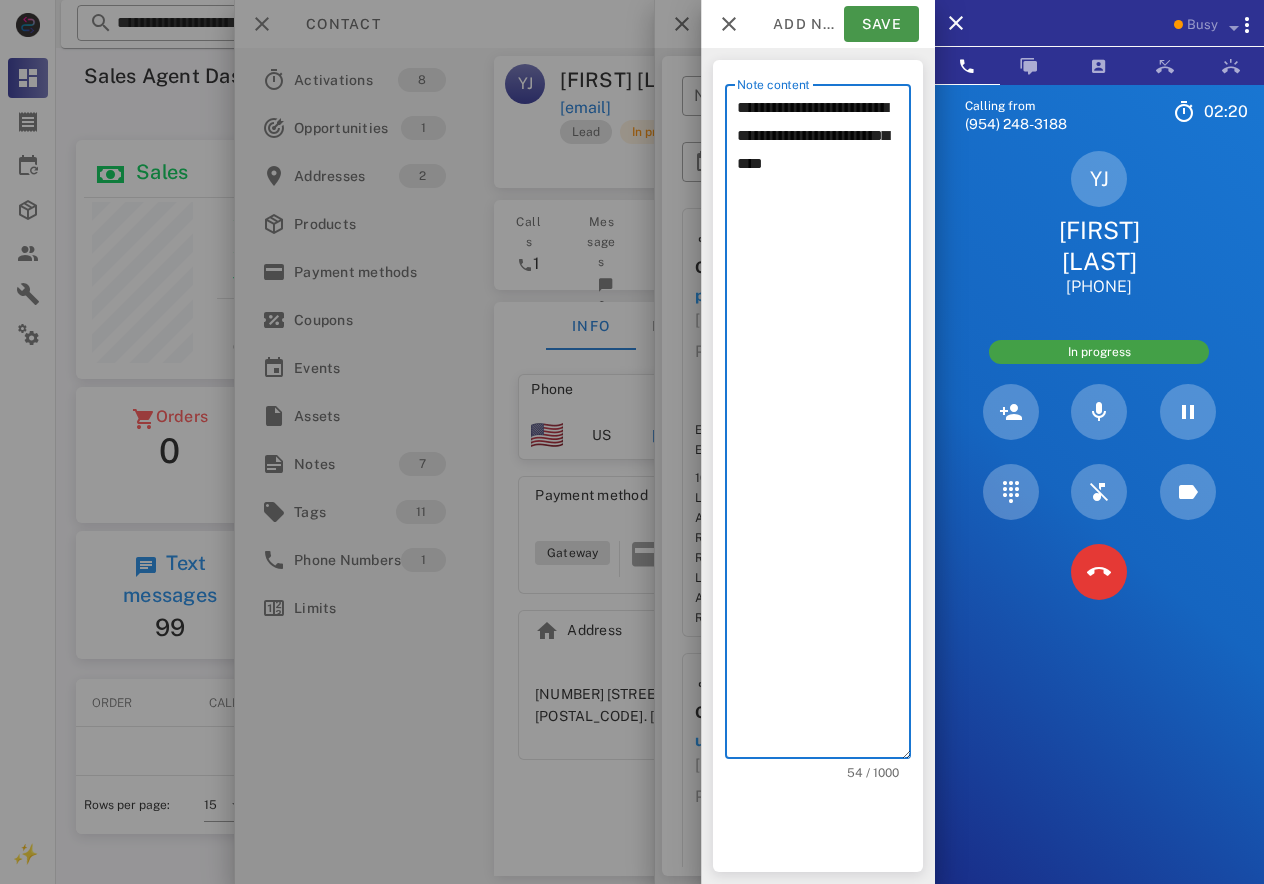 type on "**********" 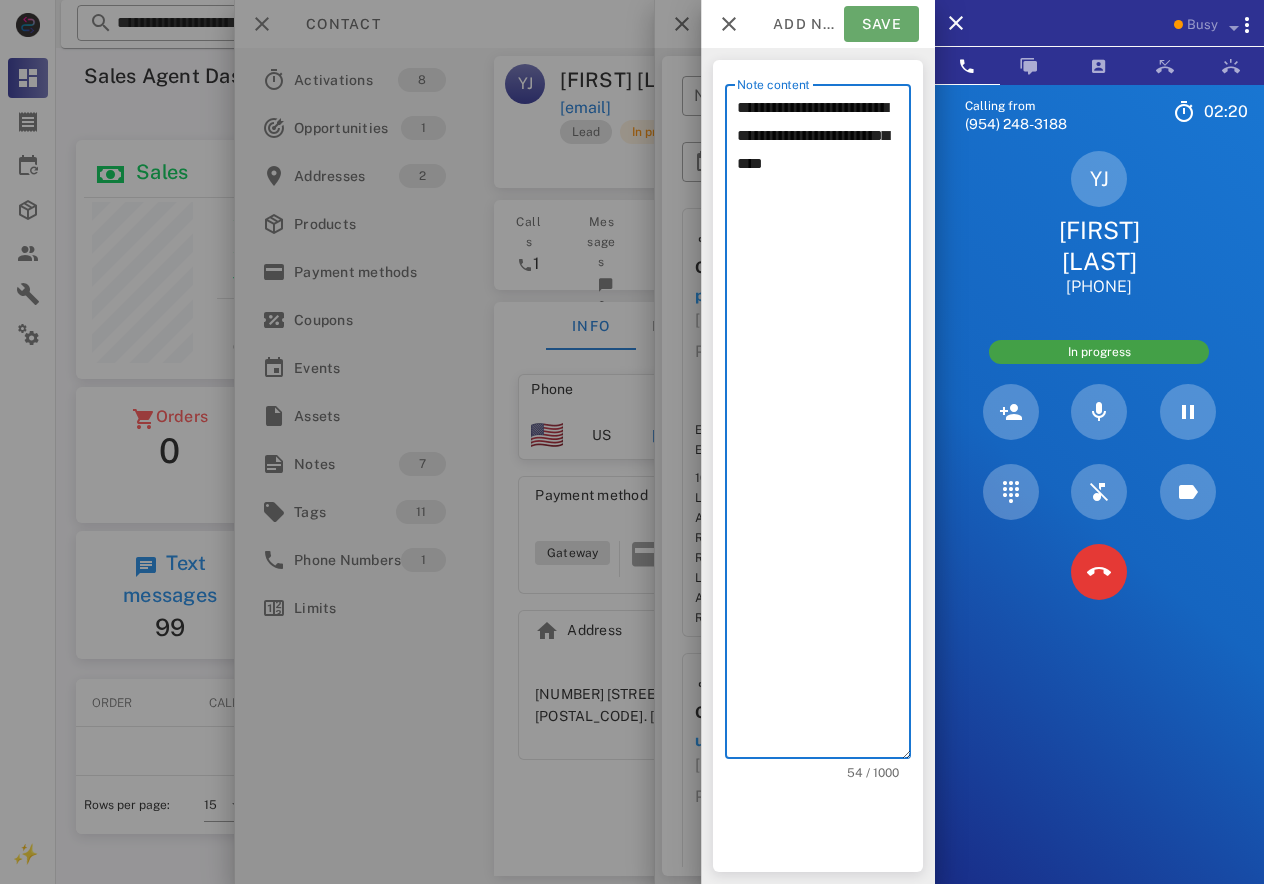 click on "Save" at bounding box center (881, 24) 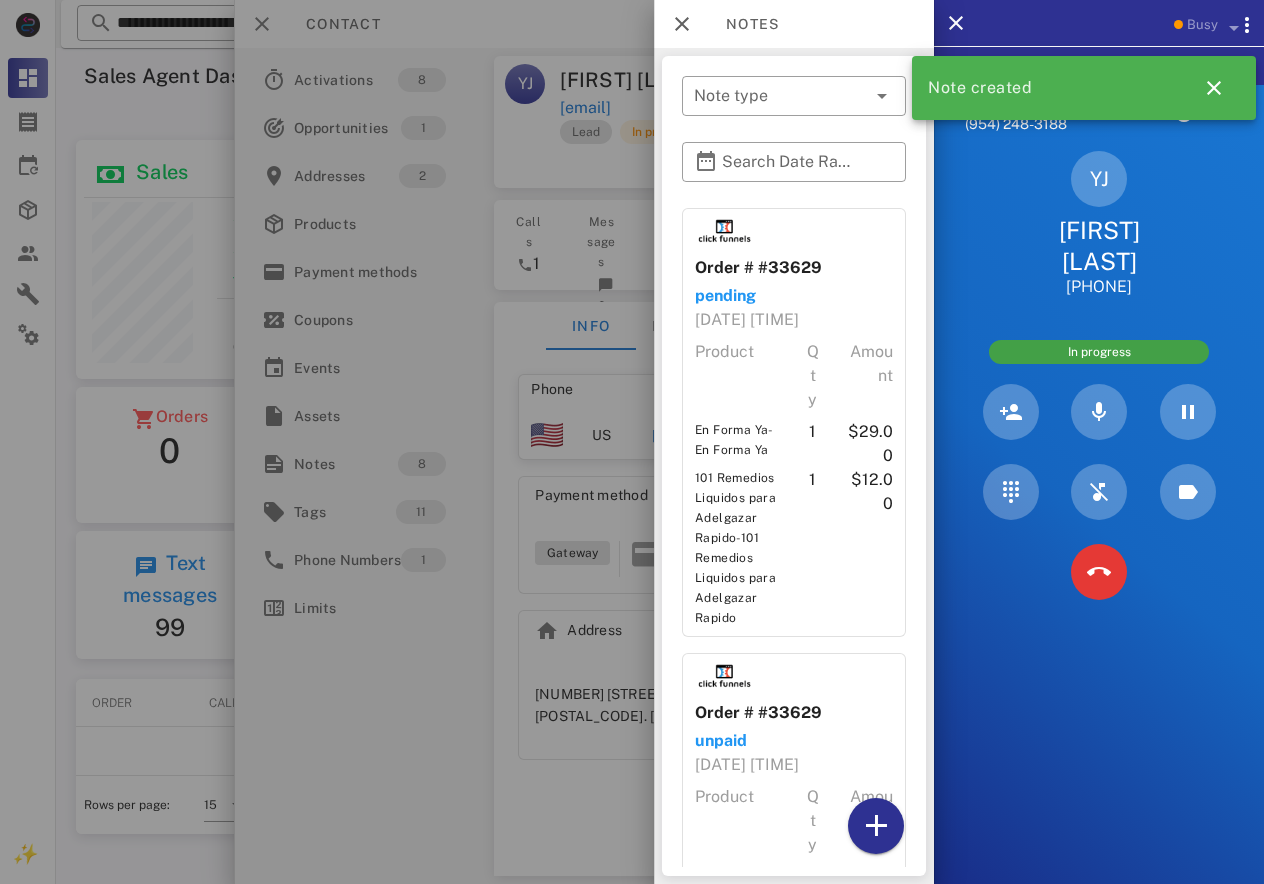 click at bounding box center [632, 442] 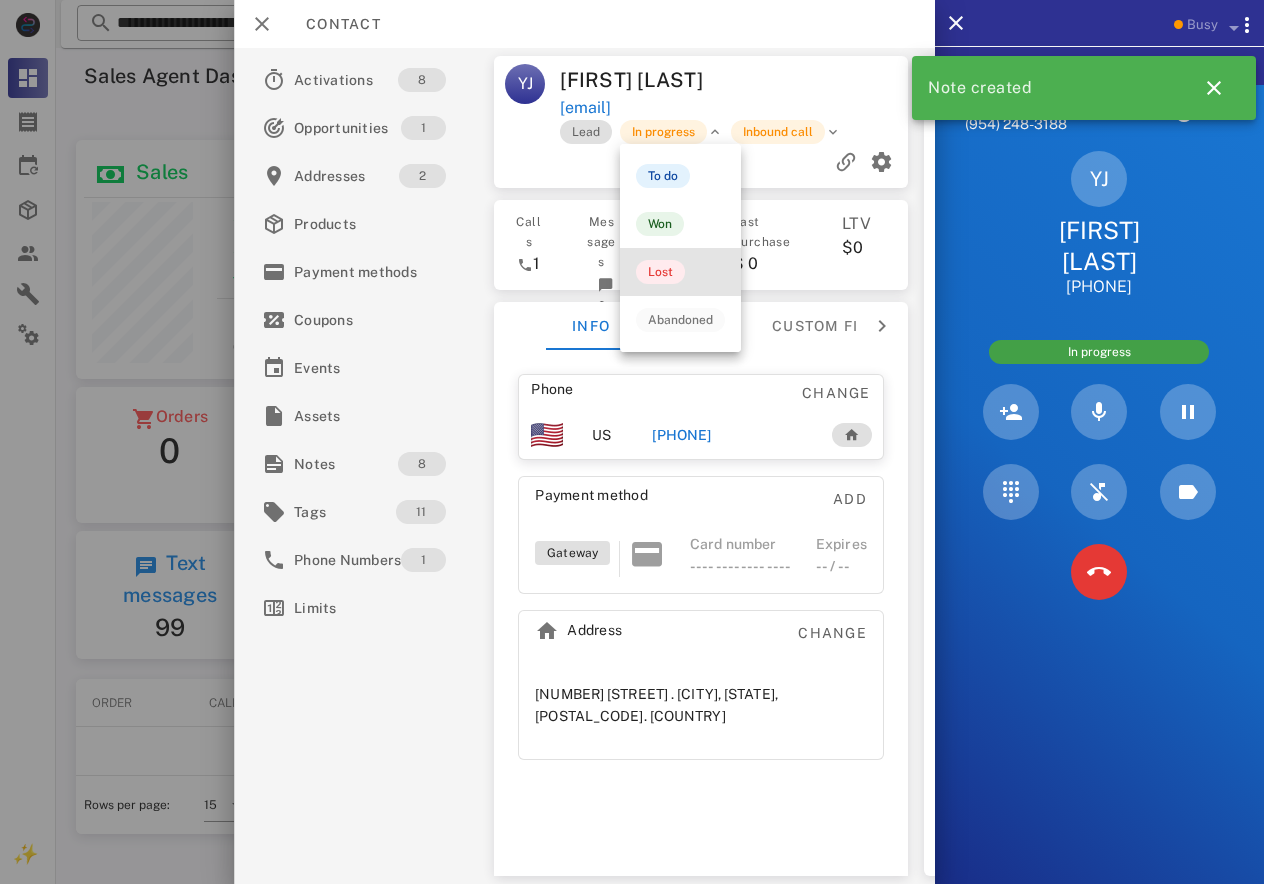 drag, startPoint x: 669, startPoint y: 282, endPoint x: 683, endPoint y: 244, distance: 40.496914 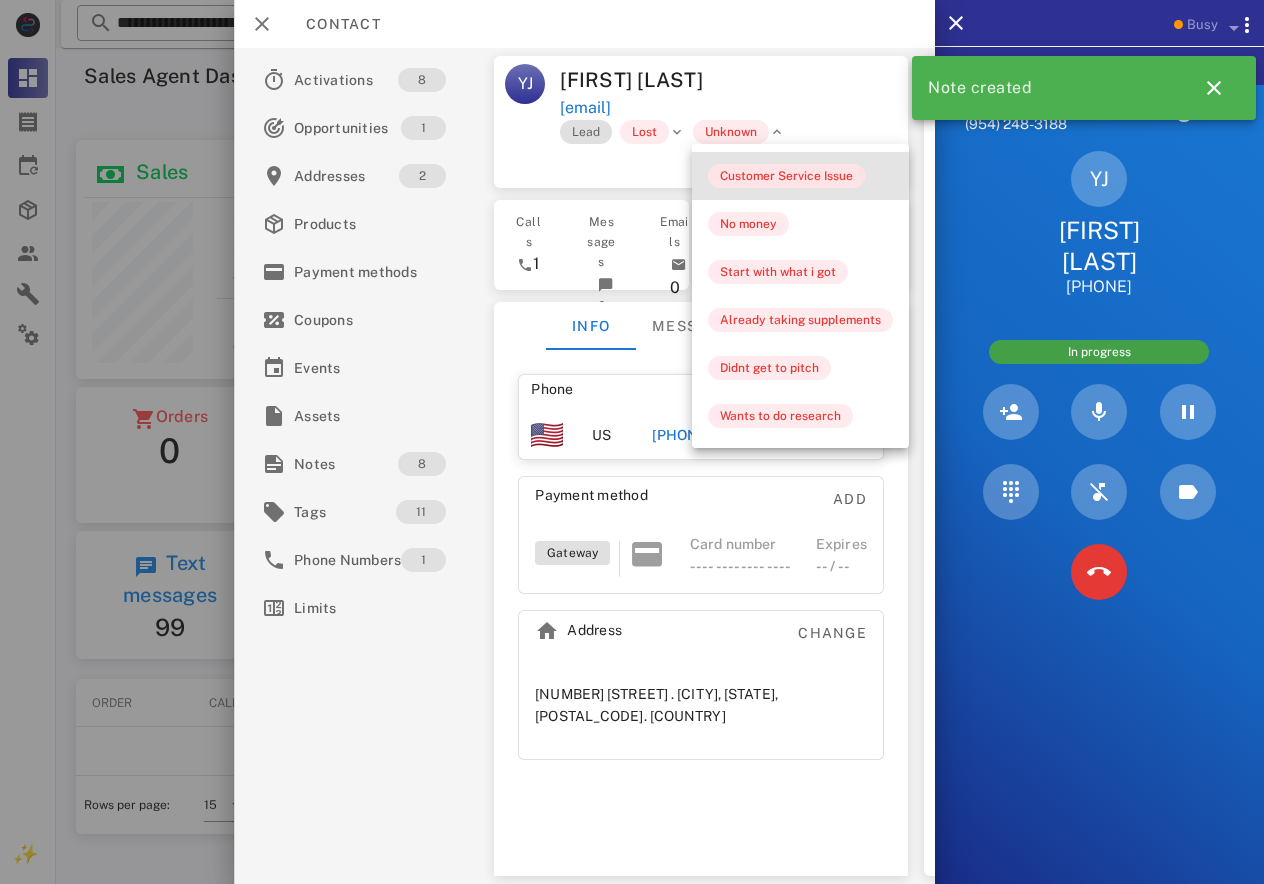 click on "Customer Service Issue" at bounding box center [786, 176] 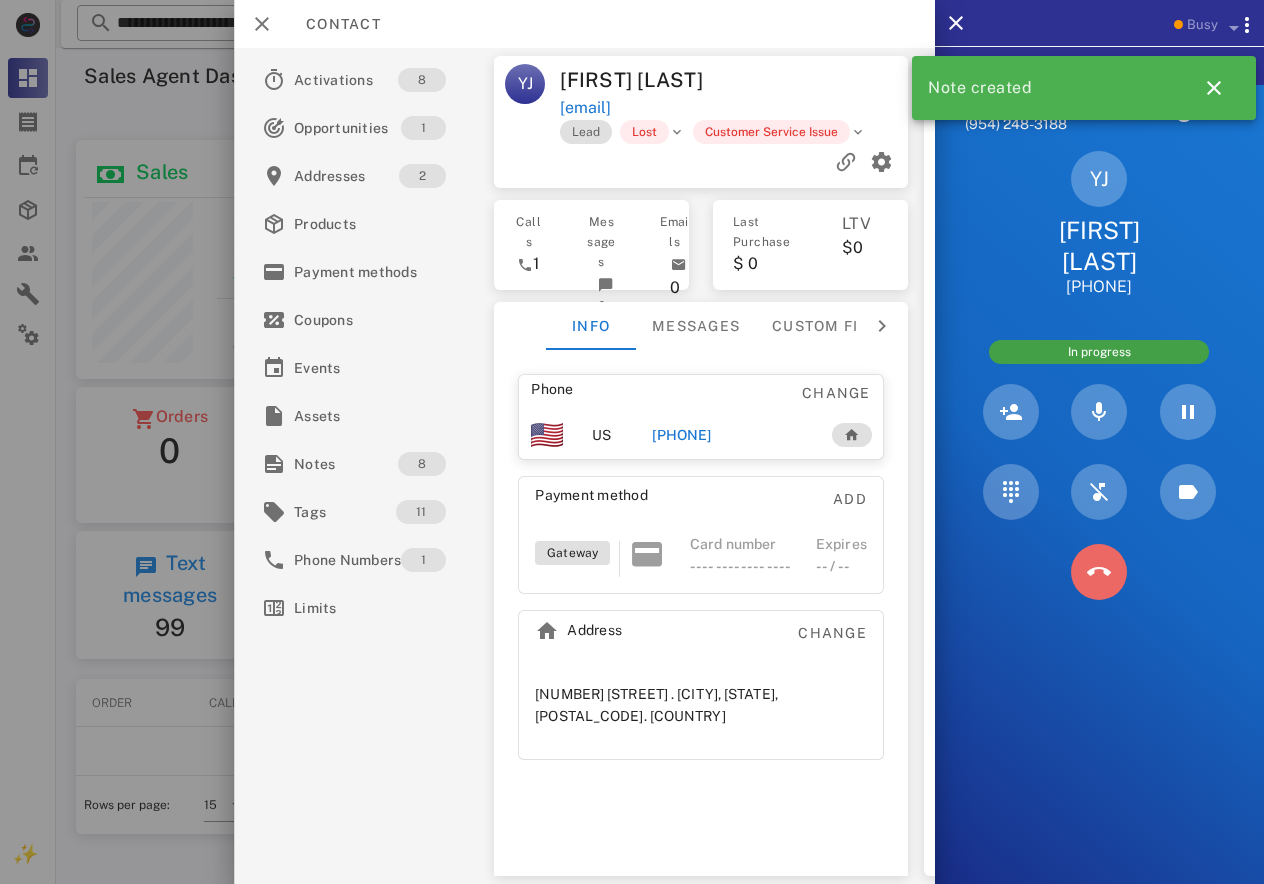 click at bounding box center (1099, 572) 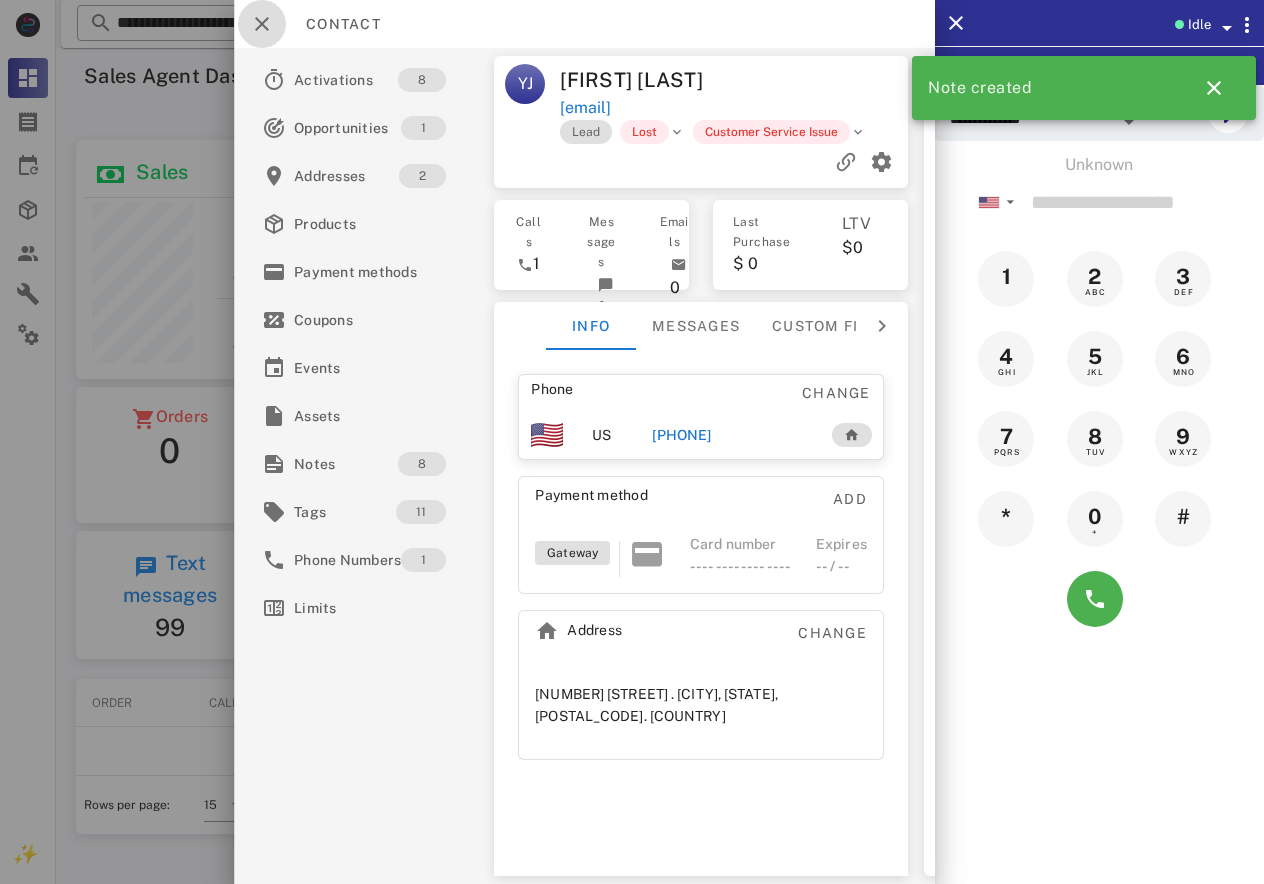 click at bounding box center (262, 24) 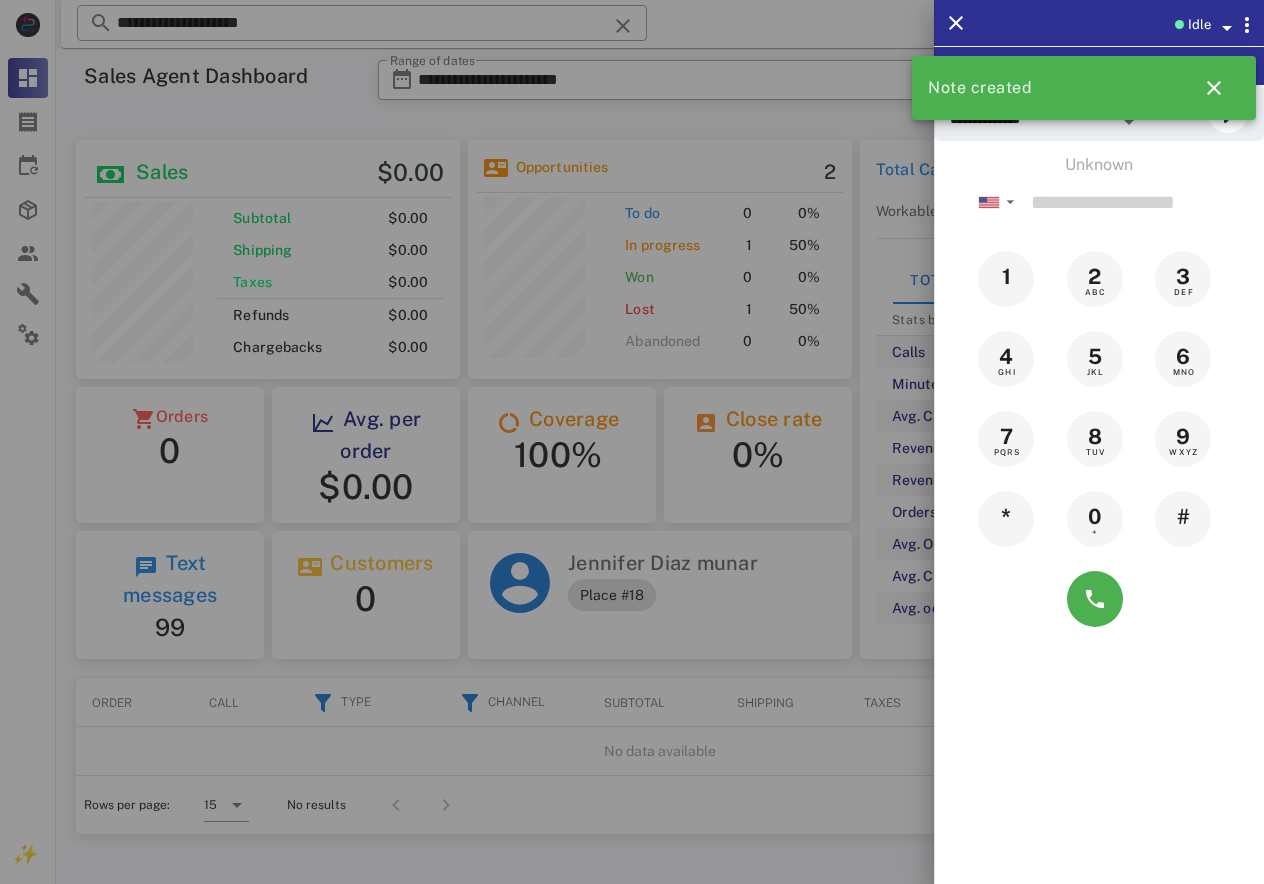 click at bounding box center (632, 442) 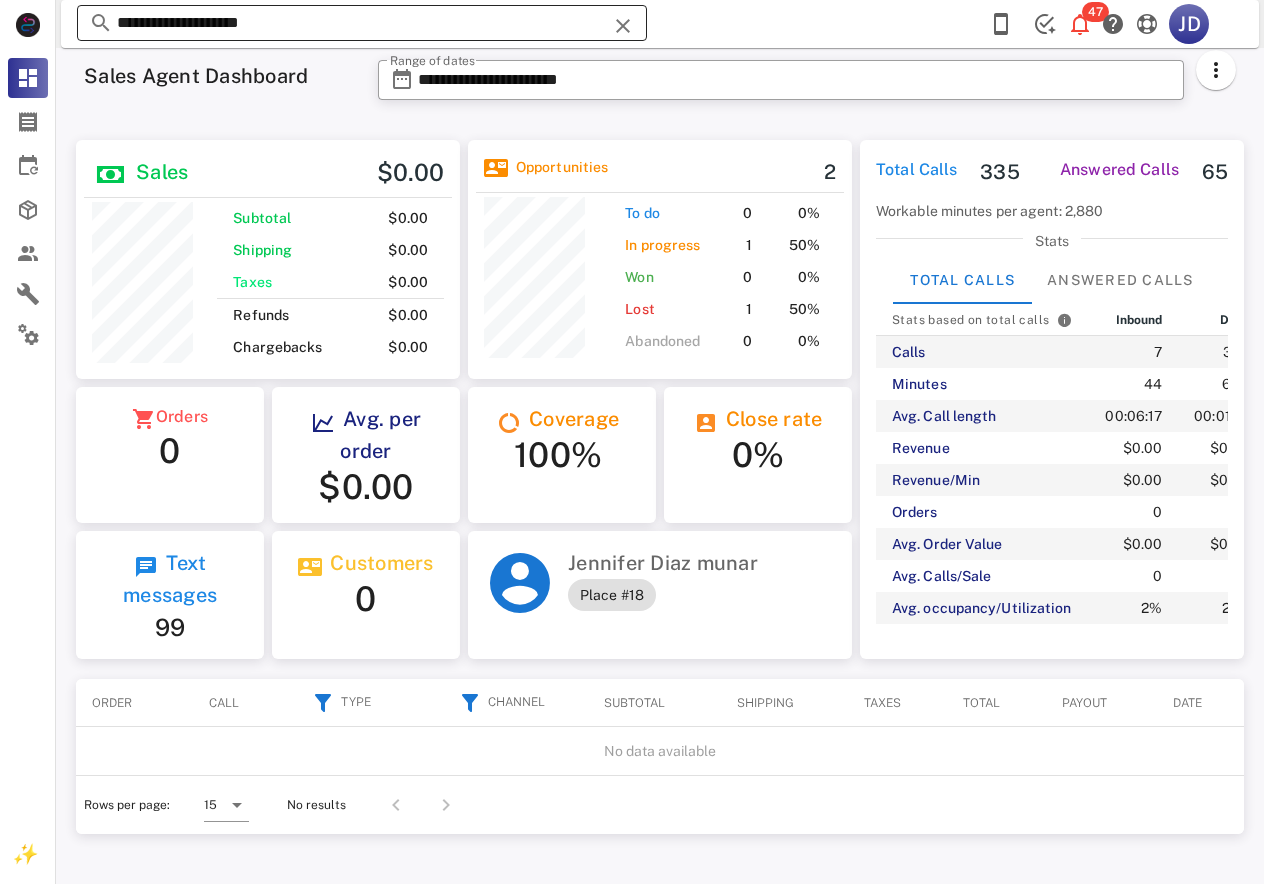 drag, startPoint x: 409, startPoint y: 39, endPoint x: 141, endPoint y: 20, distance: 268.67267 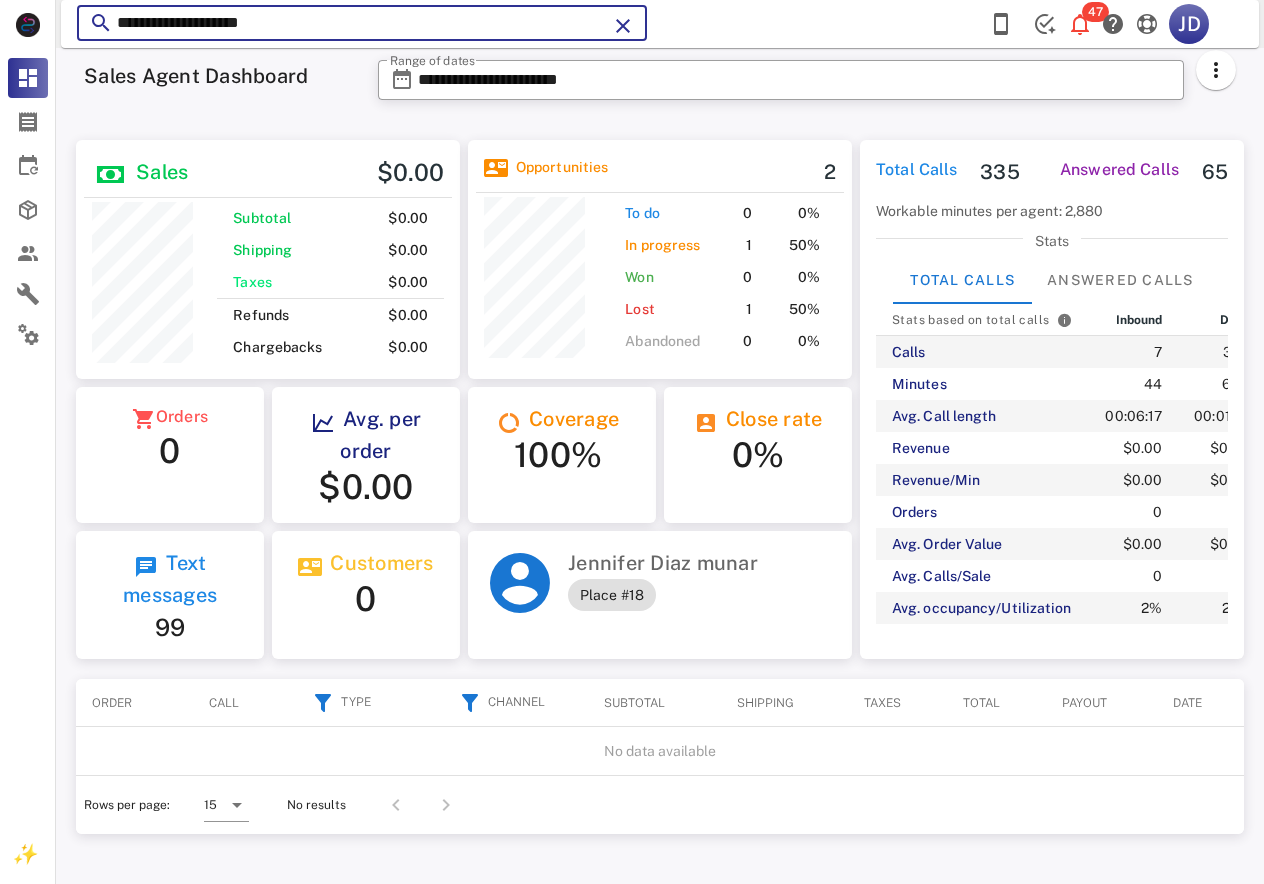 drag, startPoint x: 324, startPoint y: 25, endPoint x: 124, endPoint y: 15, distance: 200.24985 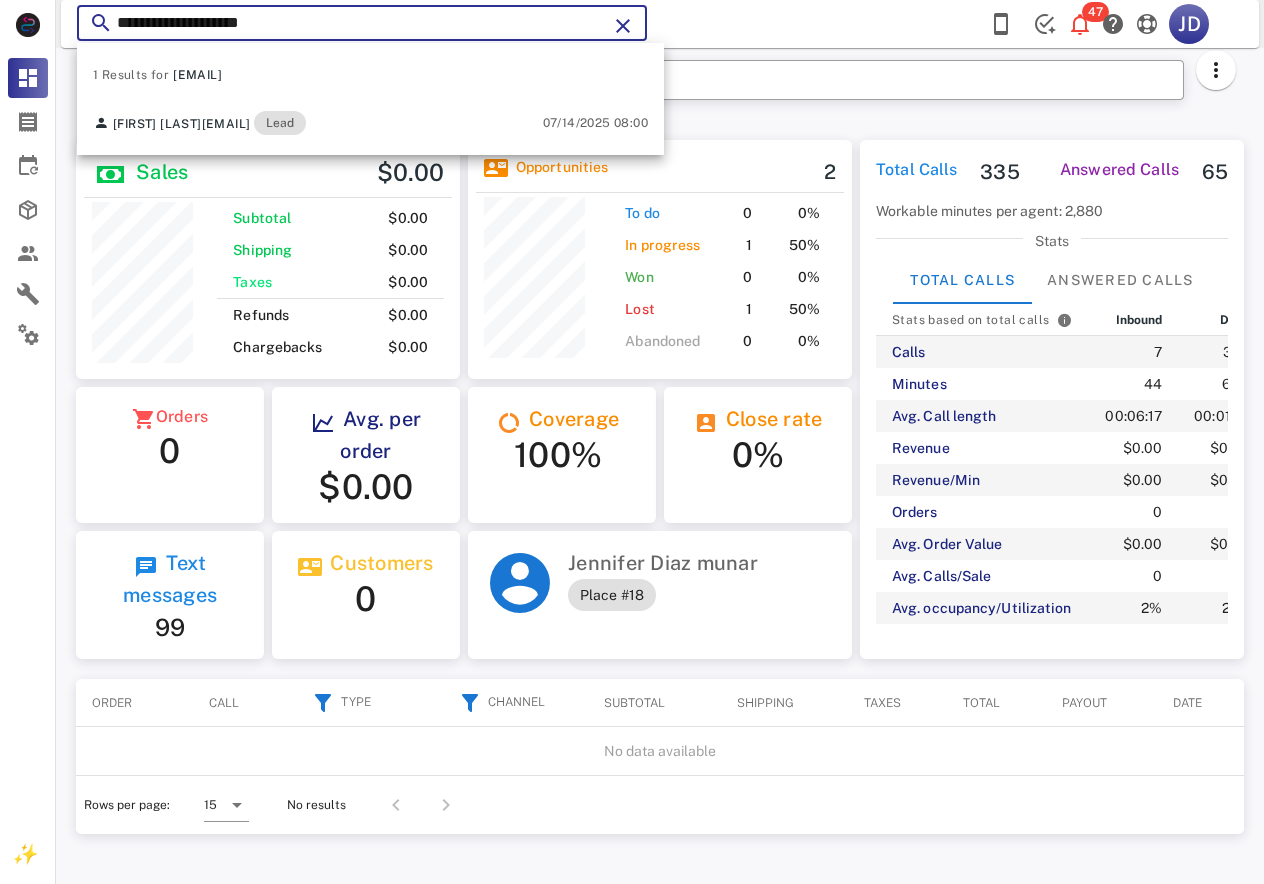 type on "*" 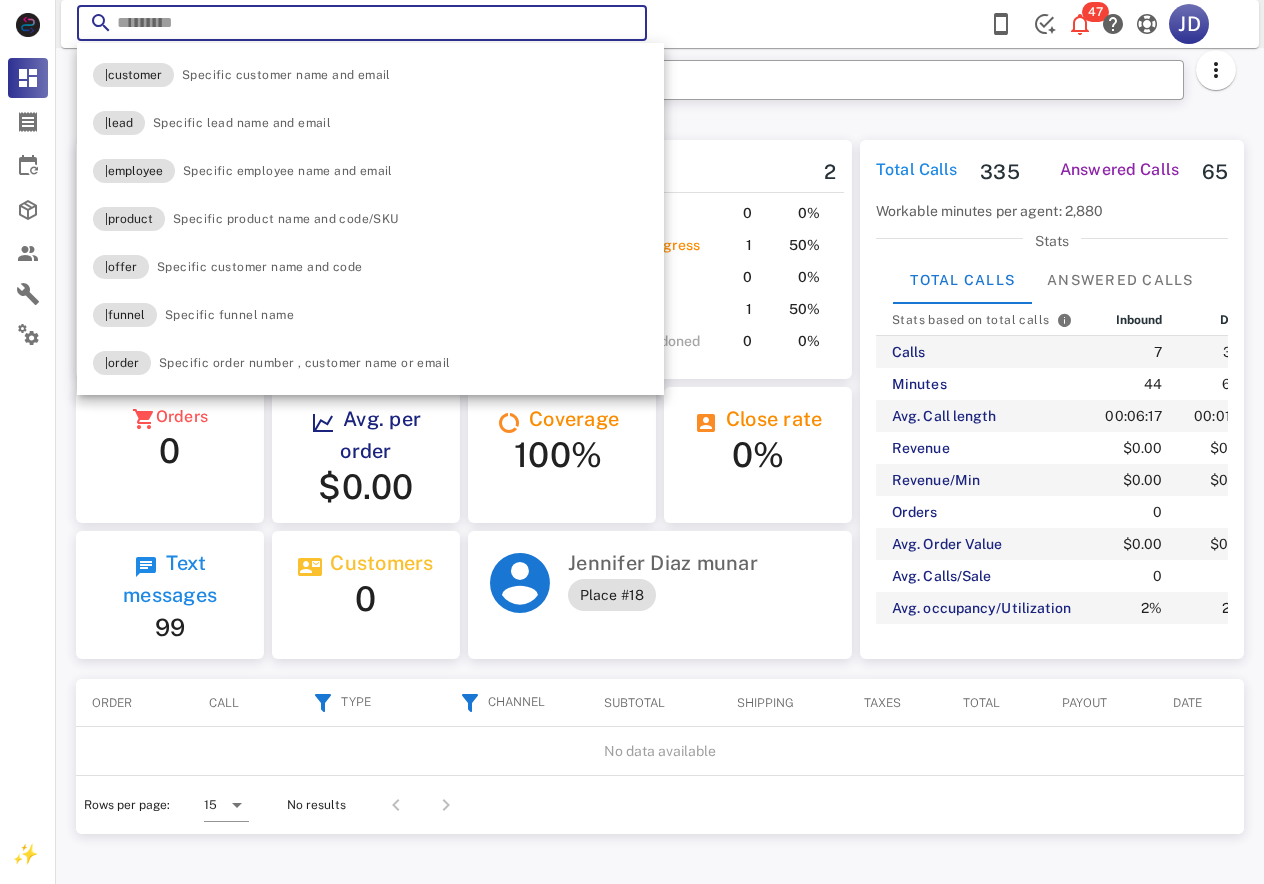 paste on "**********" 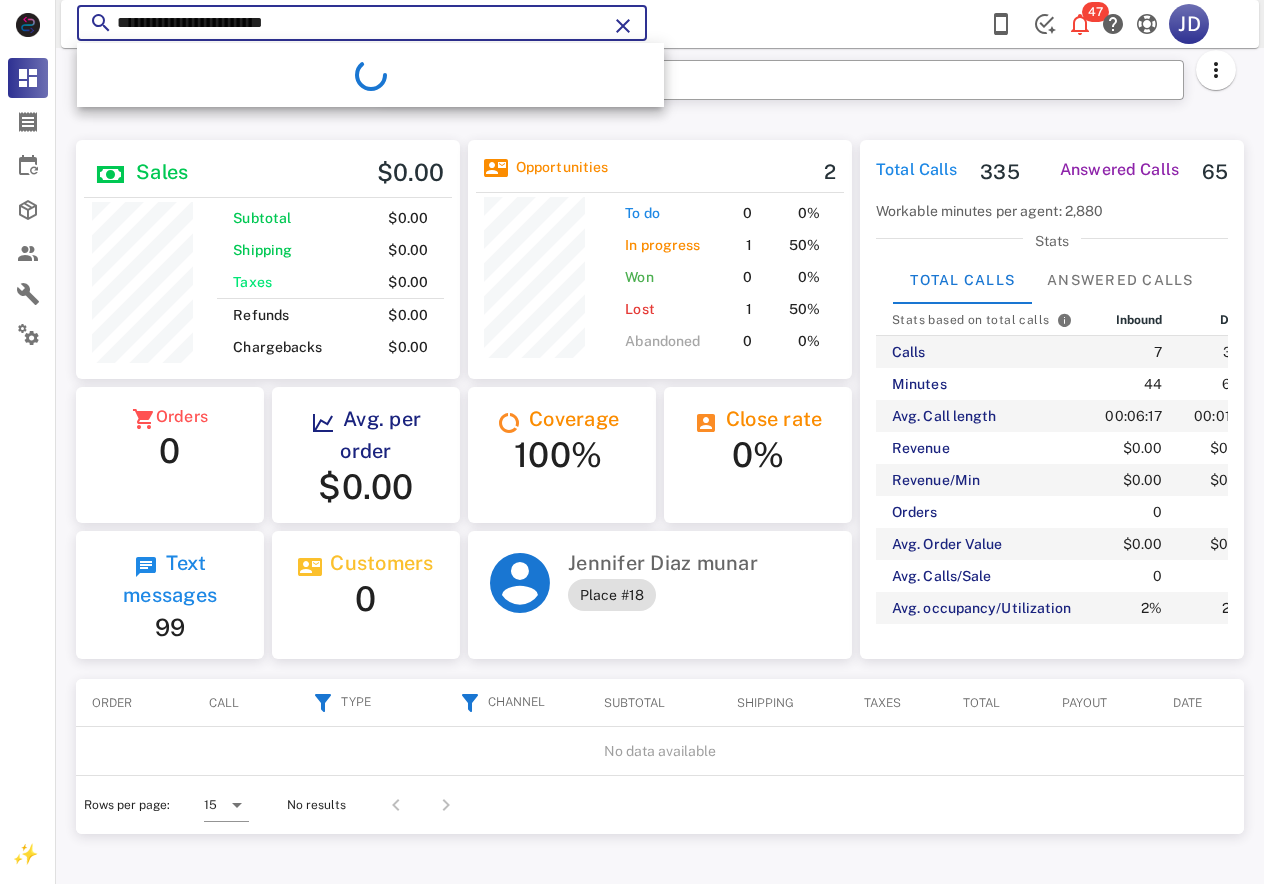 type on "**********" 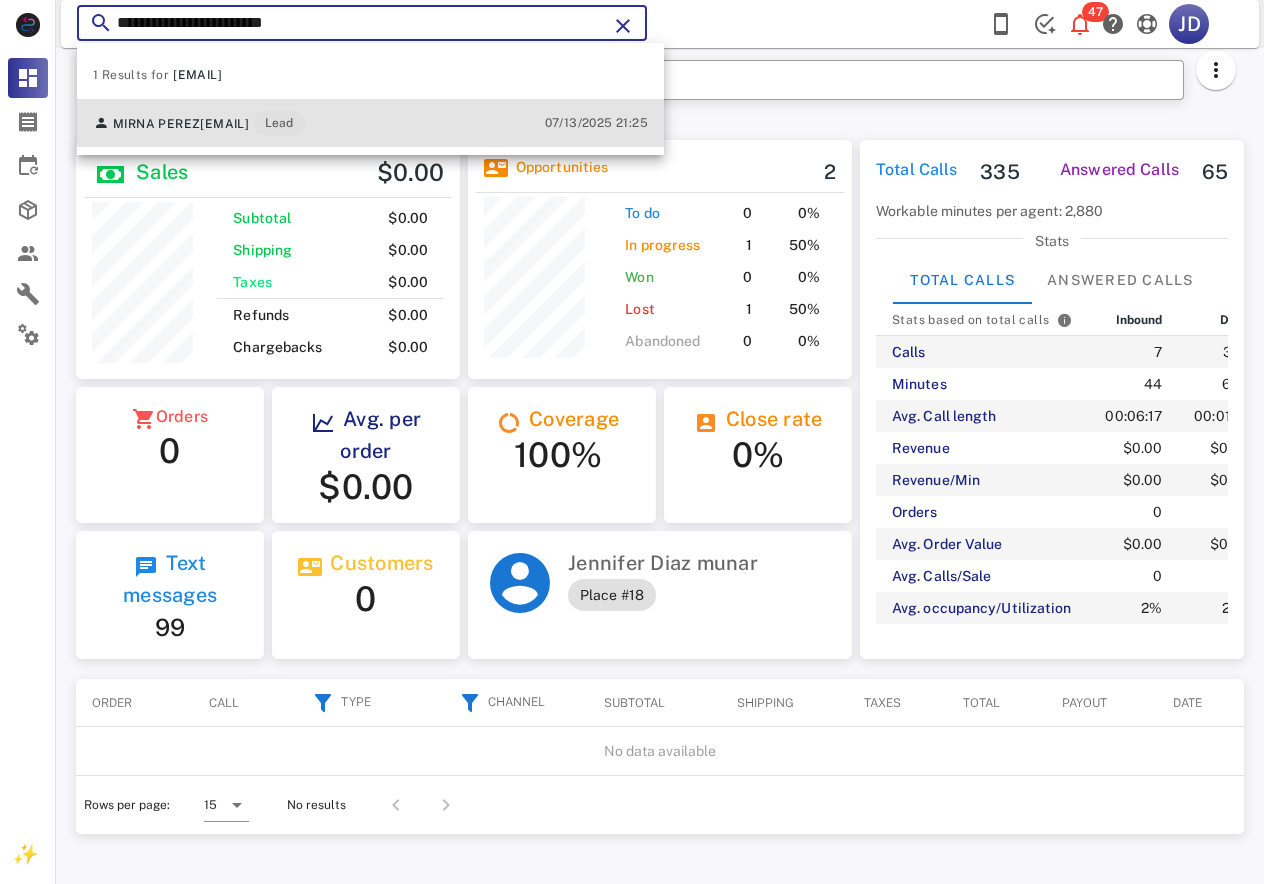 click on "MIRNA PEREZ" at bounding box center [156, 124] 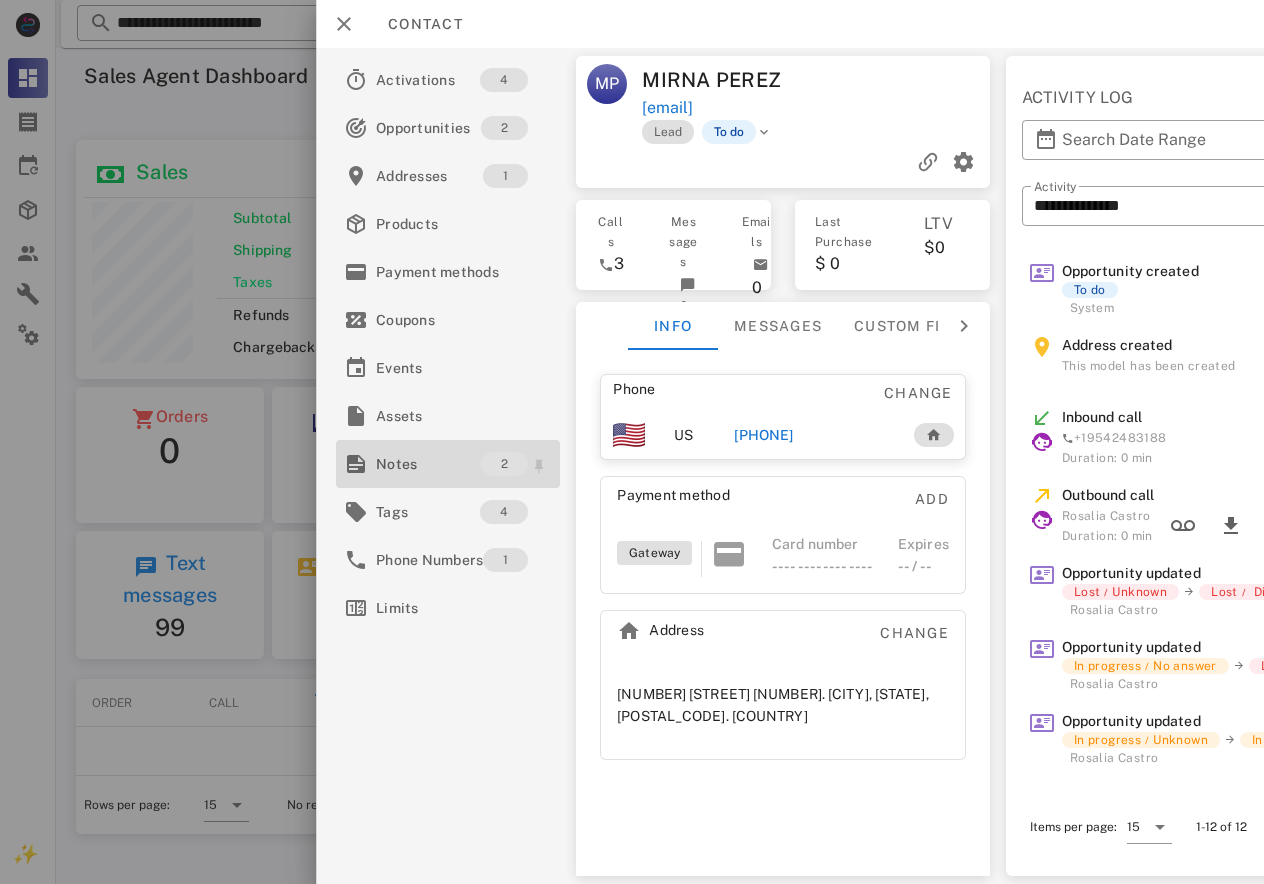 click on "Notes" at bounding box center (428, 464) 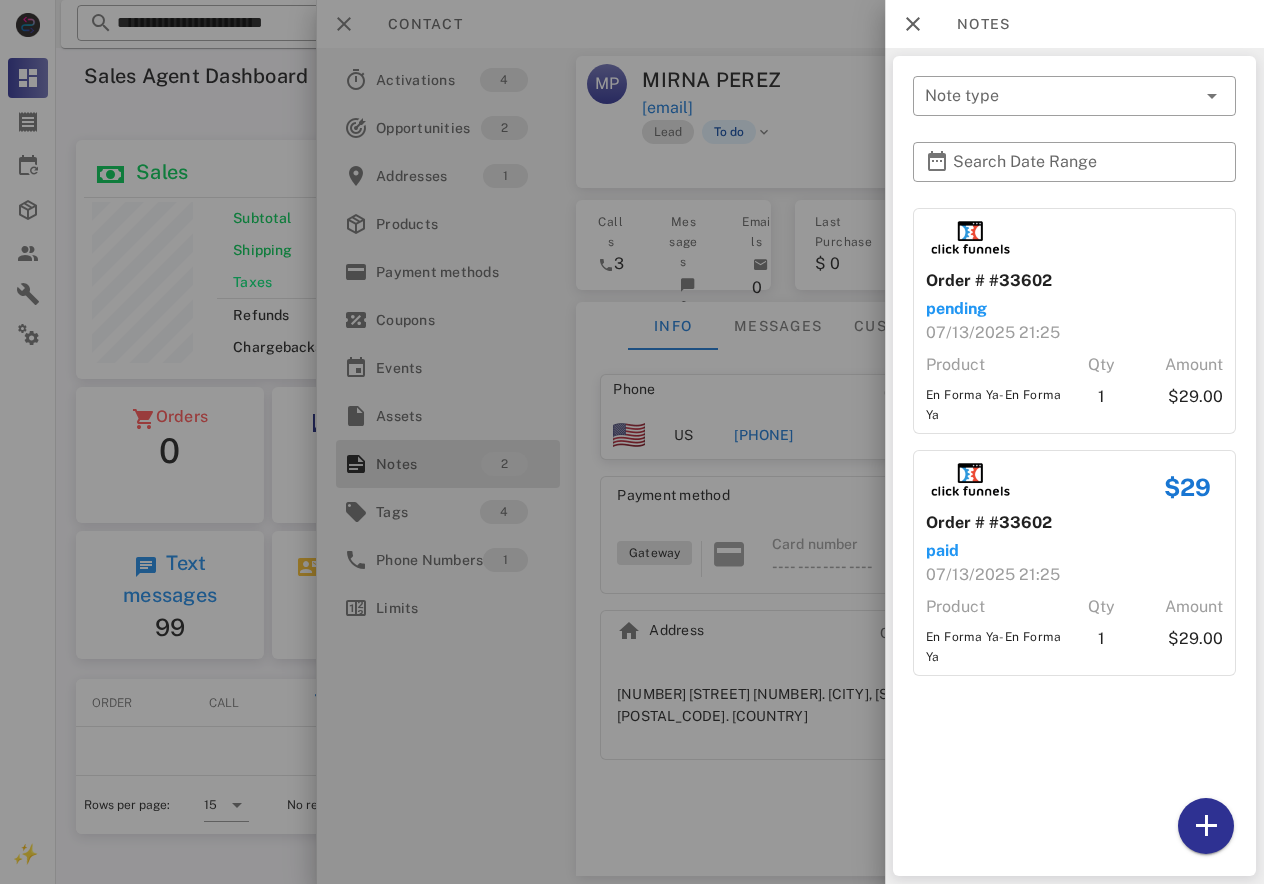 click at bounding box center (632, 442) 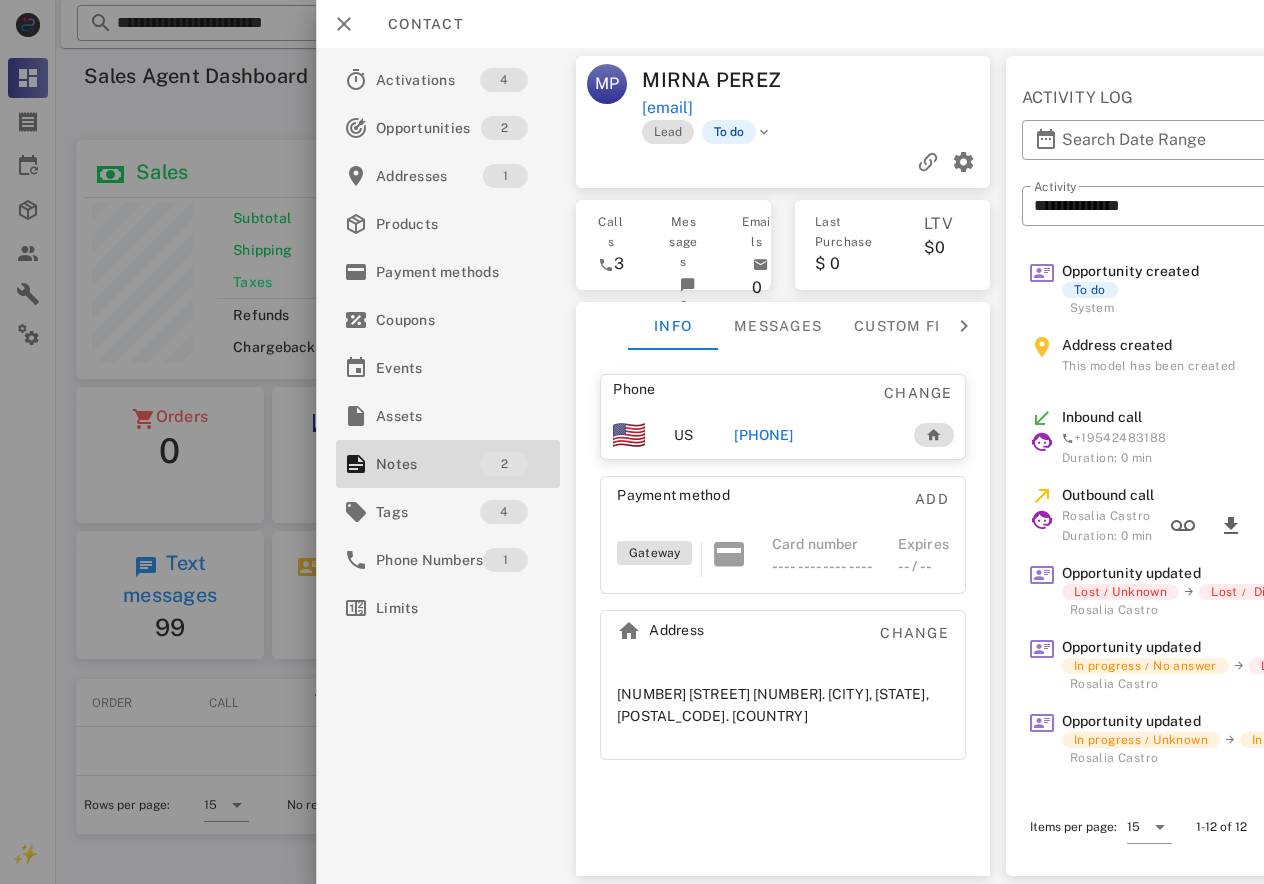click on "[PHONE]" at bounding box center (763, 435) 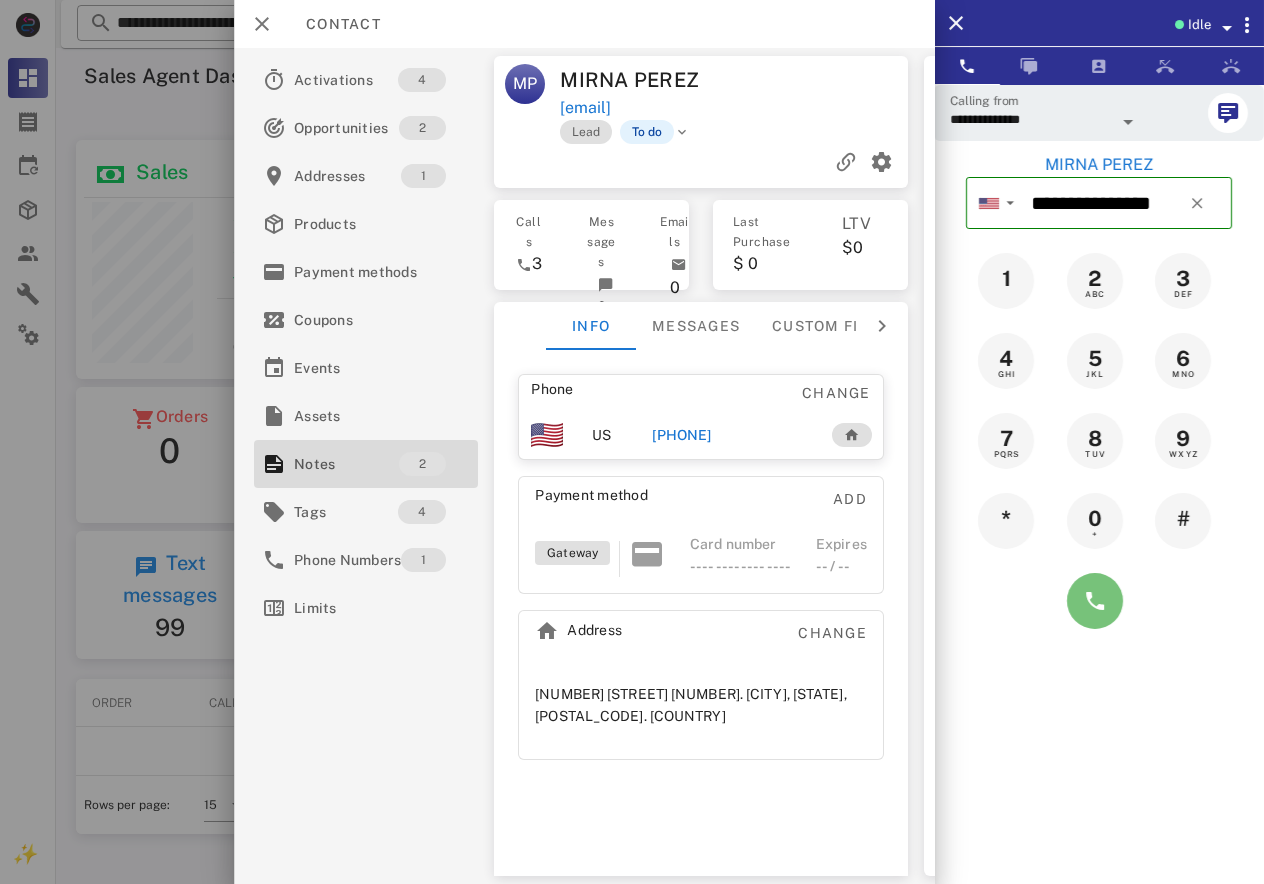 click at bounding box center (1095, 601) 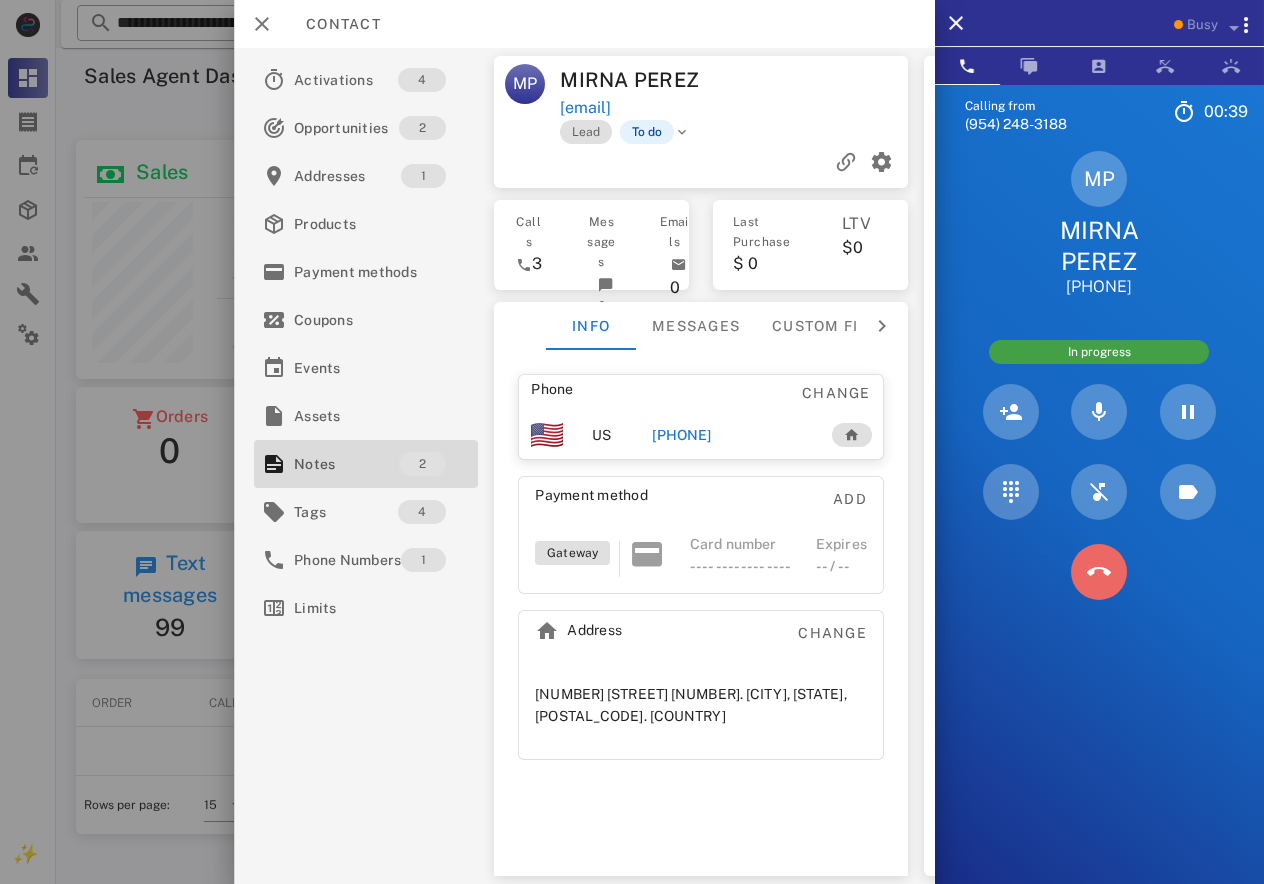 click at bounding box center [1099, 572] 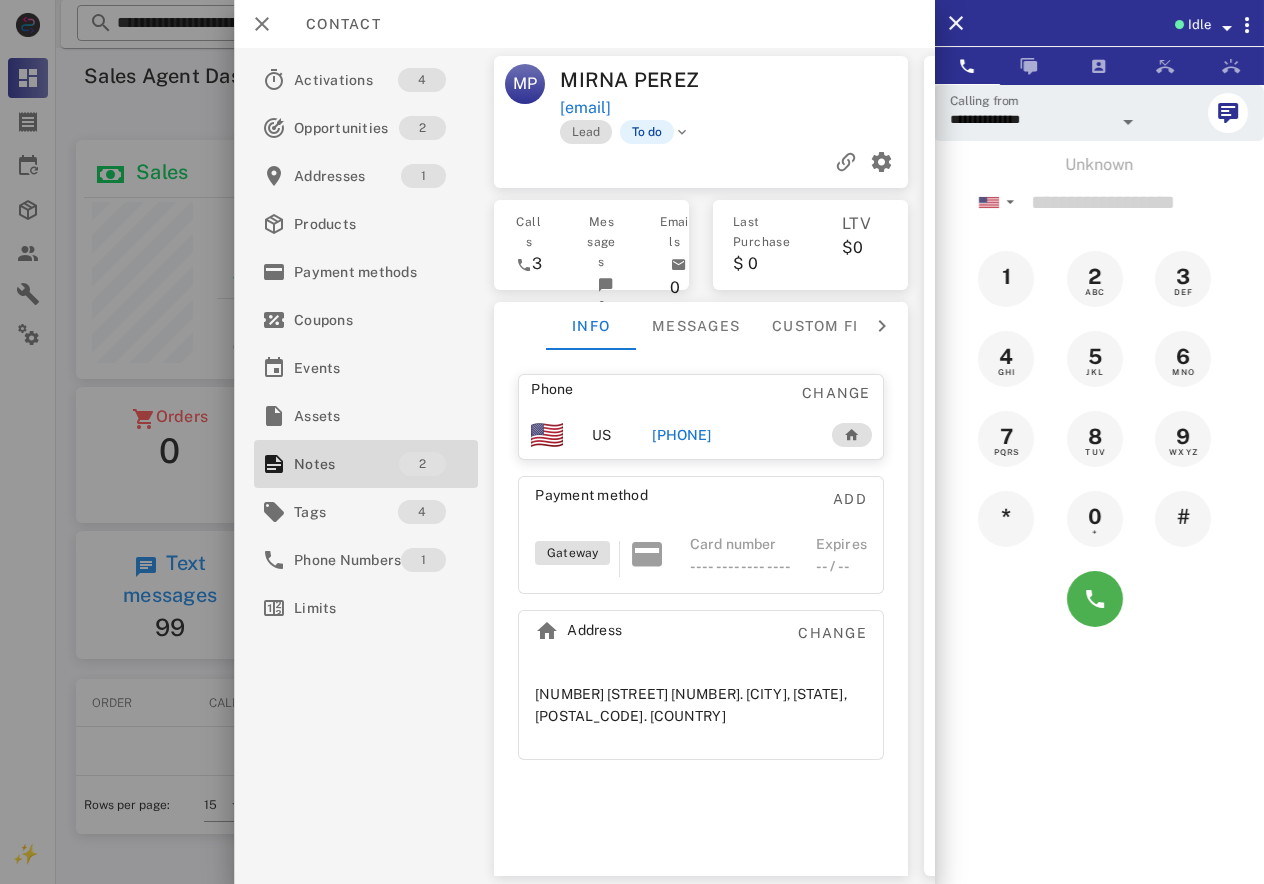 click on "[PHONE]" at bounding box center [681, 435] 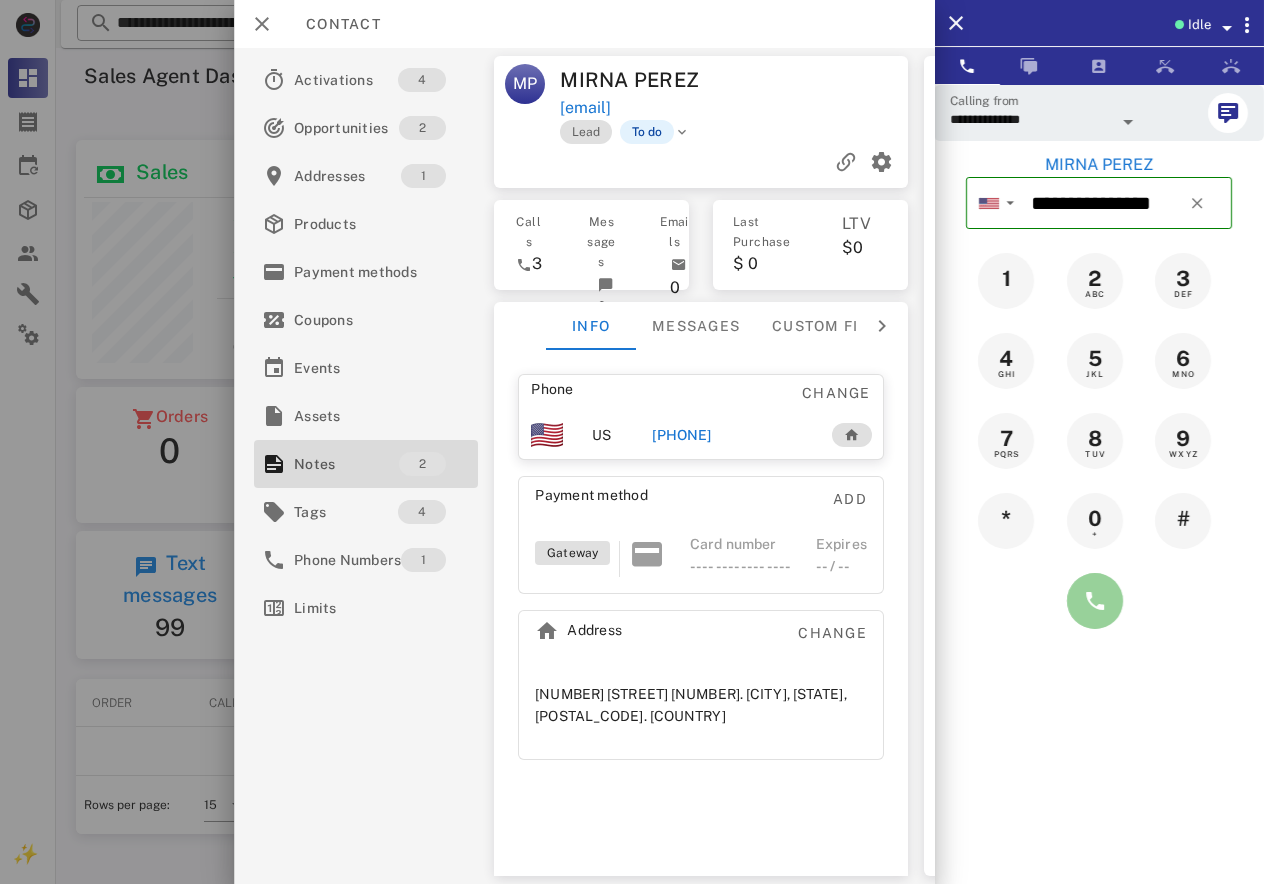 click at bounding box center (1095, 601) 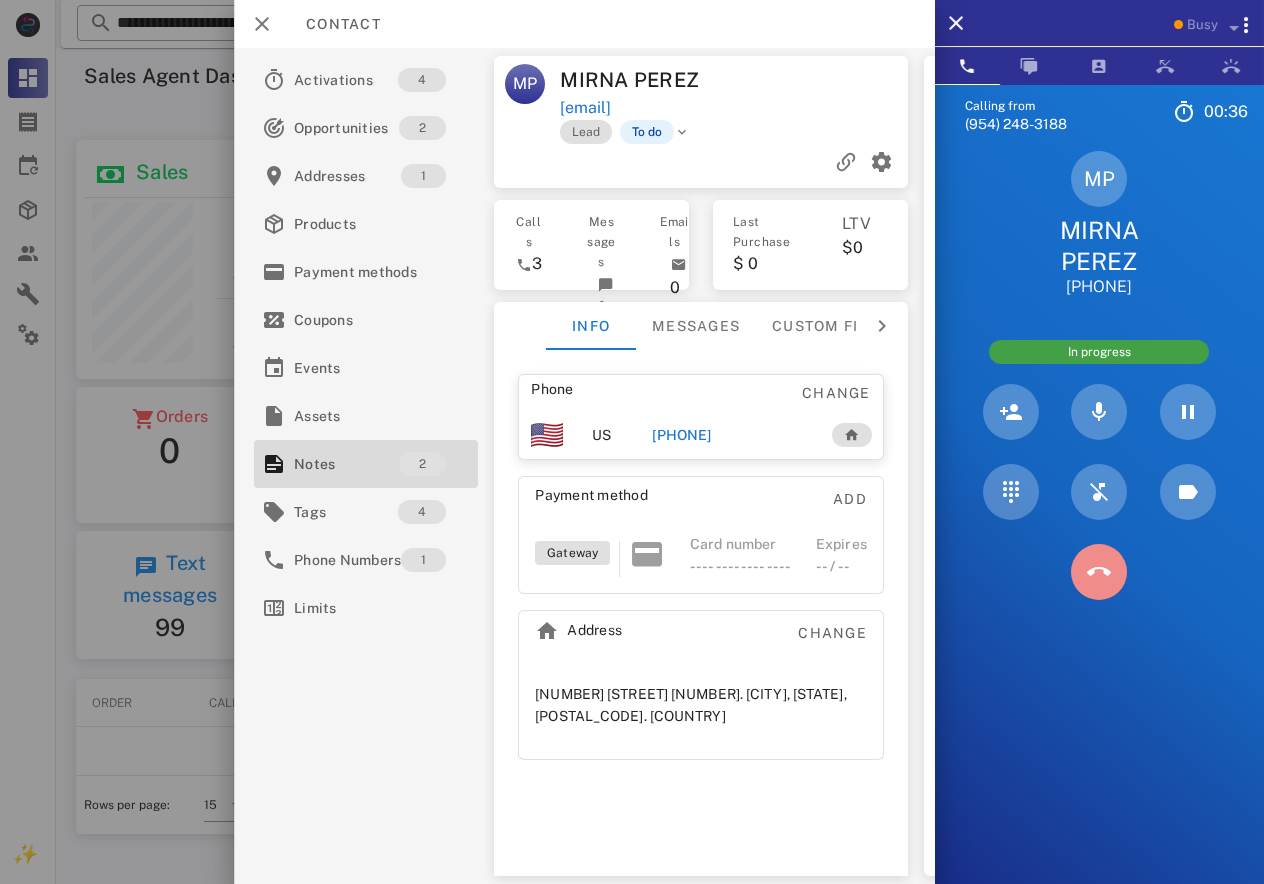 click at bounding box center [1099, 572] 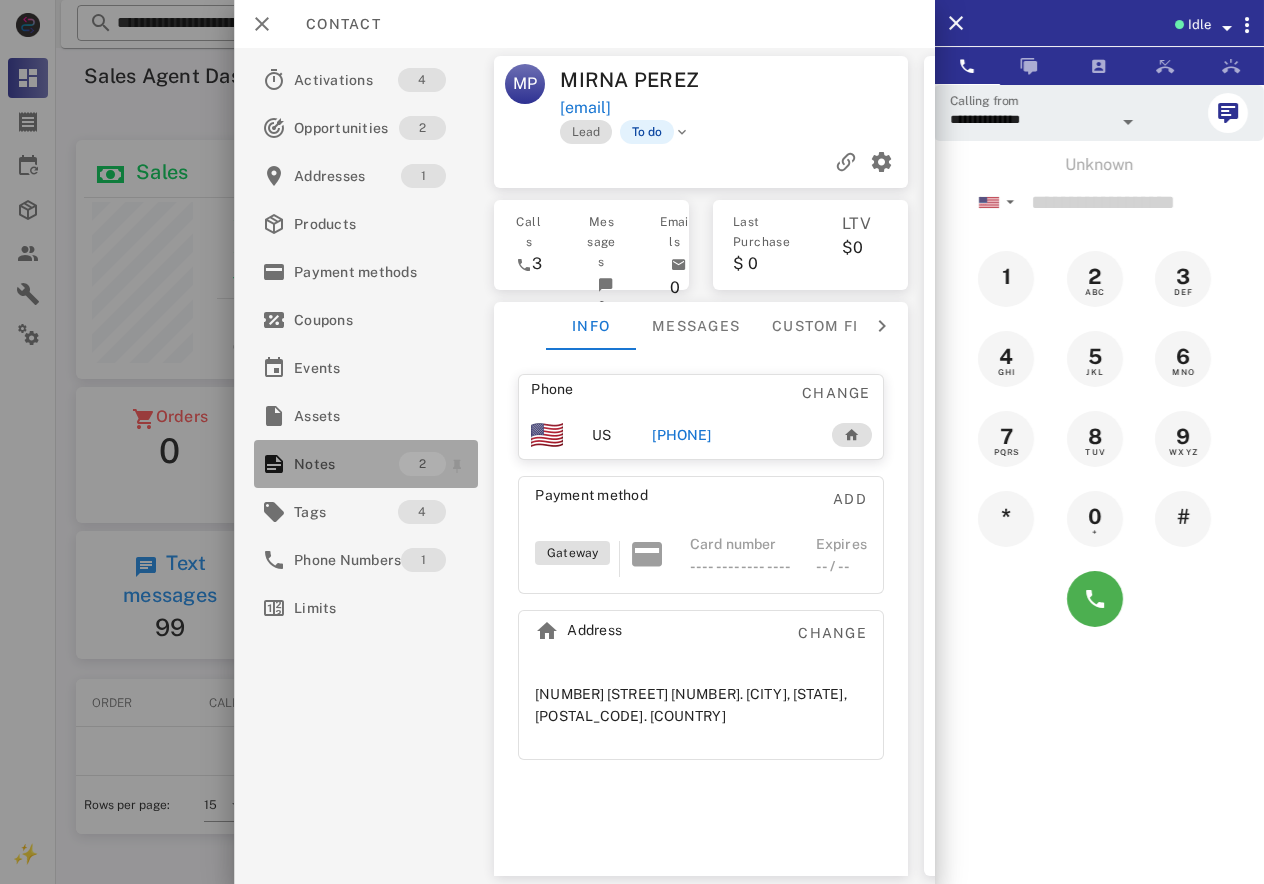 click on "Notes" at bounding box center [346, 464] 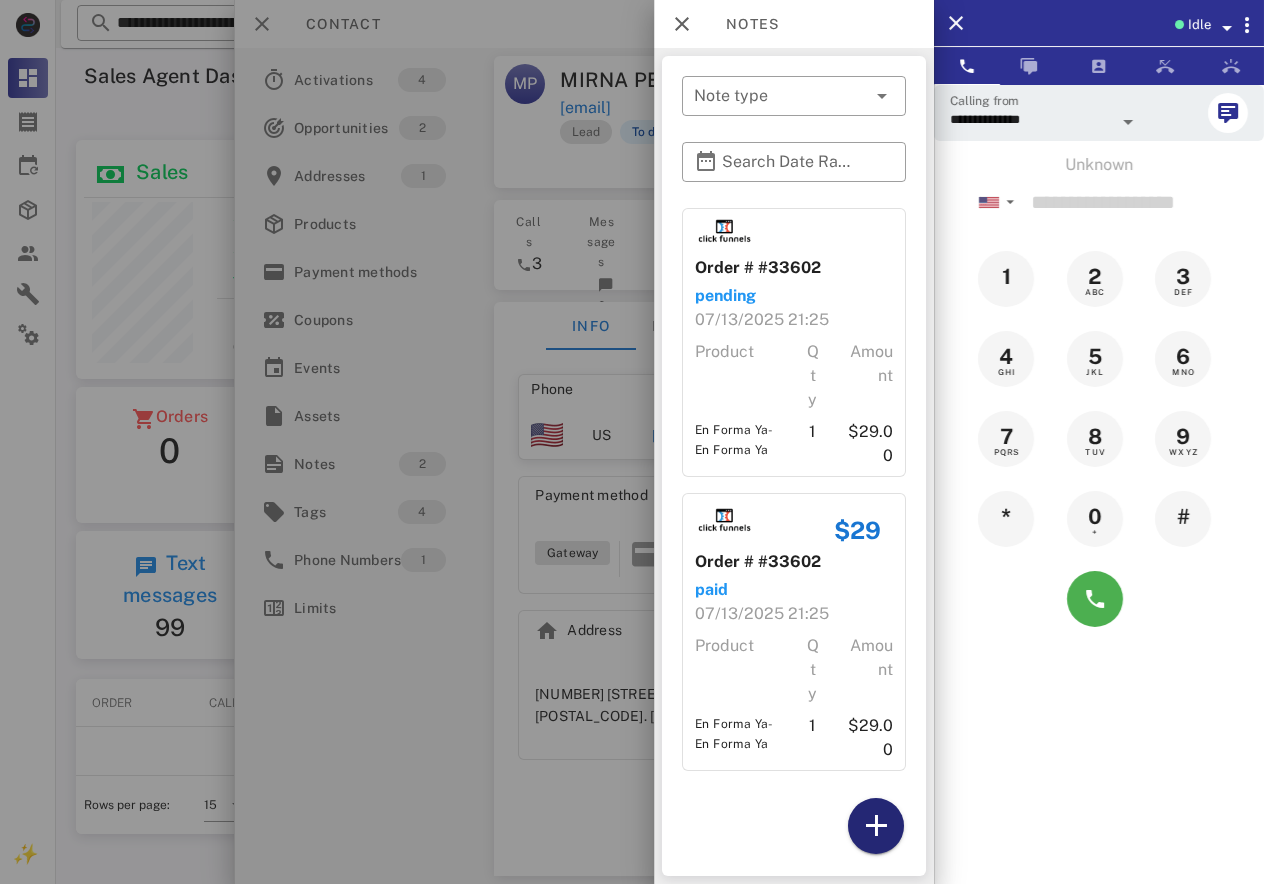 drag, startPoint x: 887, startPoint y: 821, endPoint x: 873, endPoint y: 694, distance: 127.769325 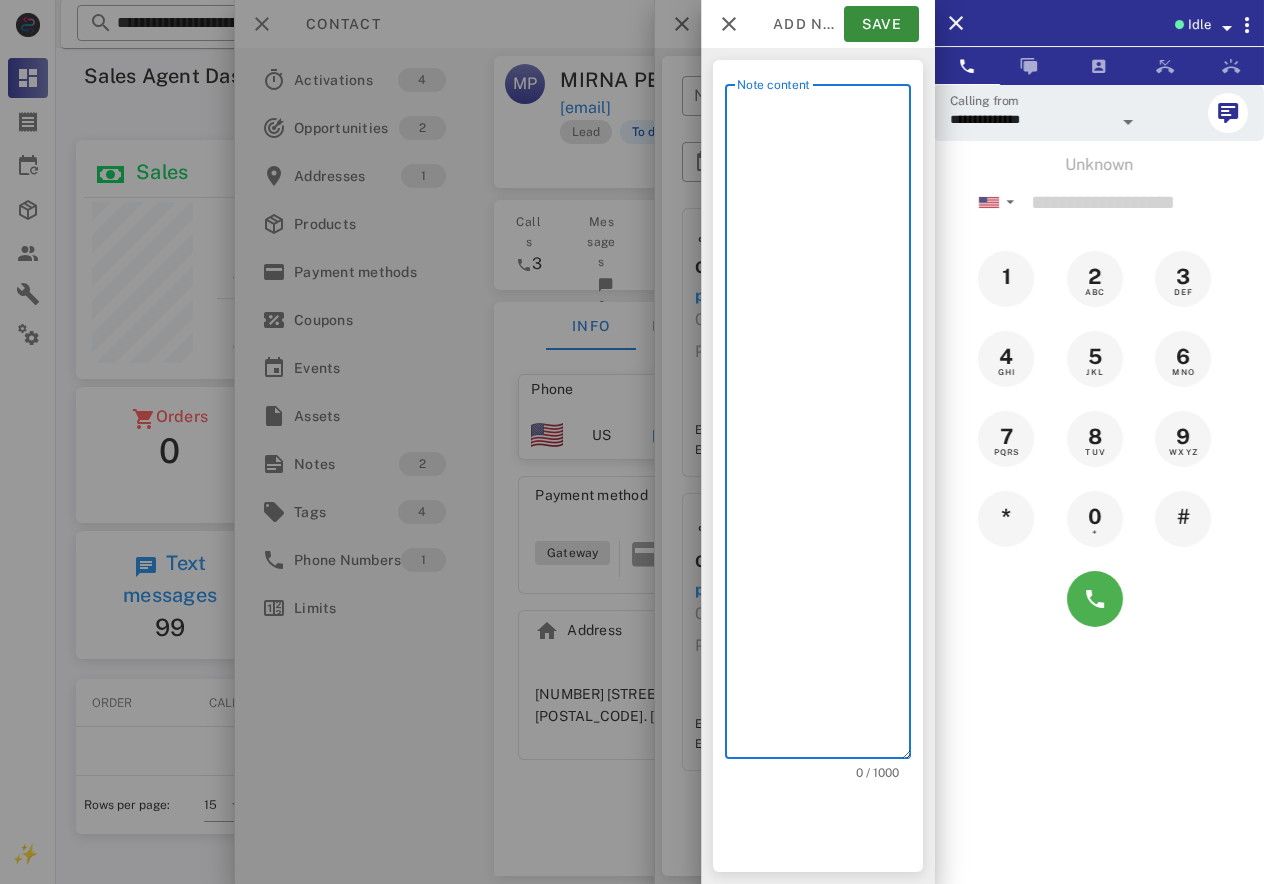 scroll, scrollTop: 240, scrollLeft: 384, axis: both 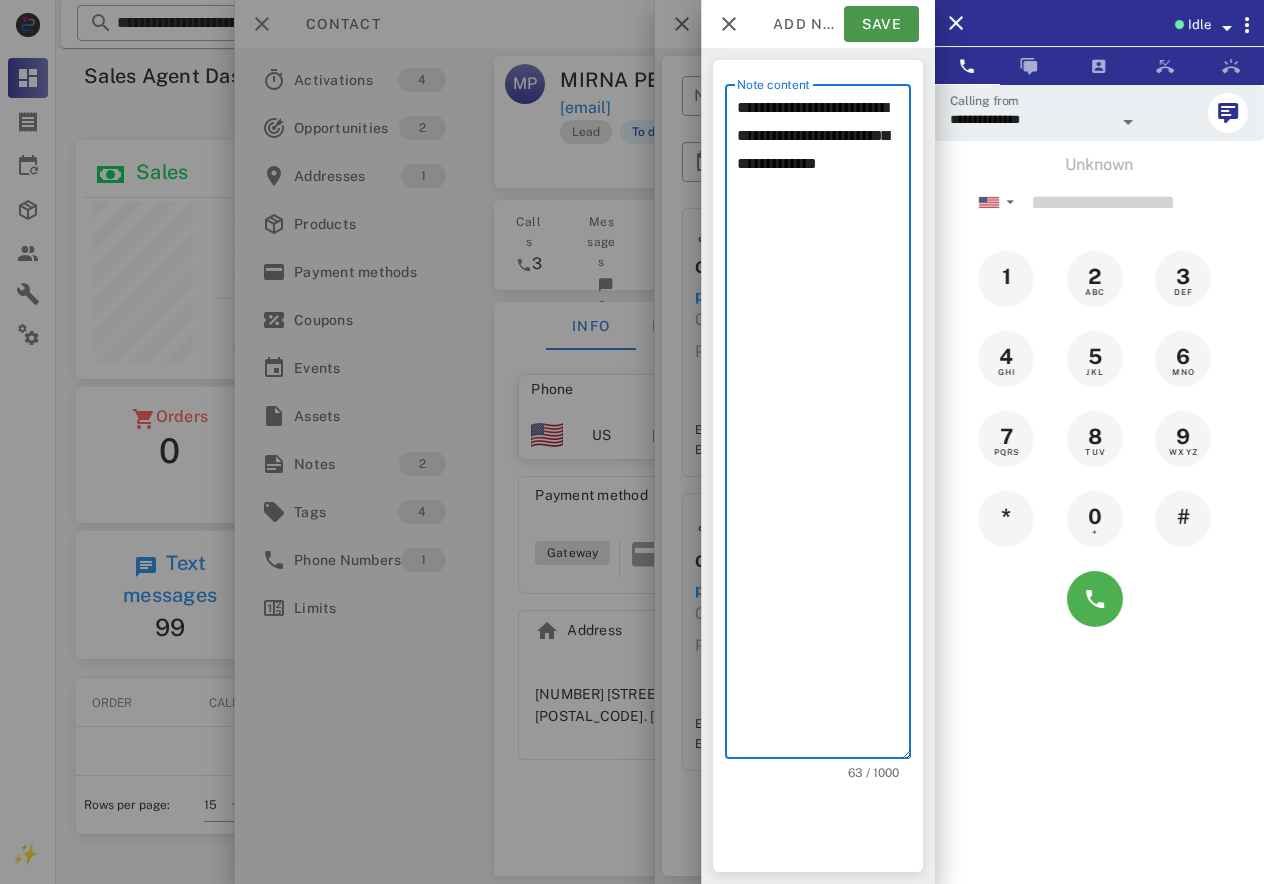 type on "**********" 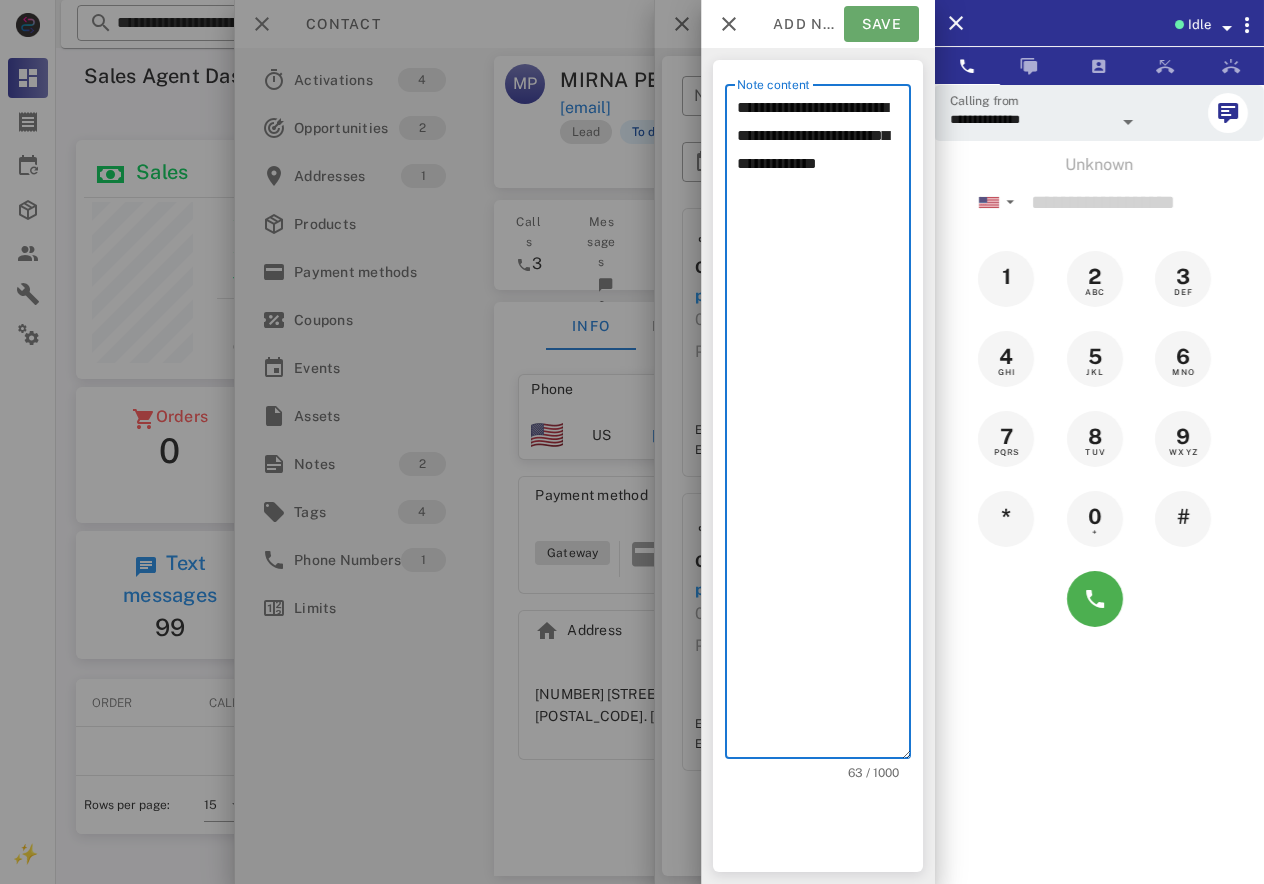 click on "Save" at bounding box center [881, 24] 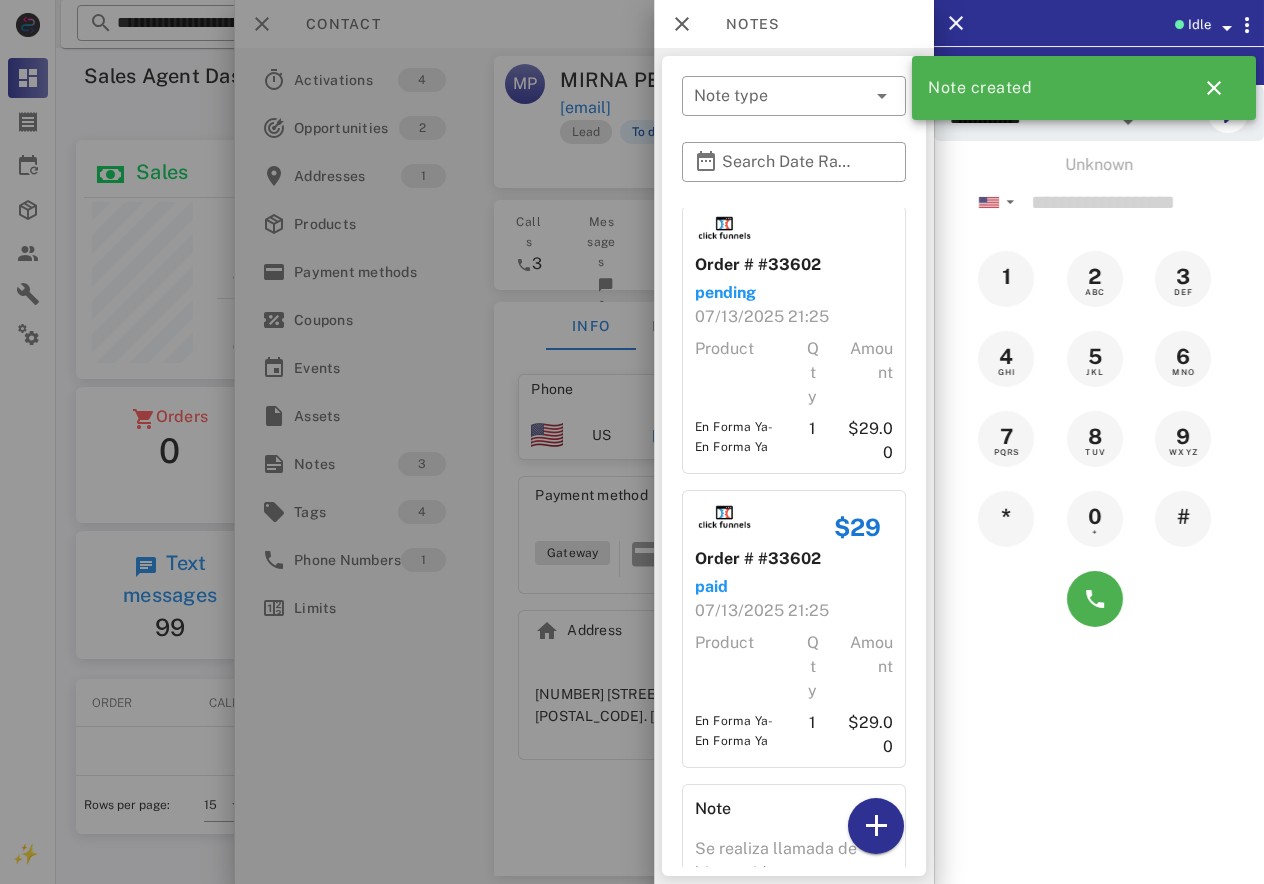scroll, scrollTop: 0, scrollLeft: 0, axis: both 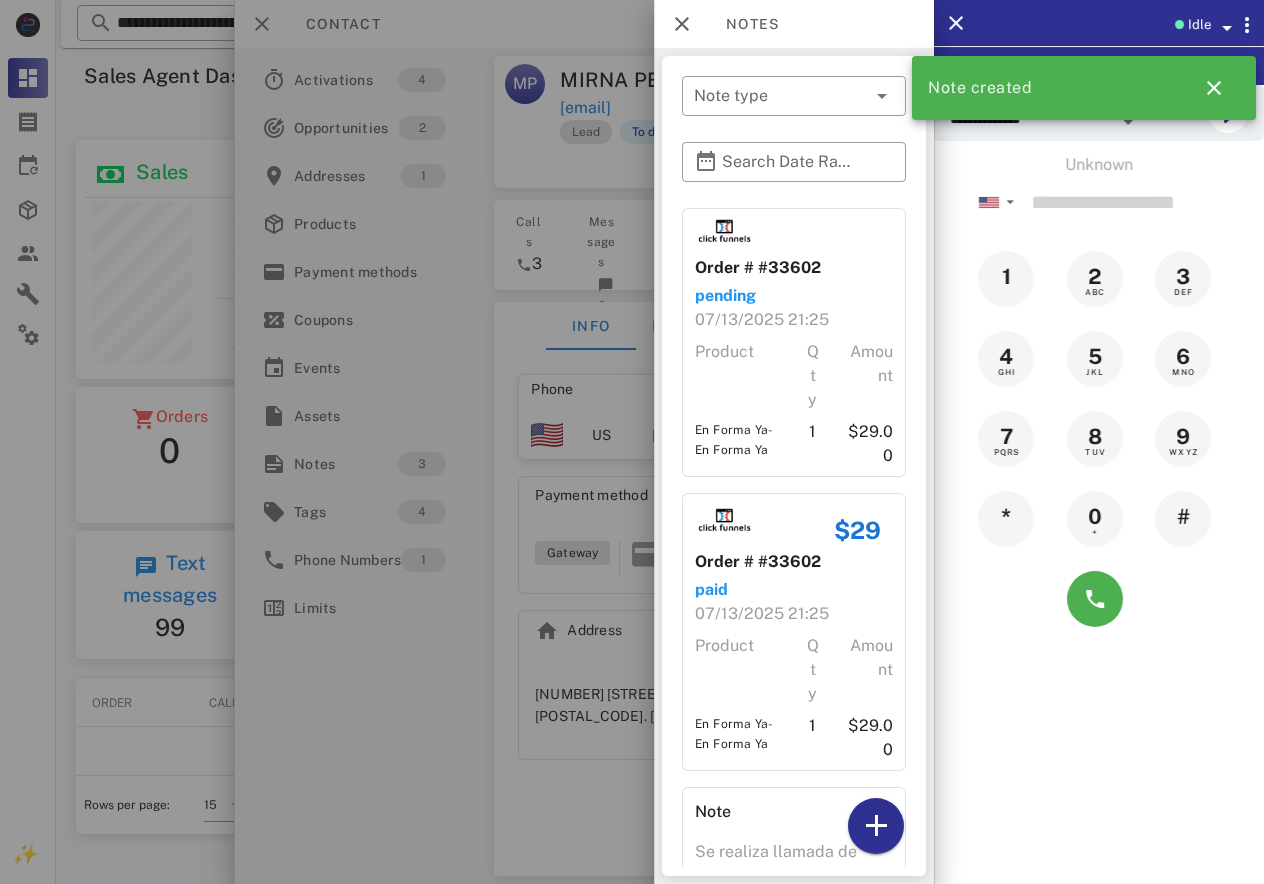 click at bounding box center [632, 442] 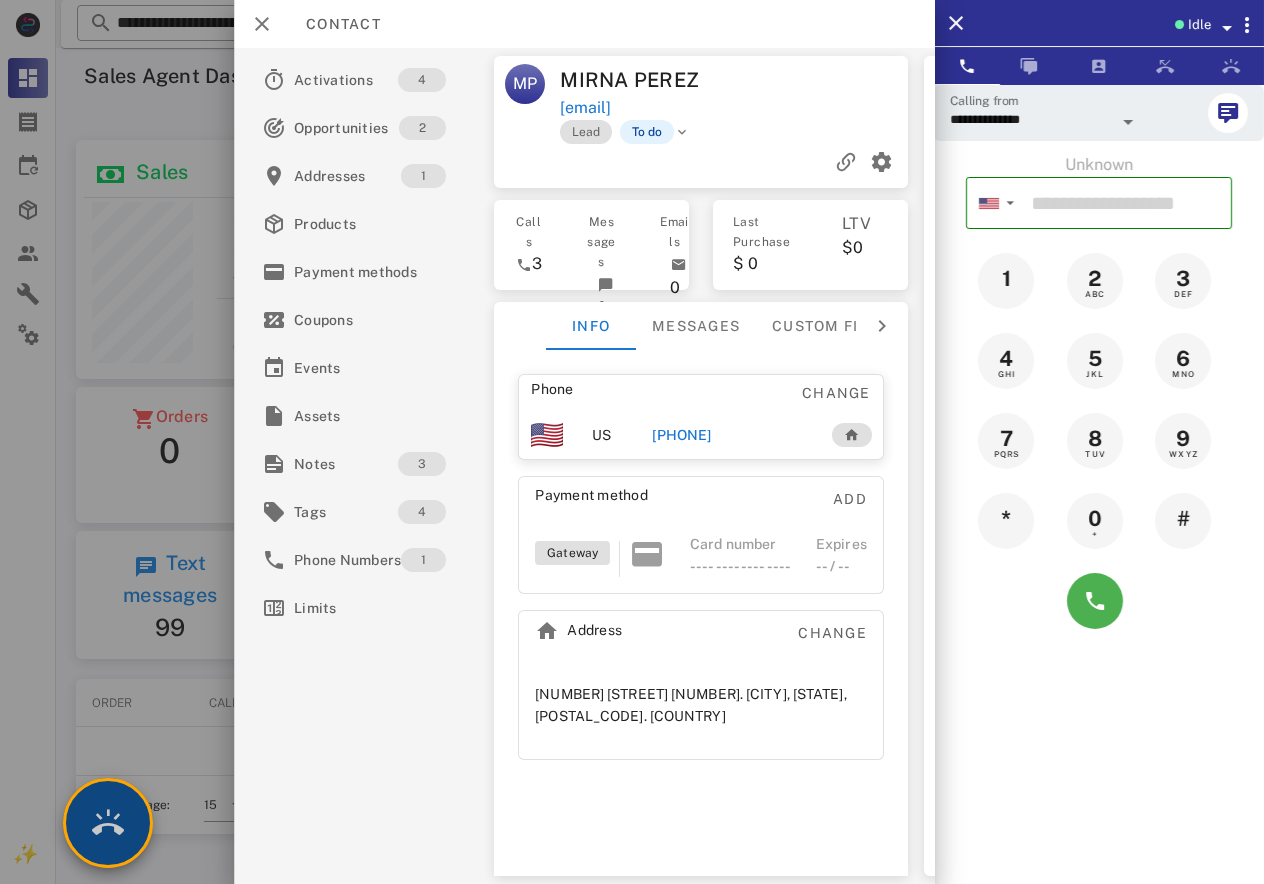click at bounding box center (108, 823) 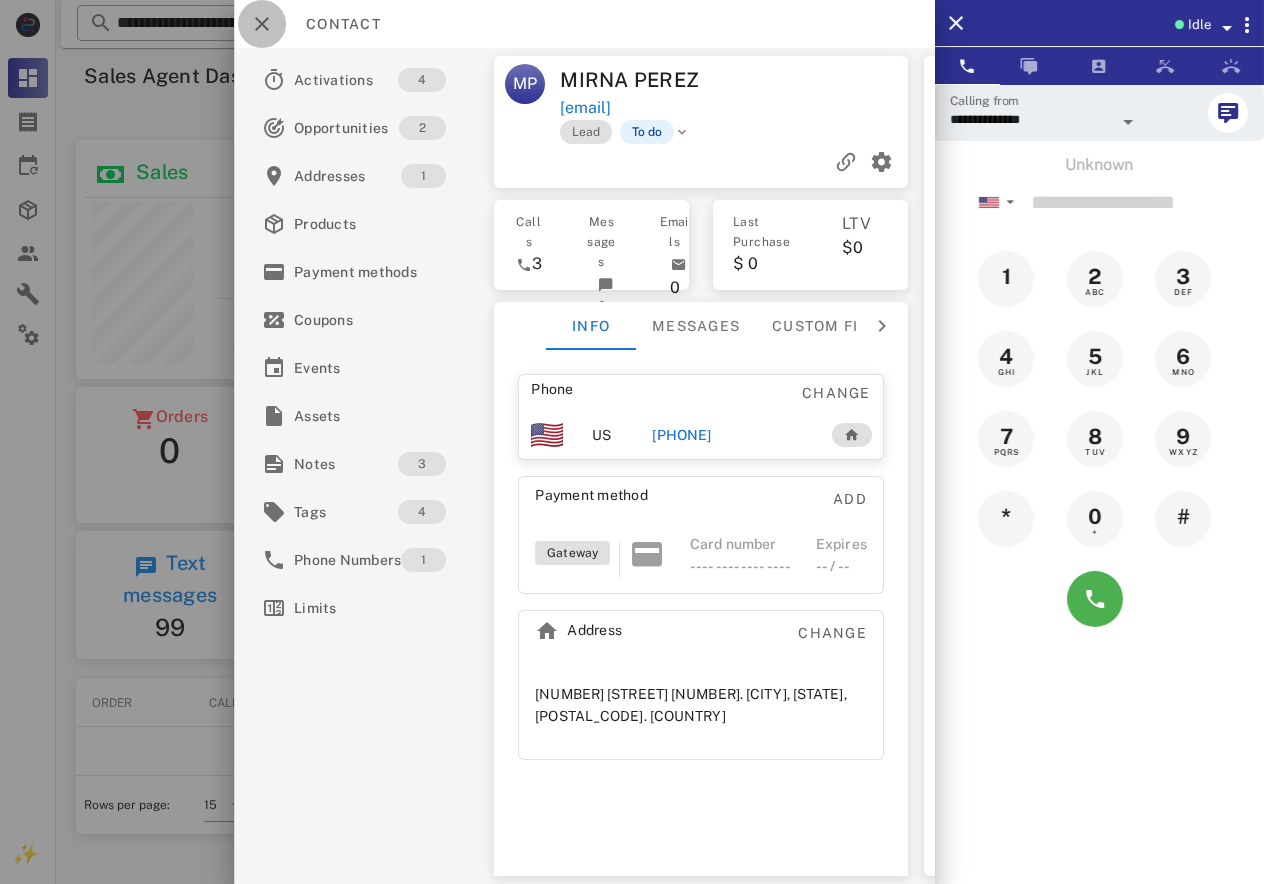 click at bounding box center [262, 24] 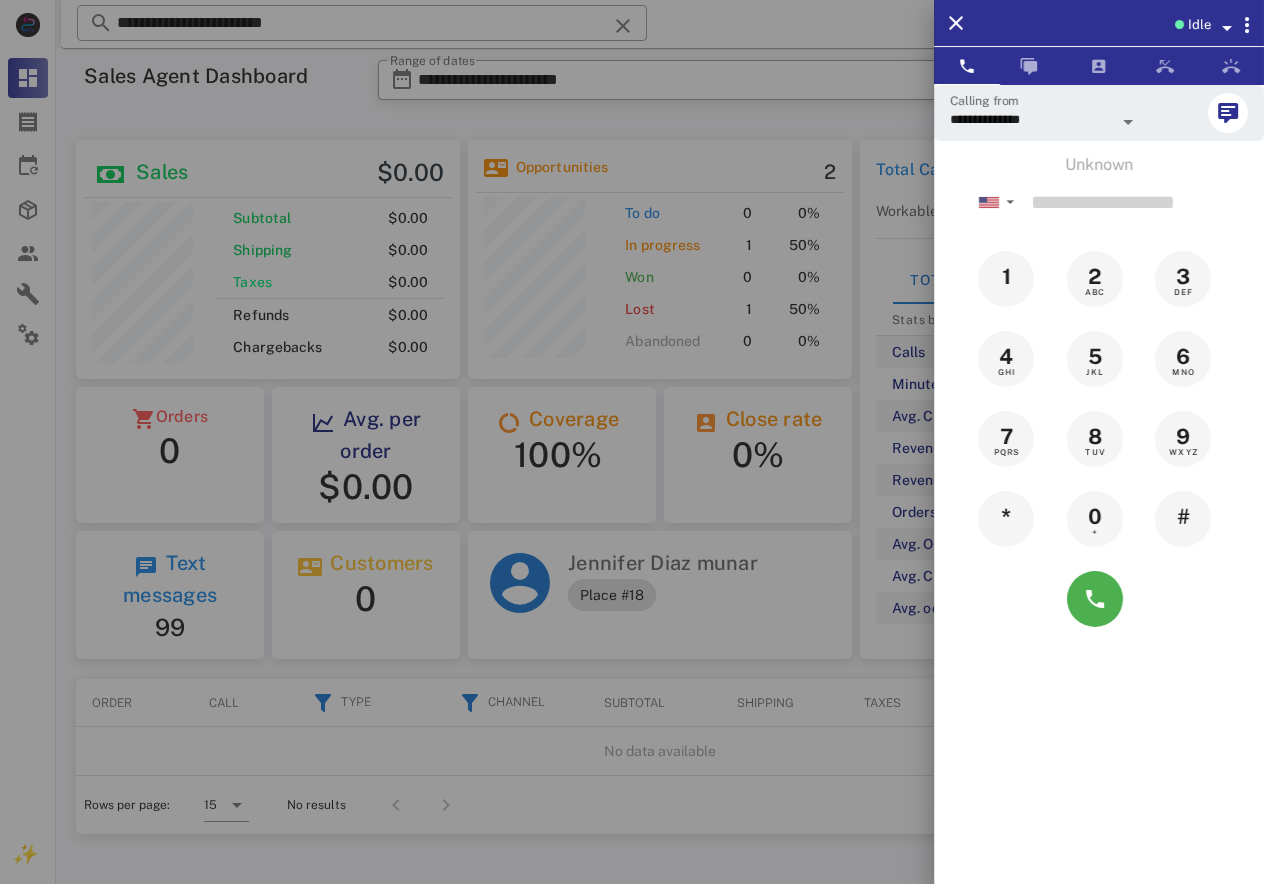 click at bounding box center (632, 442) 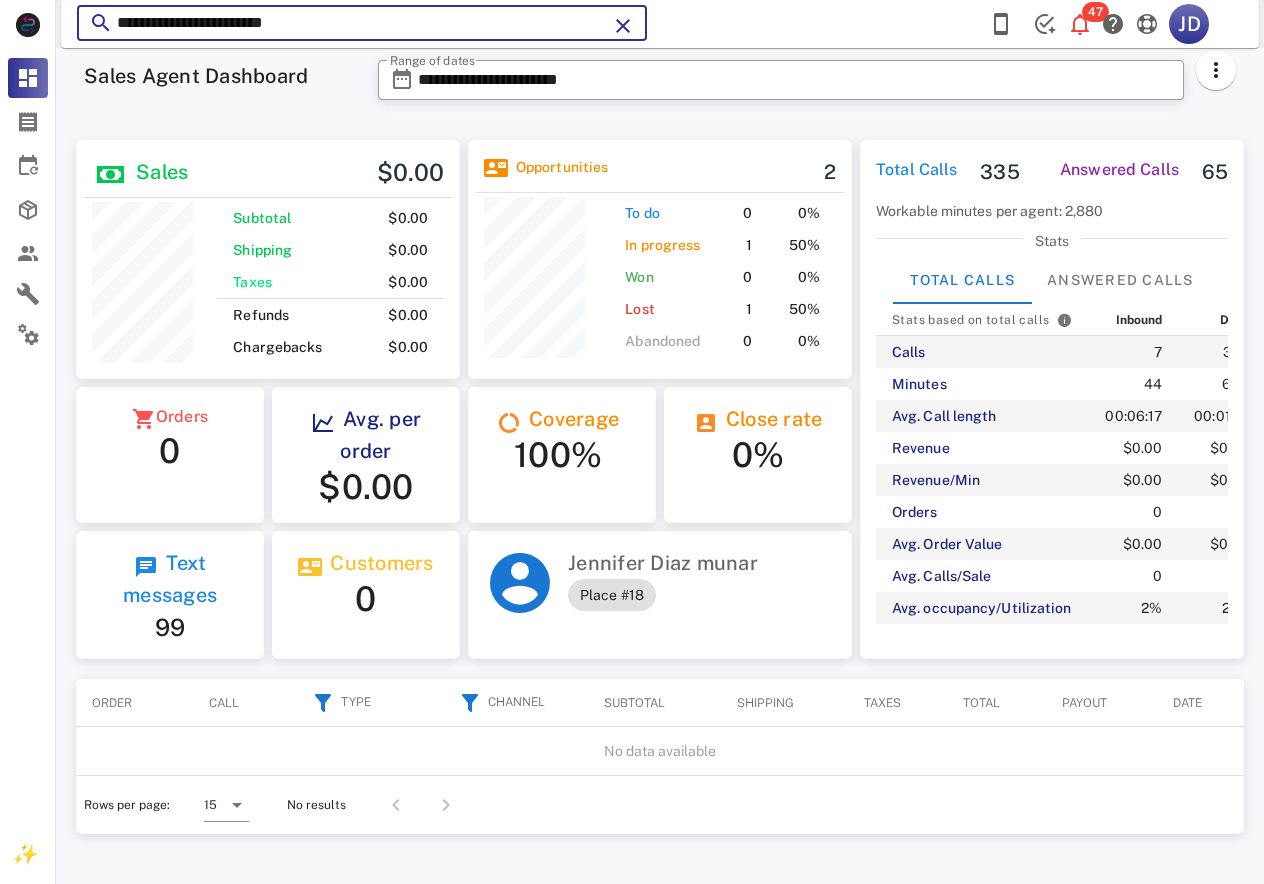 drag, startPoint x: 476, startPoint y: 27, endPoint x: 116, endPoint y: 24, distance: 360.0125 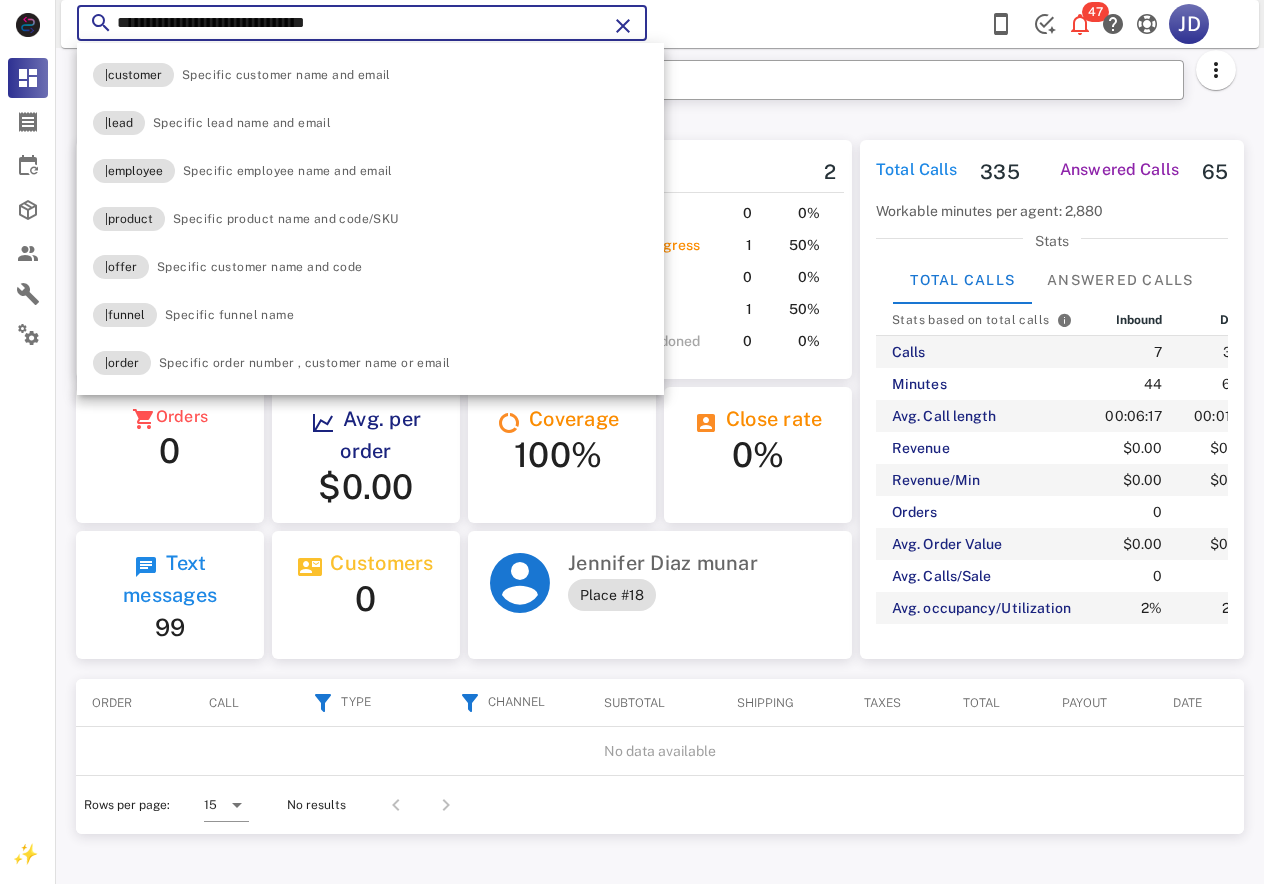 type on "**********" 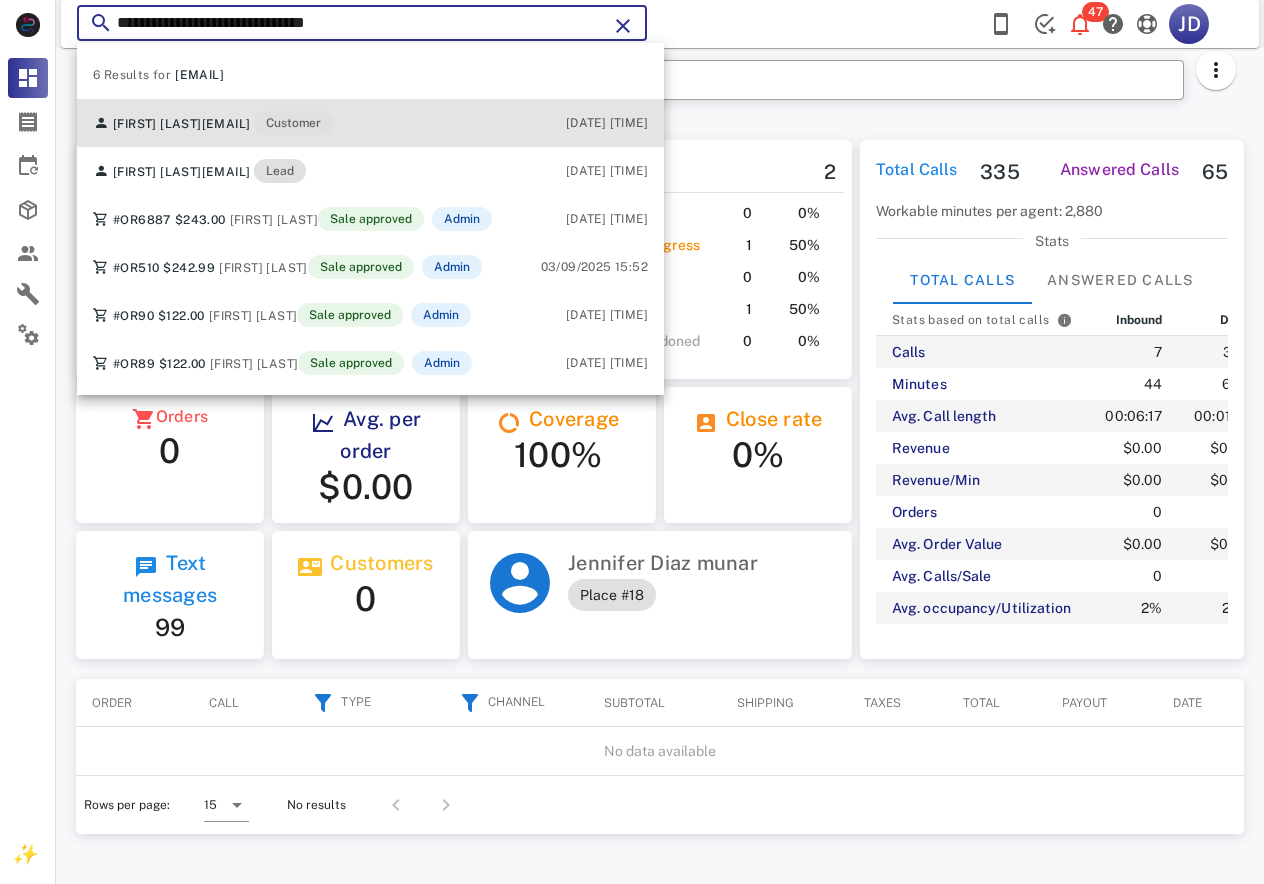click on "[EMAIL]" at bounding box center (226, 124) 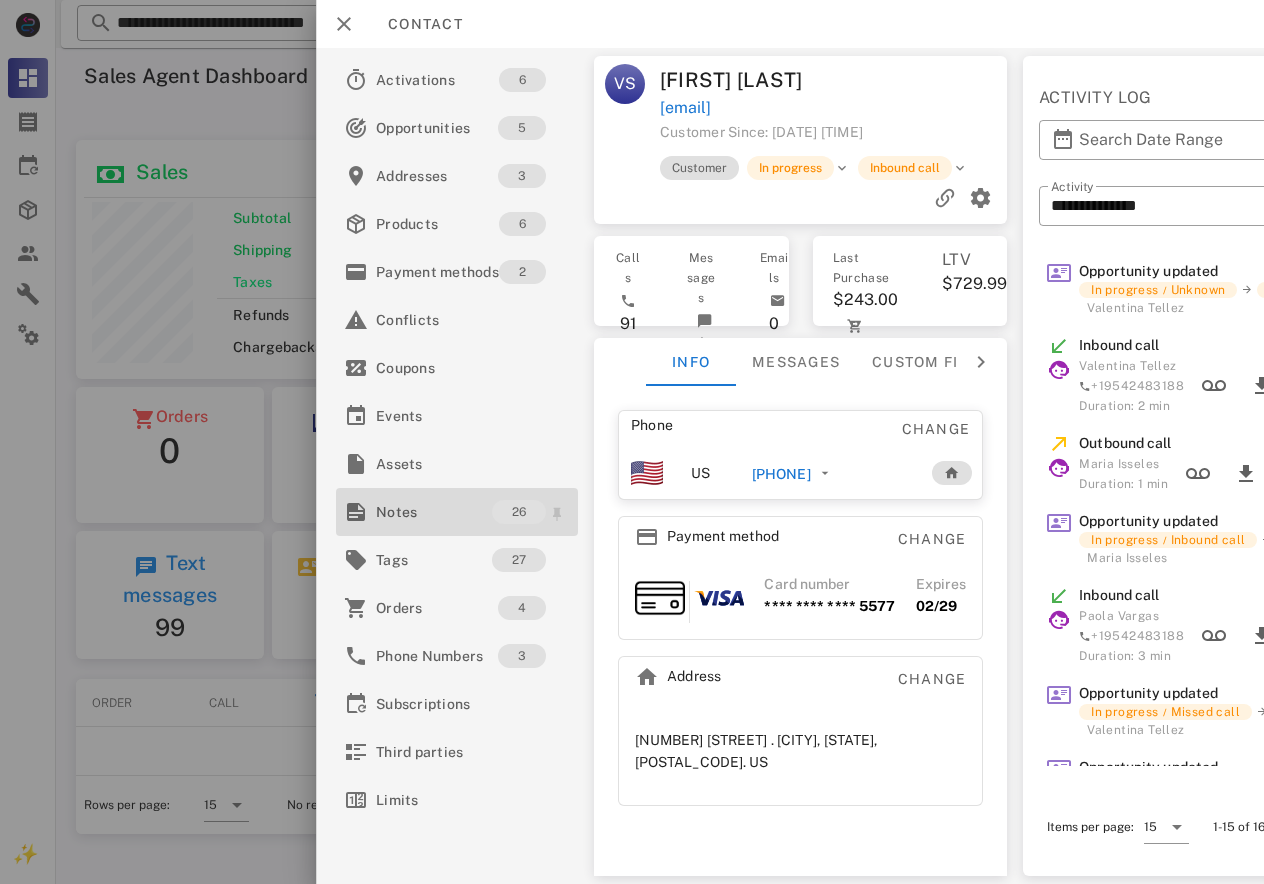 click on "Notes" at bounding box center (434, 512) 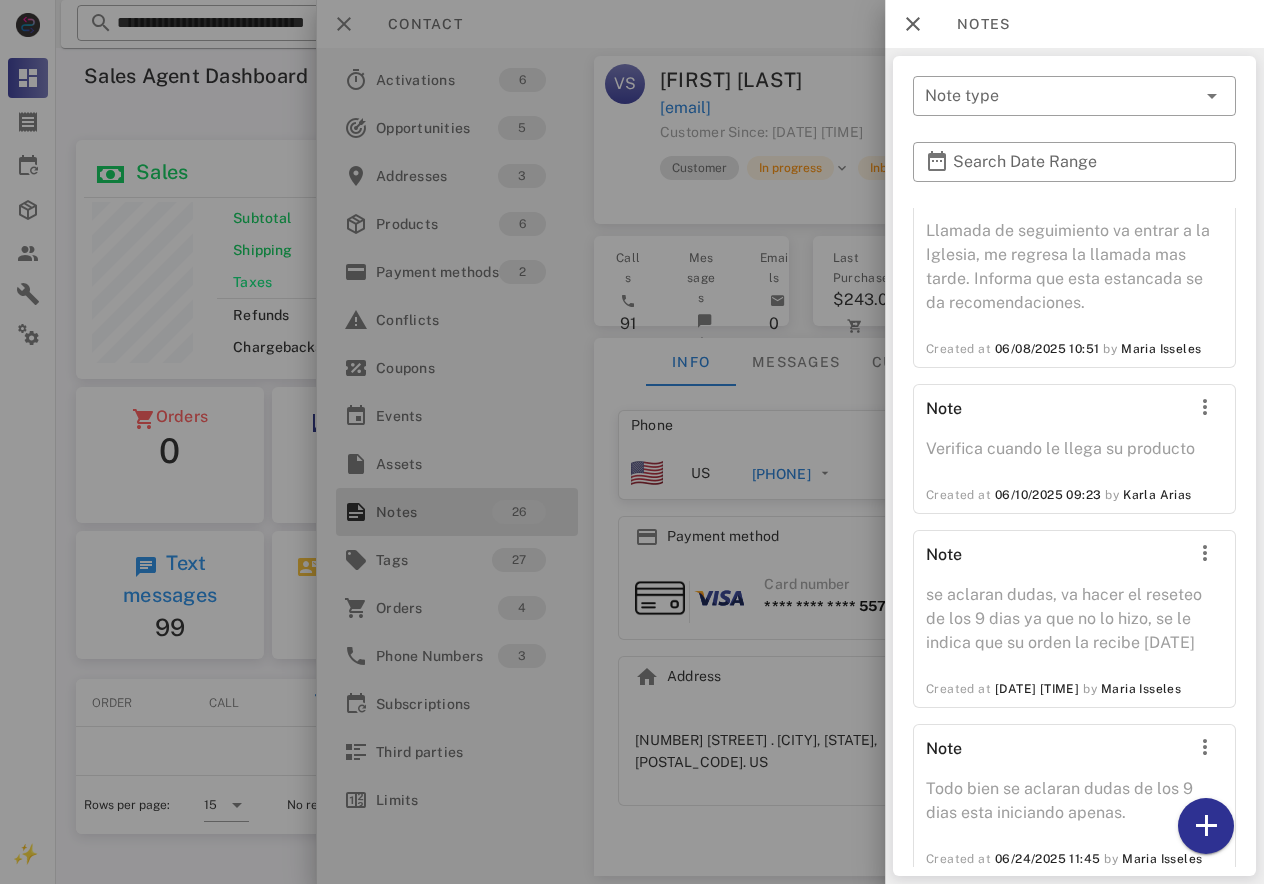 scroll, scrollTop: 4165, scrollLeft: 0, axis: vertical 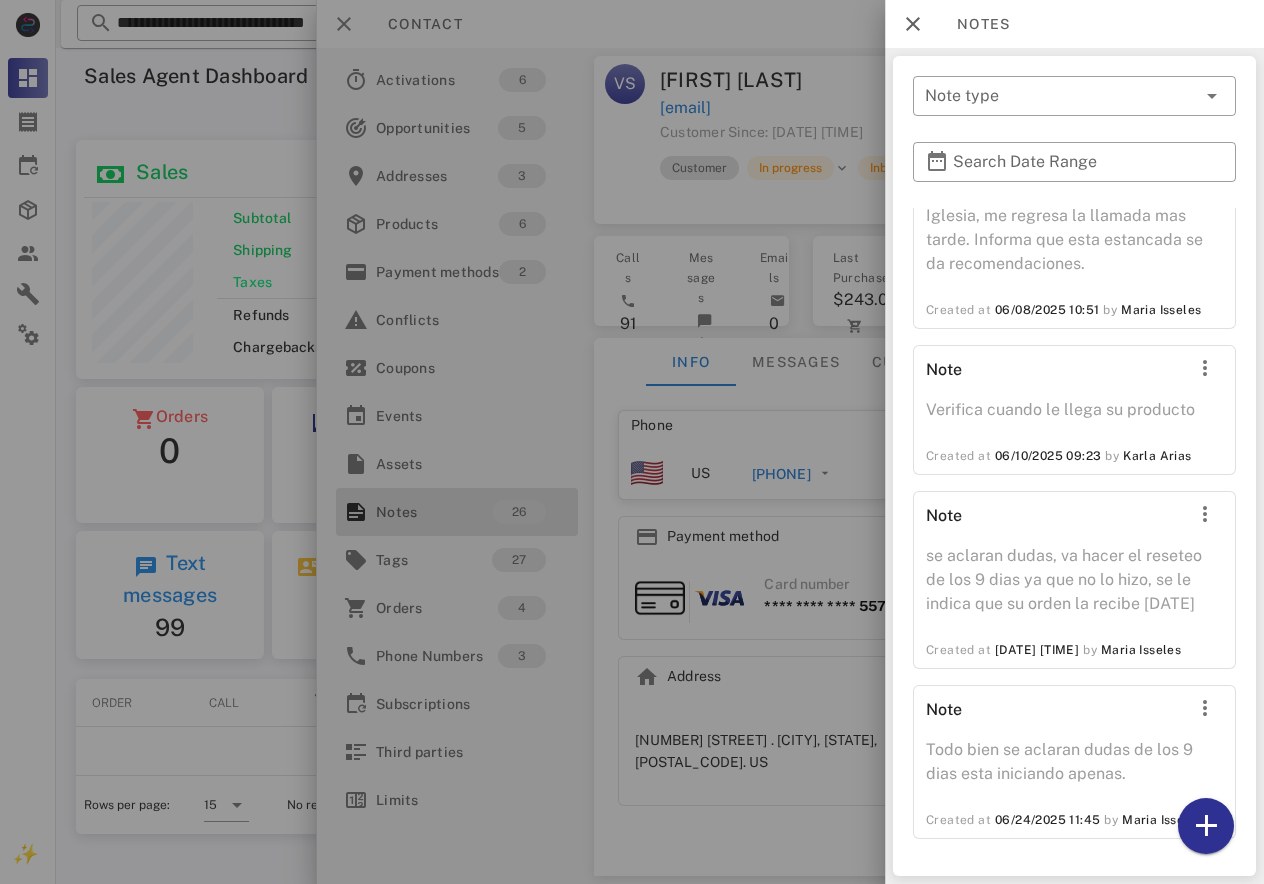 drag, startPoint x: 733, startPoint y: 539, endPoint x: 841, endPoint y: 488, distance: 119.43617 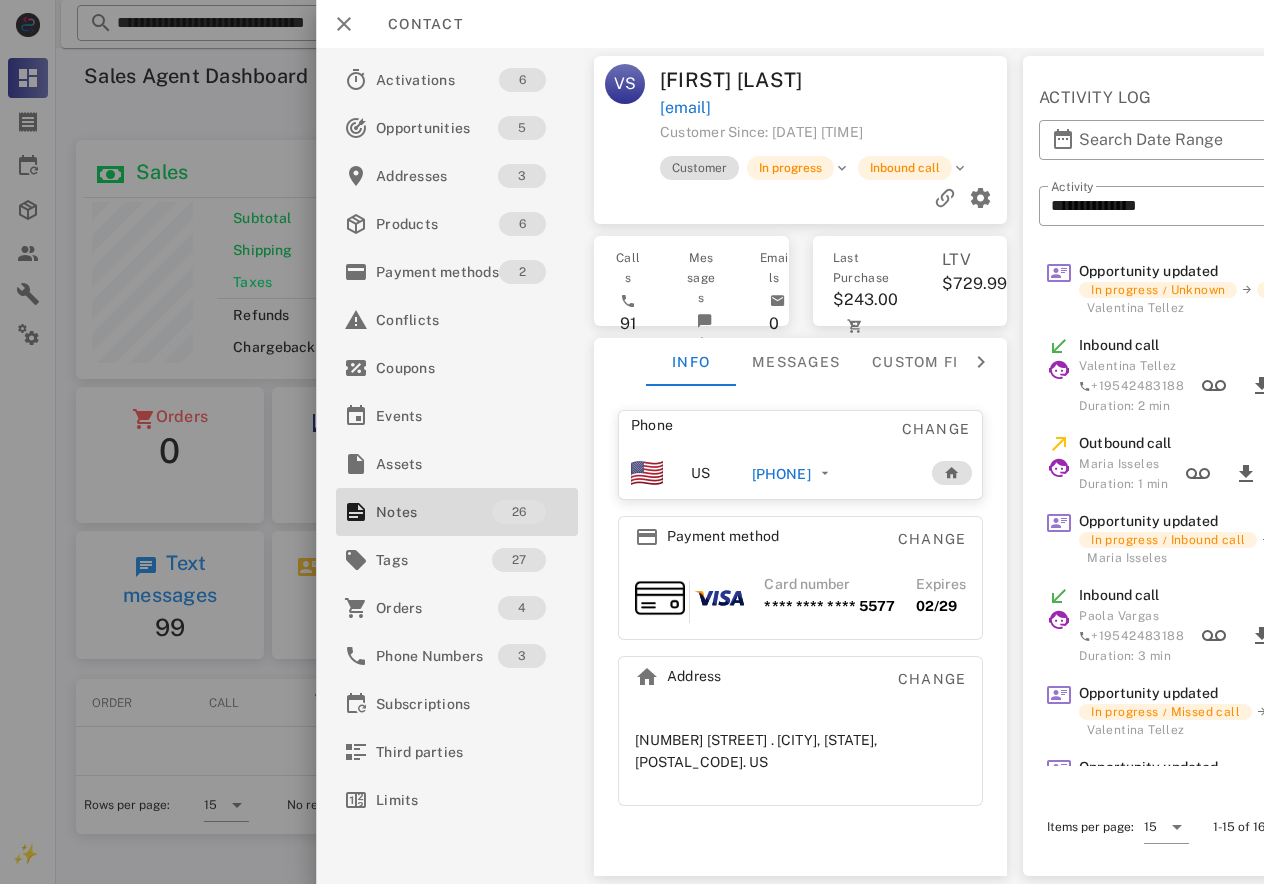 click on "[PHONE]" at bounding box center [781, 474] 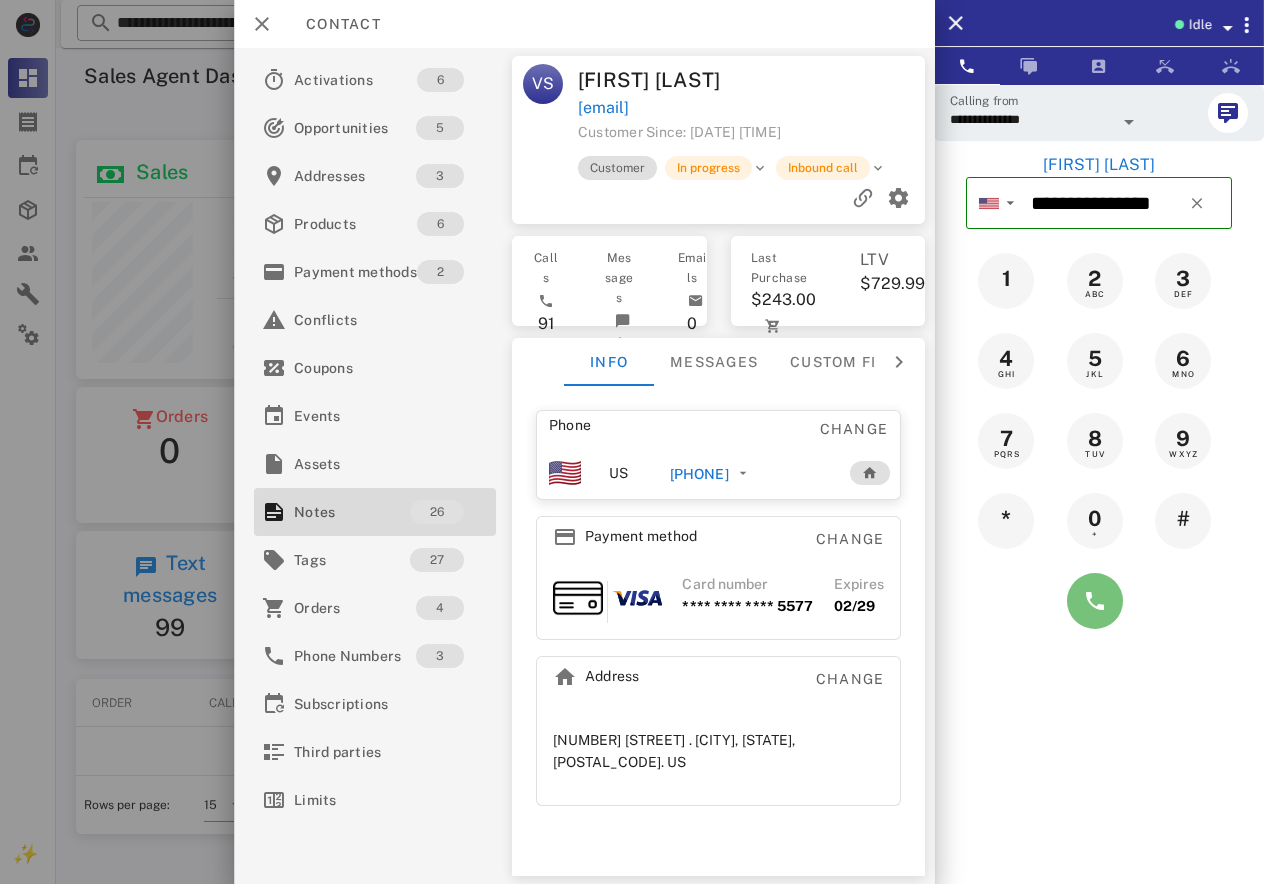 drag, startPoint x: 1112, startPoint y: 598, endPoint x: 1021, endPoint y: 638, distance: 99.40322 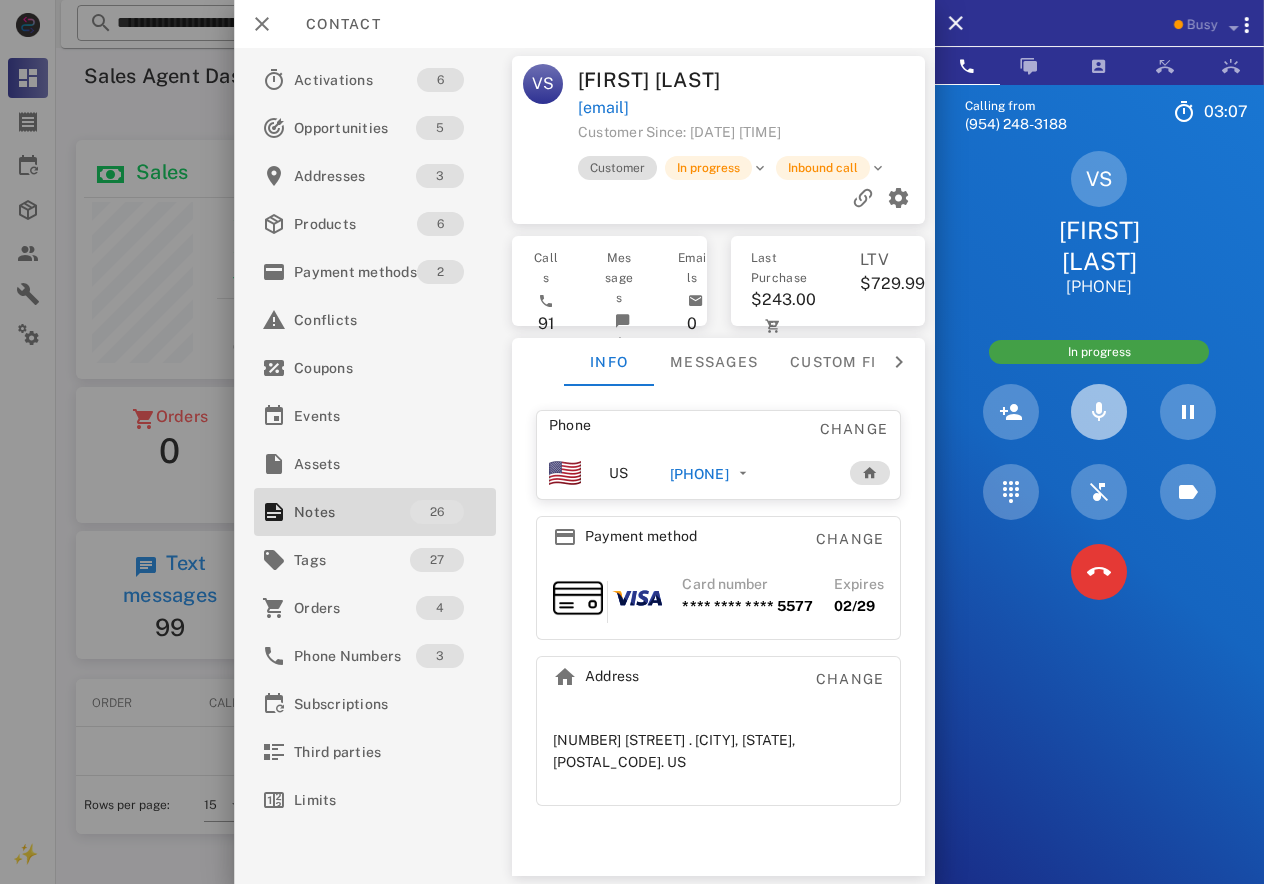 drag, startPoint x: 1078, startPoint y: 415, endPoint x: 1114, endPoint y: 415, distance: 36 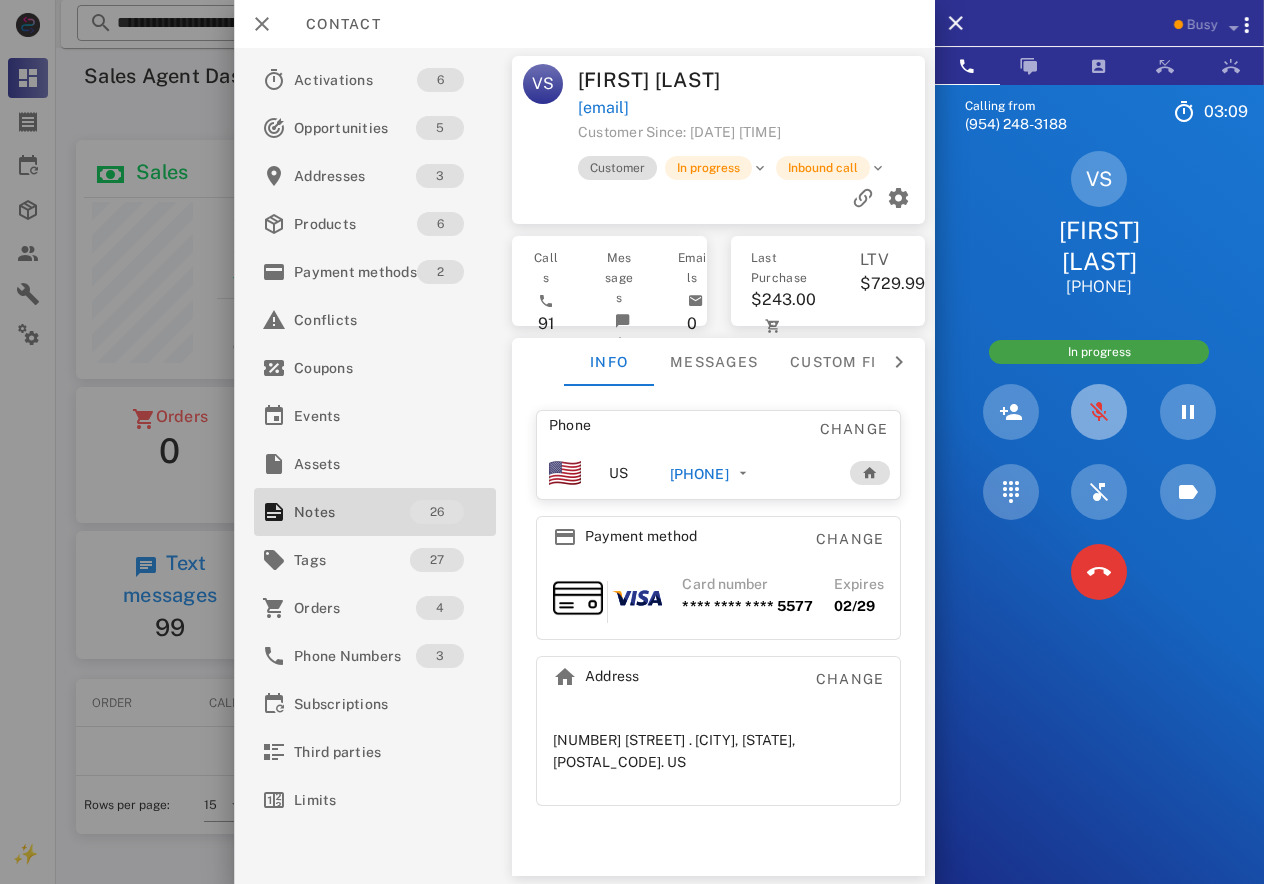 click at bounding box center (1099, 412) 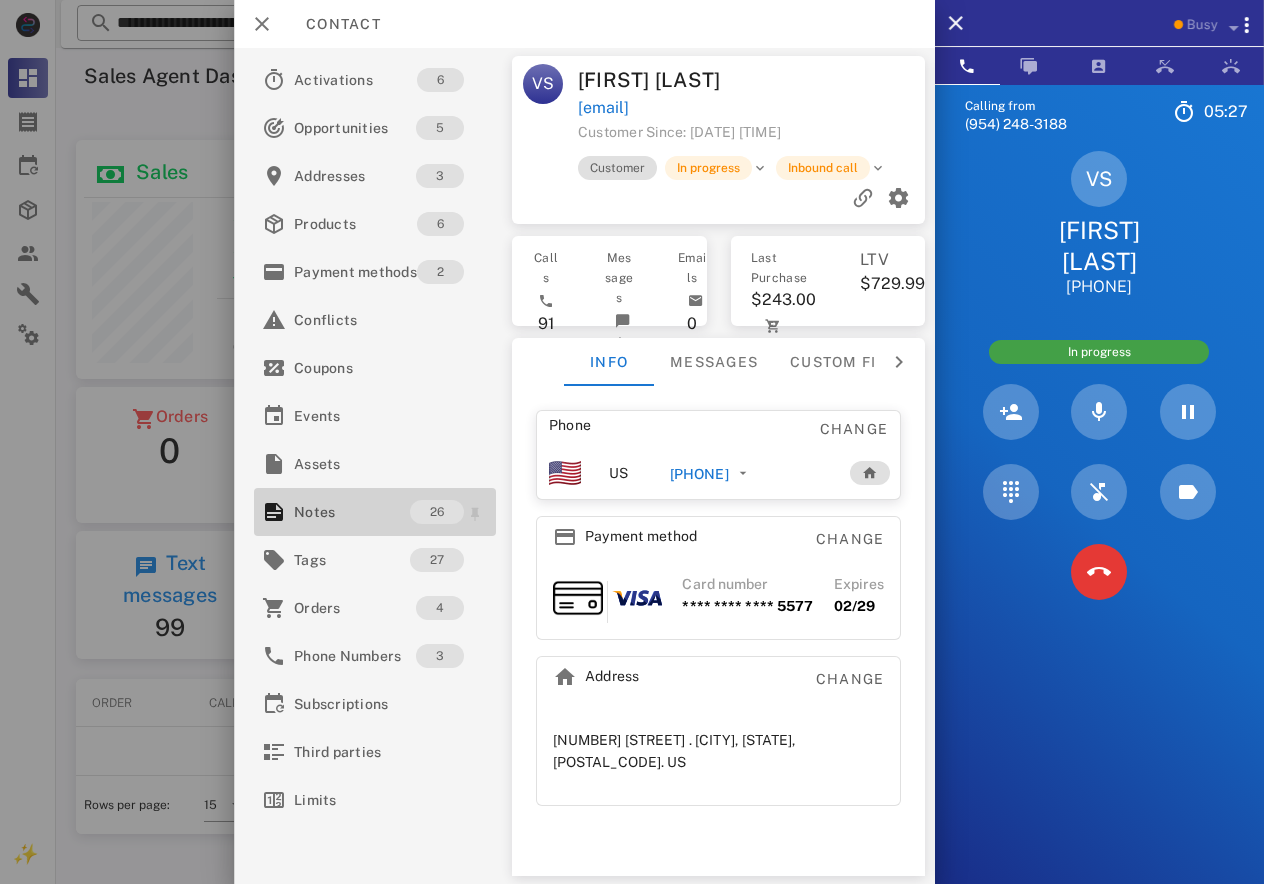 click on "Notes" at bounding box center (352, 512) 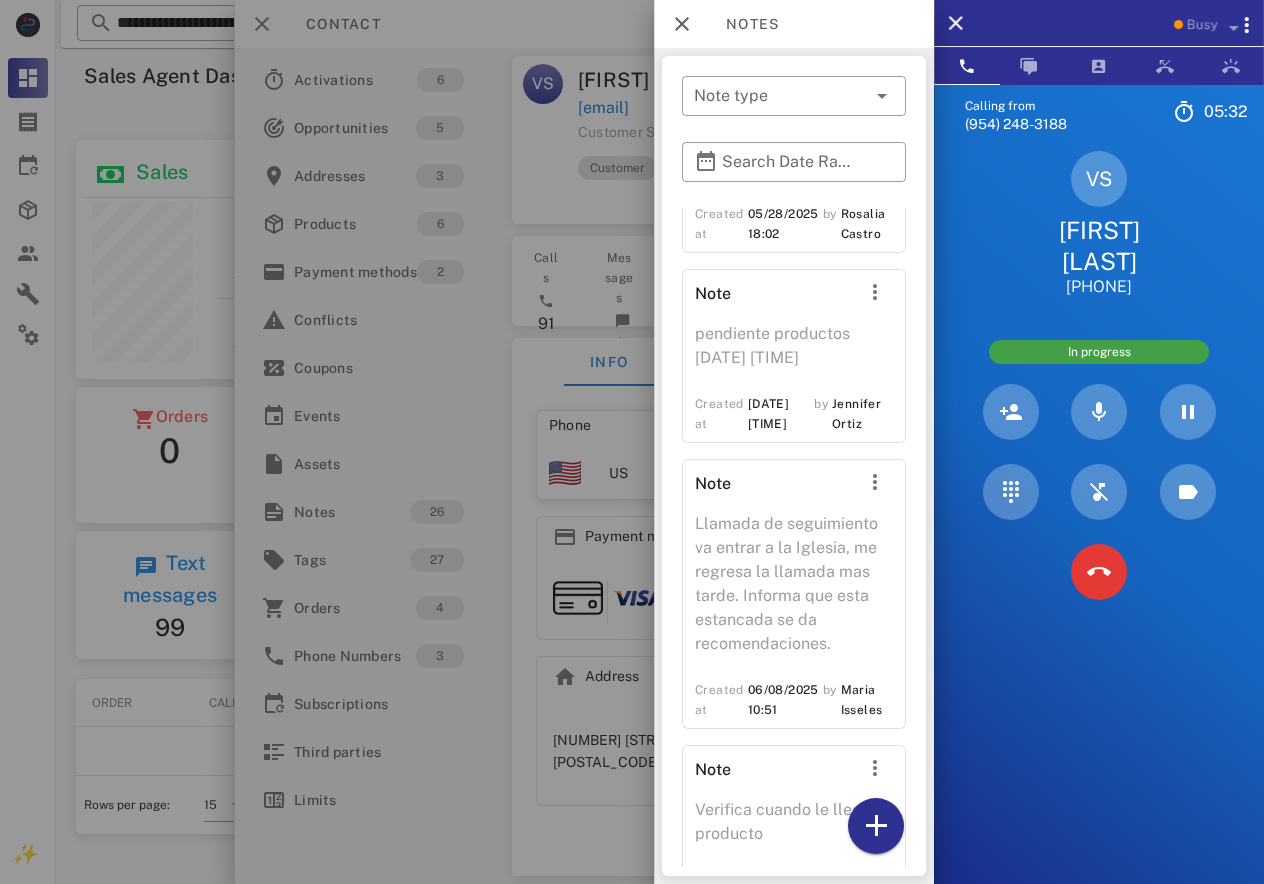 scroll, scrollTop: 5000, scrollLeft: 0, axis: vertical 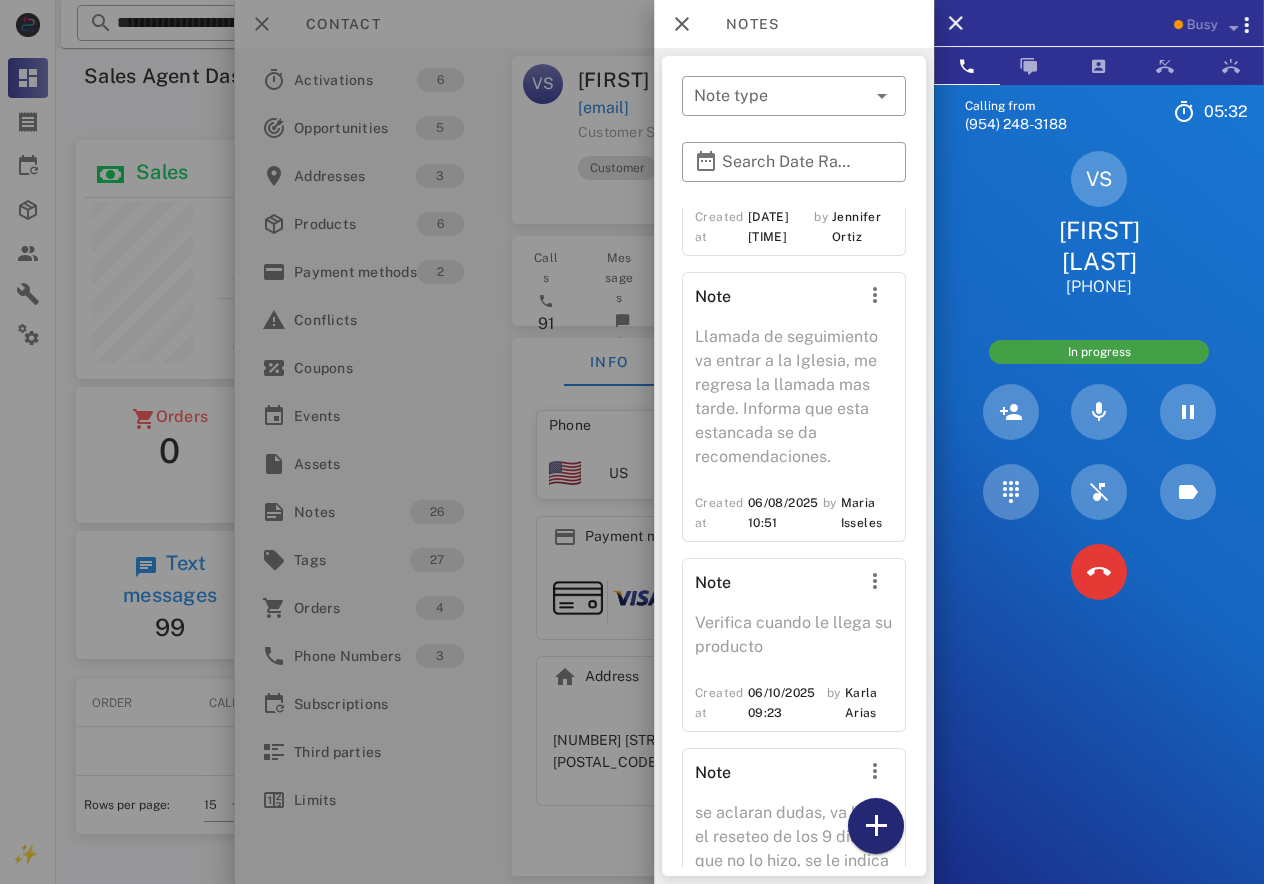 click at bounding box center [876, 826] 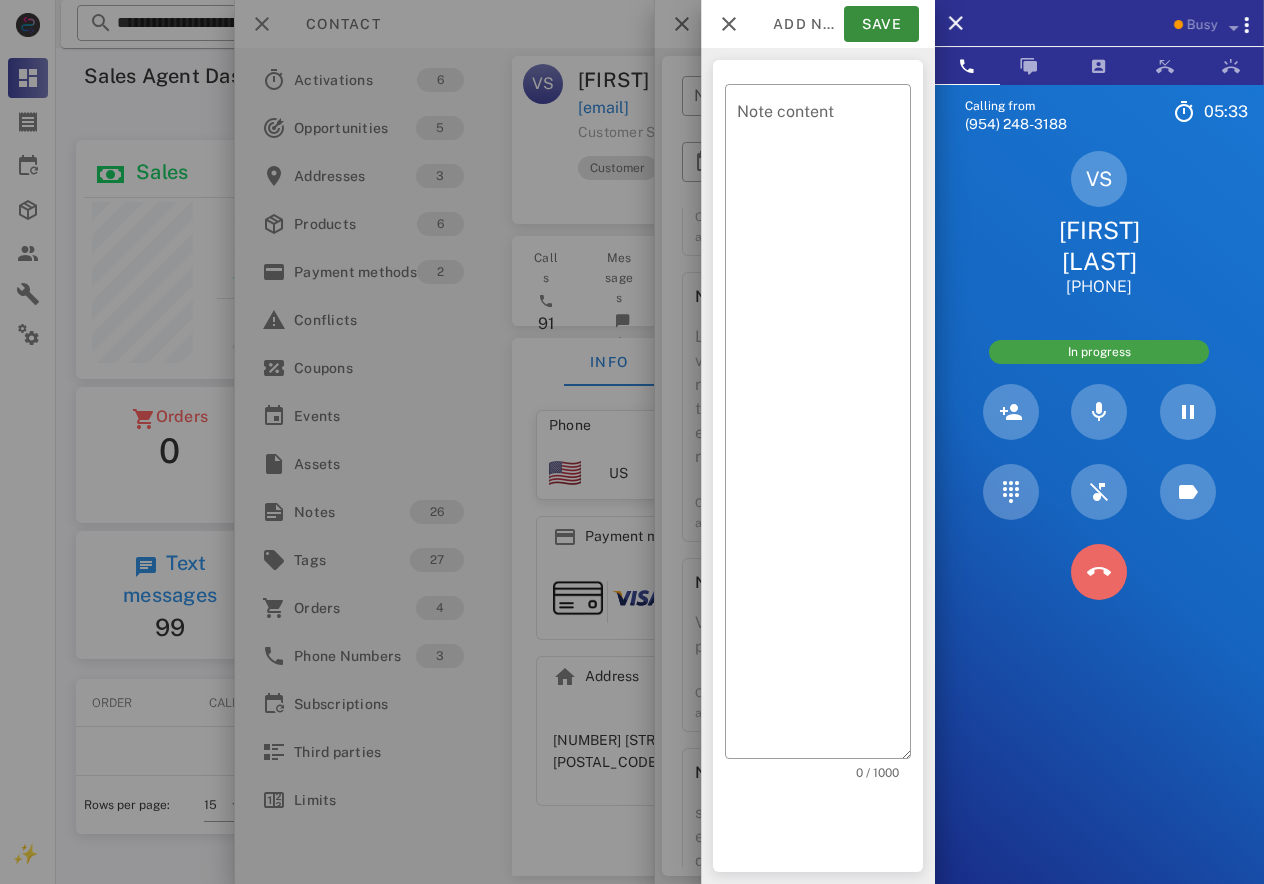 click at bounding box center [1099, 572] 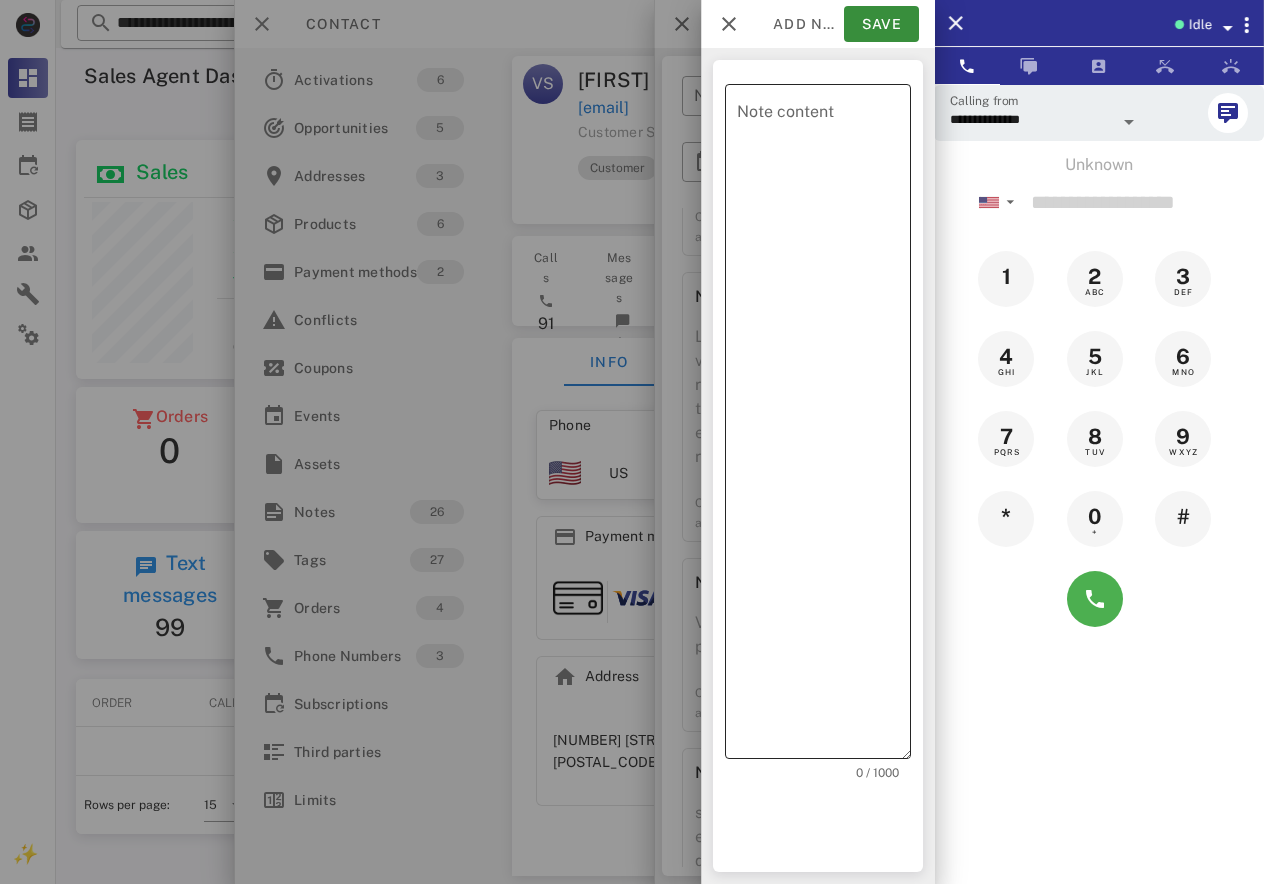 click on "Note content" at bounding box center [824, 426] 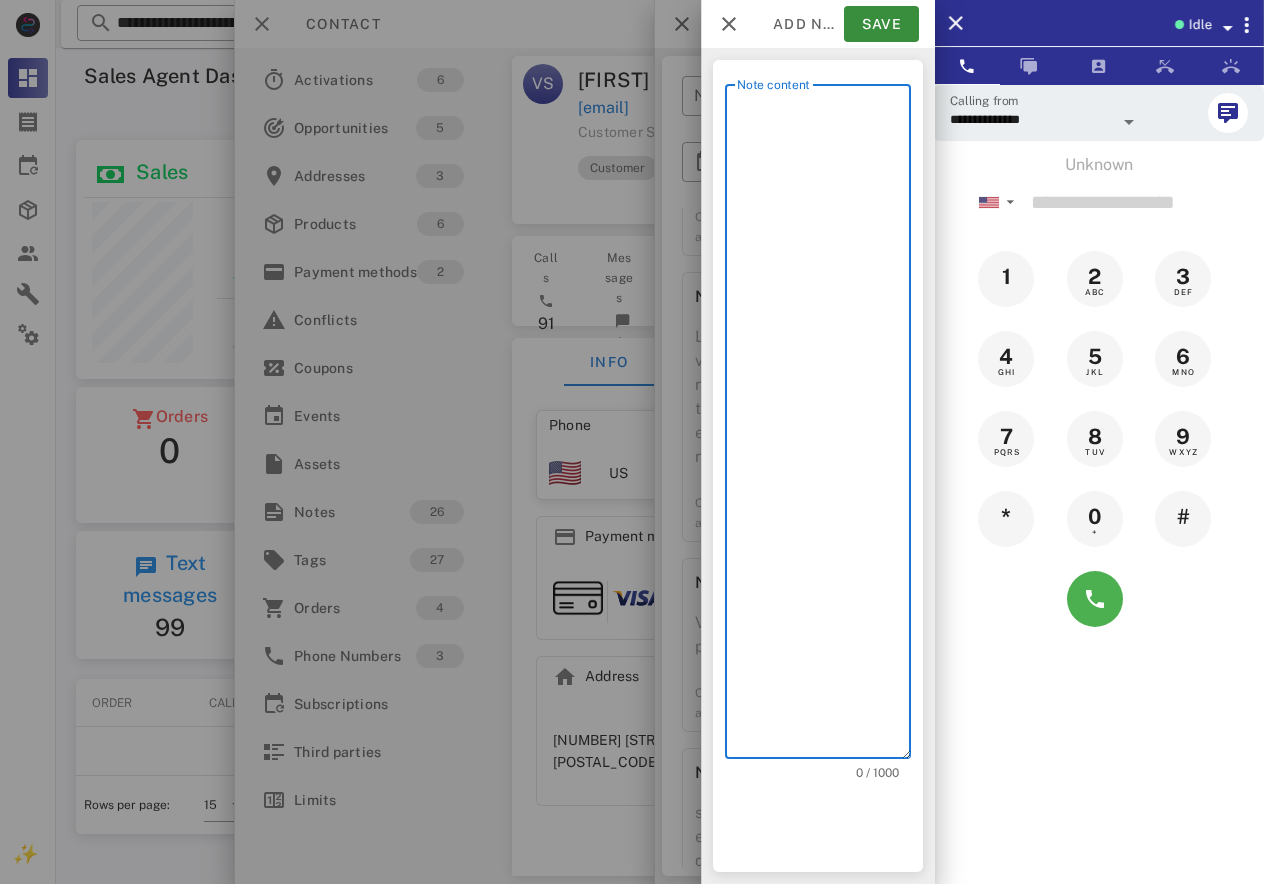 scroll, scrollTop: 240, scrollLeft: 384, axis: both 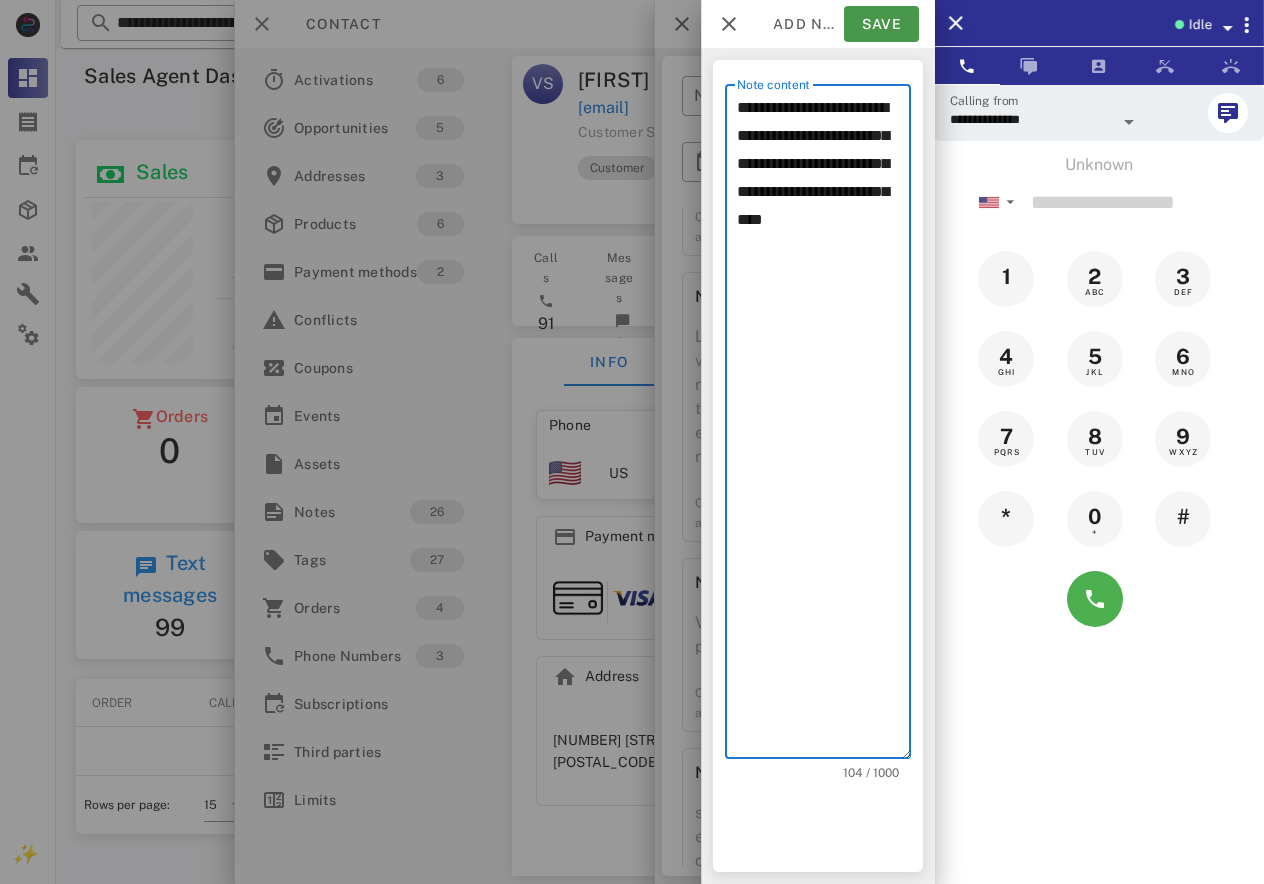 type on "**********" 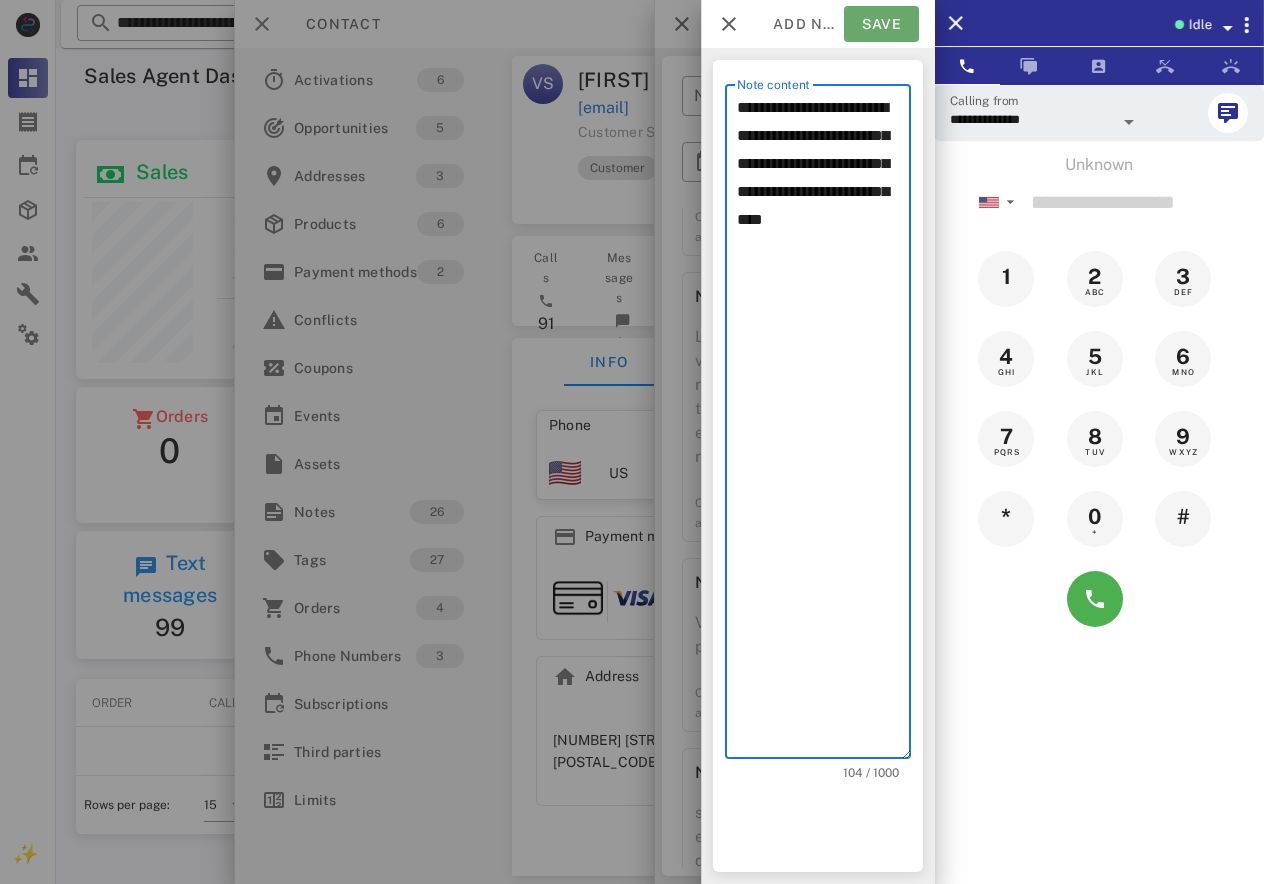 click on "Save" at bounding box center [881, 24] 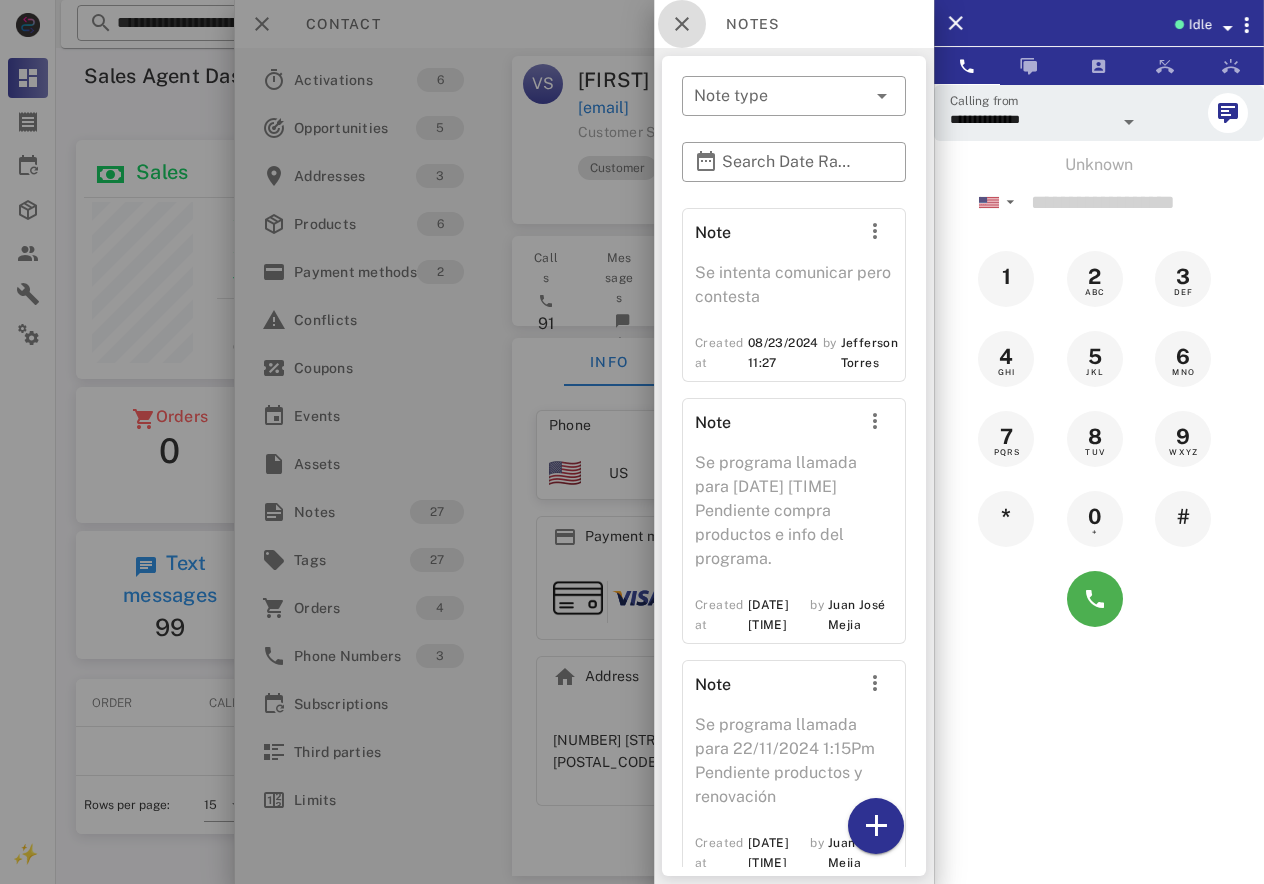 click at bounding box center (682, 24) 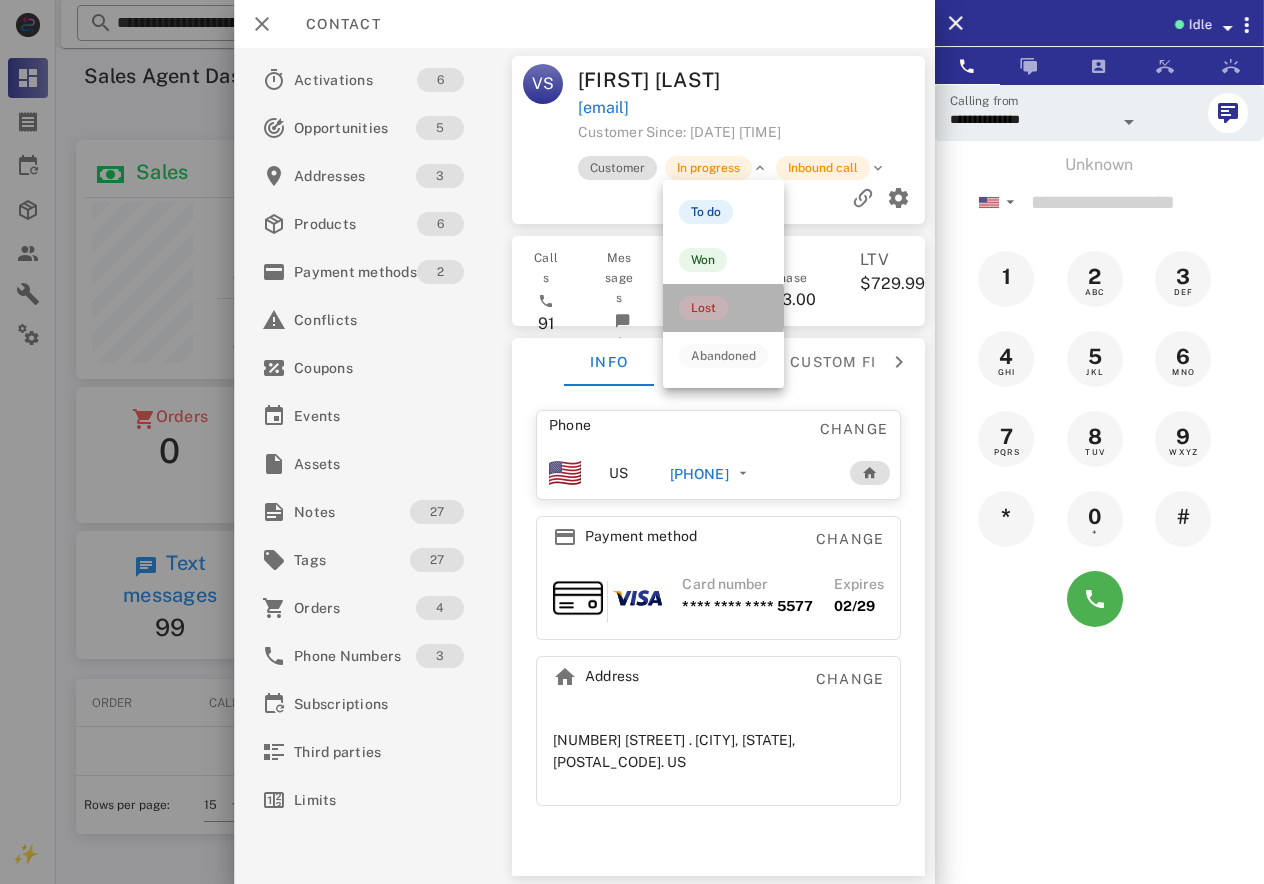 click on "Lost" at bounding box center (703, 308) 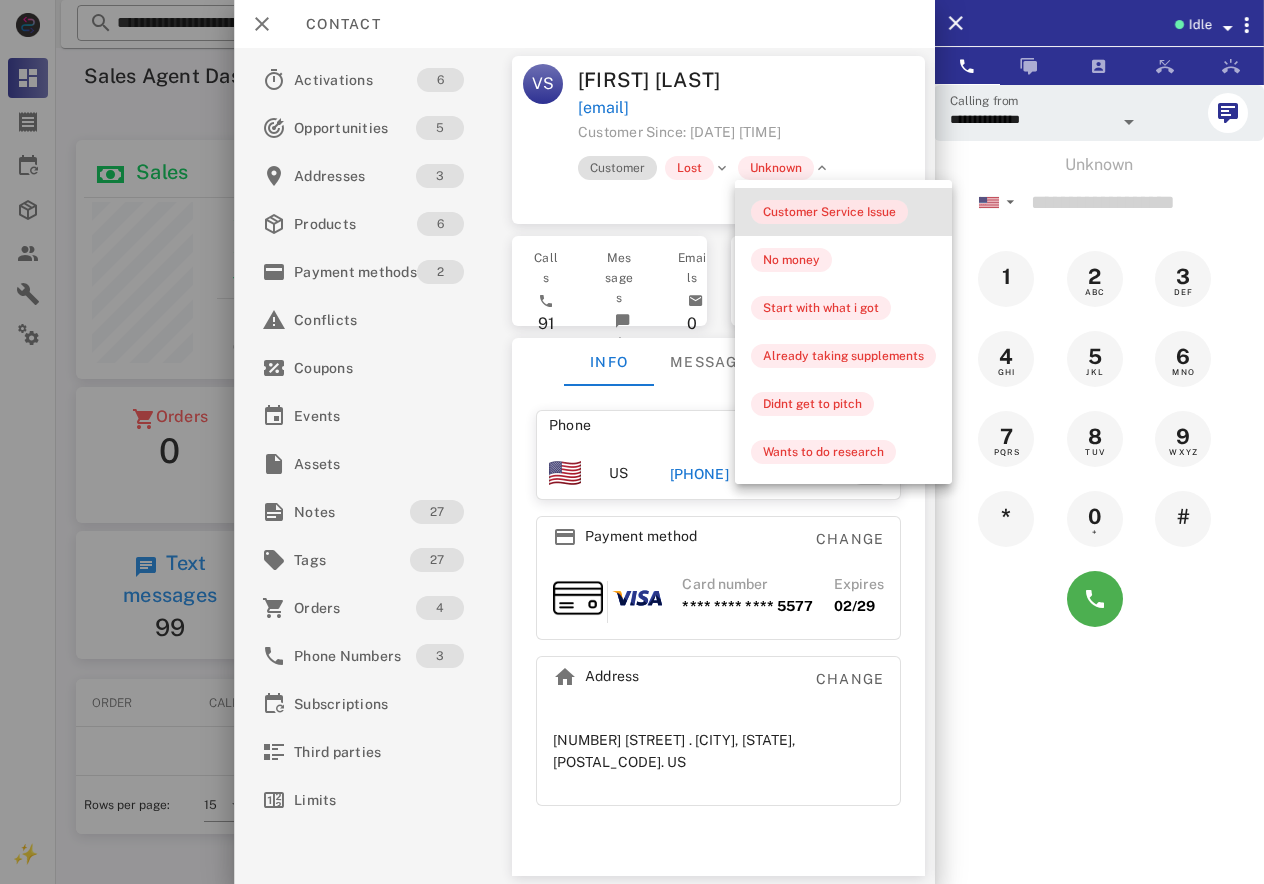 click on "Customer Service Issue" at bounding box center [829, 212] 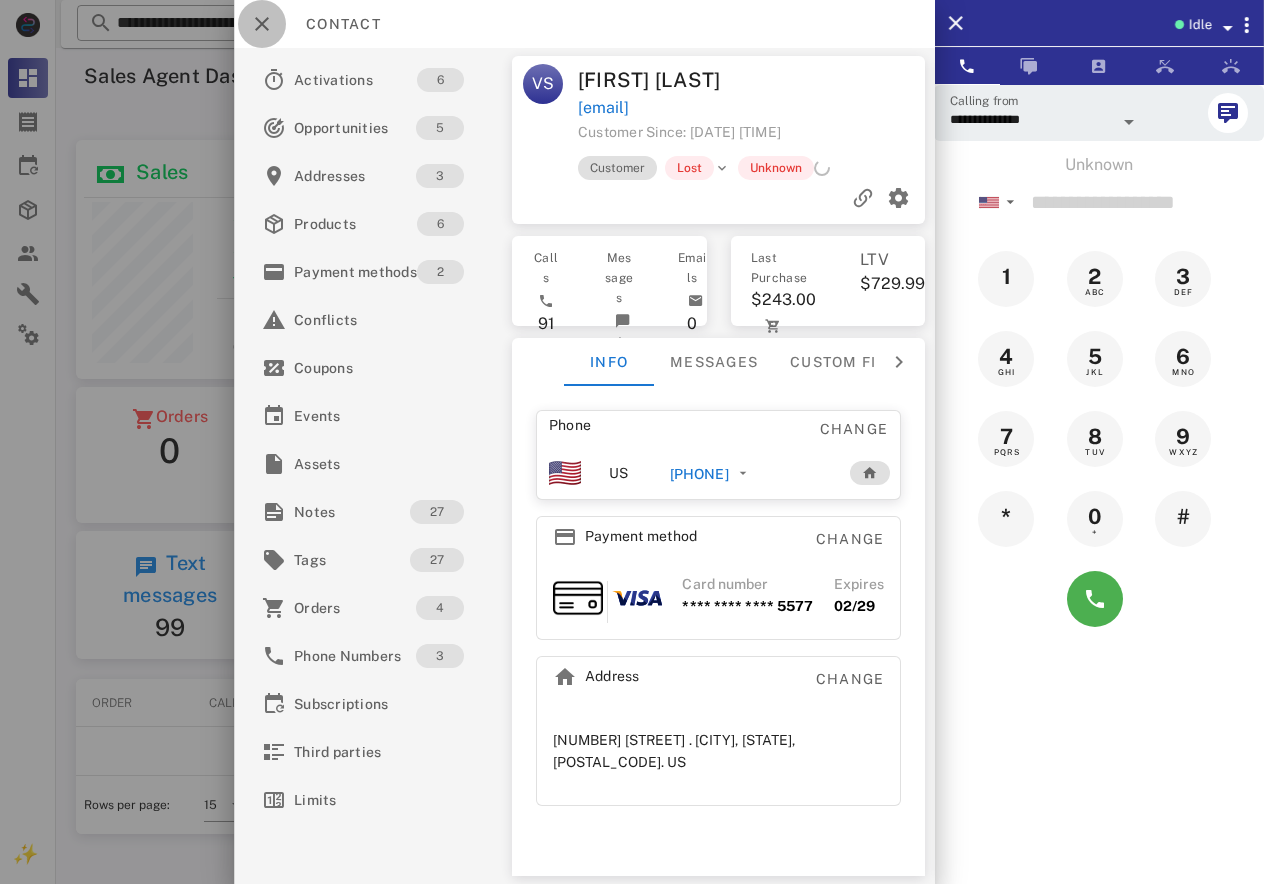 click at bounding box center (262, 24) 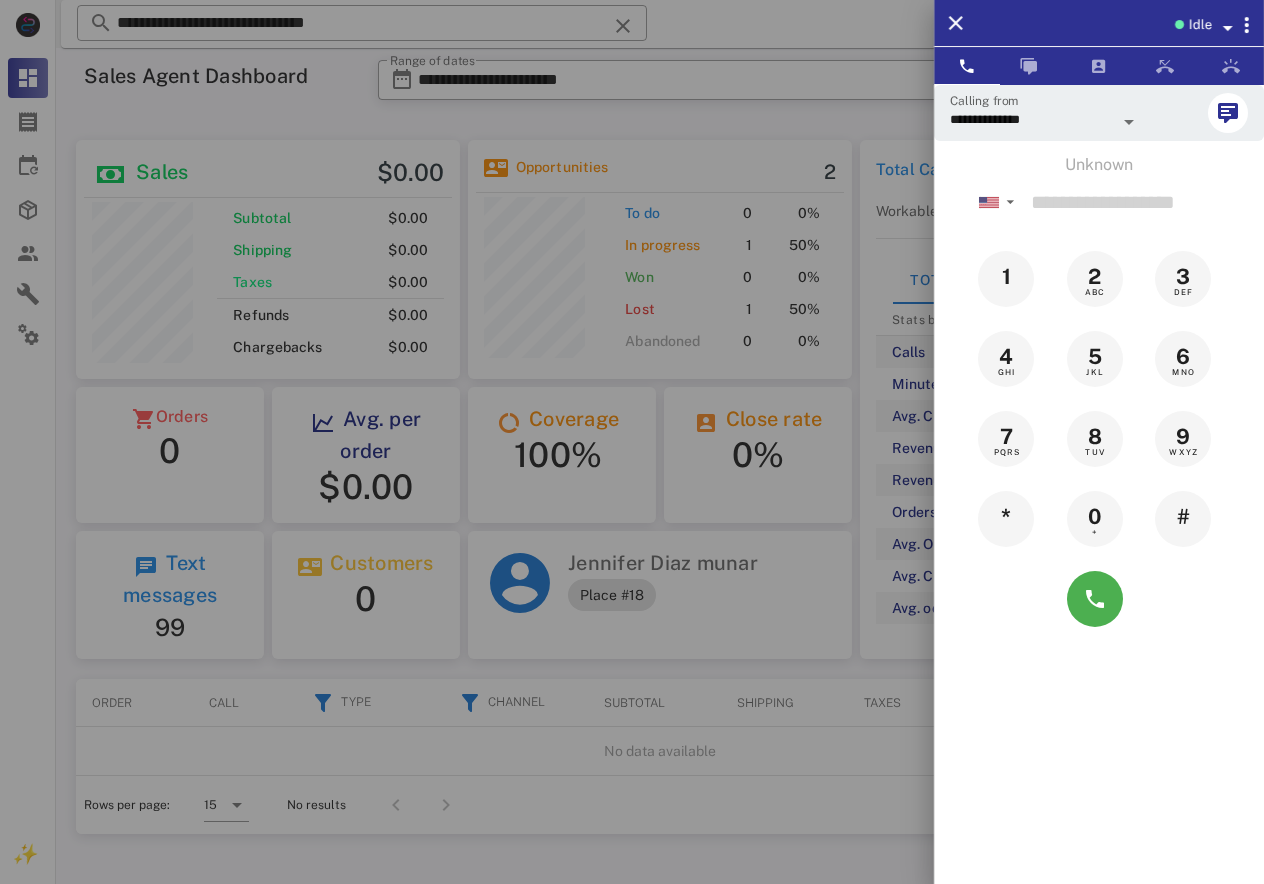 click at bounding box center [632, 442] 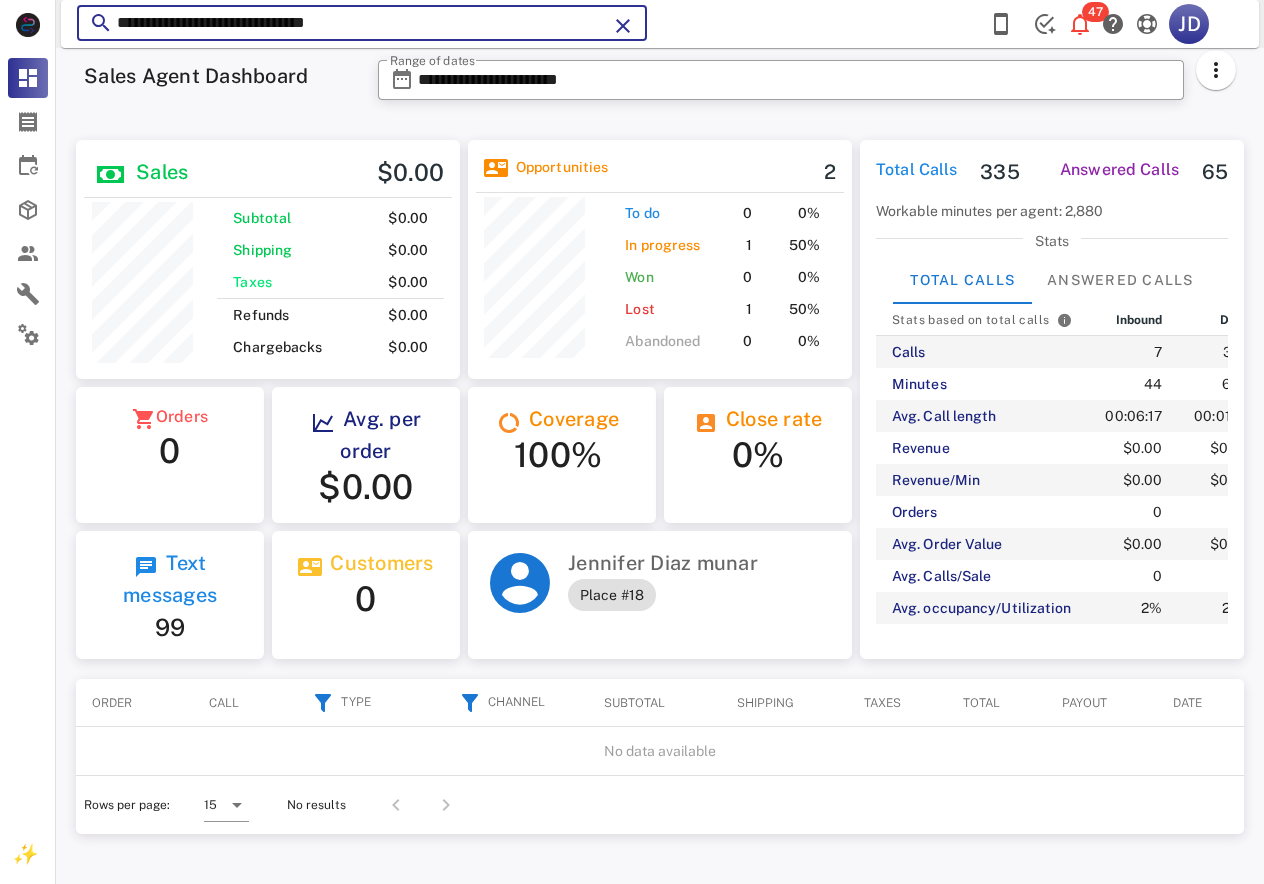 drag, startPoint x: 427, startPoint y: 25, endPoint x: 111, endPoint y: 29, distance: 316.02533 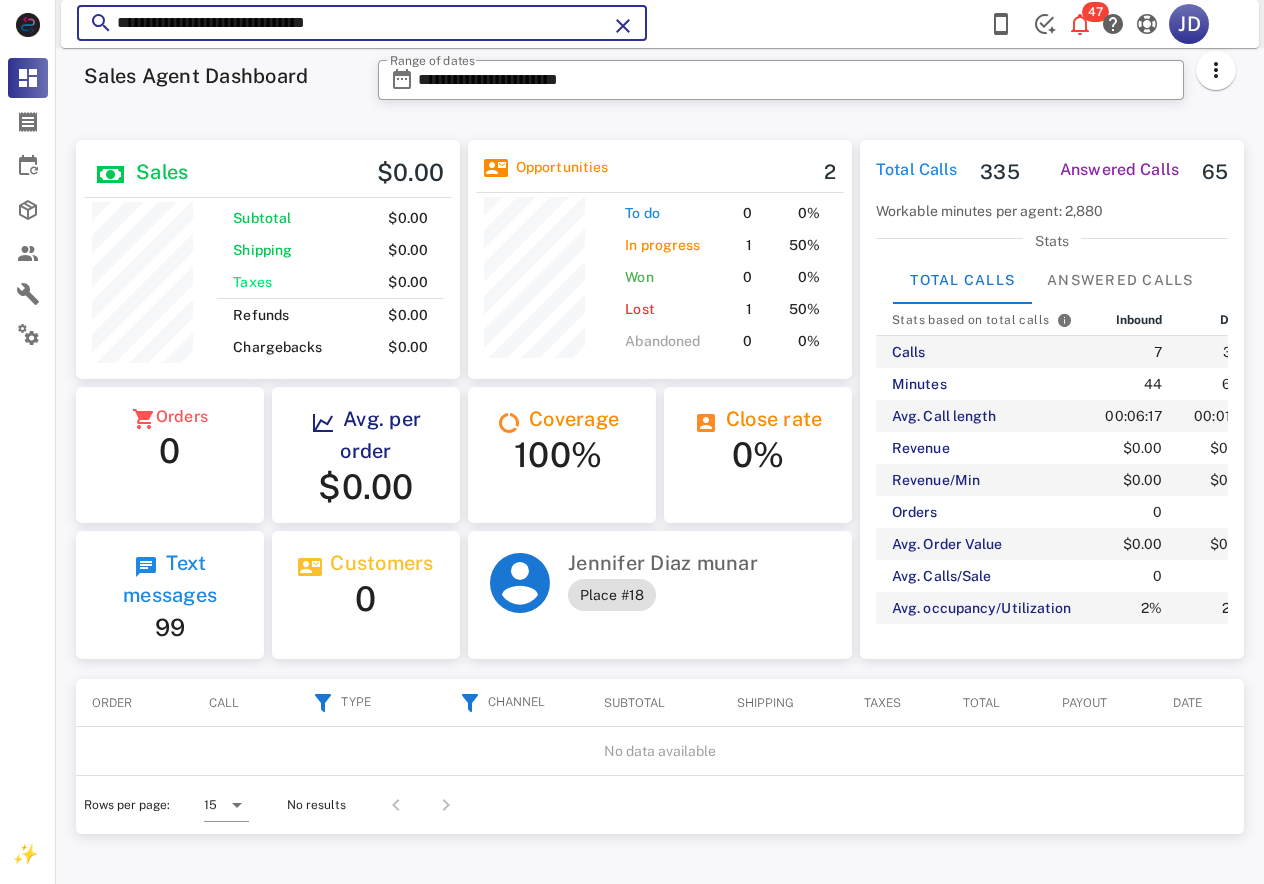 click on "**********" at bounding box center [362, 23] 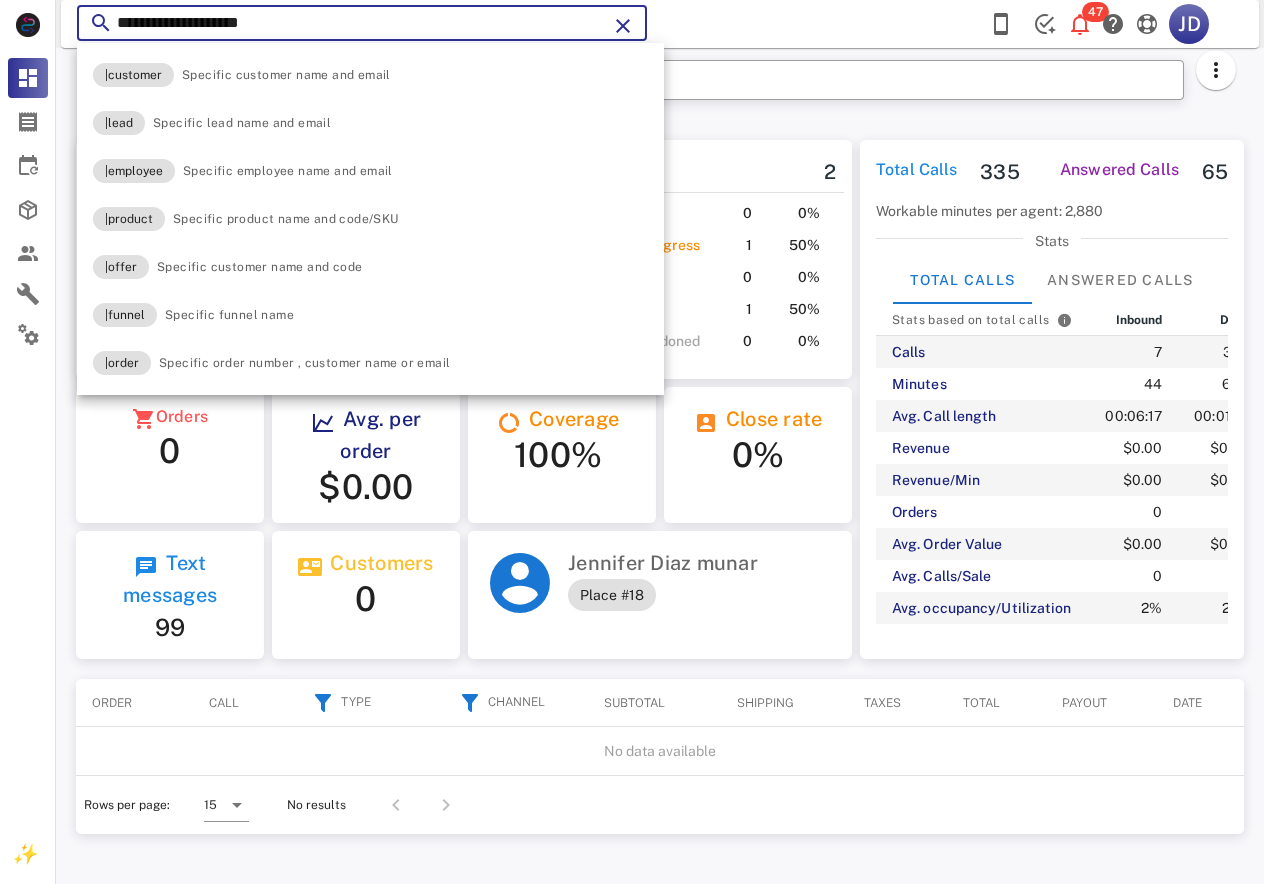 type on "**********" 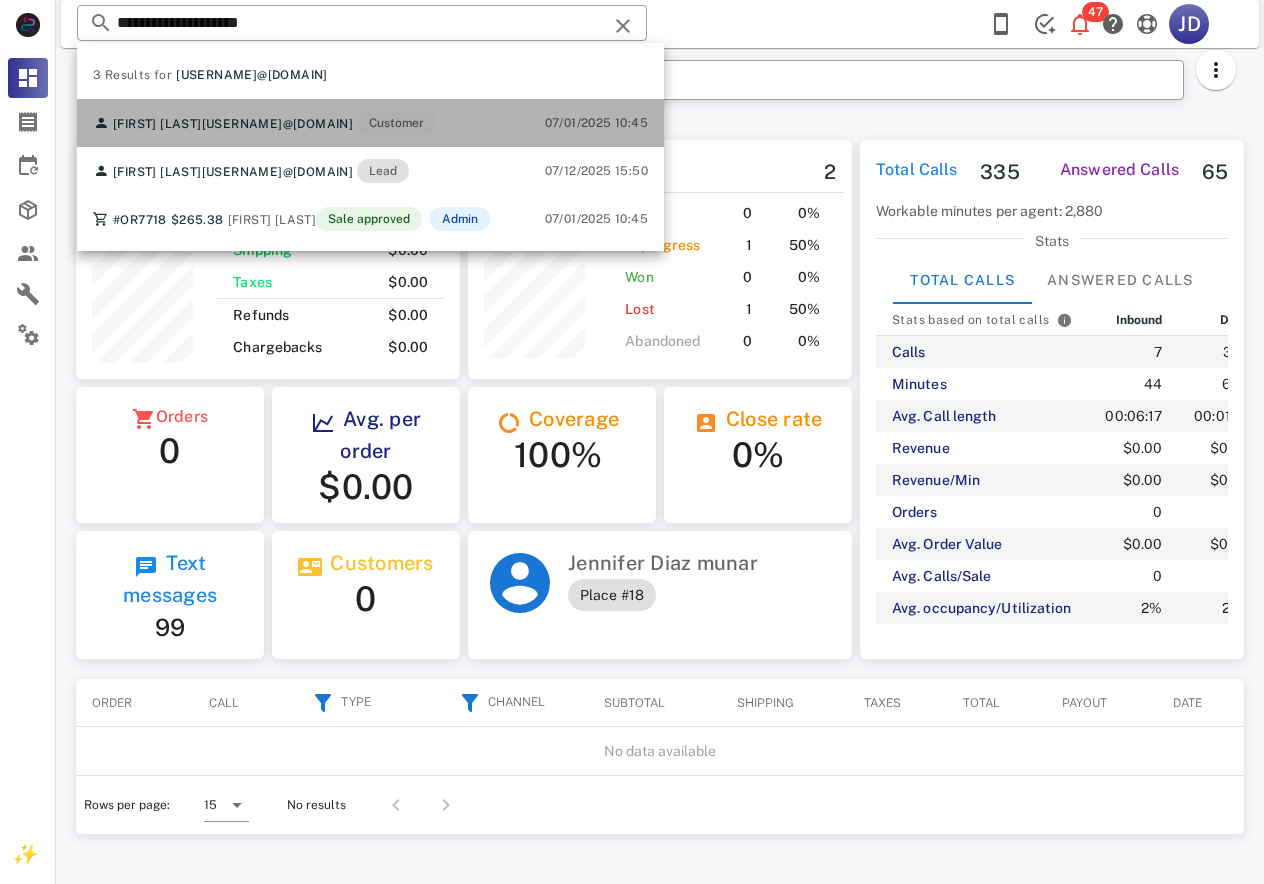 click on "[USERNAME]@[DOMAIN]" at bounding box center [278, 124] 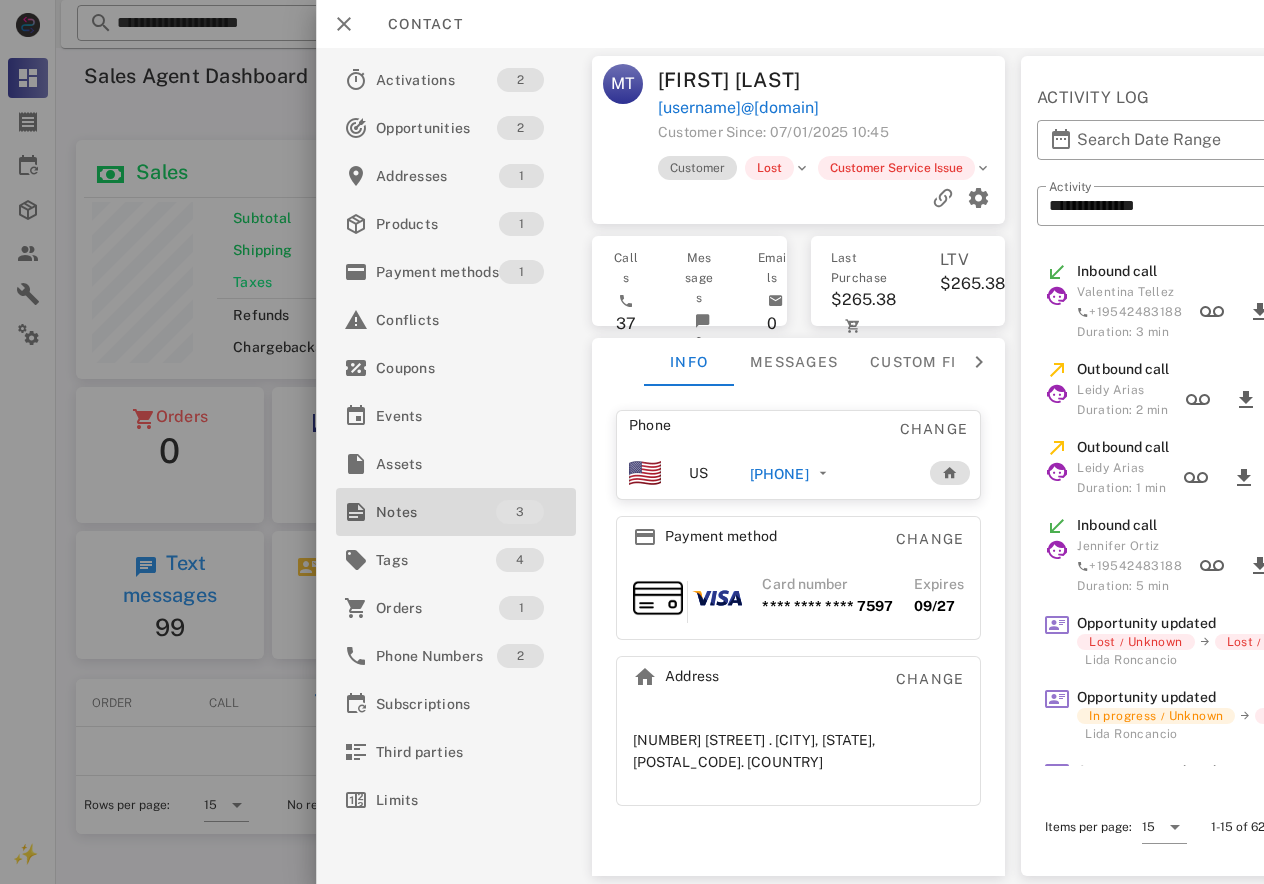 drag, startPoint x: 460, startPoint y: 498, endPoint x: 474, endPoint y: 492, distance: 15.231546 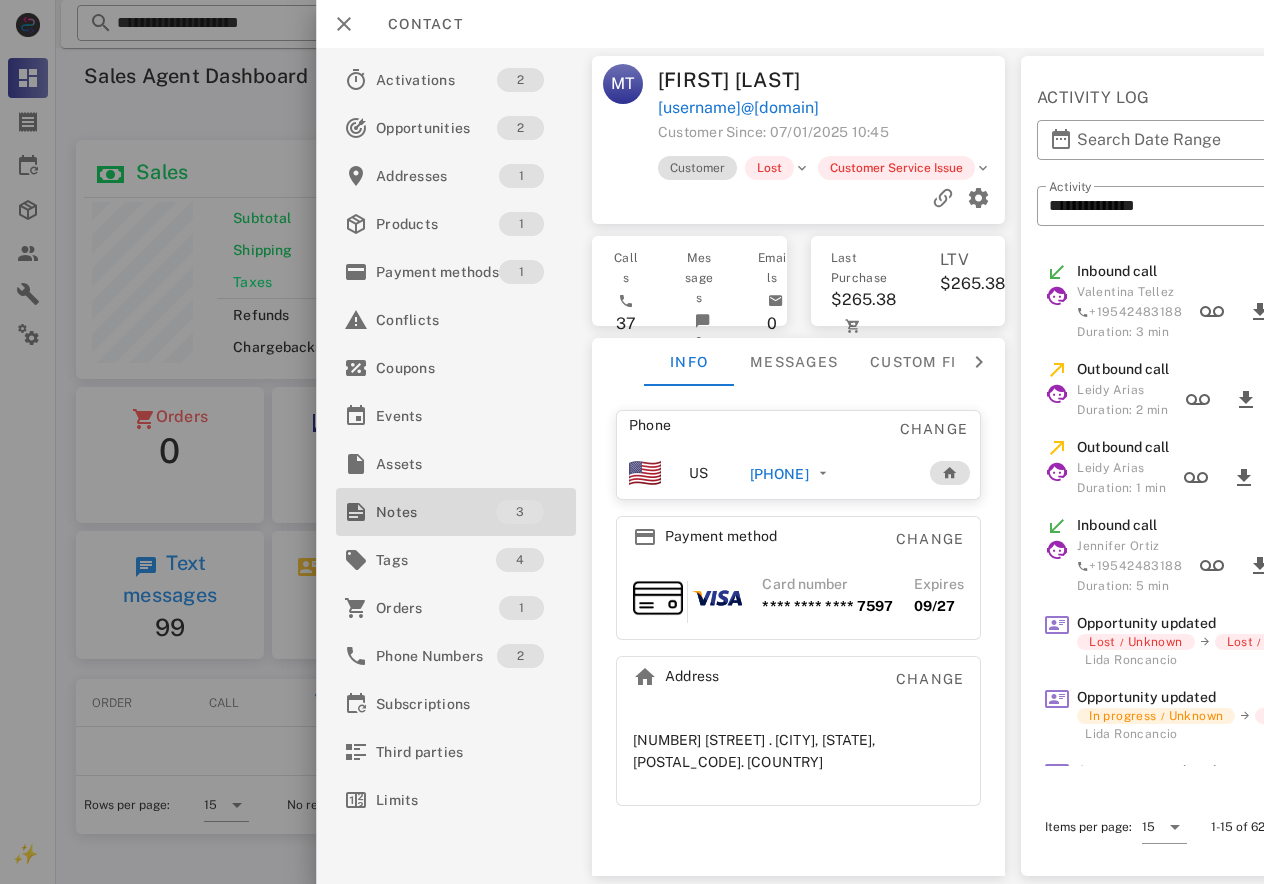 click on "Notes" at bounding box center [436, 512] 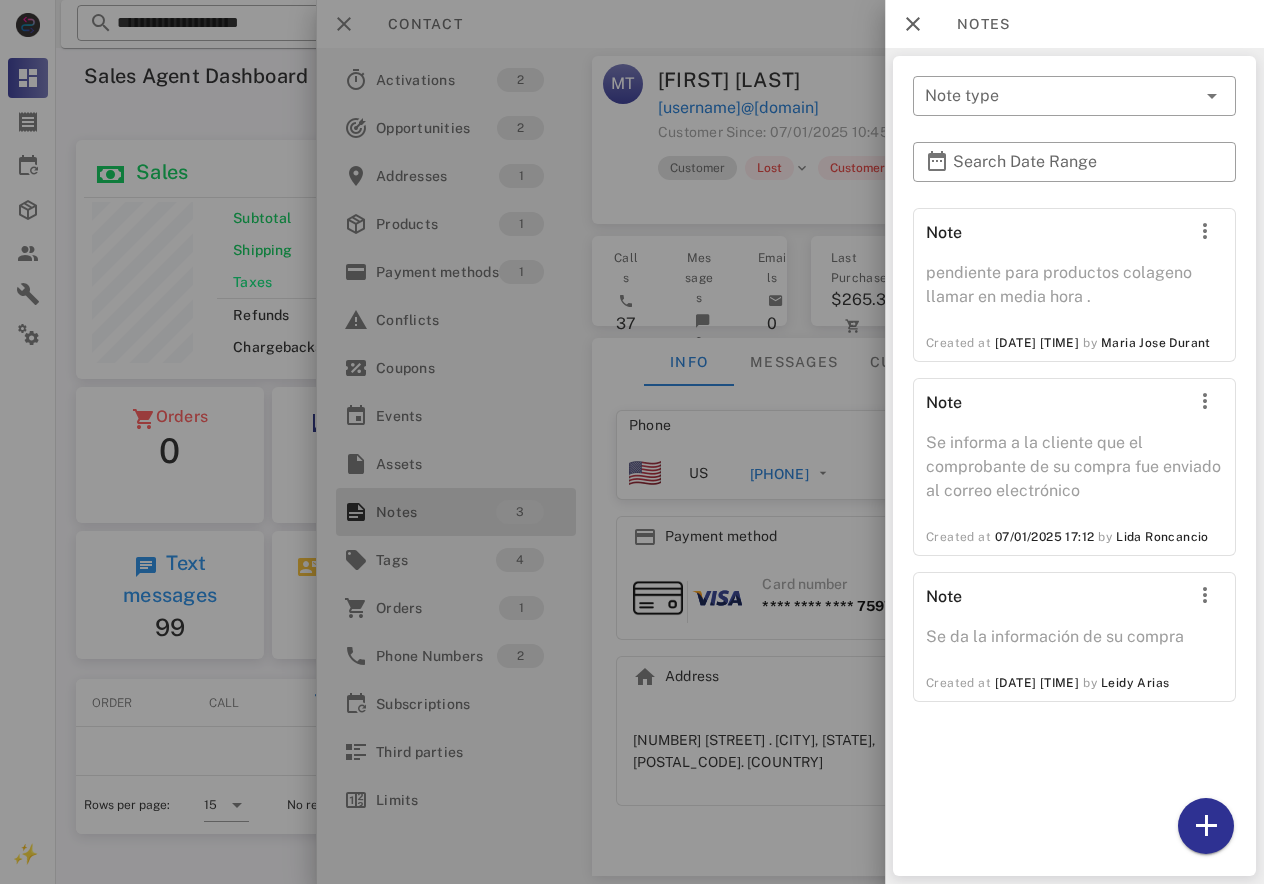 click at bounding box center [632, 442] 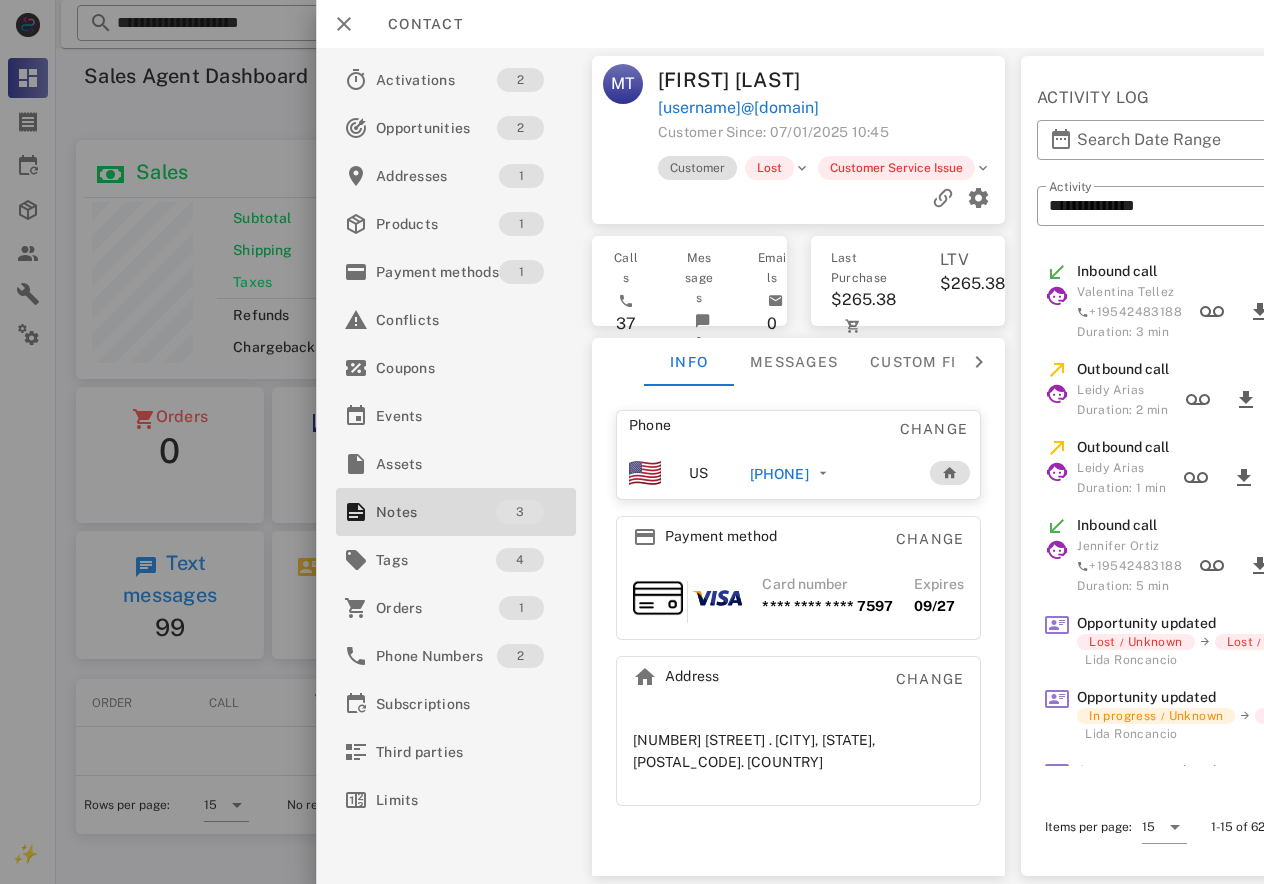 click on "[PHONE]" at bounding box center [793, 473] 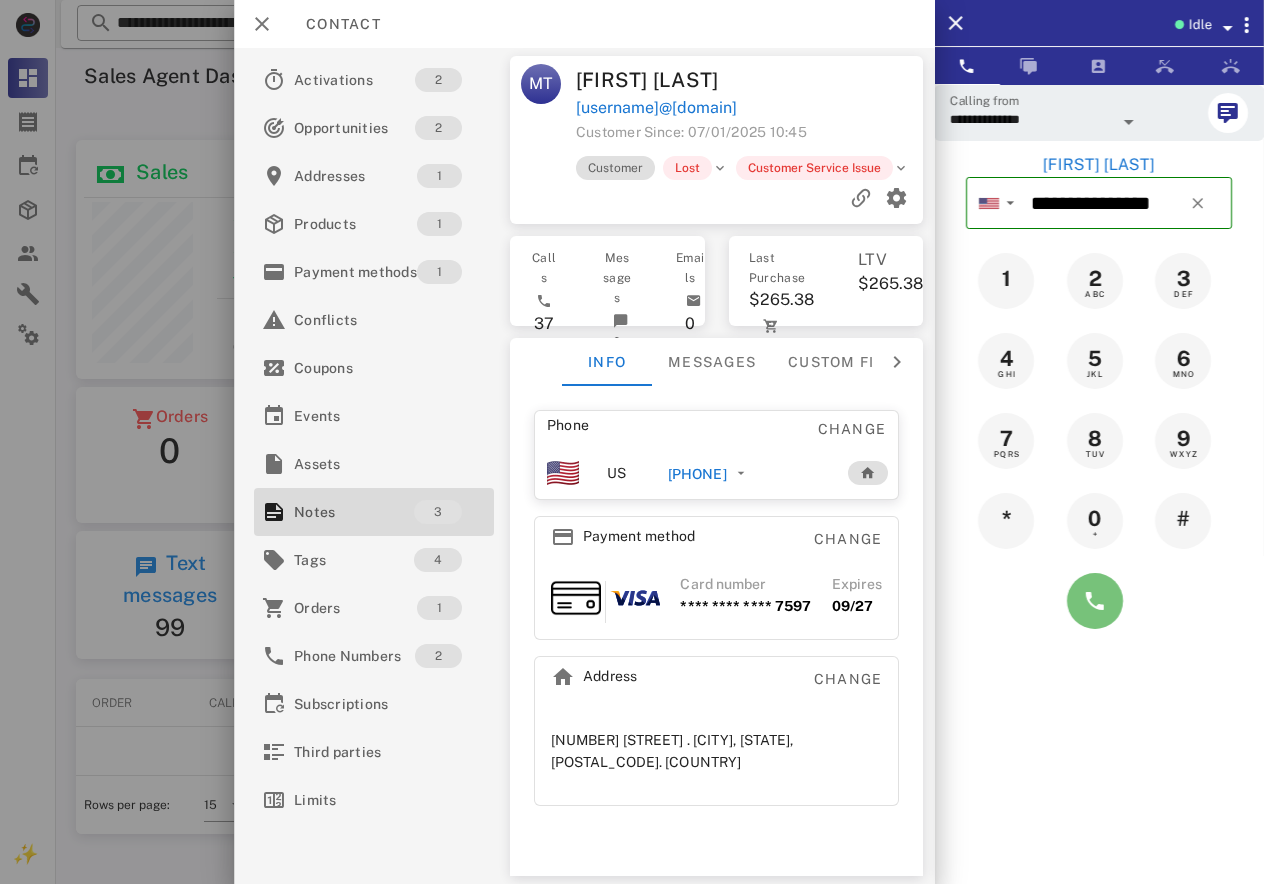 click at bounding box center (1095, 601) 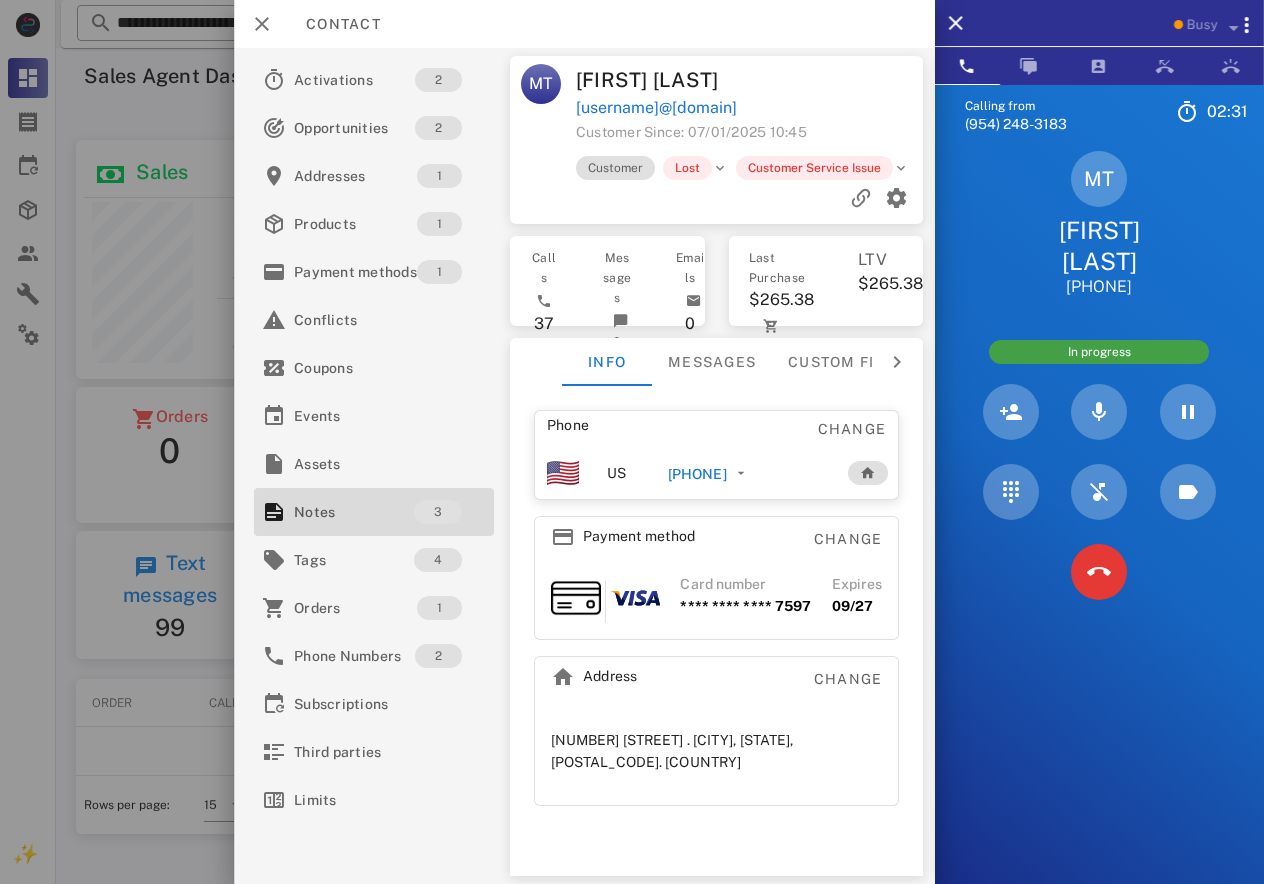 drag, startPoint x: 557, startPoint y: 122, endPoint x: 817, endPoint y: 113, distance: 260.15573 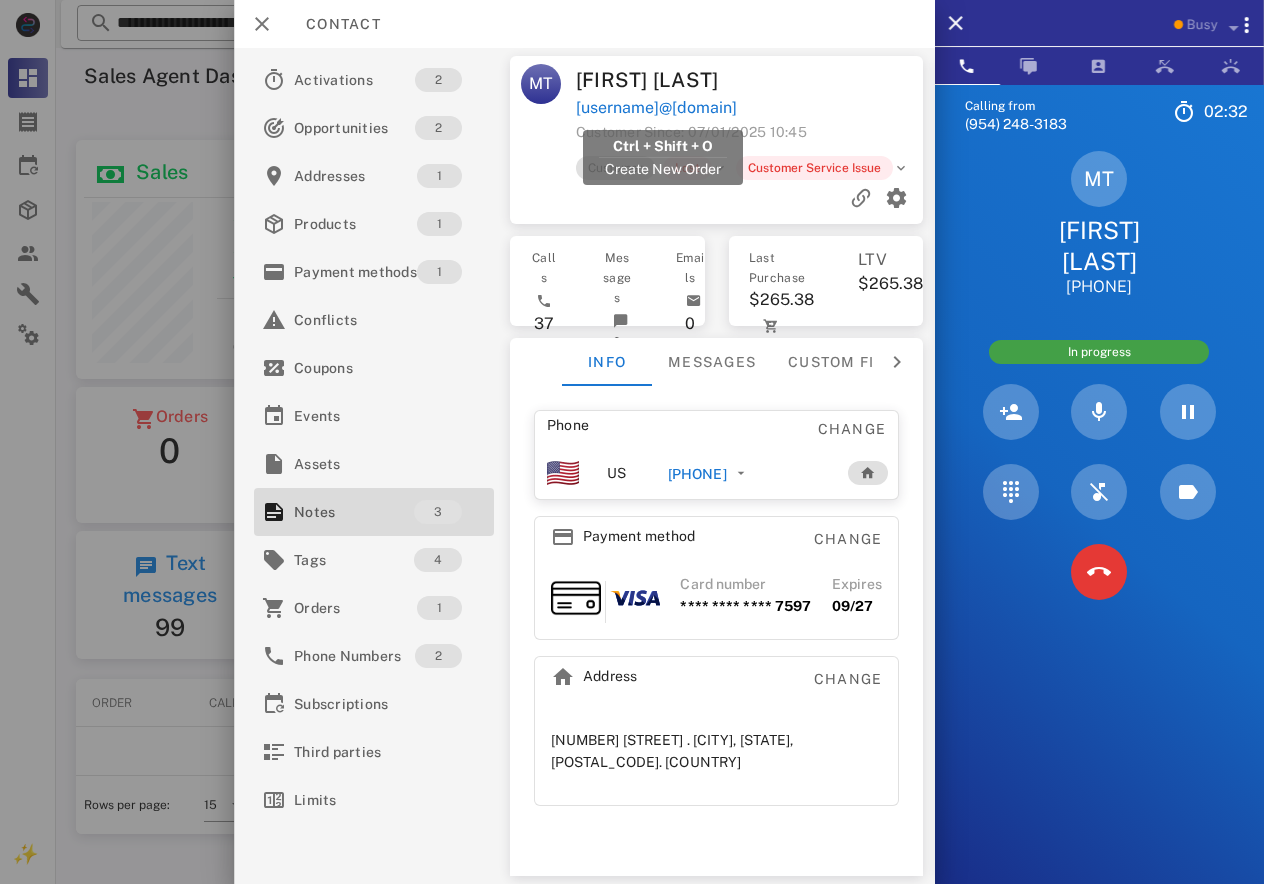drag, startPoint x: 722, startPoint y: 115, endPoint x: 577, endPoint y: 111, distance: 145.05516 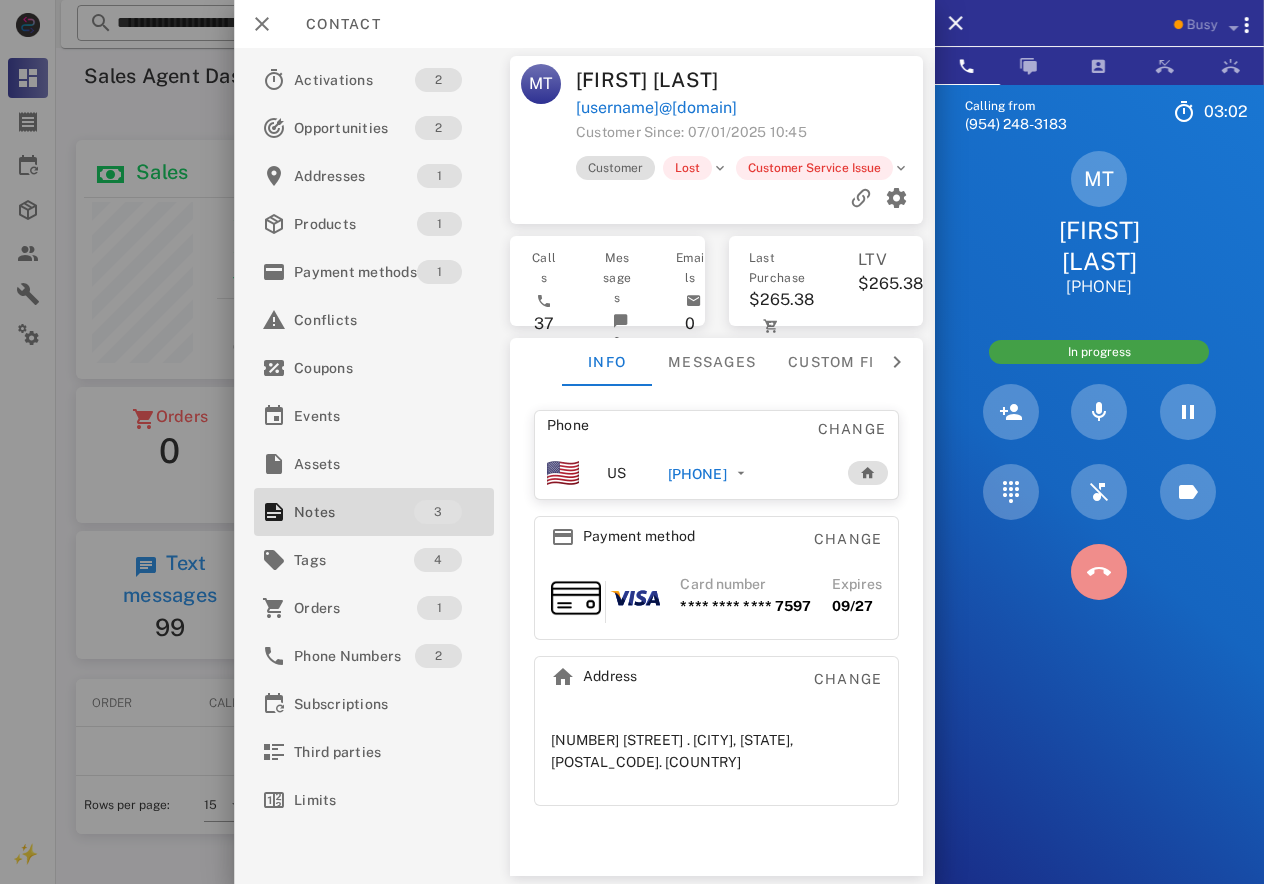 click at bounding box center [1099, 572] 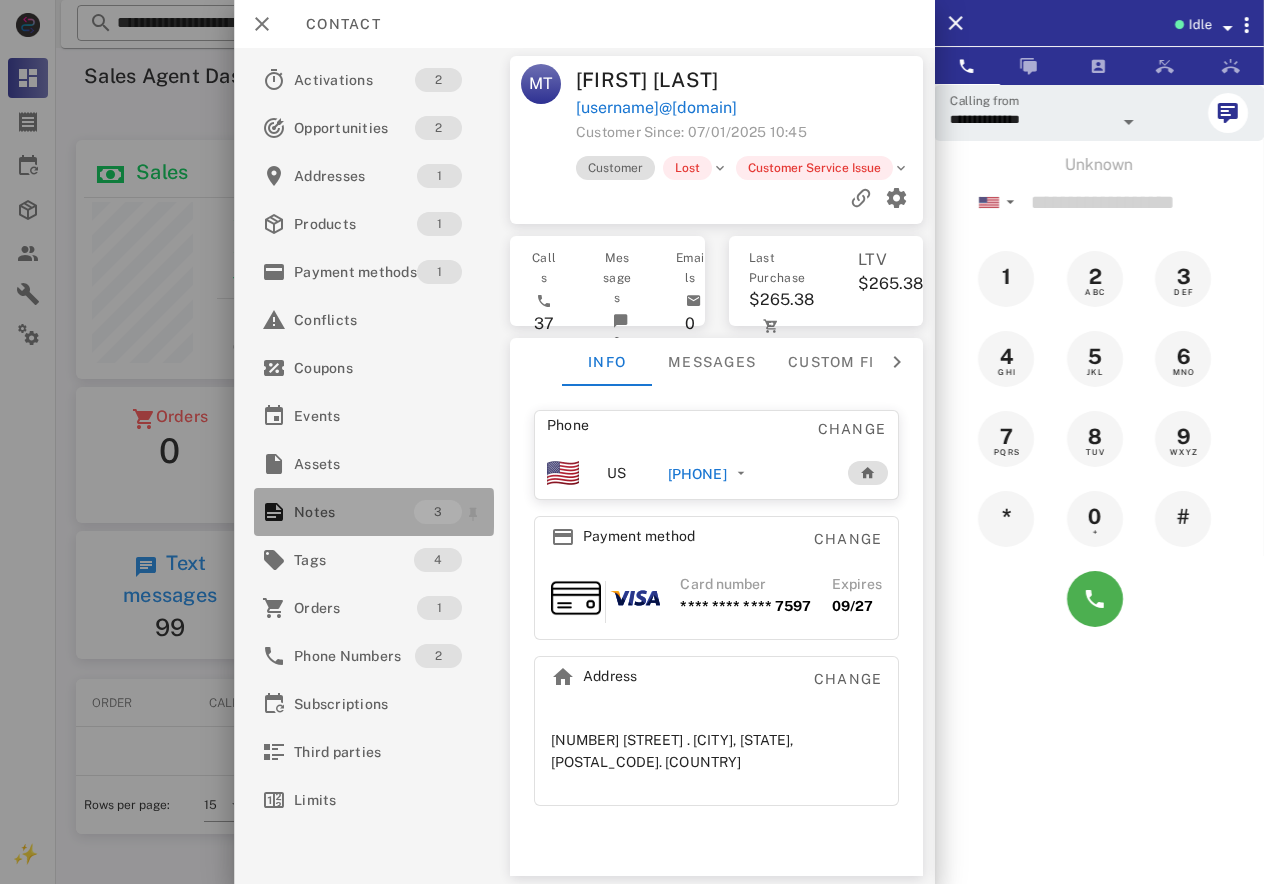click on "Notes" at bounding box center (354, 512) 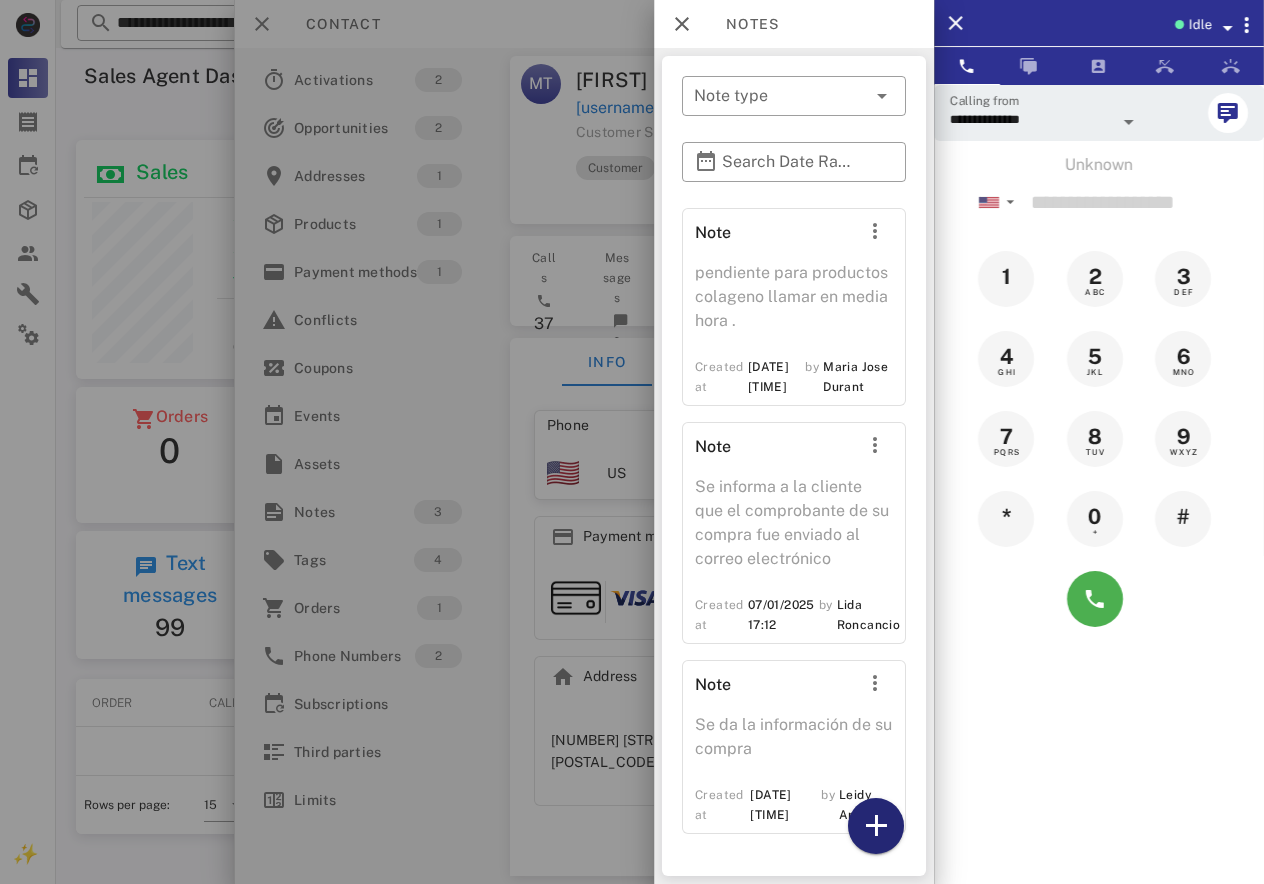 drag, startPoint x: 876, startPoint y: 810, endPoint x: 889, endPoint y: 798, distance: 17.691807 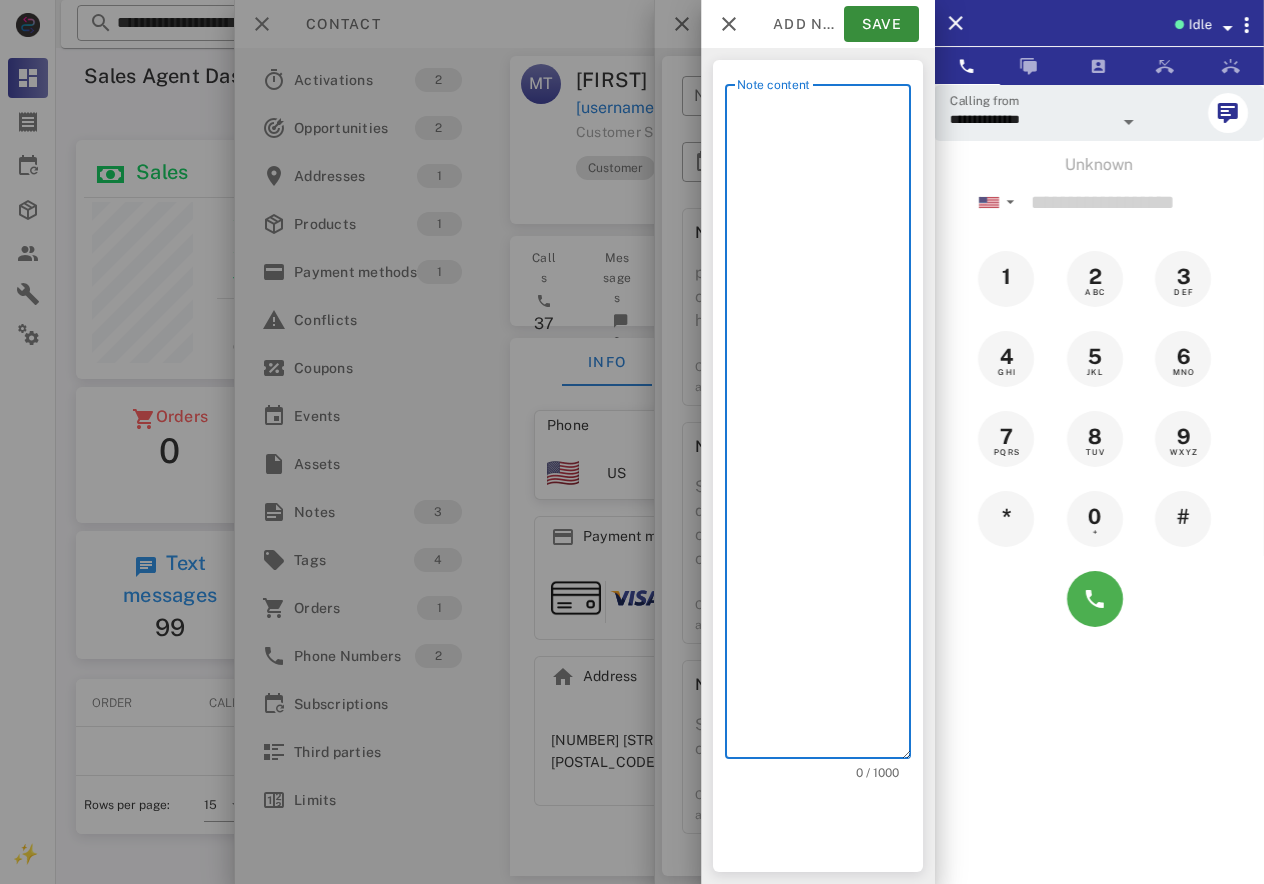 click on "Note content" at bounding box center (824, 426) 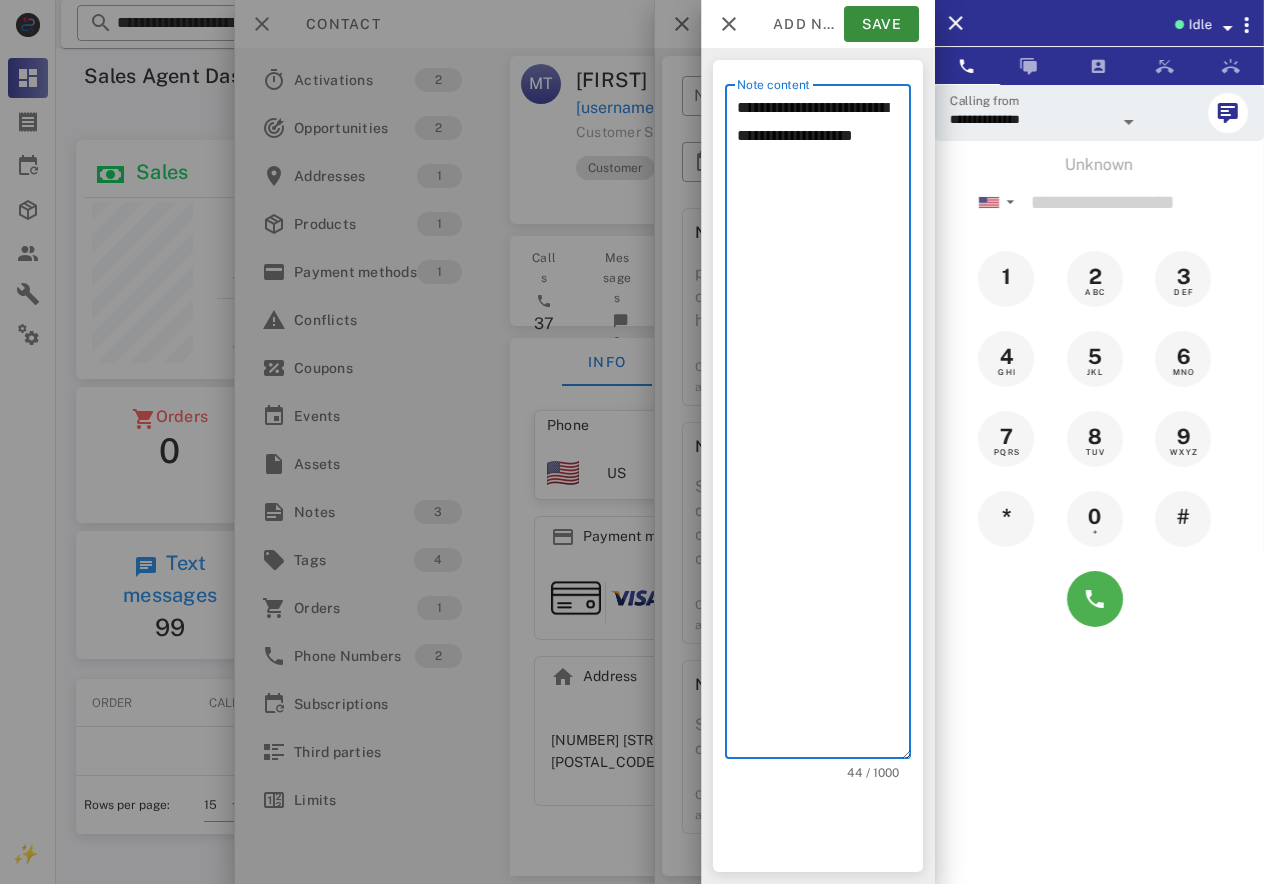 paste on "*******" 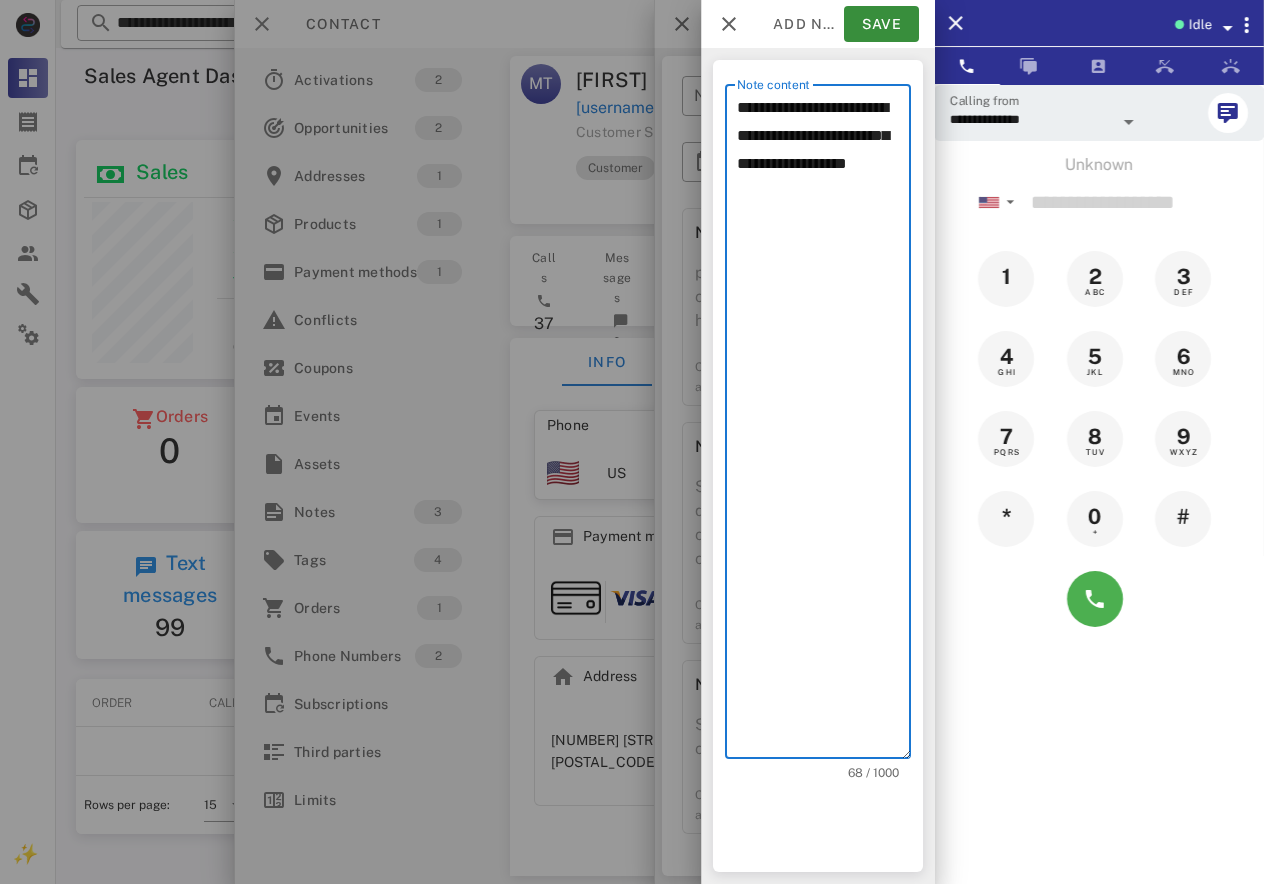 click on "**********" at bounding box center [824, 426] 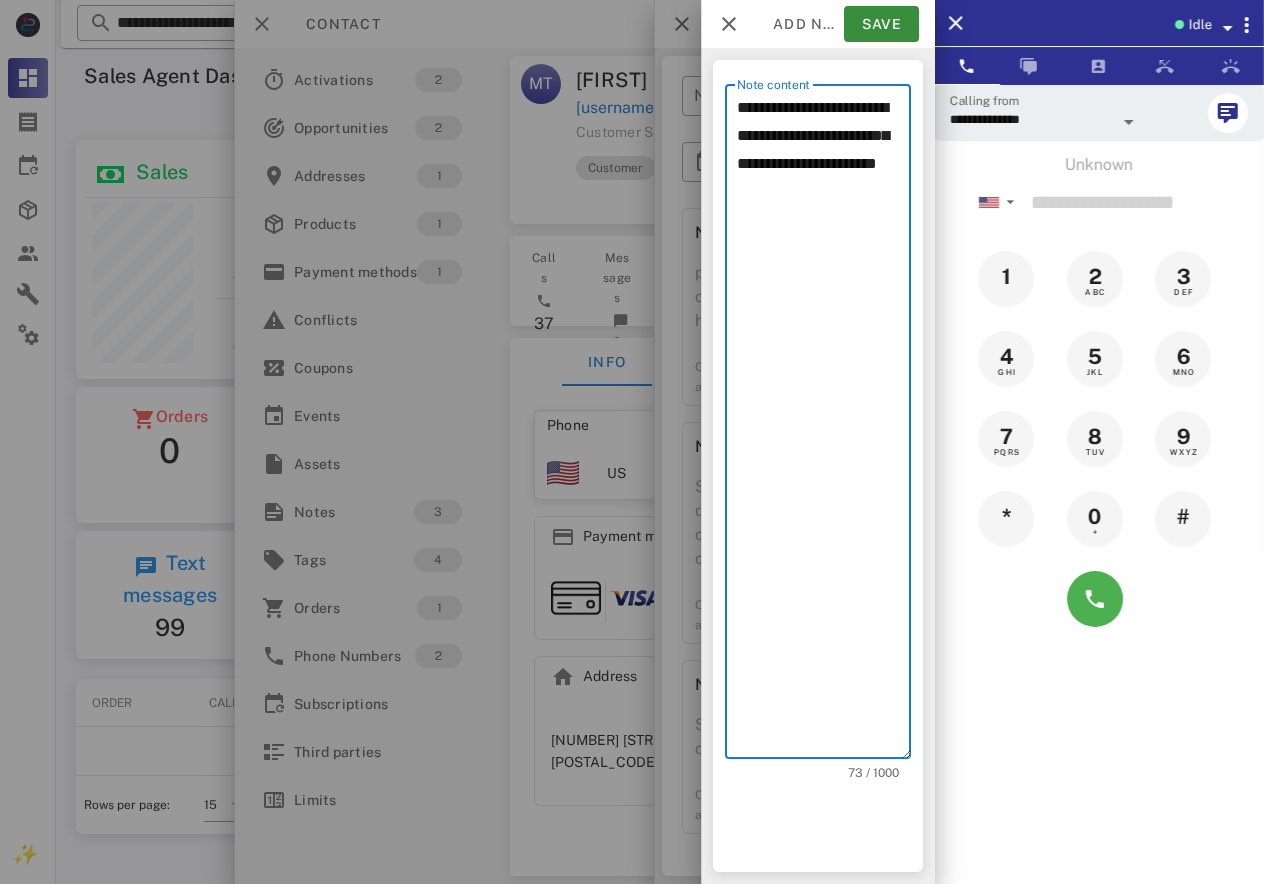 click on "**********" at bounding box center (824, 426) 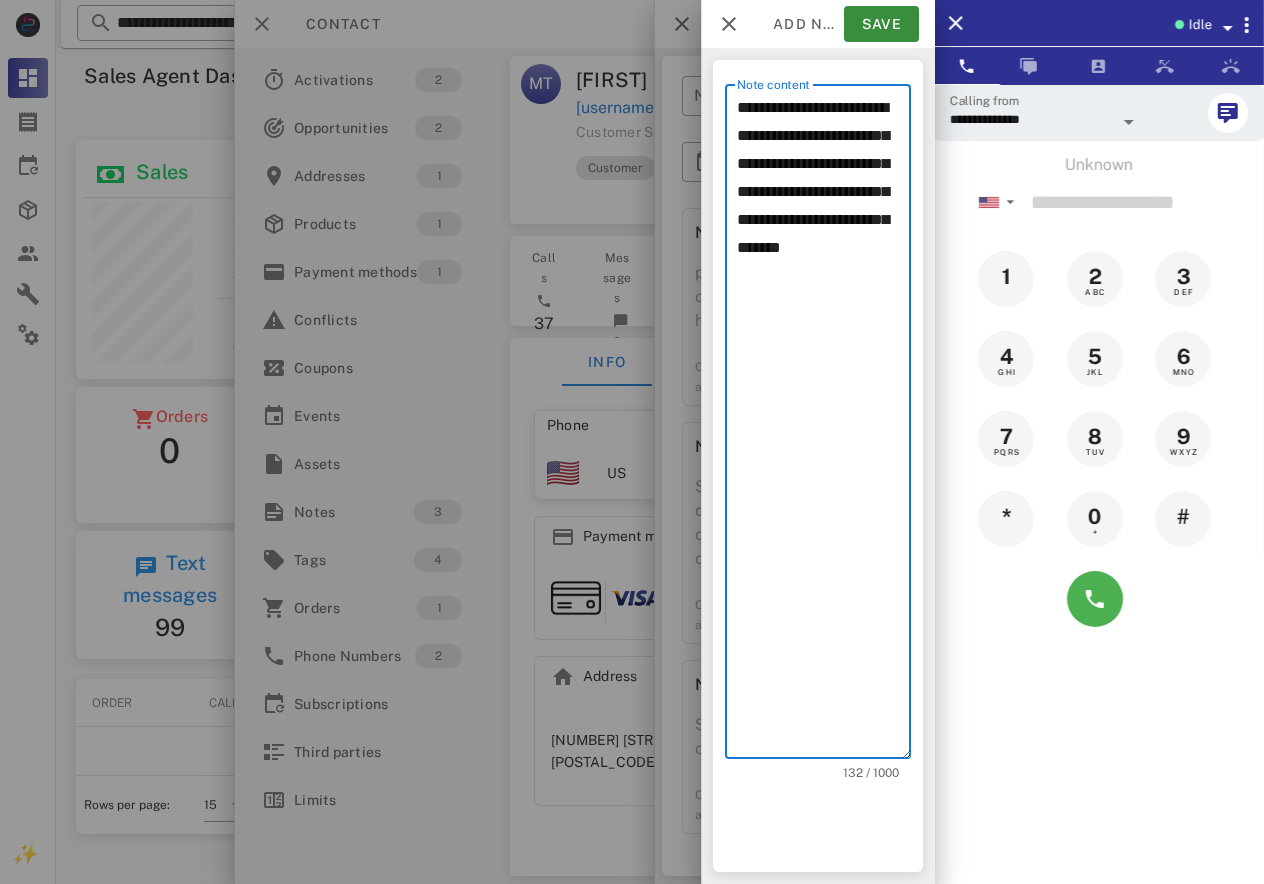 click on "**********" at bounding box center (824, 426) 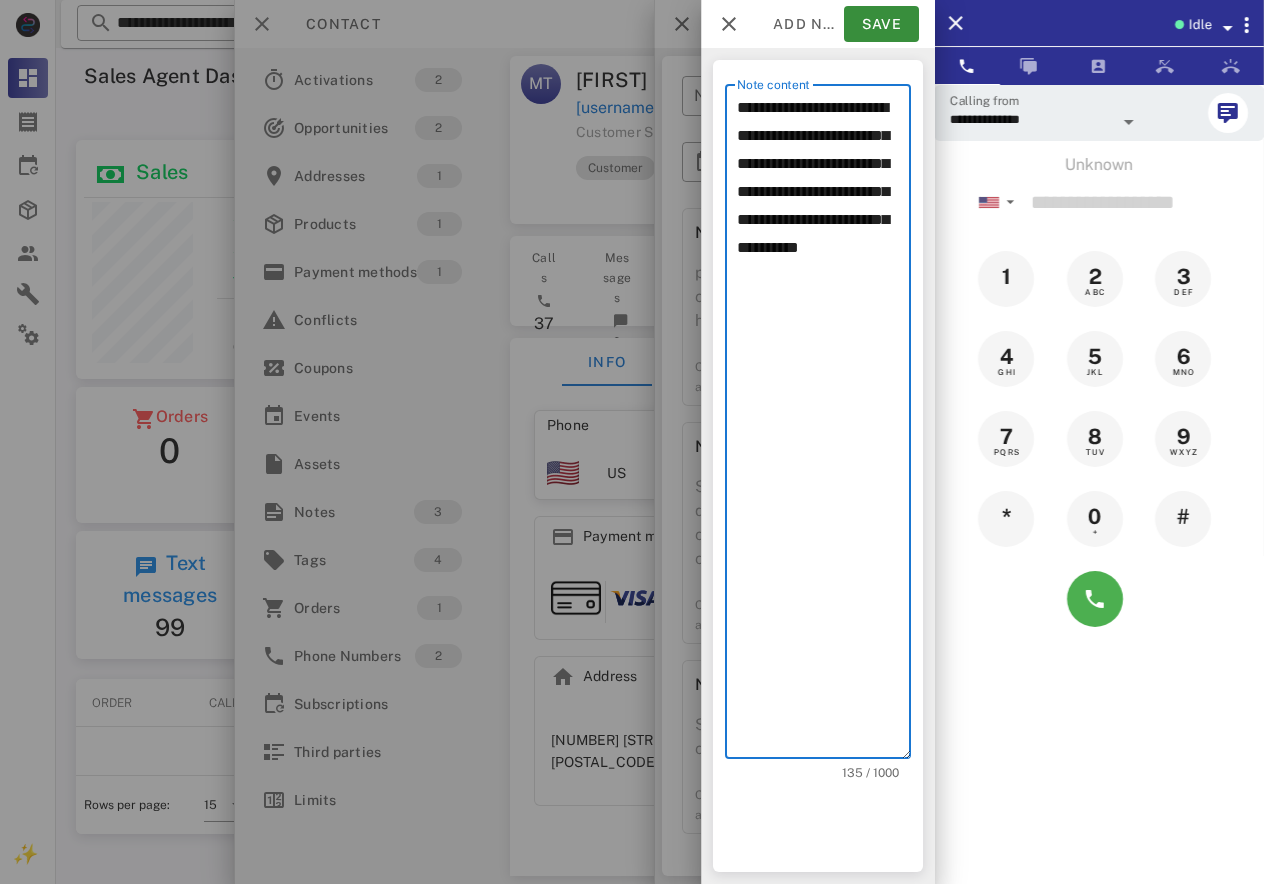 click on "**********" at bounding box center (824, 426) 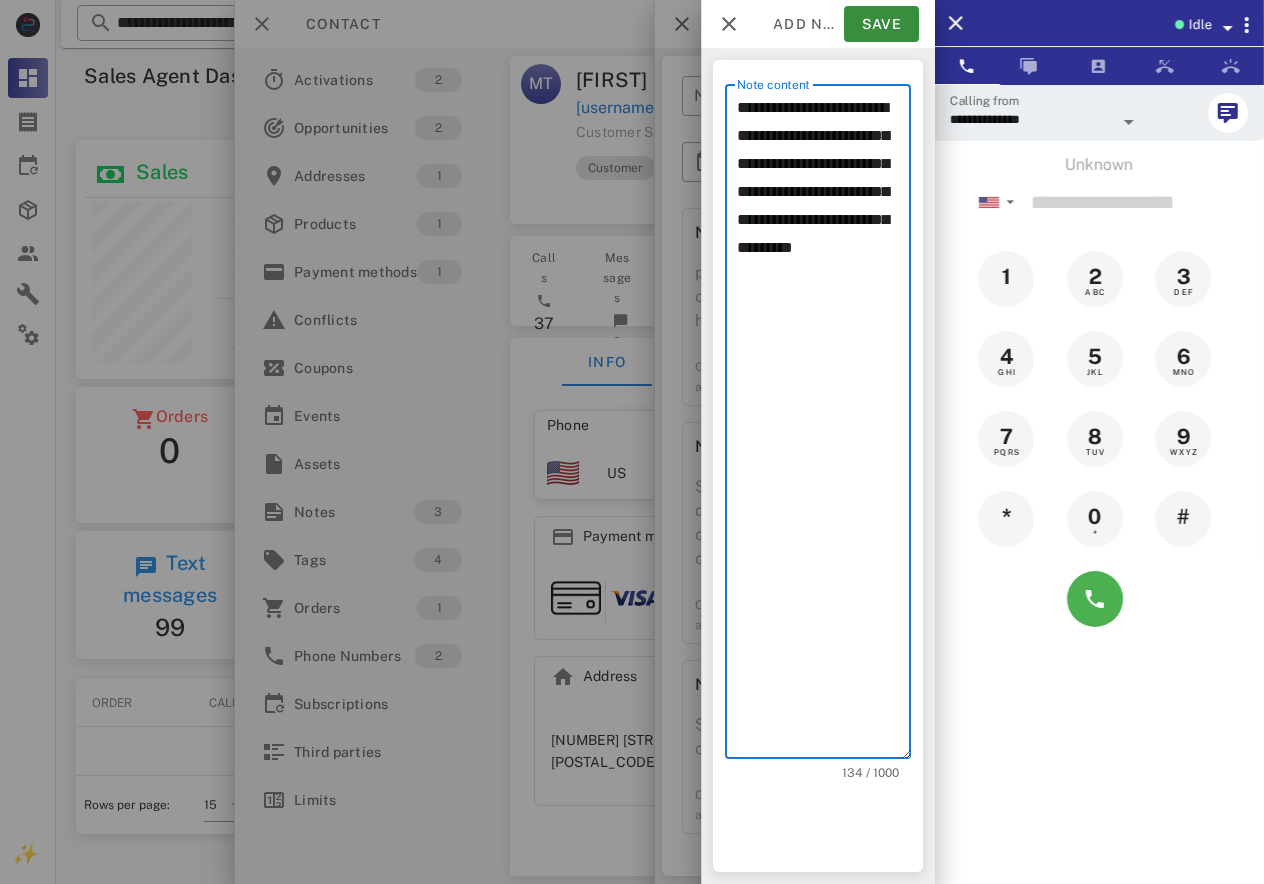 click on "**********" at bounding box center [824, 426] 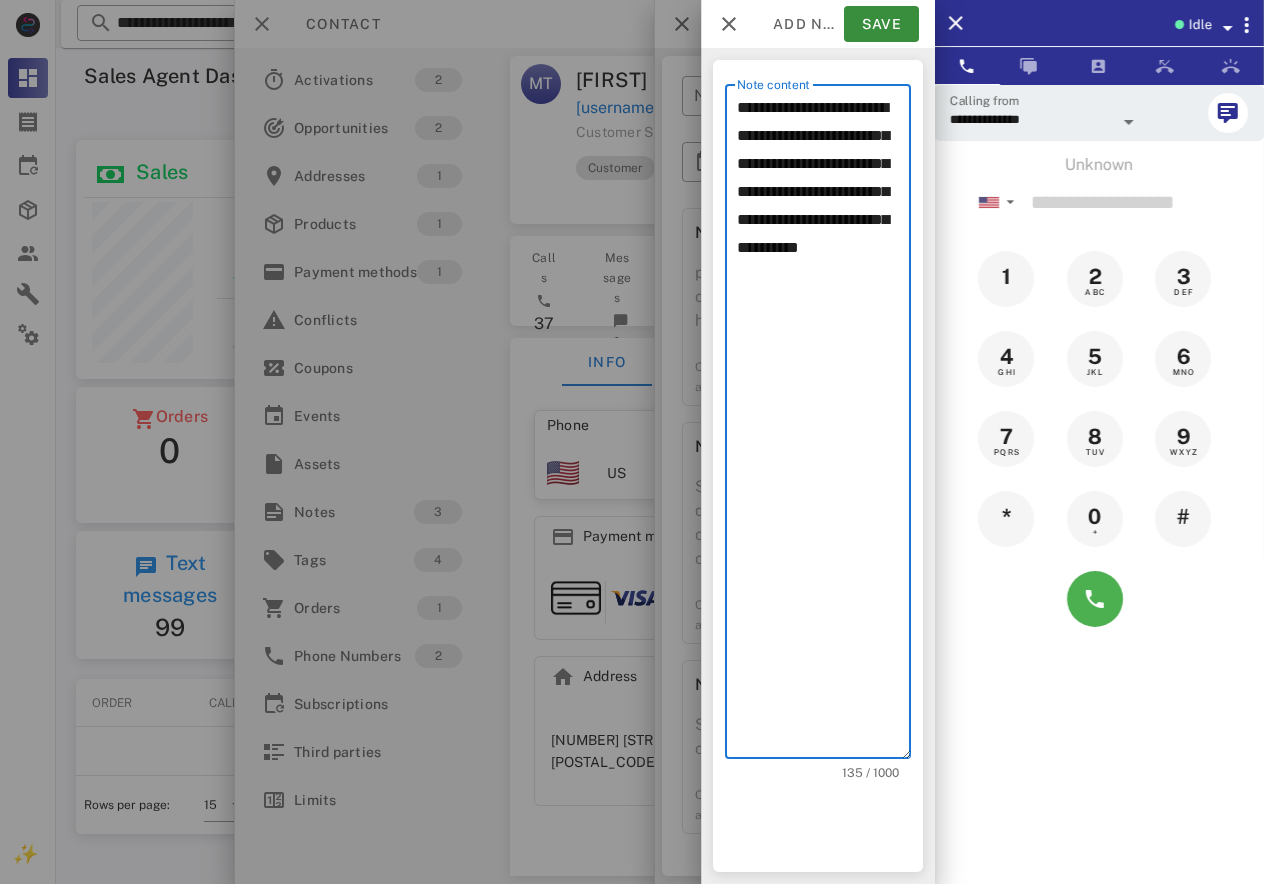 click on "**********" at bounding box center (824, 426) 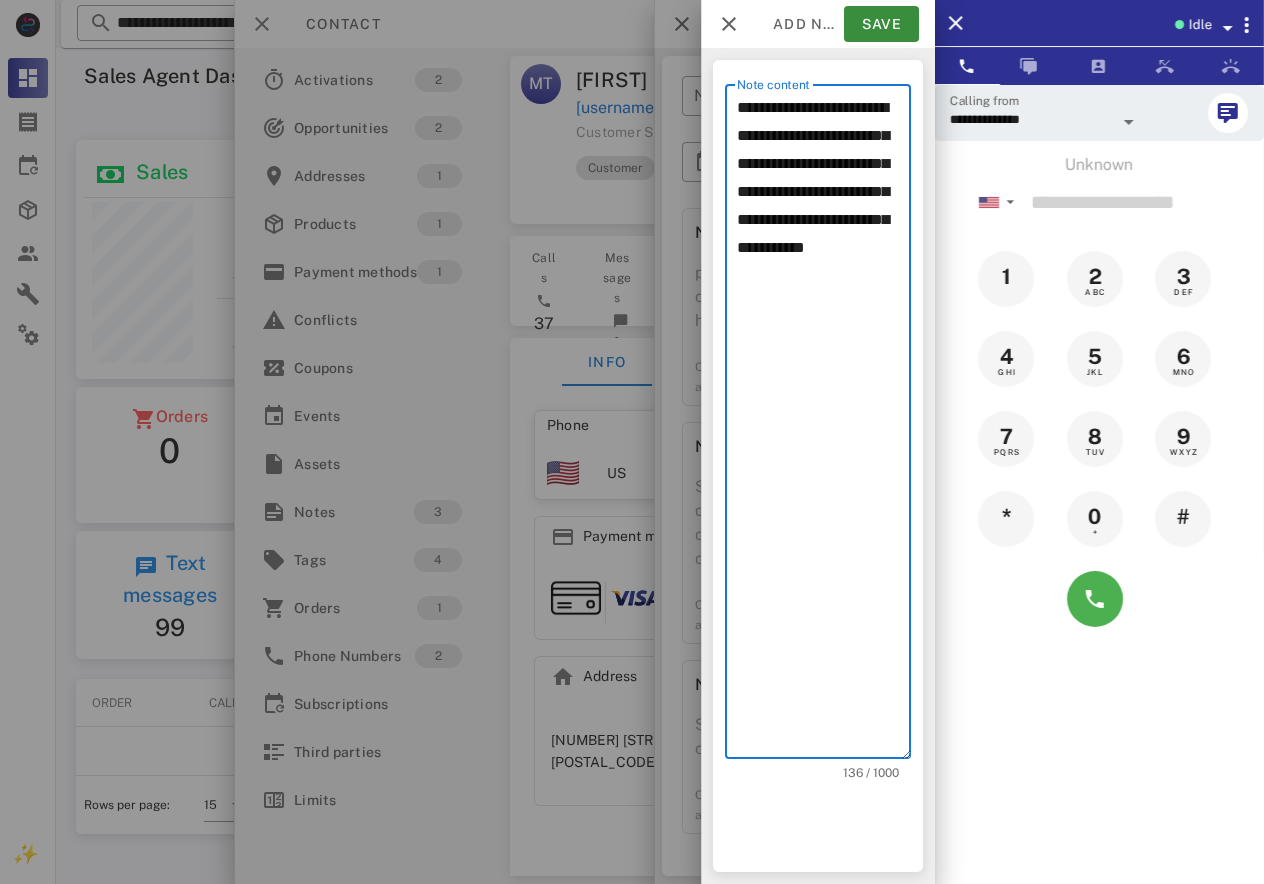 click on "**********" at bounding box center [824, 426] 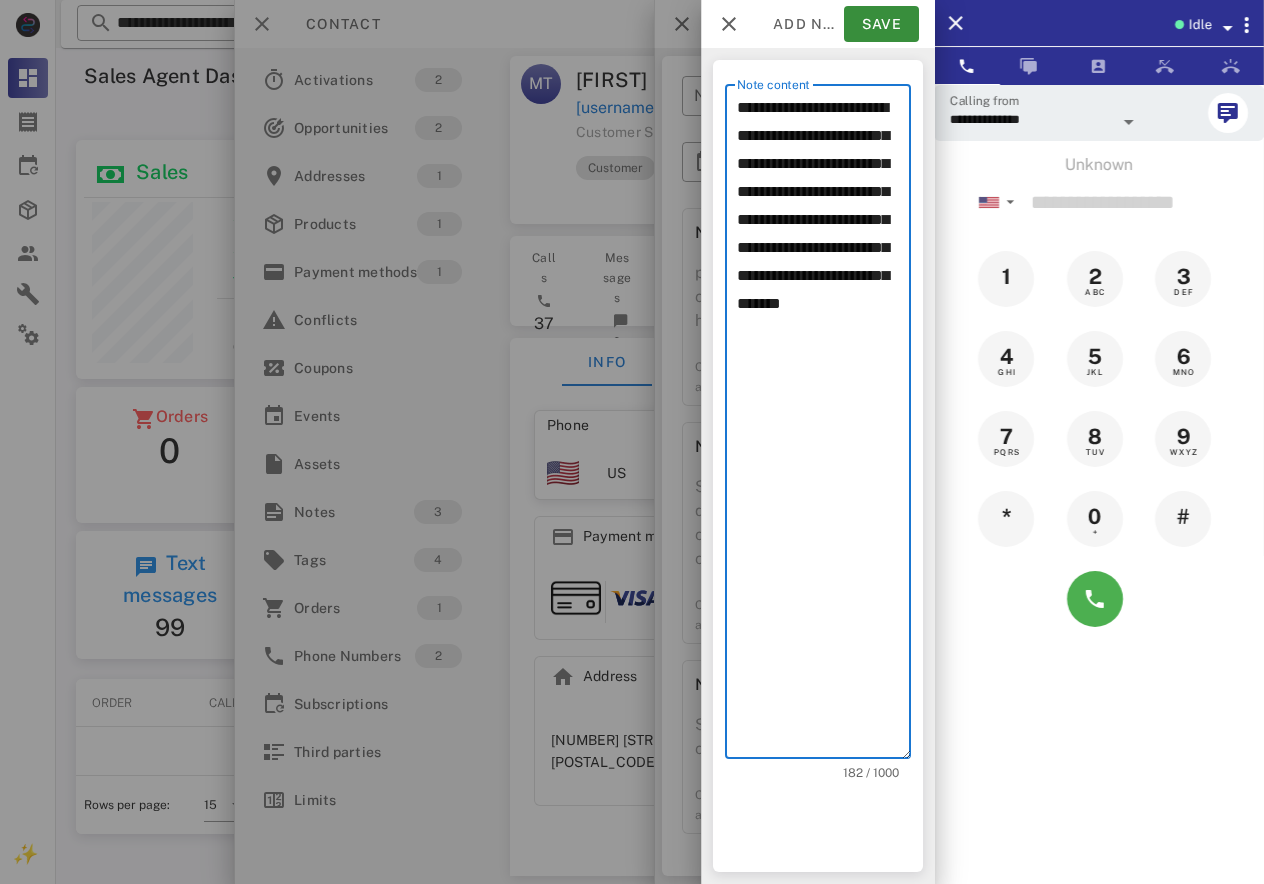click on "**********" at bounding box center [824, 426] 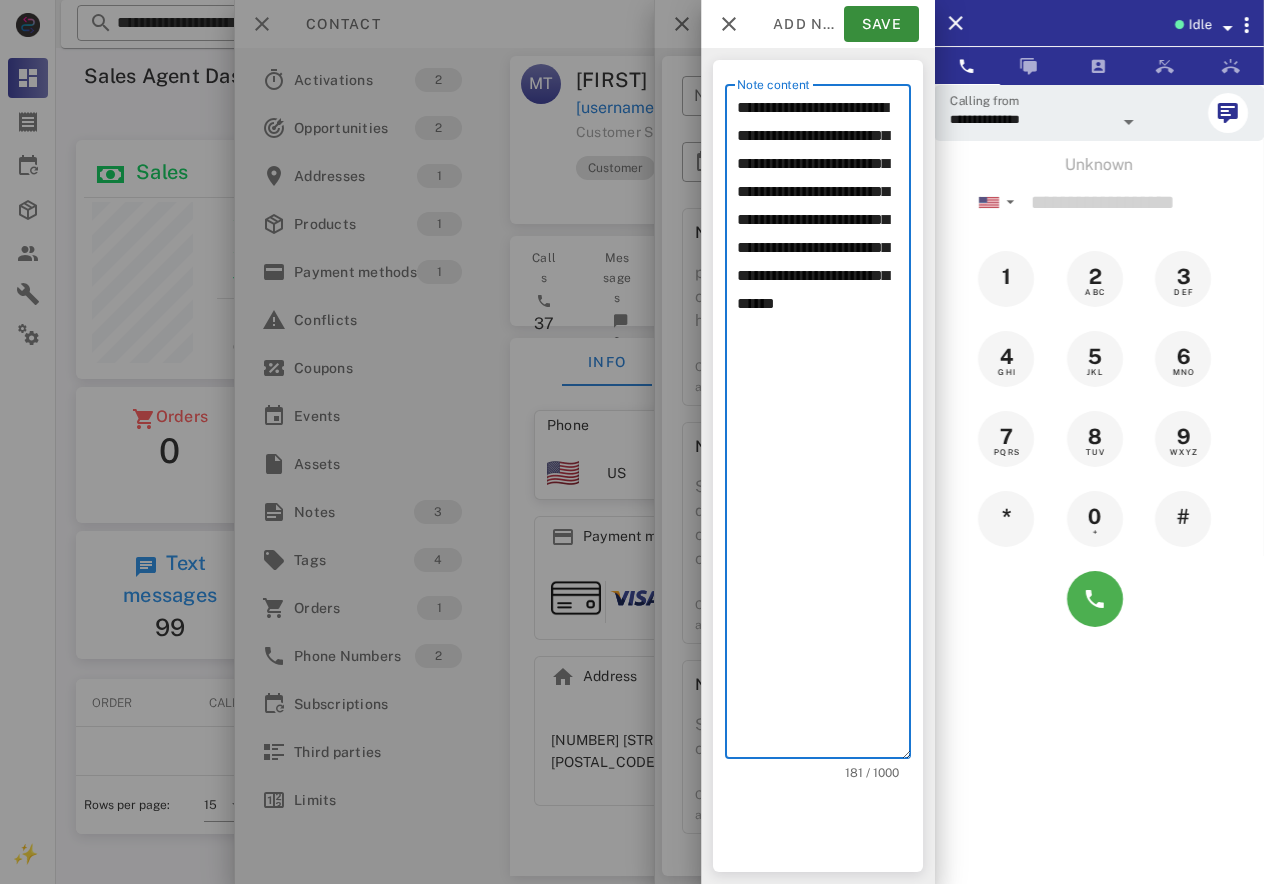 click on "**********" at bounding box center (824, 426) 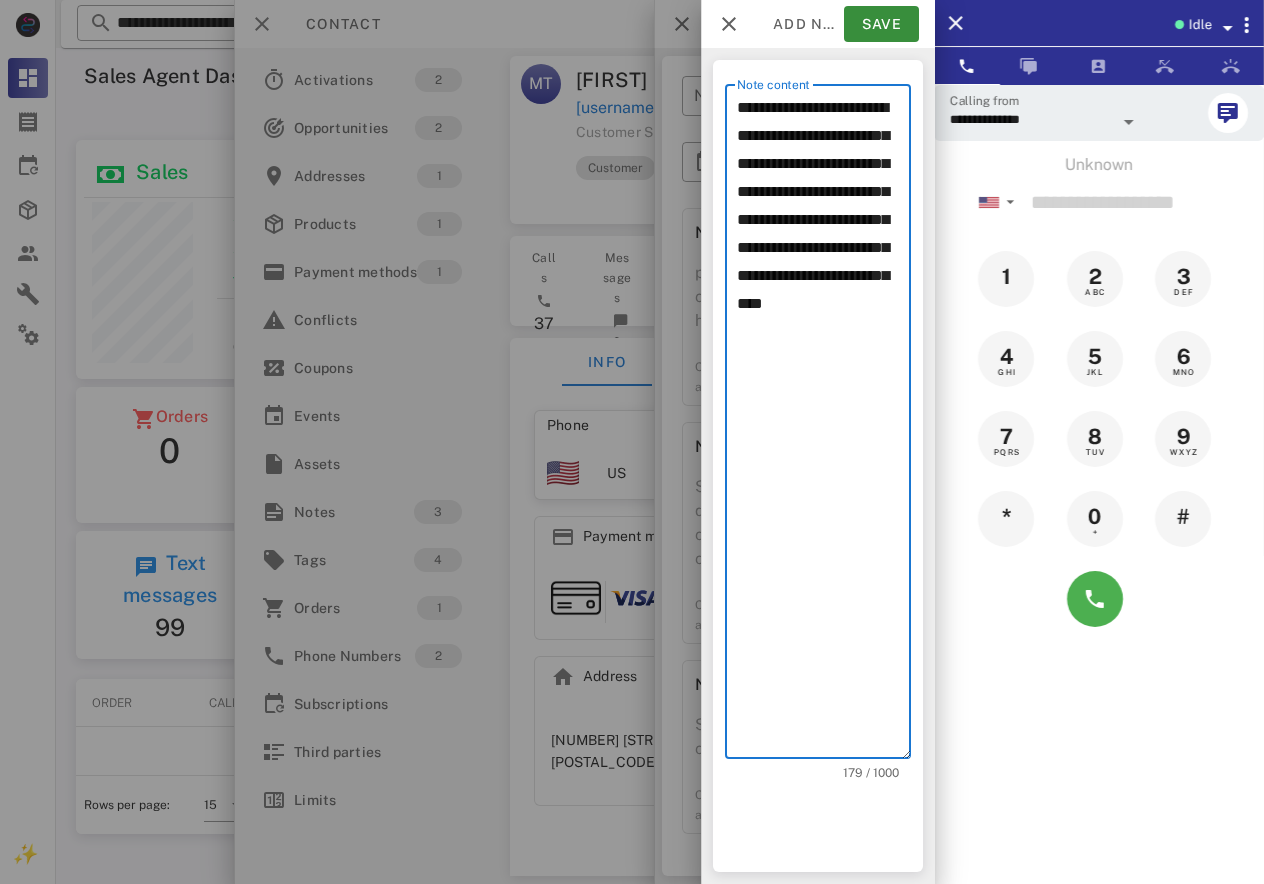 click on "**********" at bounding box center (824, 426) 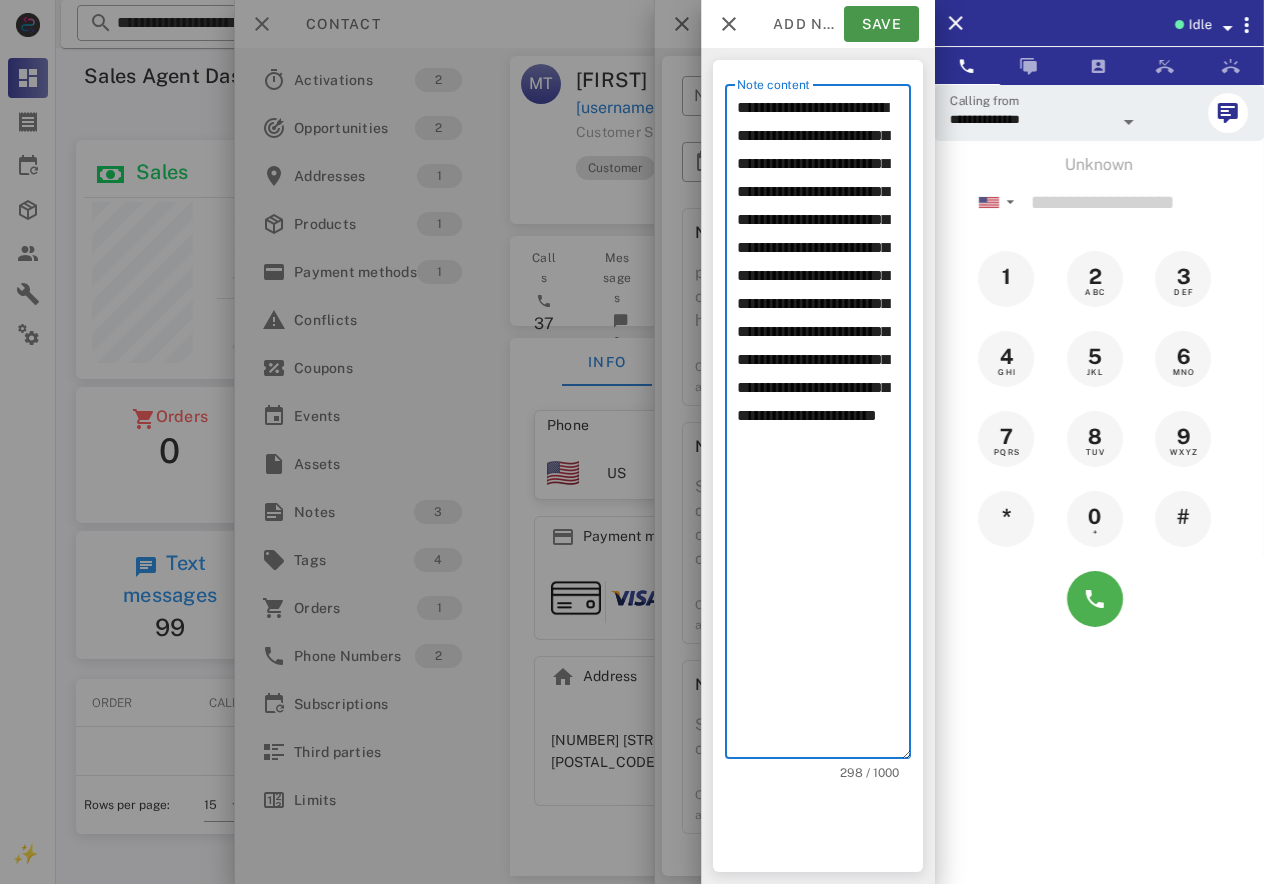 type on "**********" 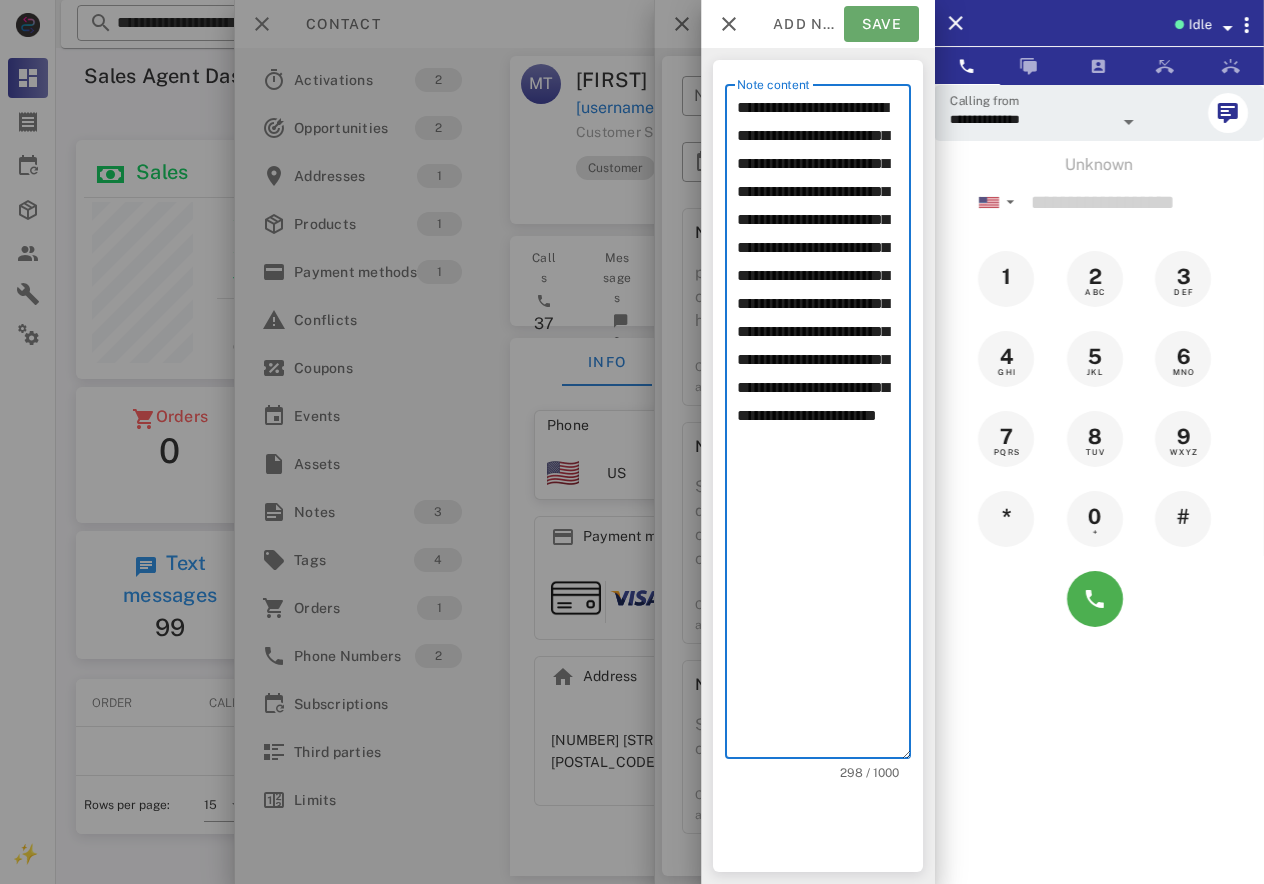 click on "Save" at bounding box center (881, 24) 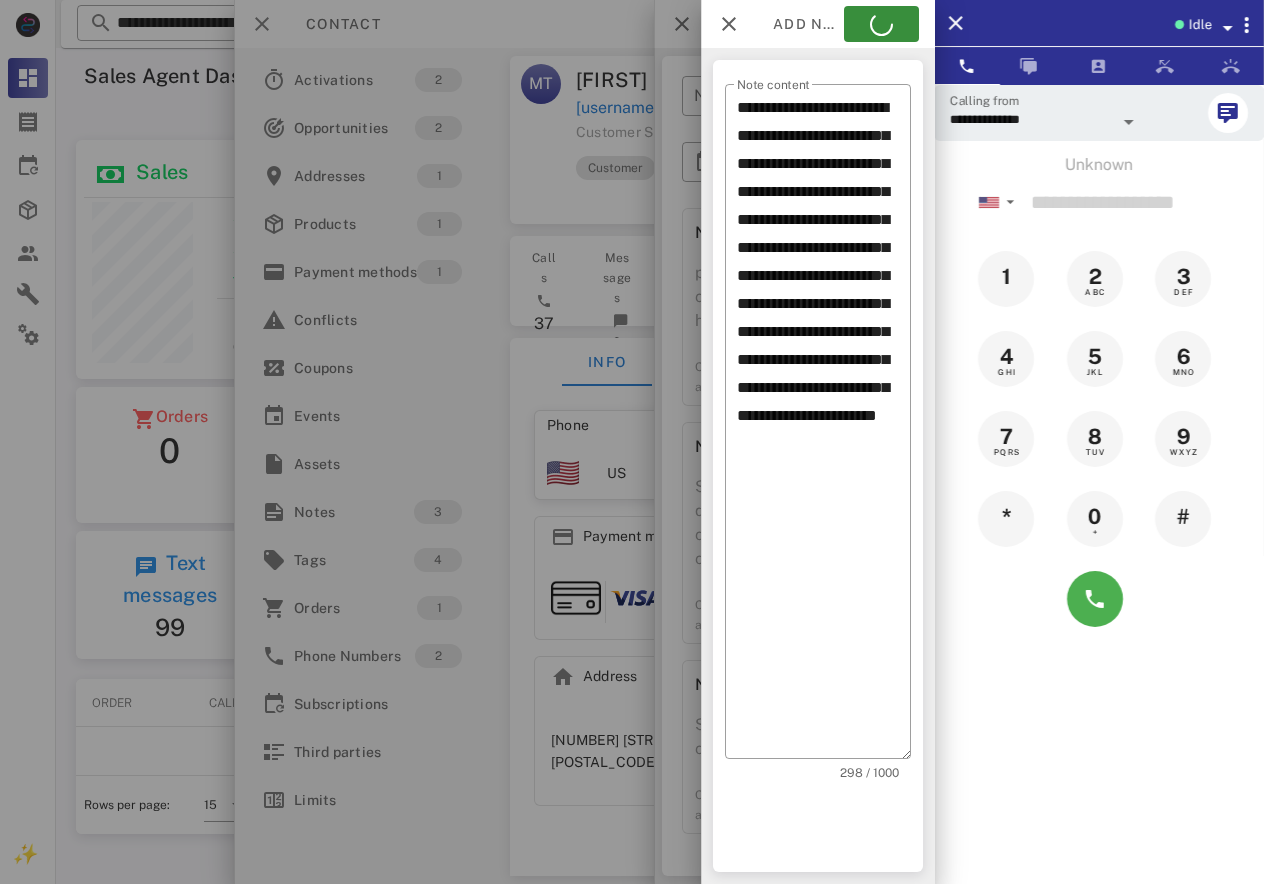 click at bounding box center (632, 442) 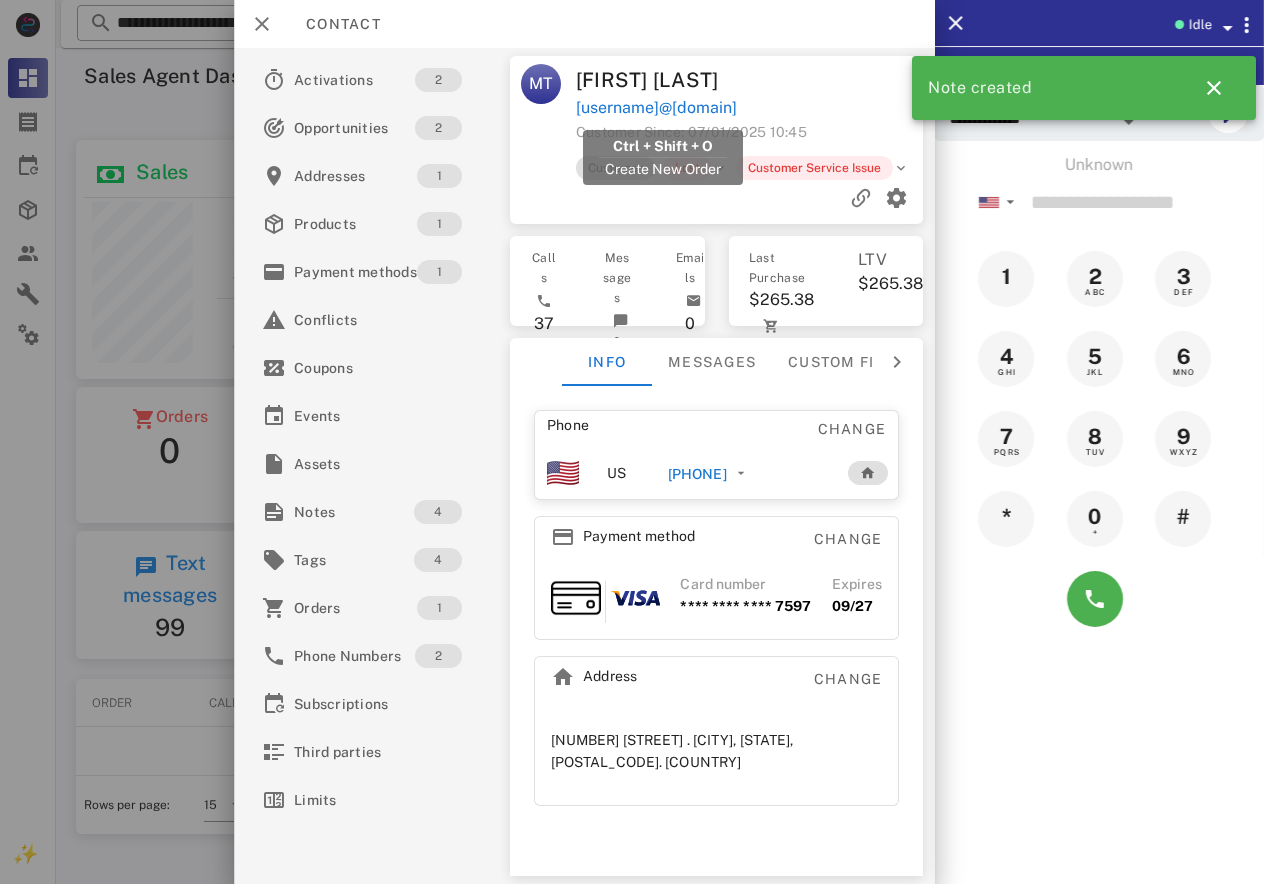 drag, startPoint x: 665, startPoint y: 111, endPoint x: 577, endPoint y: 111, distance: 88 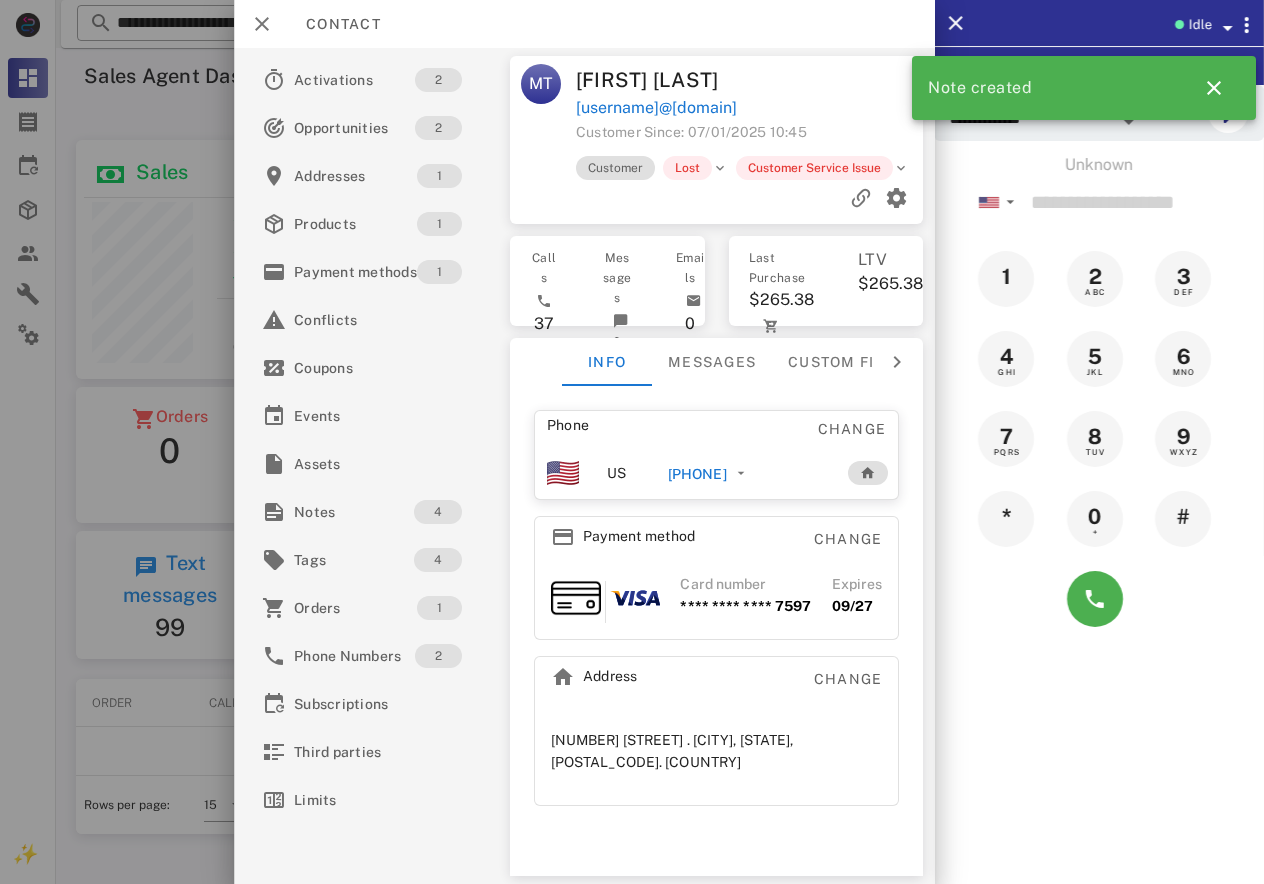 copy on "[USERNAME]@[DOMAIN]" 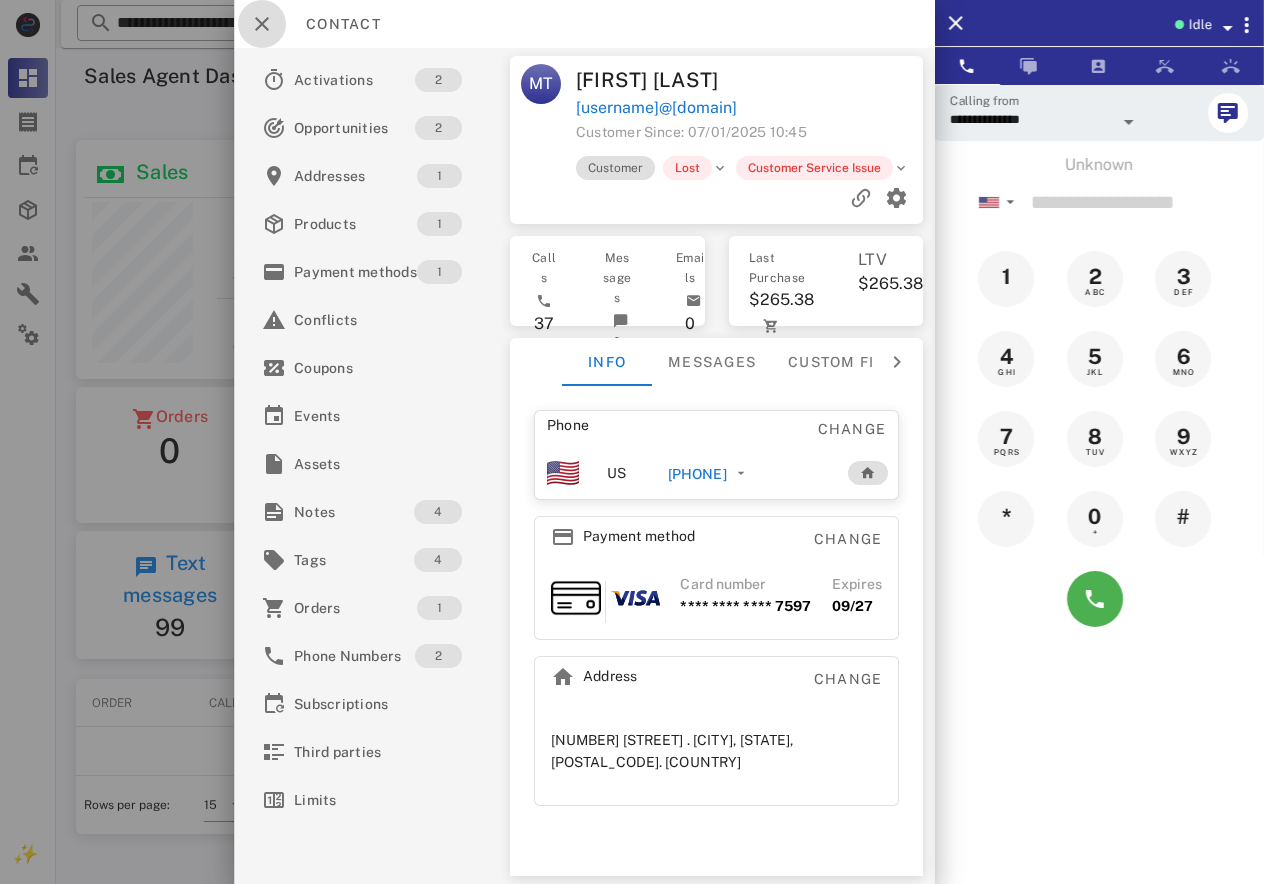 click at bounding box center [262, 24] 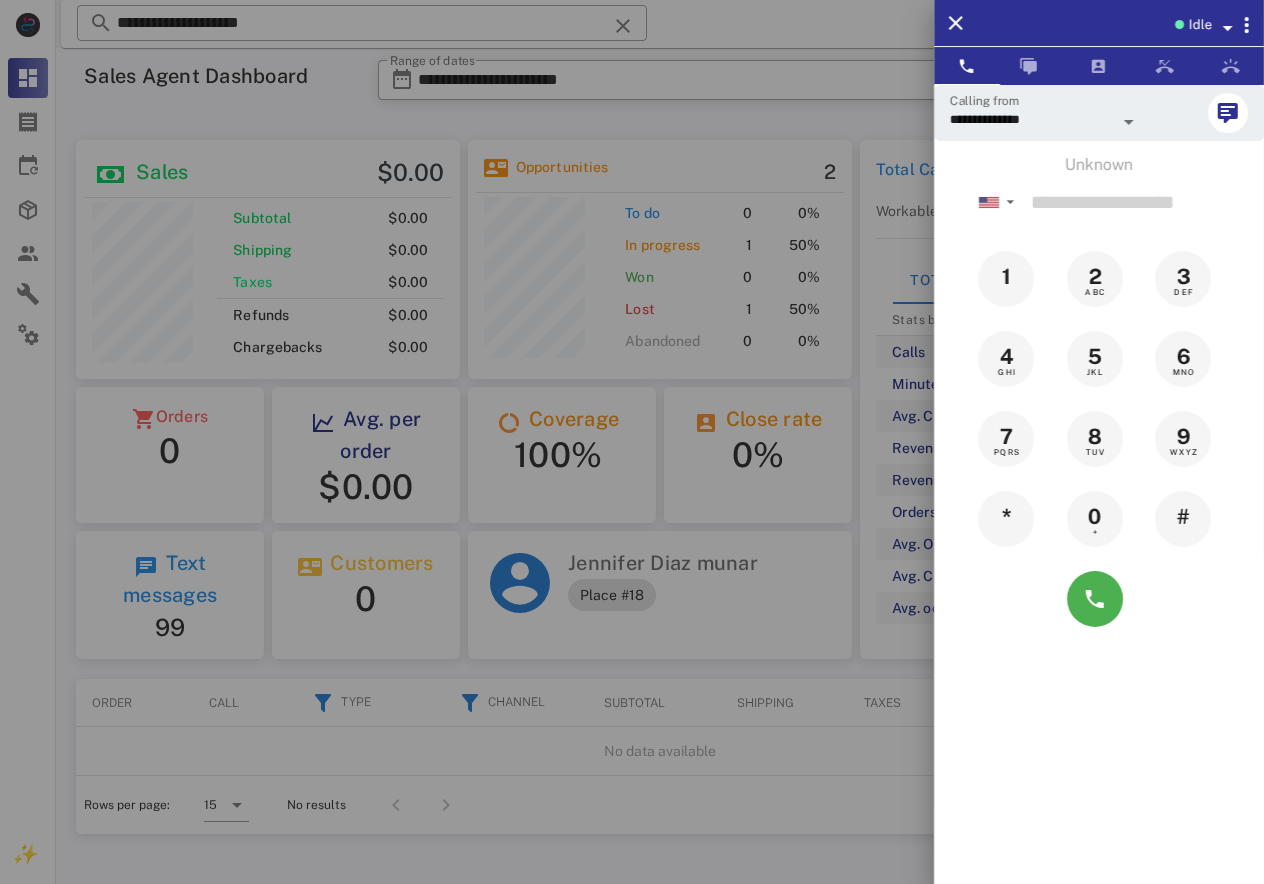 click at bounding box center [632, 442] 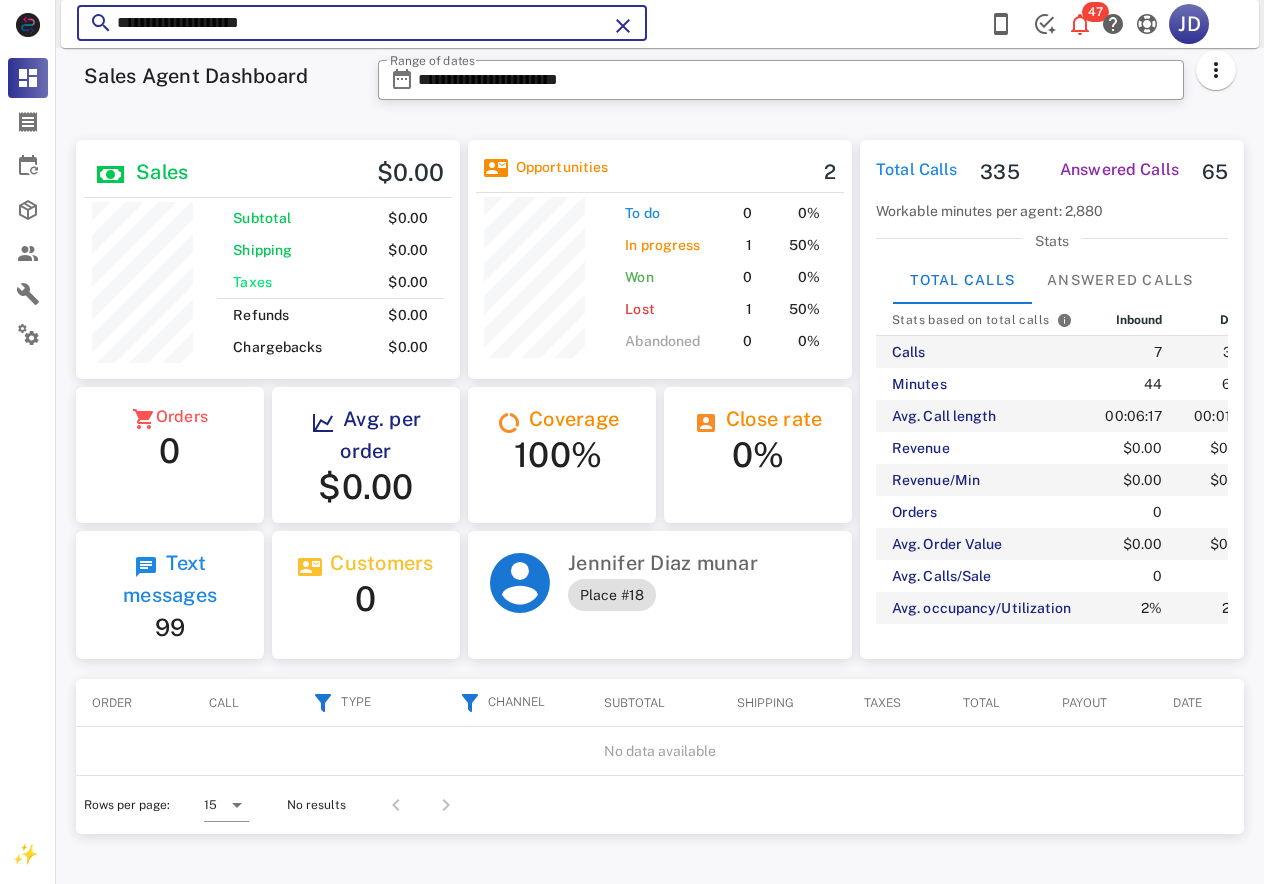 drag, startPoint x: 256, startPoint y: 48, endPoint x: 38, endPoint y: 53, distance: 218.05733 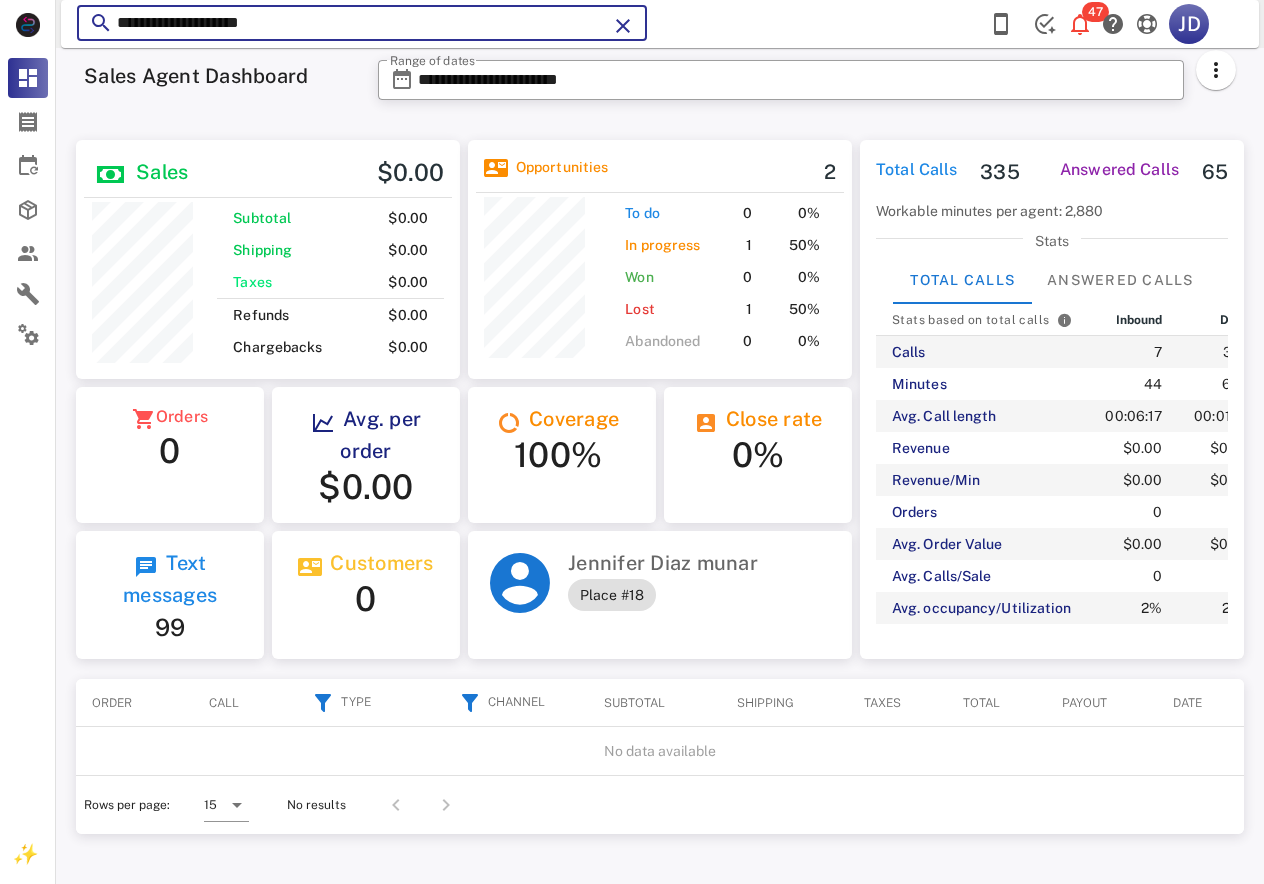 click on "**********" at bounding box center (660, 466) 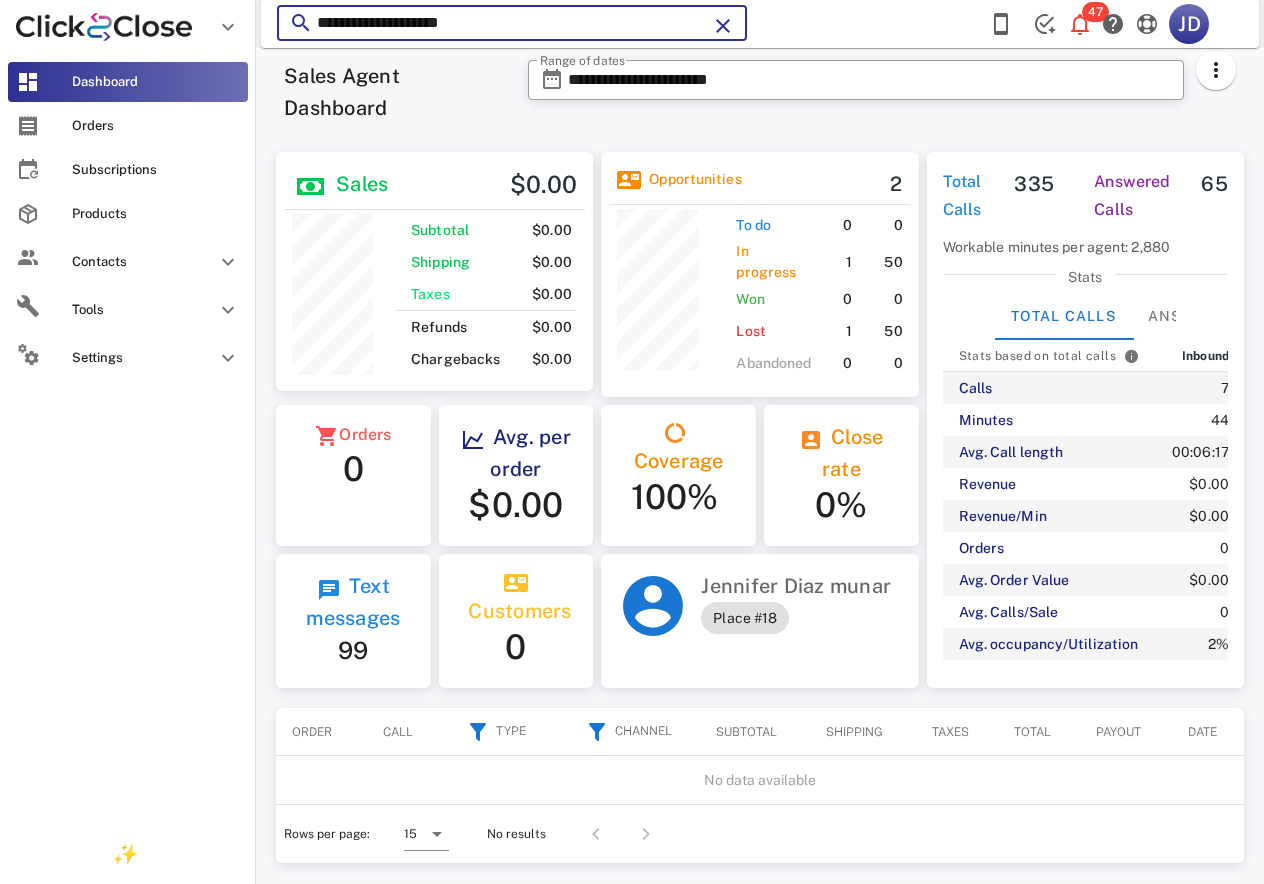 scroll, scrollTop: 250, scrollLeft: 314, axis: both 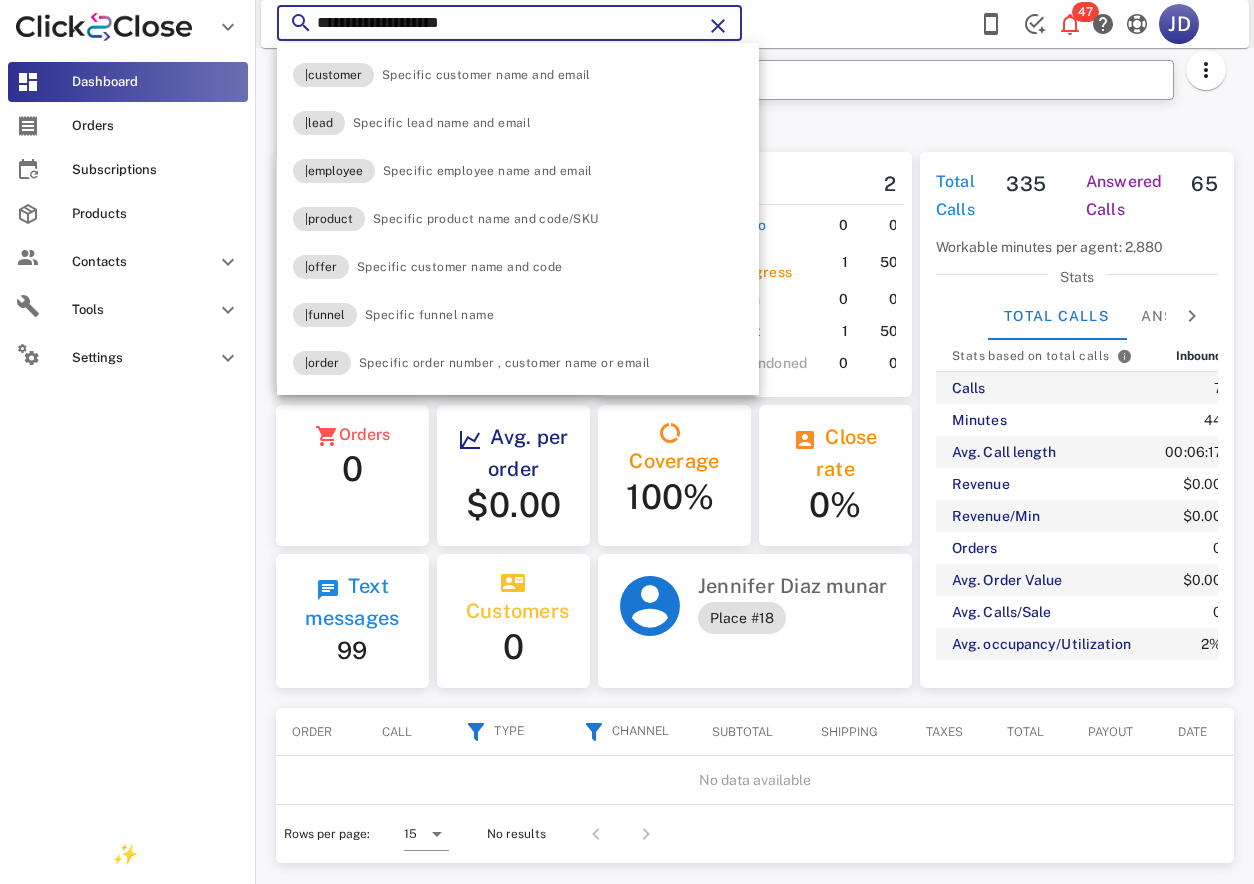 paste on "**********" 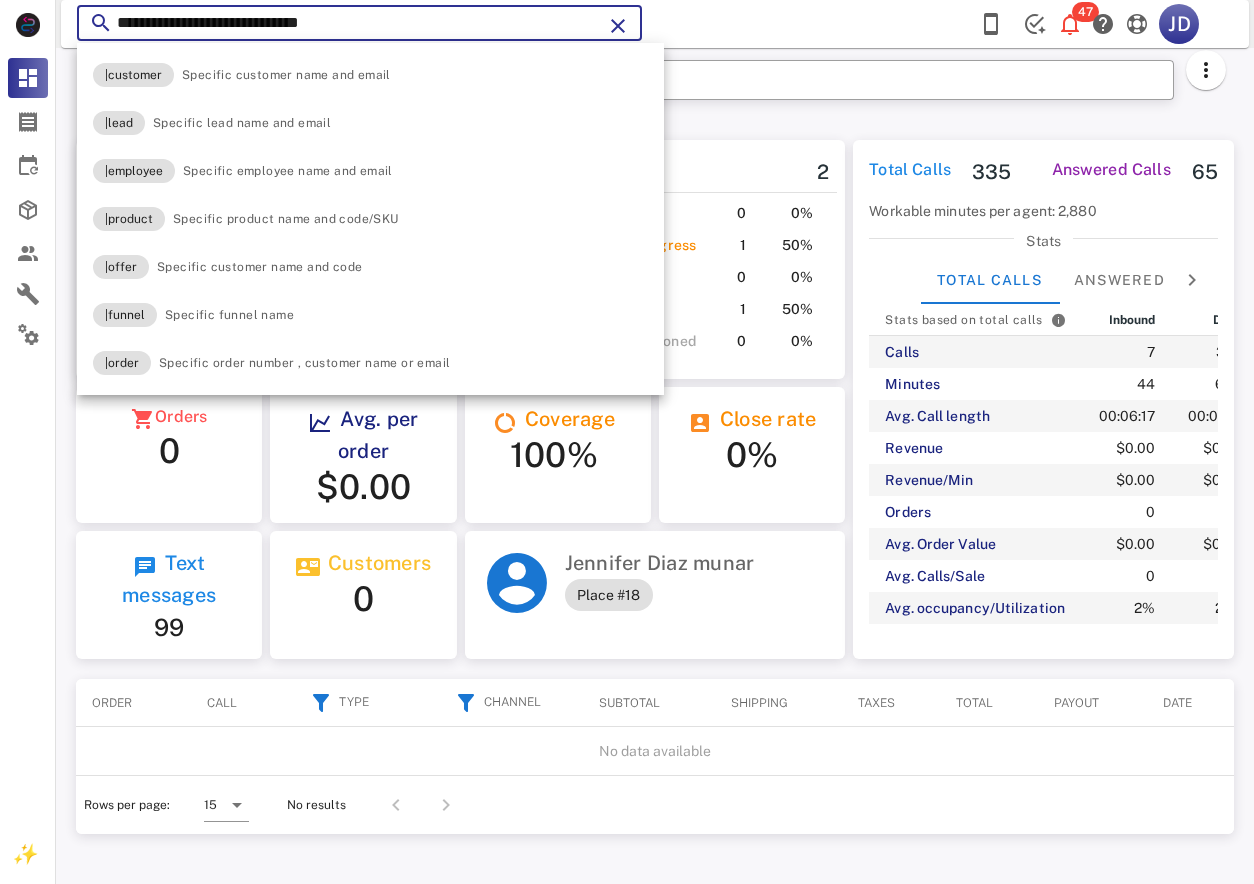 scroll, scrollTop: 999761, scrollLeft: 999616, axis: both 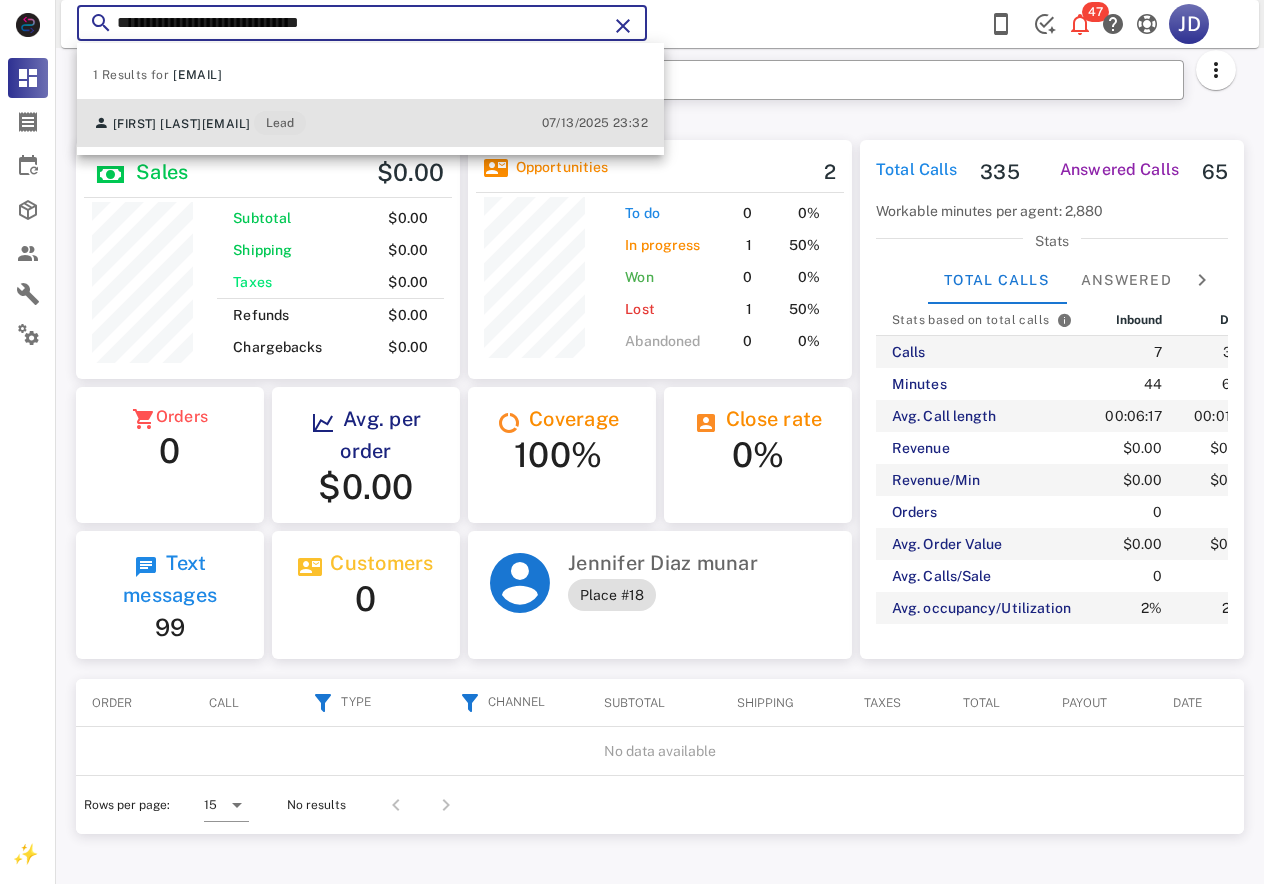 click on "[EMAIL]" at bounding box center [226, 124] 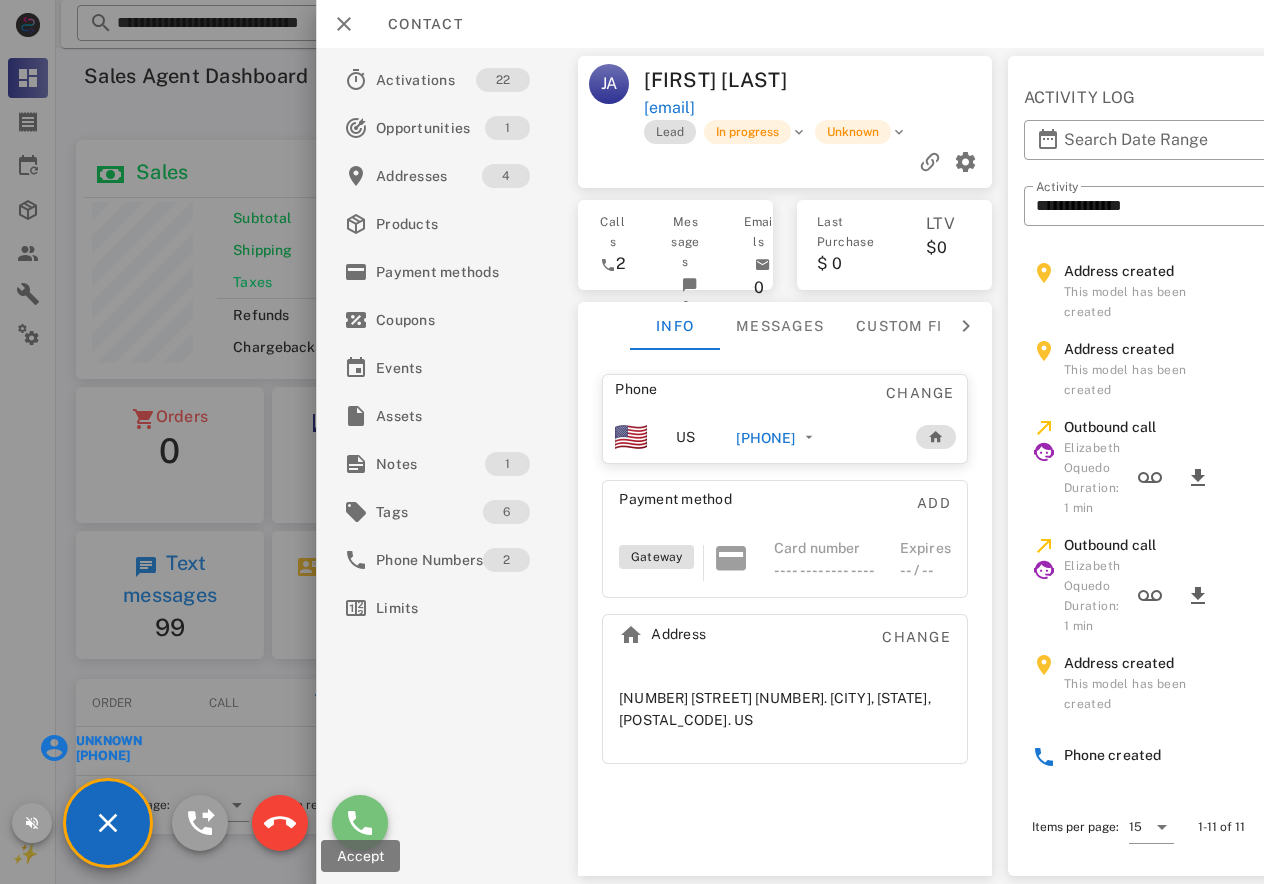 click at bounding box center (360, 823) 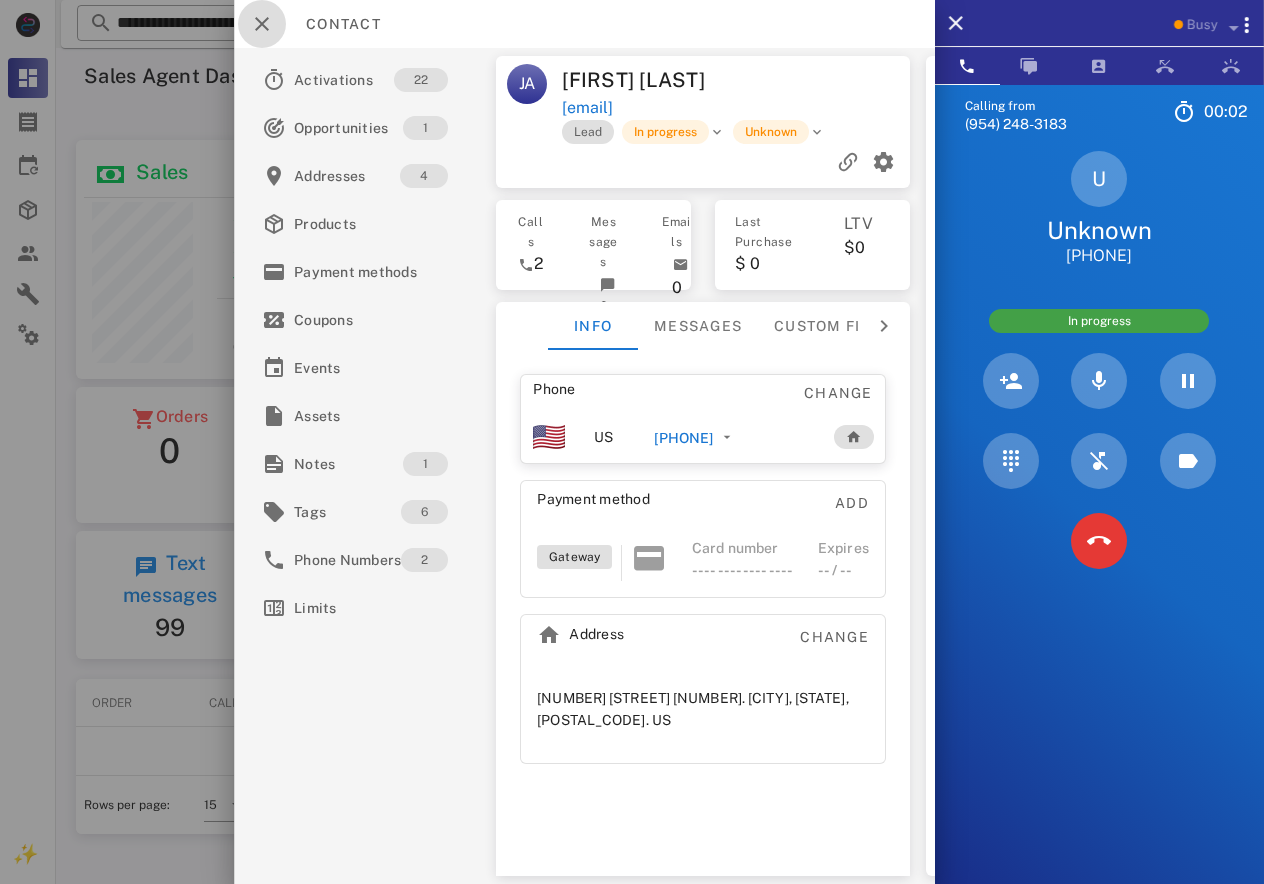 click at bounding box center (262, 24) 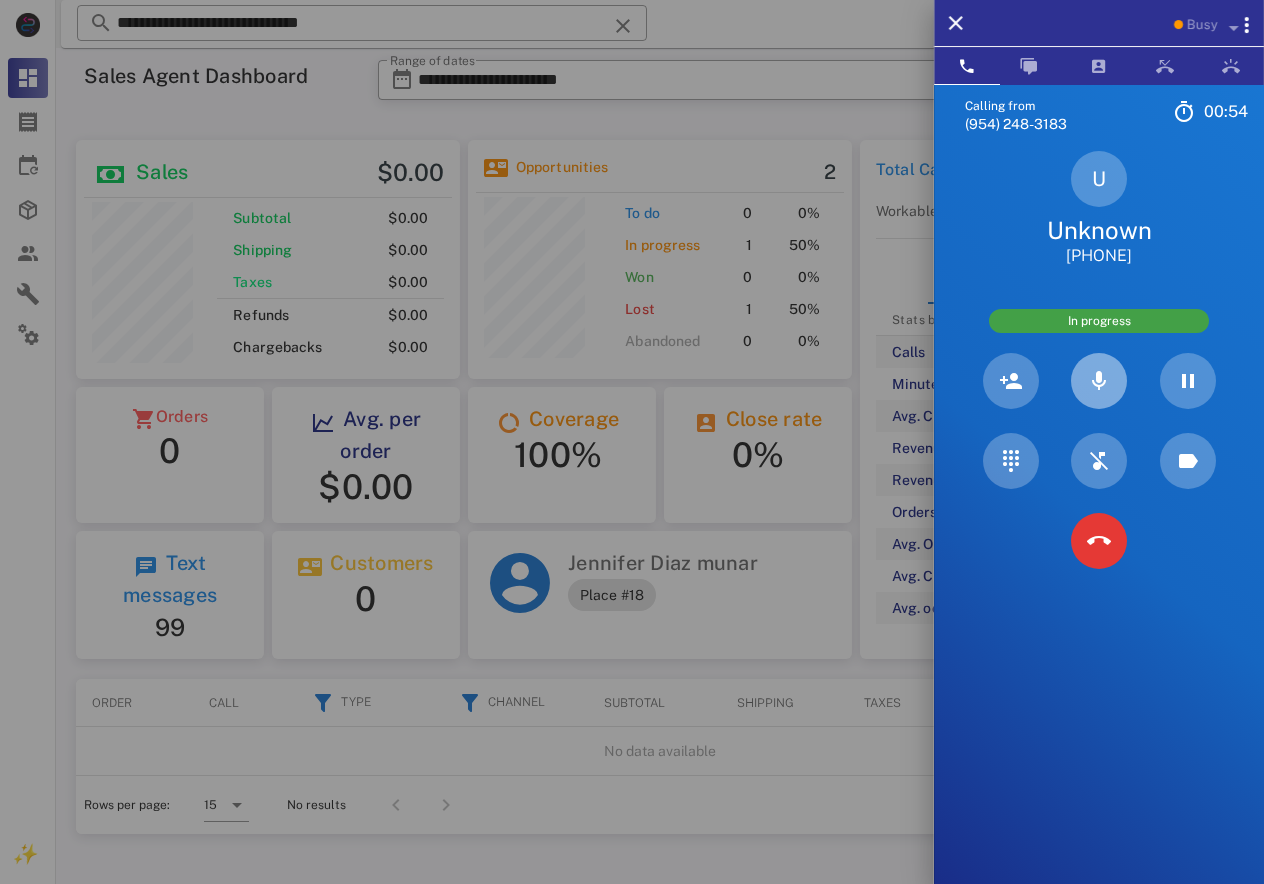 click at bounding box center [1099, 381] 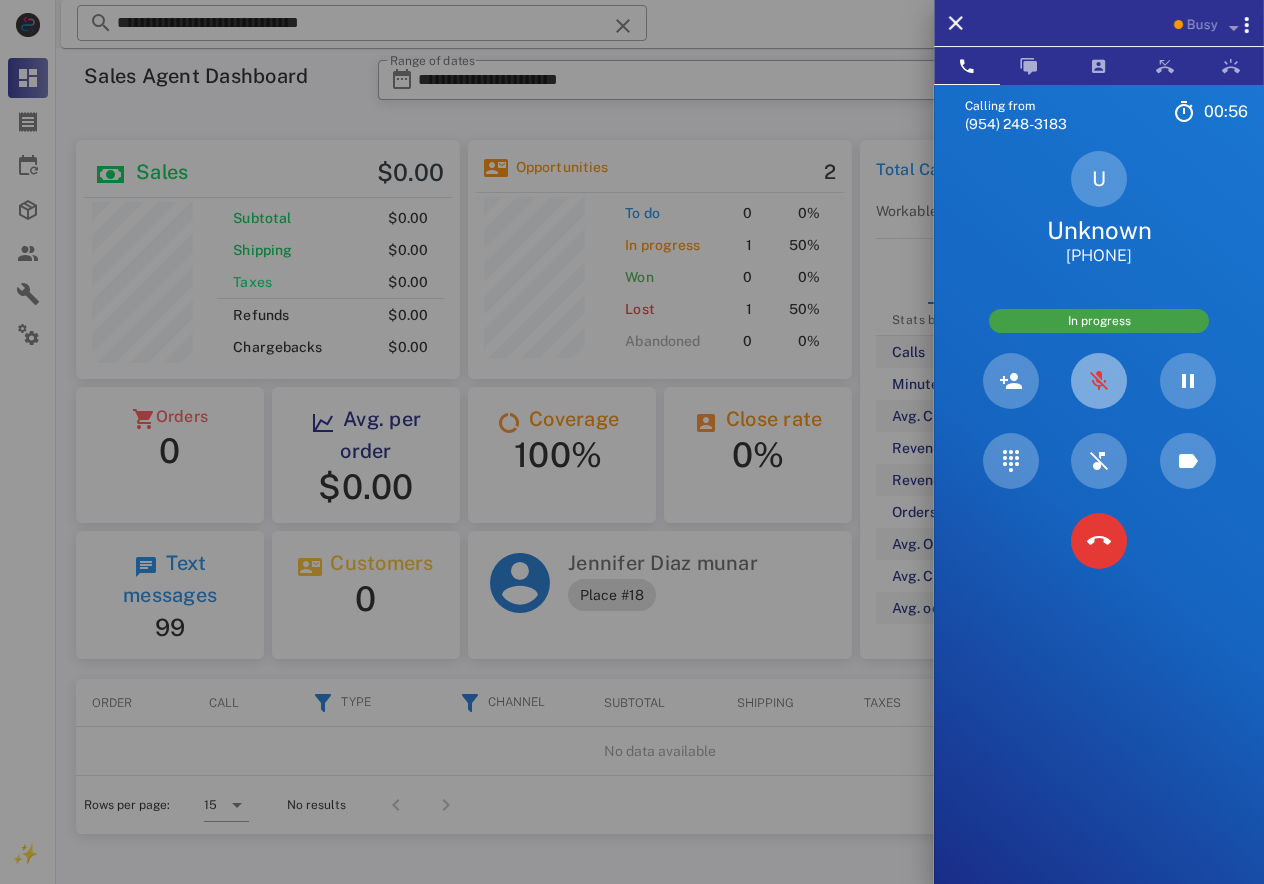 click at bounding box center [1099, 381] 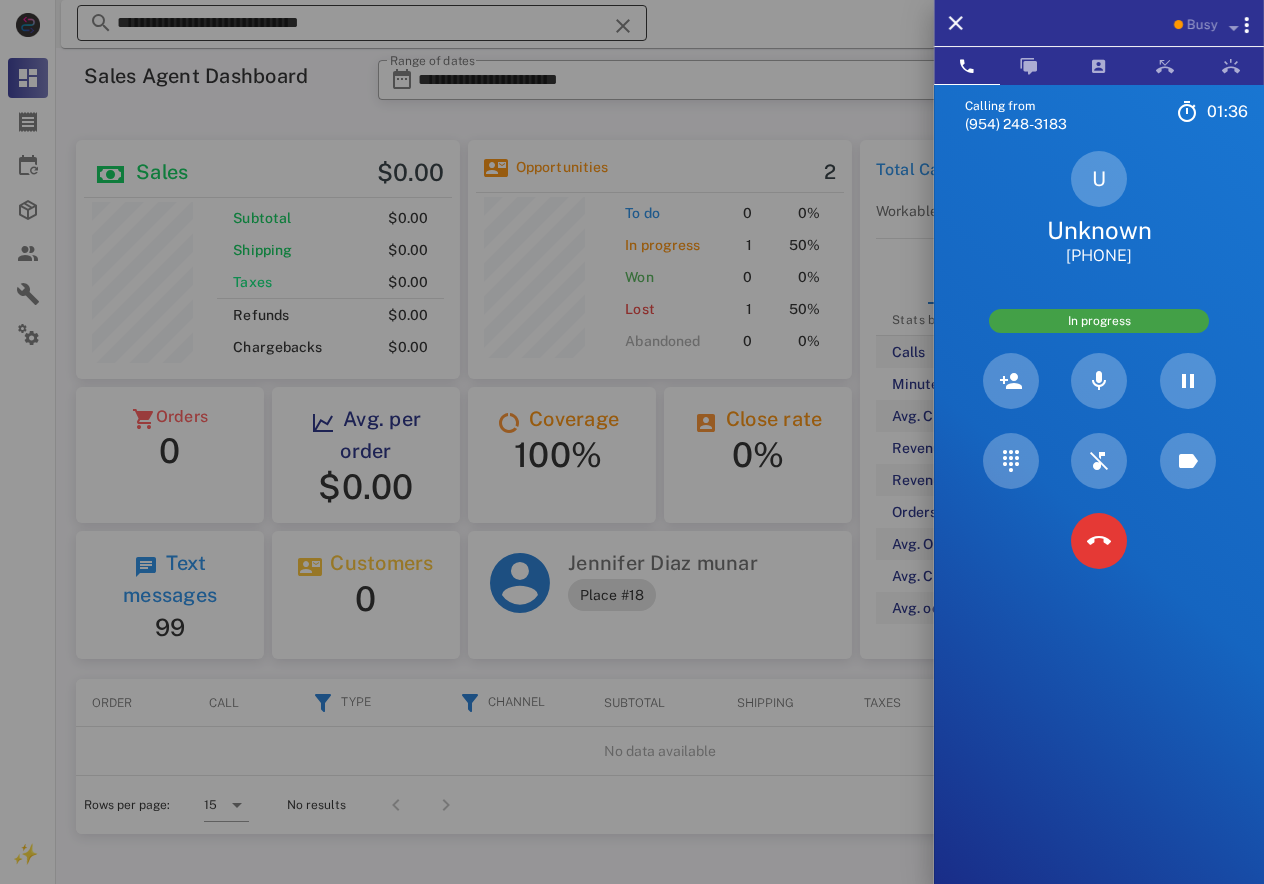 drag, startPoint x: 372, startPoint y: 20, endPoint x: 202, endPoint y: 21, distance: 170.00294 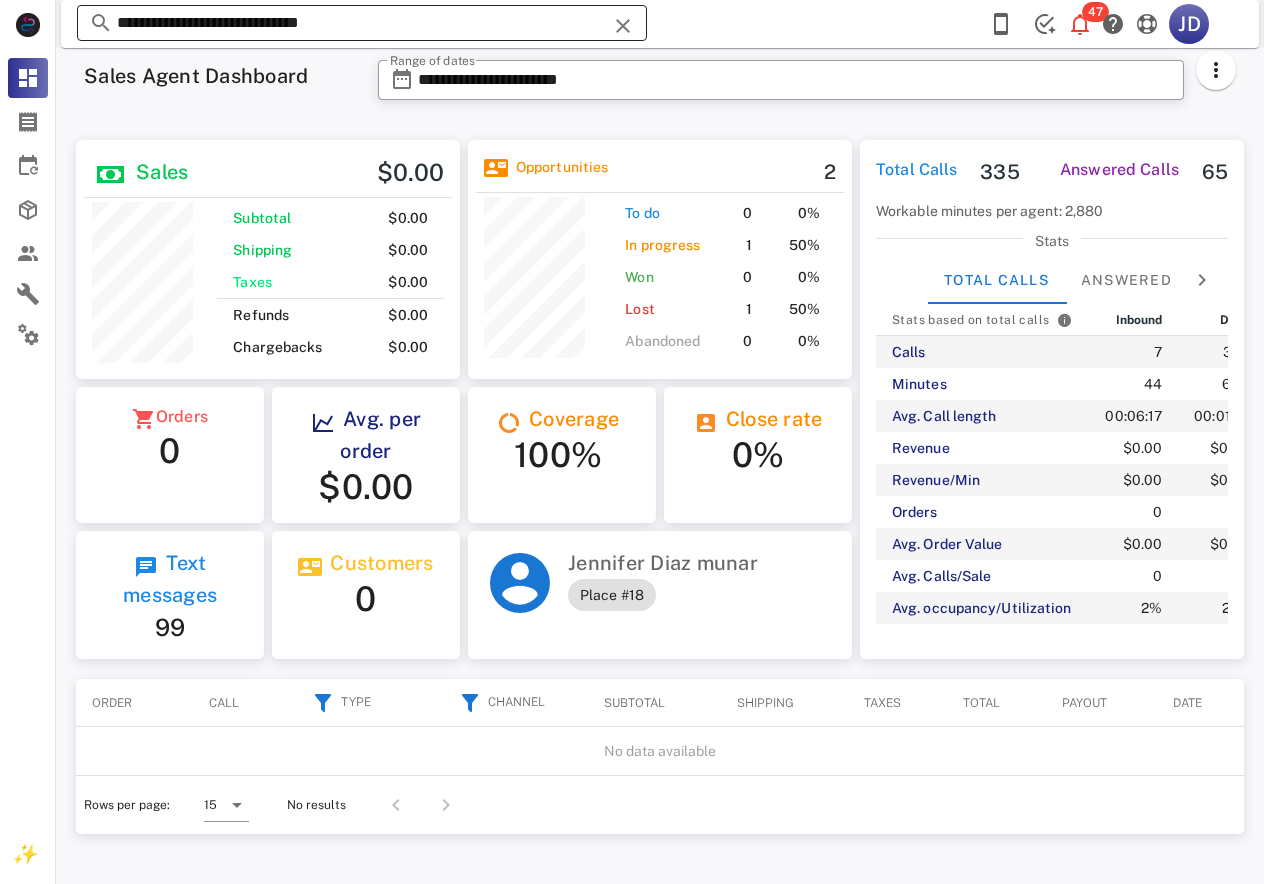 click on "**********" at bounding box center (362, 23) 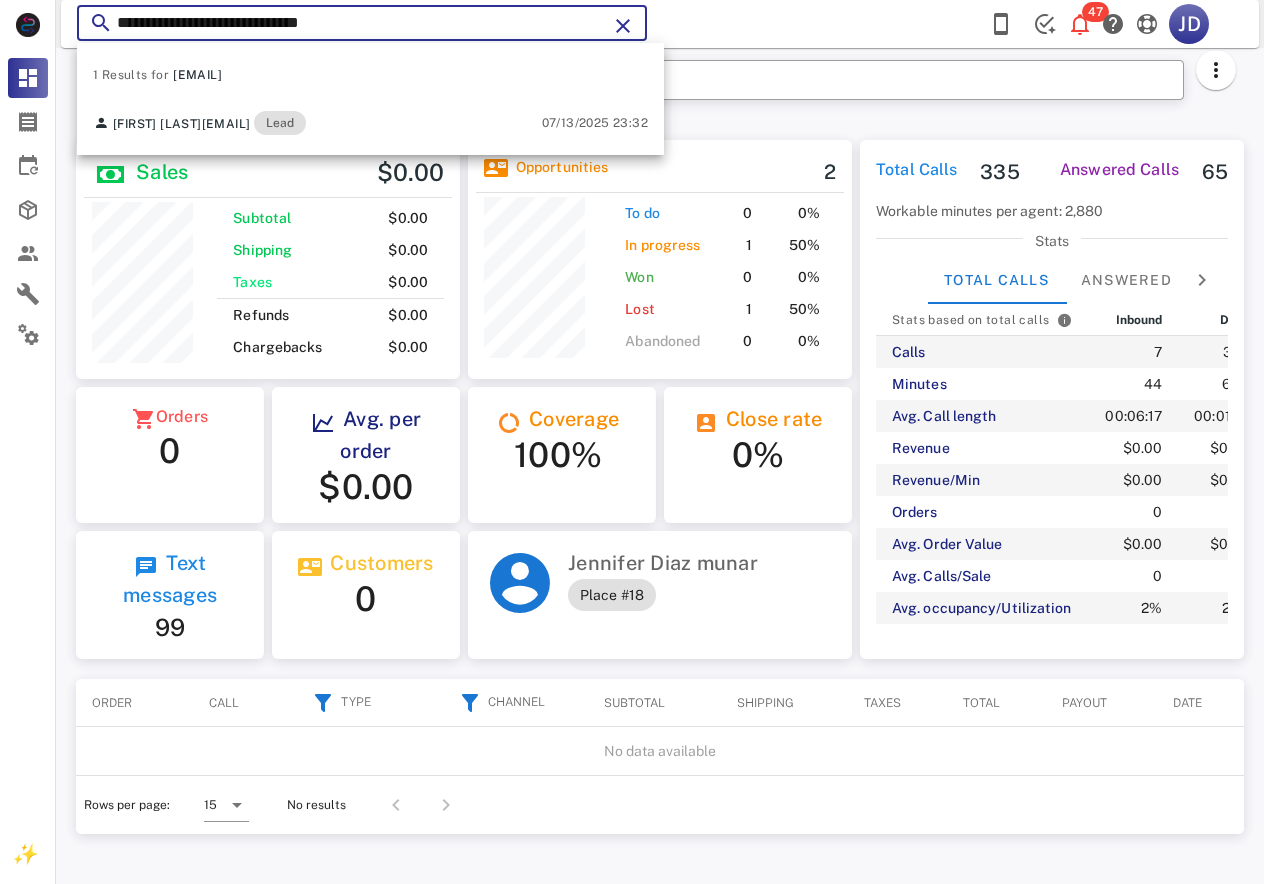 drag, startPoint x: 384, startPoint y: 27, endPoint x: 122, endPoint y: 23, distance: 262.03052 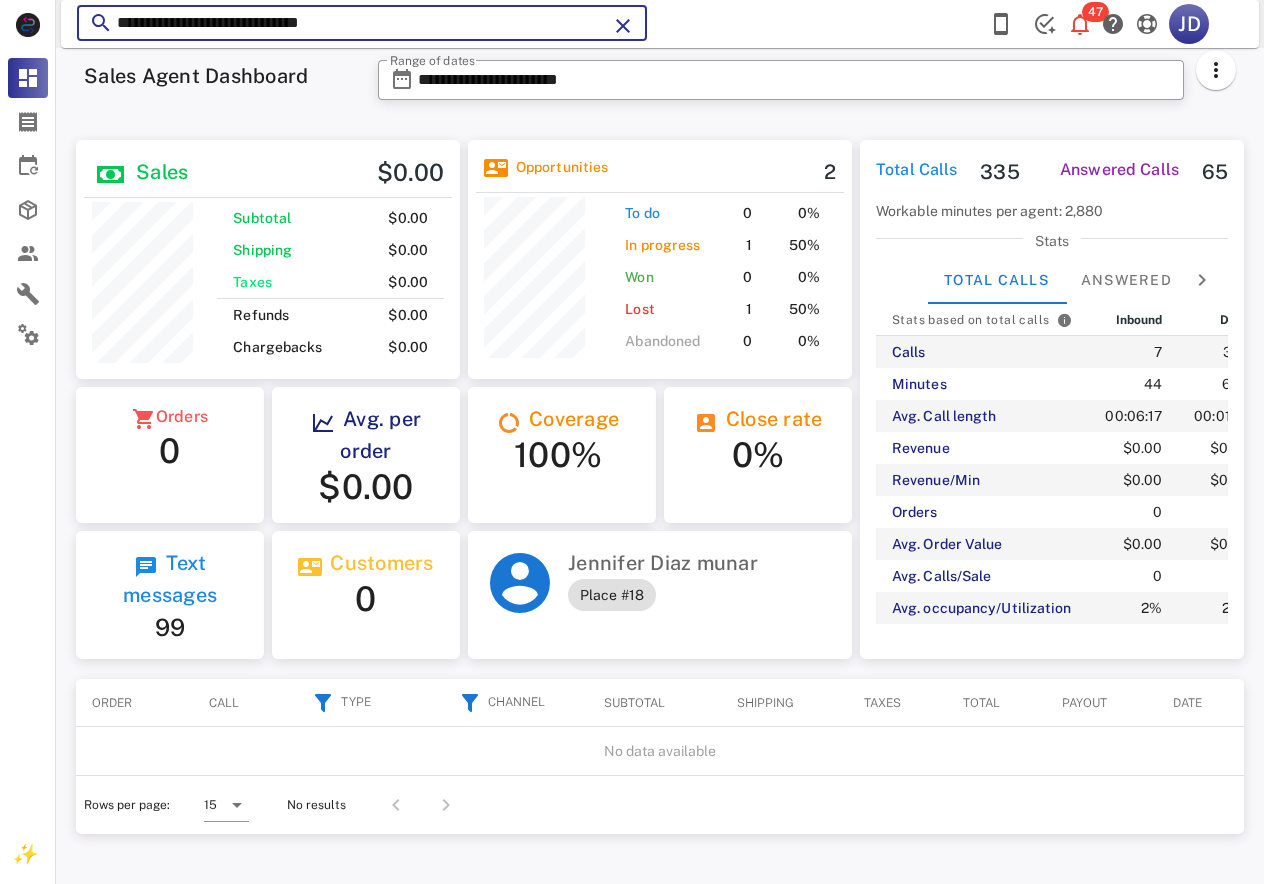 type on "*" 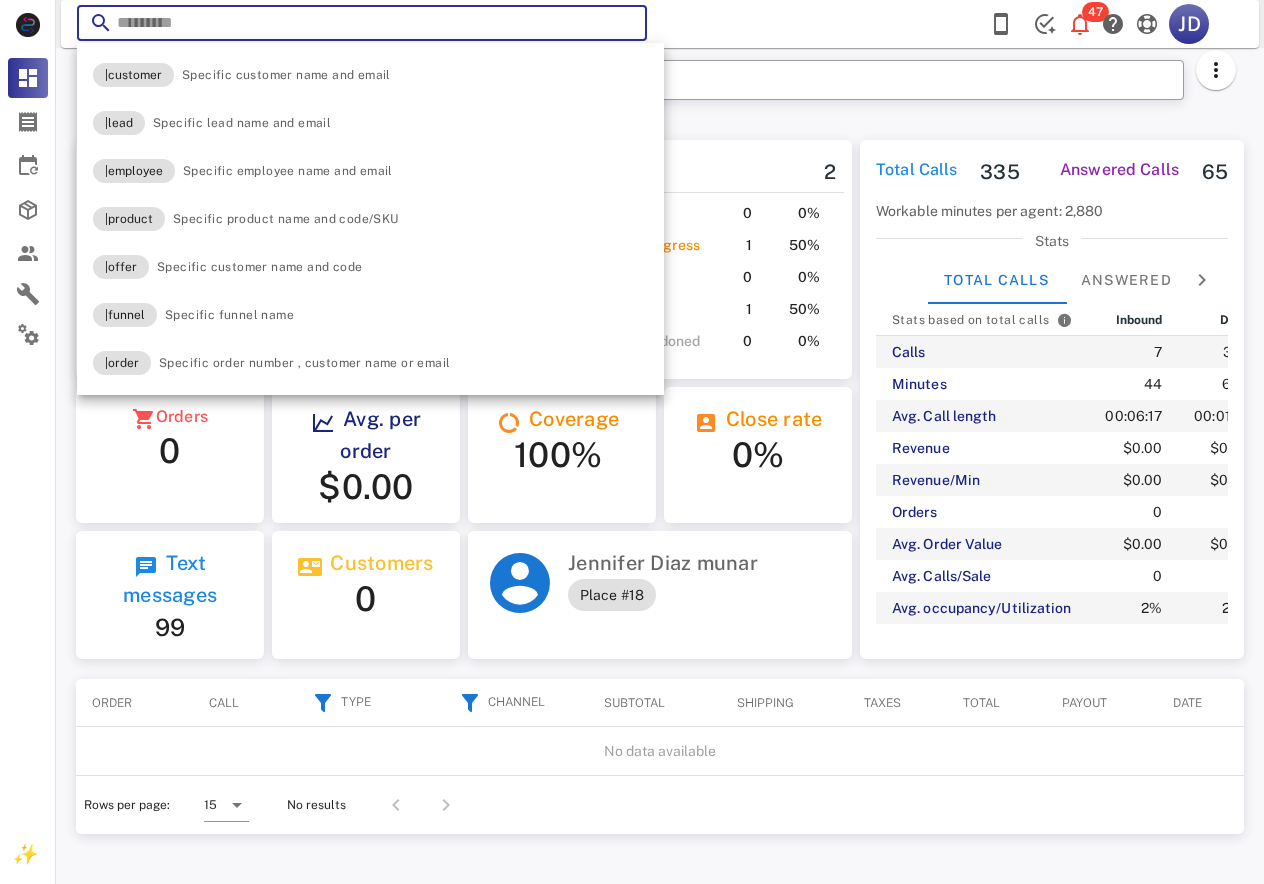 paste on "**********" 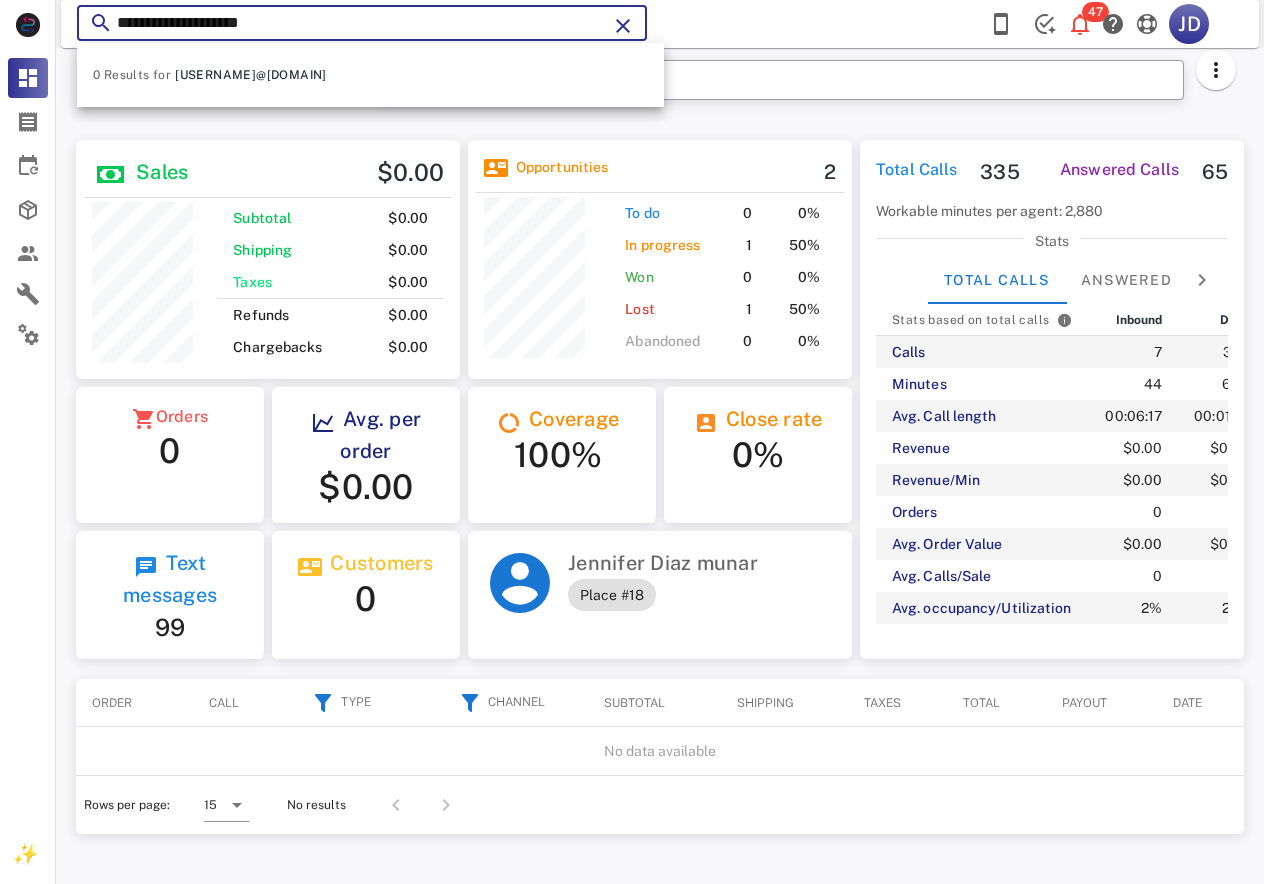 click on "**********" at bounding box center (362, 23) 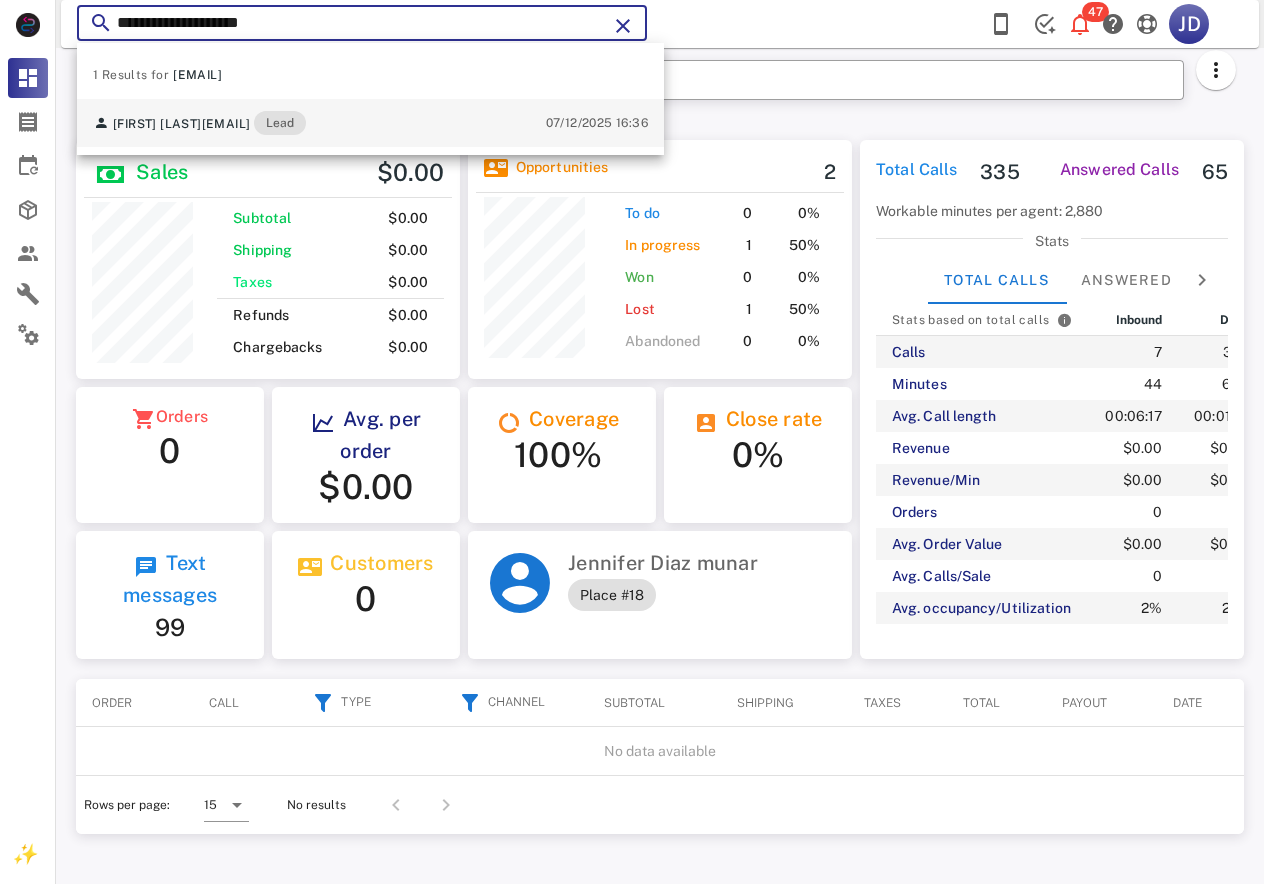 type on "**********" 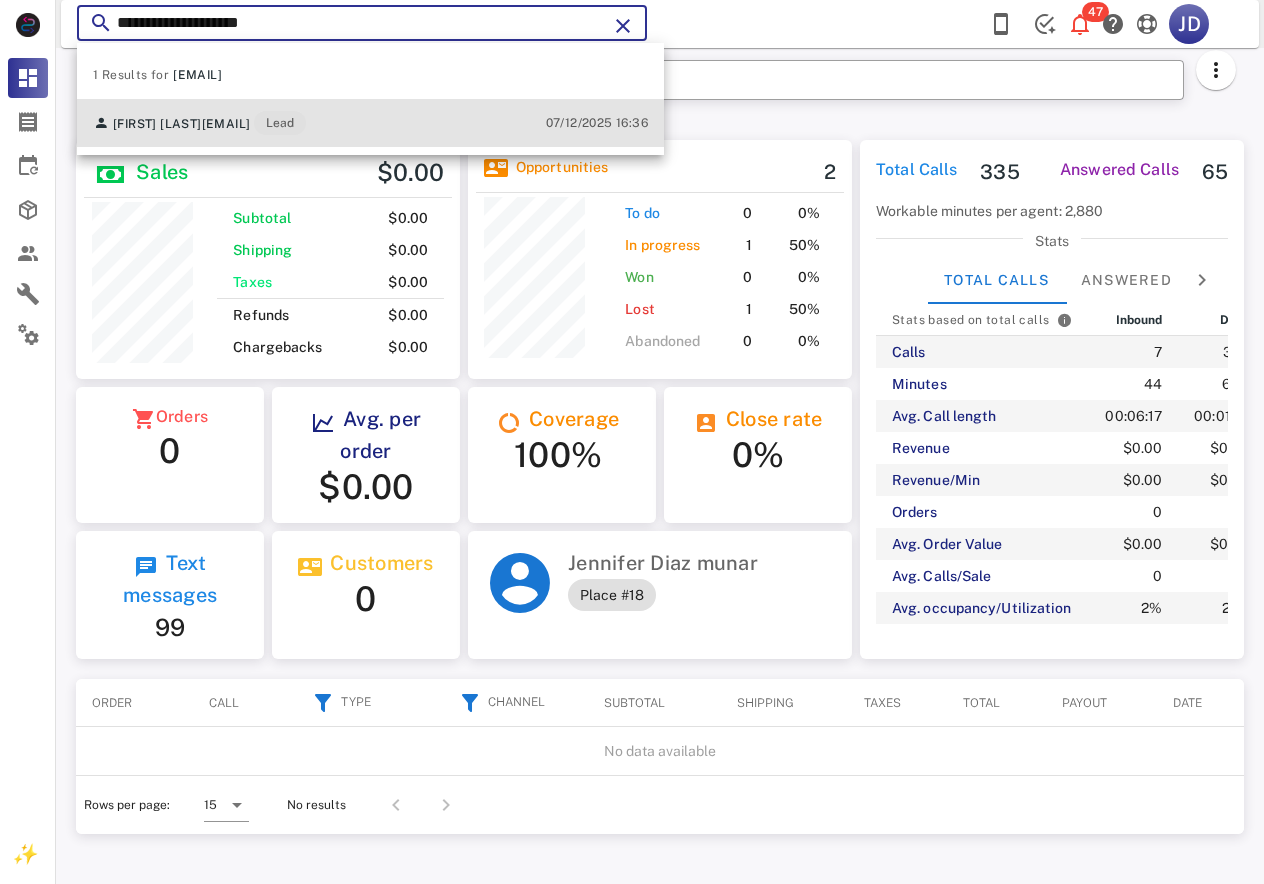 click on "[FIRST] [LAST]" at bounding box center [157, 124] 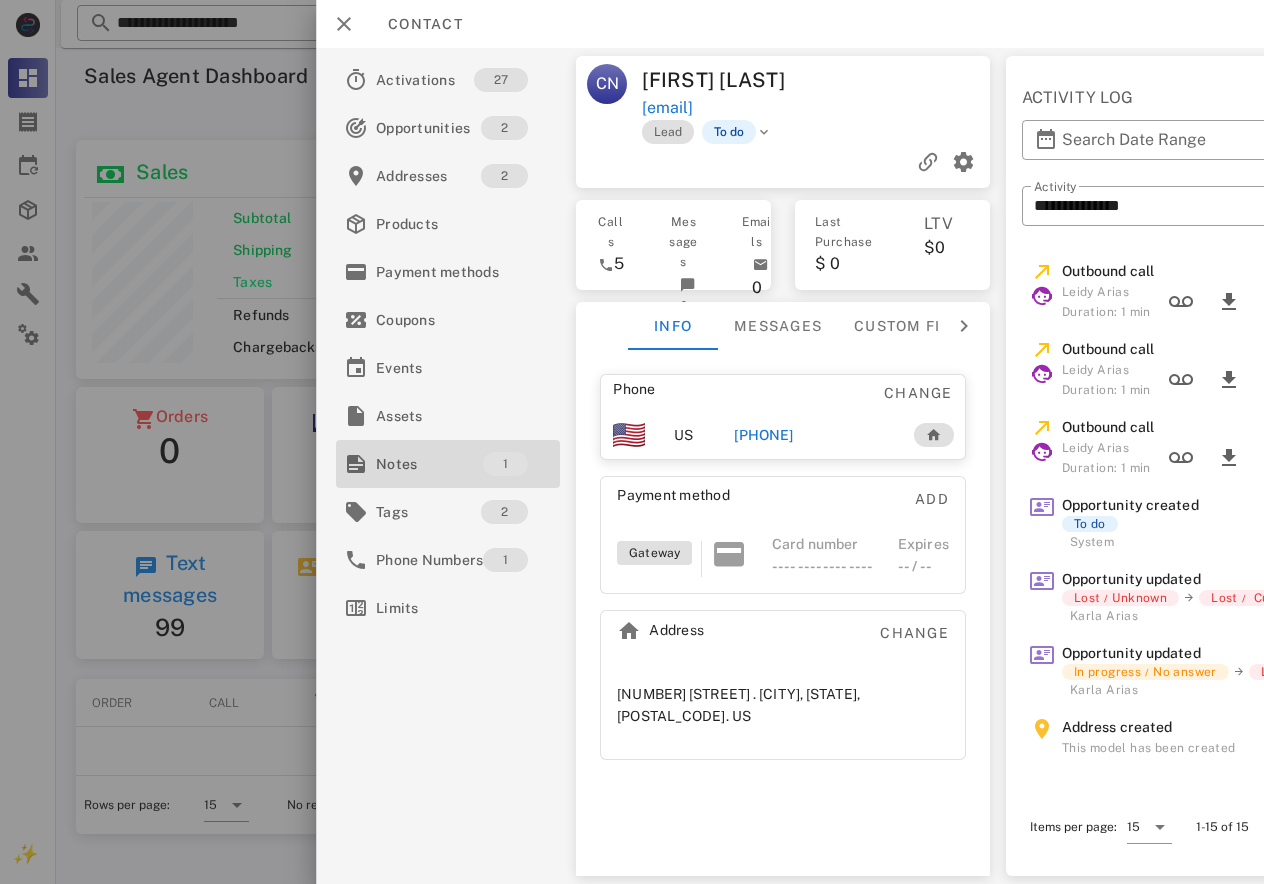 drag, startPoint x: 442, startPoint y: 466, endPoint x: 736, endPoint y: 401, distance: 301.09964 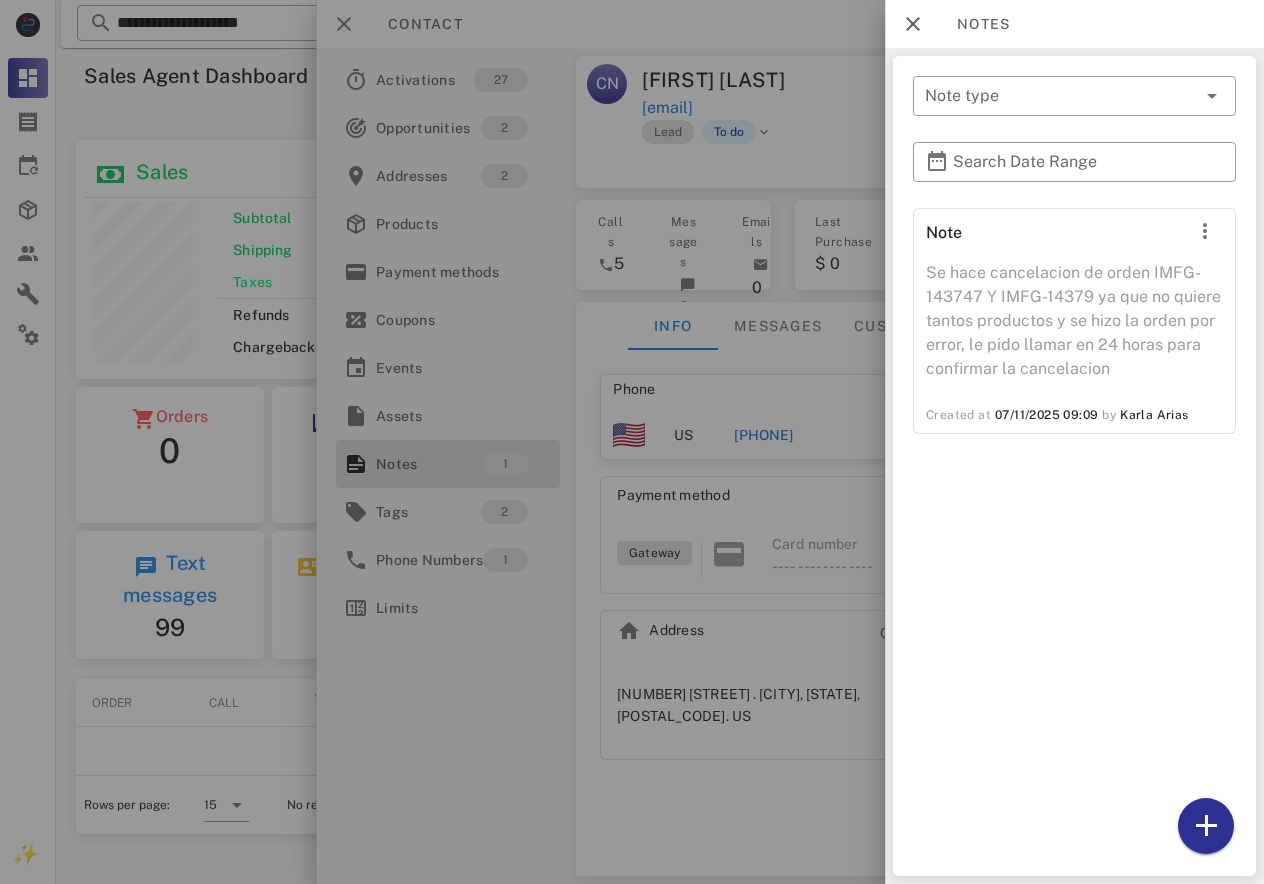 click at bounding box center (632, 442) 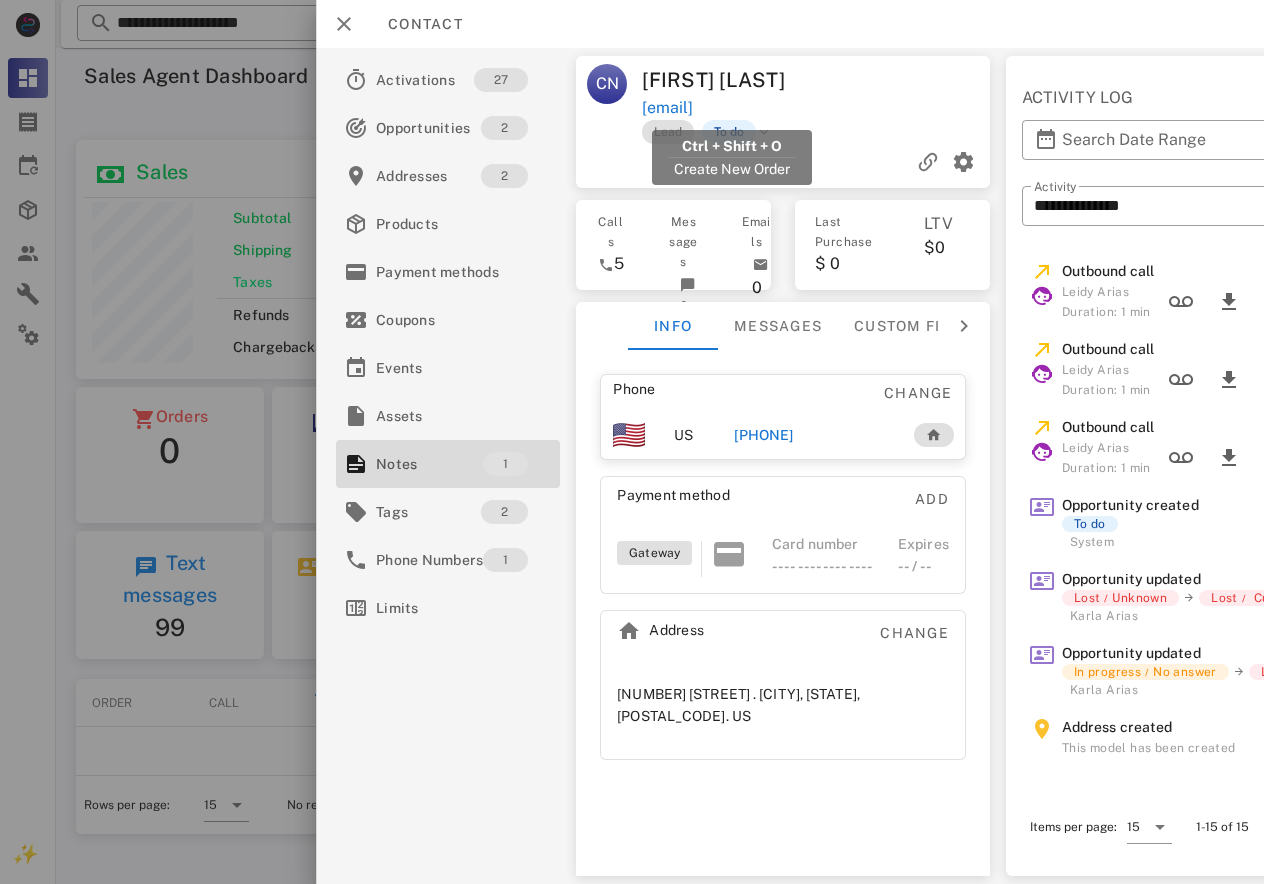 drag, startPoint x: 843, startPoint y: 112, endPoint x: 646, endPoint y: 111, distance: 197.00253 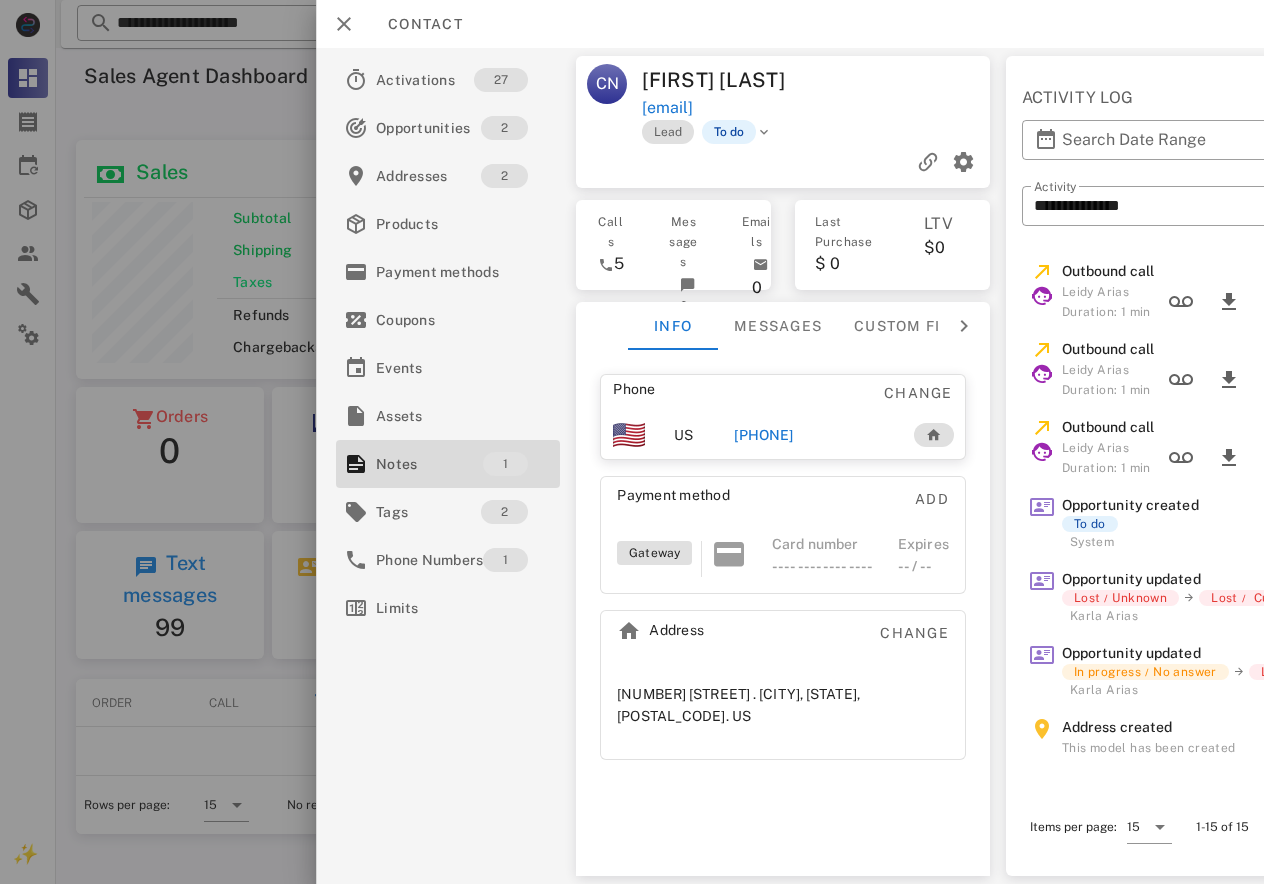 copy on "[EMAIL]" 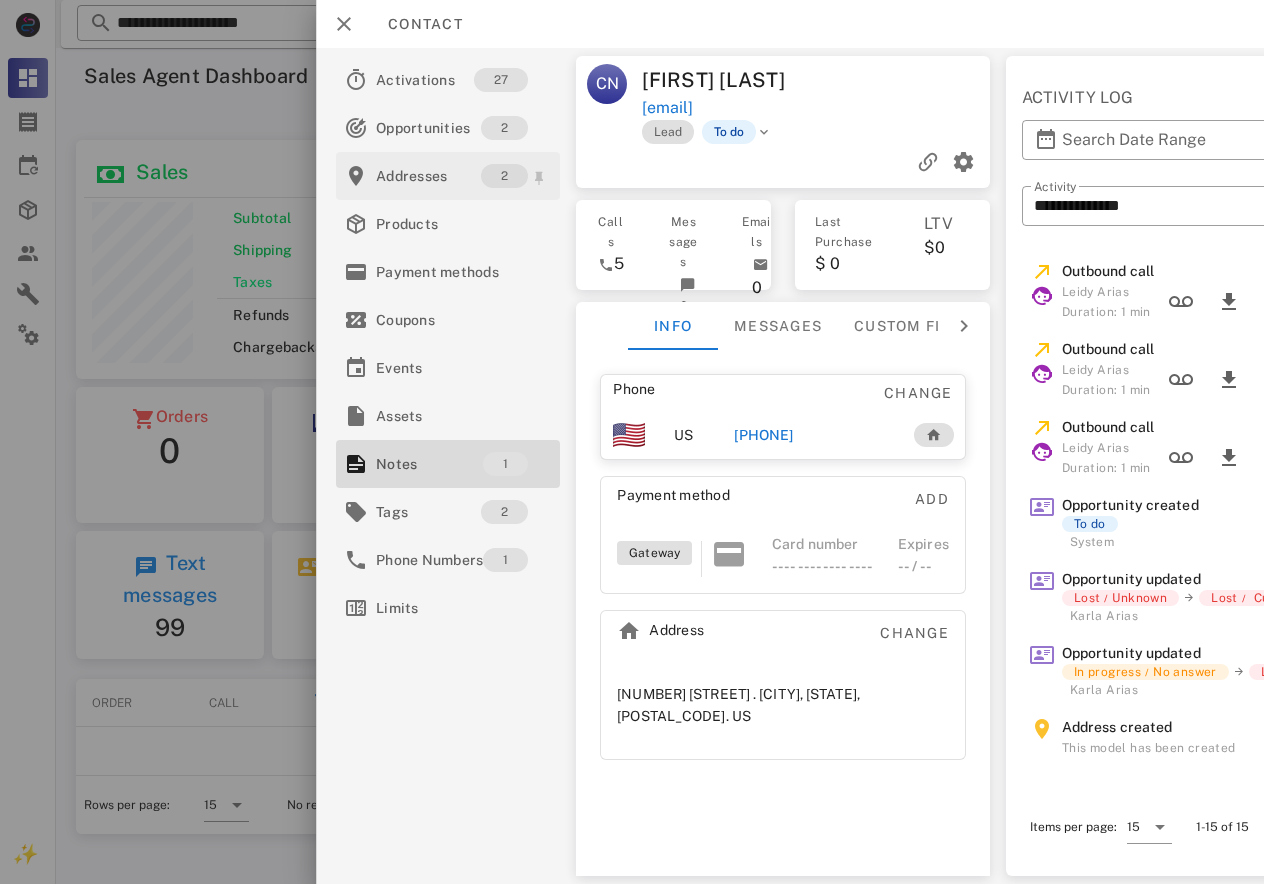 scroll, scrollTop: 999761, scrollLeft: 999616, axis: both 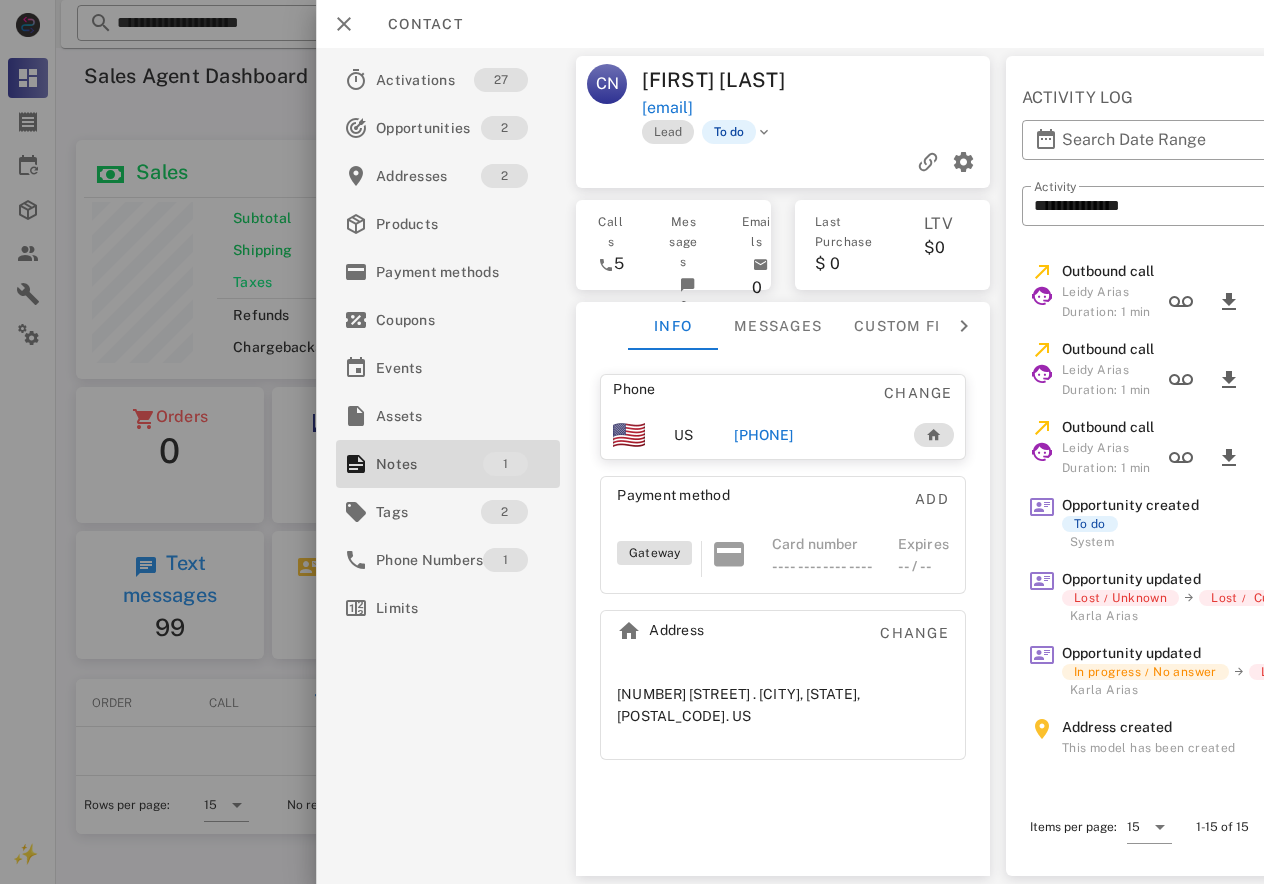 drag, startPoint x: 657, startPoint y: 148, endPoint x: 845, endPoint y: 100, distance: 194.03093 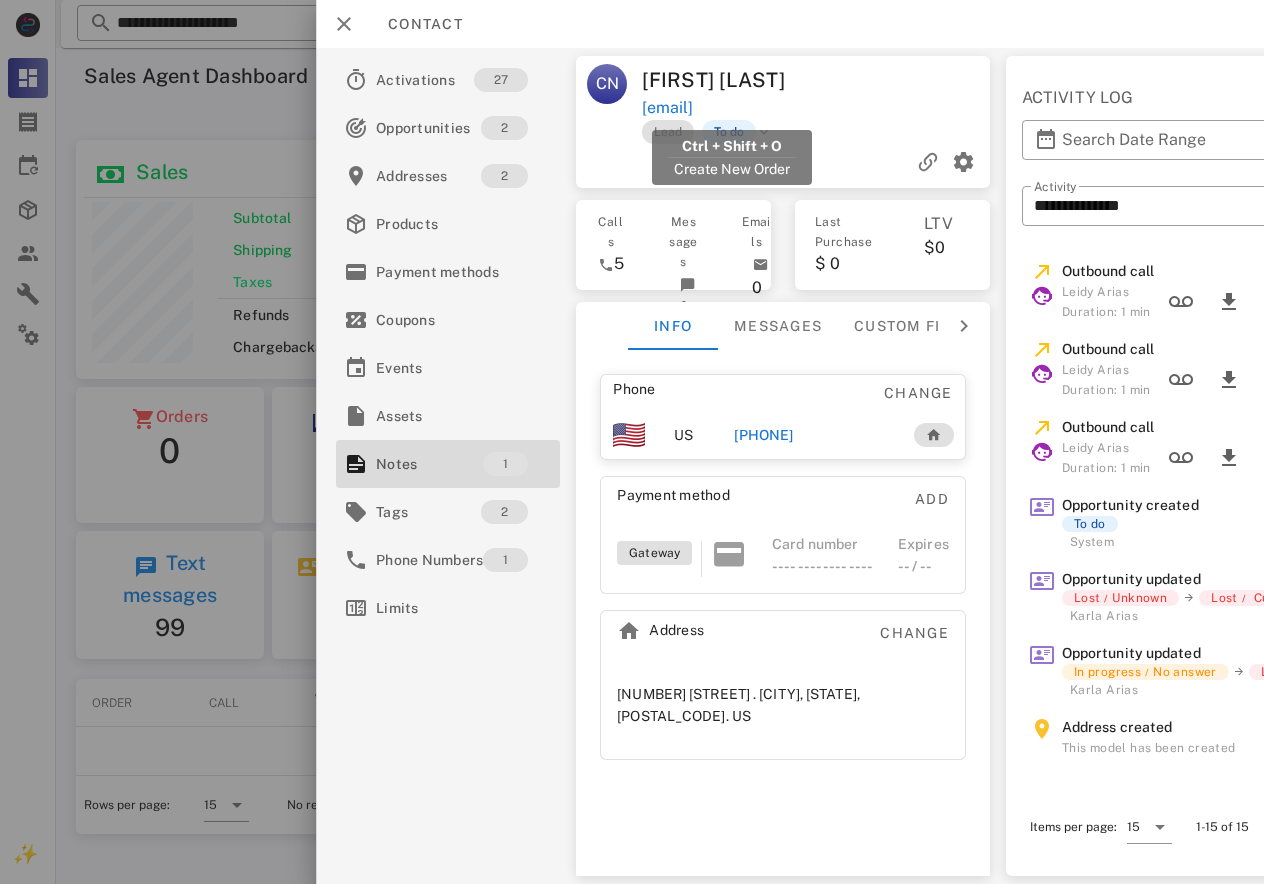 drag, startPoint x: 868, startPoint y: 98, endPoint x: 646, endPoint y: 109, distance: 222.27235 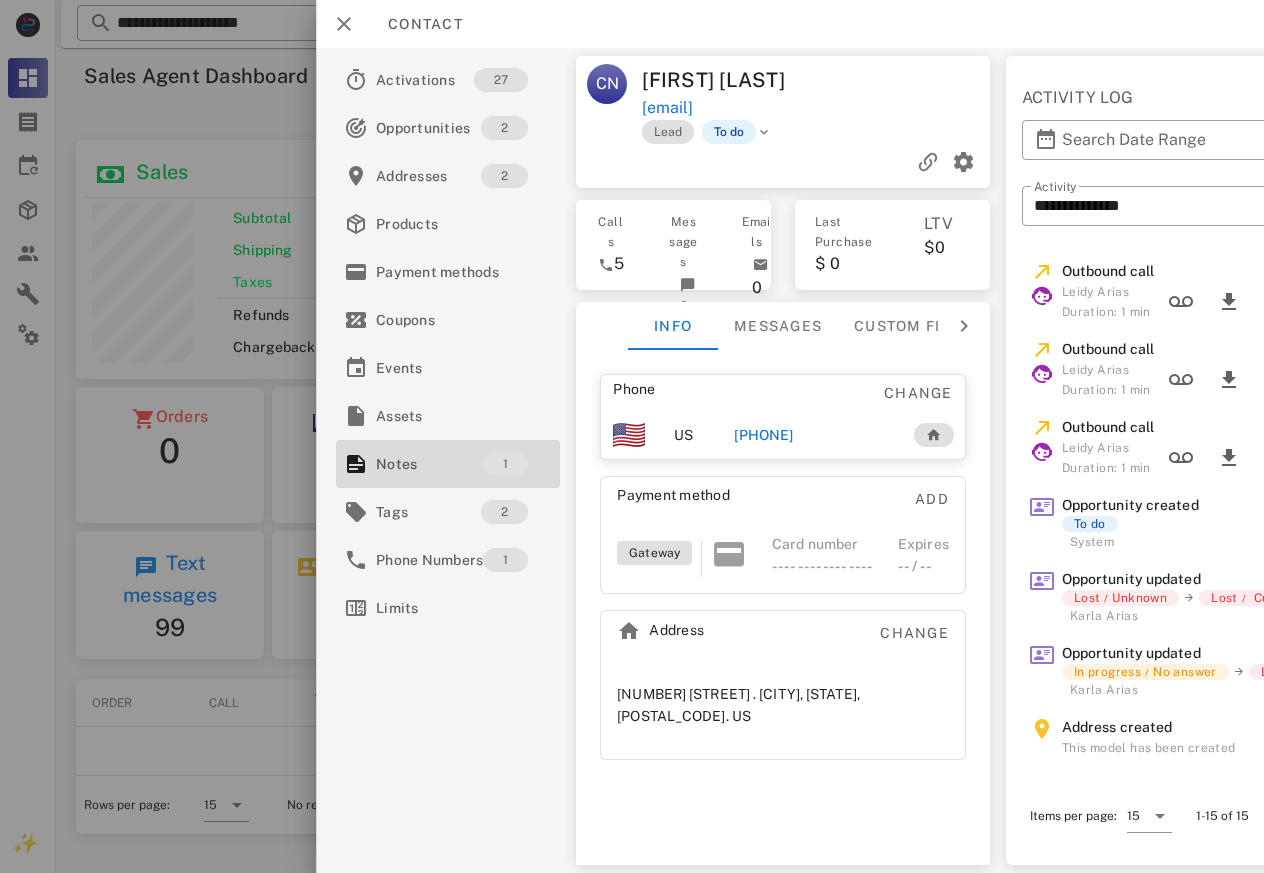 click at bounding box center (783, 162) 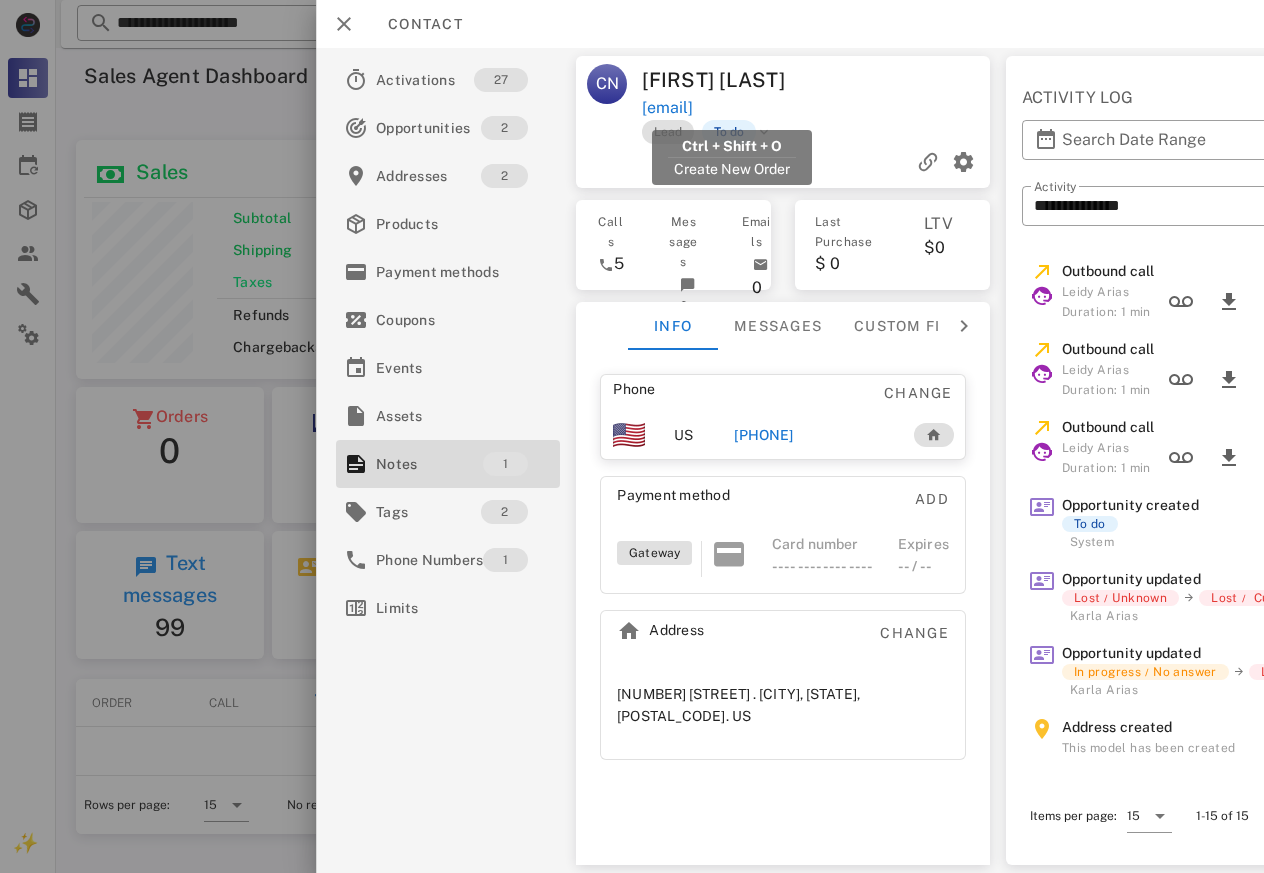 drag, startPoint x: 846, startPoint y: 103, endPoint x: 644, endPoint y: 109, distance: 202.0891 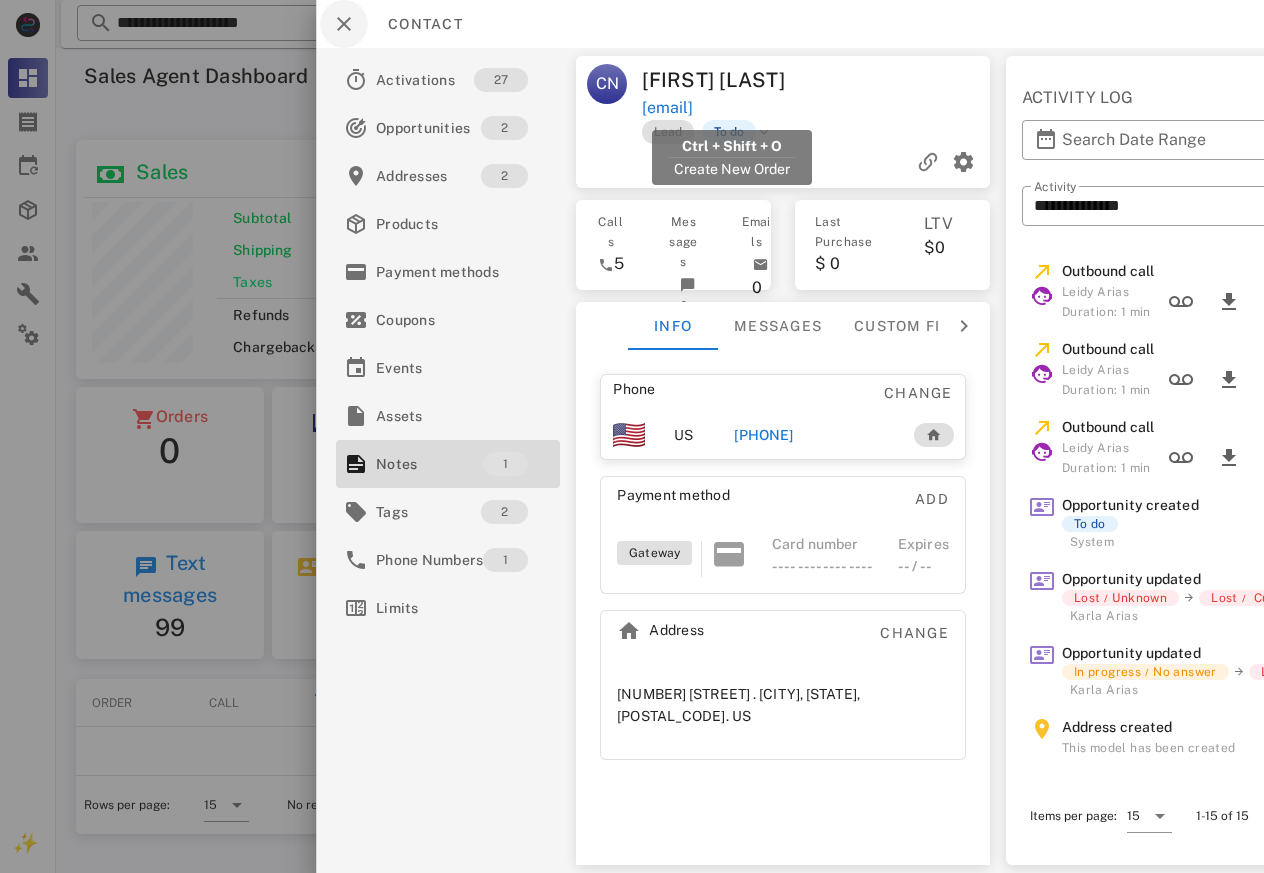 copy on "[EMAIL]" 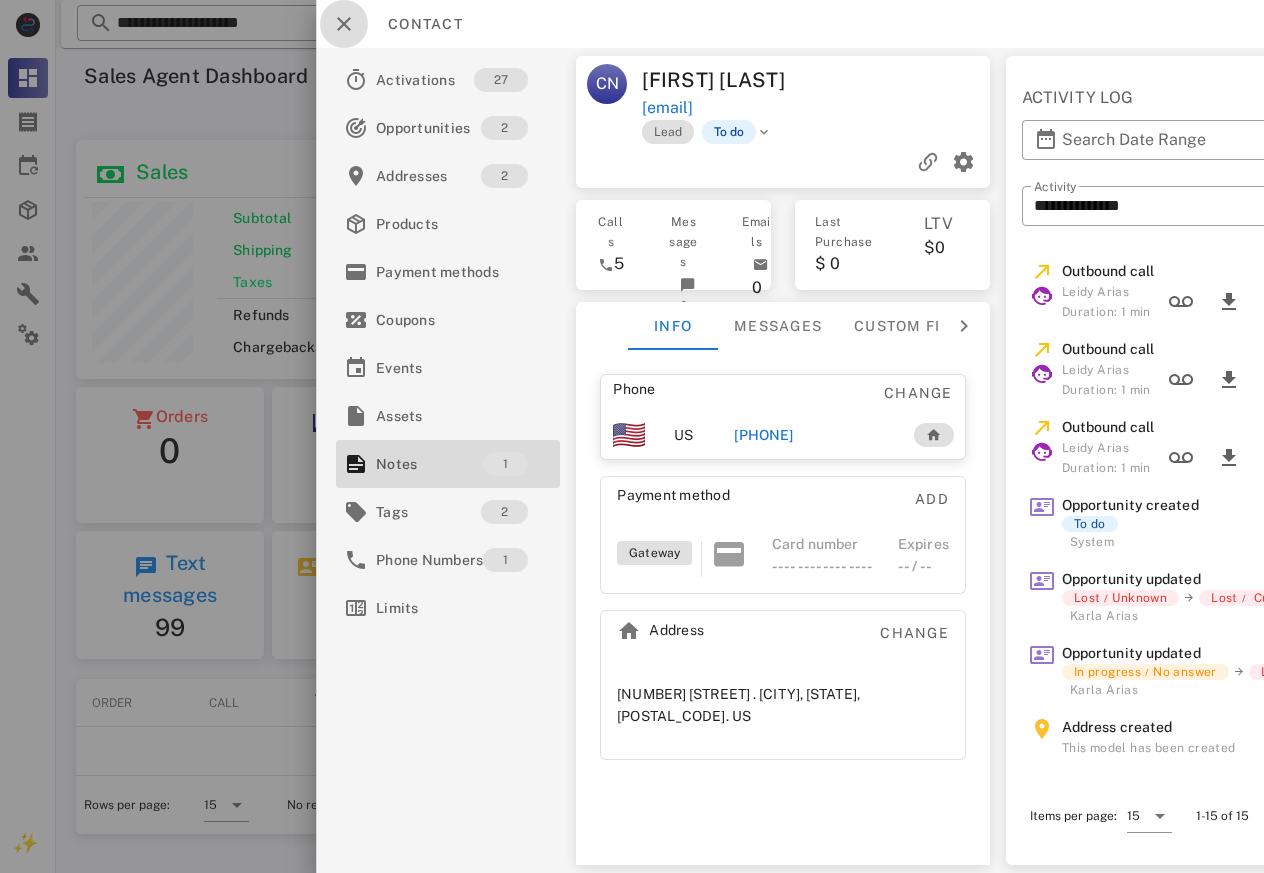 click at bounding box center (344, 24) 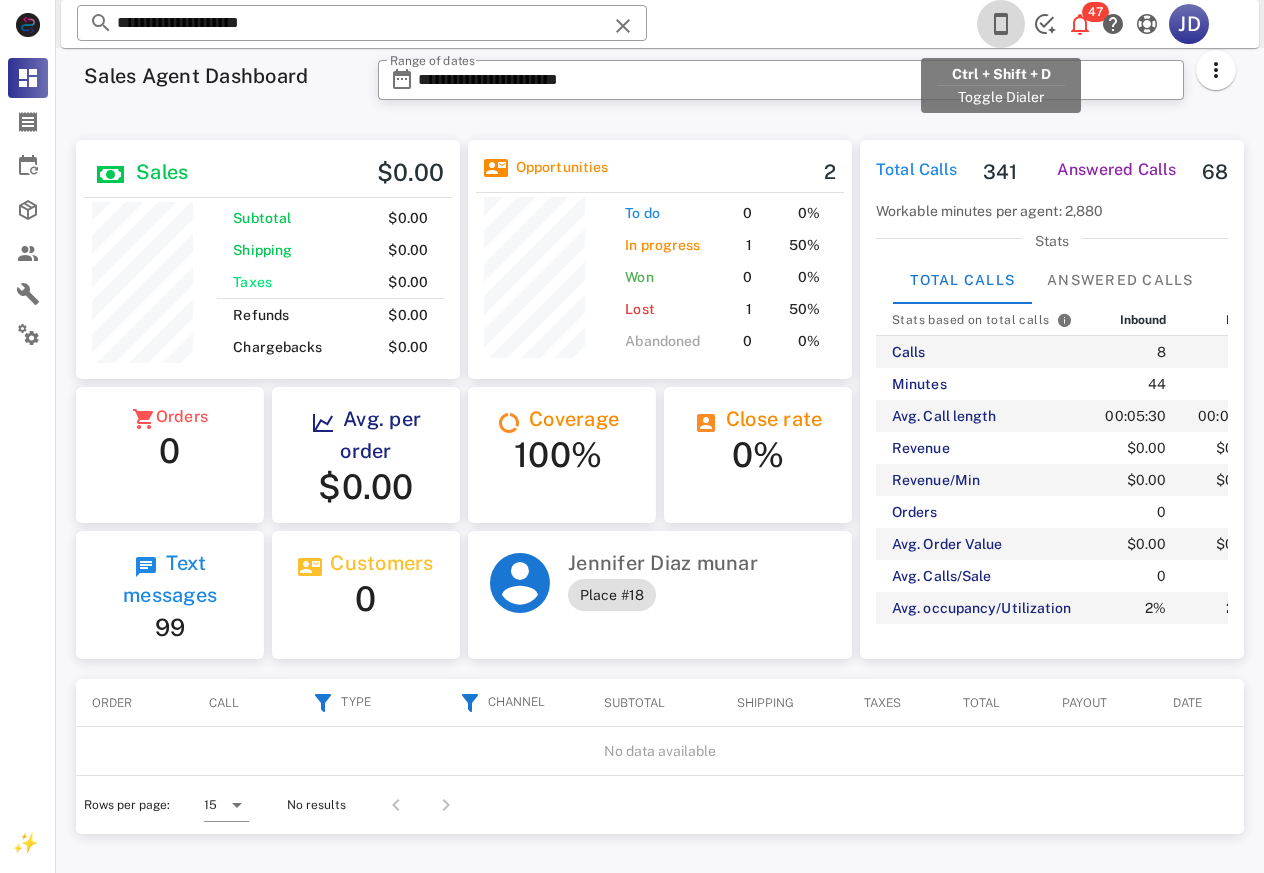 click at bounding box center [1001, 24] 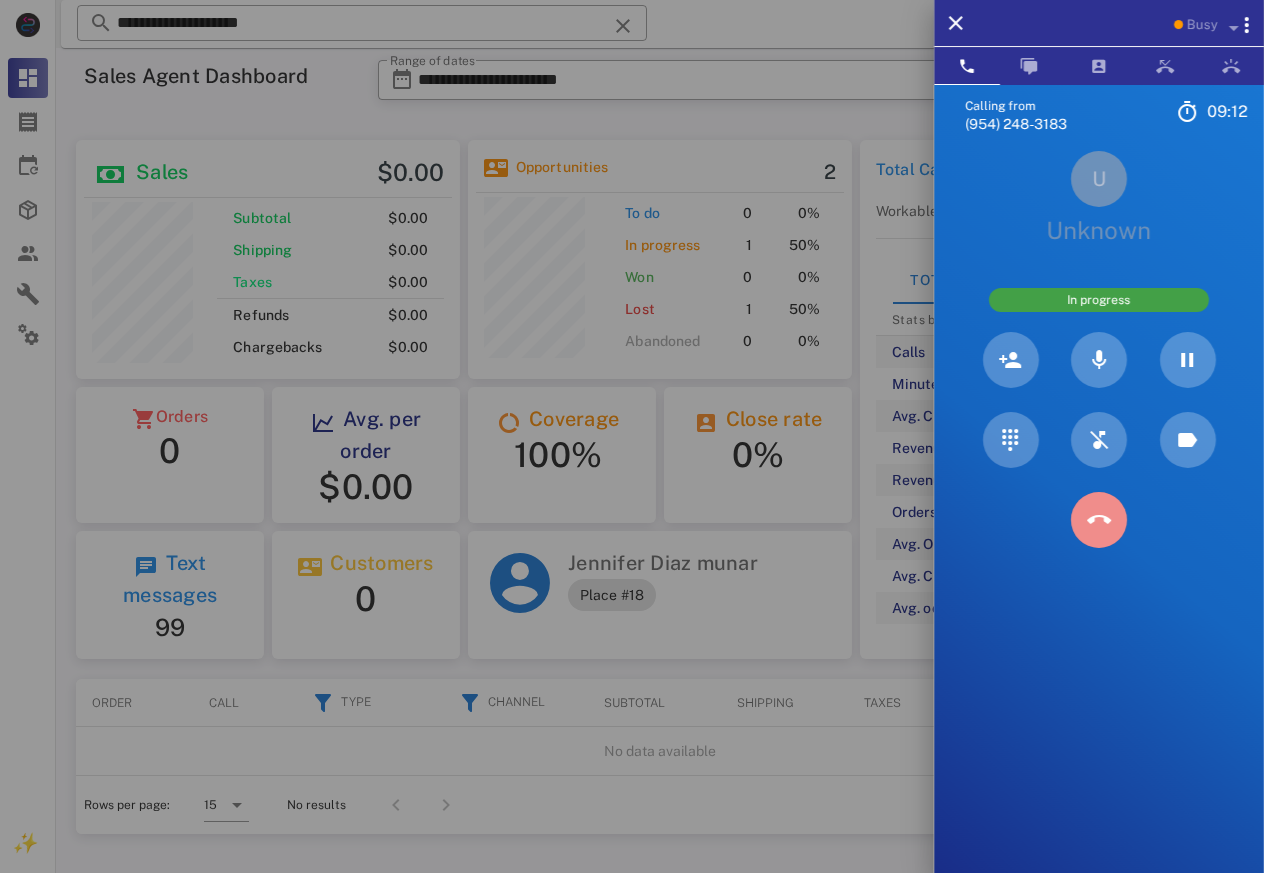 click at bounding box center (1099, 520) 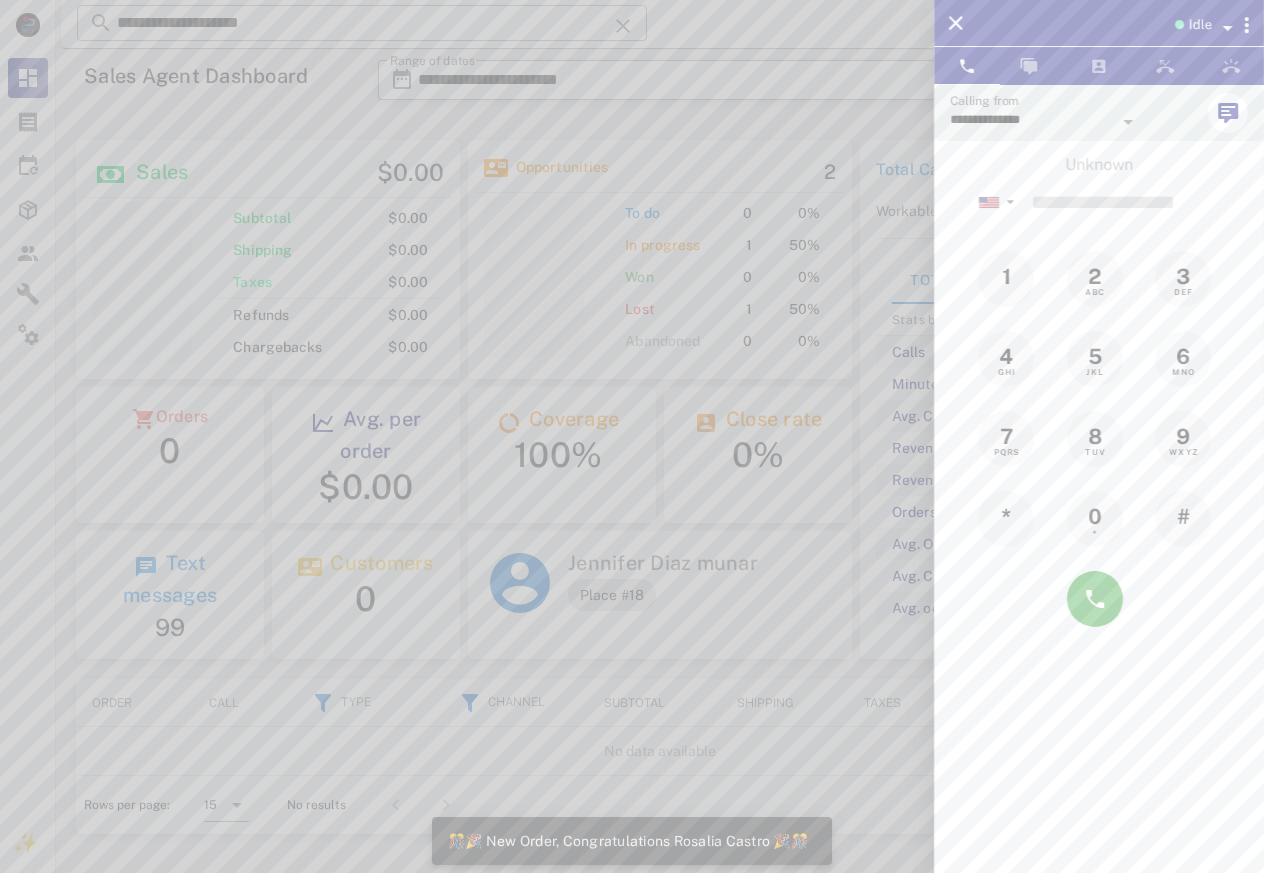 scroll, scrollTop: 999761, scrollLeft: 999616, axis: both 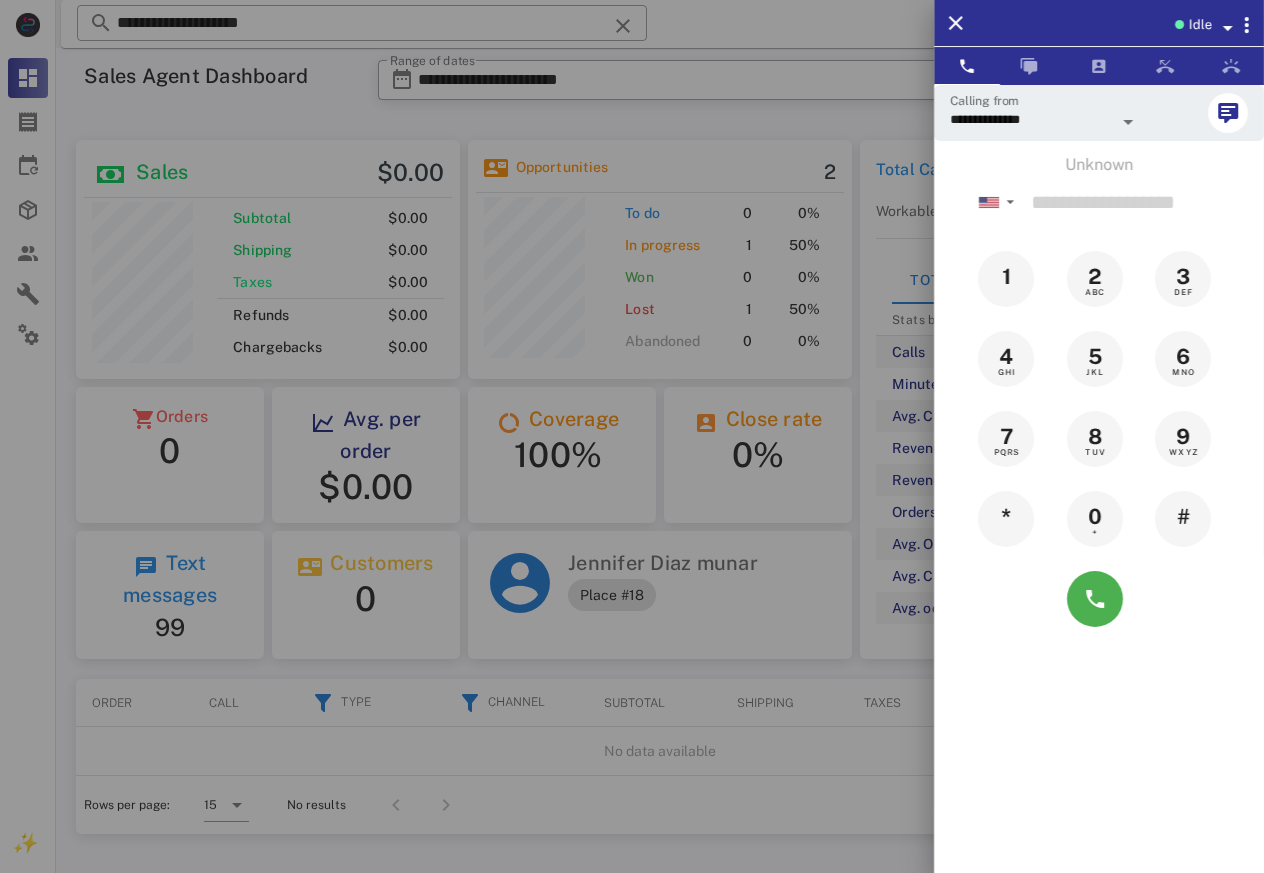 click at bounding box center [632, 436] 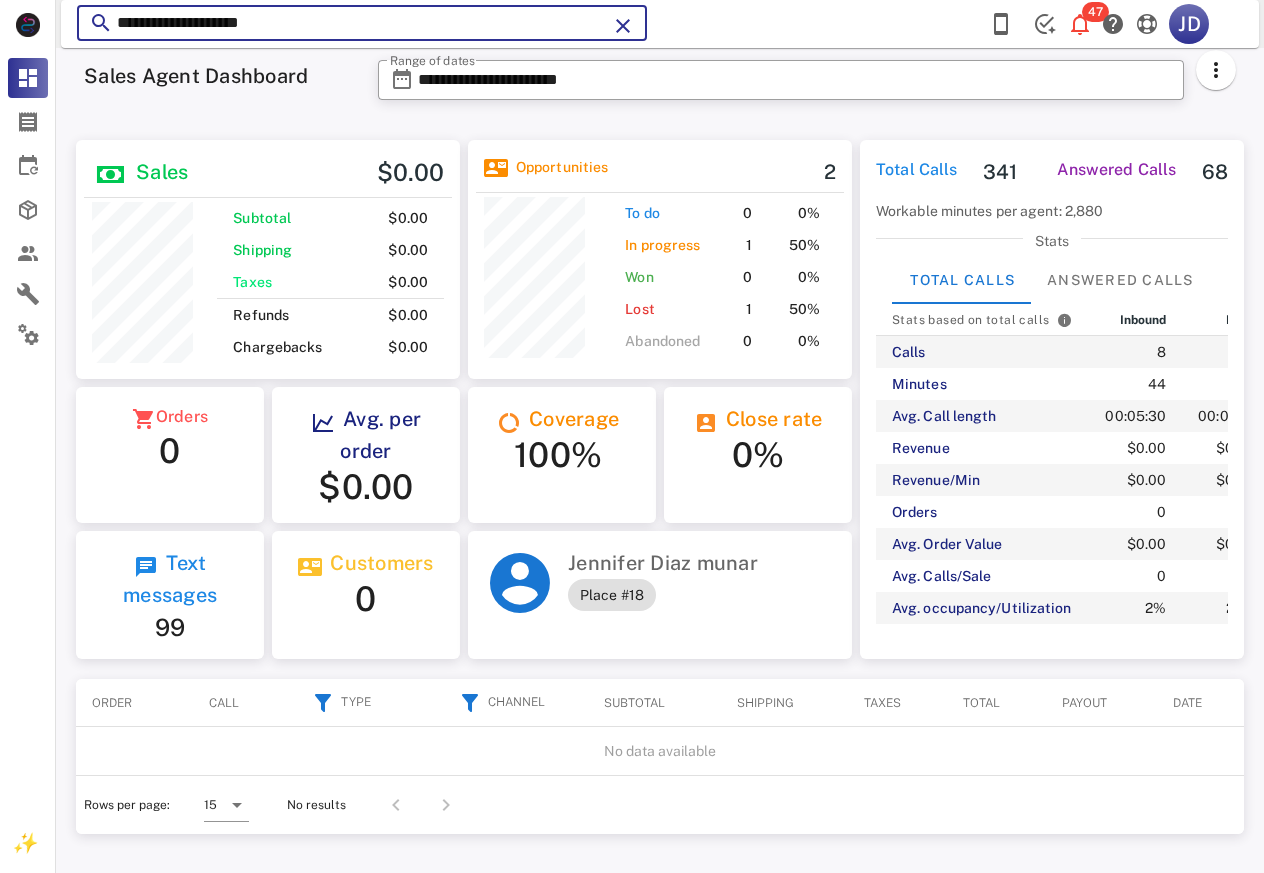 click on "**********" at bounding box center (362, 23) 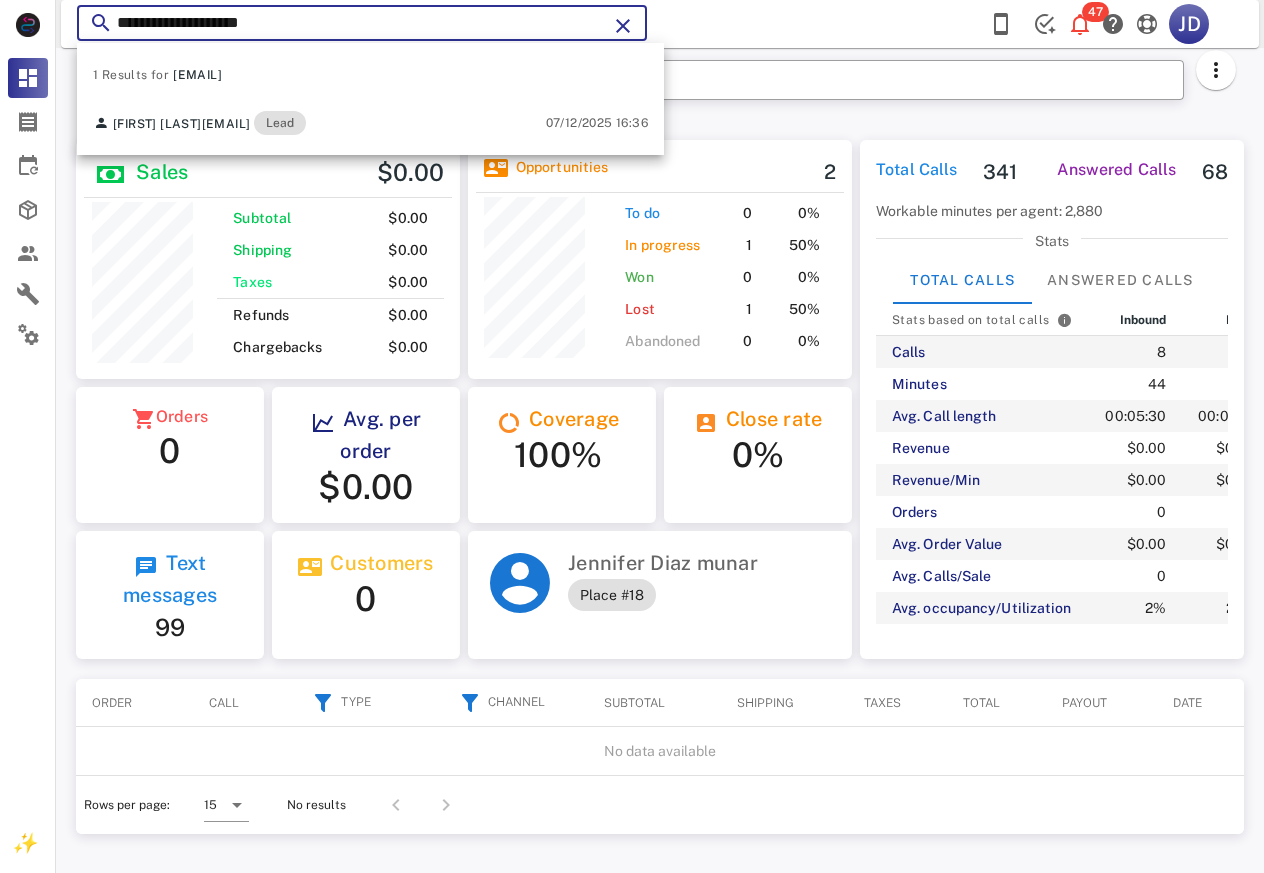 click on "**********" at bounding box center [362, 23] 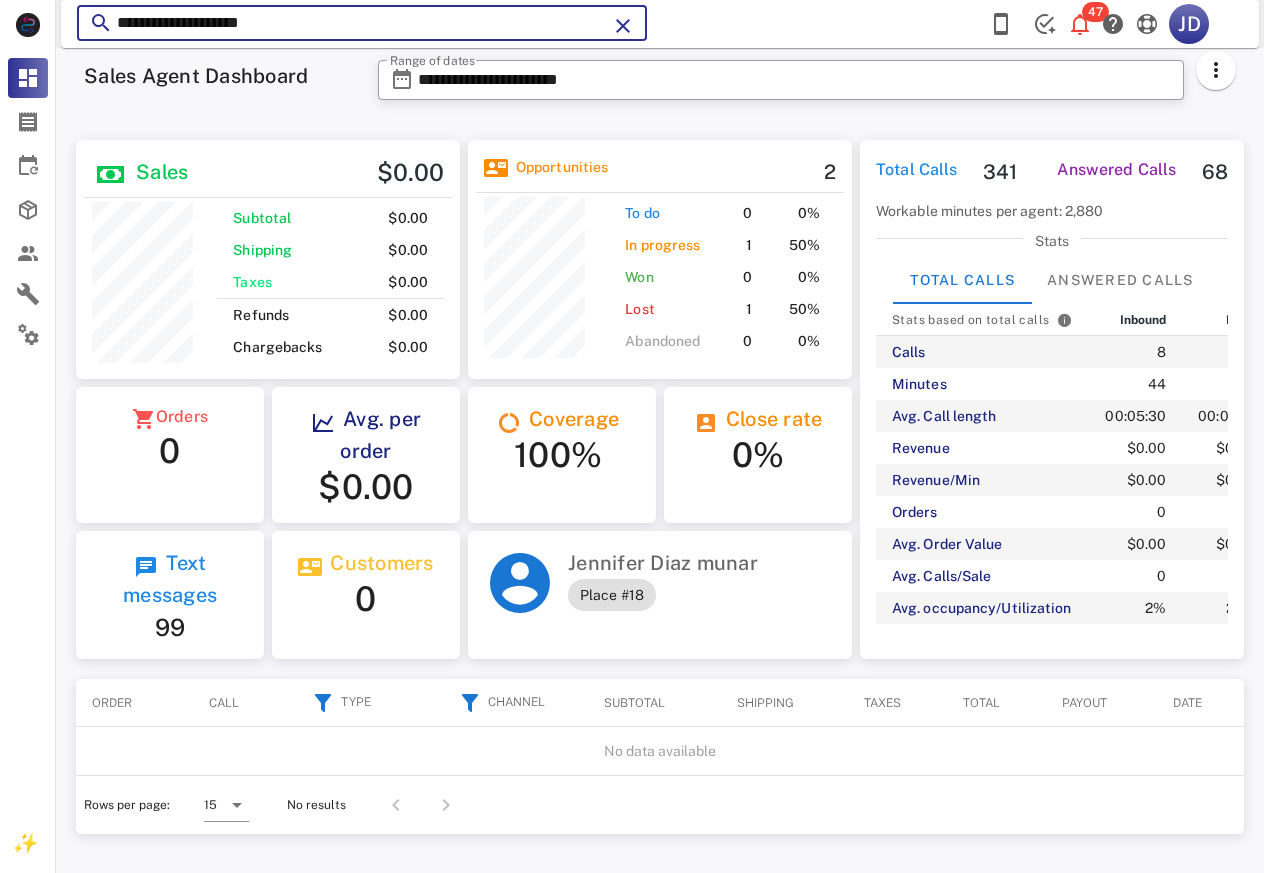 drag, startPoint x: 204, startPoint y: 6, endPoint x: 113, endPoint y: 9, distance: 91.04944 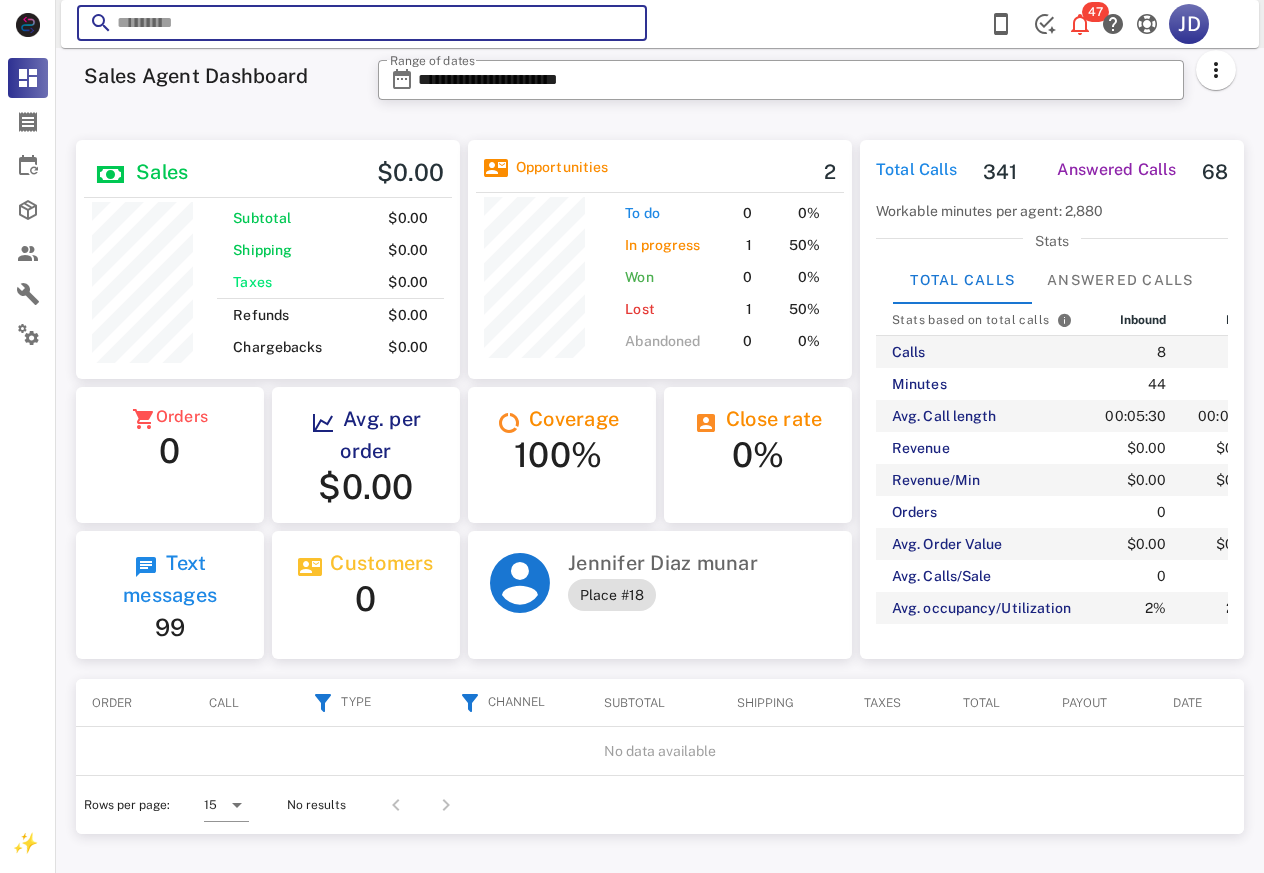 paste on "**********" 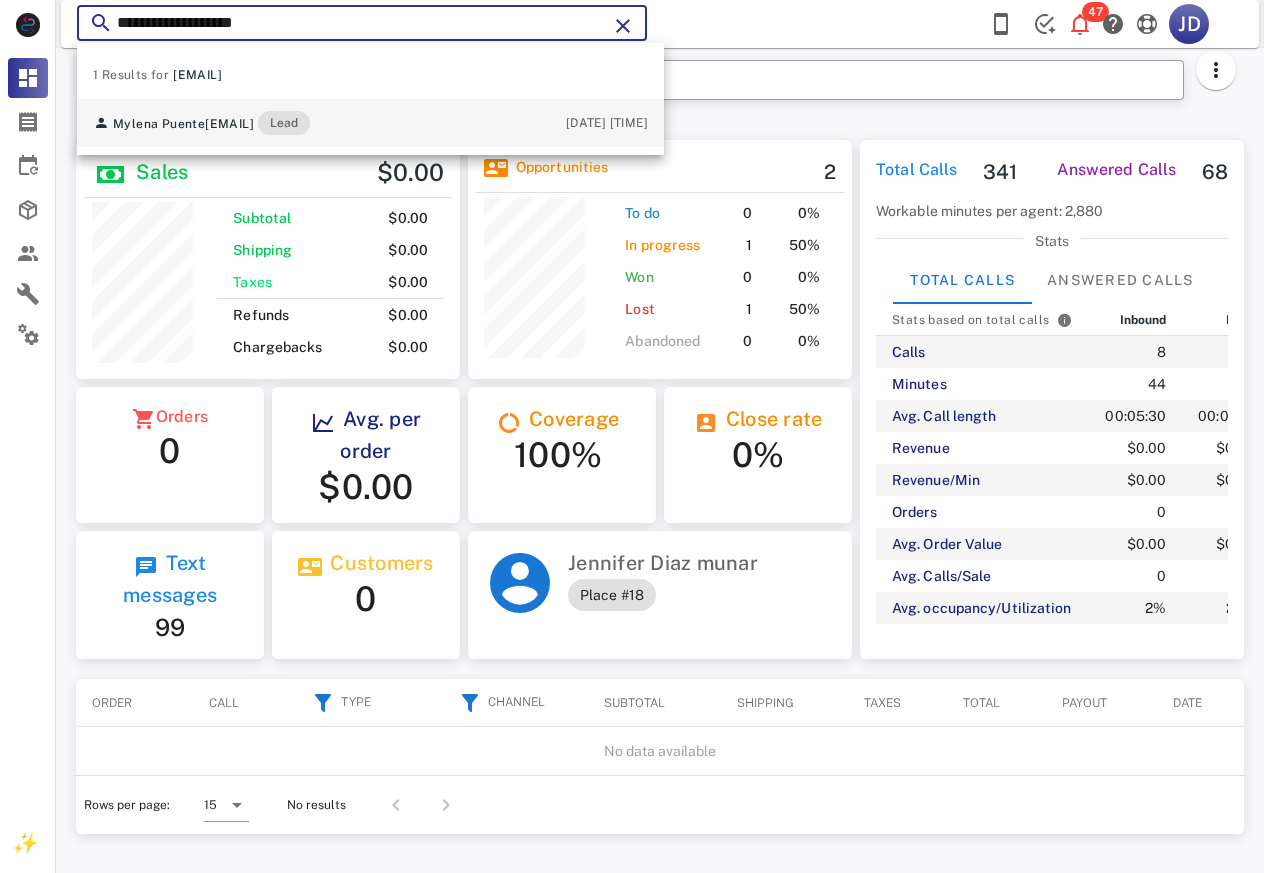 type on "**********" 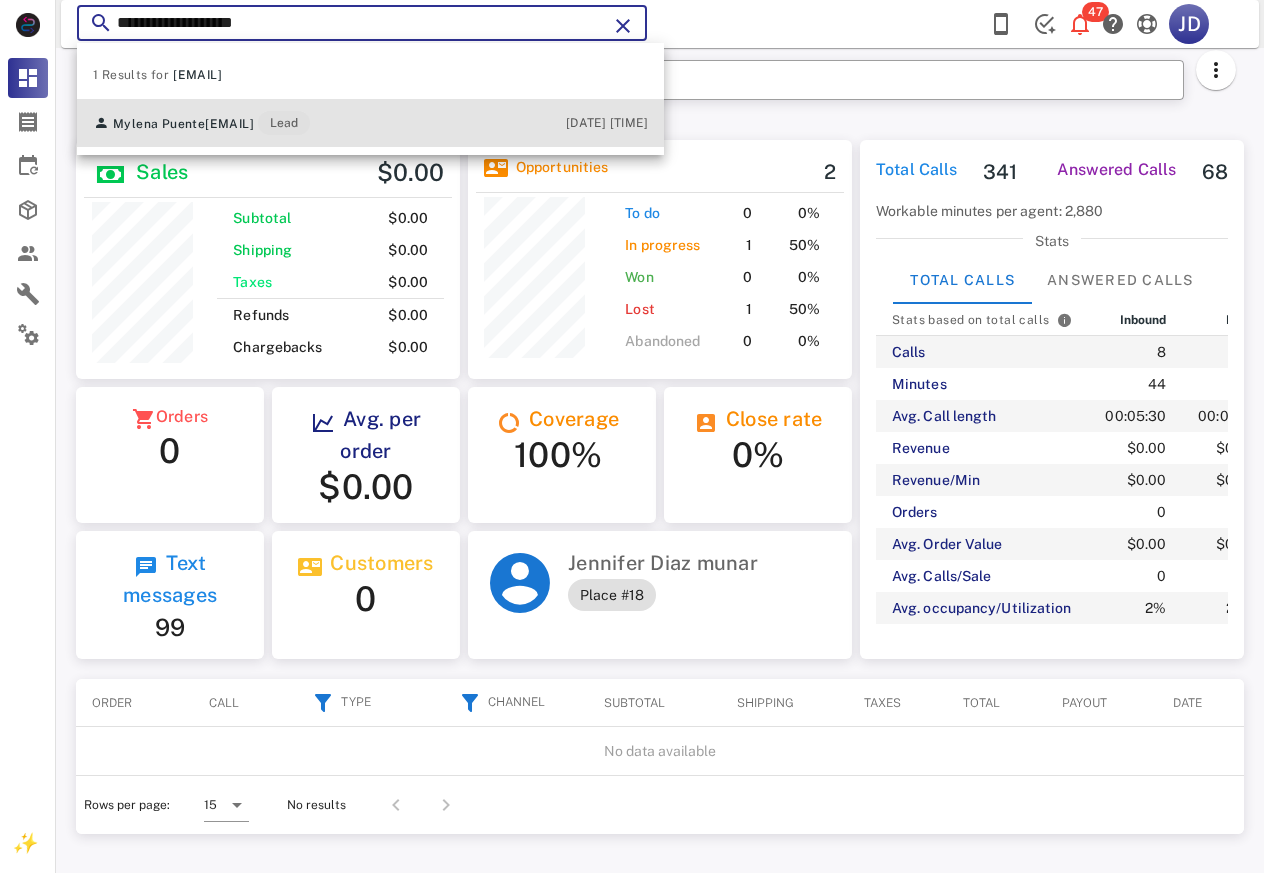 click on "[FIRST] [LAST]   [USERNAME]@[DOMAIN]   Lead" at bounding box center [201, 123] 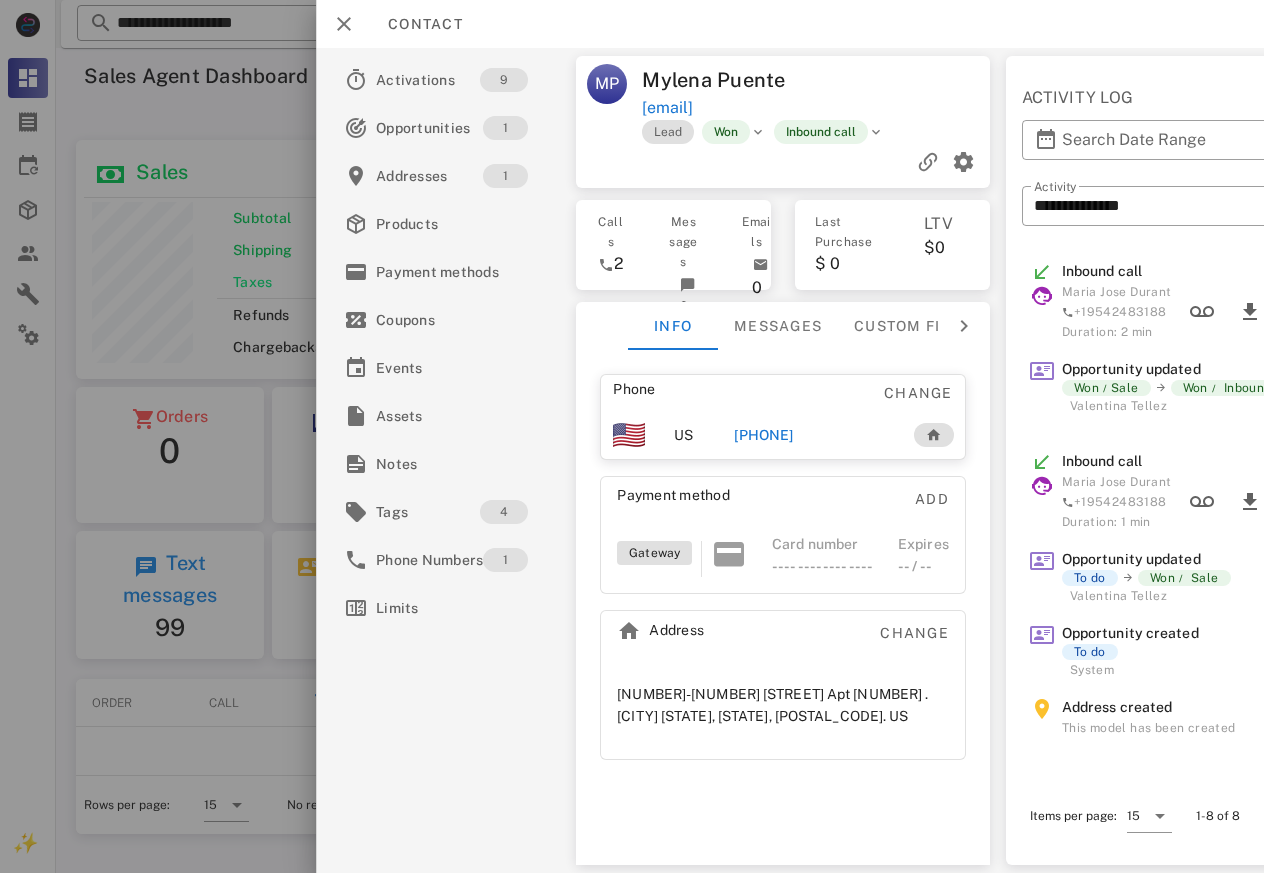 click on "[PHONE]" at bounding box center [763, 435] 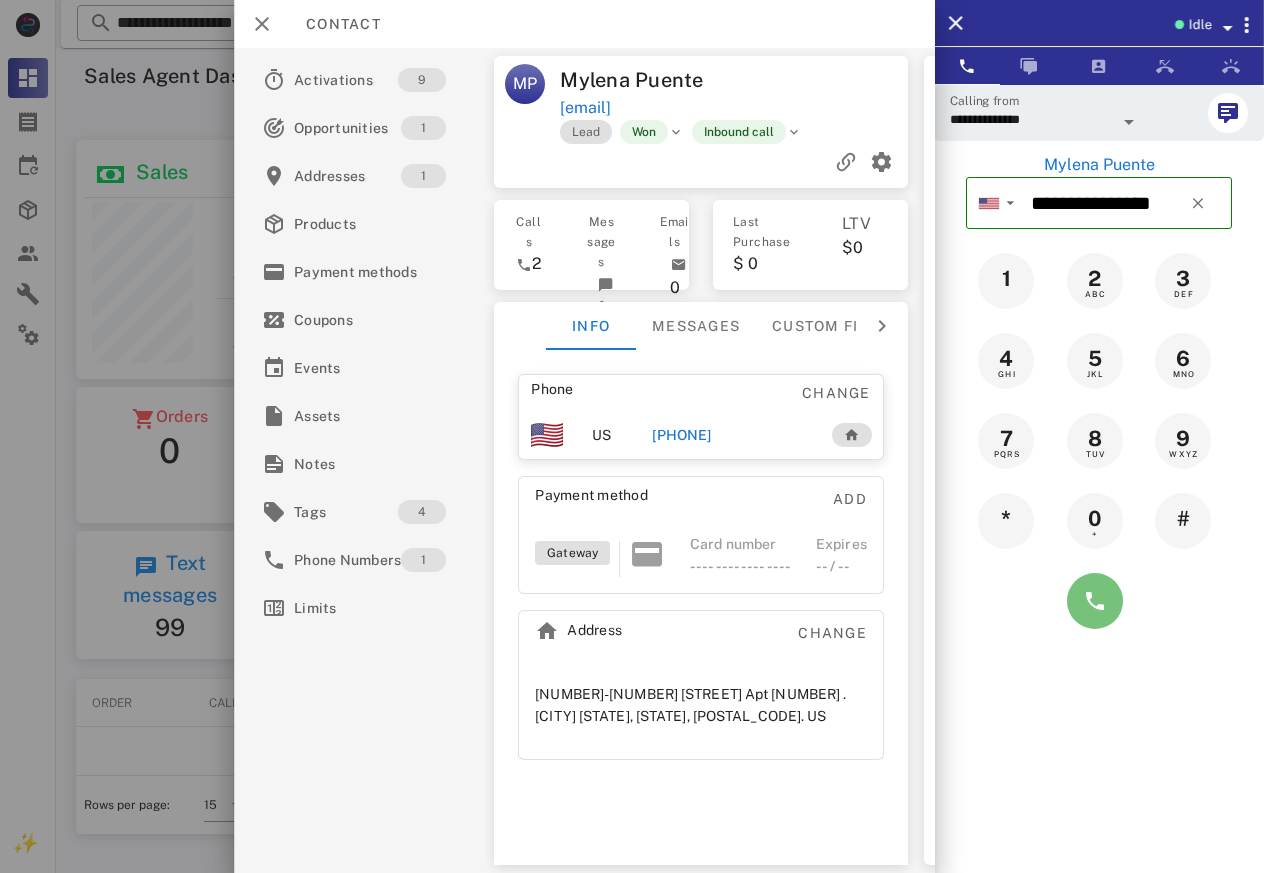 click at bounding box center [1095, 601] 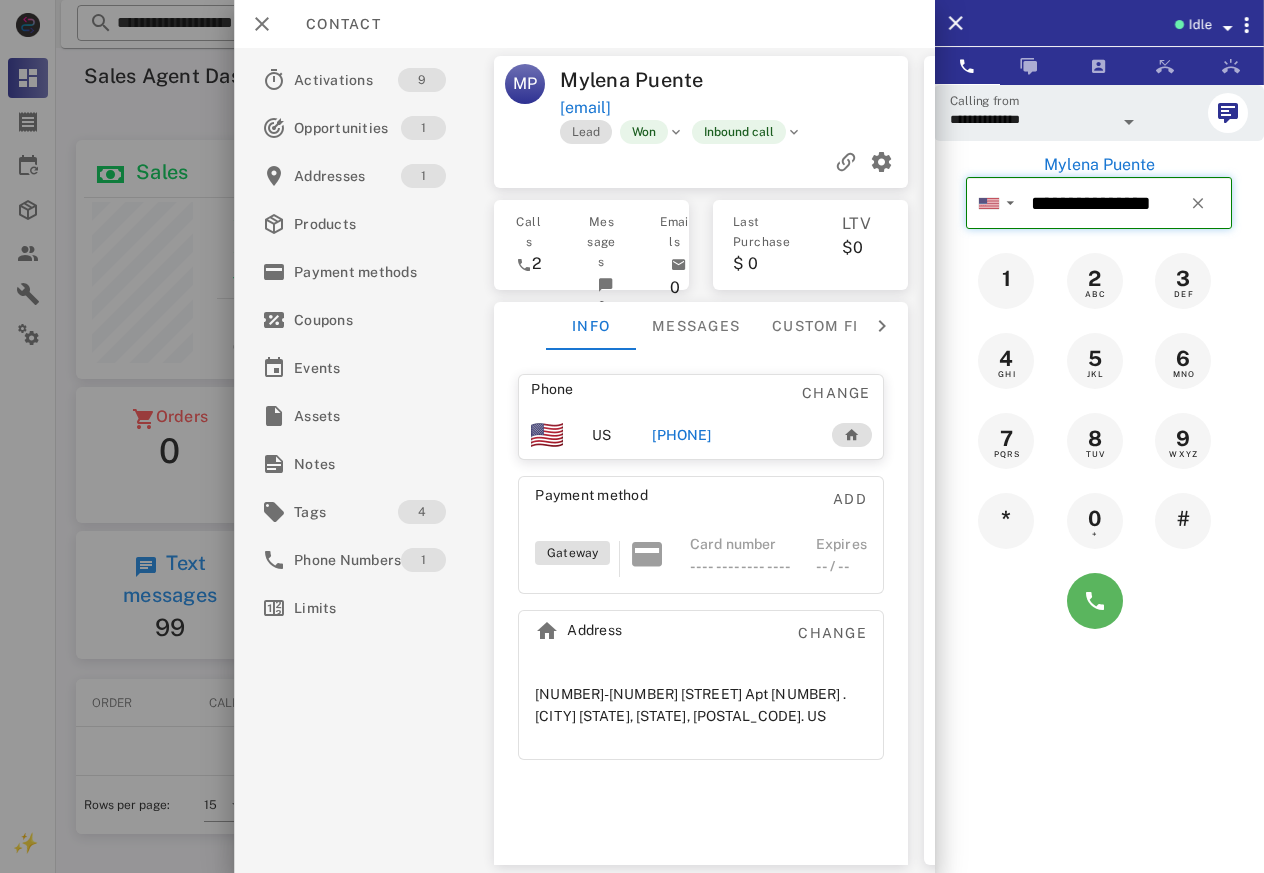 type 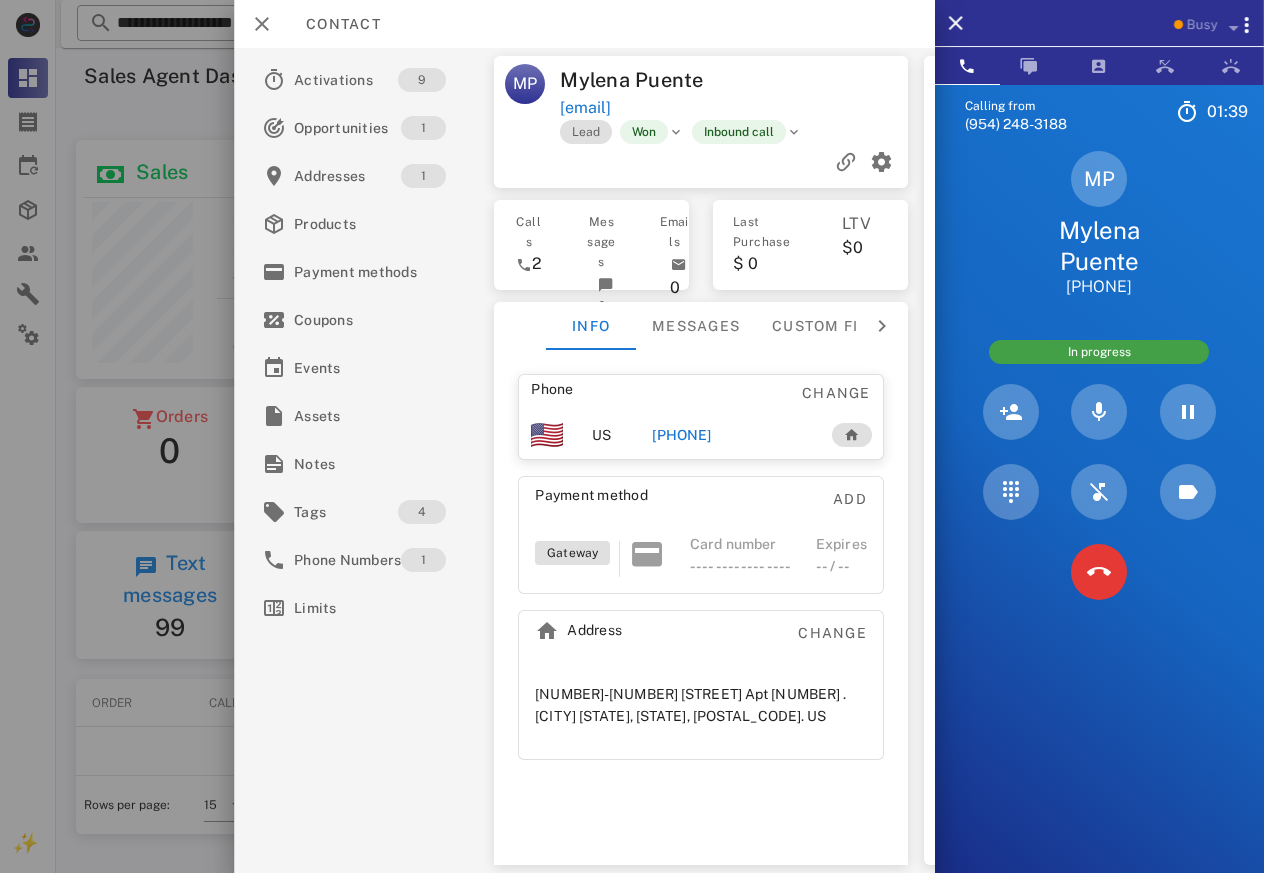 click at bounding box center [701, 162] 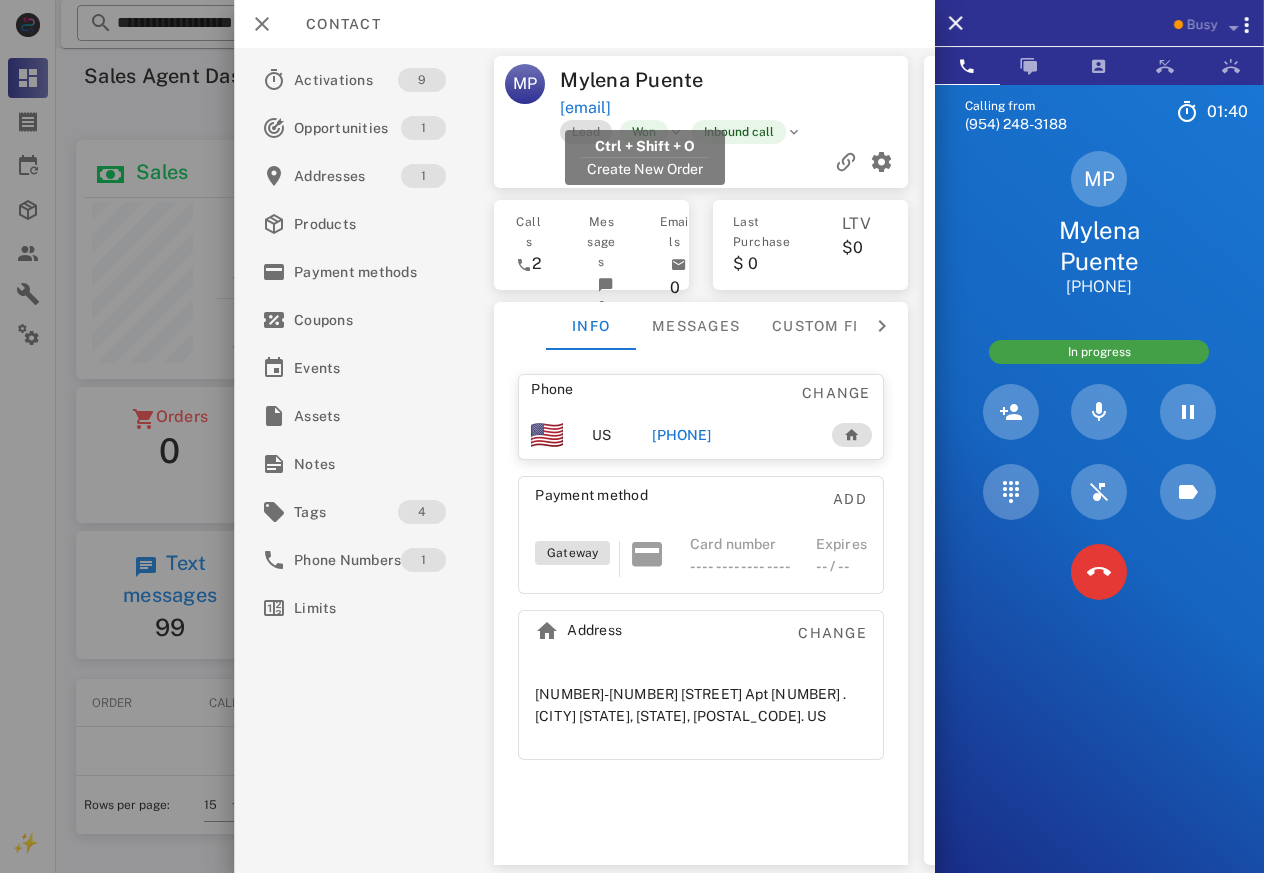 drag, startPoint x: 740, startPoint y: 111, endPoint x: 564, endPoint y: 113, distance: 176.01137 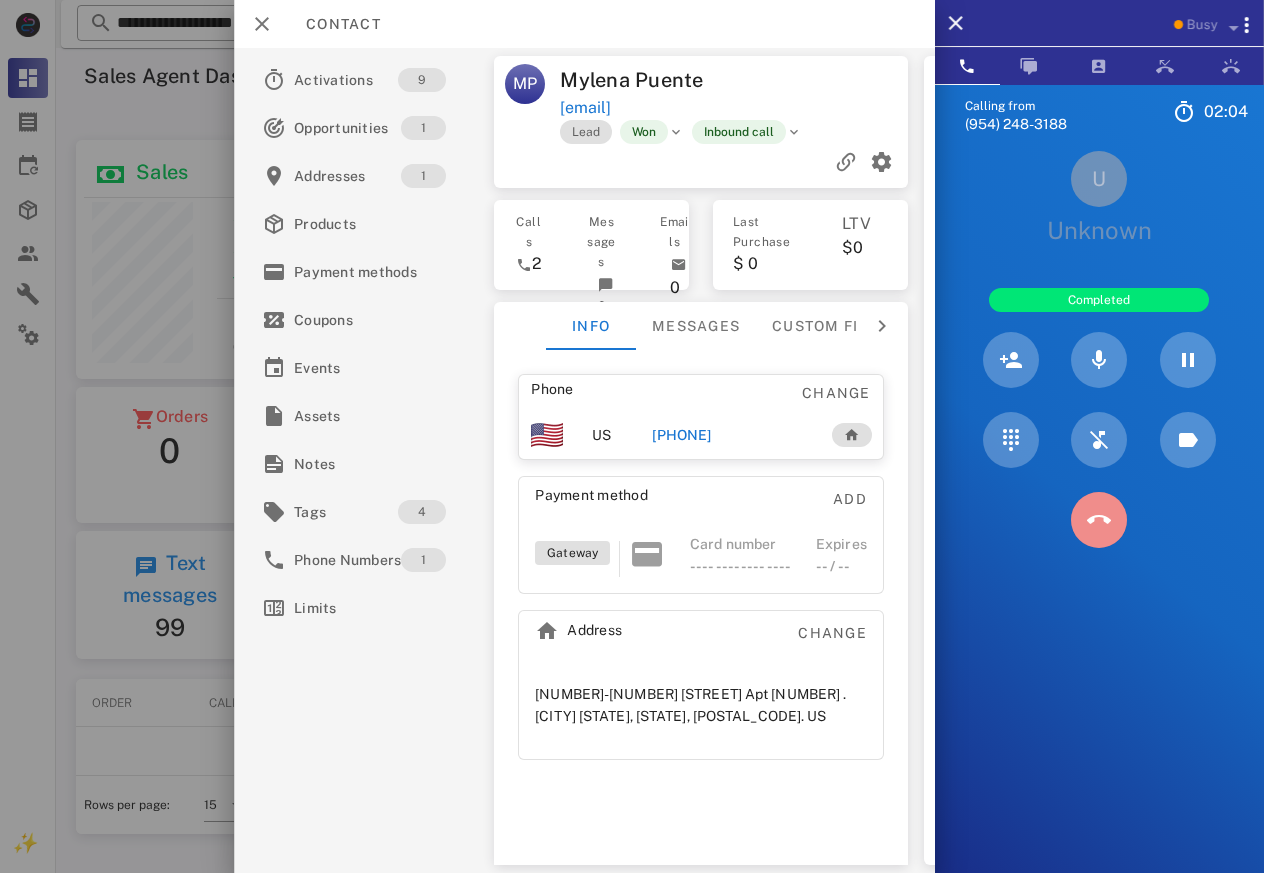 click at bounding box center (1099, 520) 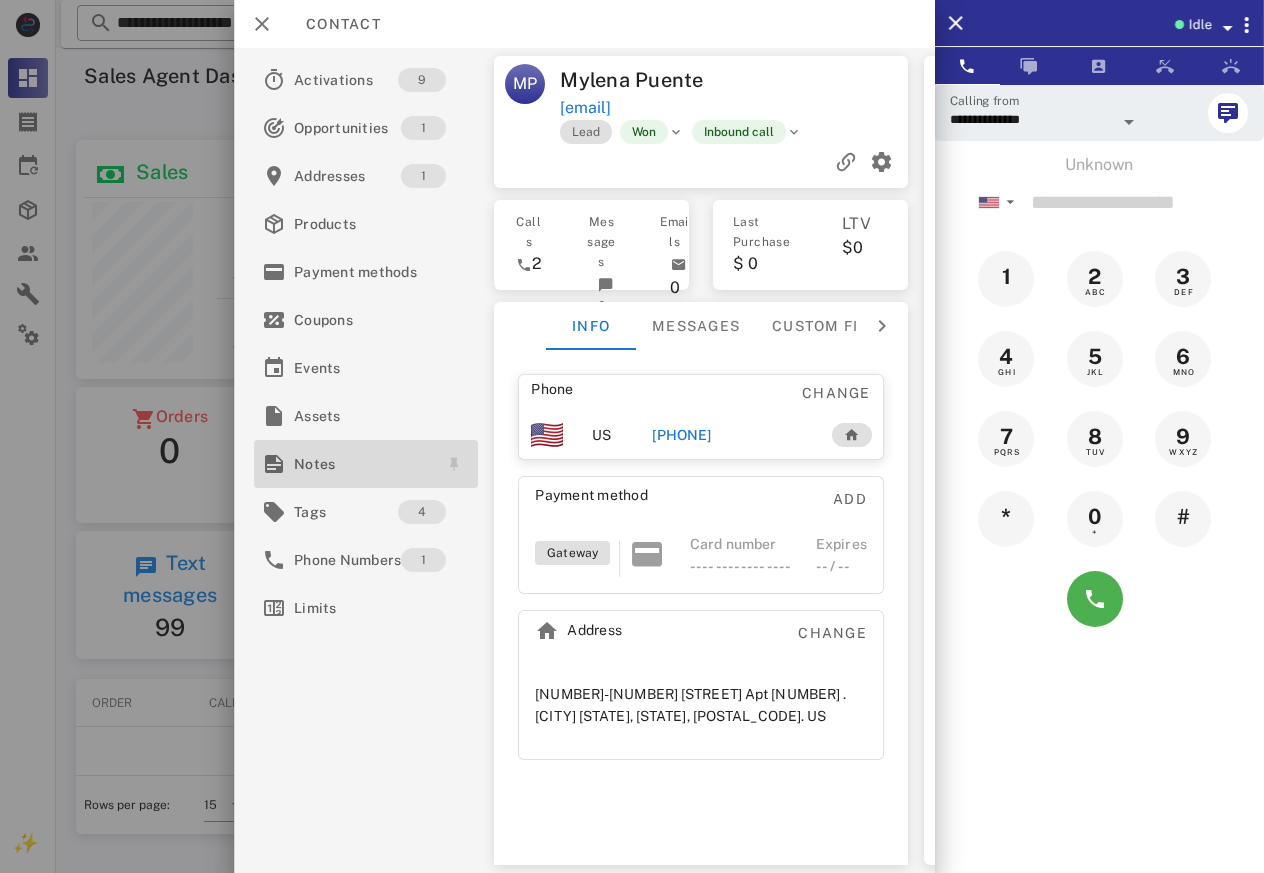 click on "Notes" at bounding box center (362, 464) 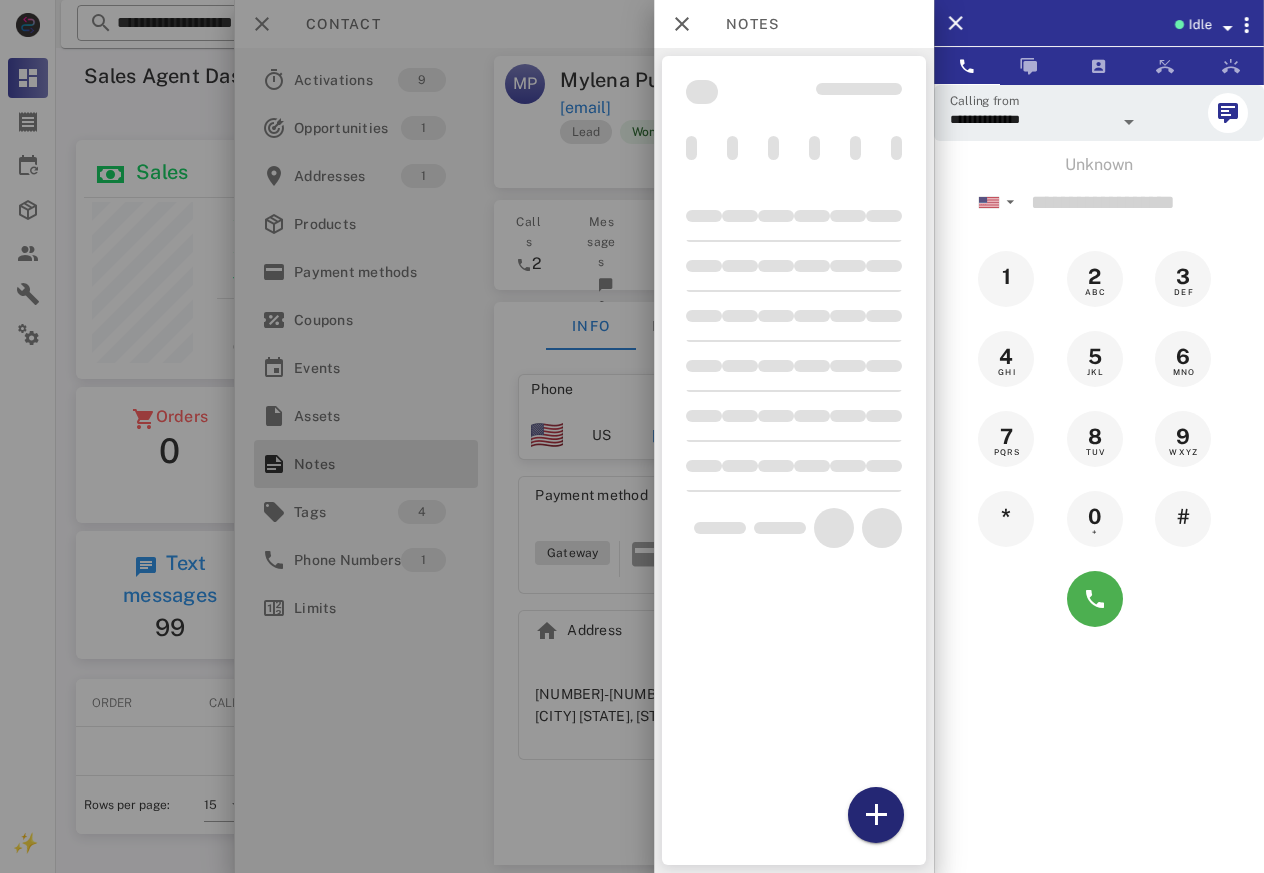 click at bounding box center (876, 815) 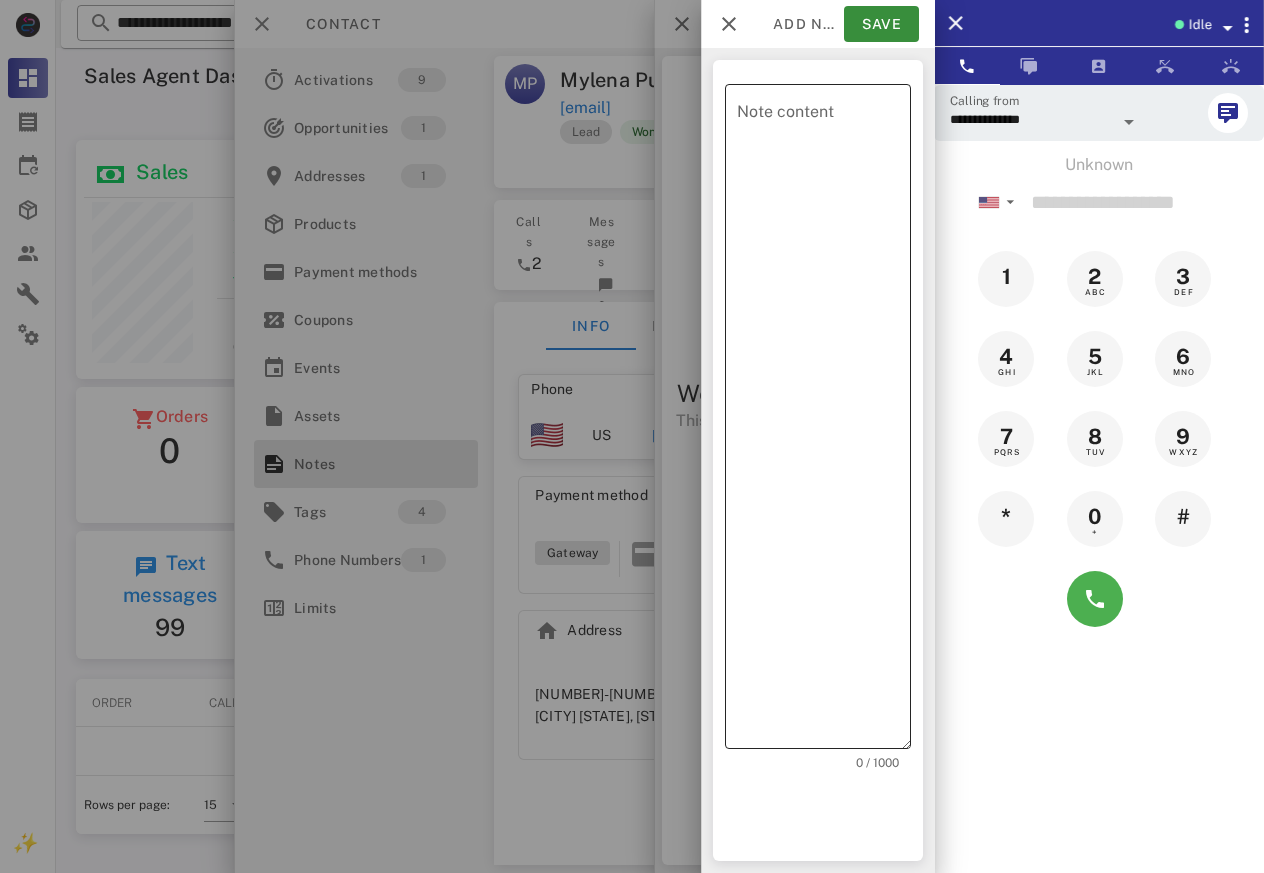 click on "Note content" at bounding box center [824, 421] 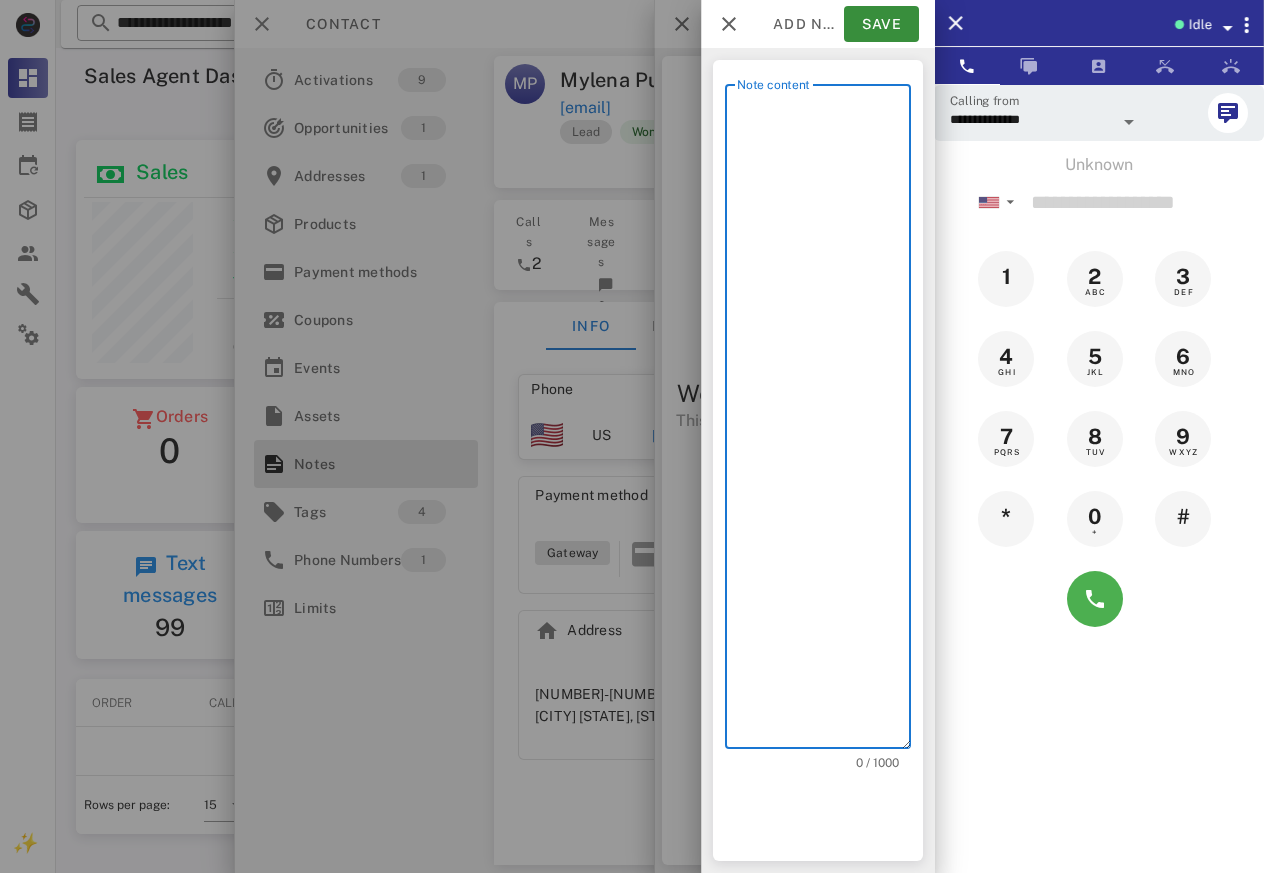scroll, scrollTop: 240, scrollLeft: 384, axis: both 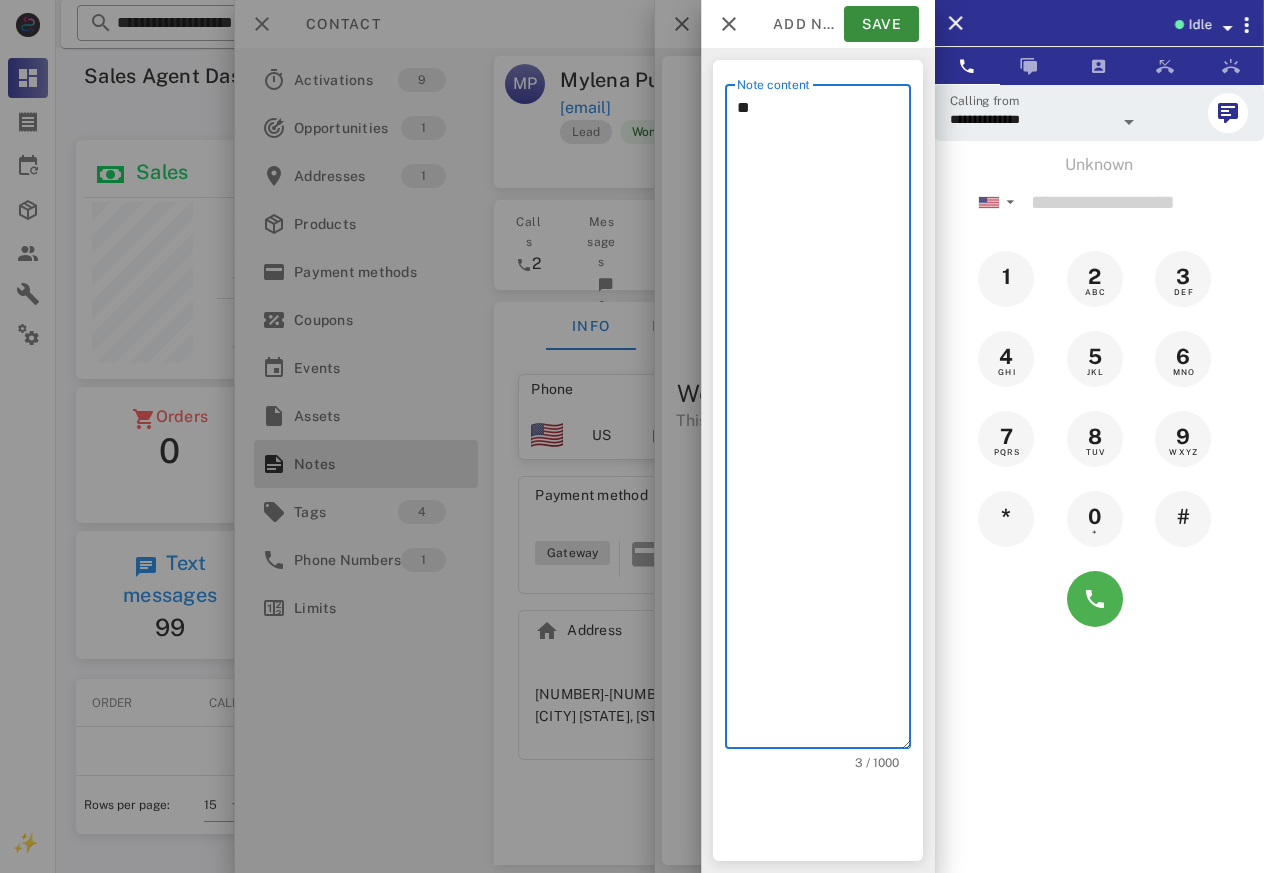 type on "*" 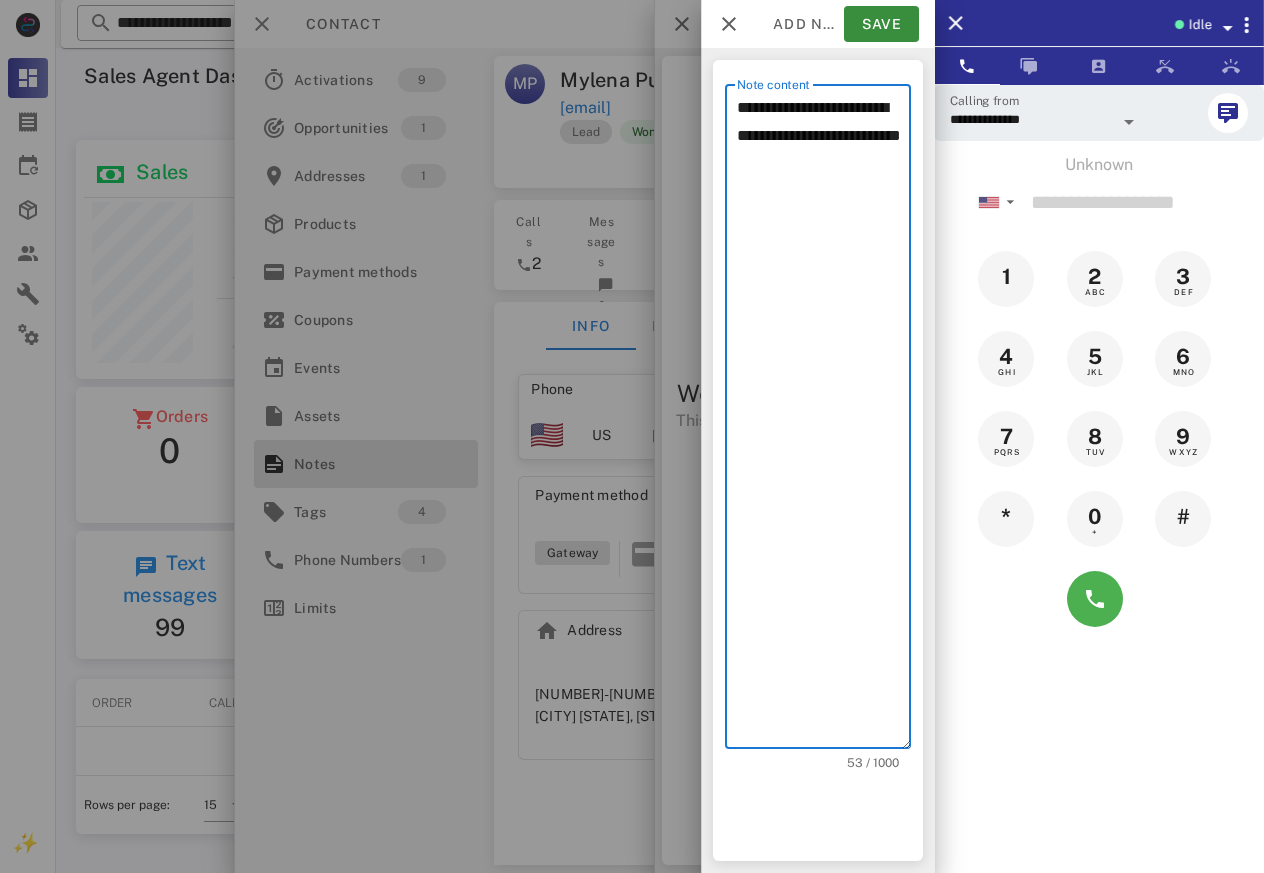 paste on "**********" 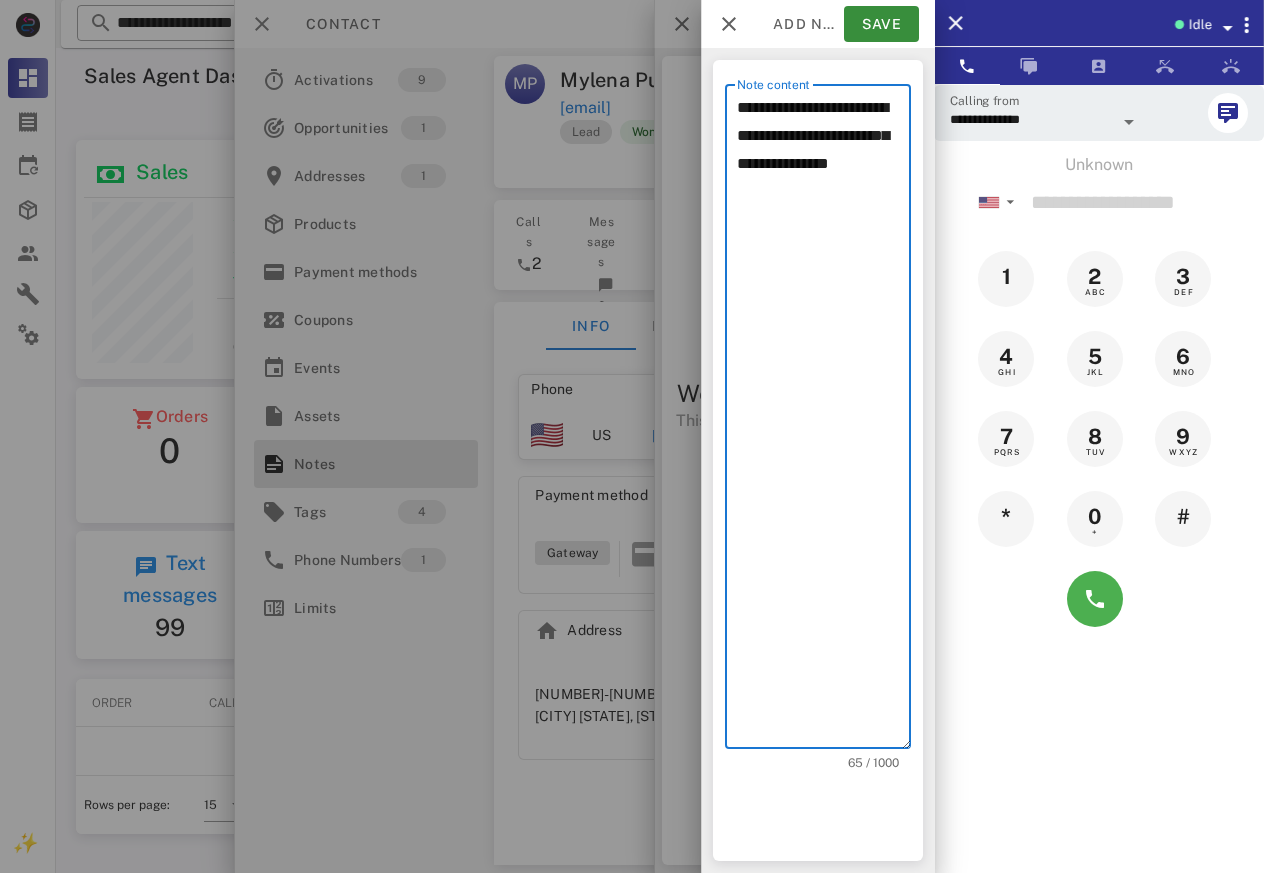 click on "**********" at bounding box center (824, 421) 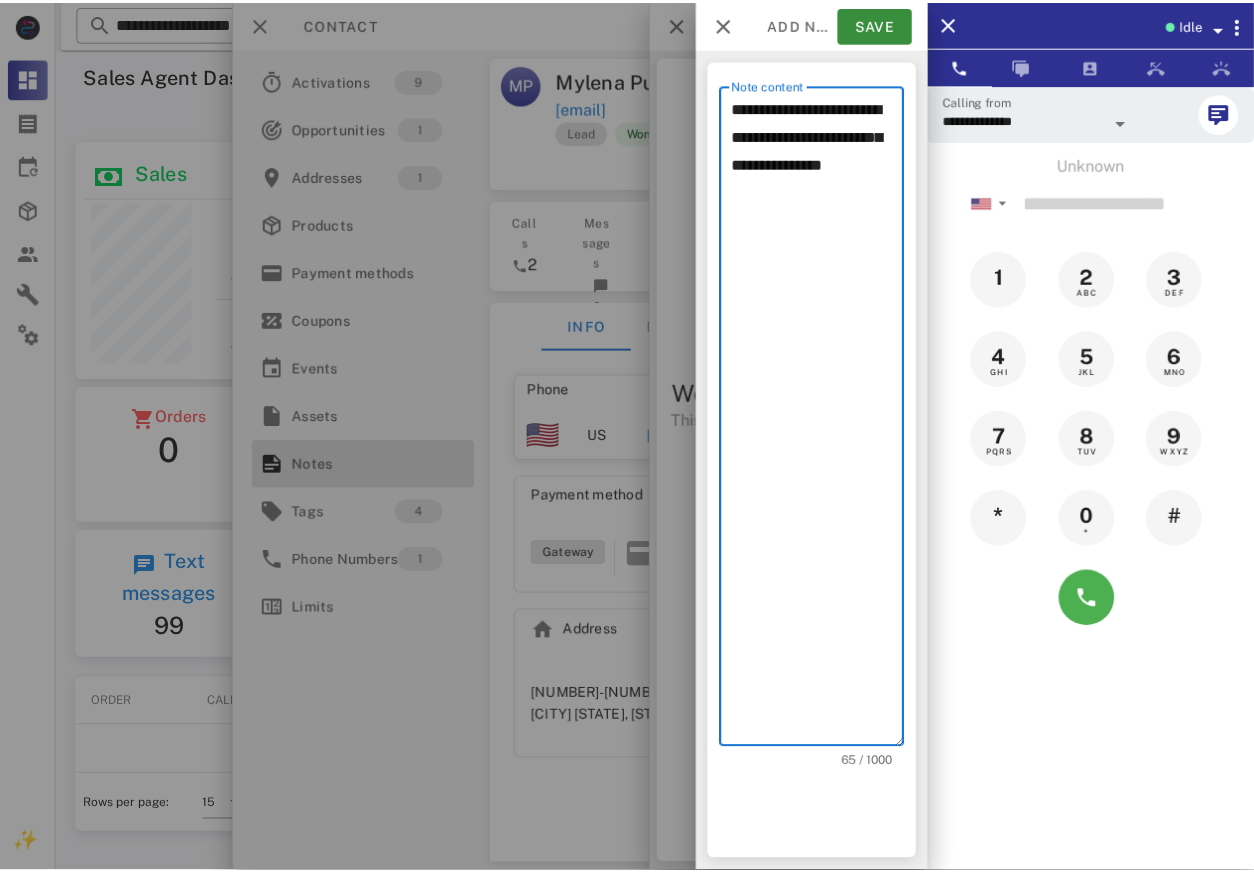 scroll, scrollTop: 243, scrollLeft: 384, axis: both 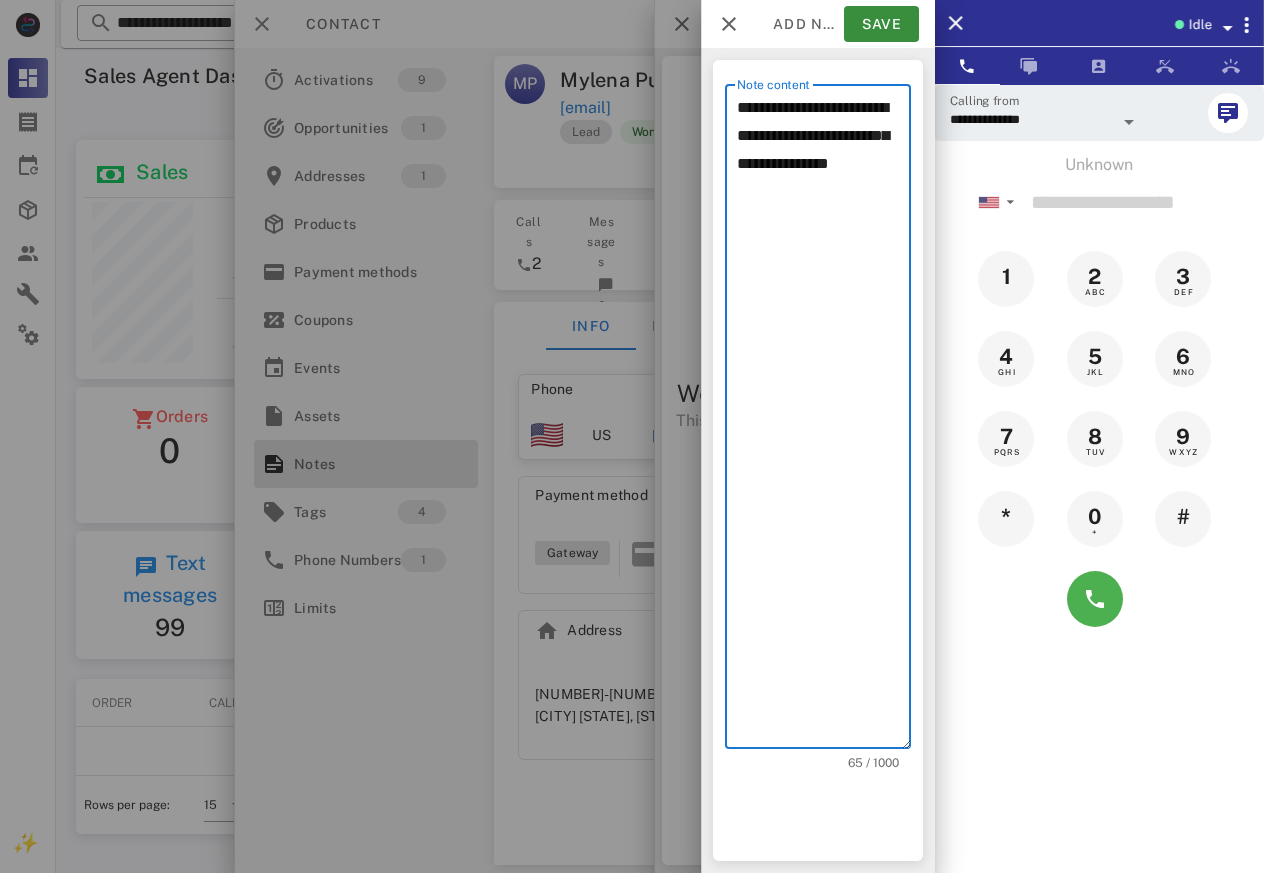 click on "********* **" 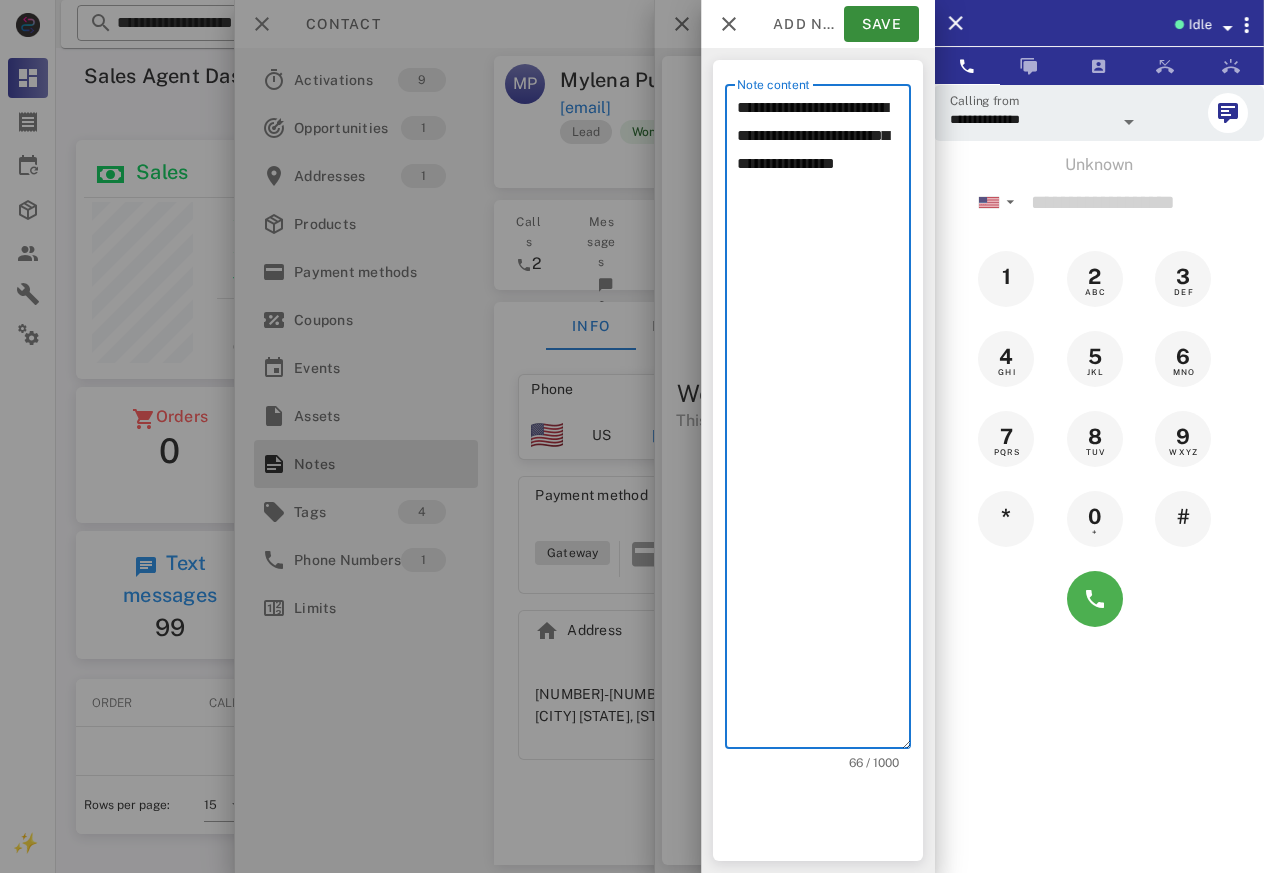 click on "**********" at bounding box center [824, 421] 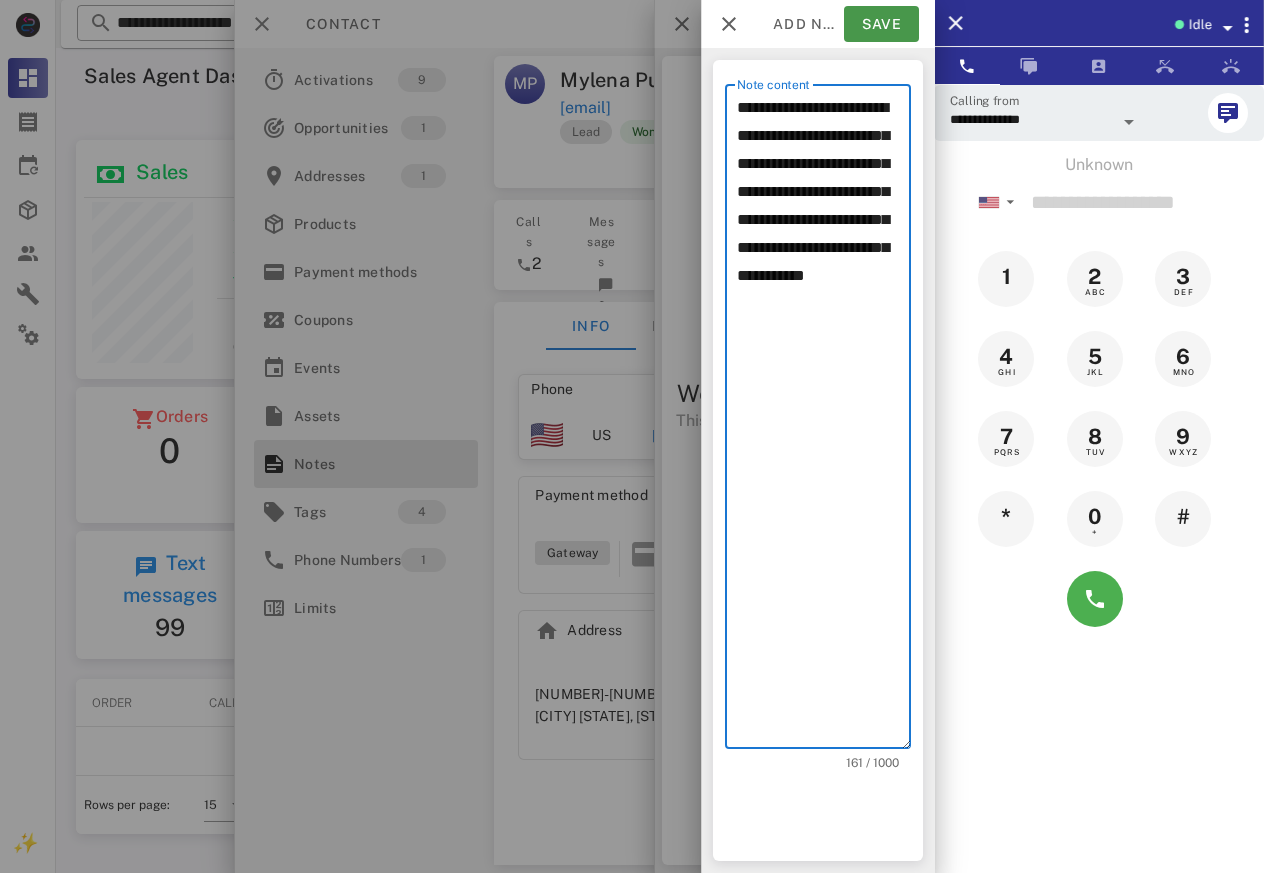 type on "**********" 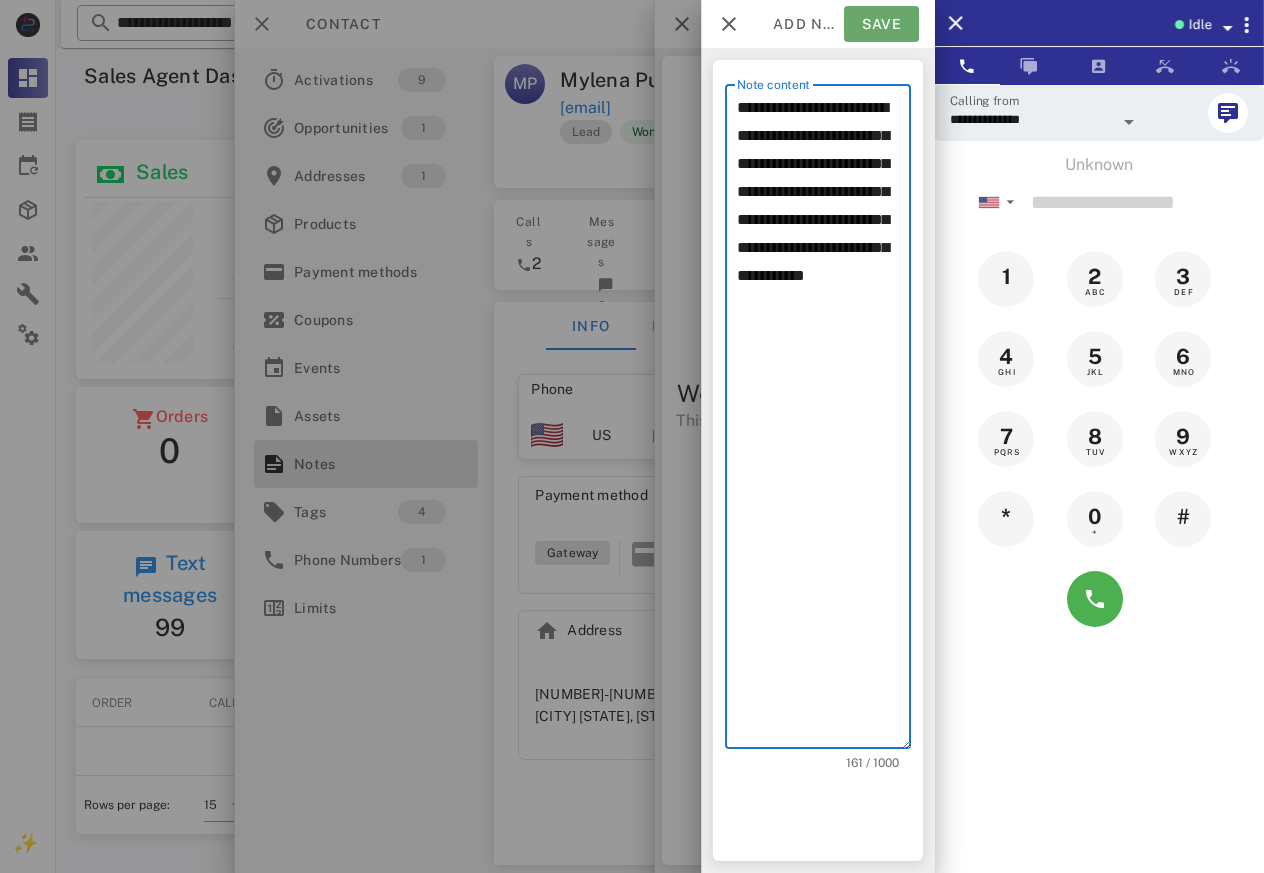 click on "Save" at bounding box center [881, 24] 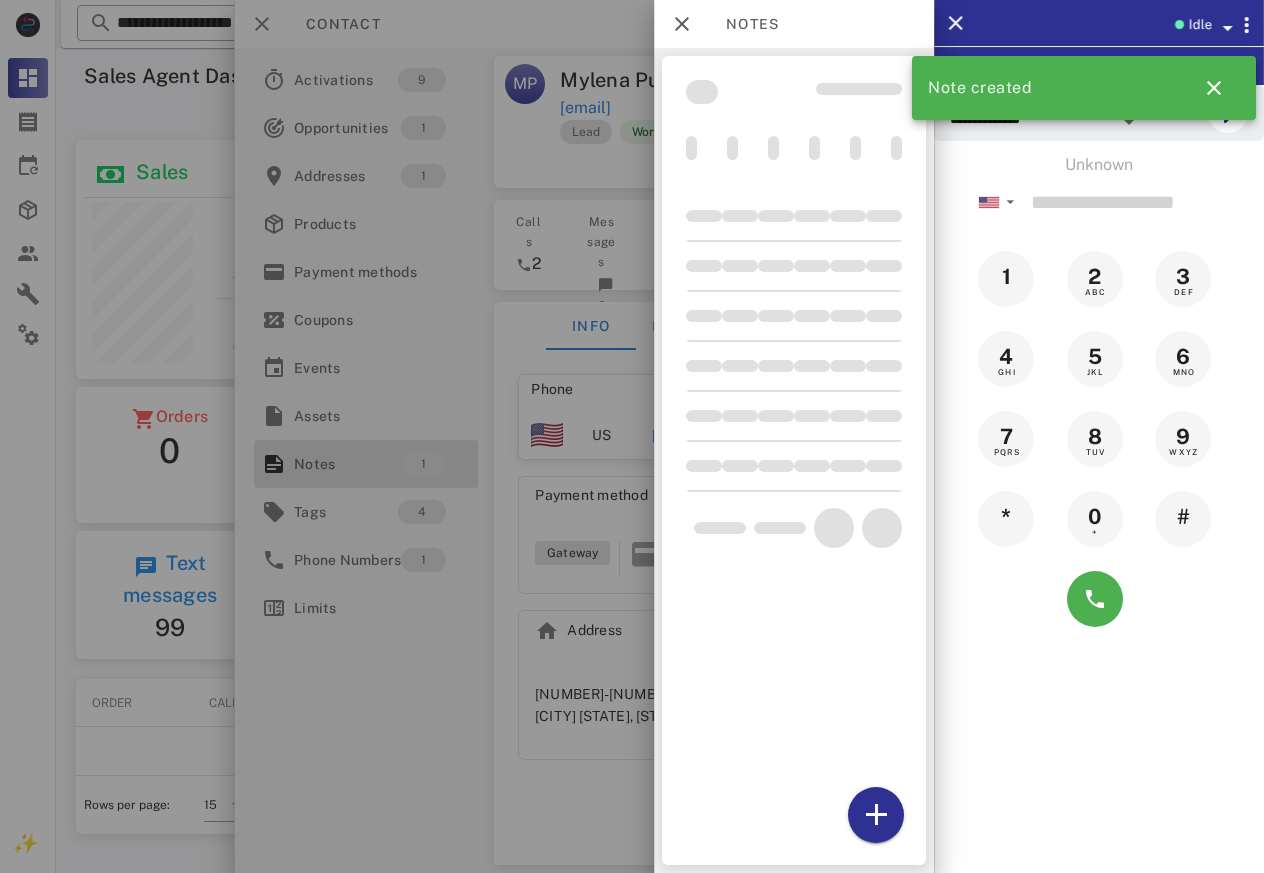 drag, startPoint x: 577, startPoint y: 149, endPoint x: 680, endPoint y: 136, distance: 103.81715 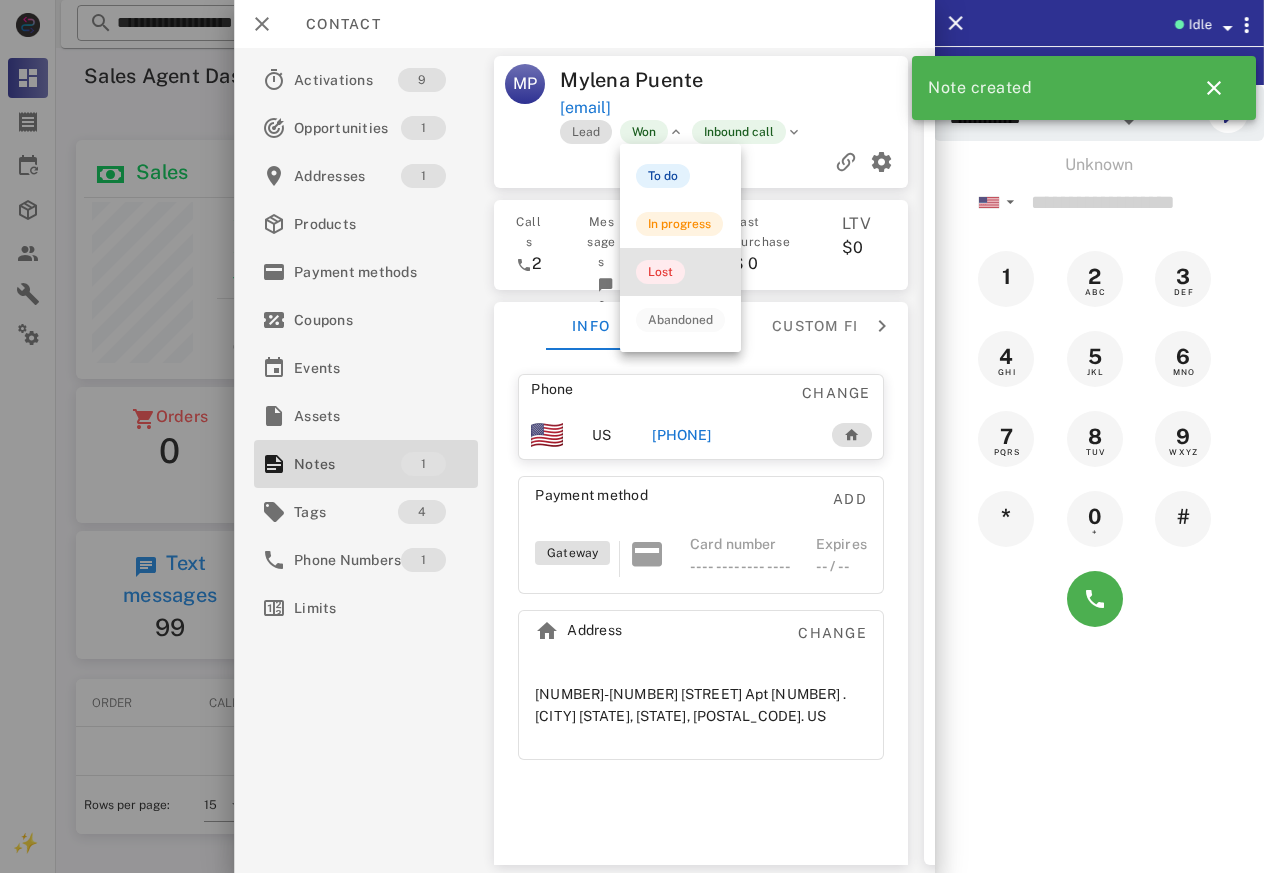 click on "Lost" at bounding box center [660, 272] 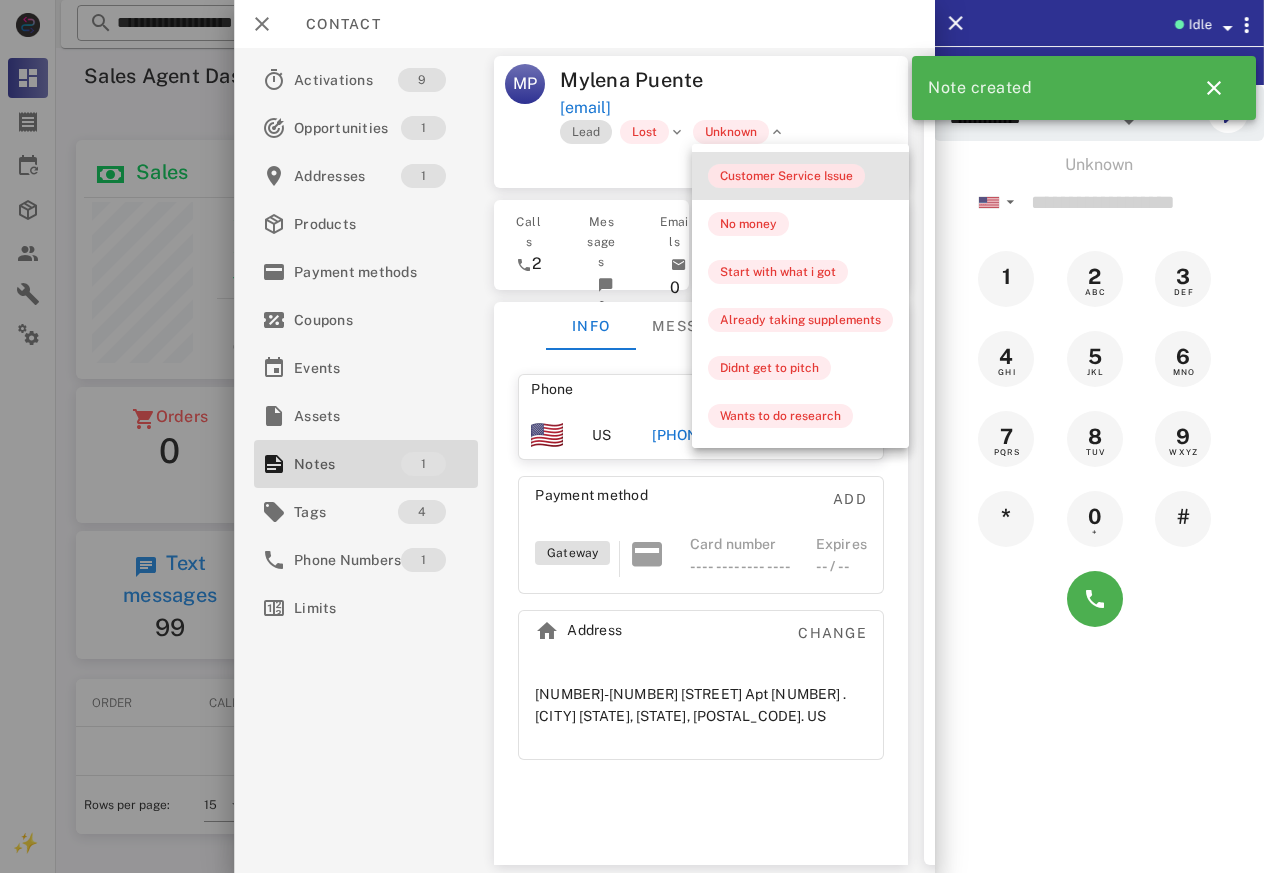 click on "Customer Service Issue" at bounding box center (786, 176) 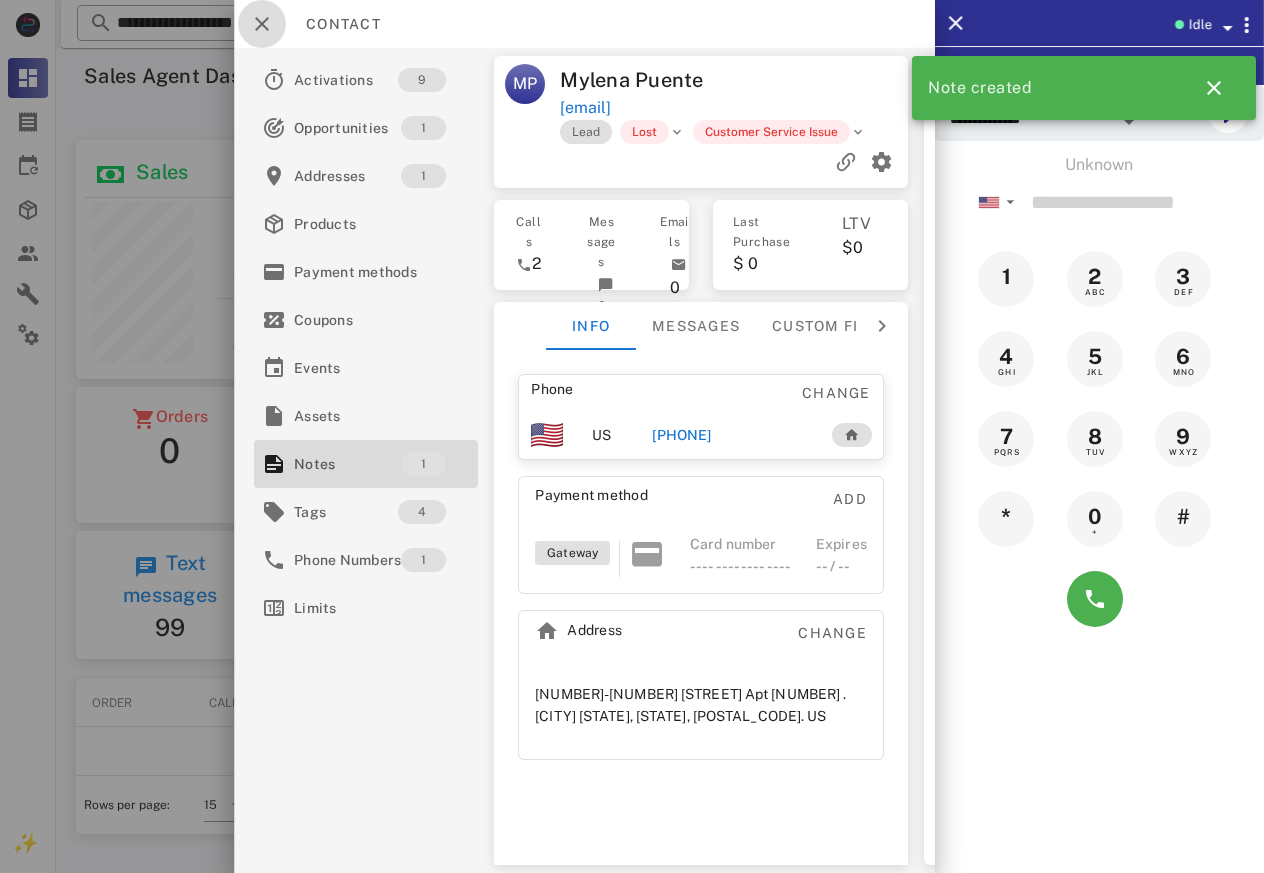 click at bounding box center (262, 24) 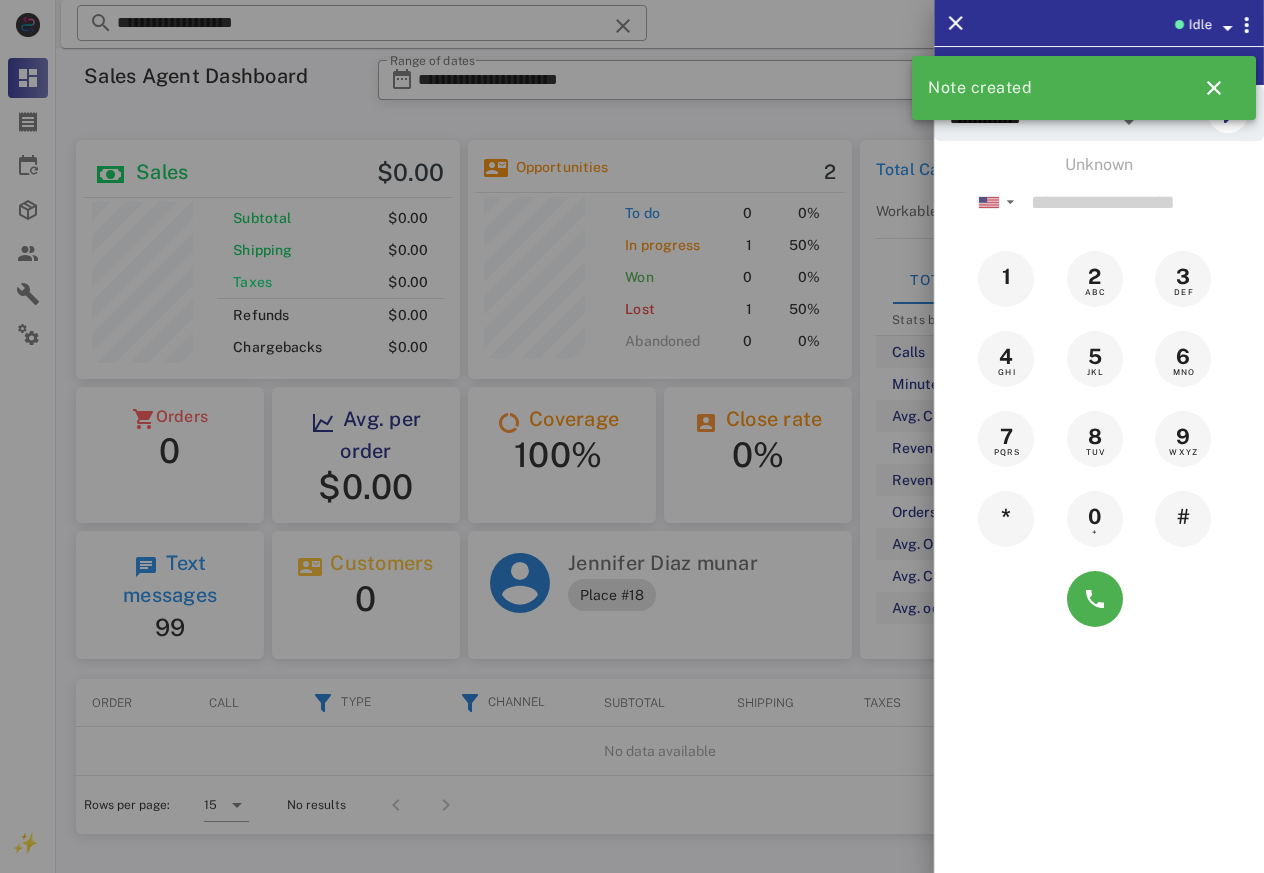 click at bounding box center [632, 436] 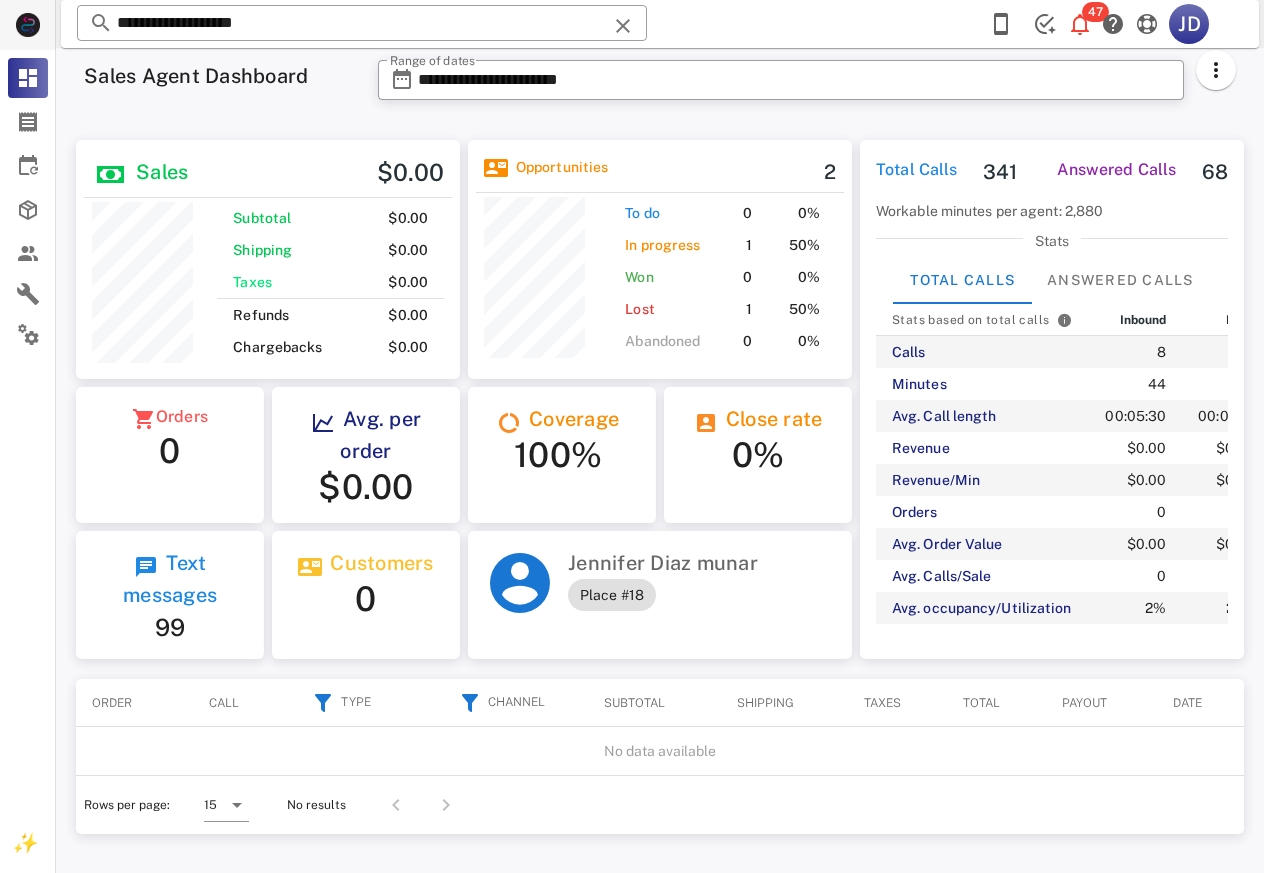 drag, startPoint x: 62, startPoint y: 27, endPoint x: 32, endPoint y: 27, distance: 30 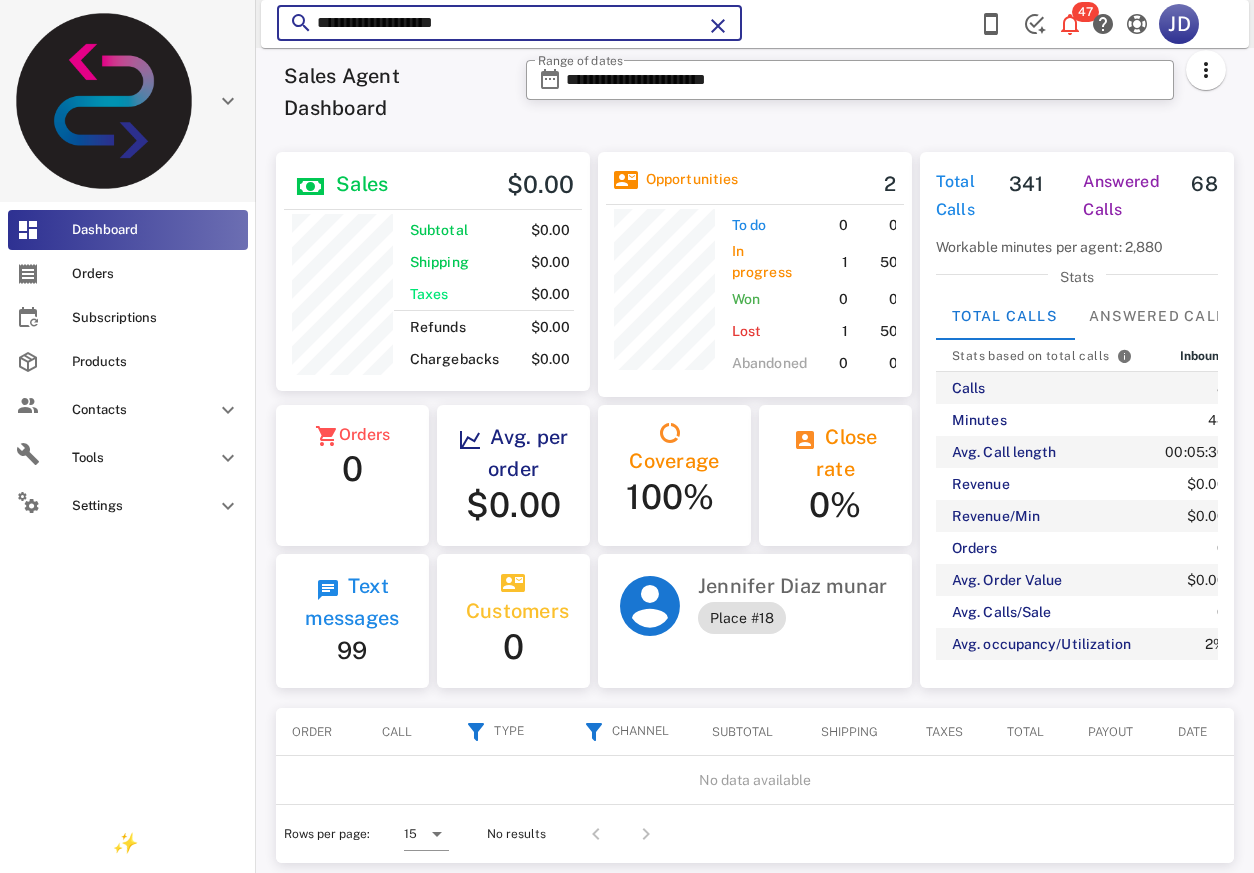 paste on "***" 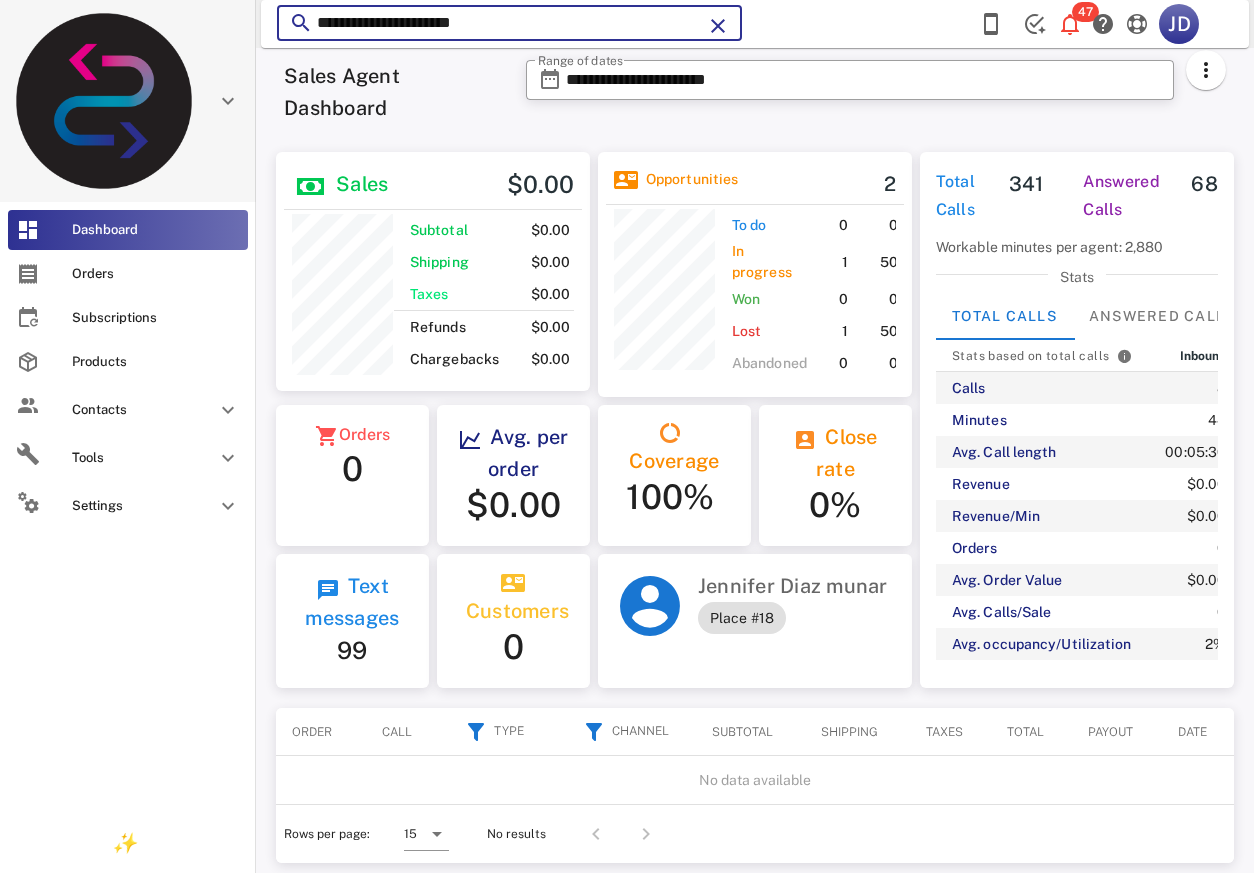 scroll, scrollTop: 250, scrollLeft: 314, axis: both 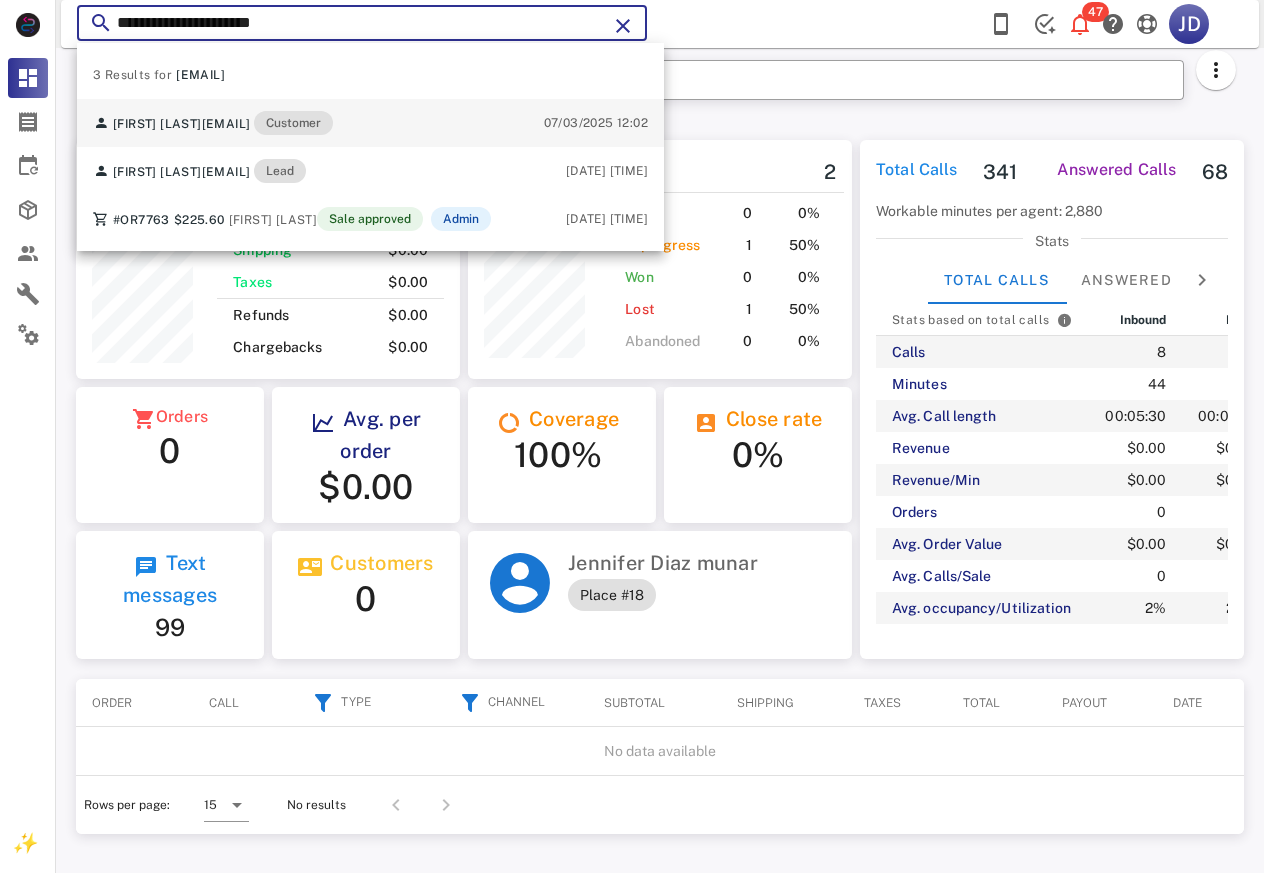 type on "**********" 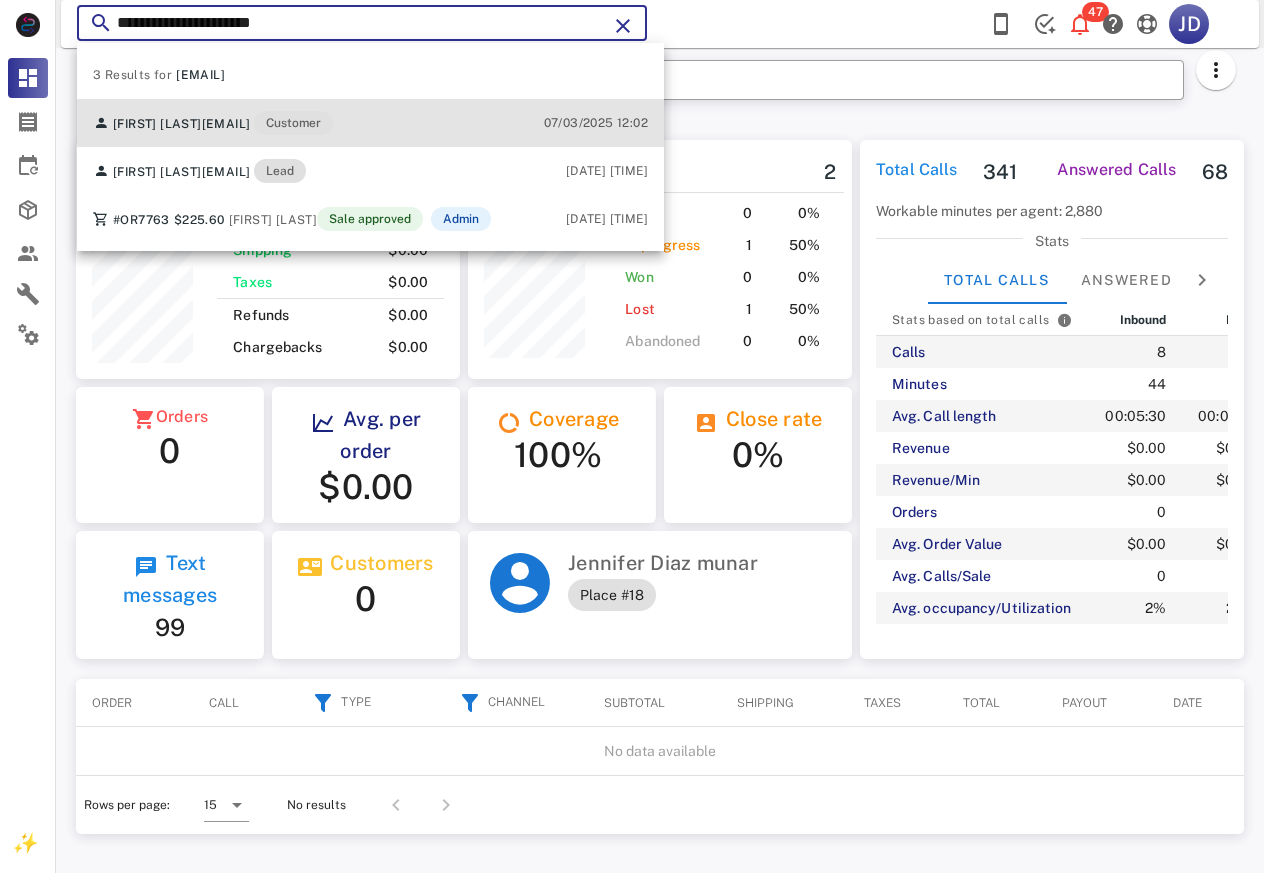 click on "[EMAIL]" at bounding box center [226, 124] 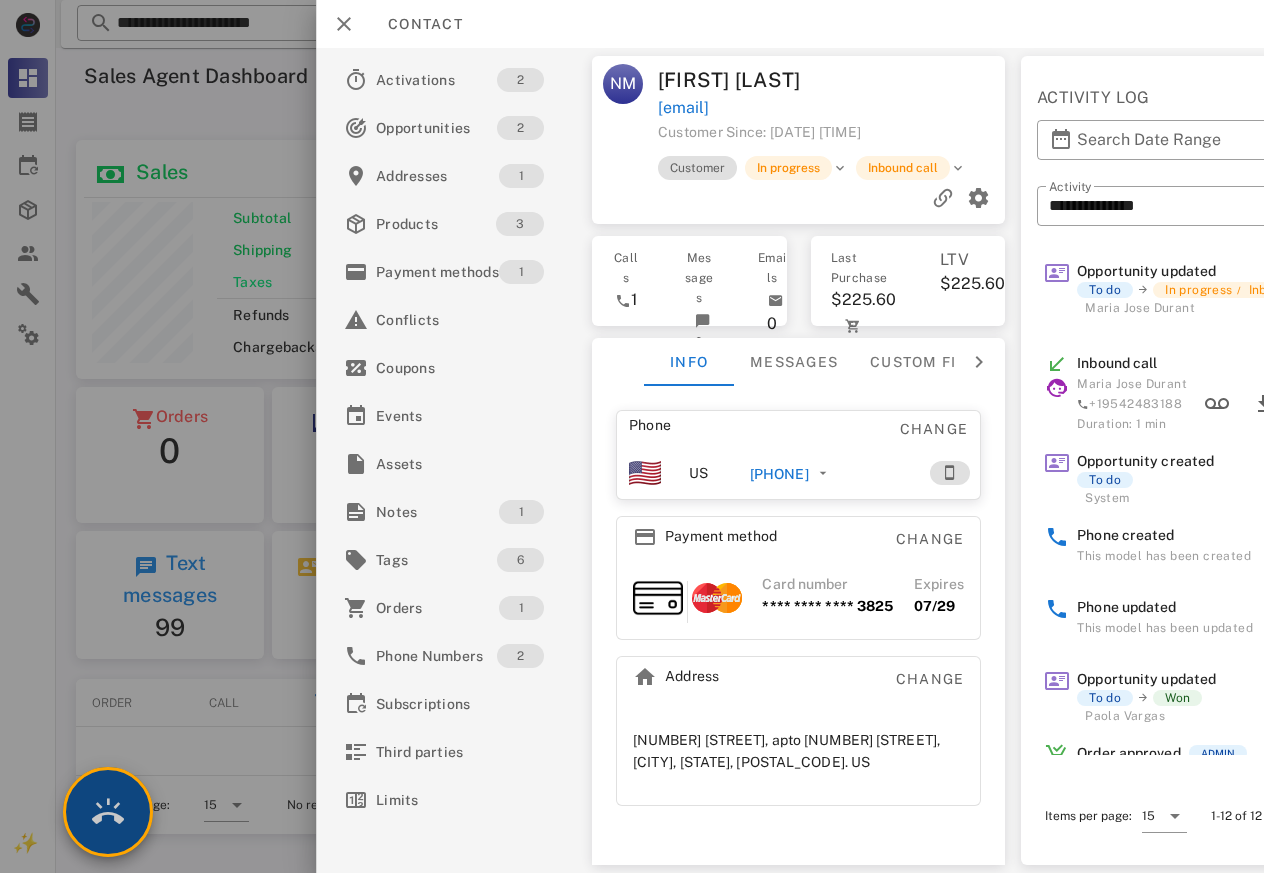 click at bounding box center [108, 812] 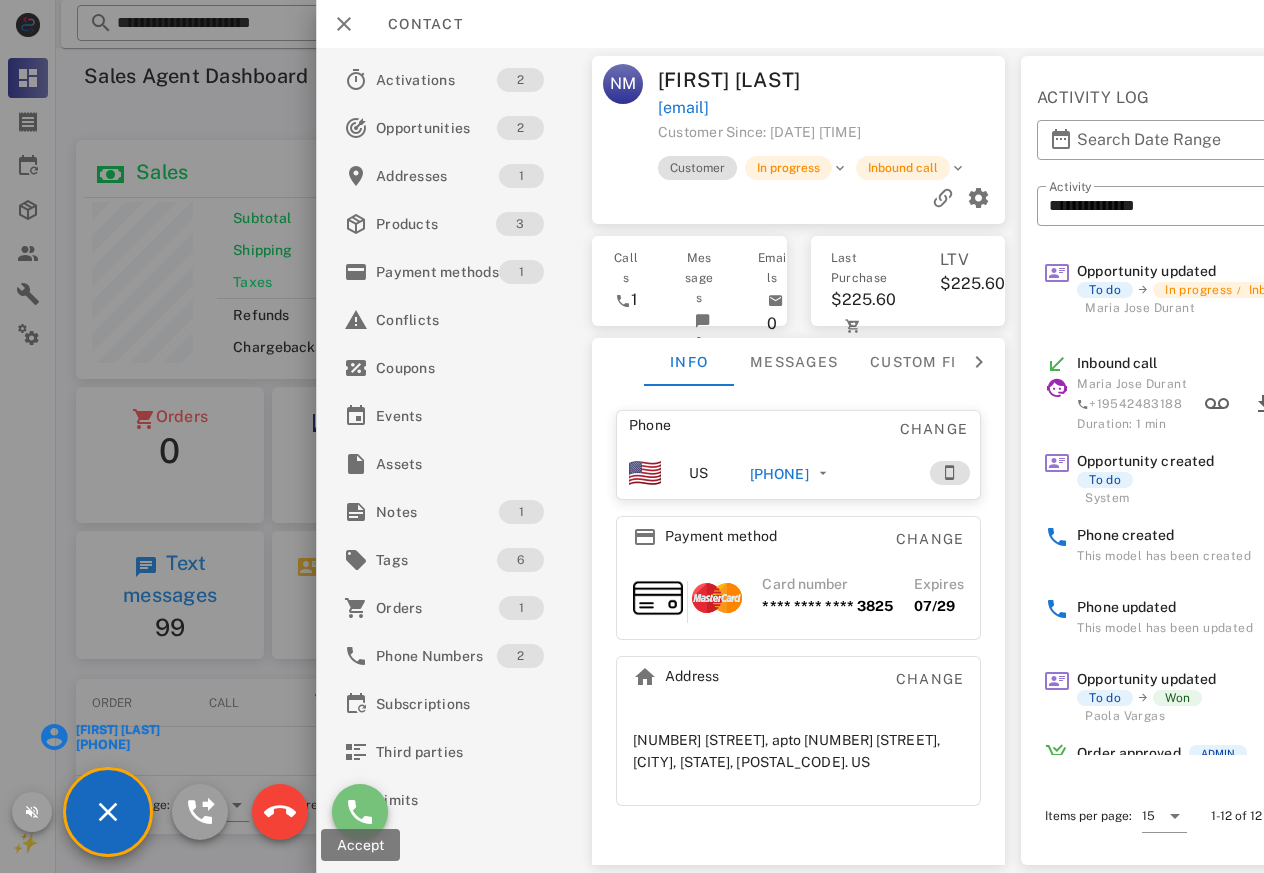 click at bounding box center [360, 812] 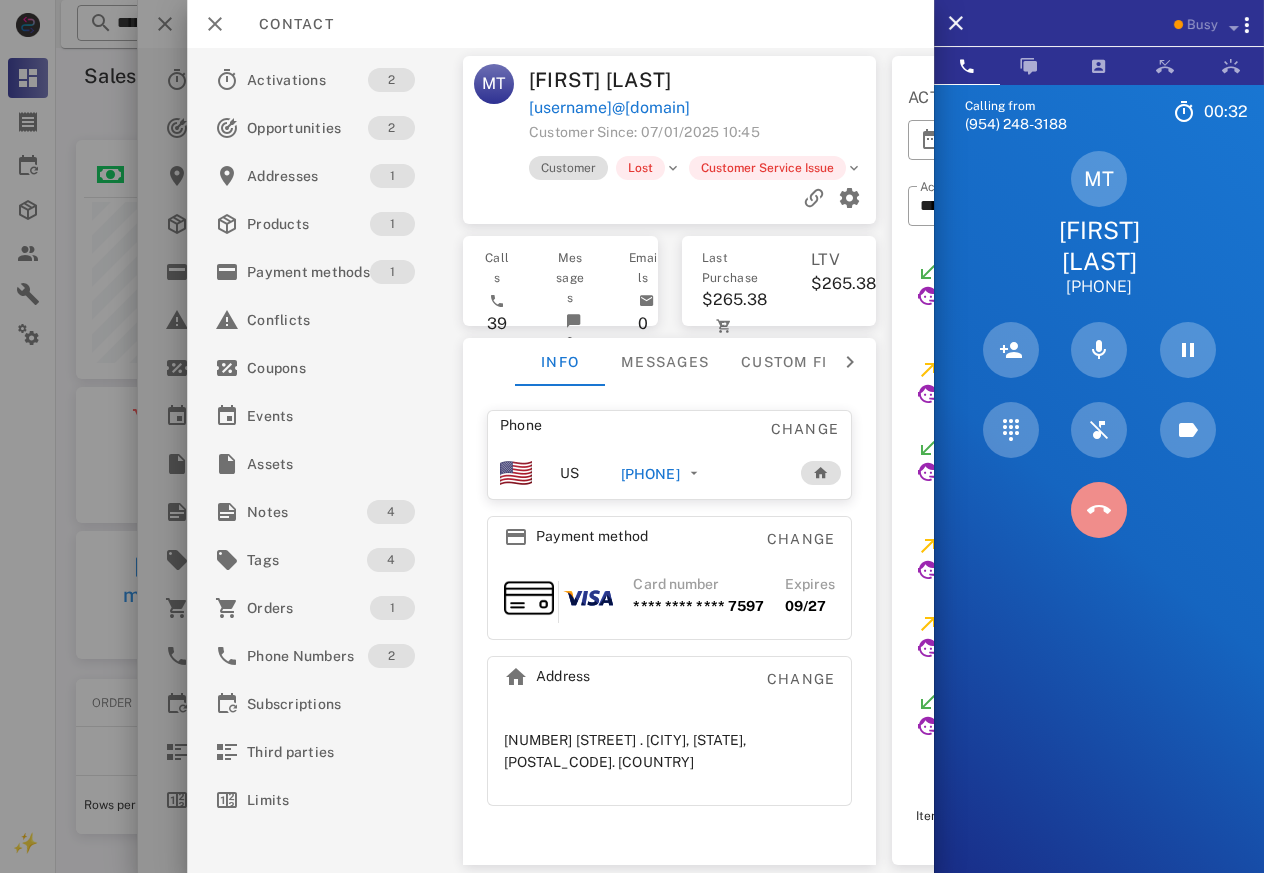 click at bounding box center (1099, 510) 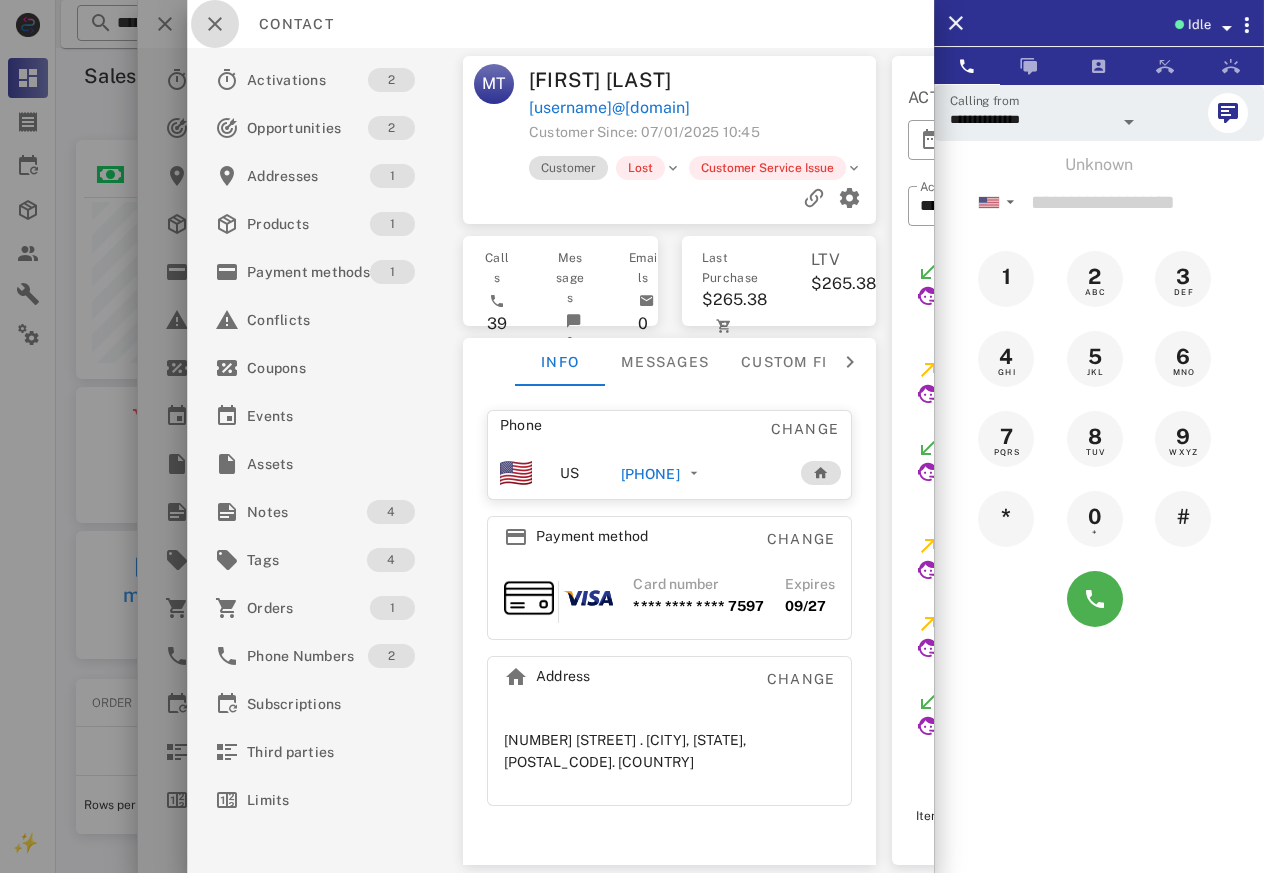 click at bounding box center [215, 24] 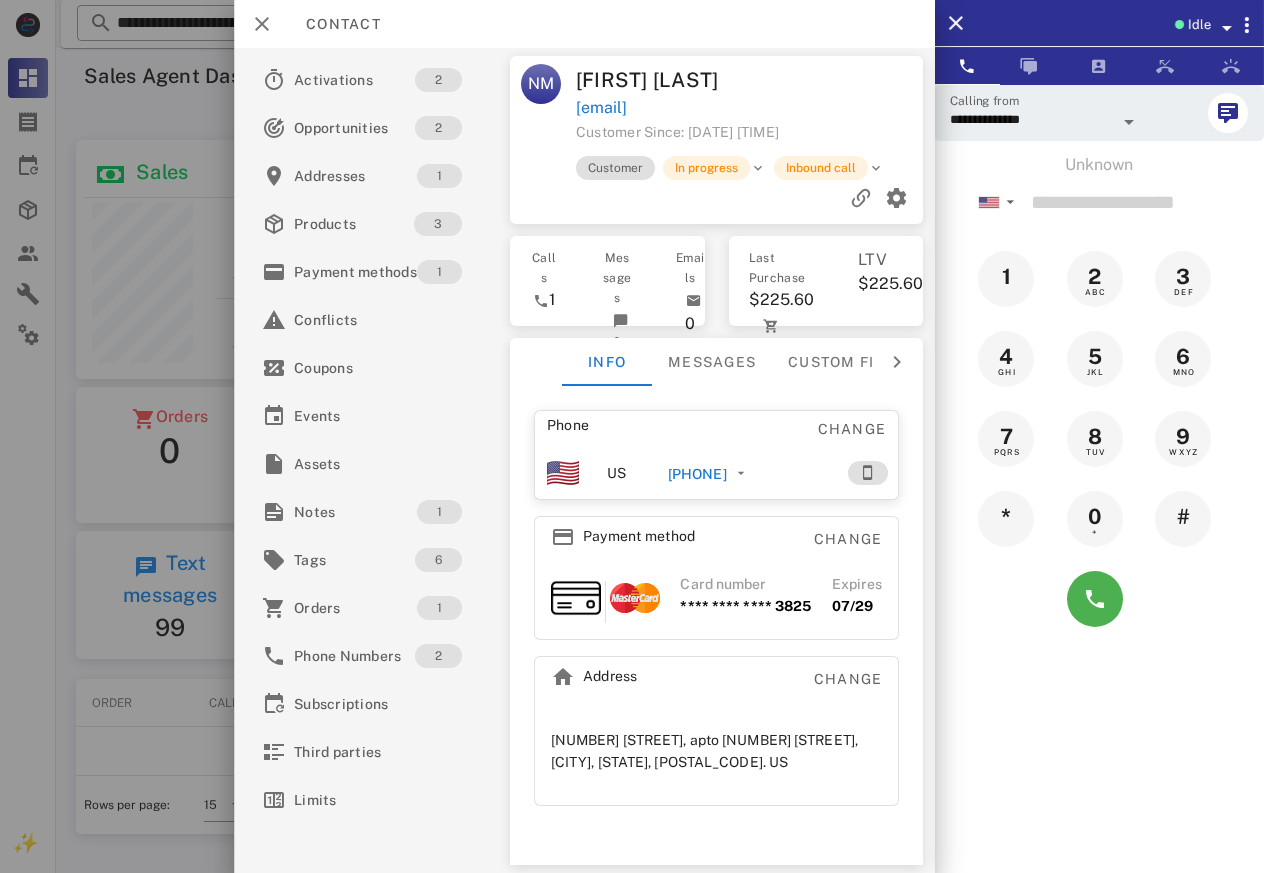 click on "[PHONE]" at bounding box center (696, 474) 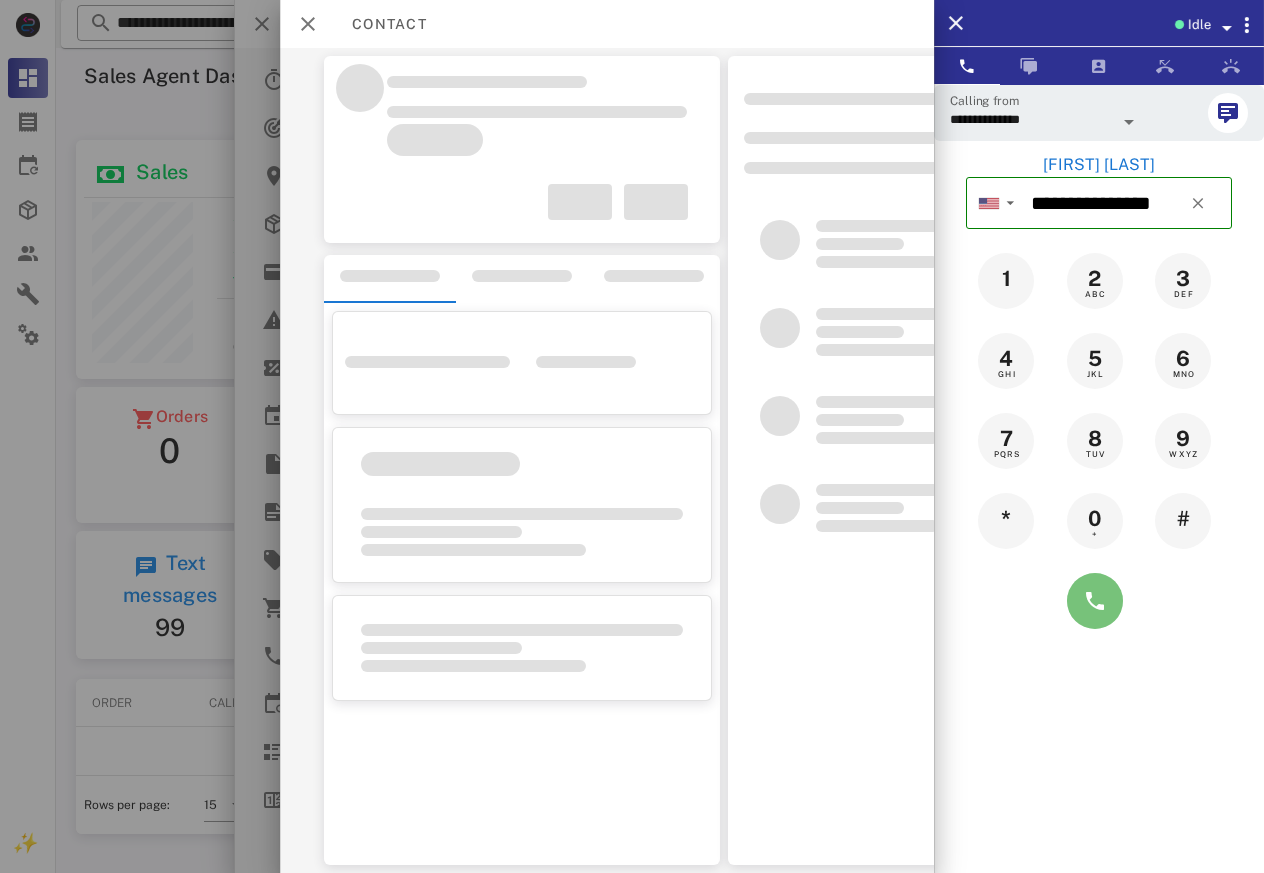 click at bounding box center [1095, 601] 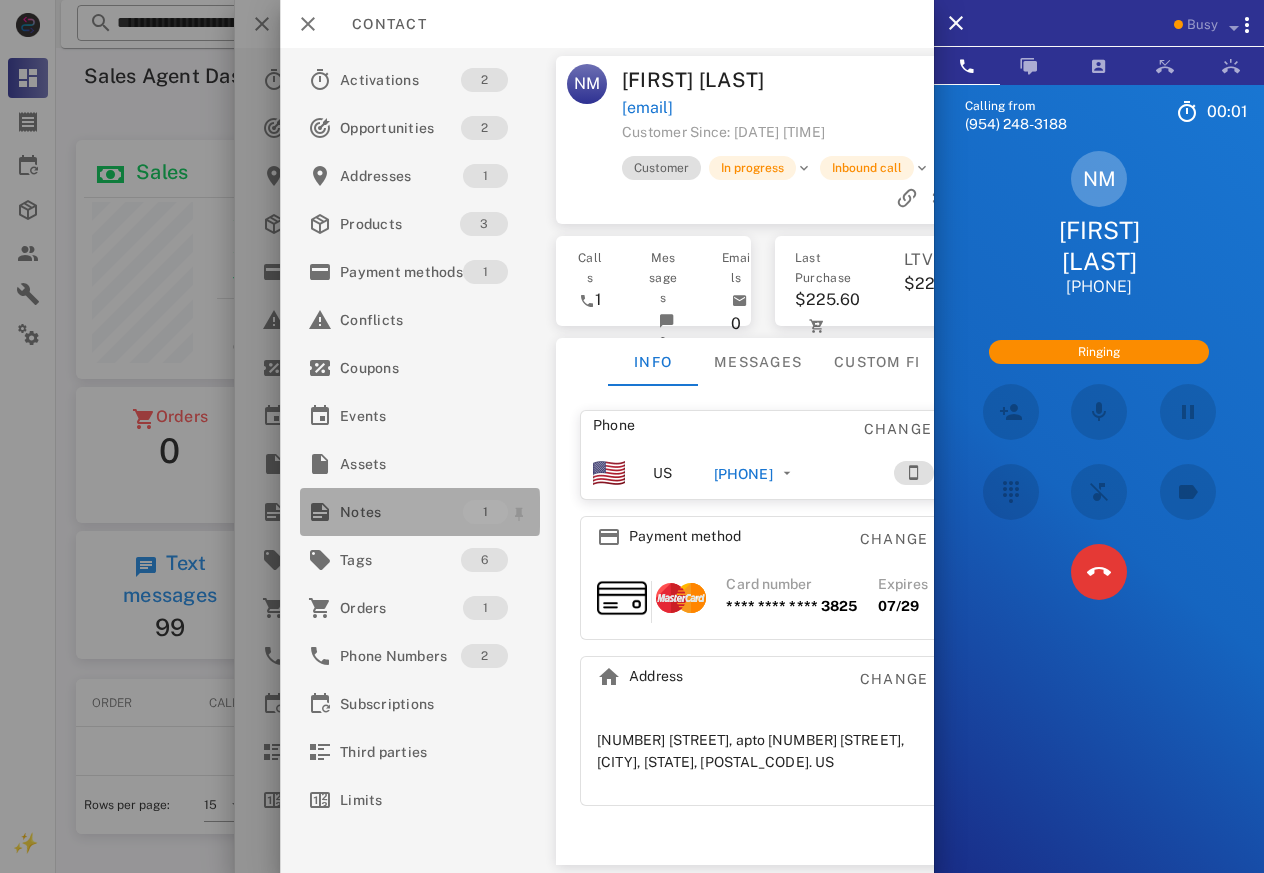 click on "Notes" at bounding box center [401, 512] 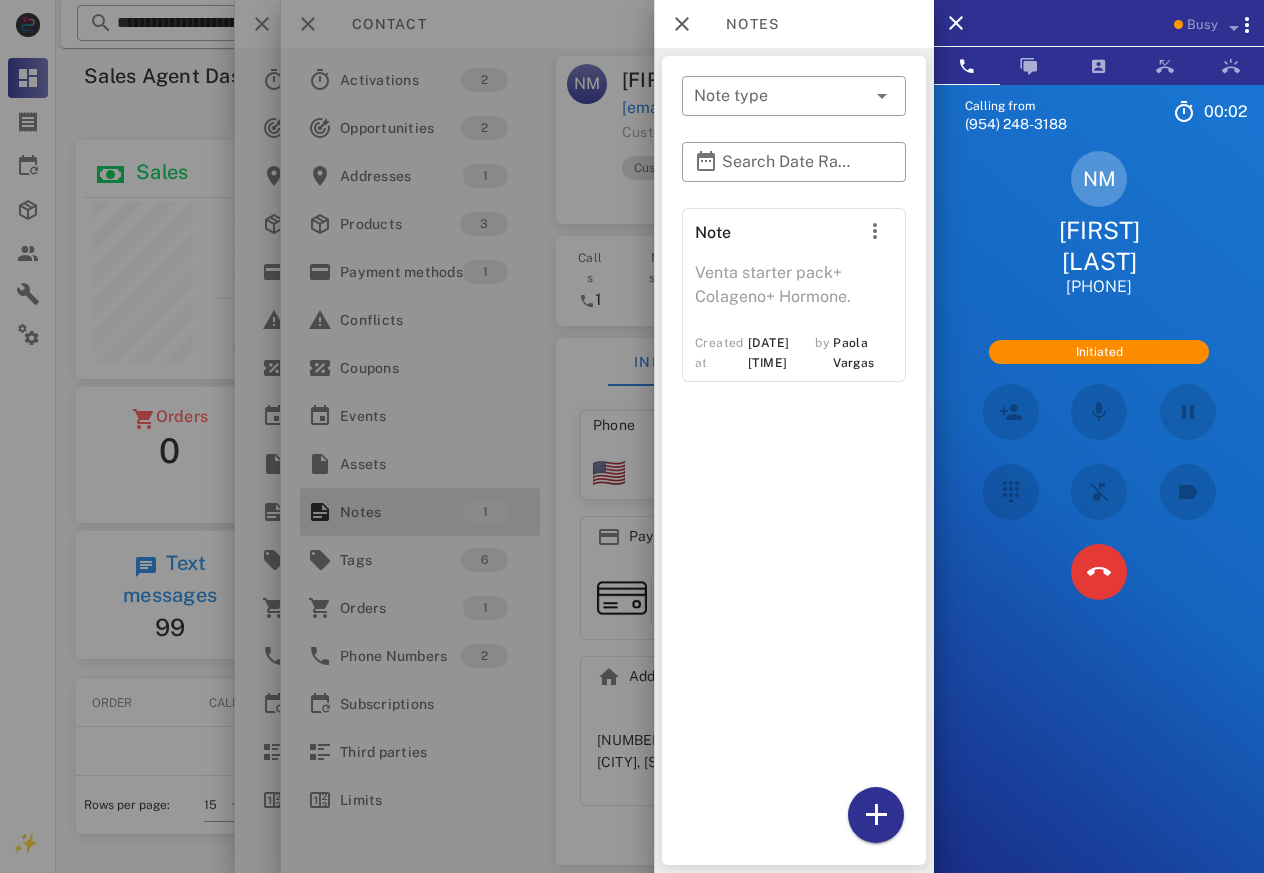 click on "Note  Venta starter pack+ Colageno+ Hormone.  Created at   [DATE] [TIME]   by   [FIRST] [LAST]" at bounding box center [794, 532] 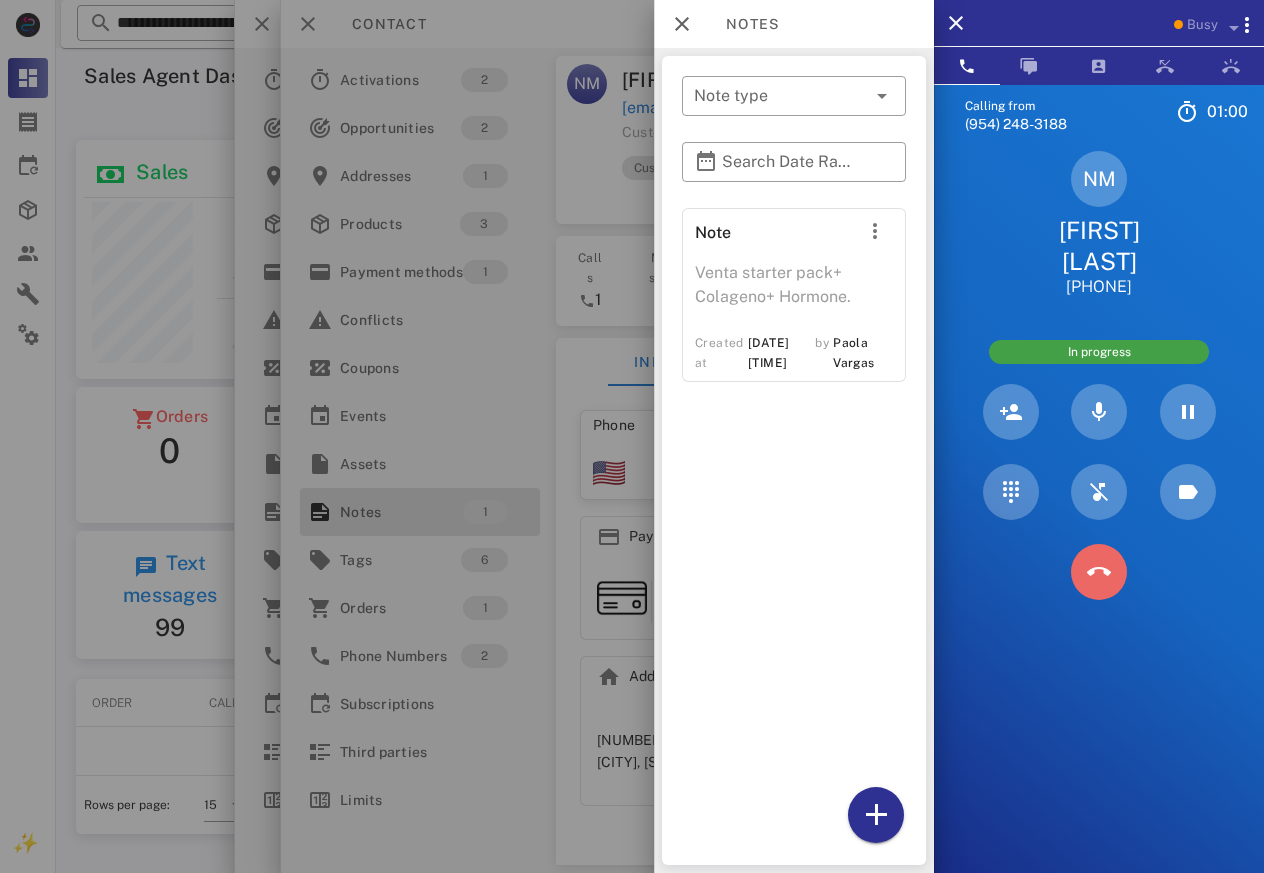 click at bounding box center [1099, 572] 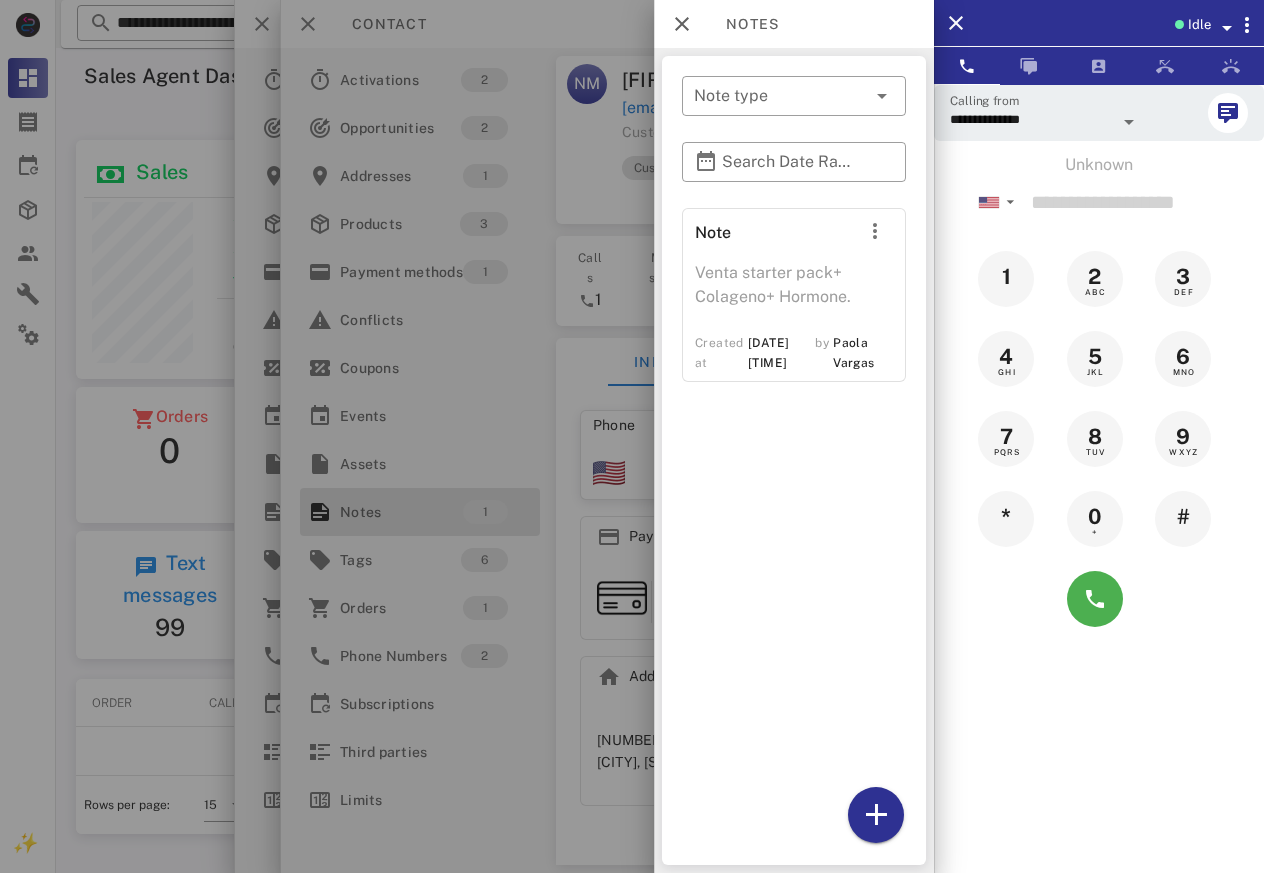 click at bounding box center (632, 436) 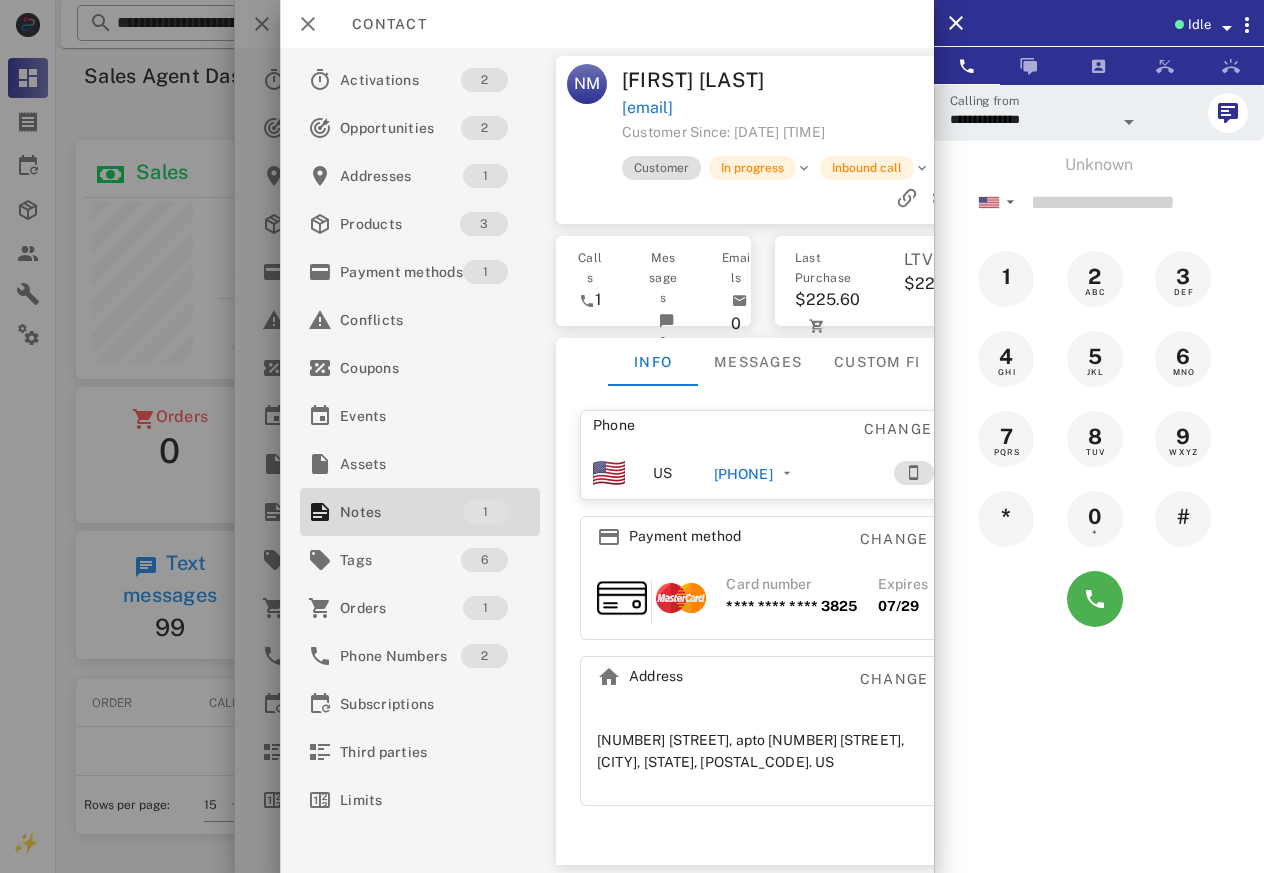 click on "[PHONE]" at bounding box center [743, 474] 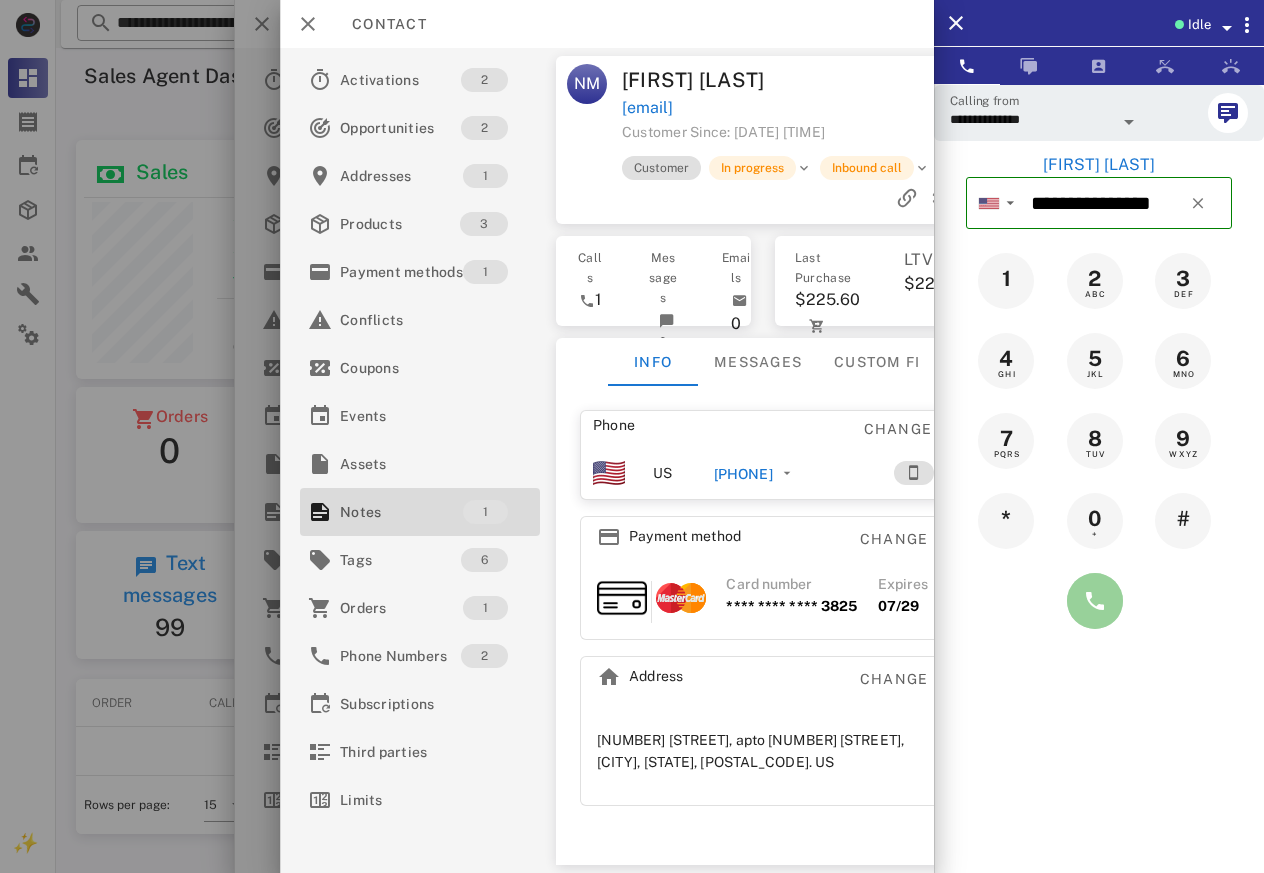 click at bounding box center (1095, 601) 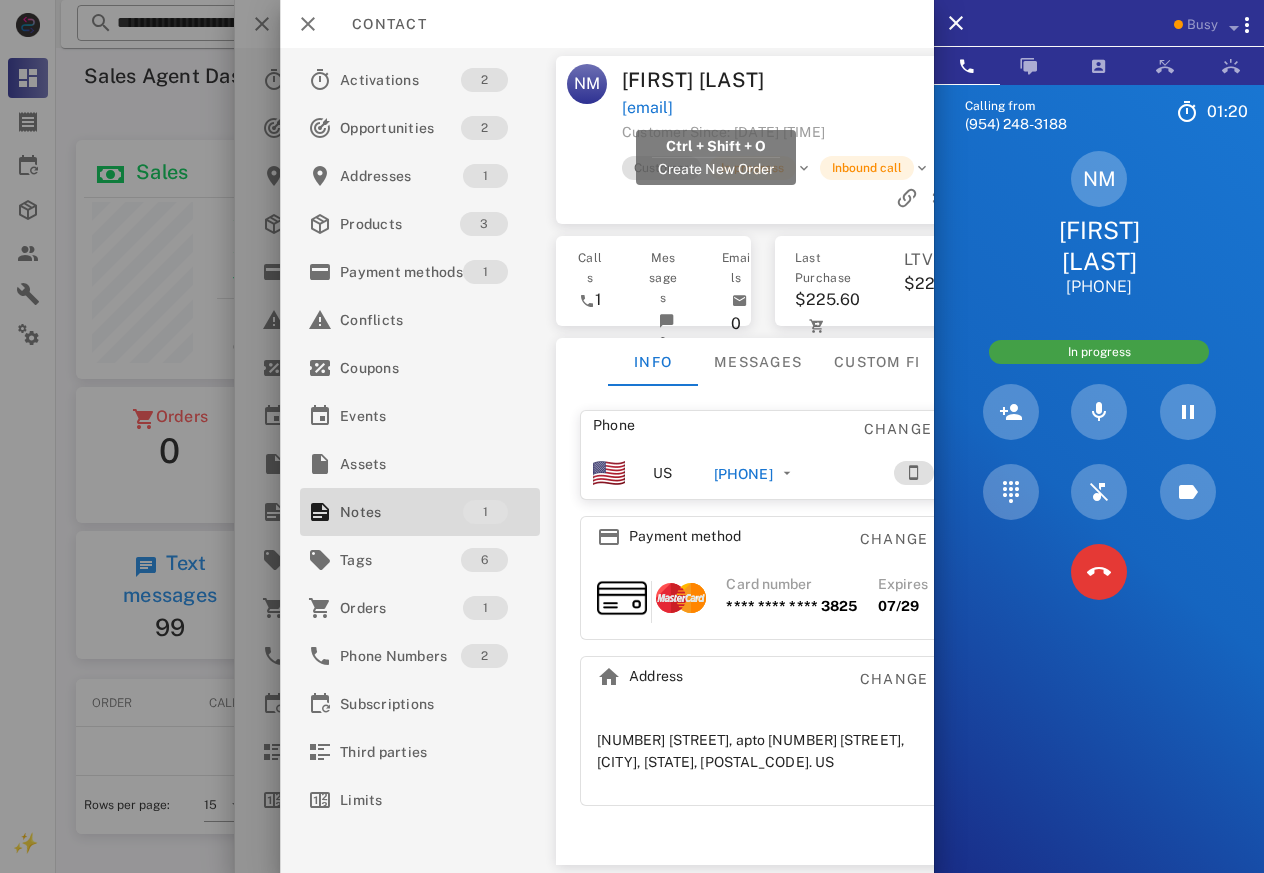 drag, startPoint x: 833, startPoint y: 108, endPoint x: 620, endPoint y: 109, distance: 213.00235 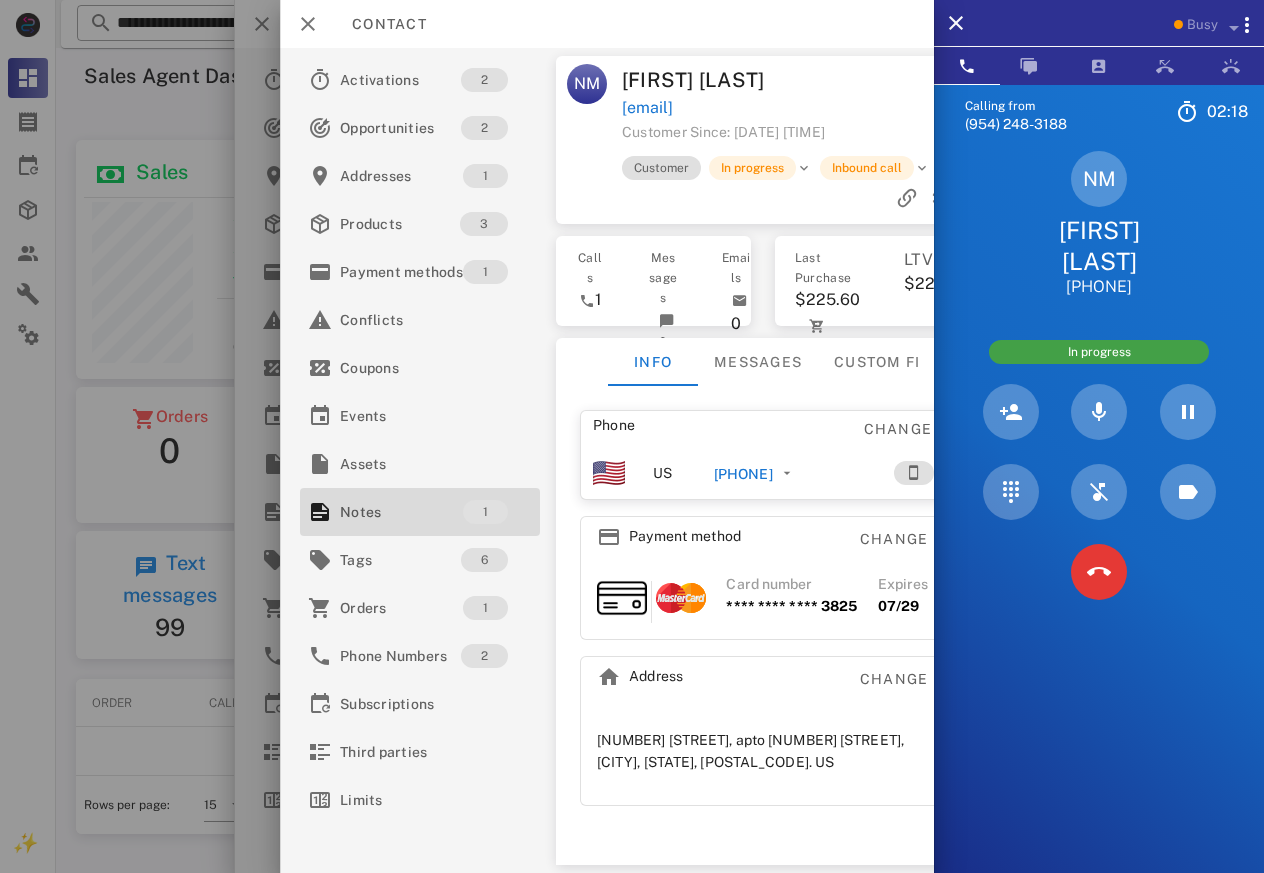 click on "[EMAIL]" at bounding box center [797, 108] 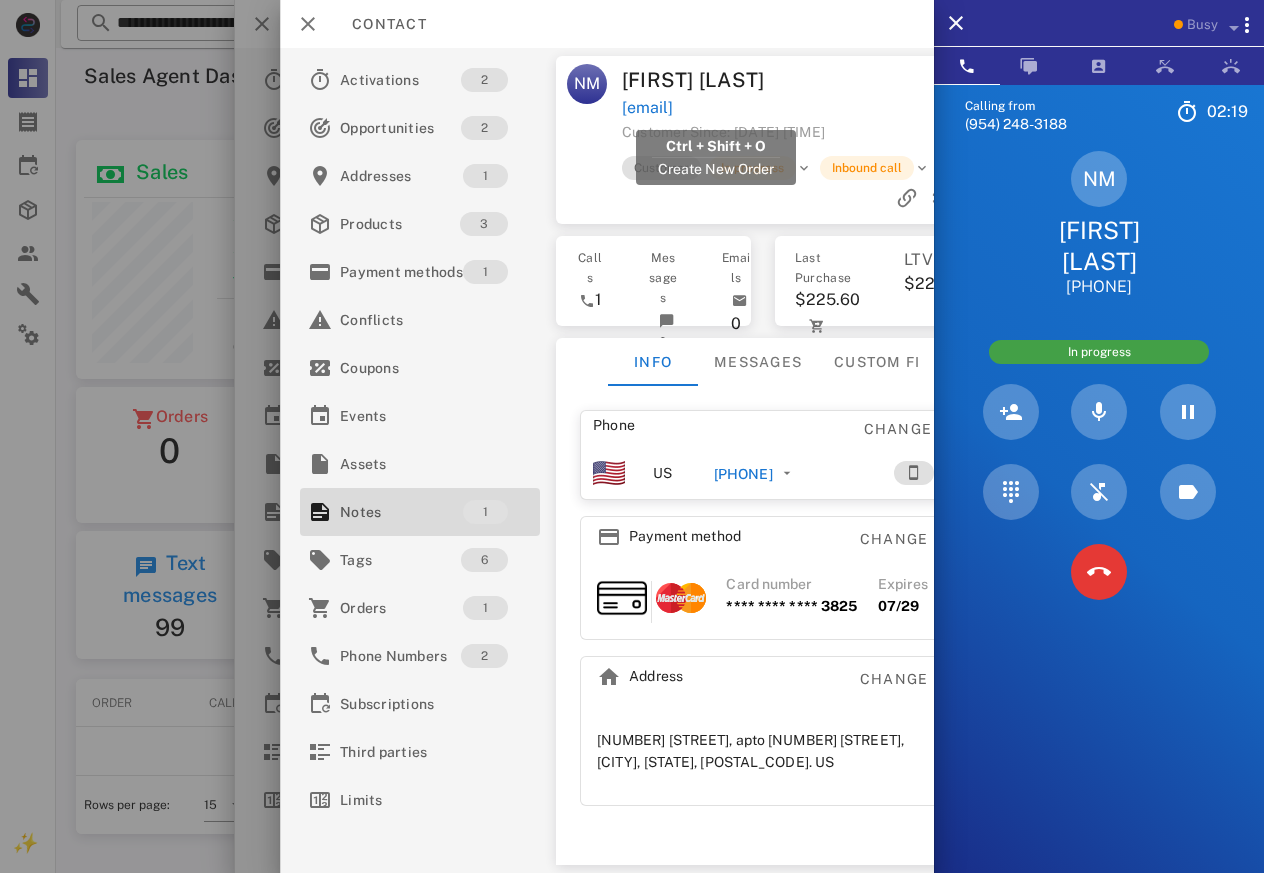 drag, startPoint x: 681, startPoint y: 113, endPoint x: 623, endPoint y: 115, distance: 58.034473 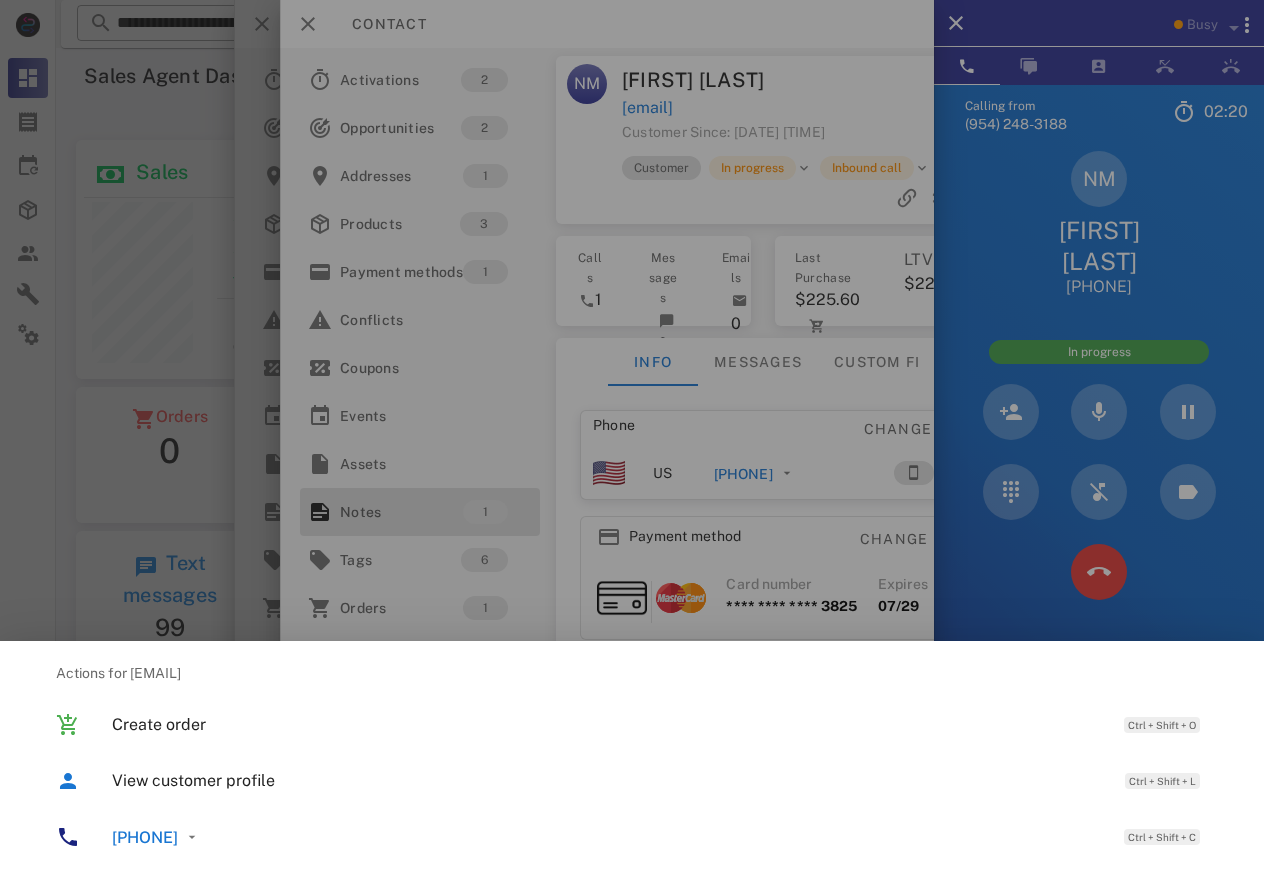 click at bounding box center [632, 436] 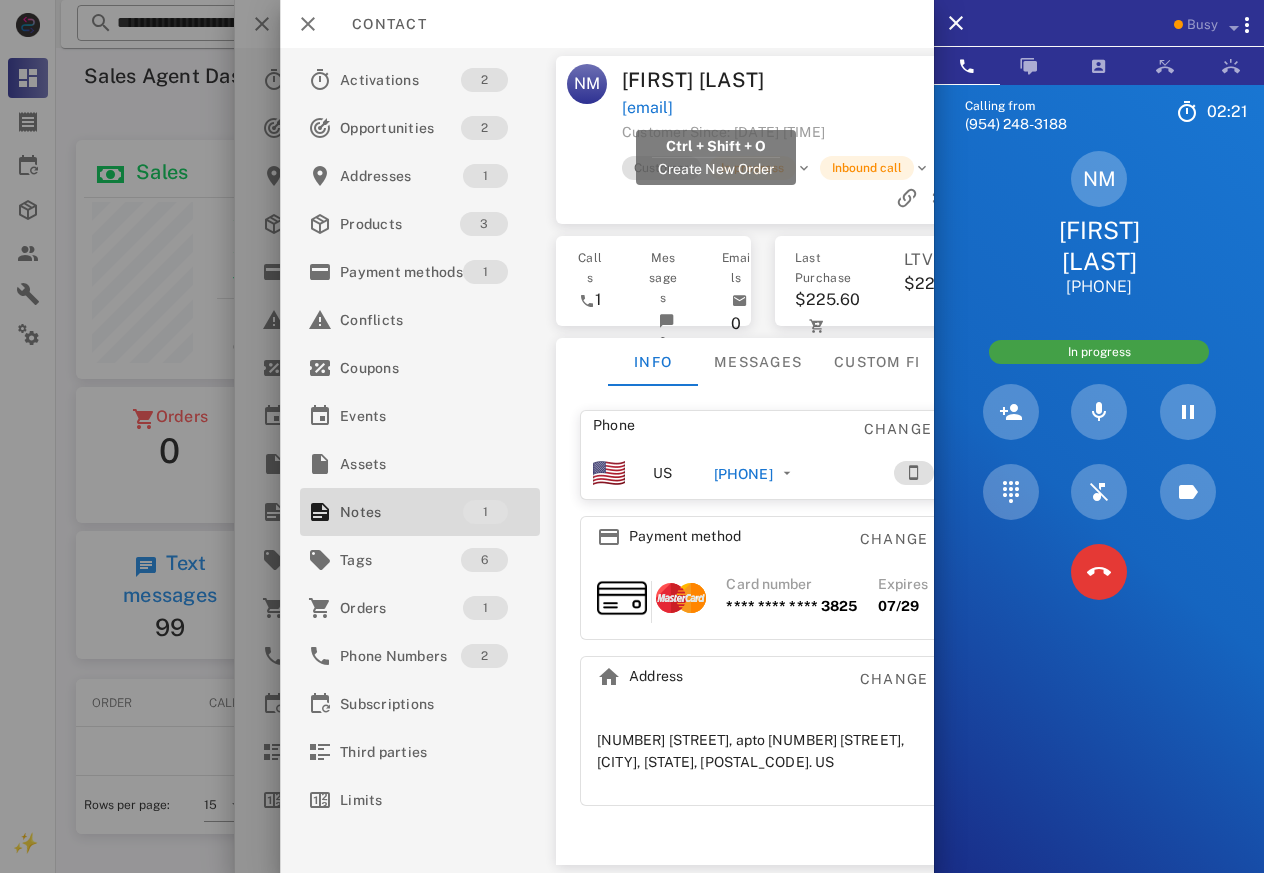 drag, startPoint x: 871, startPoint y: 112, endPoint x: 621, endPoint y: 112, distance: 250 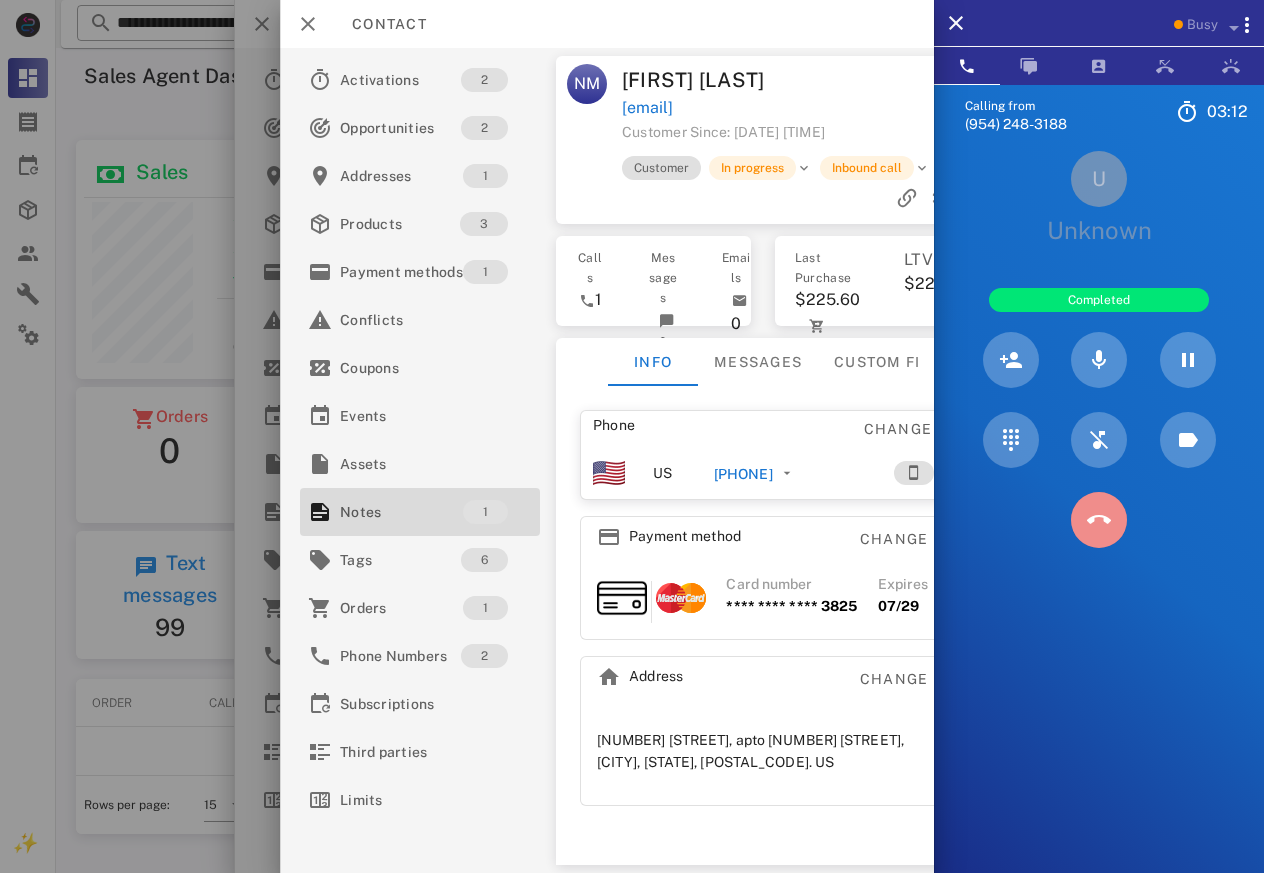 click at bounding box center (1099, 520) 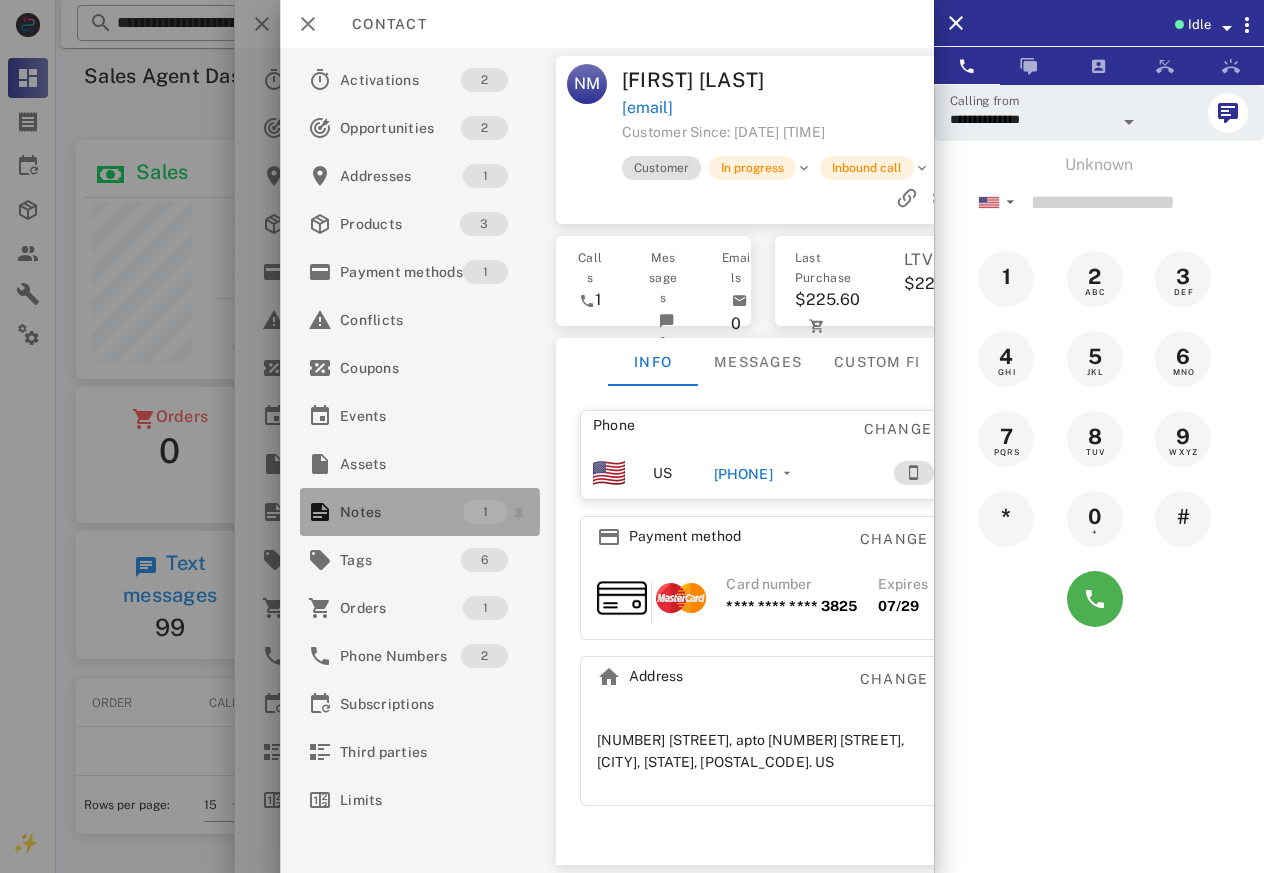 click on "Notes" at bounding box center [401, 512] 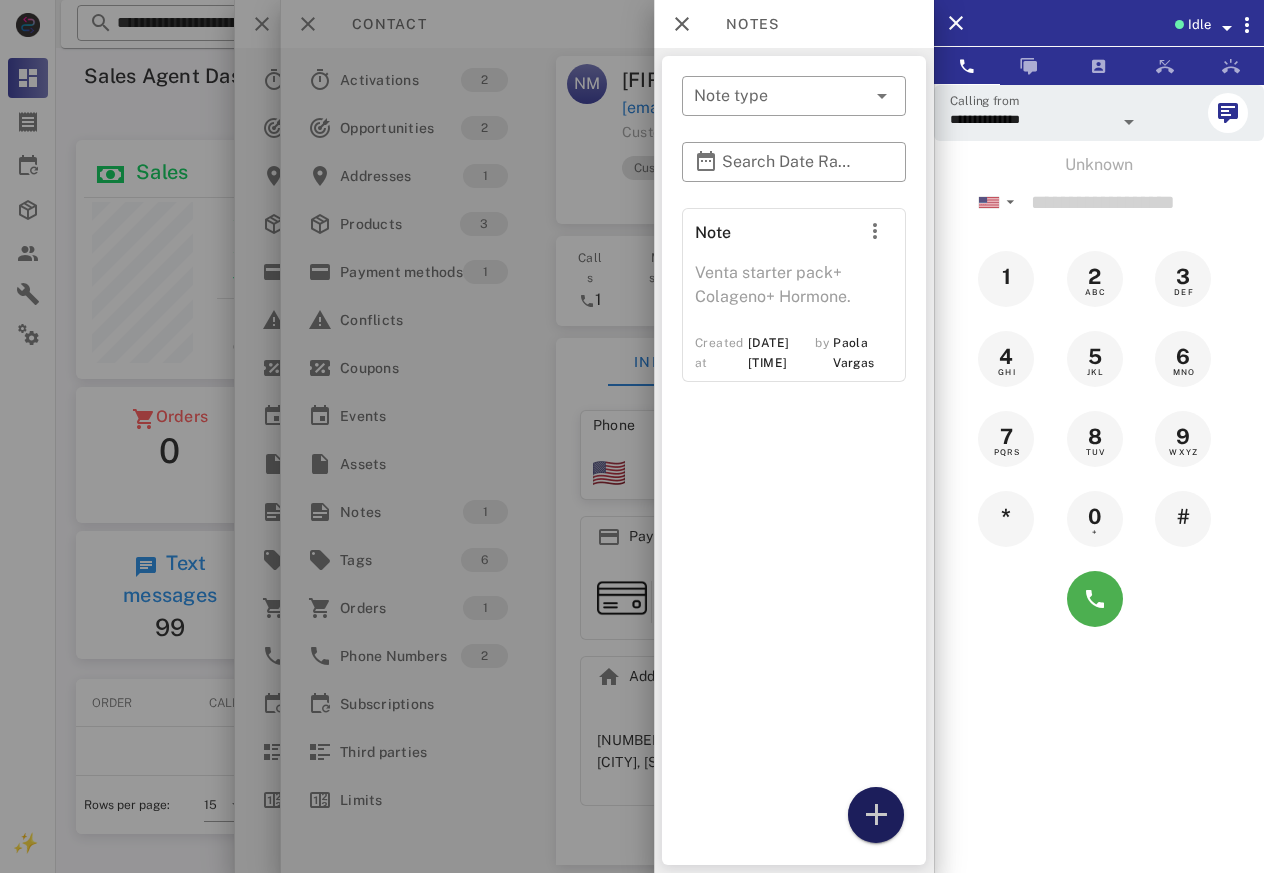 click at bounding box center (876, 815) 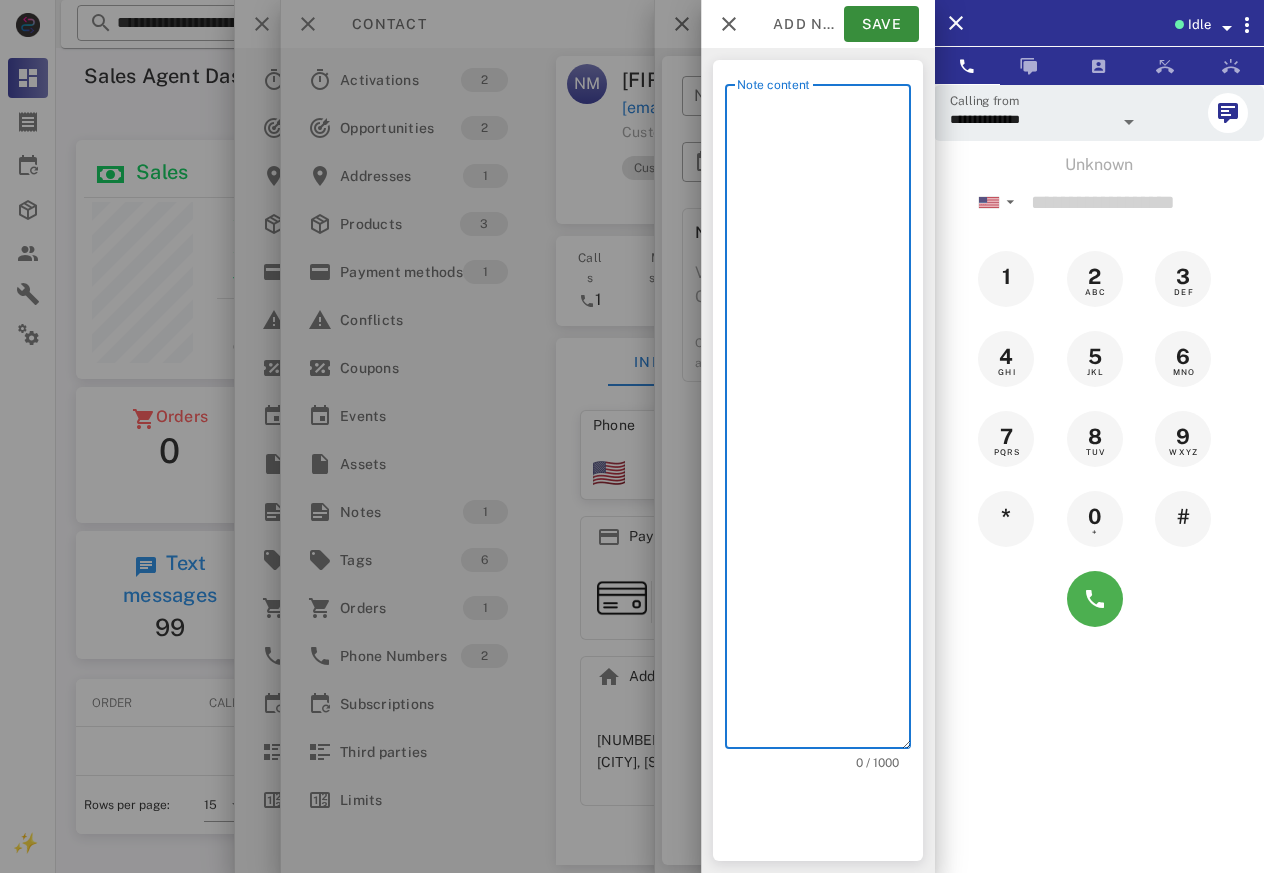 click on "Note content" at bounding box center [824, 421] 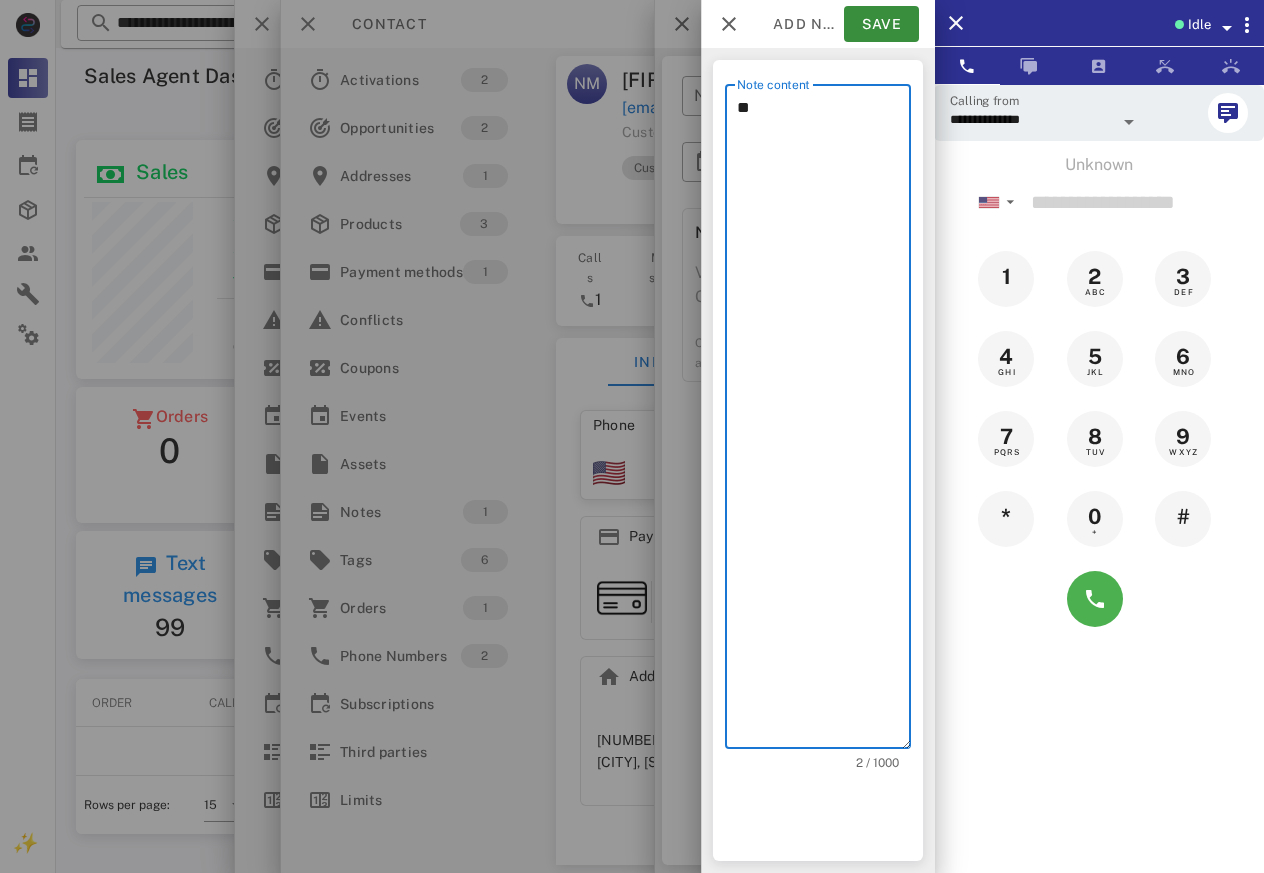 type on "*" 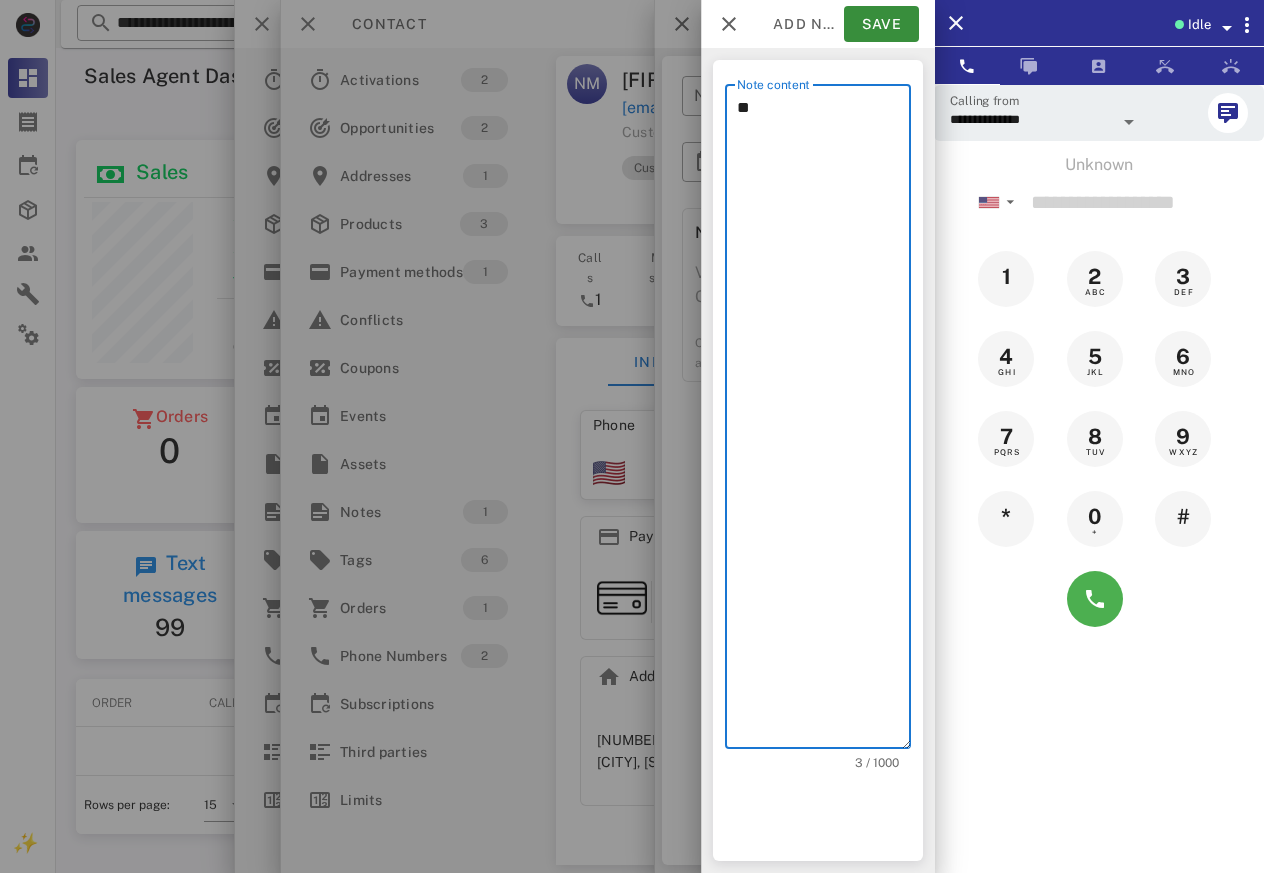 type on "*" 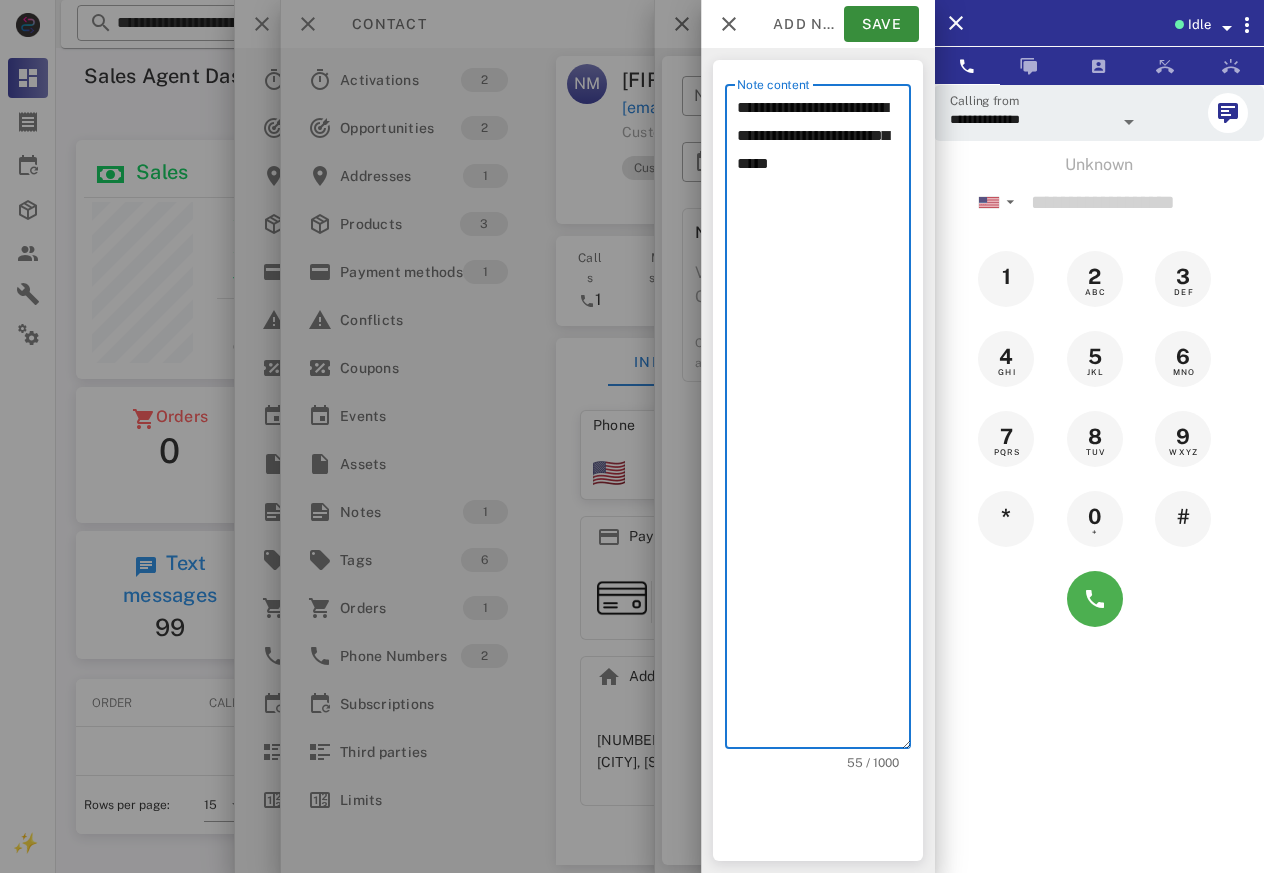 paste on "*******" 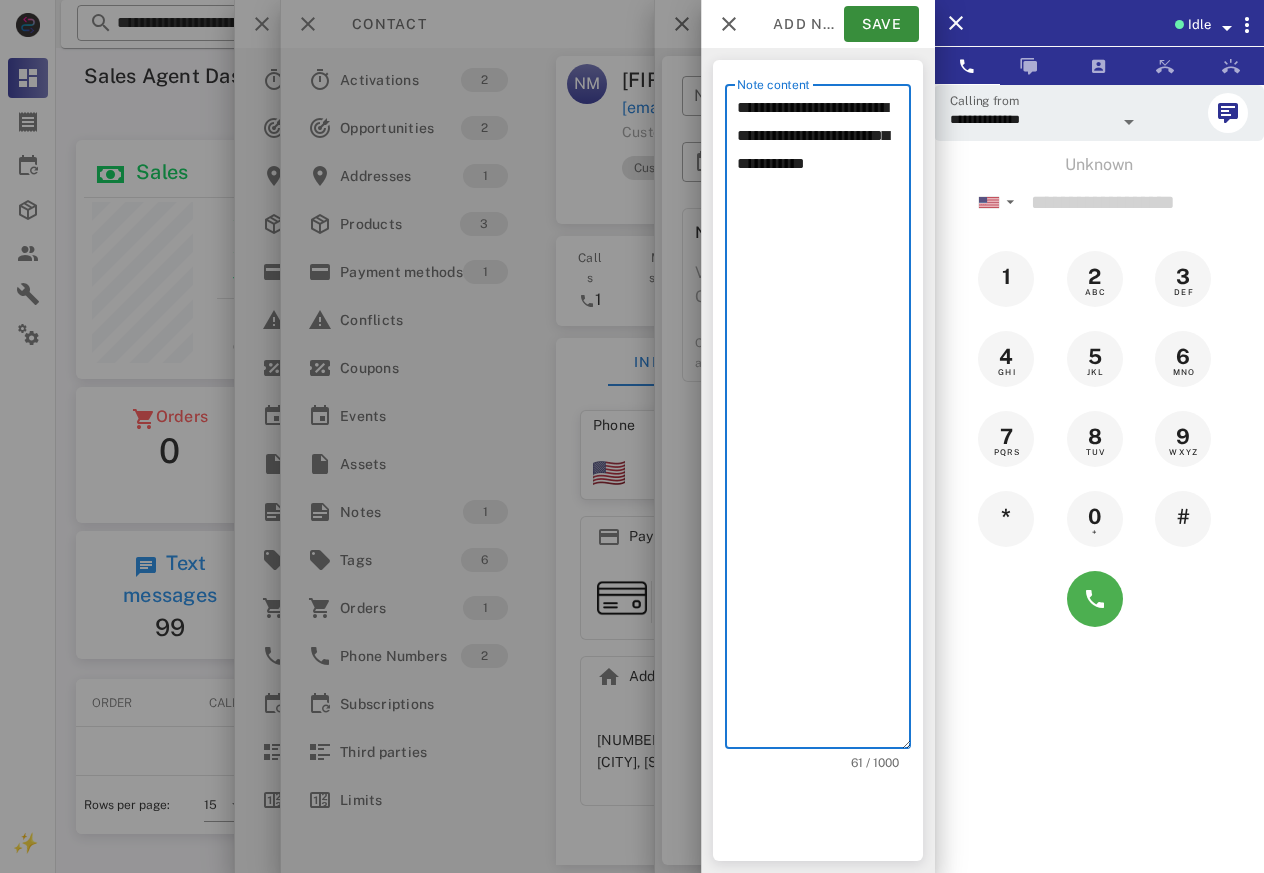 click on "**********" at bounding box center (824, 421) 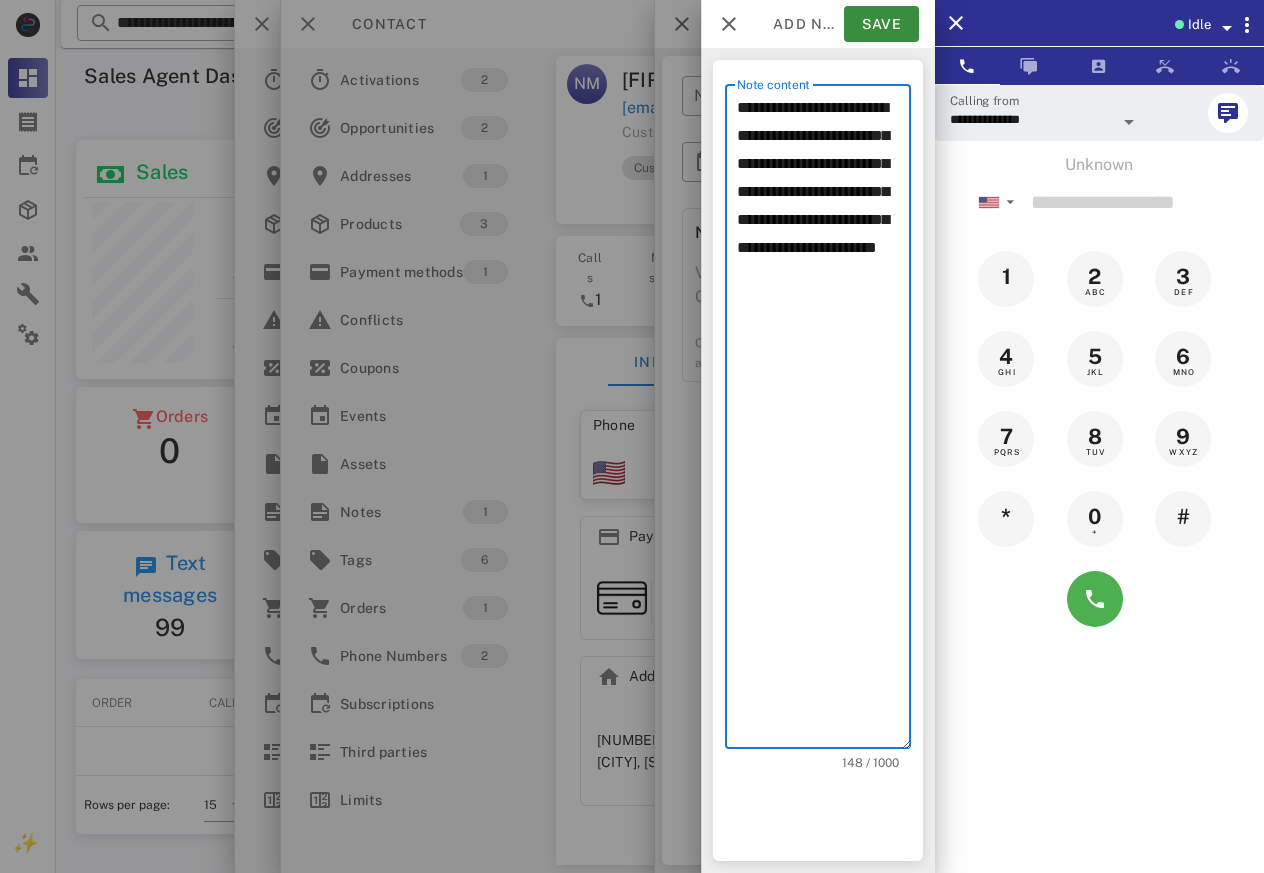 click on "**********" at bounding box center (824, 421) 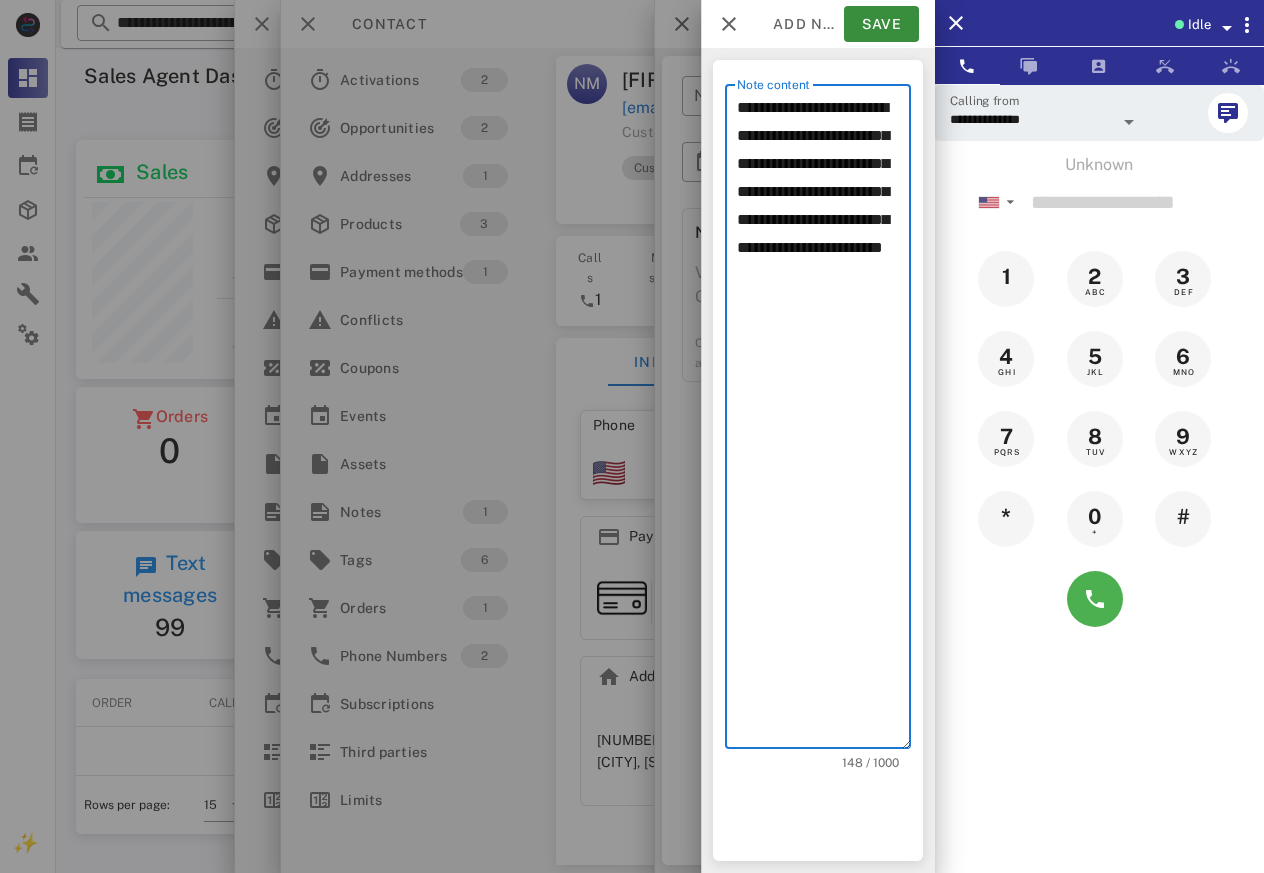 scroll, scrollTop: 240, scrollLeft: 384, axis: both 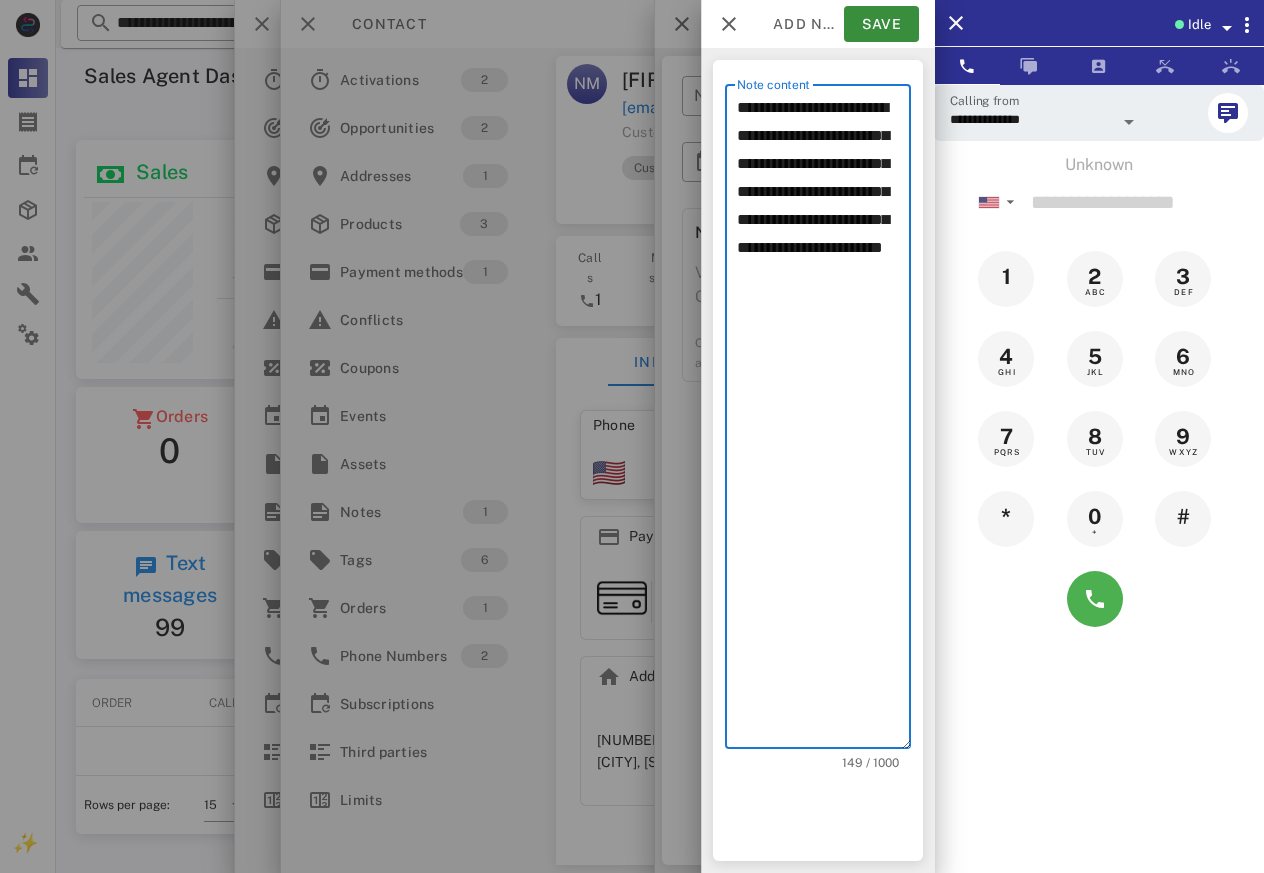 click on "**********" at bounding box center (824, 421) 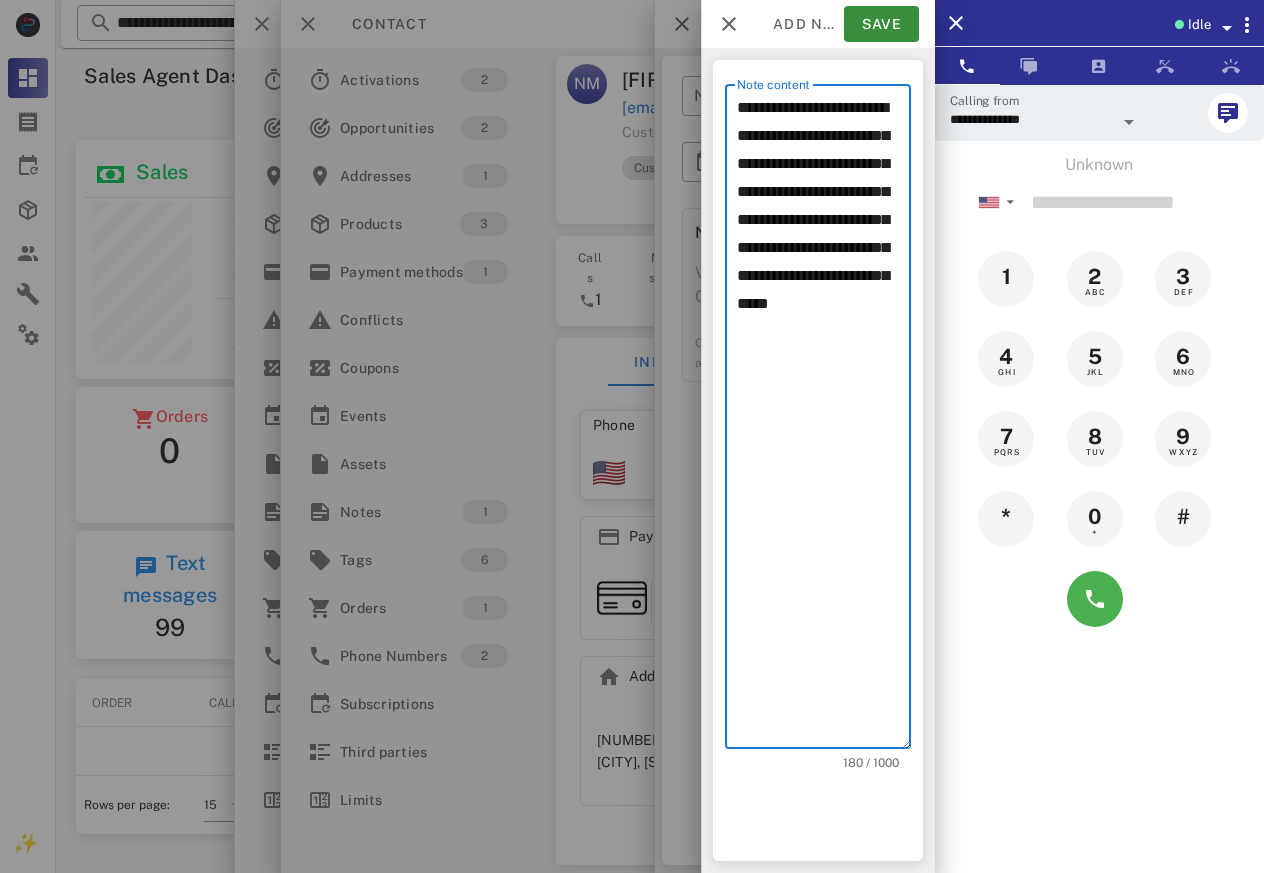 drag, startPoint x: 728, startPoint y: 369, endPoint x: 714, endPoint y: 370, distance: 14.035668 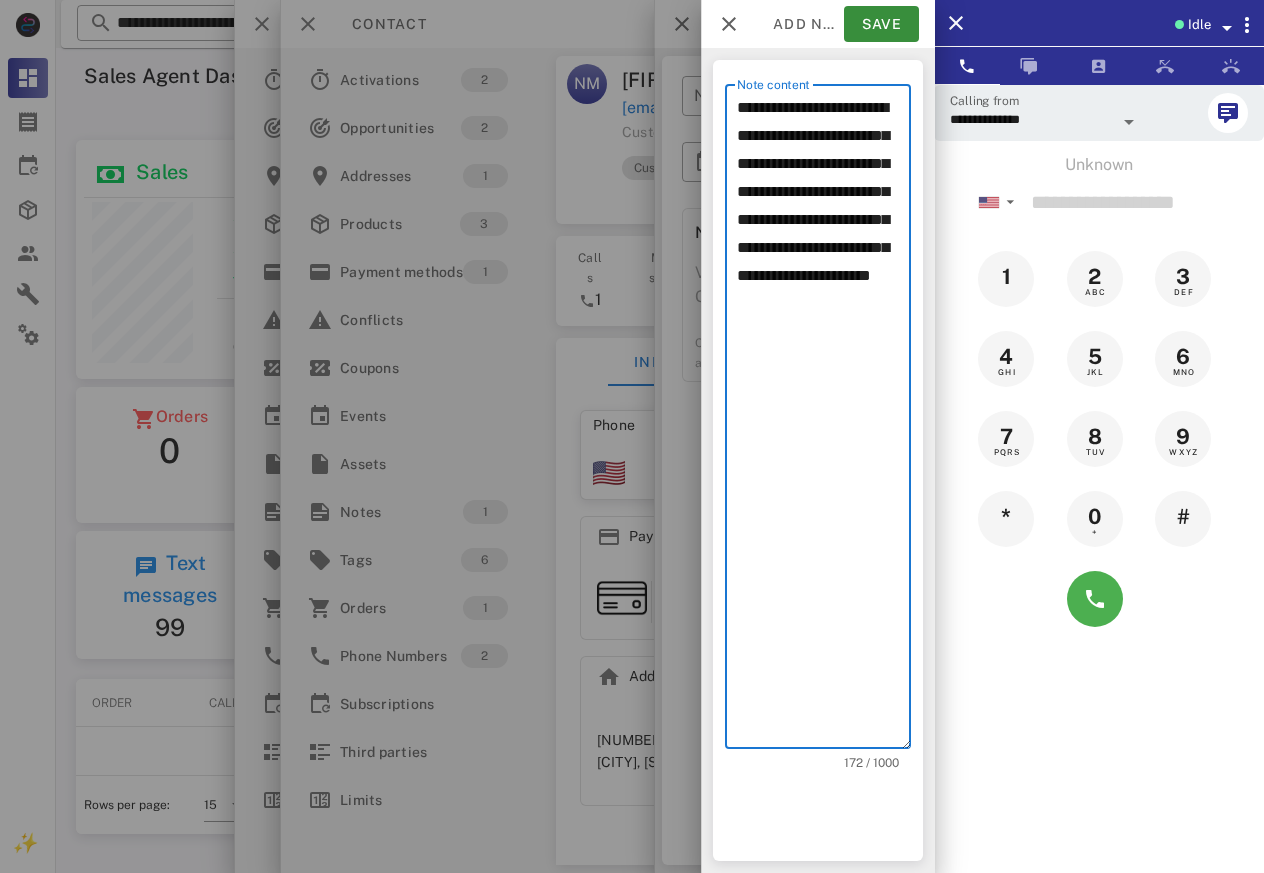 drag, startPoint x: 744, startPoint y: 335, endPoint x: 897, endPoint y: 353, distance: 154.05519 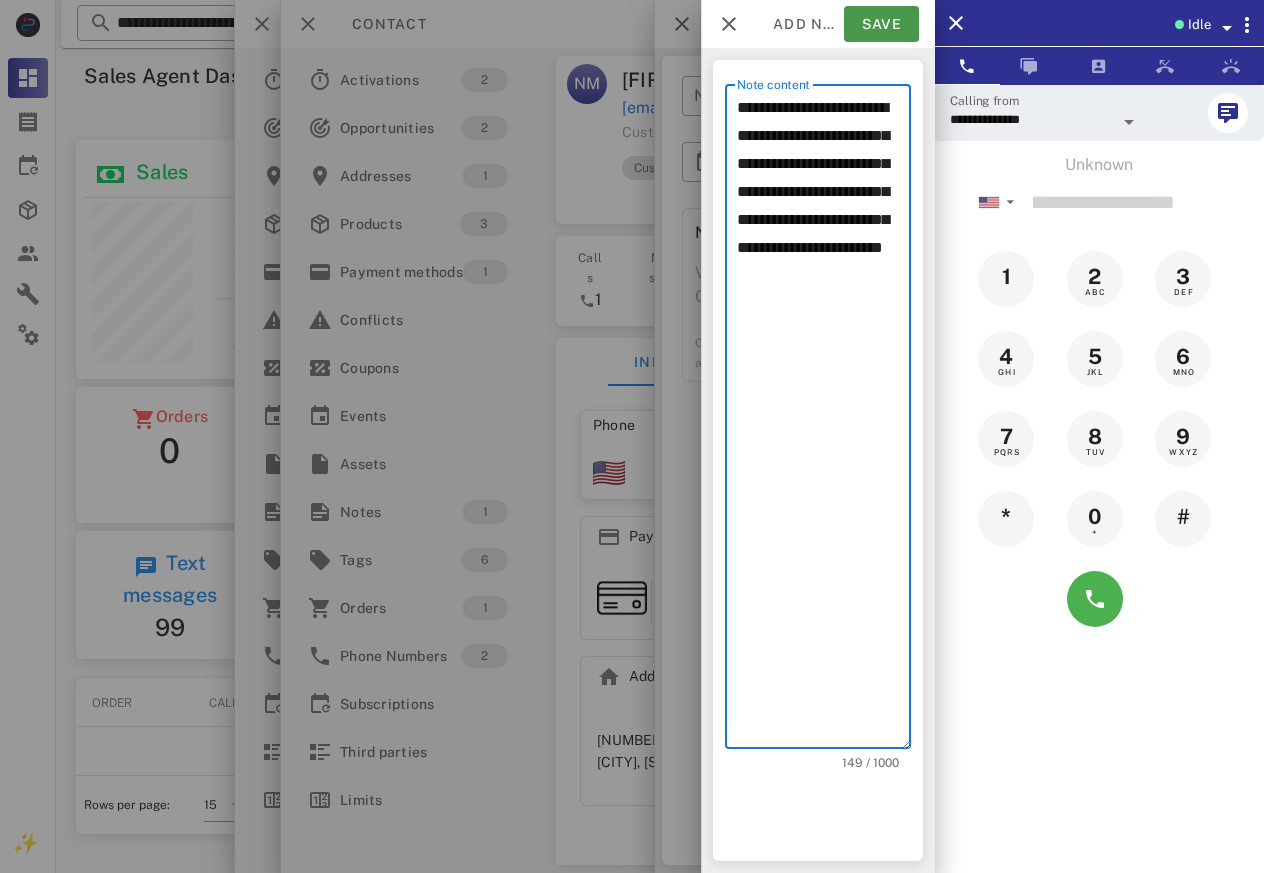 type on "**********" 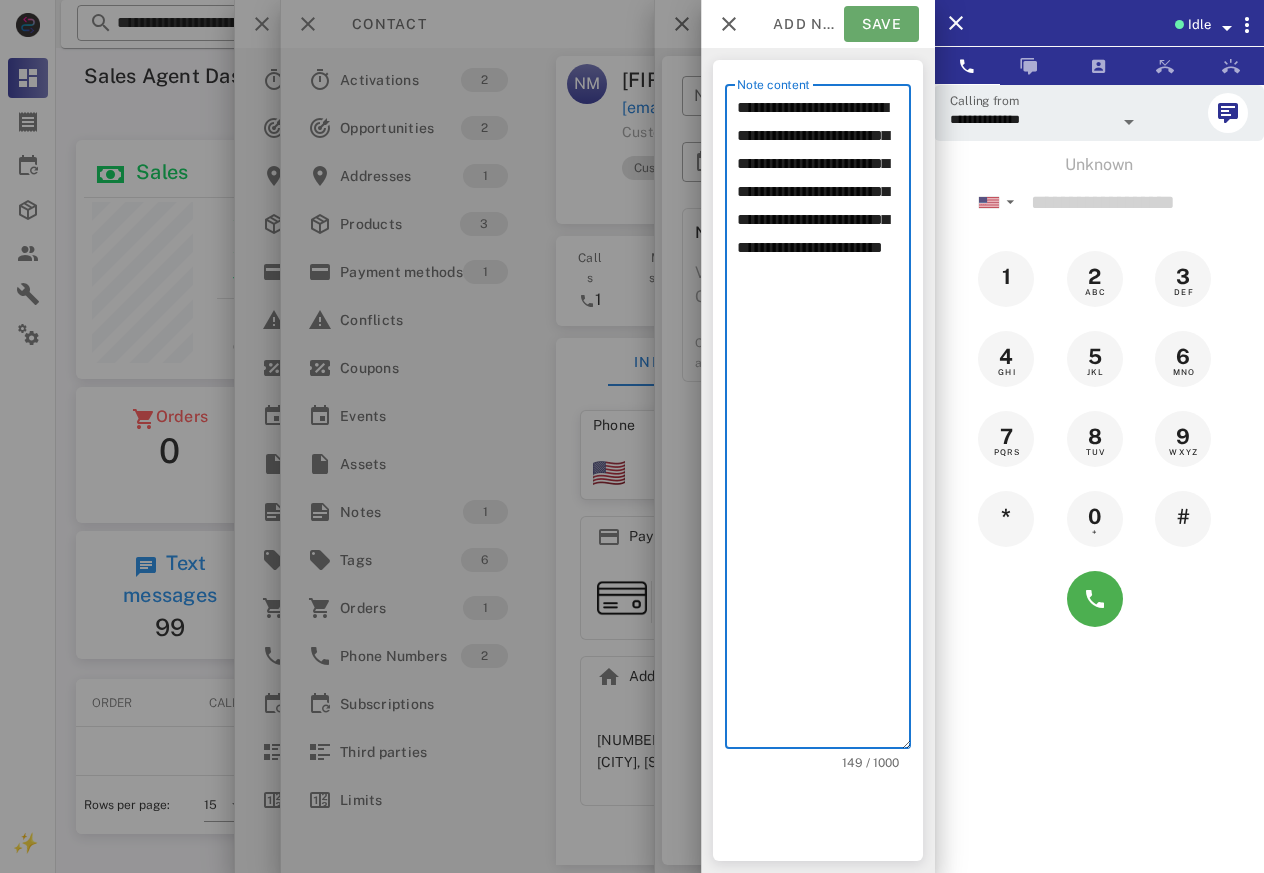 click on "Save" at bounding box center [881, 24] 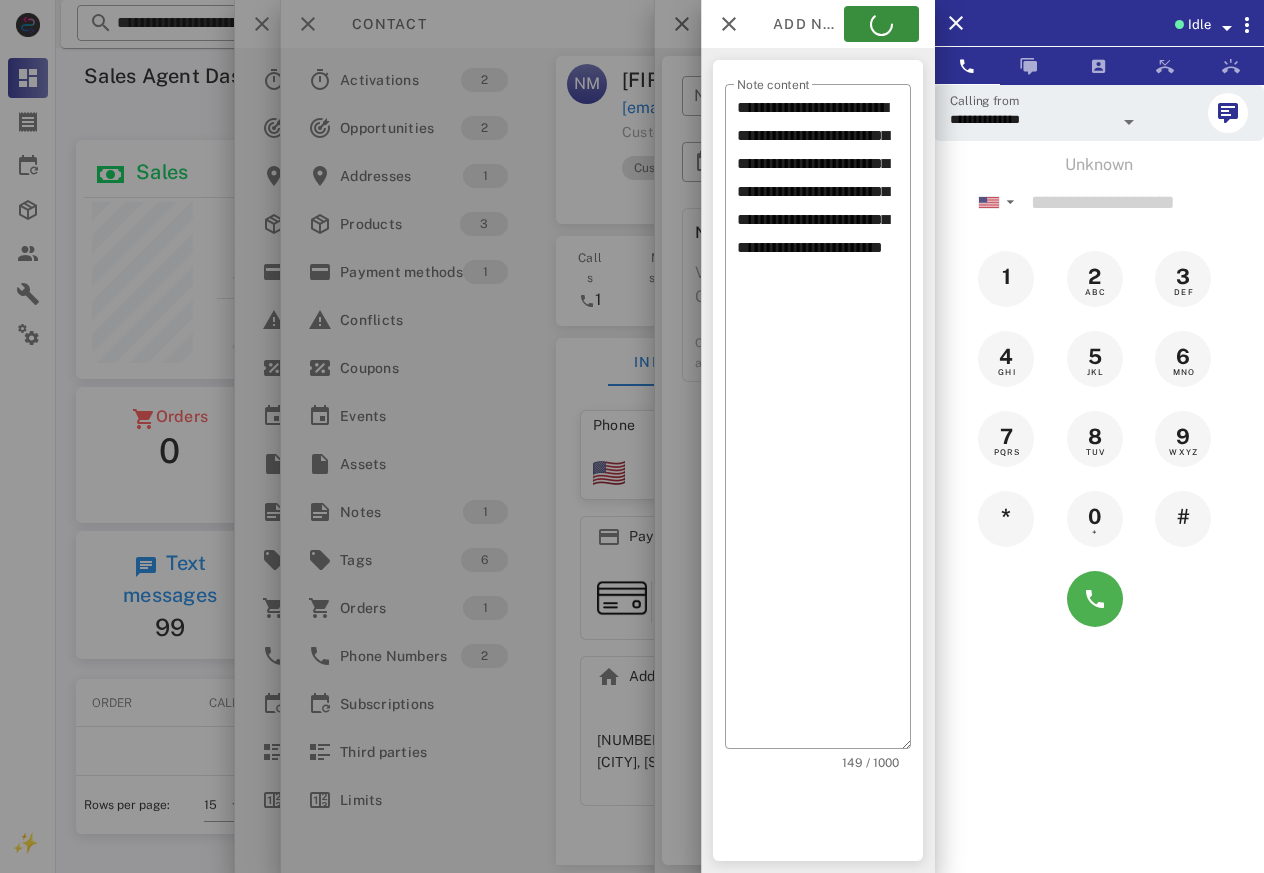 click at bounding box center [632, 436] 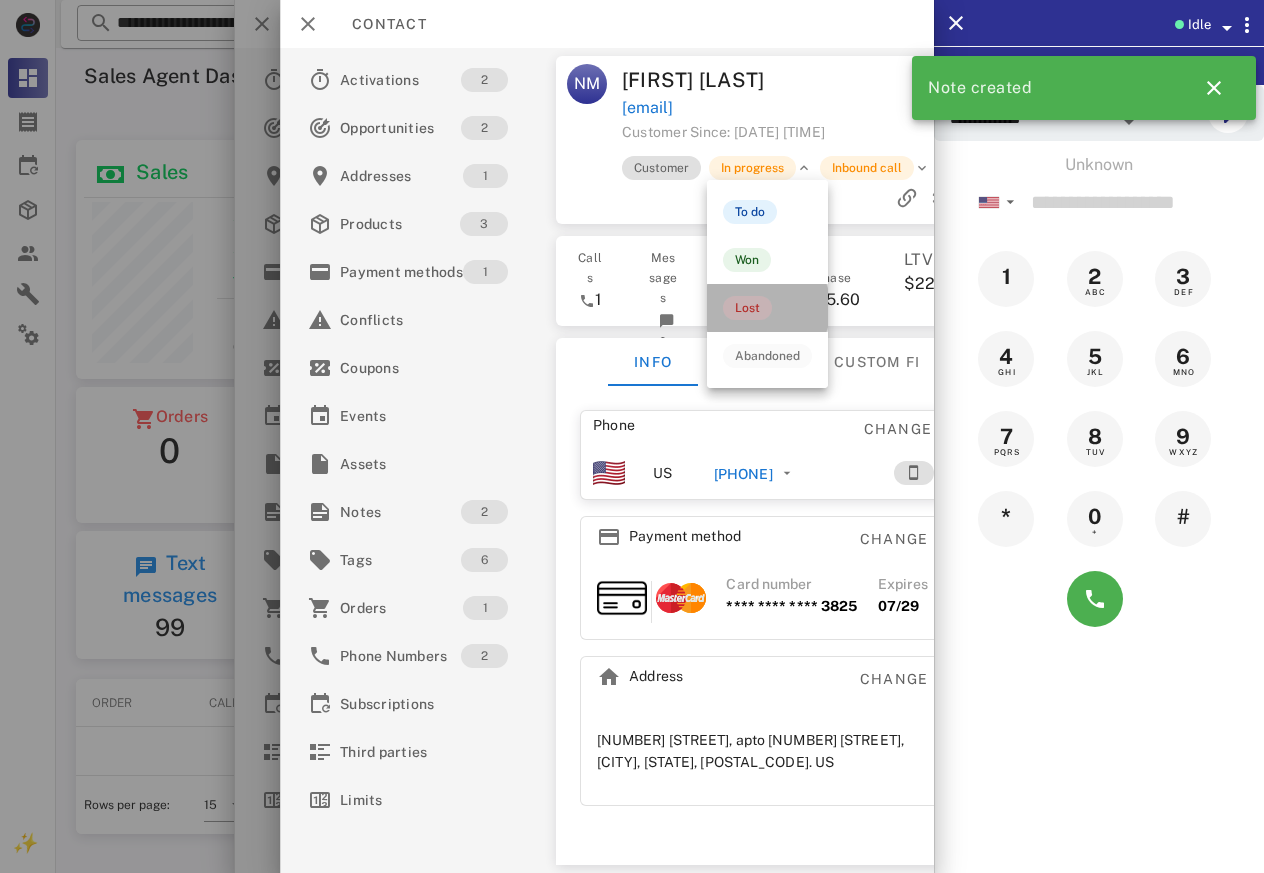 click on "Lost" at bounding box center (747, 308) 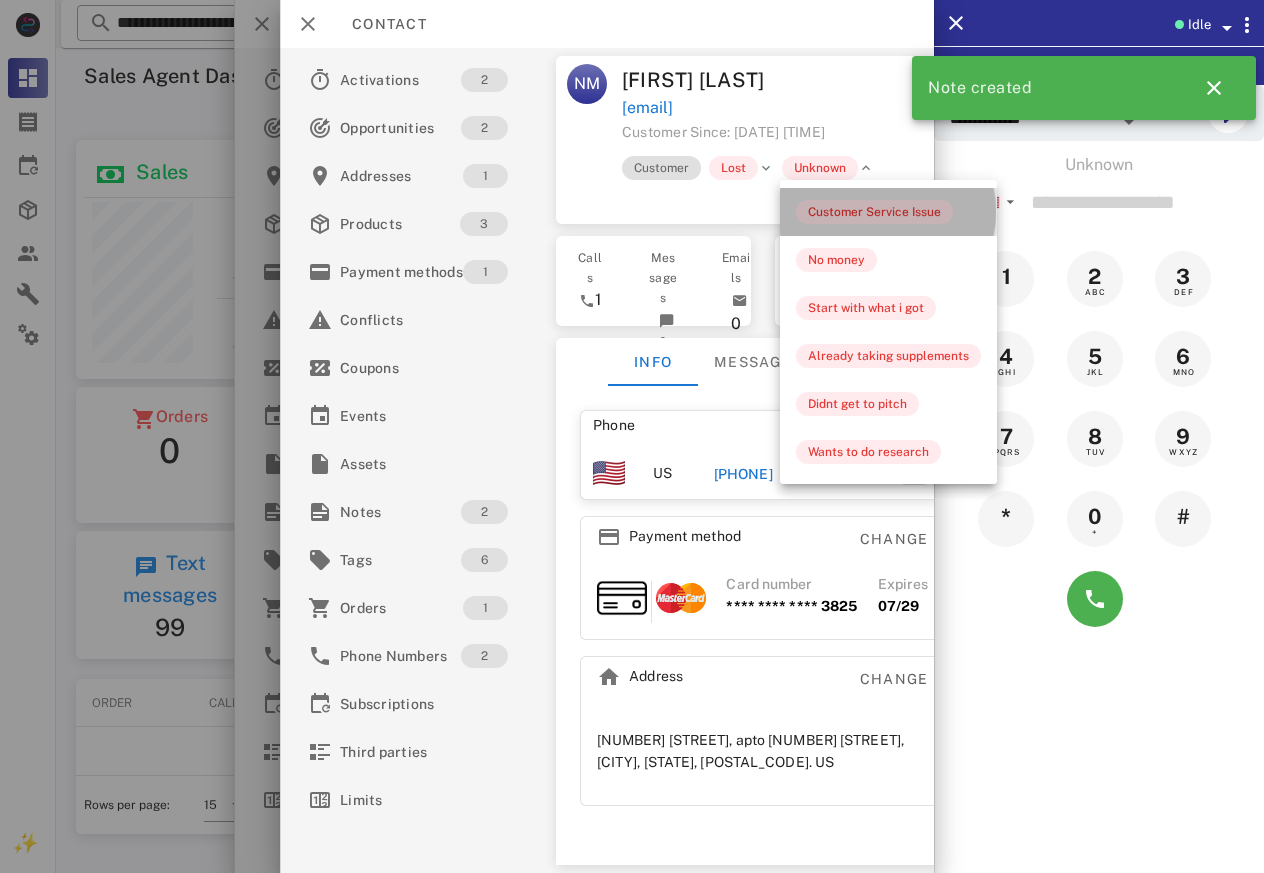 click on "Customer Service Issue" at bounding box center [874, 212] 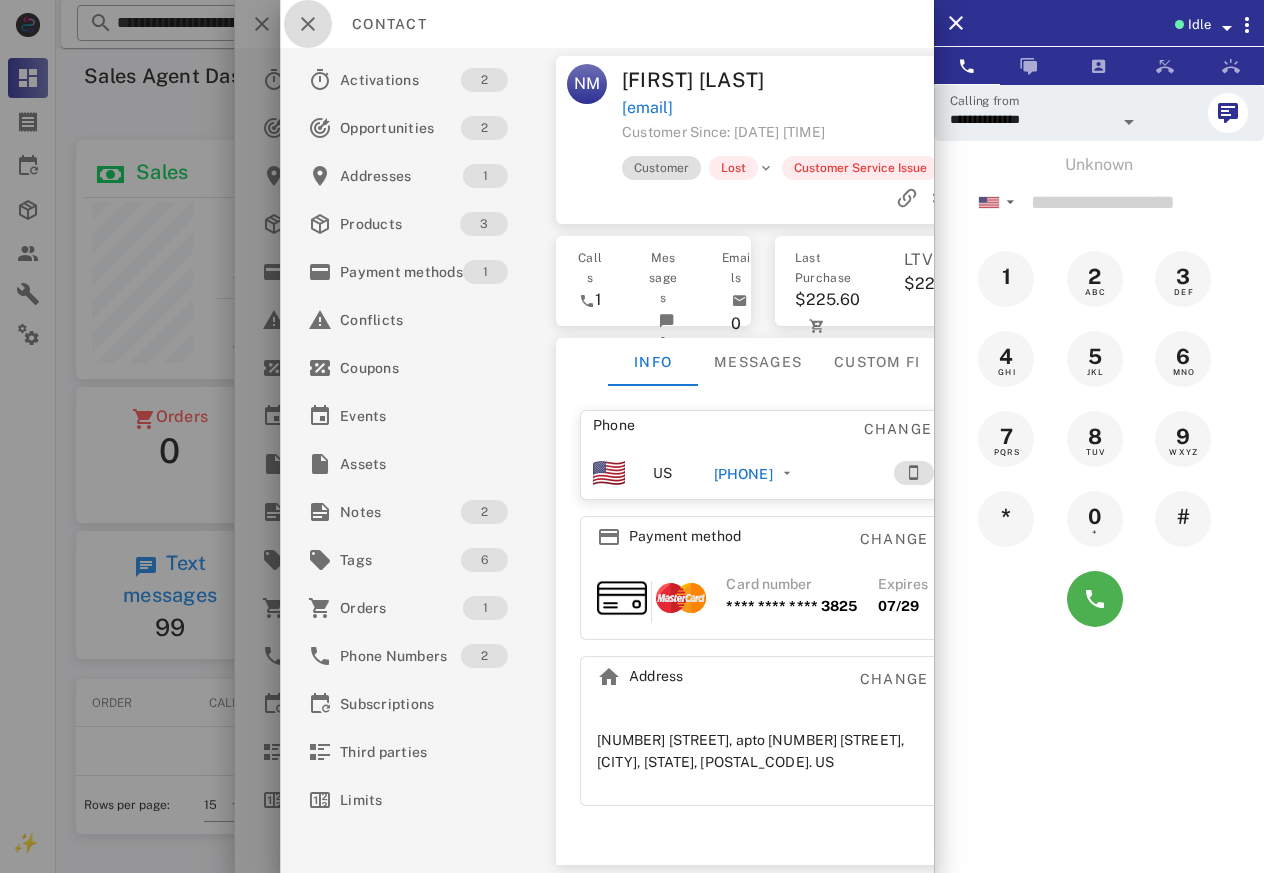 click at bounding box center [308, 24] 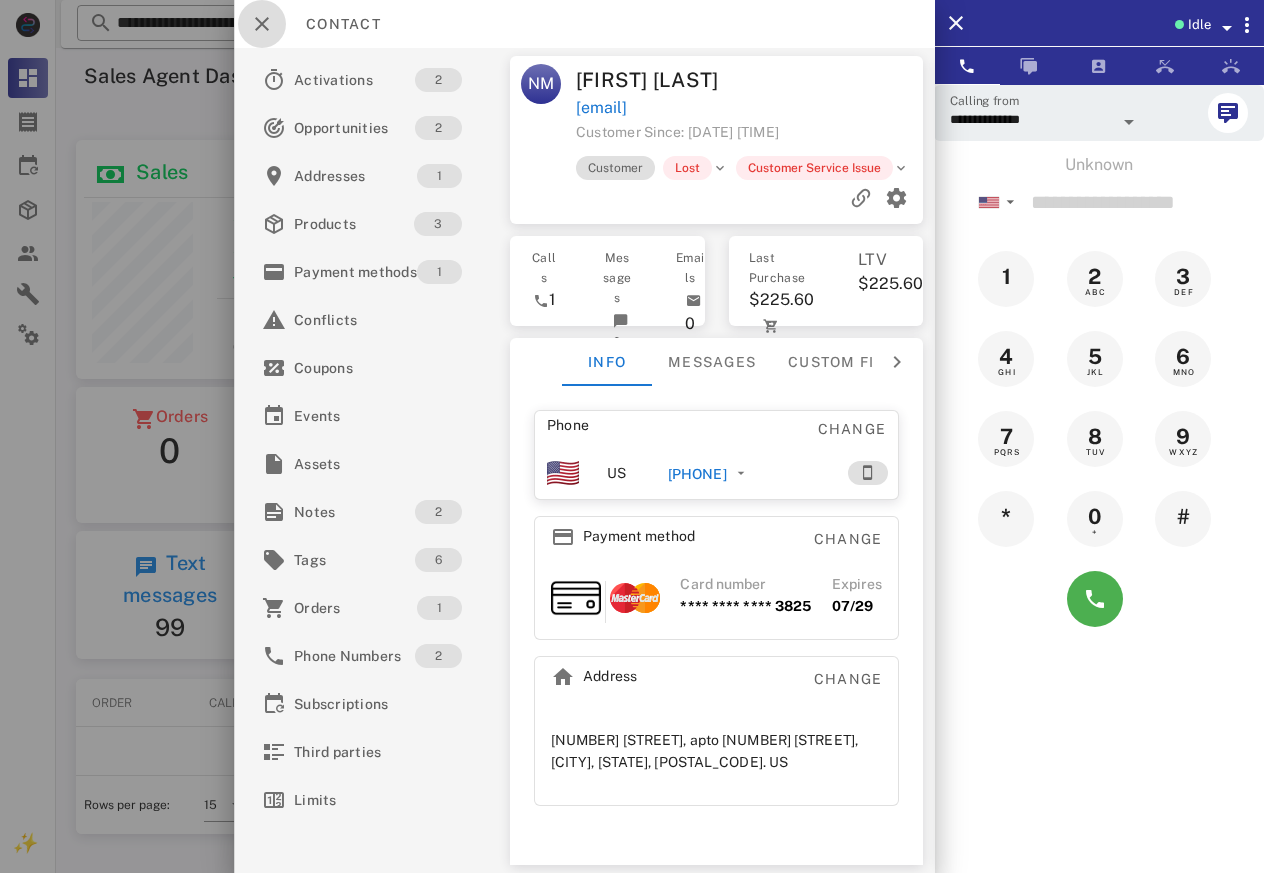 click at bounding box center [262, 24] 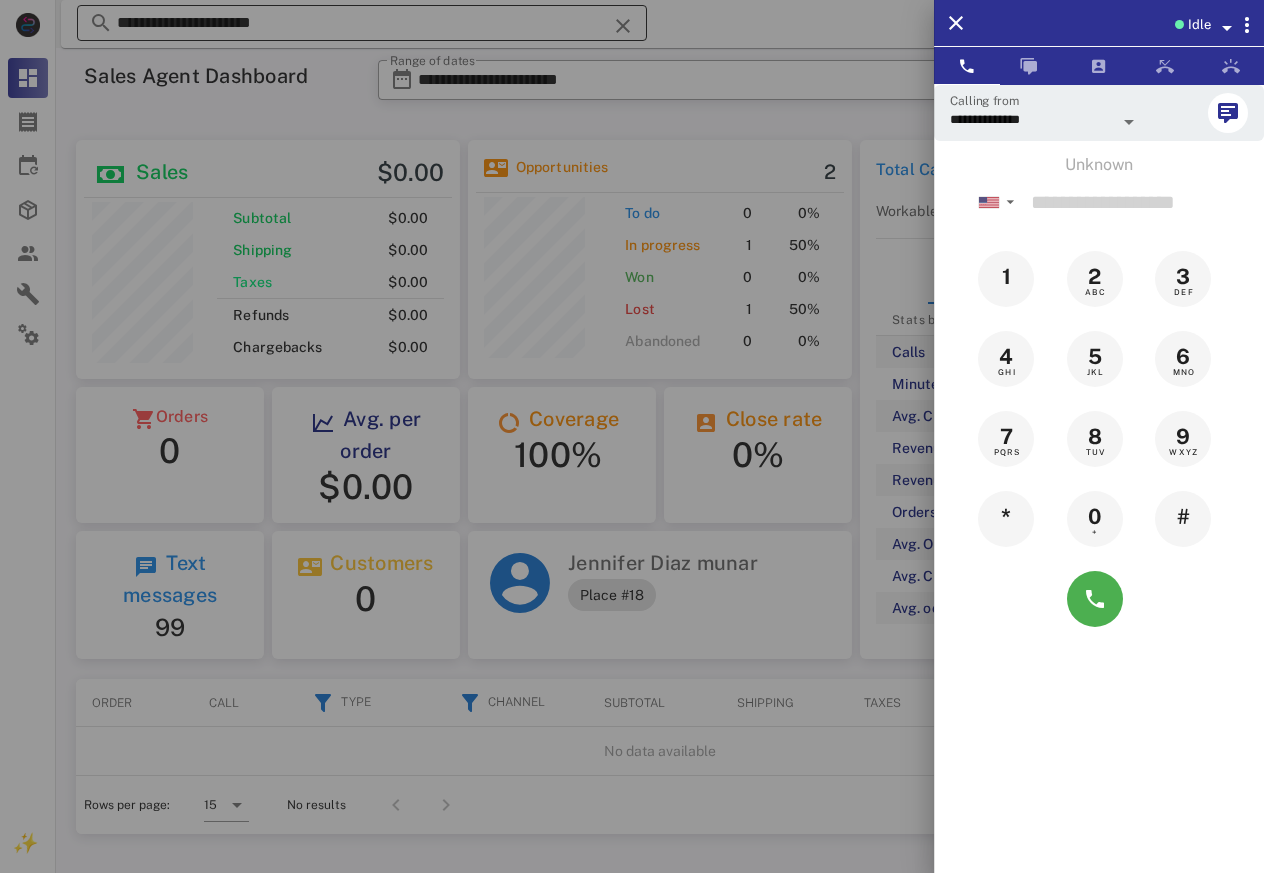 click at bounding box center [632, 436] 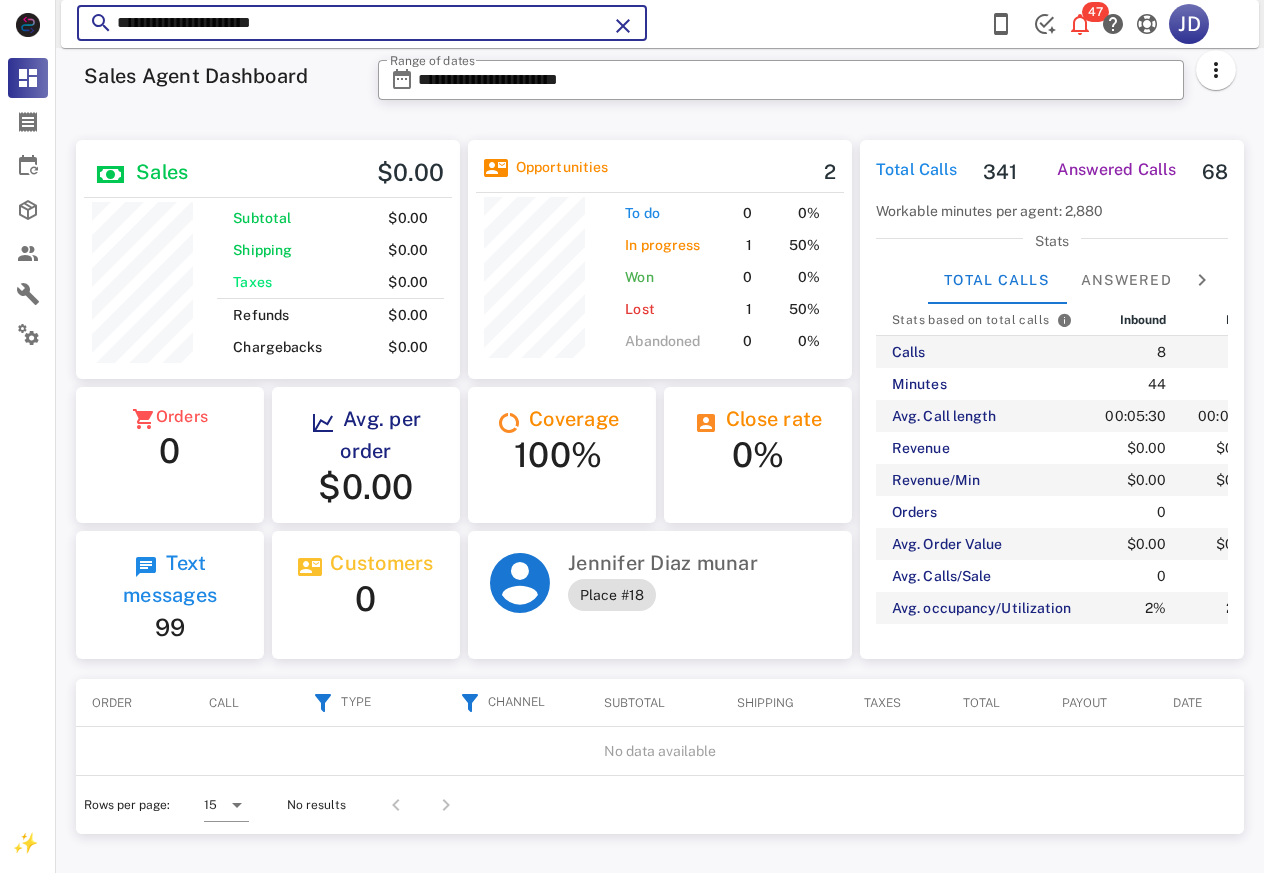 drag, startPoint x: 467, startPoint y: 18, endPoint x: 123, endPoint y: 17, distance: 344.00146 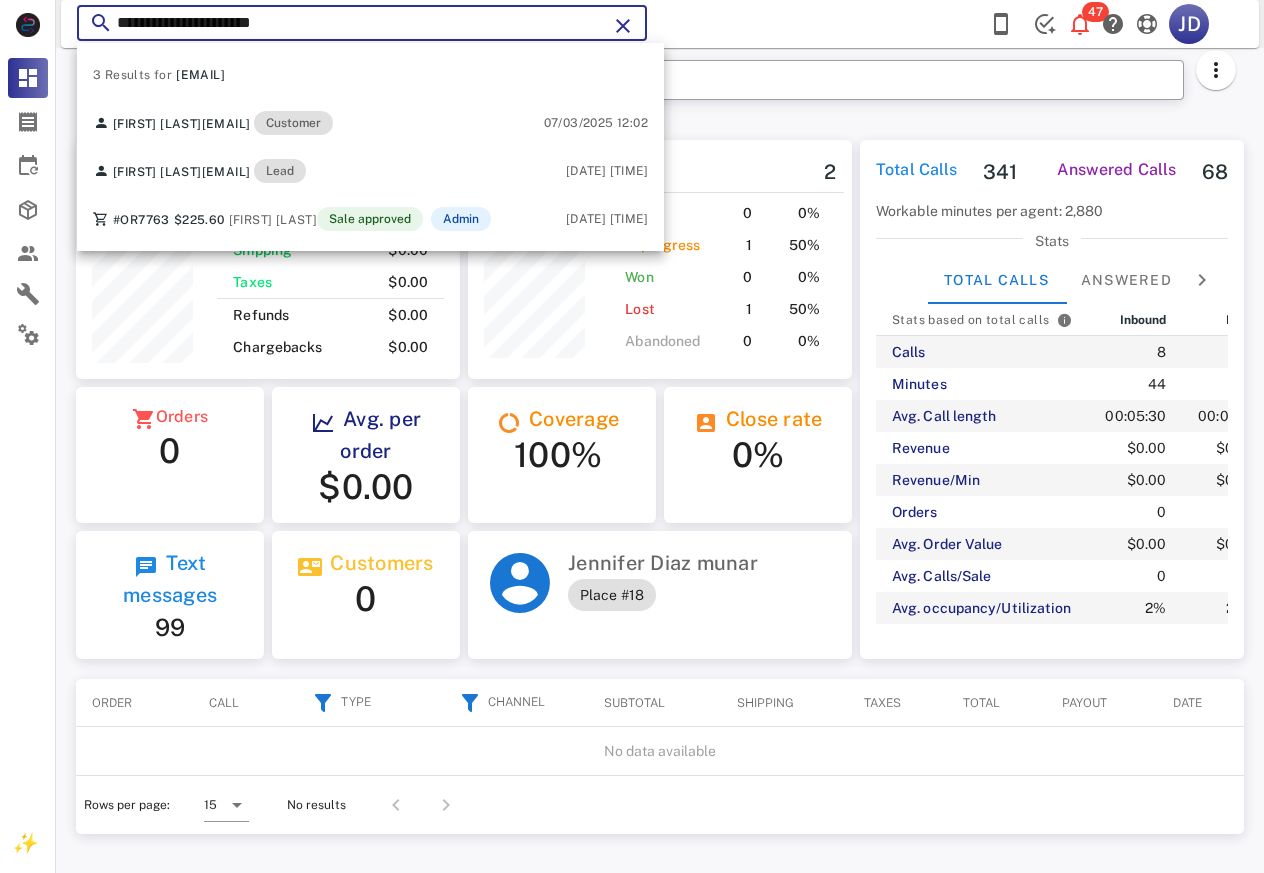 type on "*" 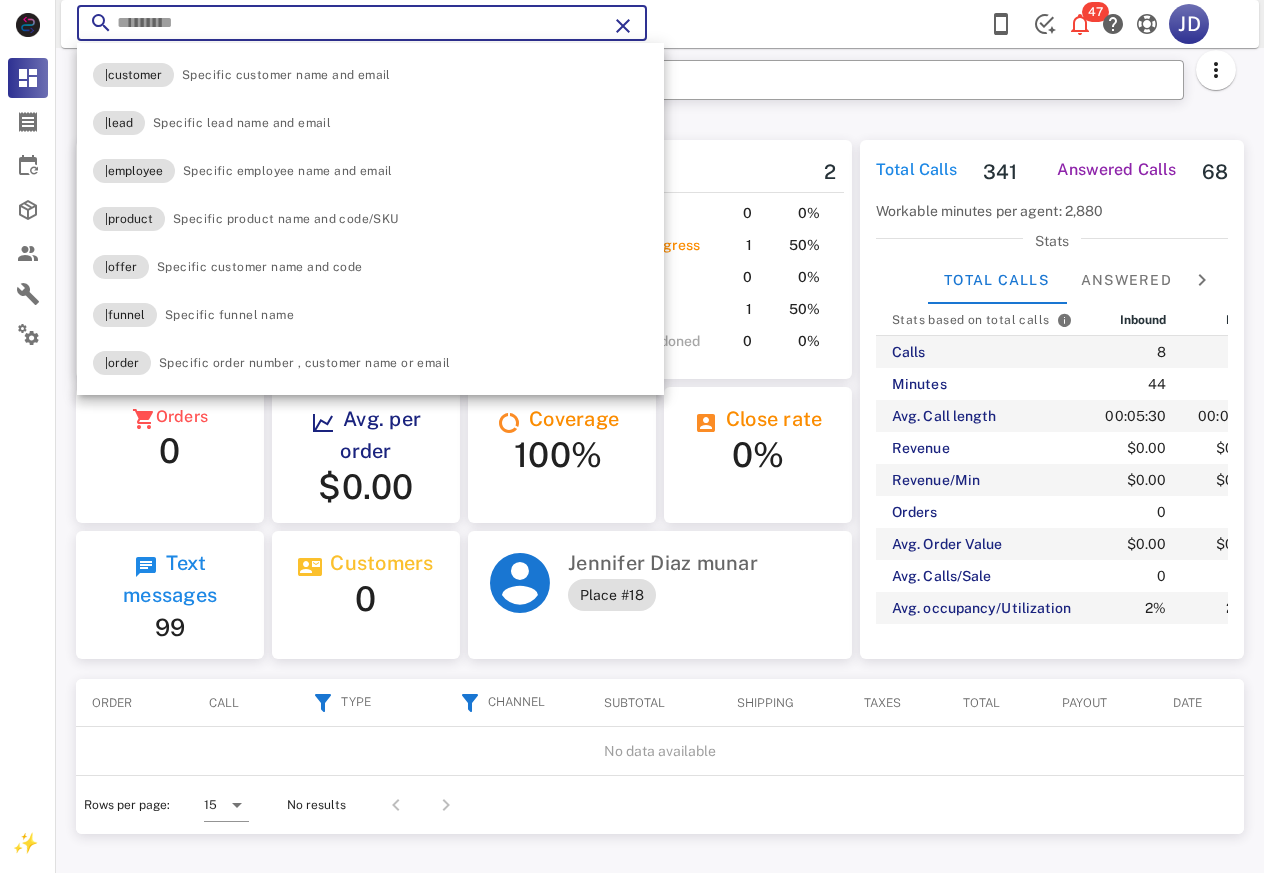 paste on "**********" 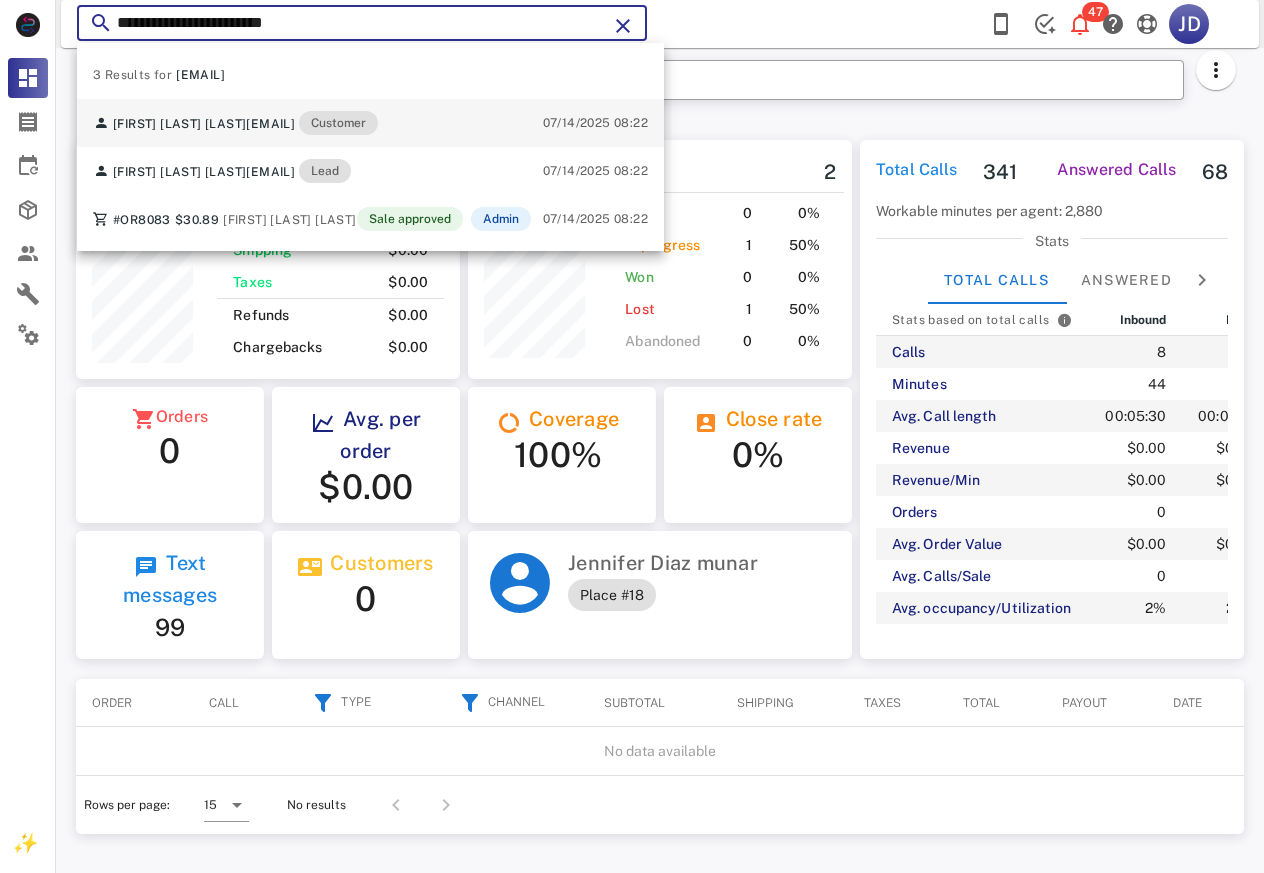 type on "**********" 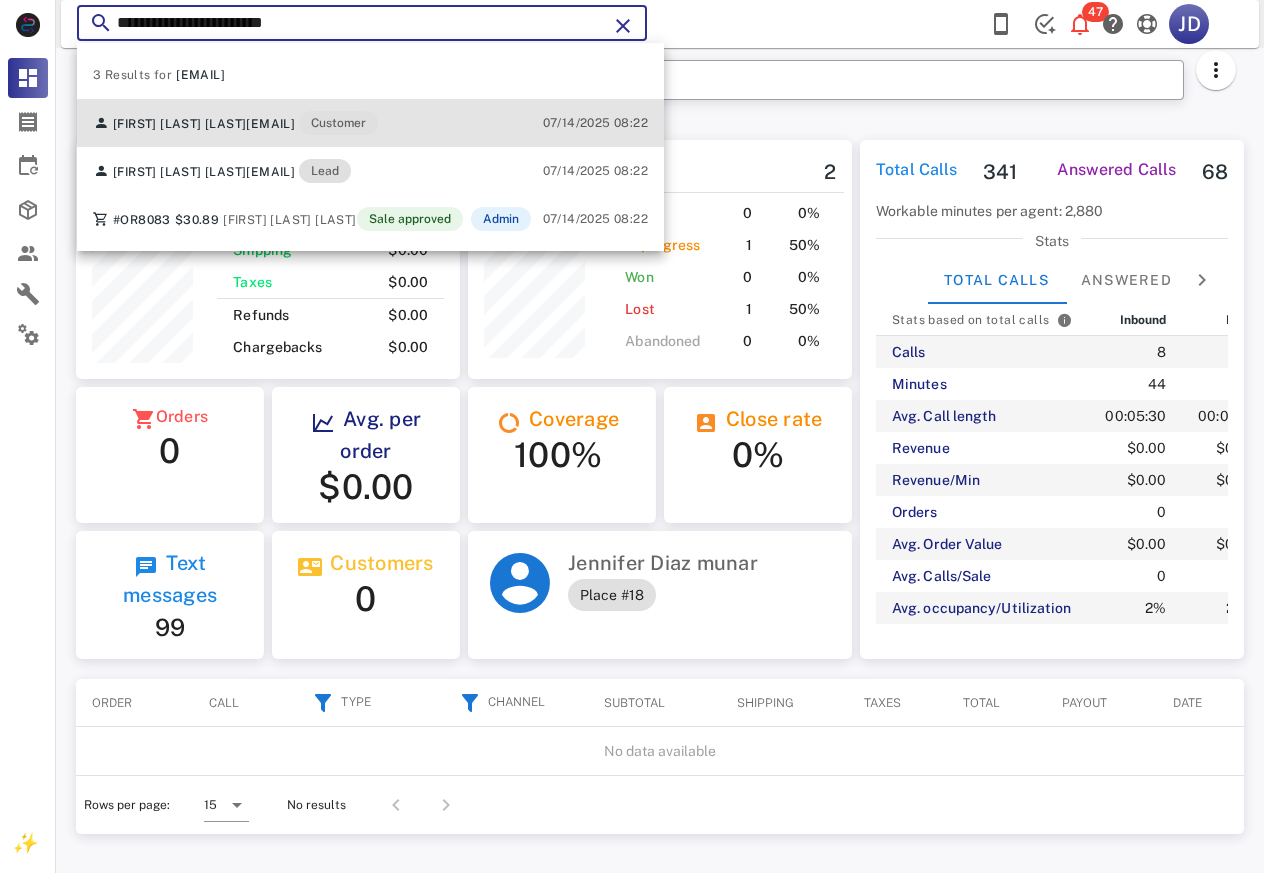 click on "[EMAIL]" at bounding box center [270, 124] 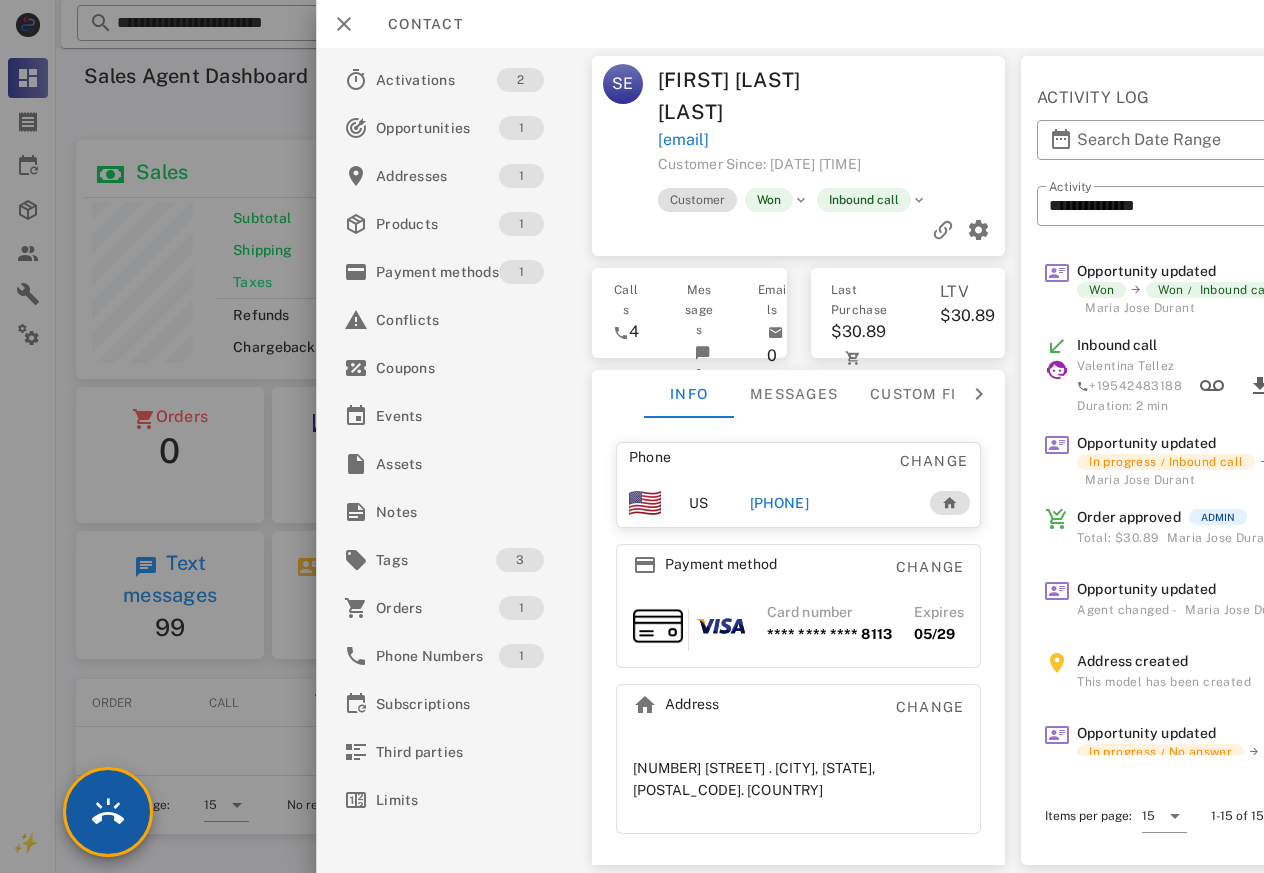 click at bounding box center (108, 812) 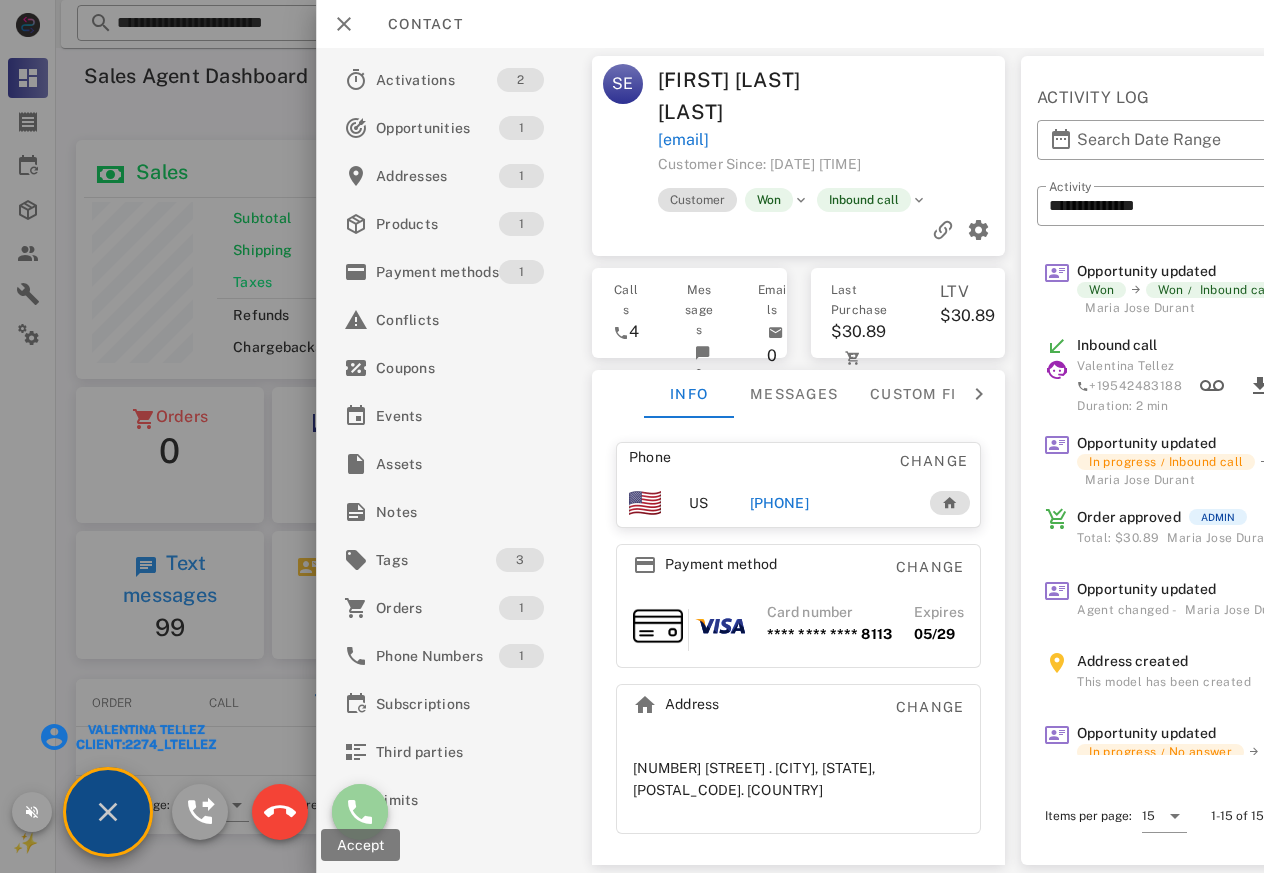drag, startPoint x: 365, startPoint y: 808, endPoint x: 383, endPoint y: 796, distance: 21.633308 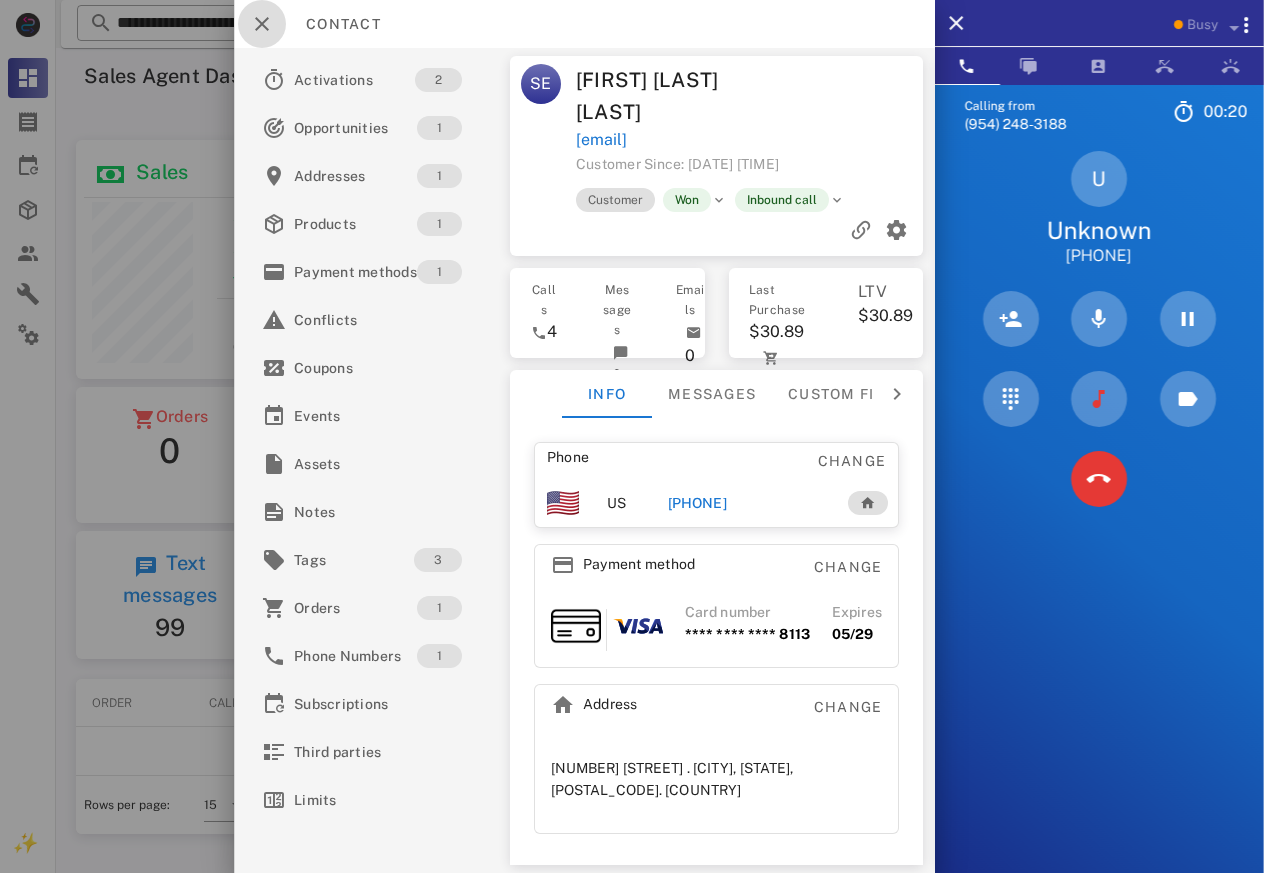 click at bounding box center [262, 24] 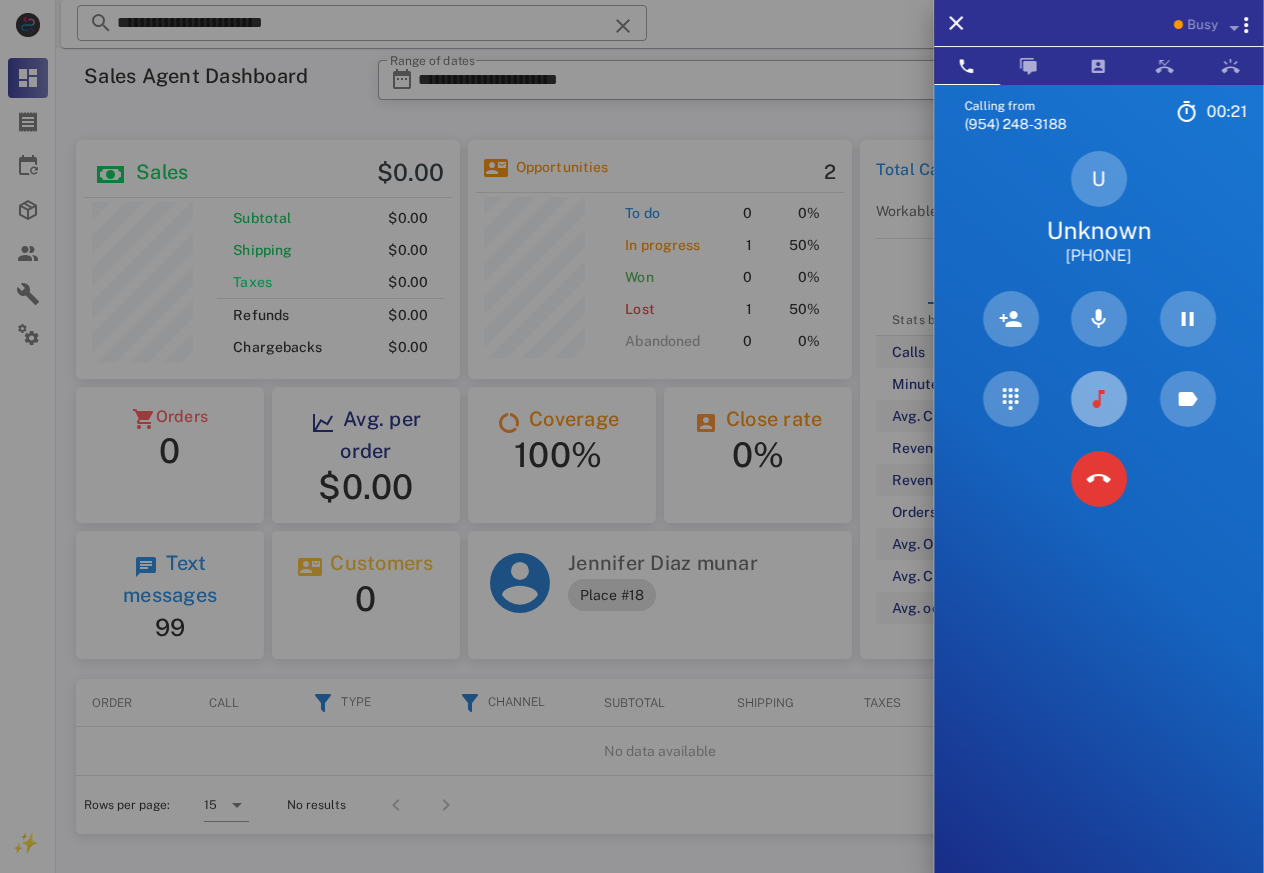 click at bounding box center (1099, 399) 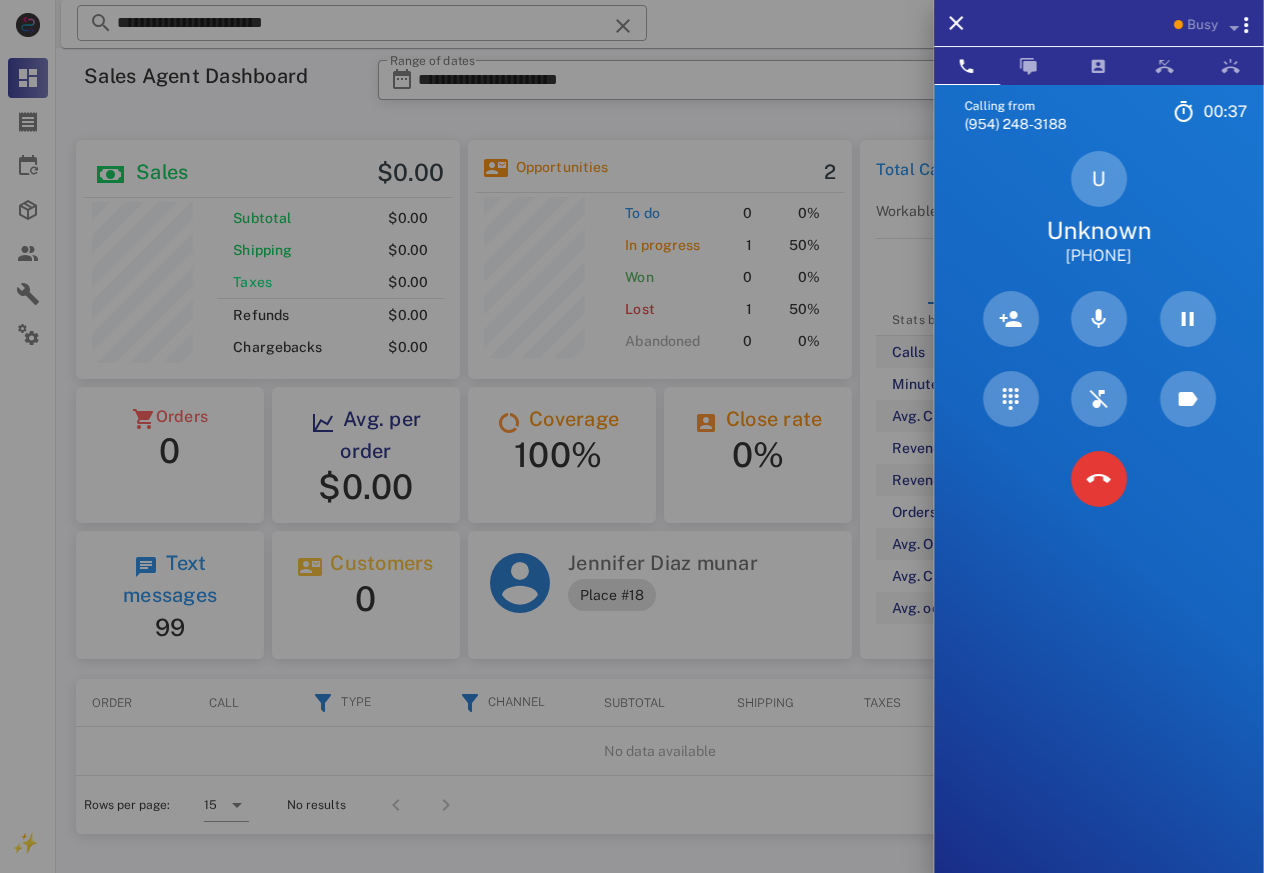 click at bounding box center (632, 436) 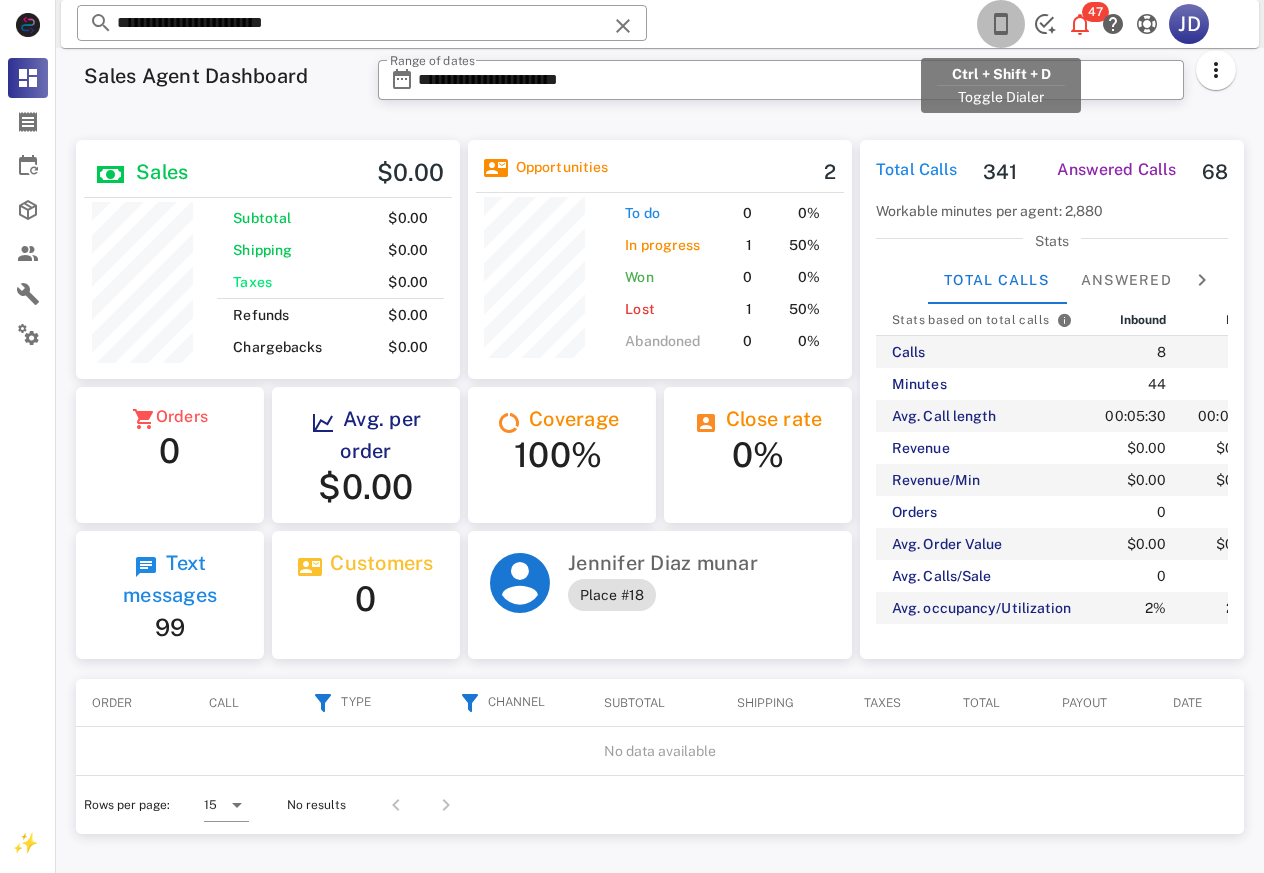 click at bounding box center [1001, 24] 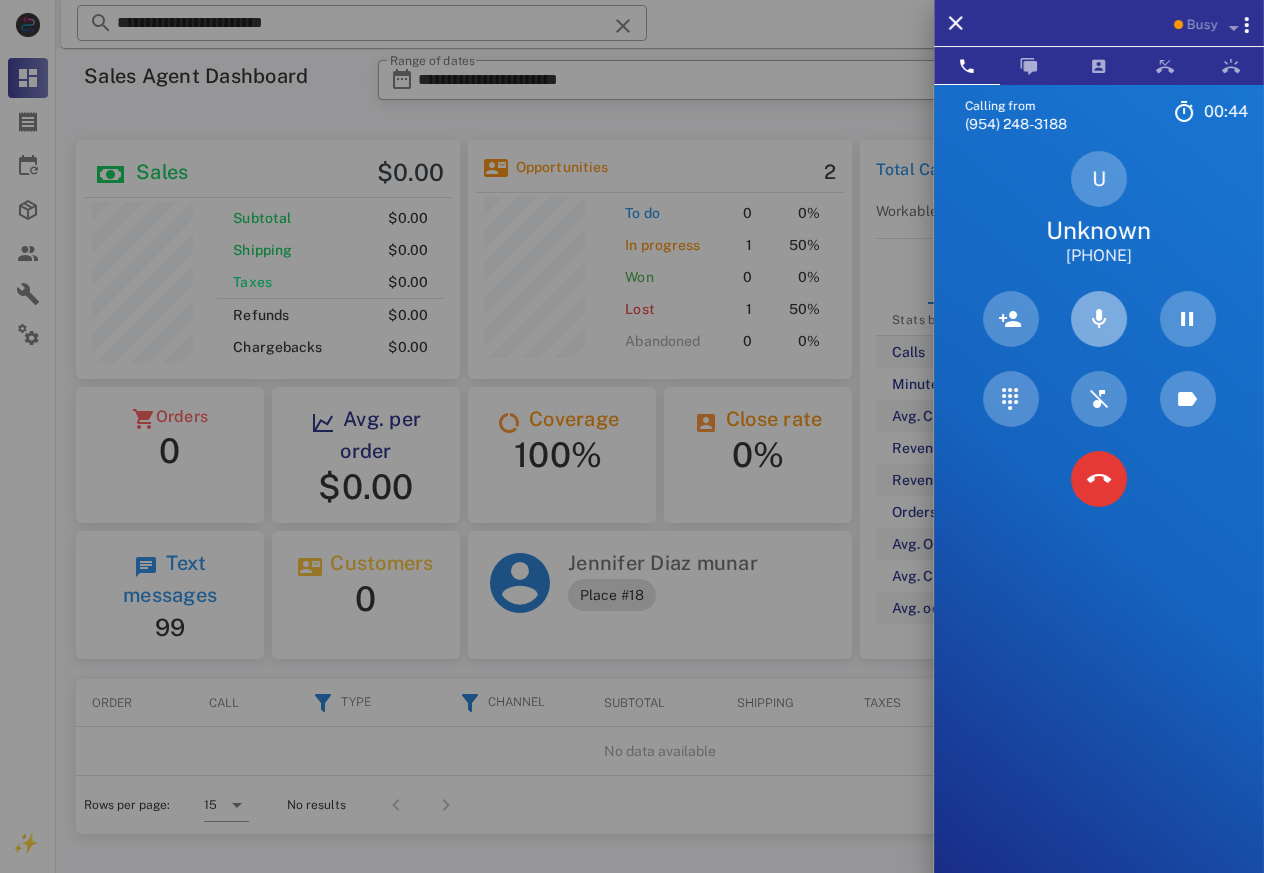 click at bounding box center [1099, 319] 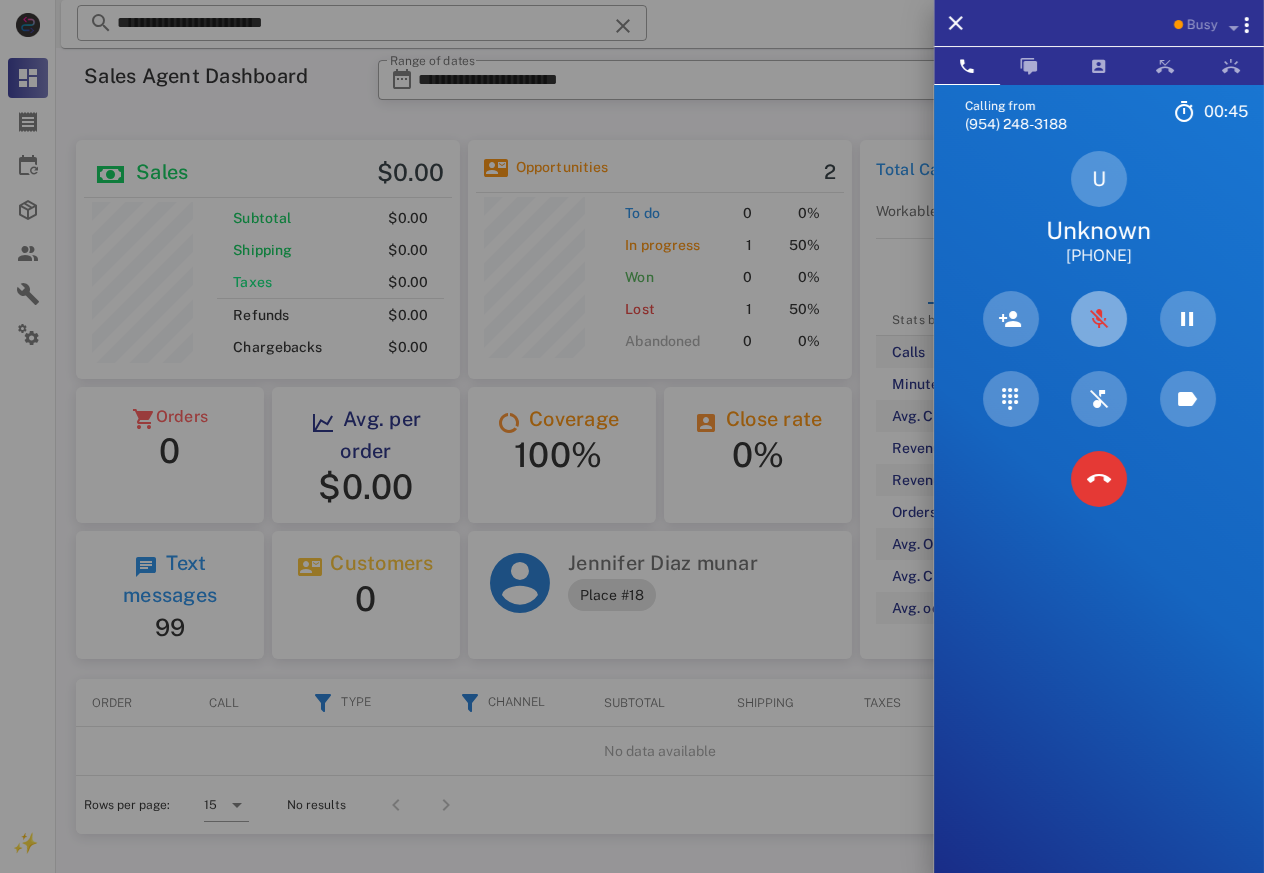 click at bounding box center [1099, 319] 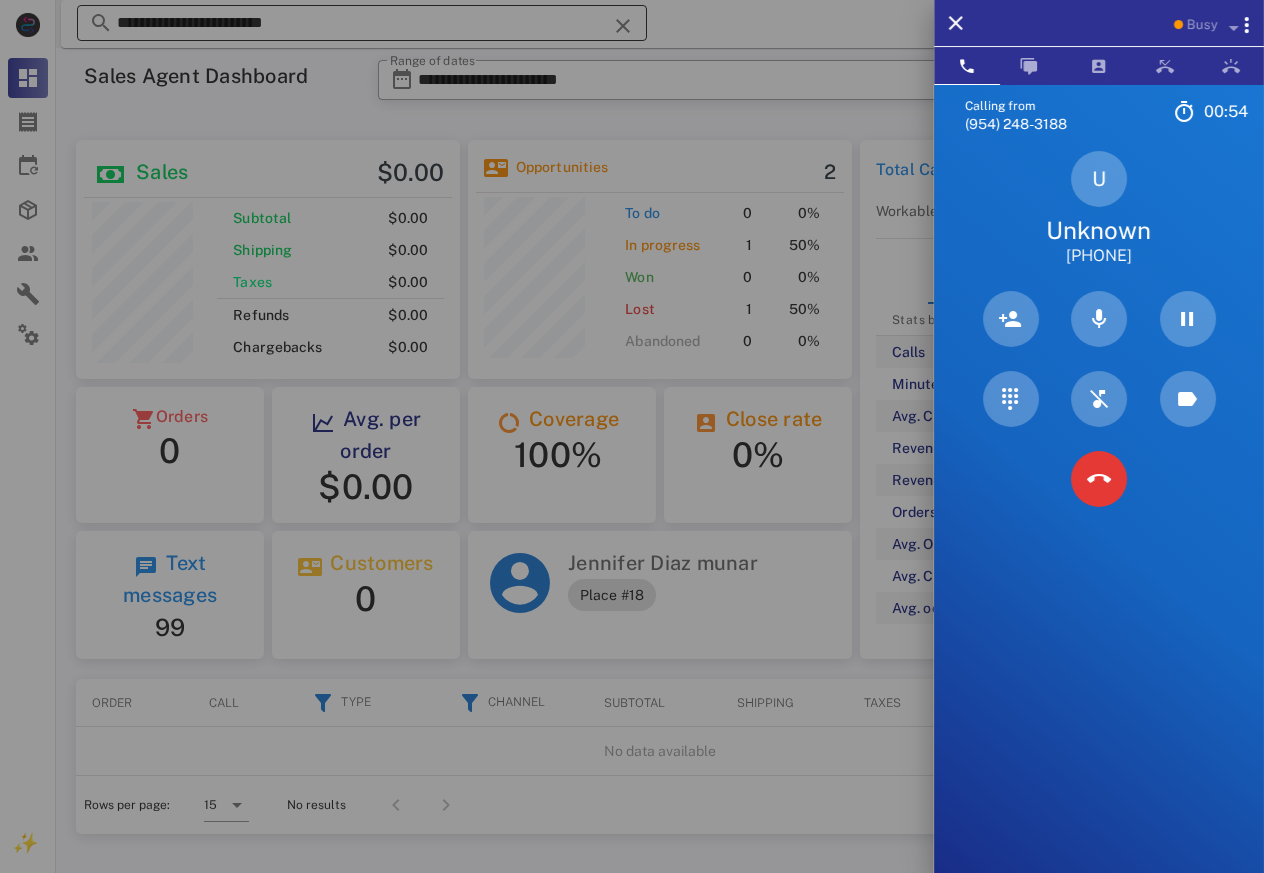 click at bounding box center [632, 436] 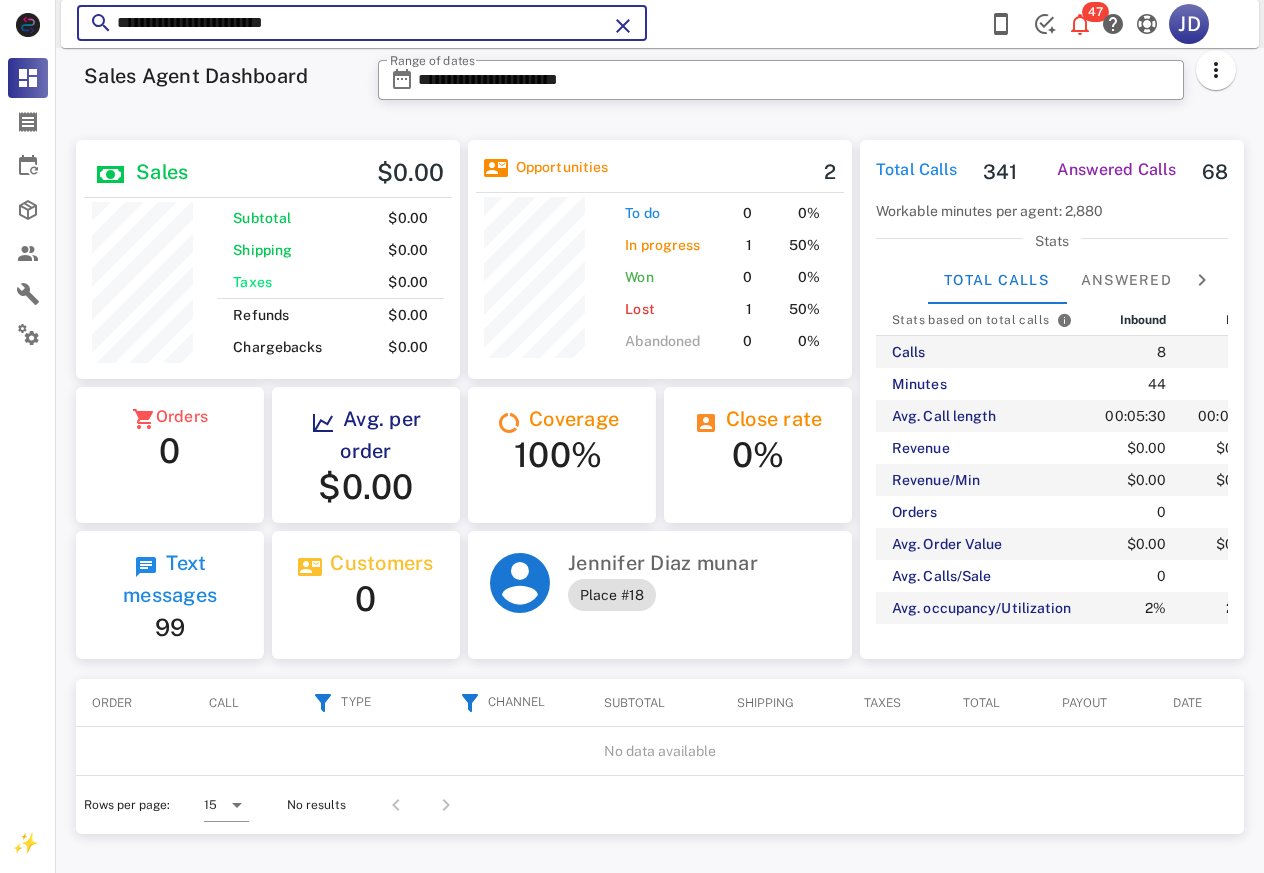 drag, startPoint x: 355, startPoint y: 31, endPoint x: 101, endPoint y: 31, distance: 254 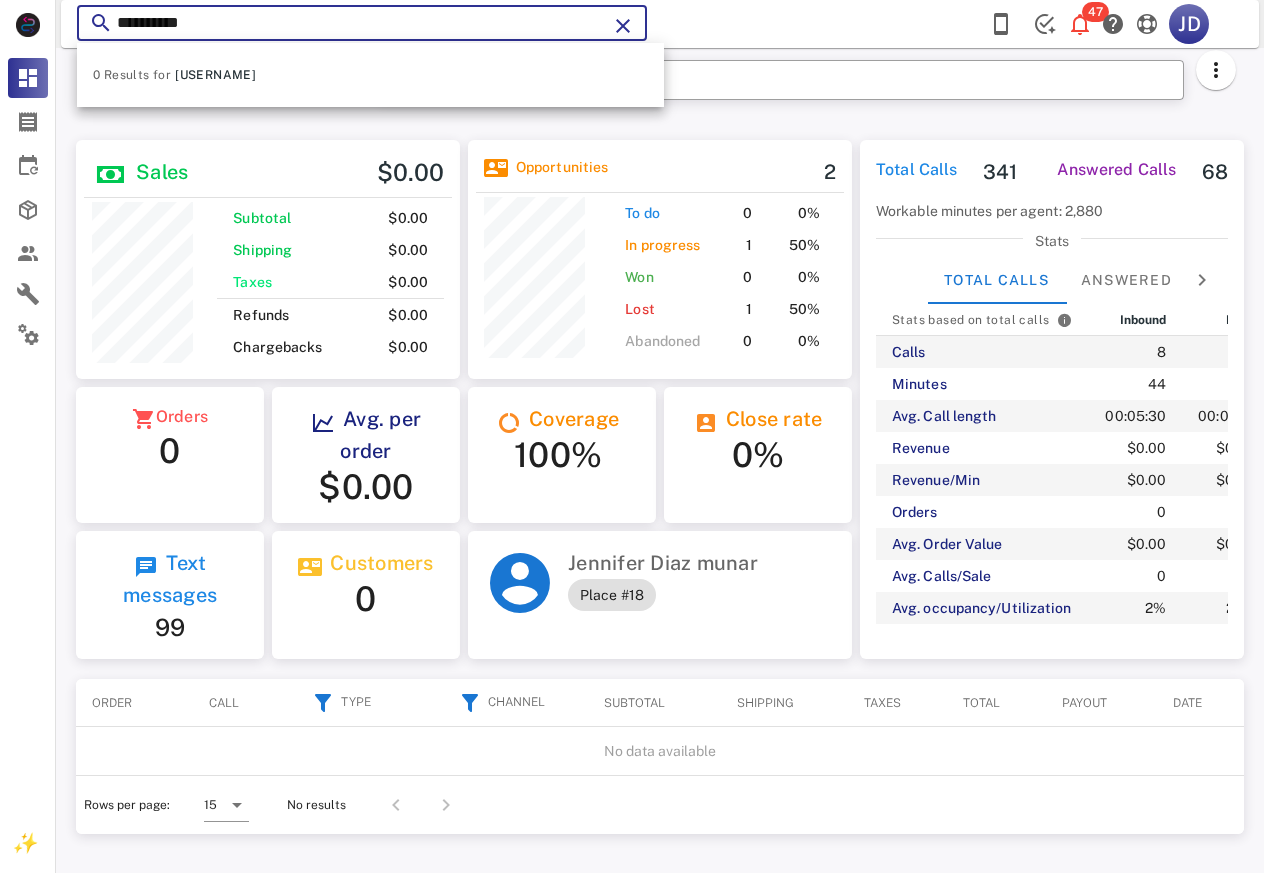 click on "**********" at bounding box center [362, 23] 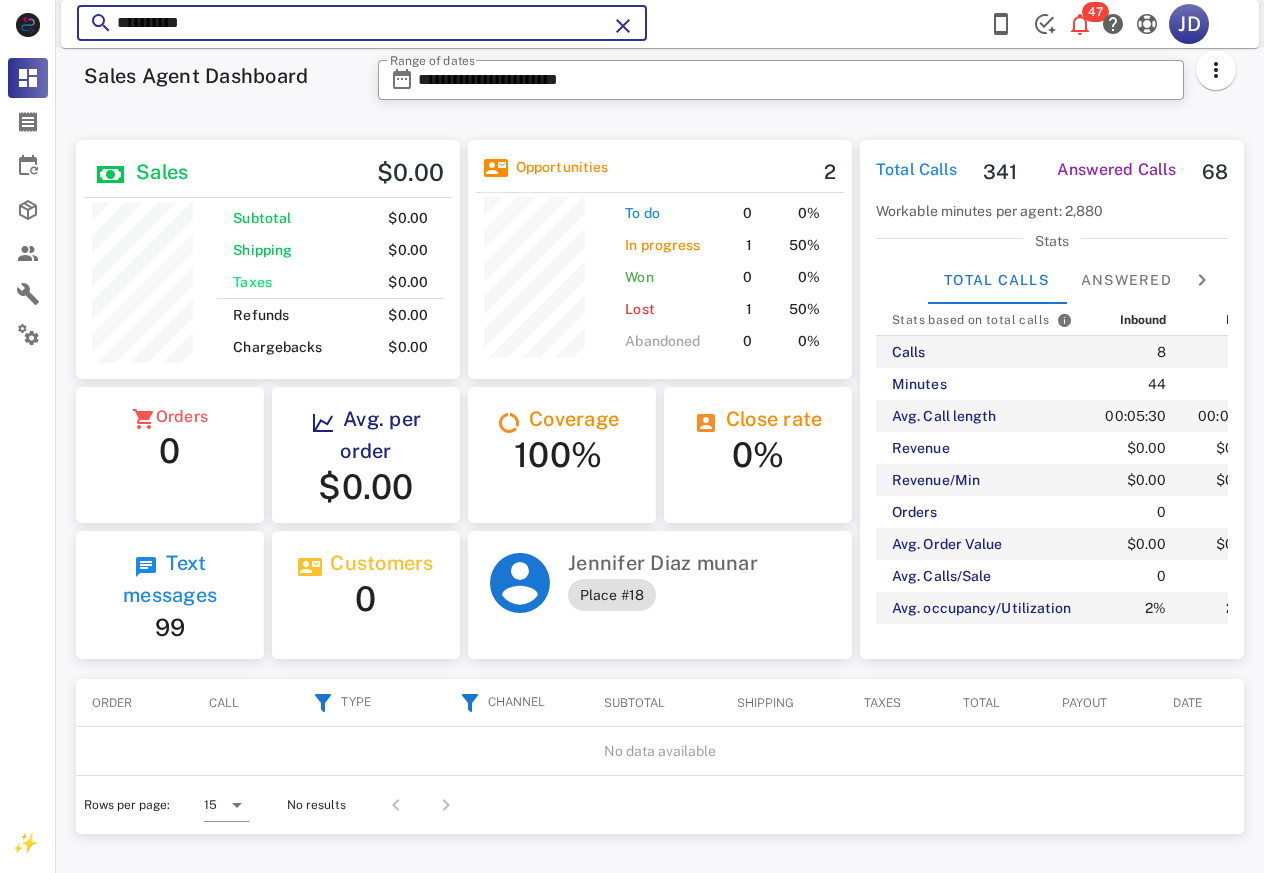 click on "**********" at bounding box center (362, 23) 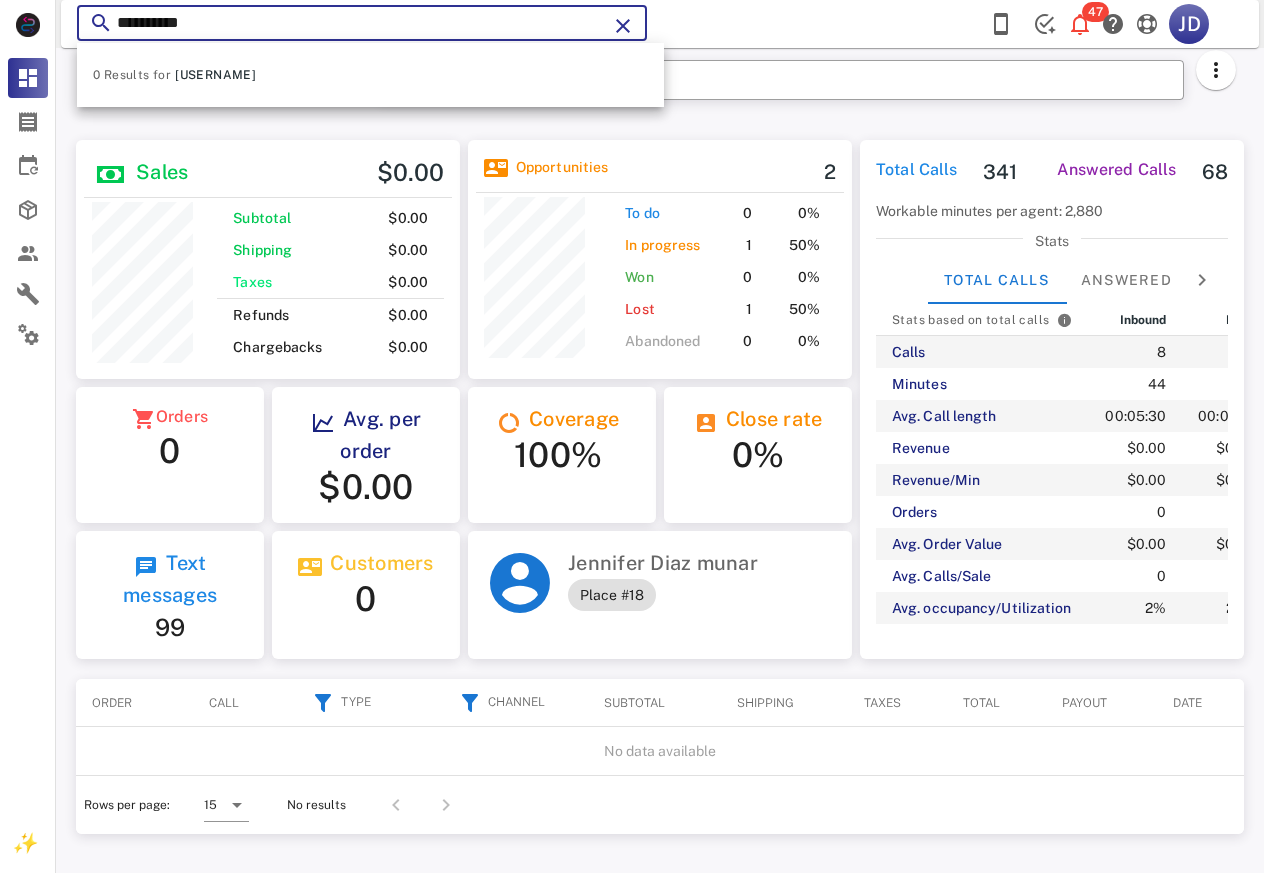 click on "**********" at bounding box center [362, 23] 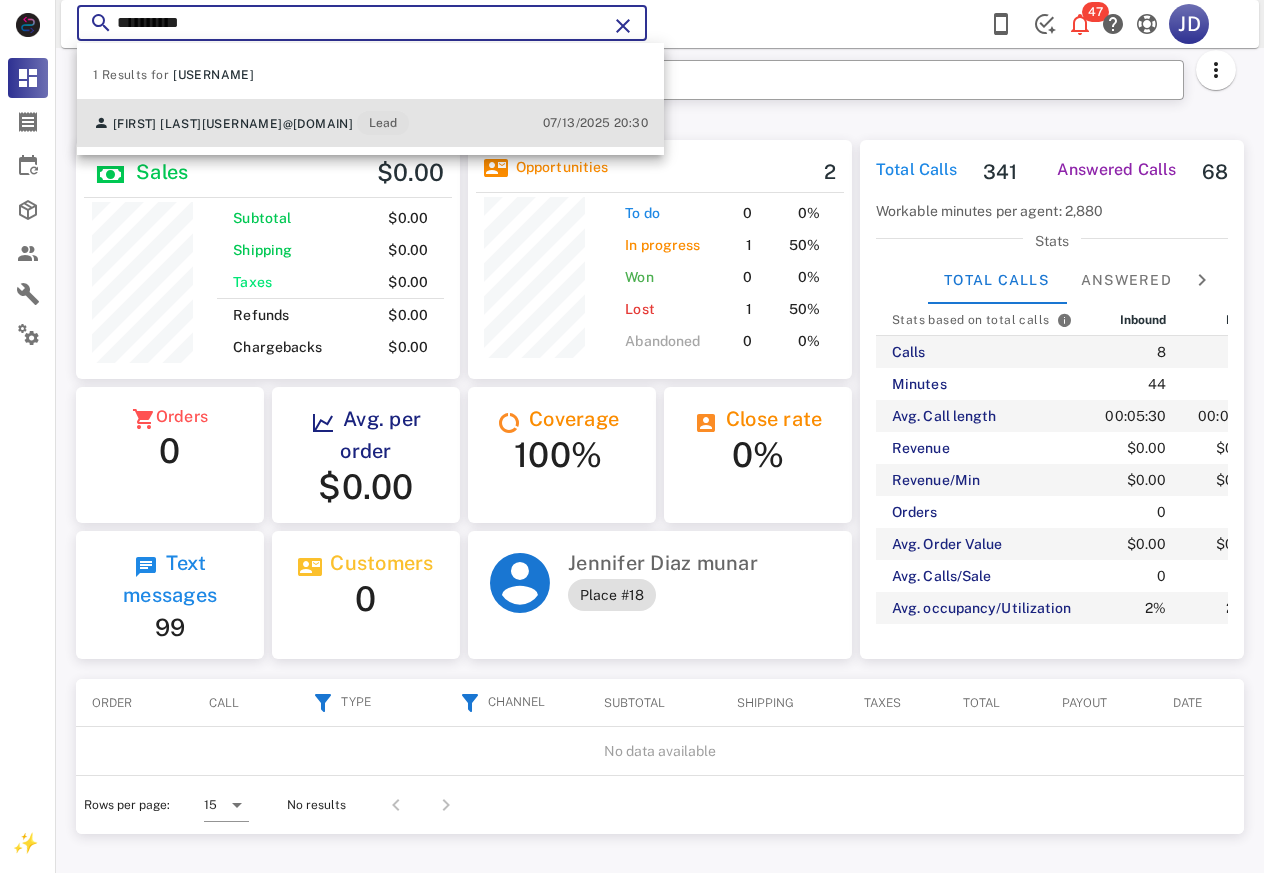 click on "[FIRST] [LAST]   [USERNAME]@[DOMAIN]   Lead" at bounding box center (251, 123) 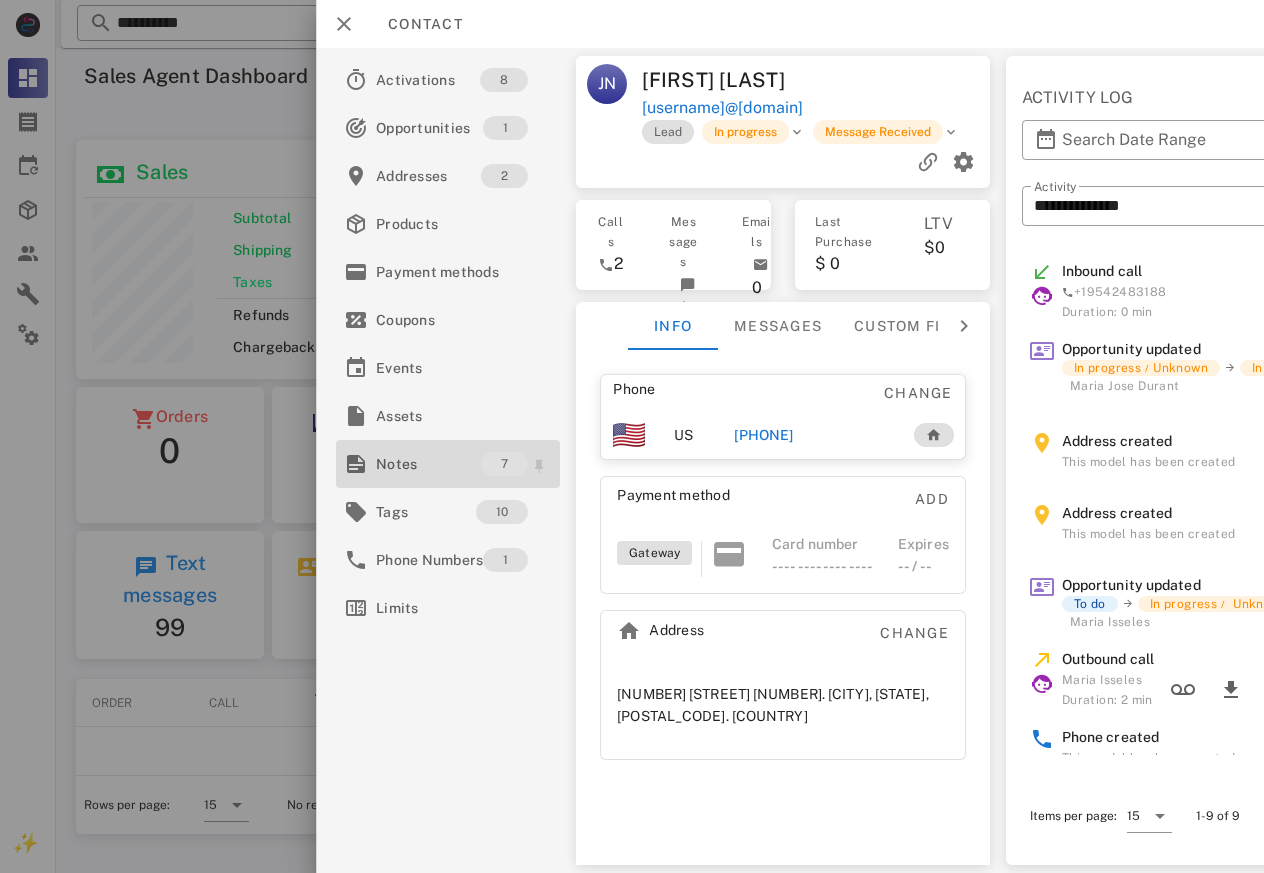 click on "Notes" at bounding box center [428, 464] 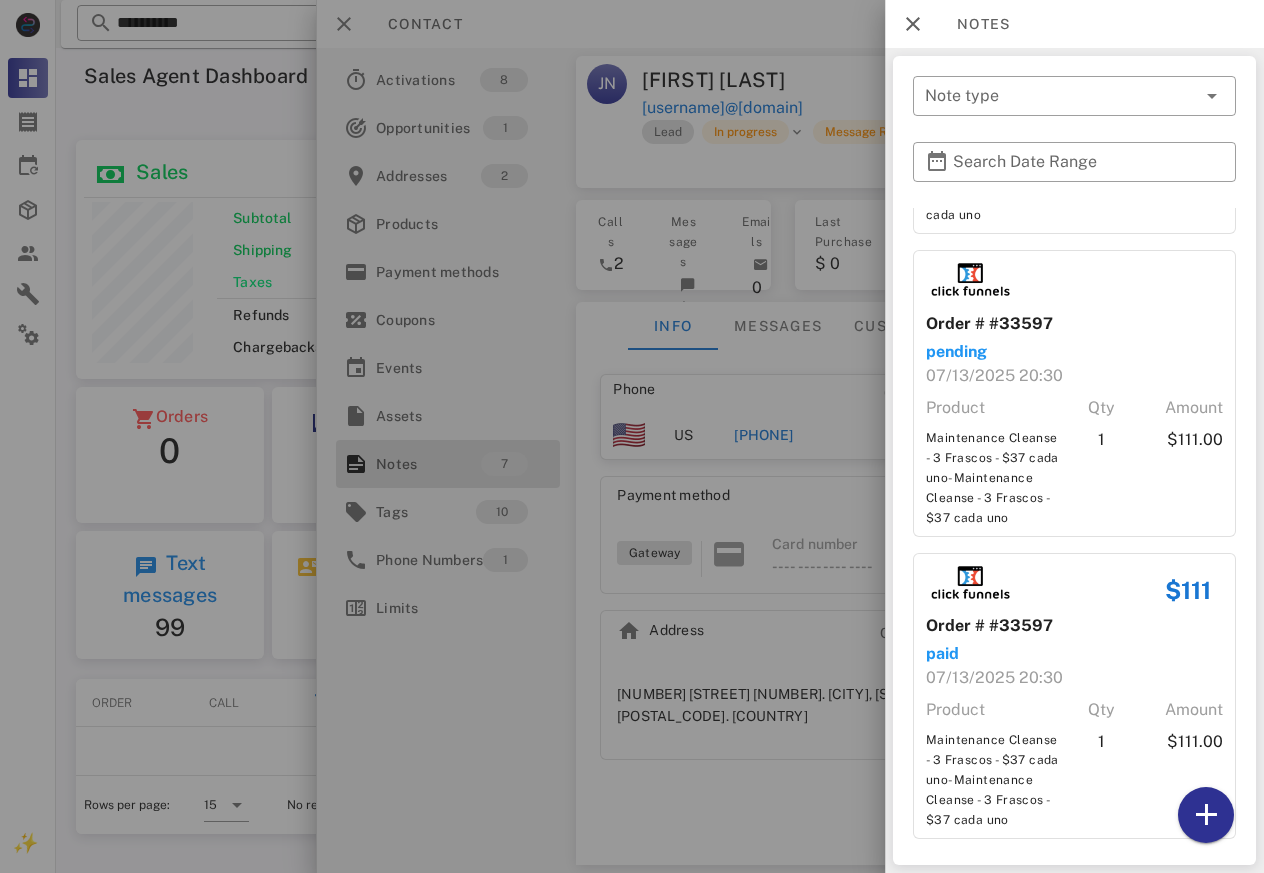 scroll, scrollTop: 1179, scrollLeft: 0, axis: vertical 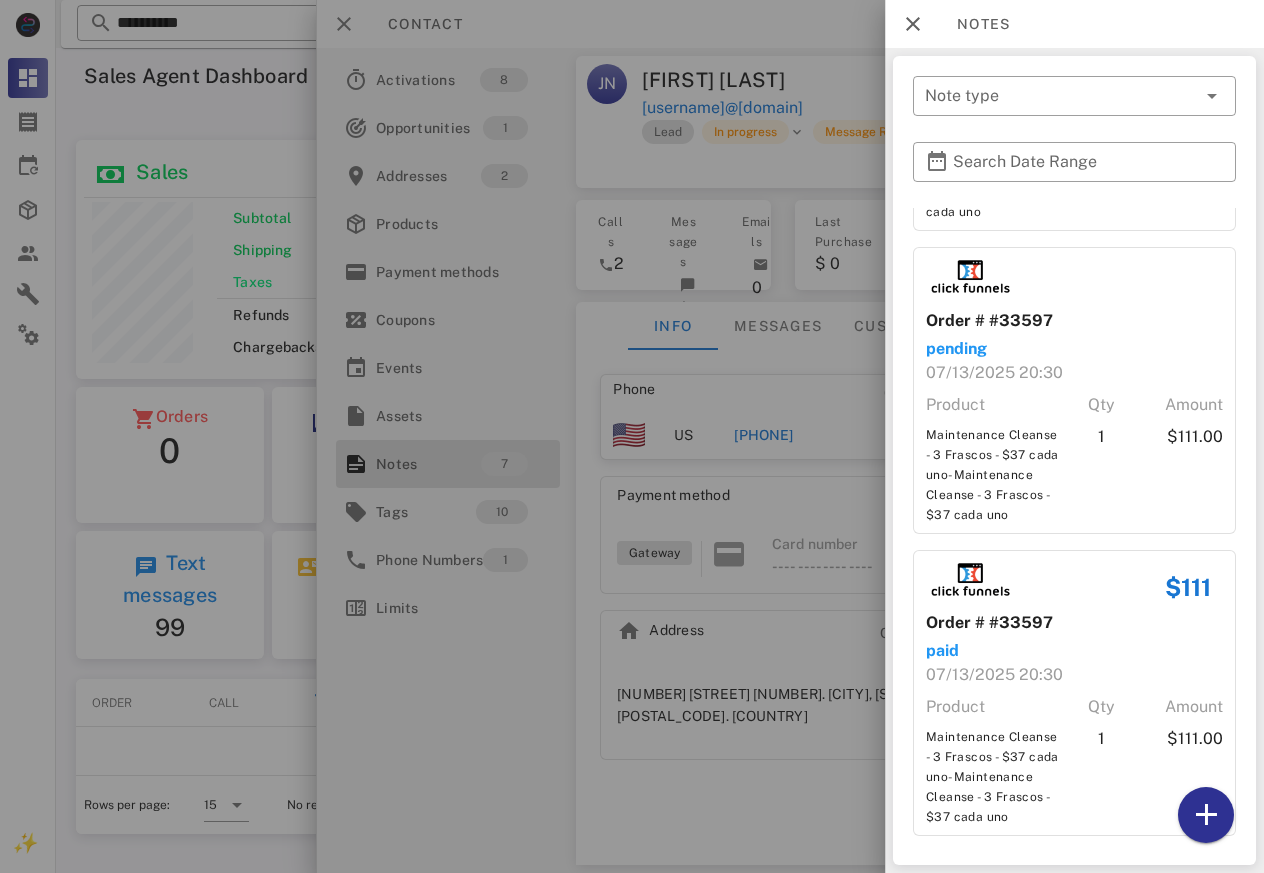 click at bounding box center [632, 436] 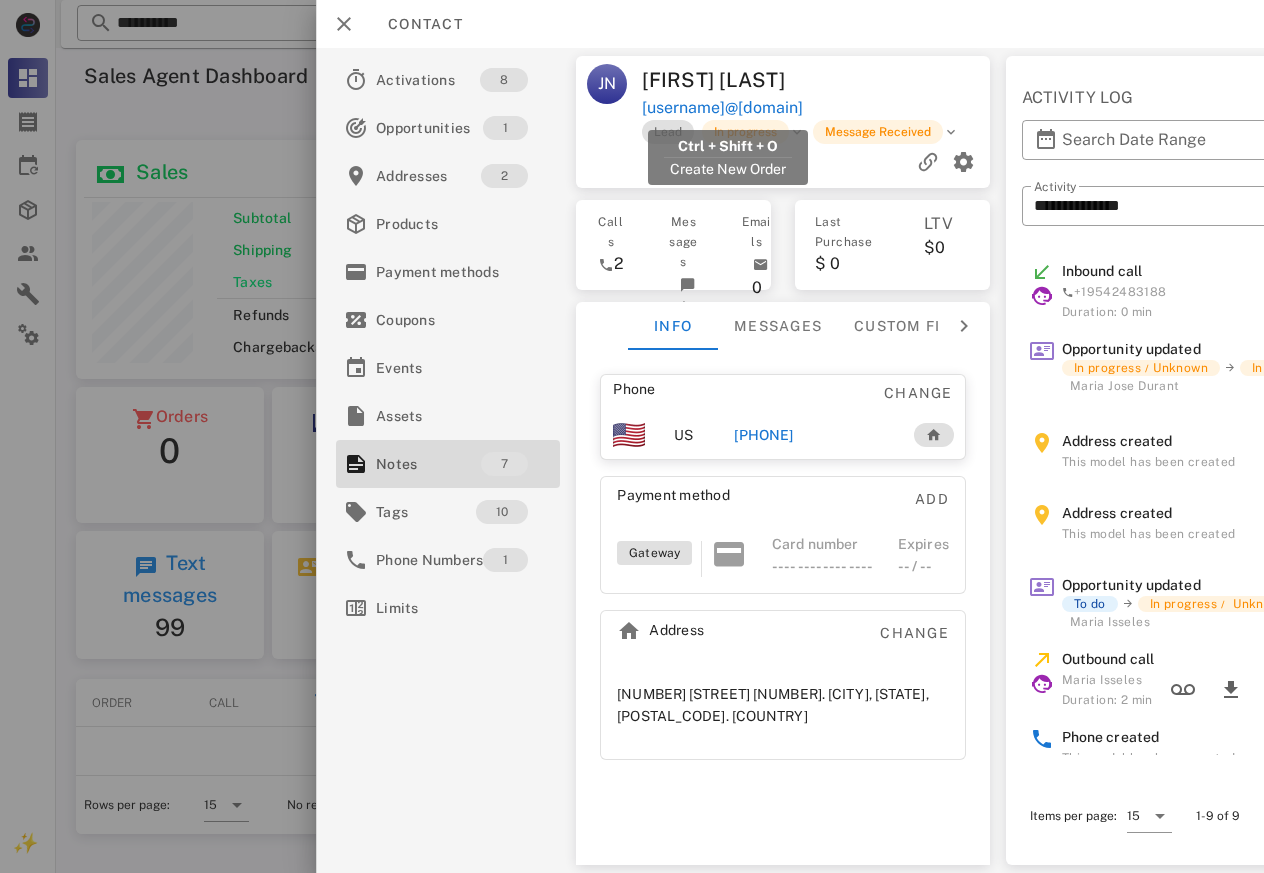 drag, startPoint x: 830, startPoint y: 110, endPoint x: 643, endPoint y: 110, distance: 187 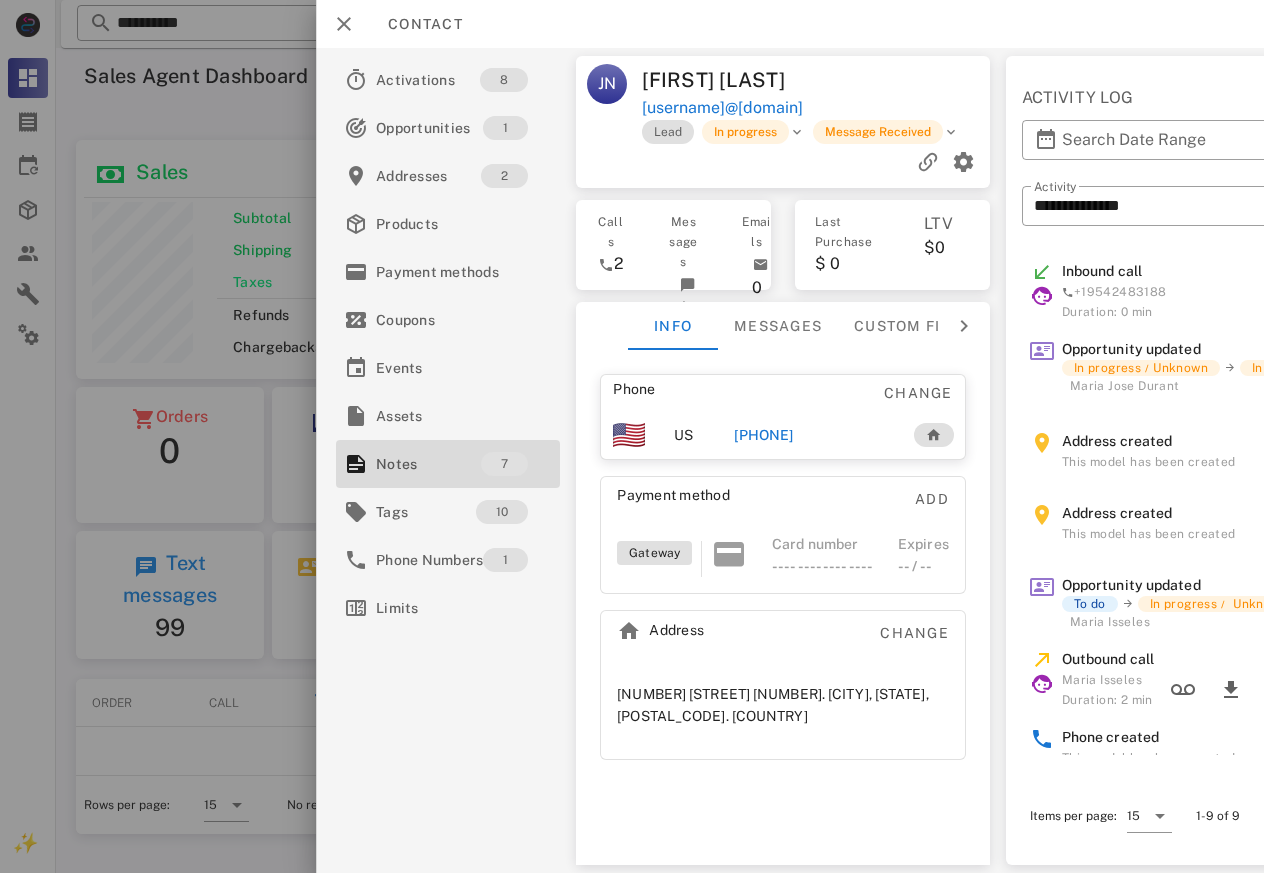 copy on "[USERNAME]@[DOMAIN]" 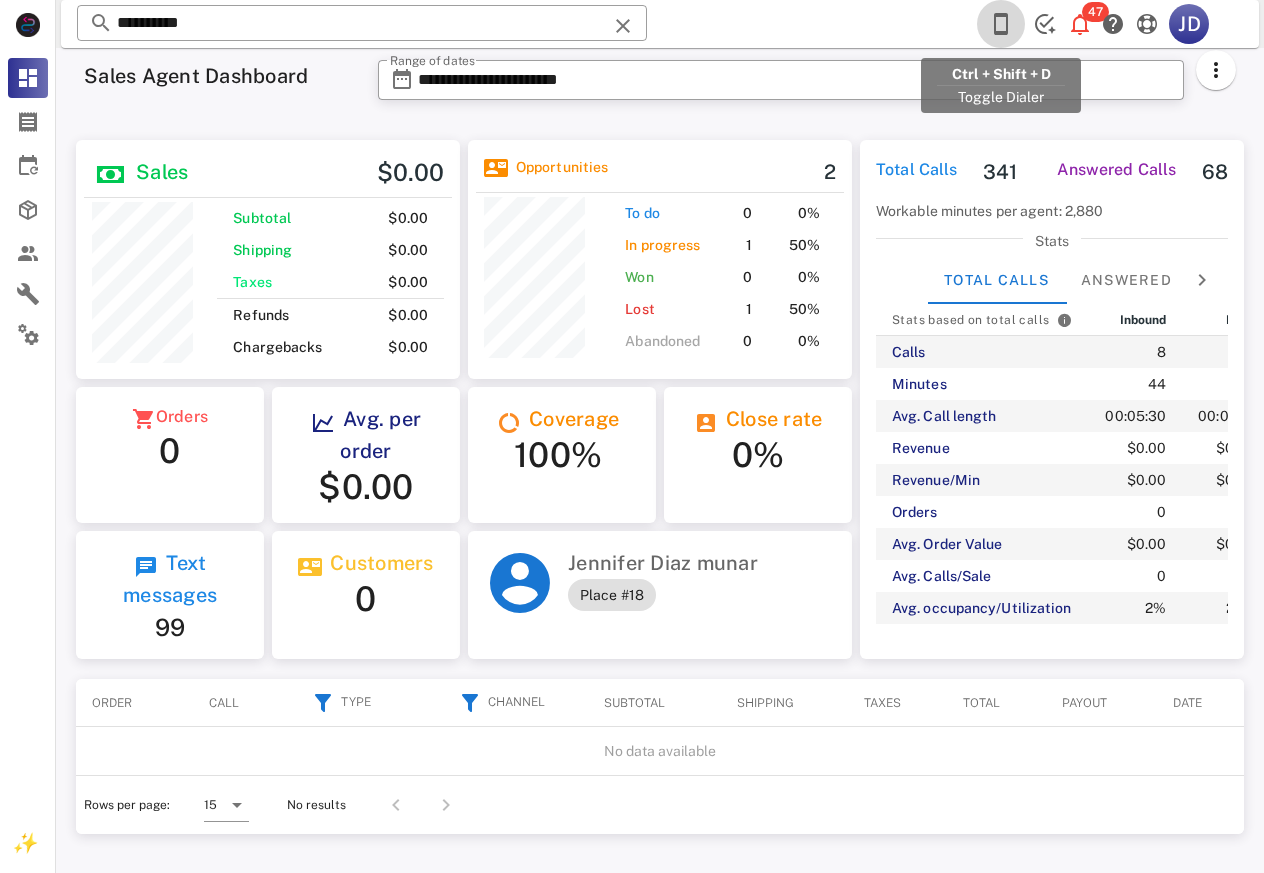 click at bounding box center [1001, 24] 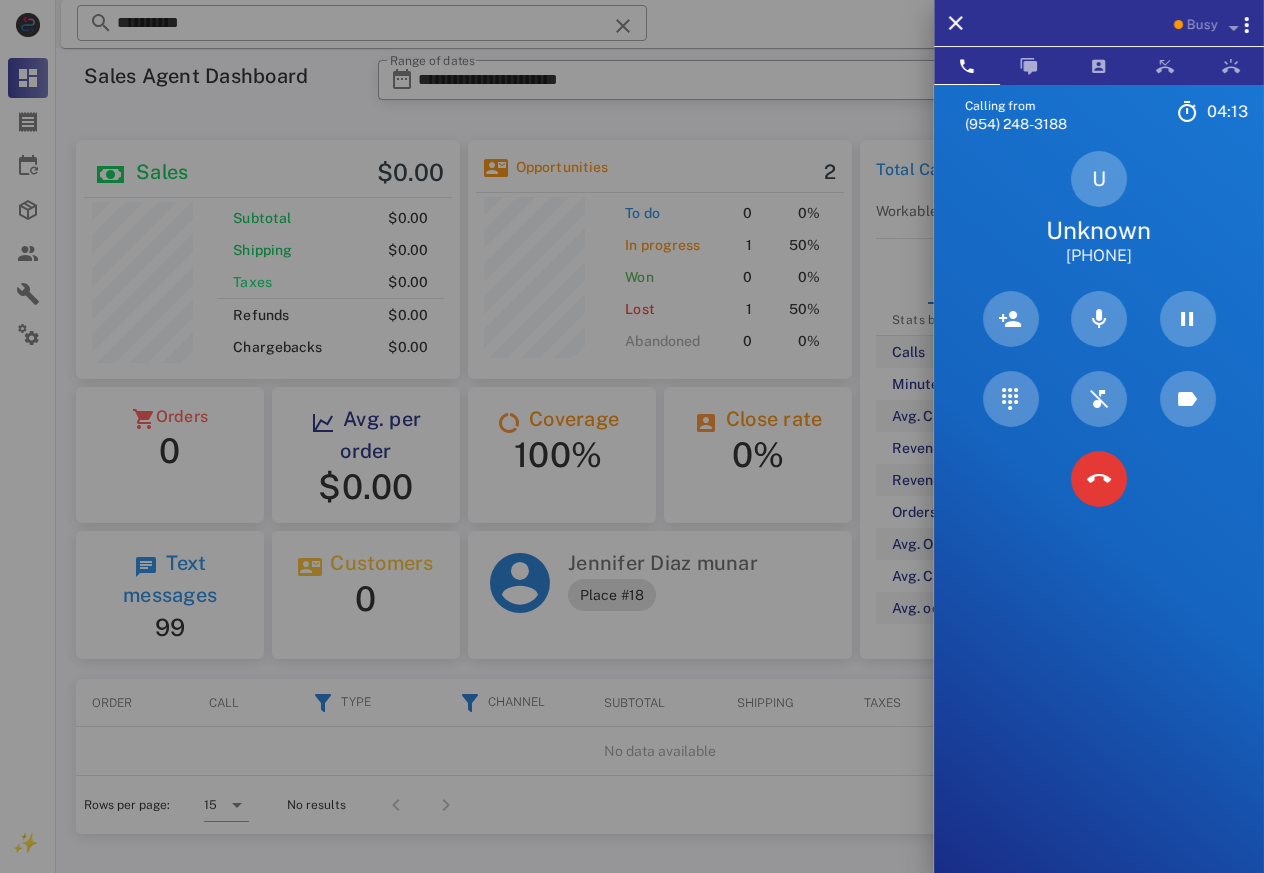 click at bounding box center (632, 436) 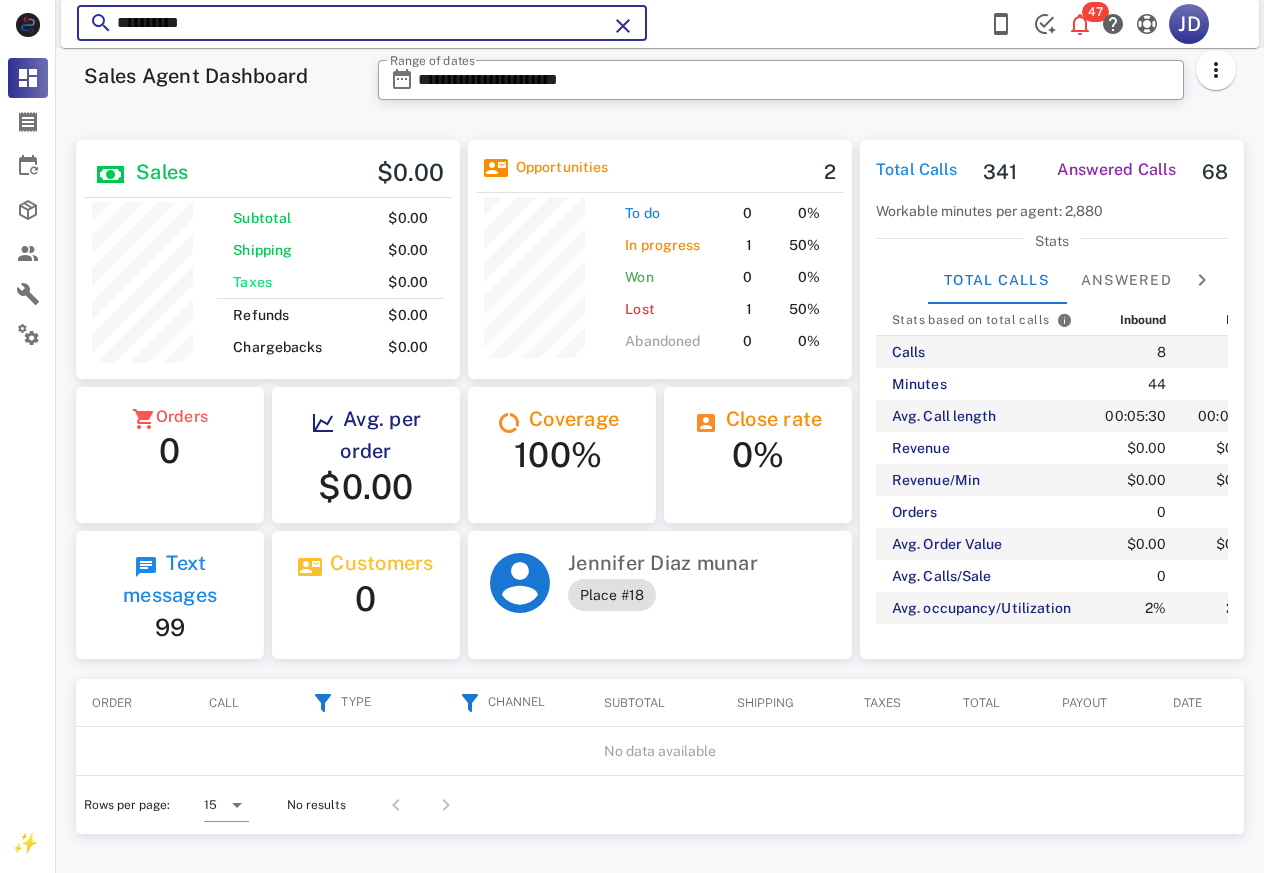 click on "**********" at bounding box center [362, 23] 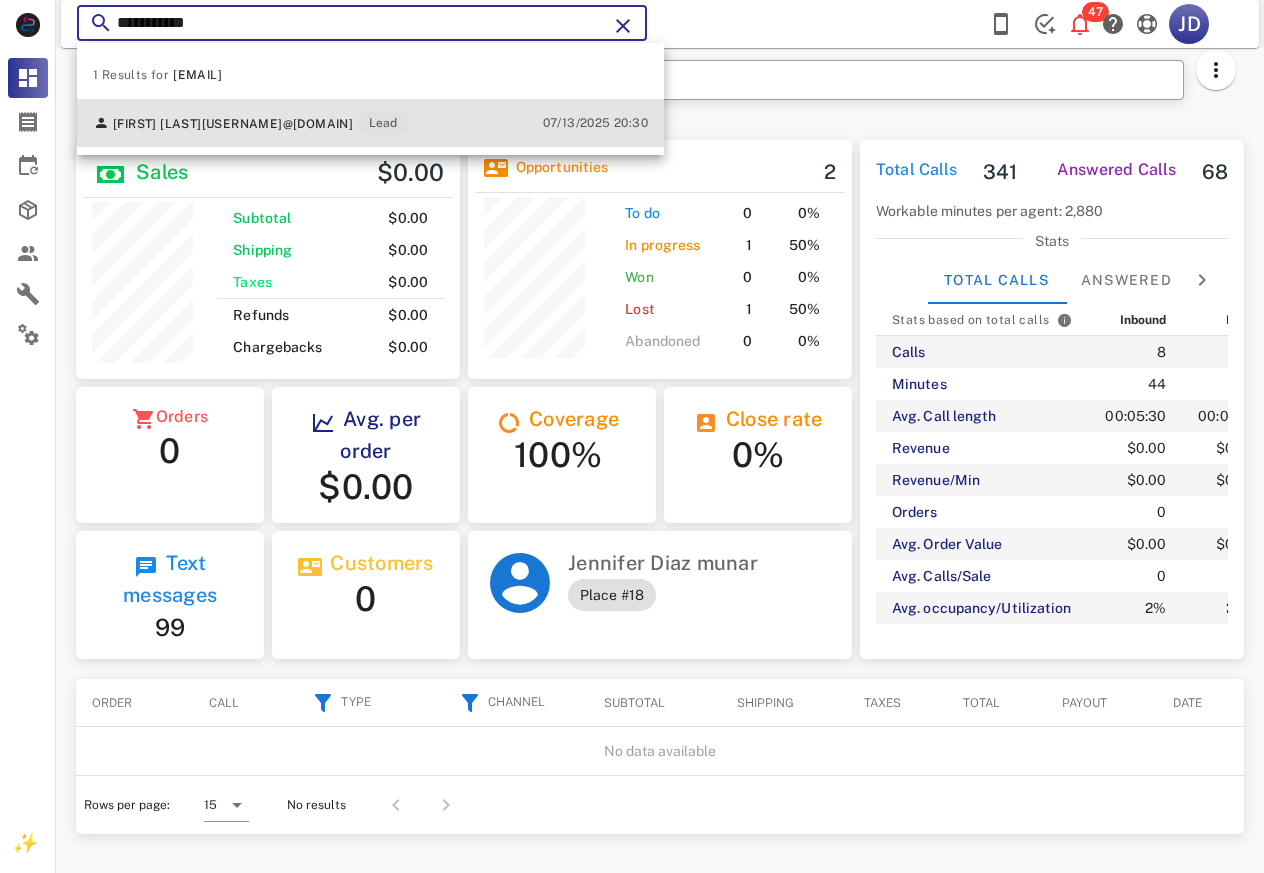 click on "[USERNAME]@[DOMAIN]" at bounding box center [278, 124] 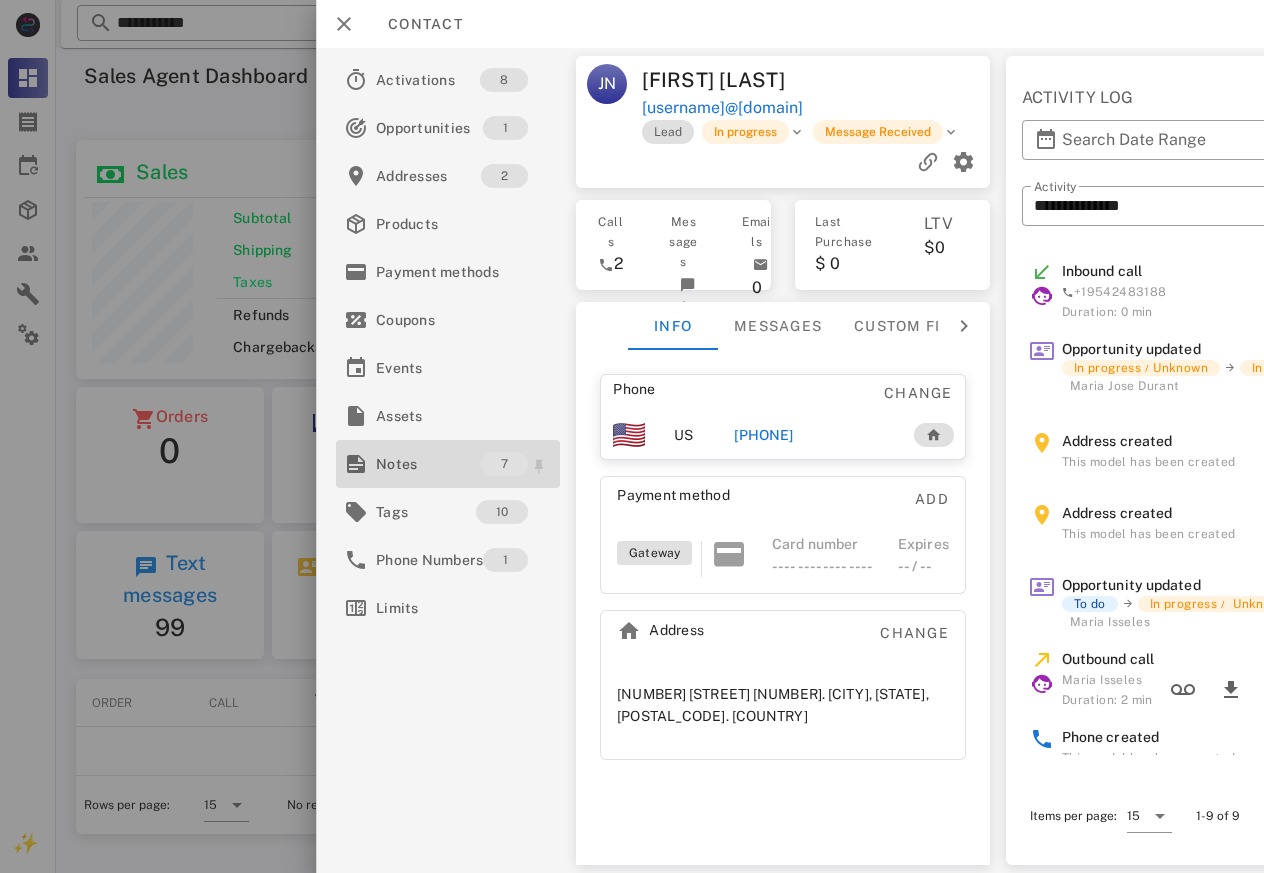 click on "Notes" at bounding box center (428, 464) 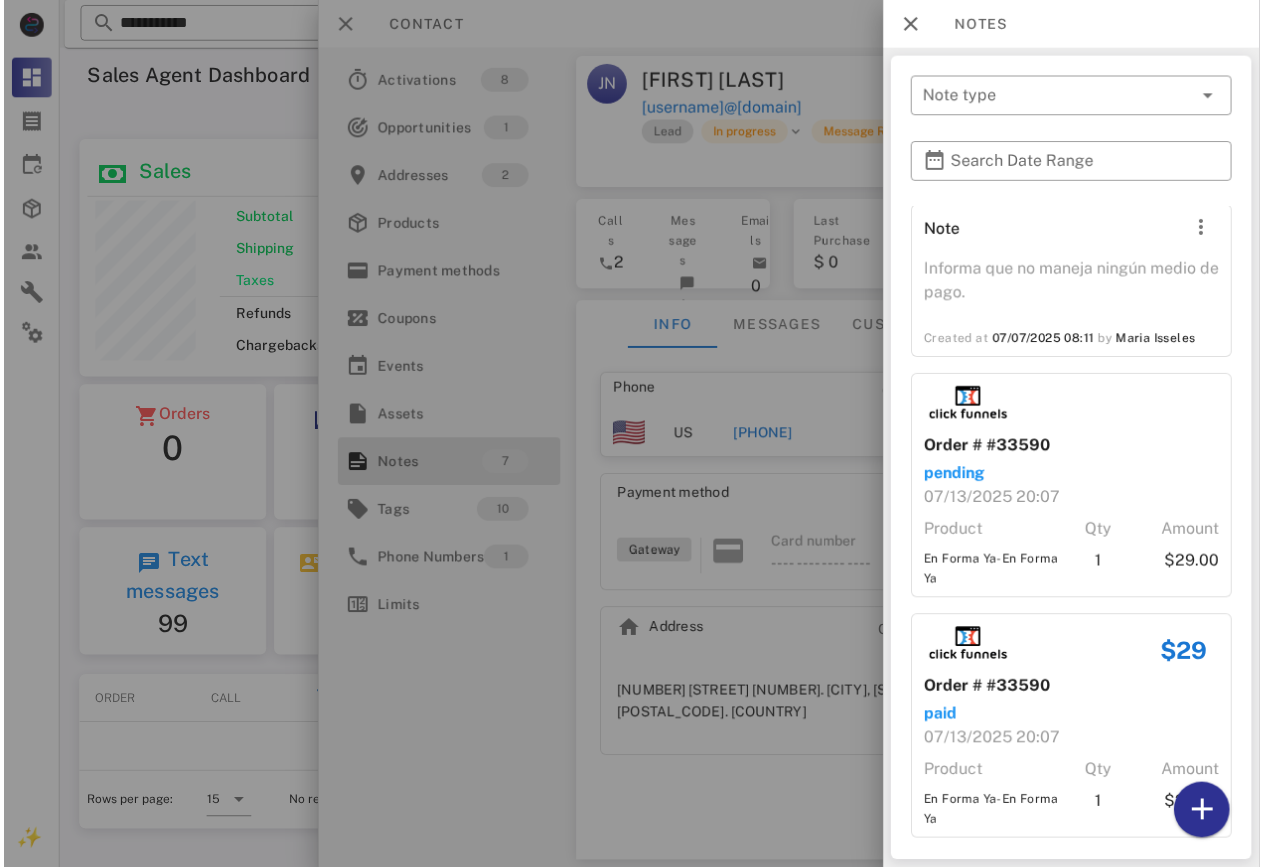 scroll, scrollTop: 0, scrollLeft: 0, axis: both 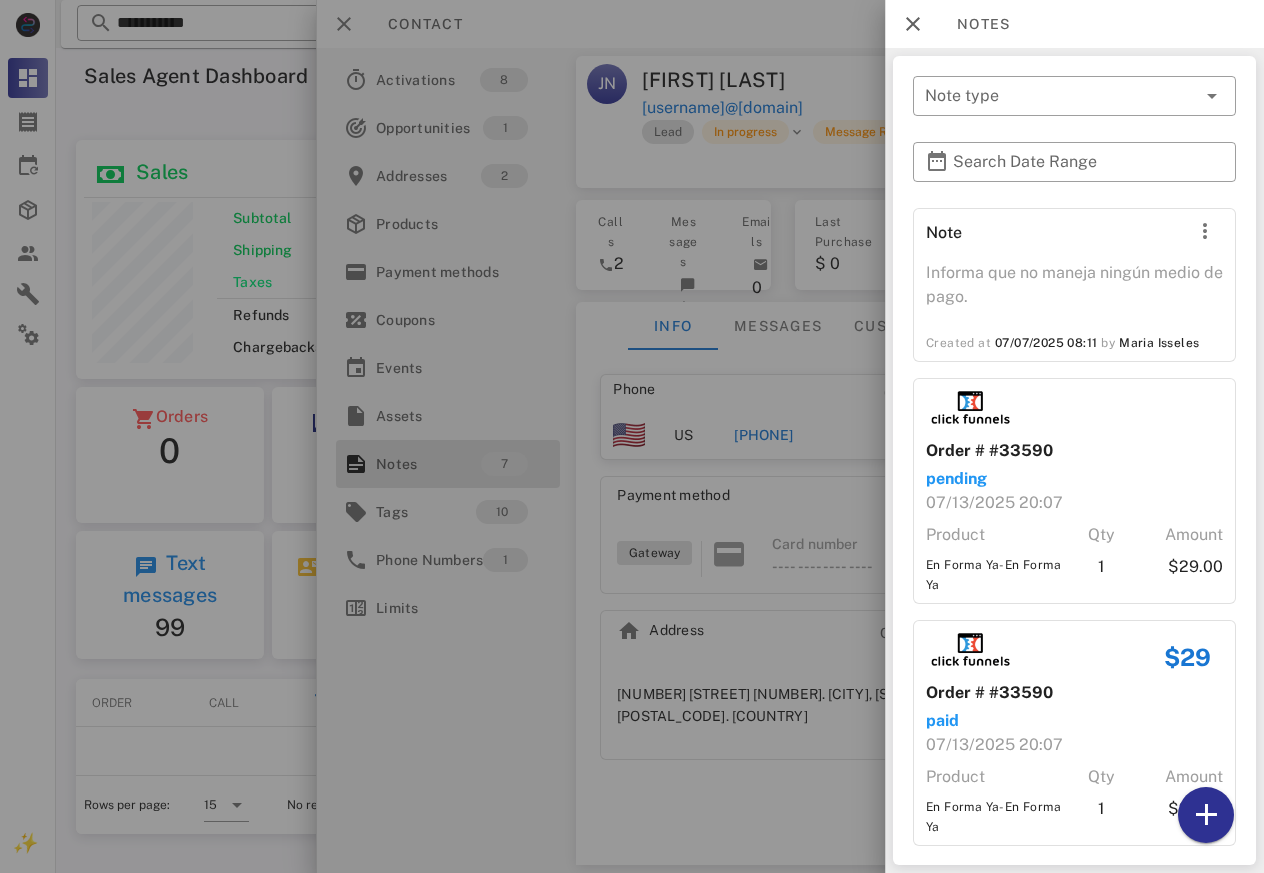 click at bounding box center [632, 436] 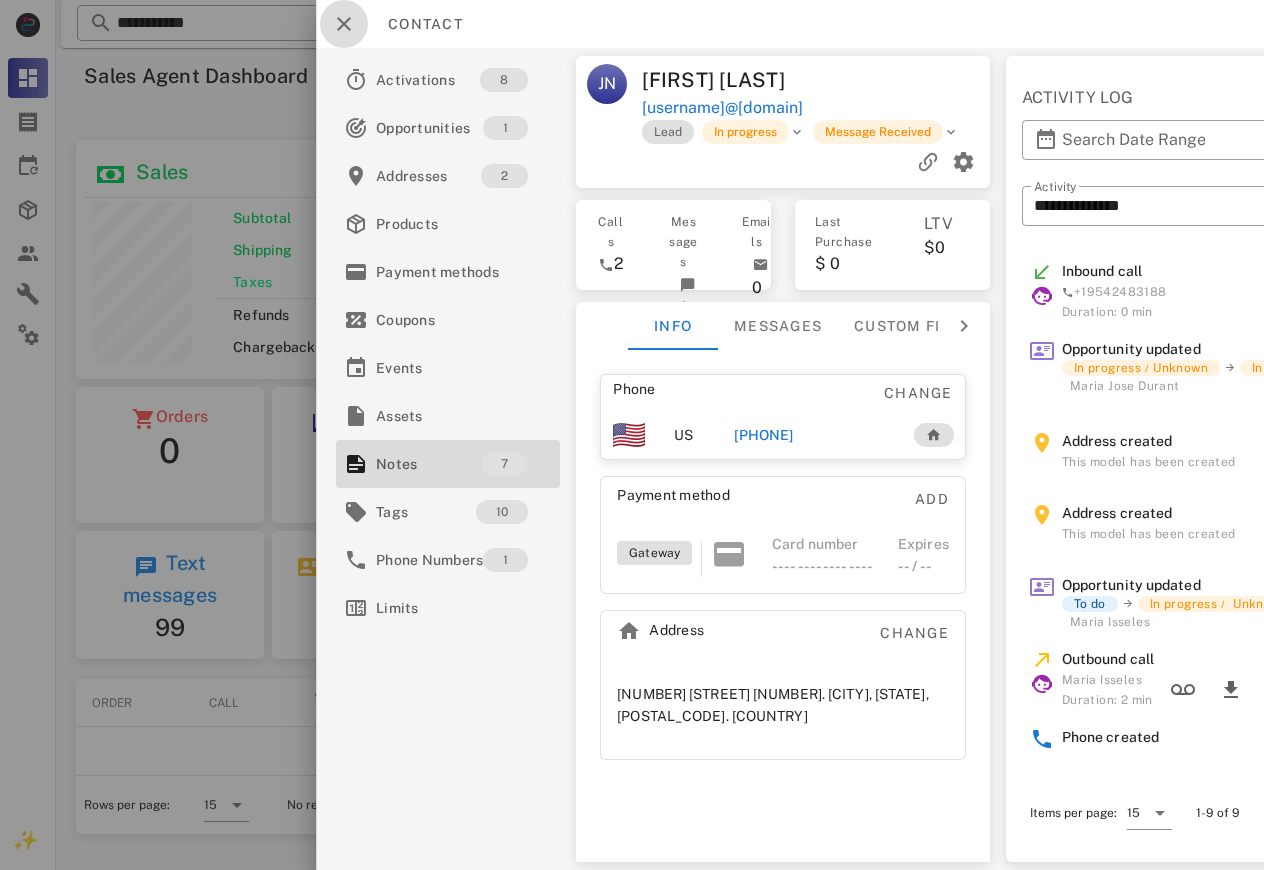 click at bounding box center [344, 24] 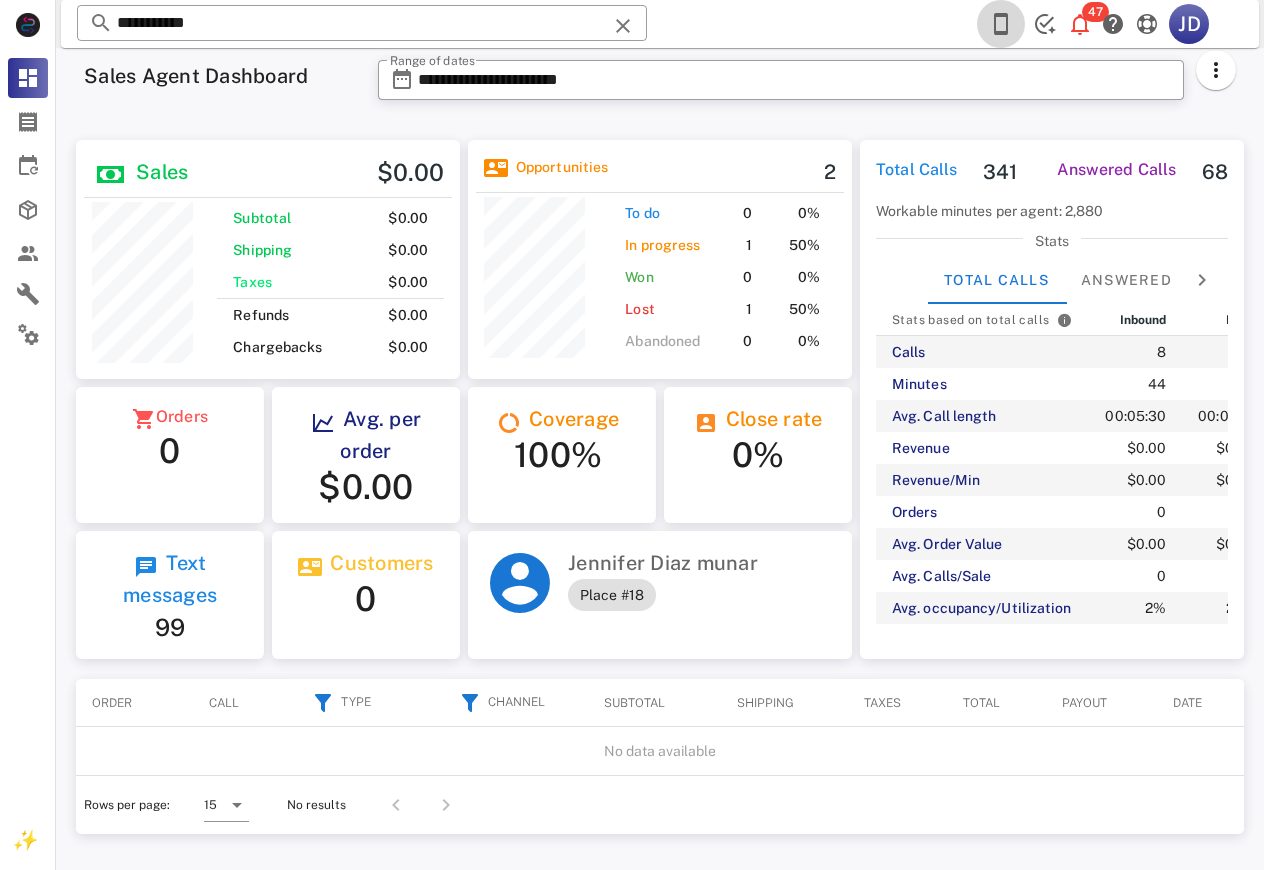 click at bounding box center (1001, 24) 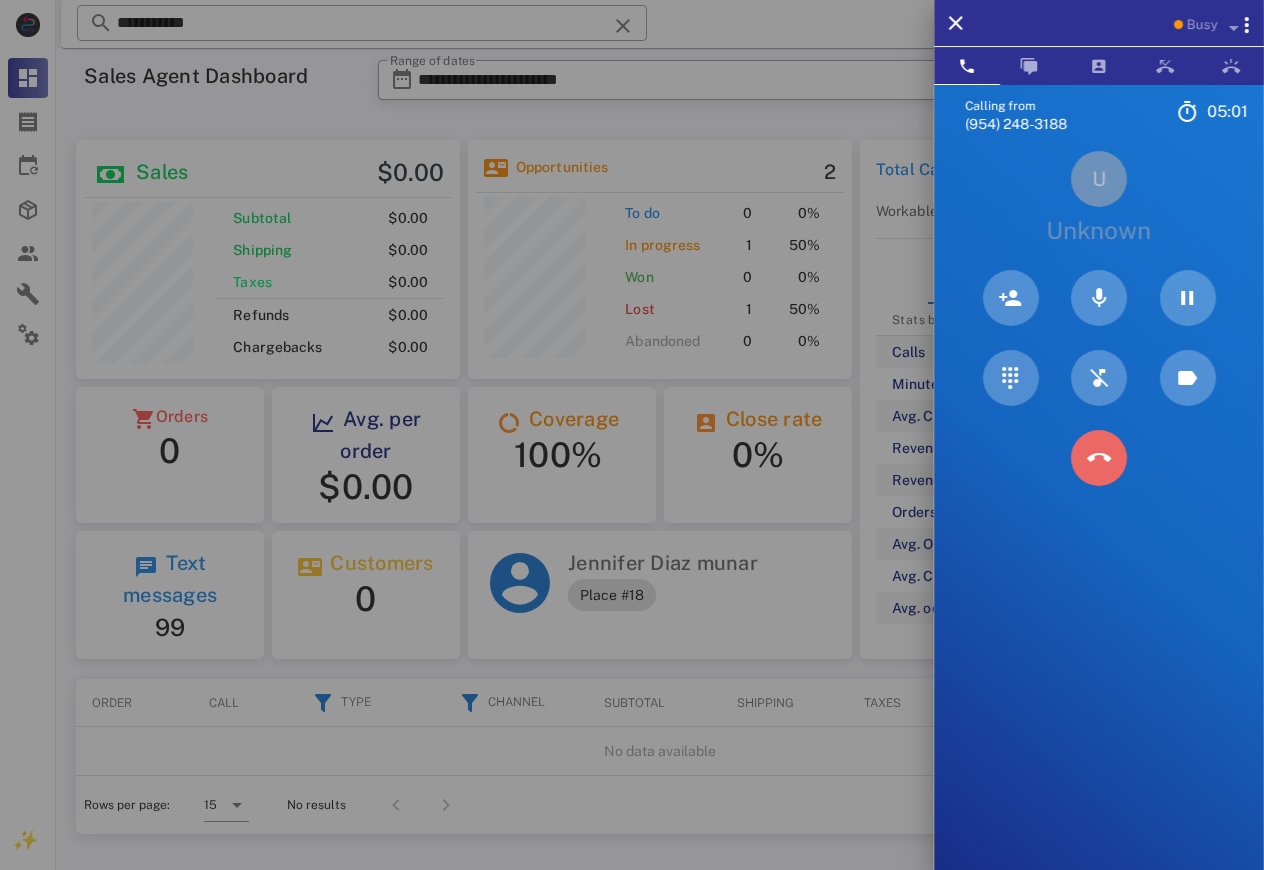 click at bounding box center (1099, 458) 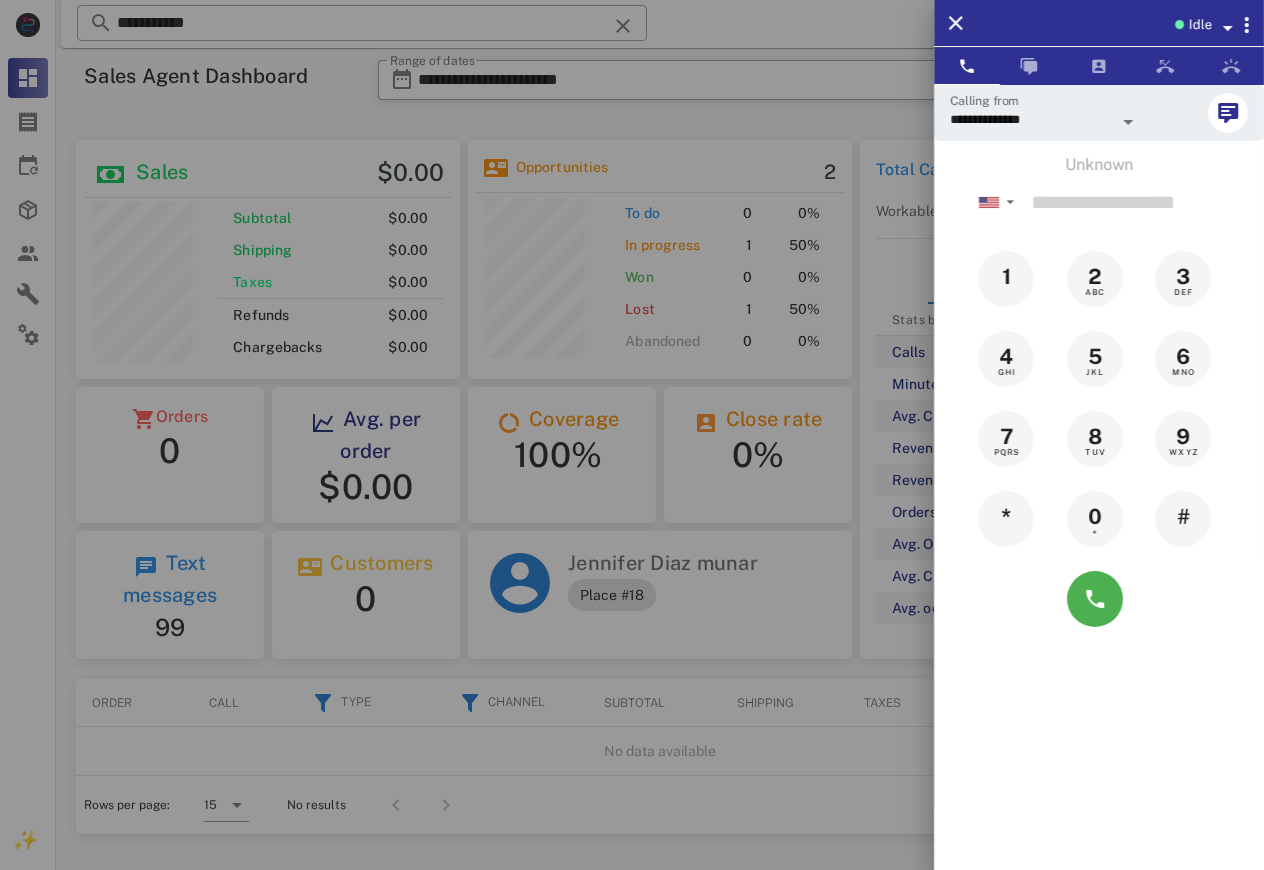 click at bounding box center (632, 435) 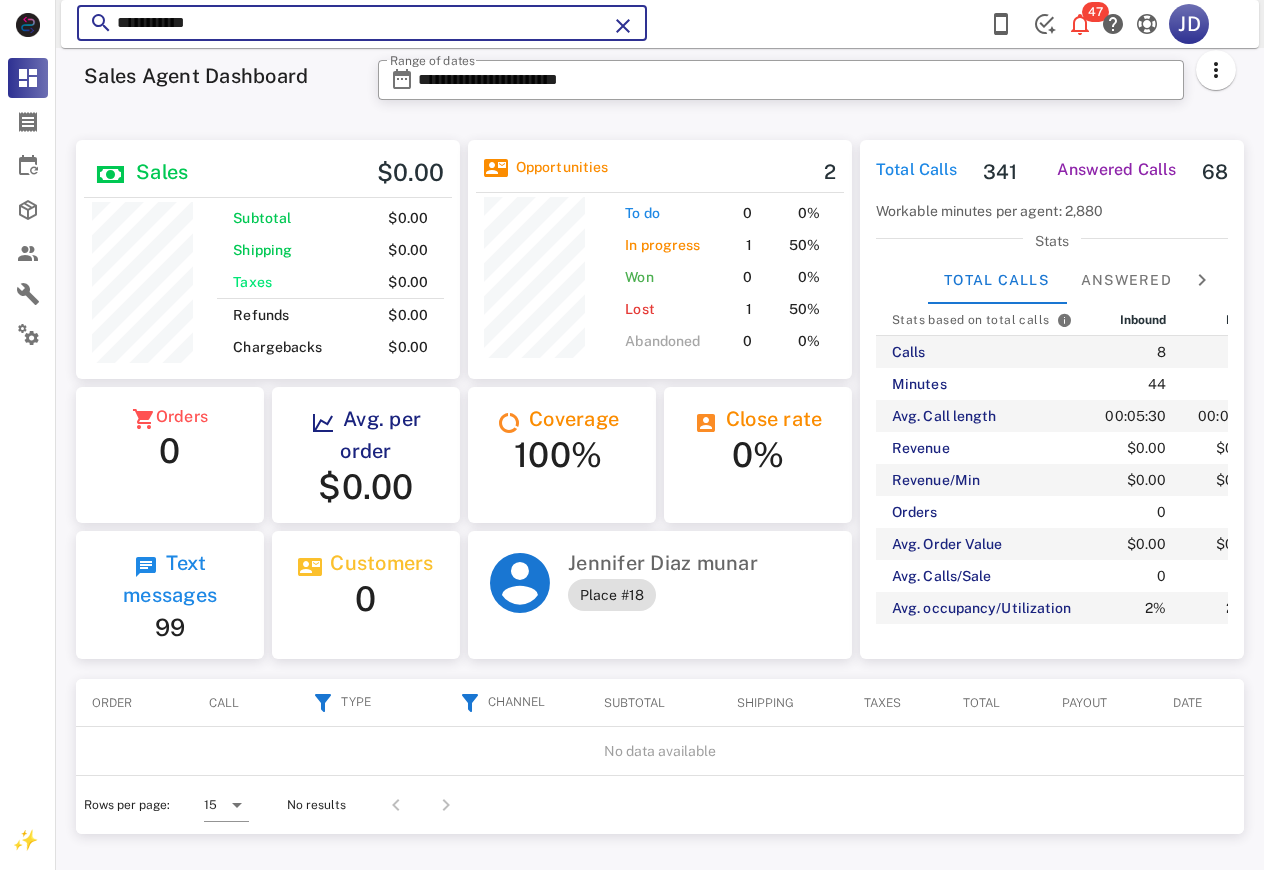 click on "**********" at bounding box center (362, 23) 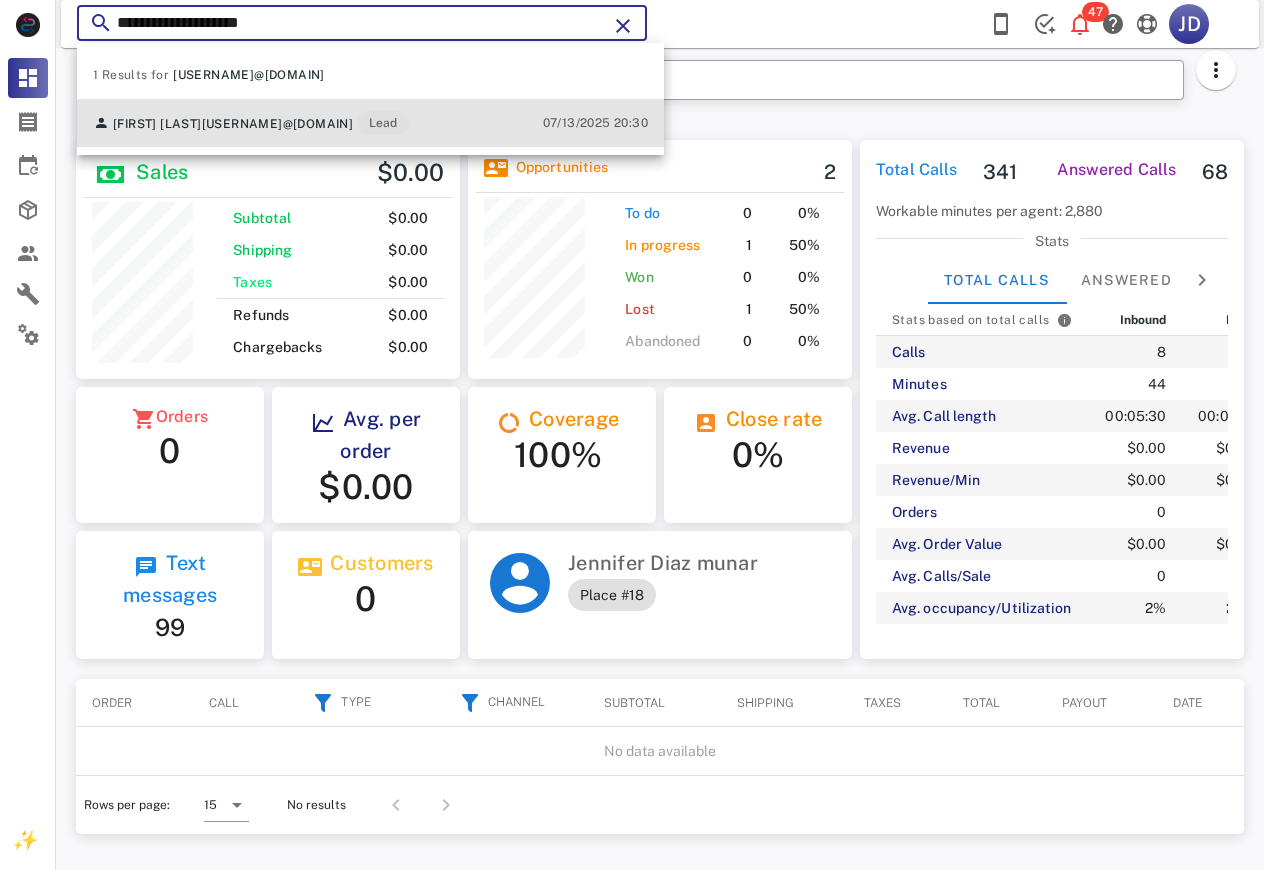 click on "[FIRST] [LAST]" at bounding box center [157, 124] 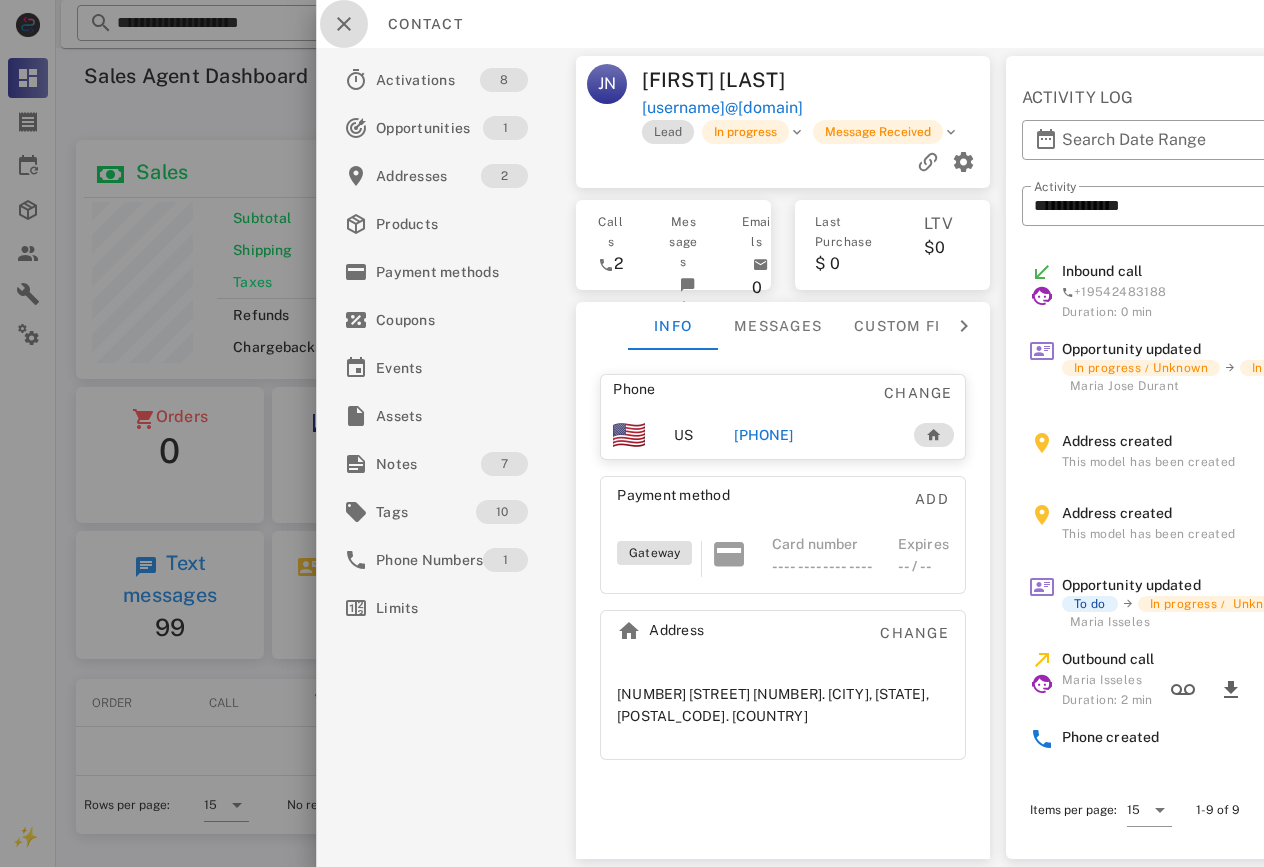 click at bounding box center [344, 24] 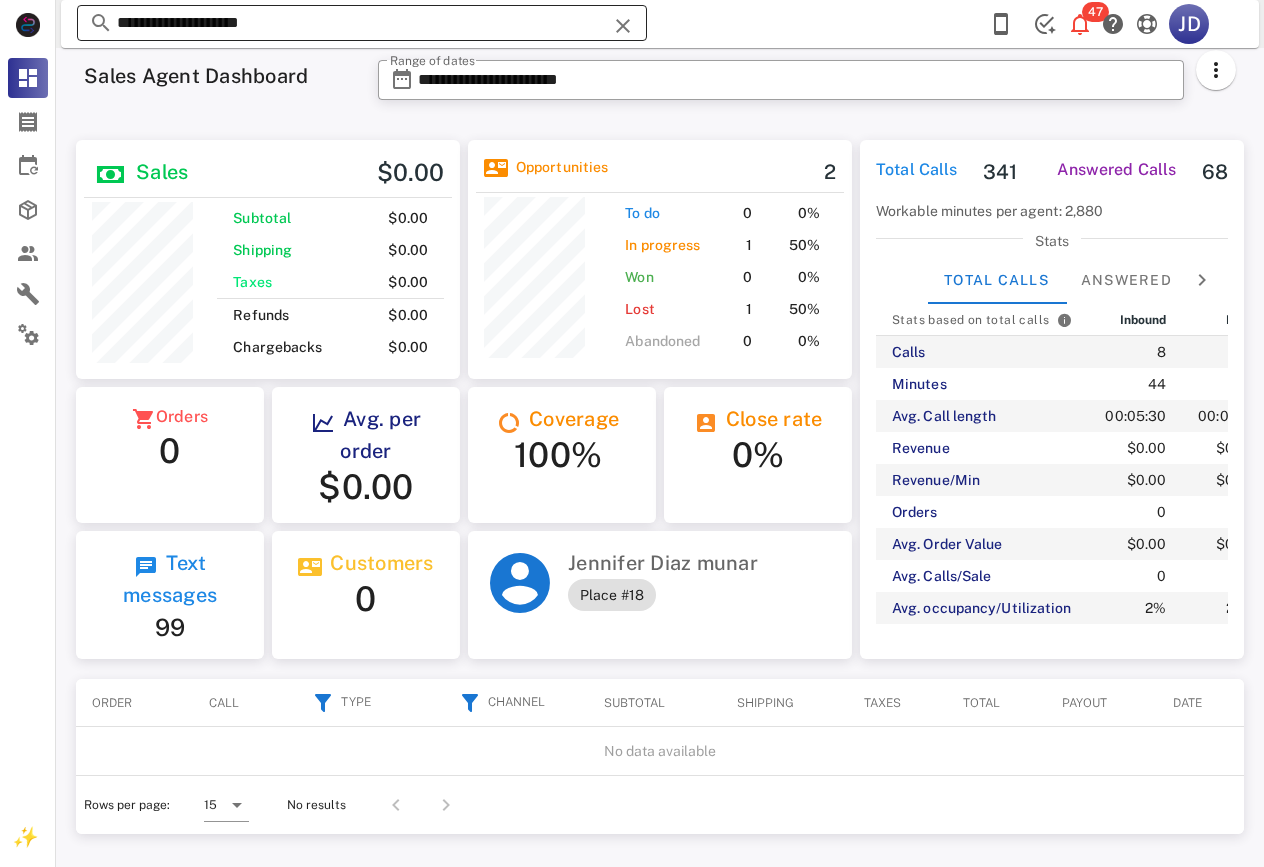 click on "**********" at bounding box center [362, 23] 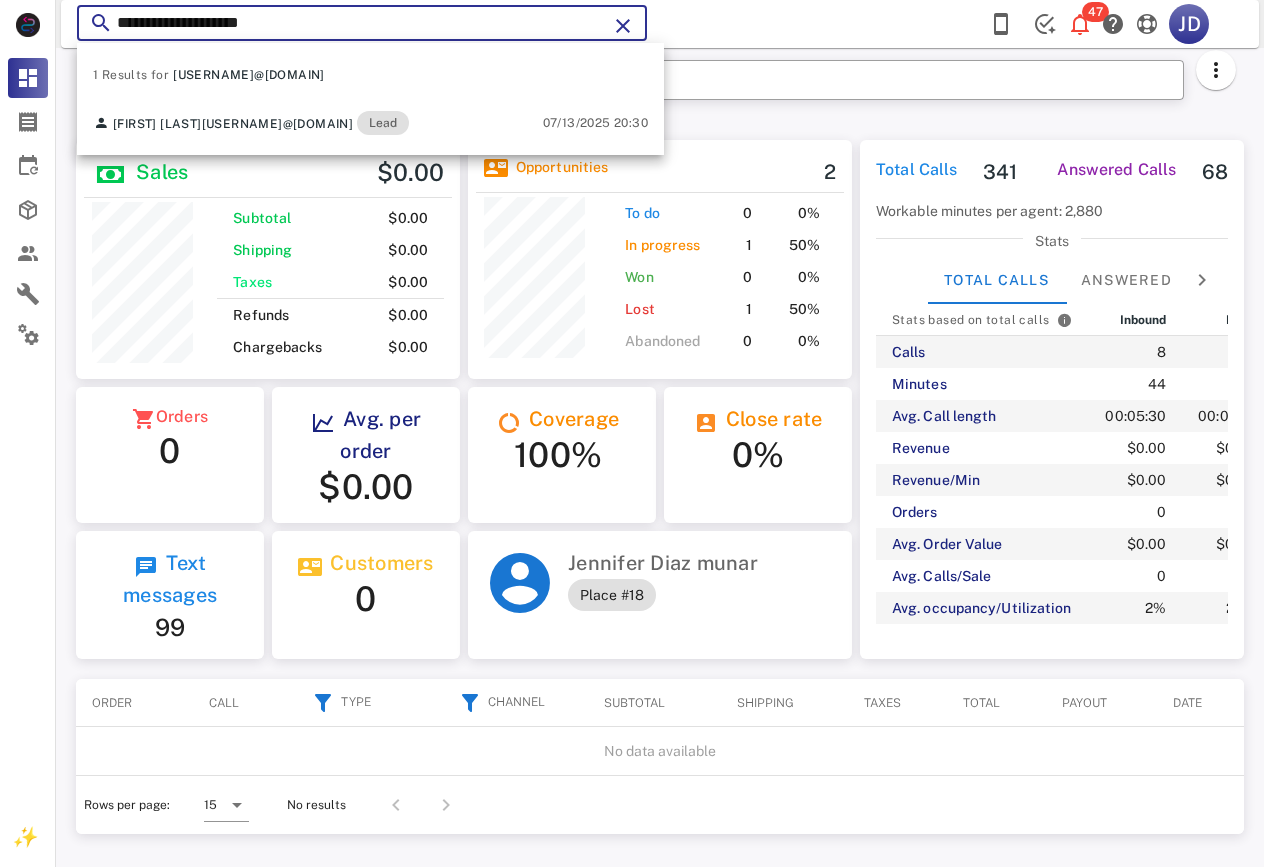 drag, startPoint x: 475, startPoint y: 28, endPoint x: 110, endPoint y: 30, distance: 365.0055 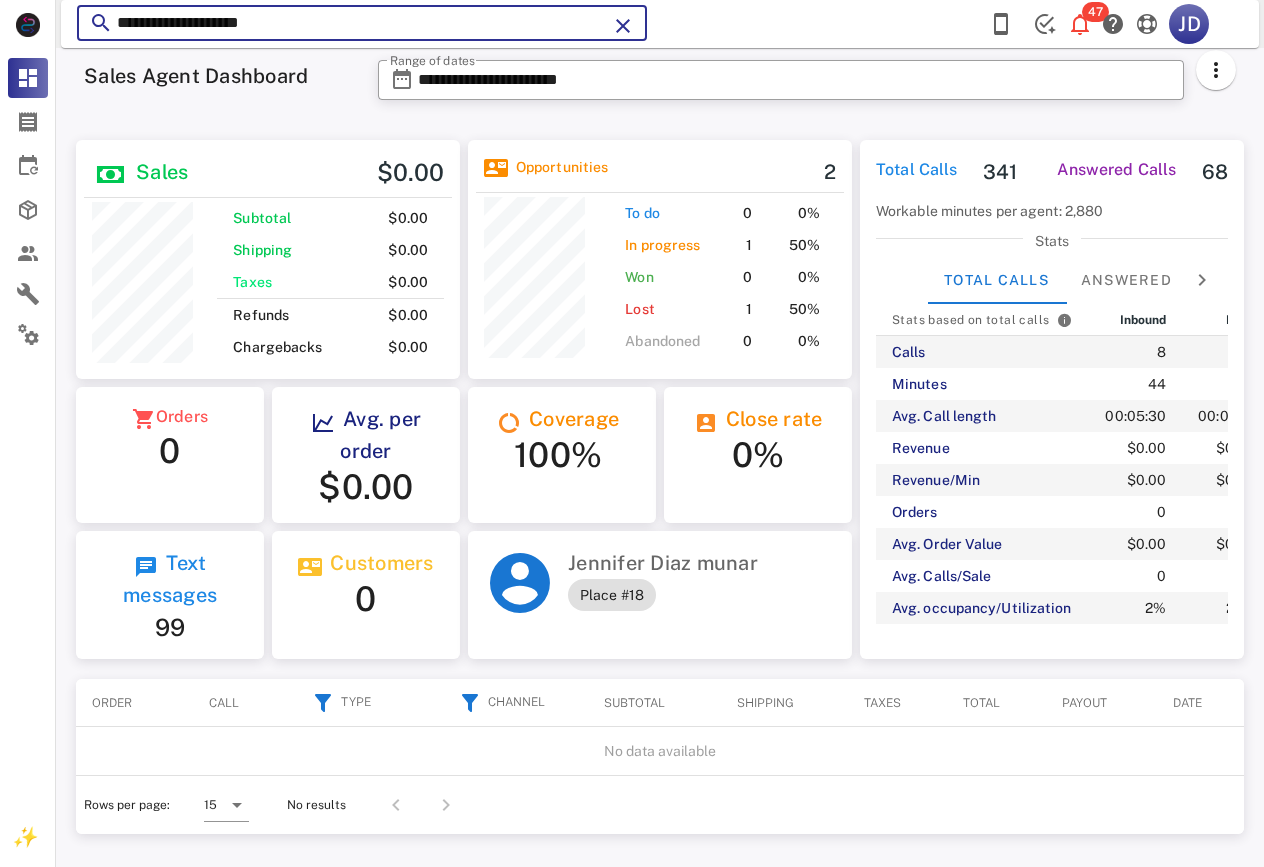 paste on "****" 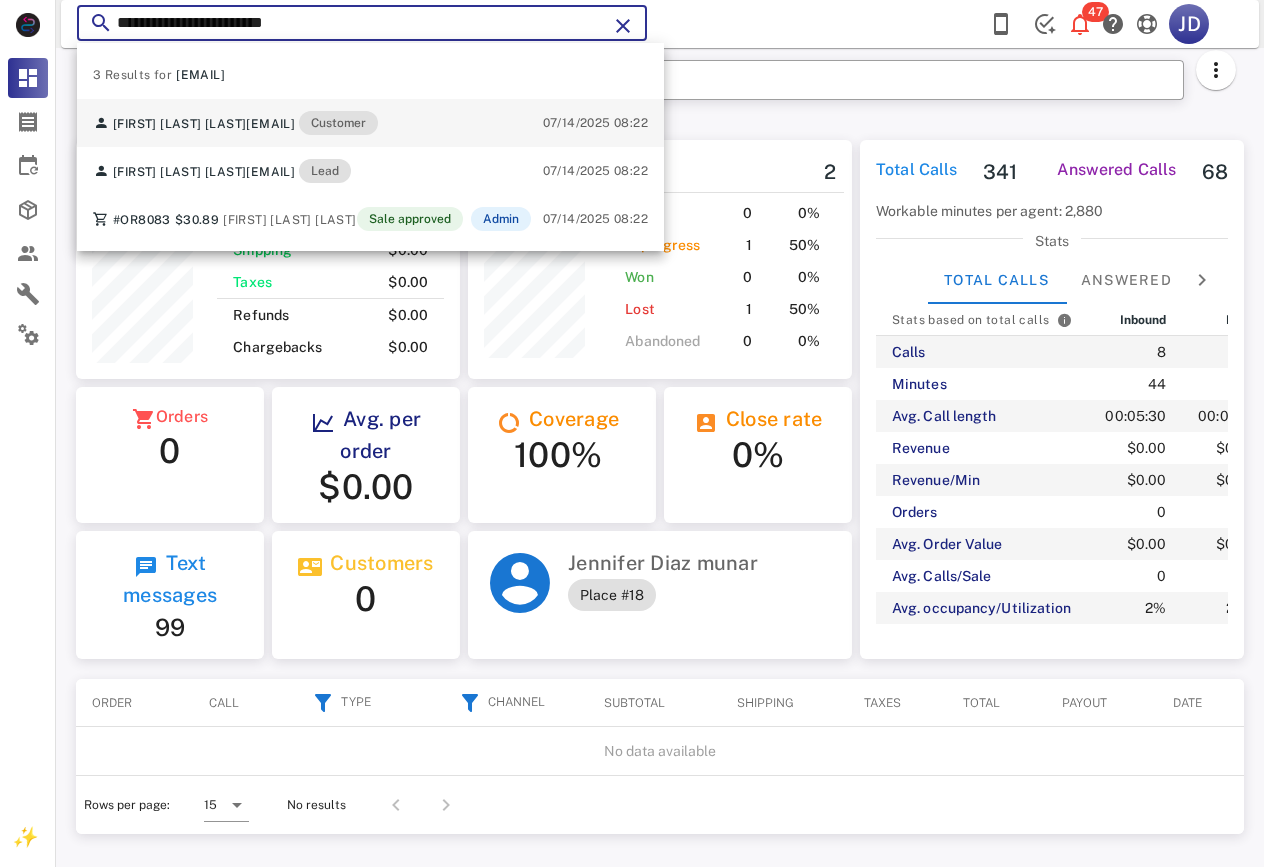 type on "**********" 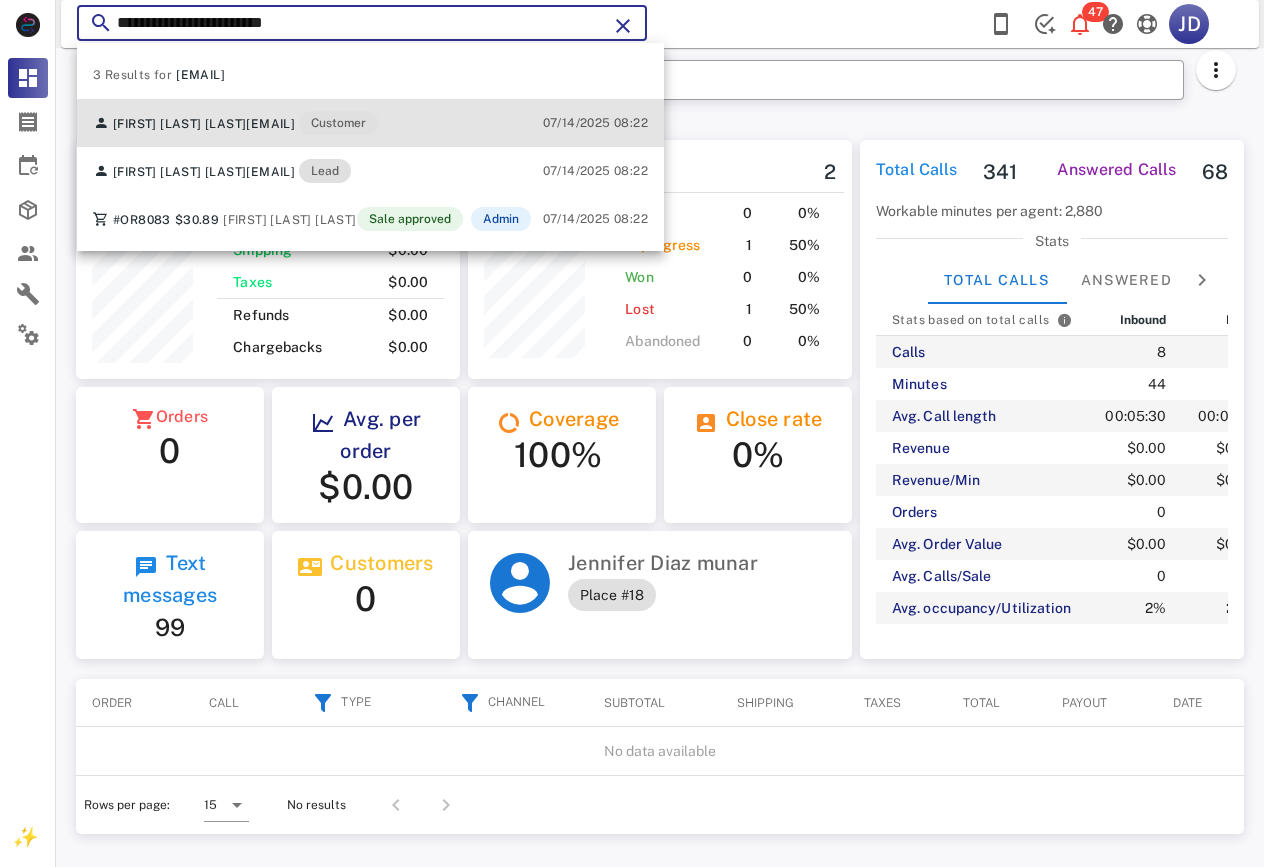 click on "[FIRST] [LAST] [LAST]" at bounding box center [179, 124] 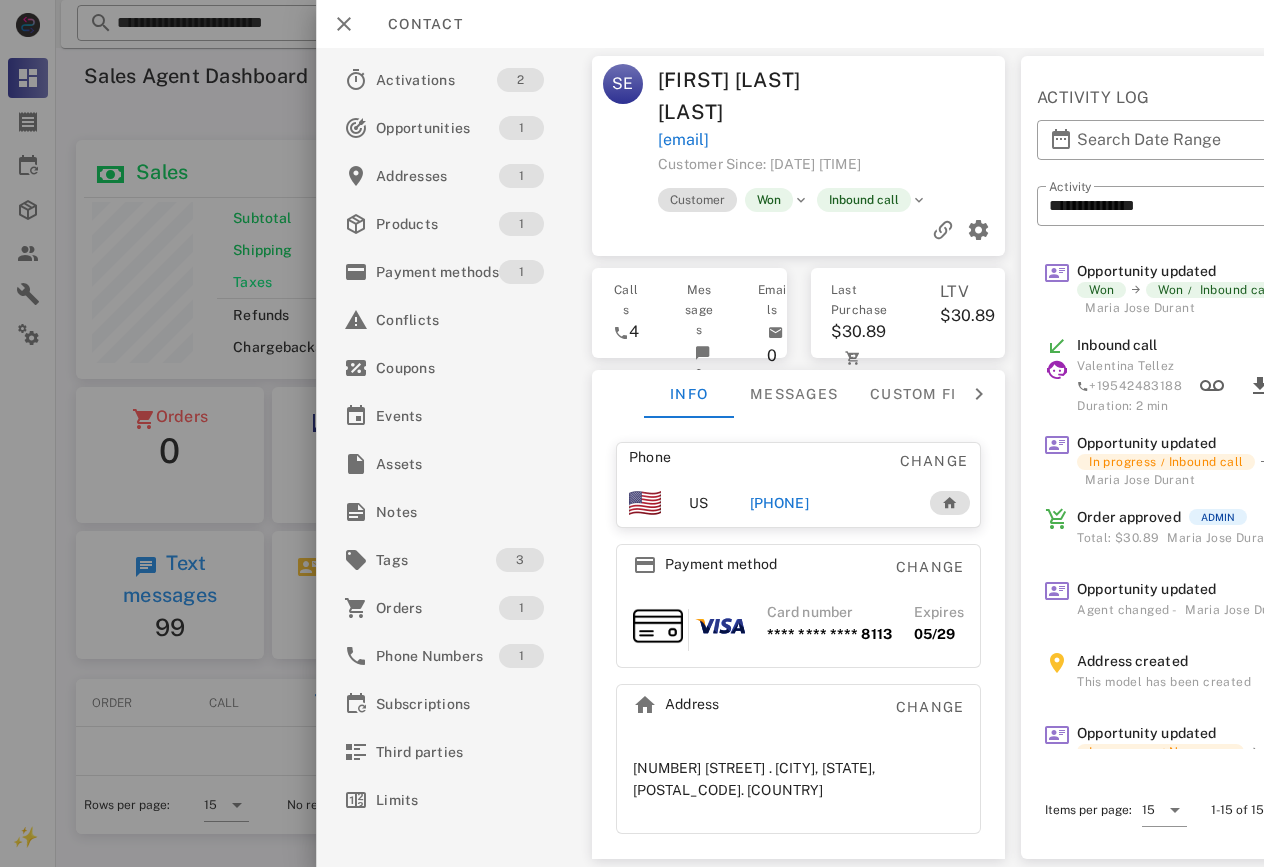 click on "[PHONE]" at bounding box center [779, 503] 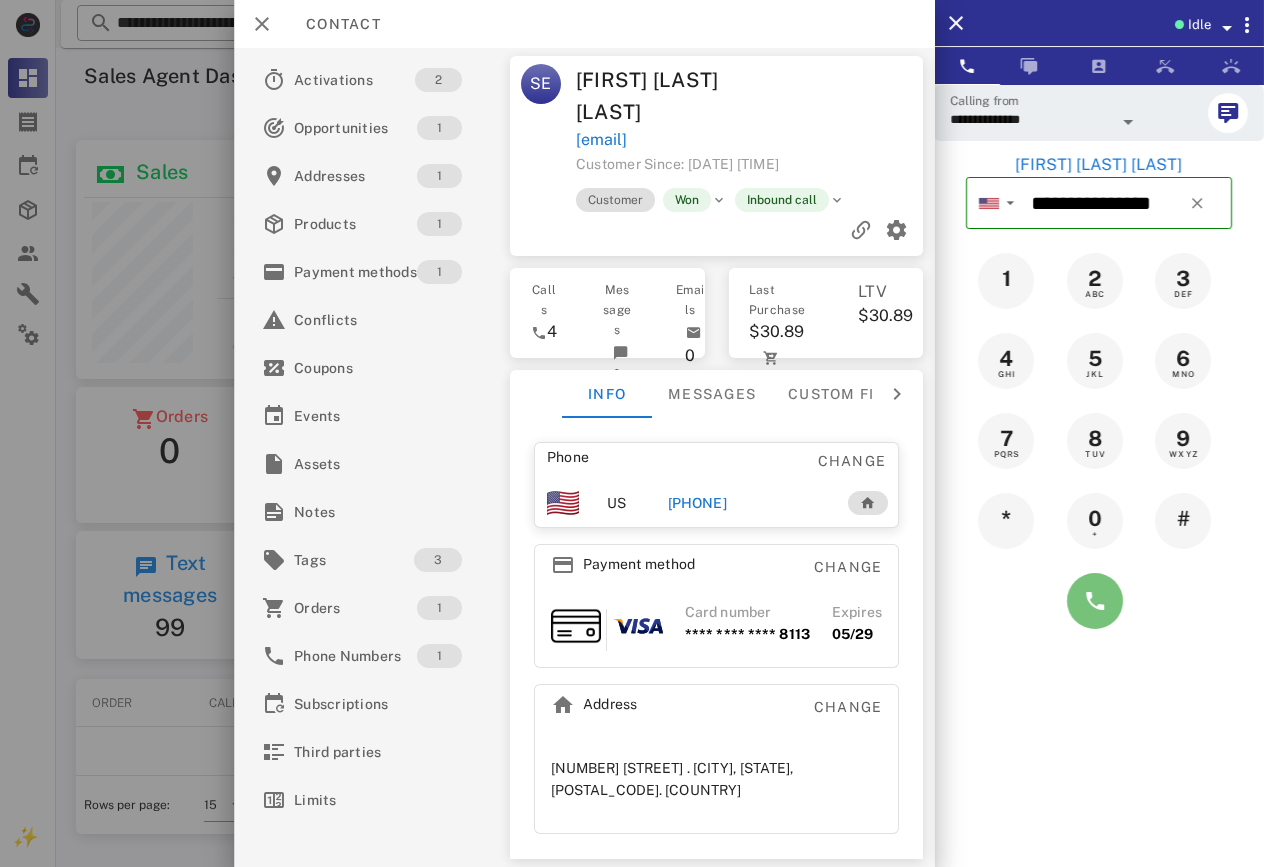 click at bounding box center (1095, 601) 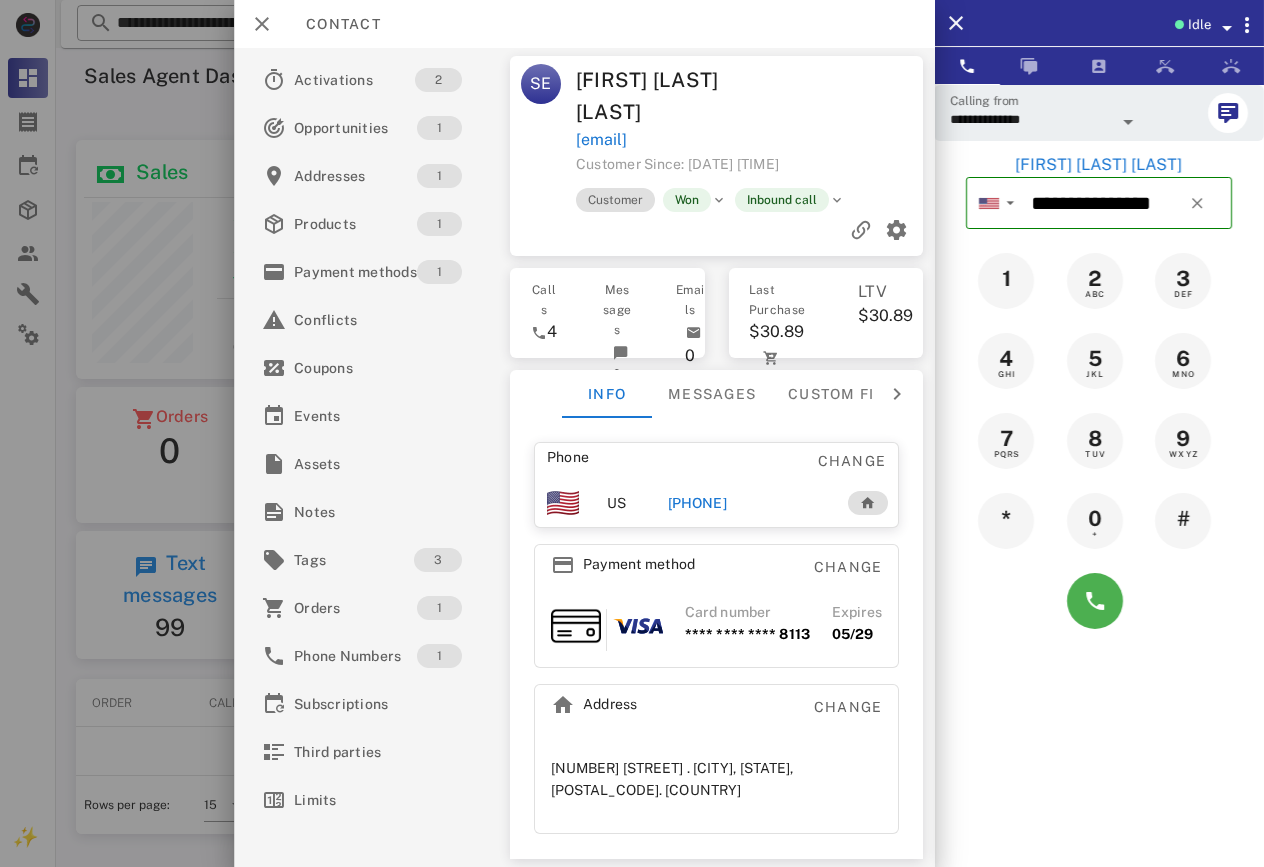 type 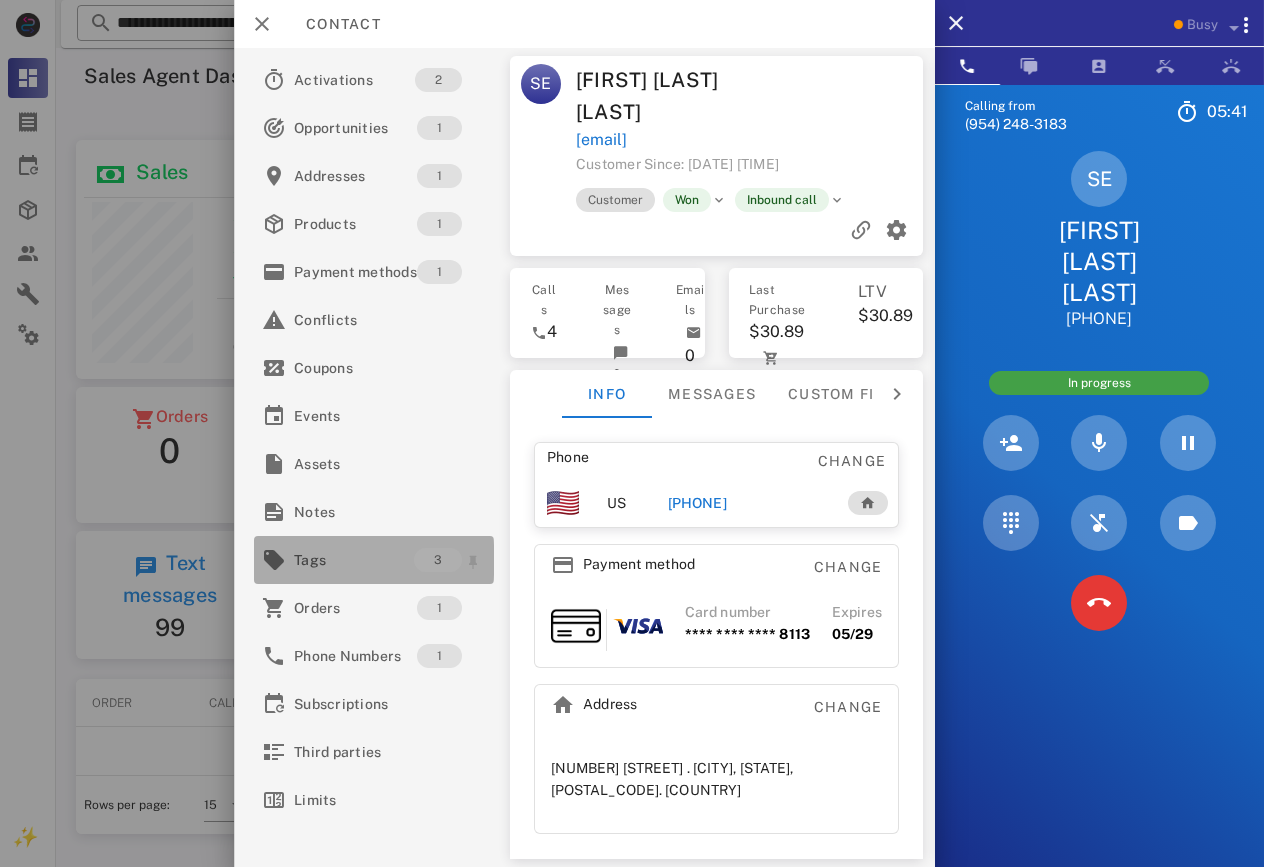 click on "Tags" at bounding box center [354, 560] 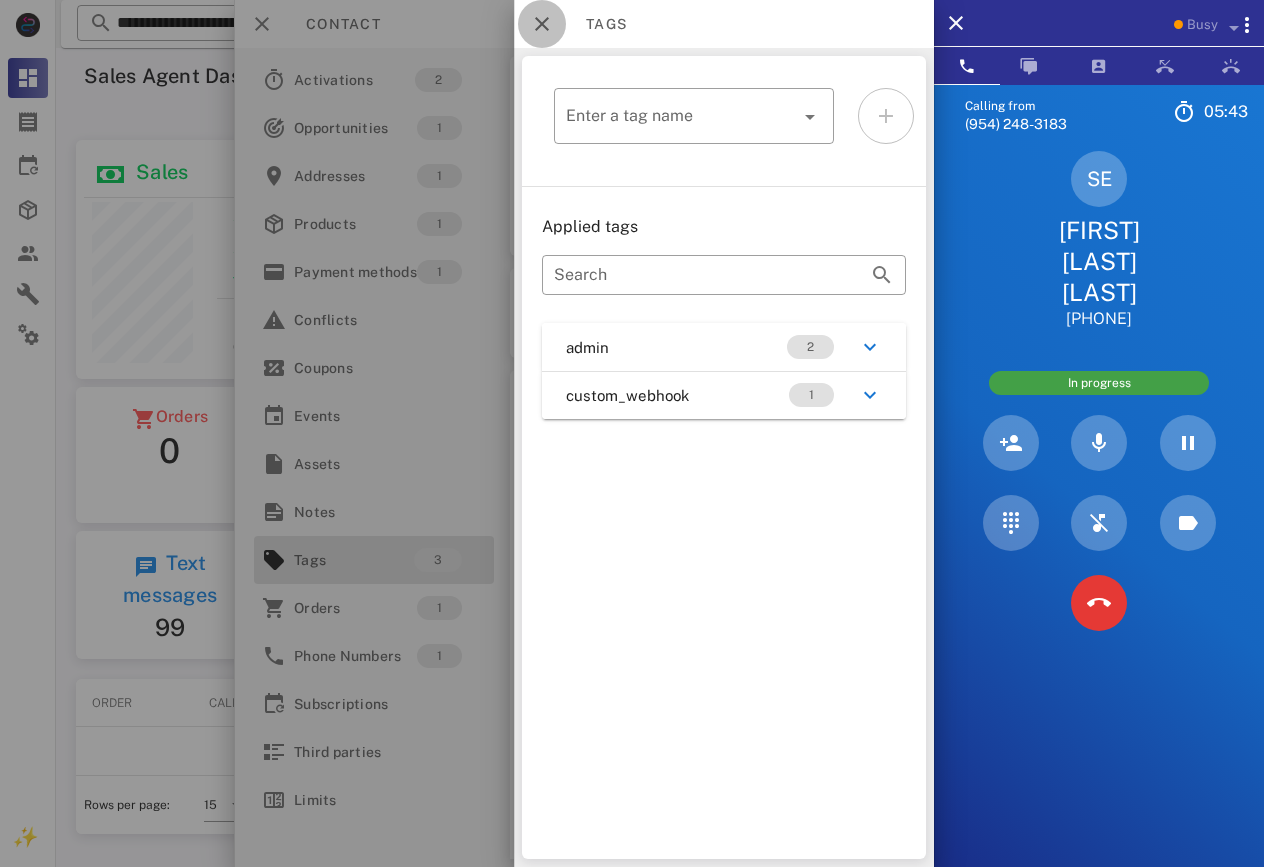 click at bounding box center [542, 24] 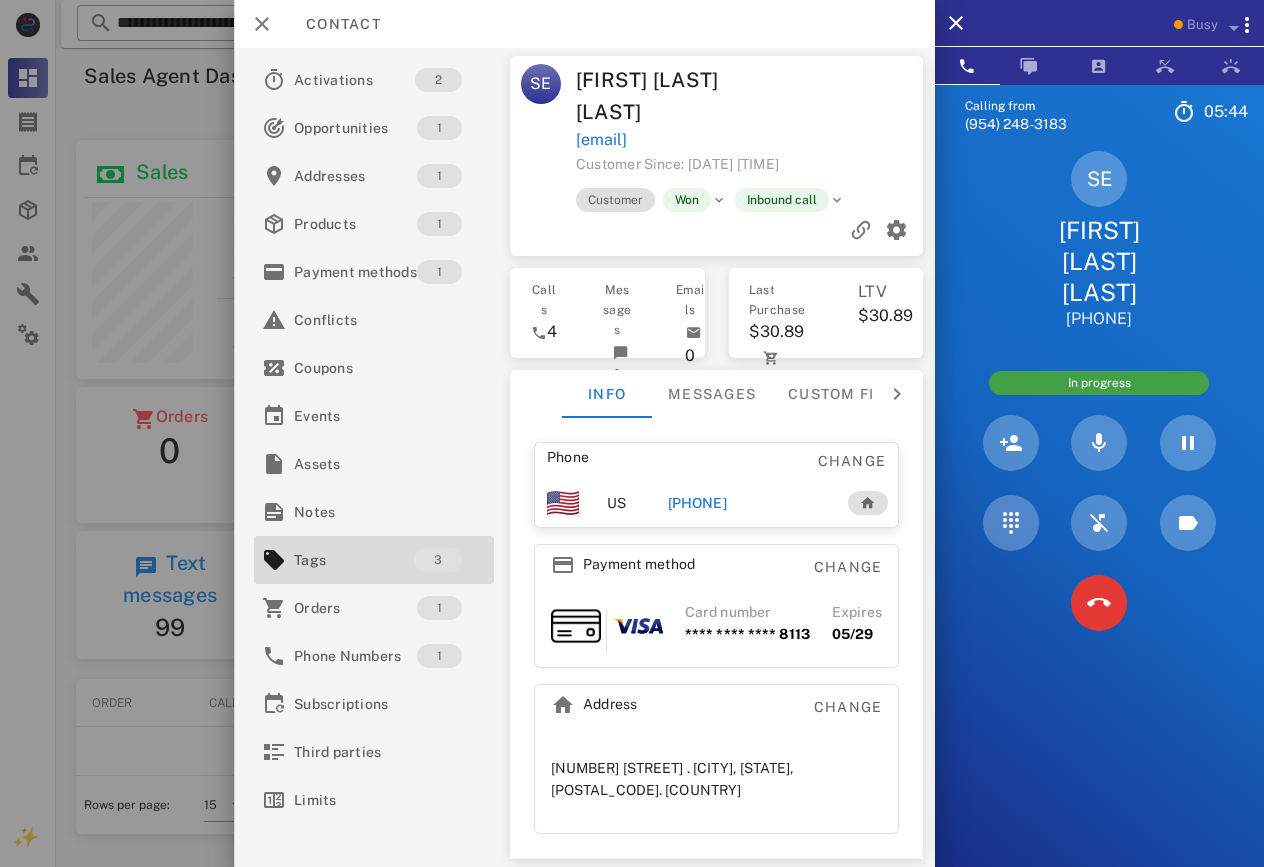 drag, startPoint x: 798, startPoint y: 142, endPoint x: 573, endPoint y: 140, distance: 225.0089 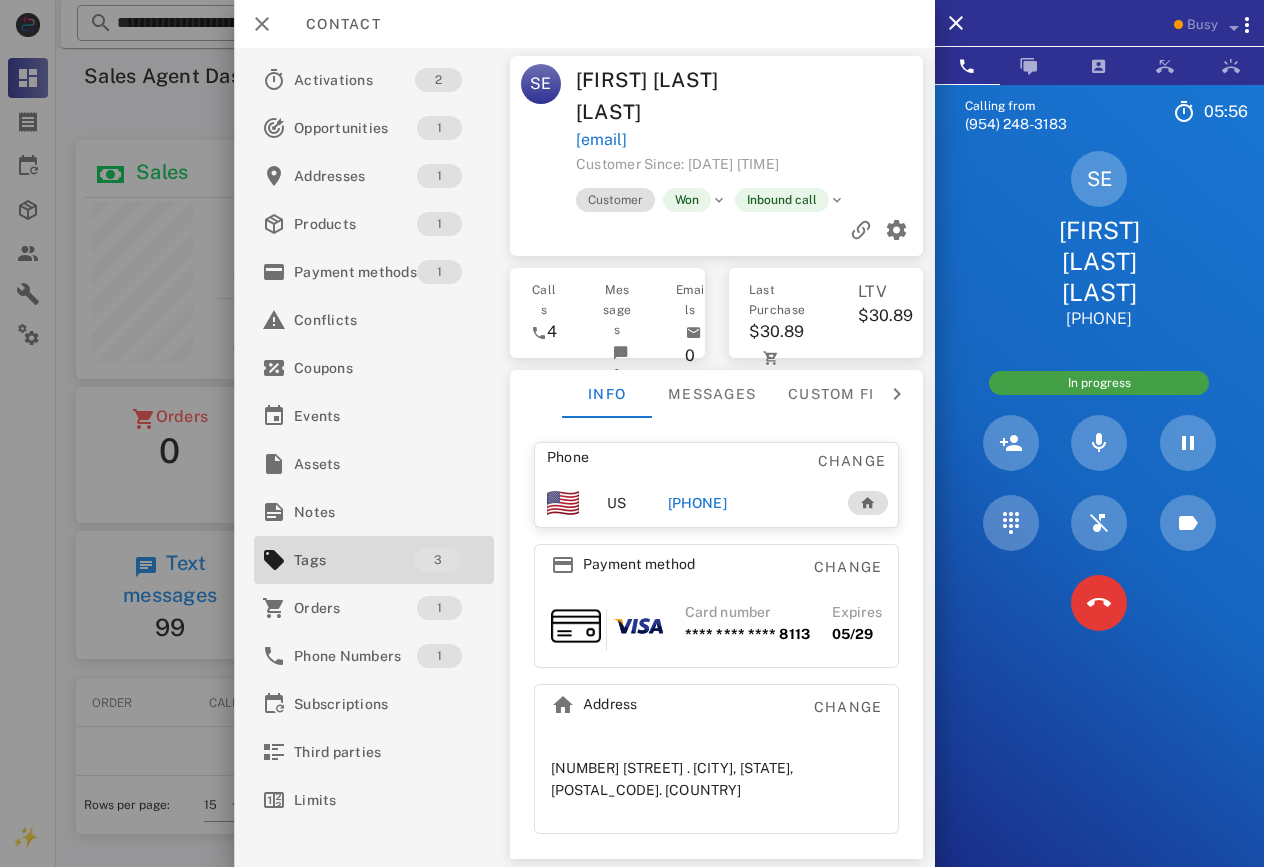 drag, startPoint x: 789, startPoint y: 104, endPoint x: 821, endPoint y: 154, distance: 59.36329 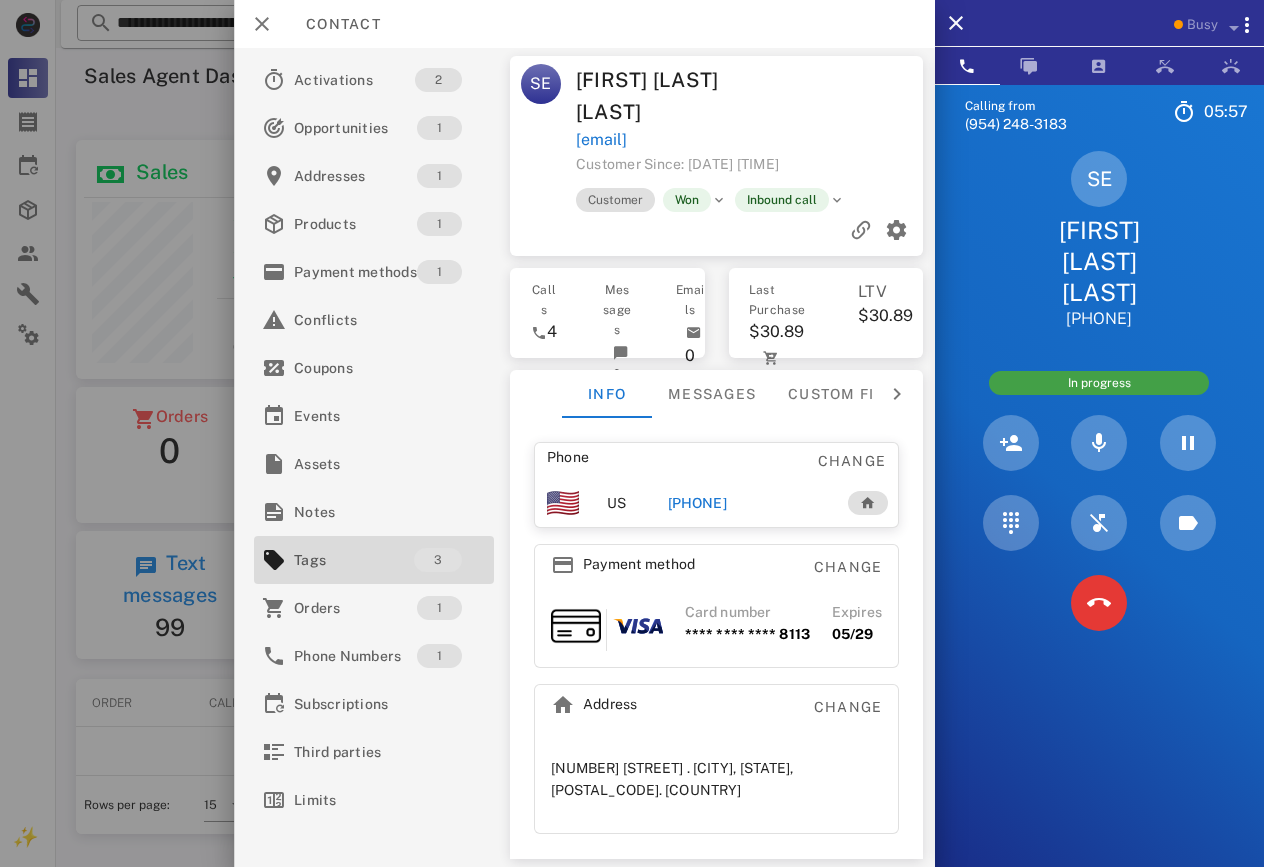 click at bounding box center (839, 96) 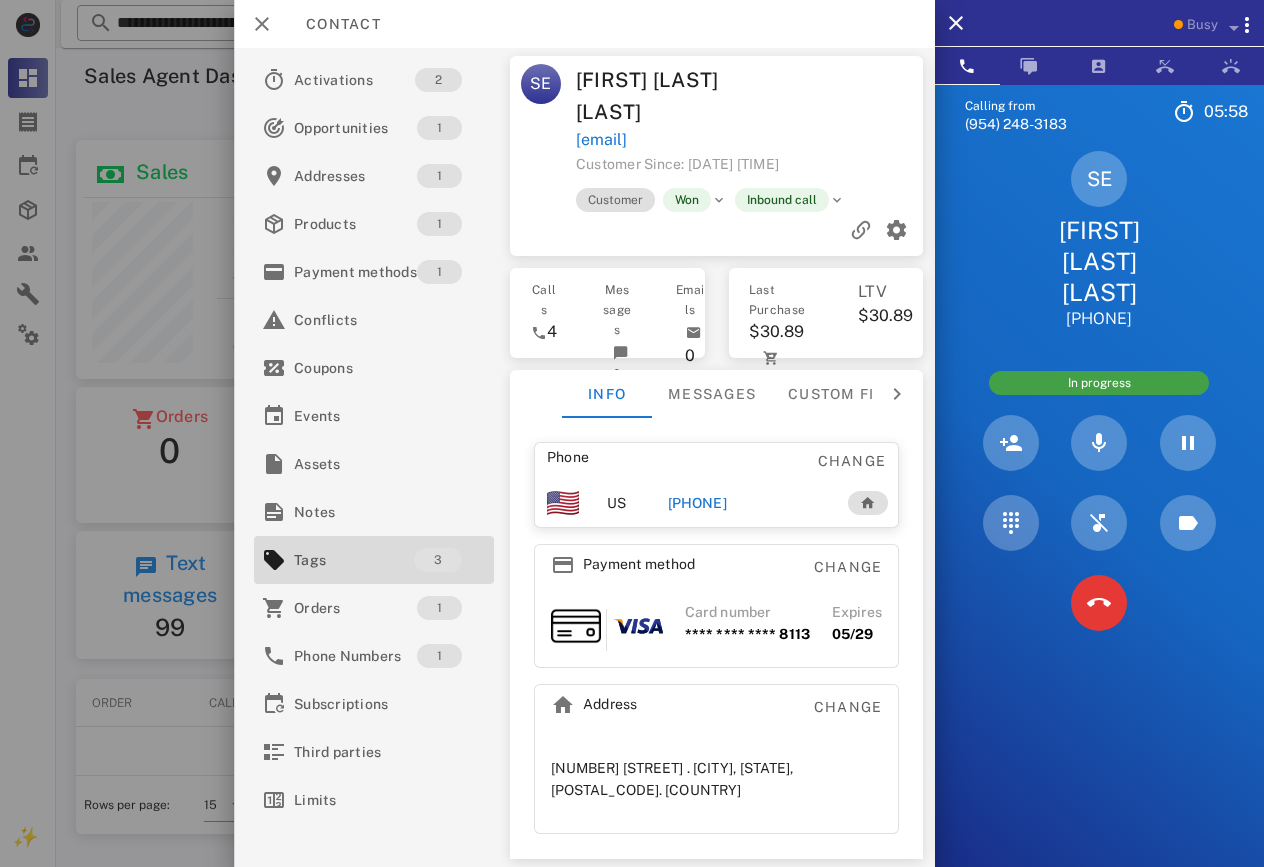 click on "SE" at bounding box center (540, 108) 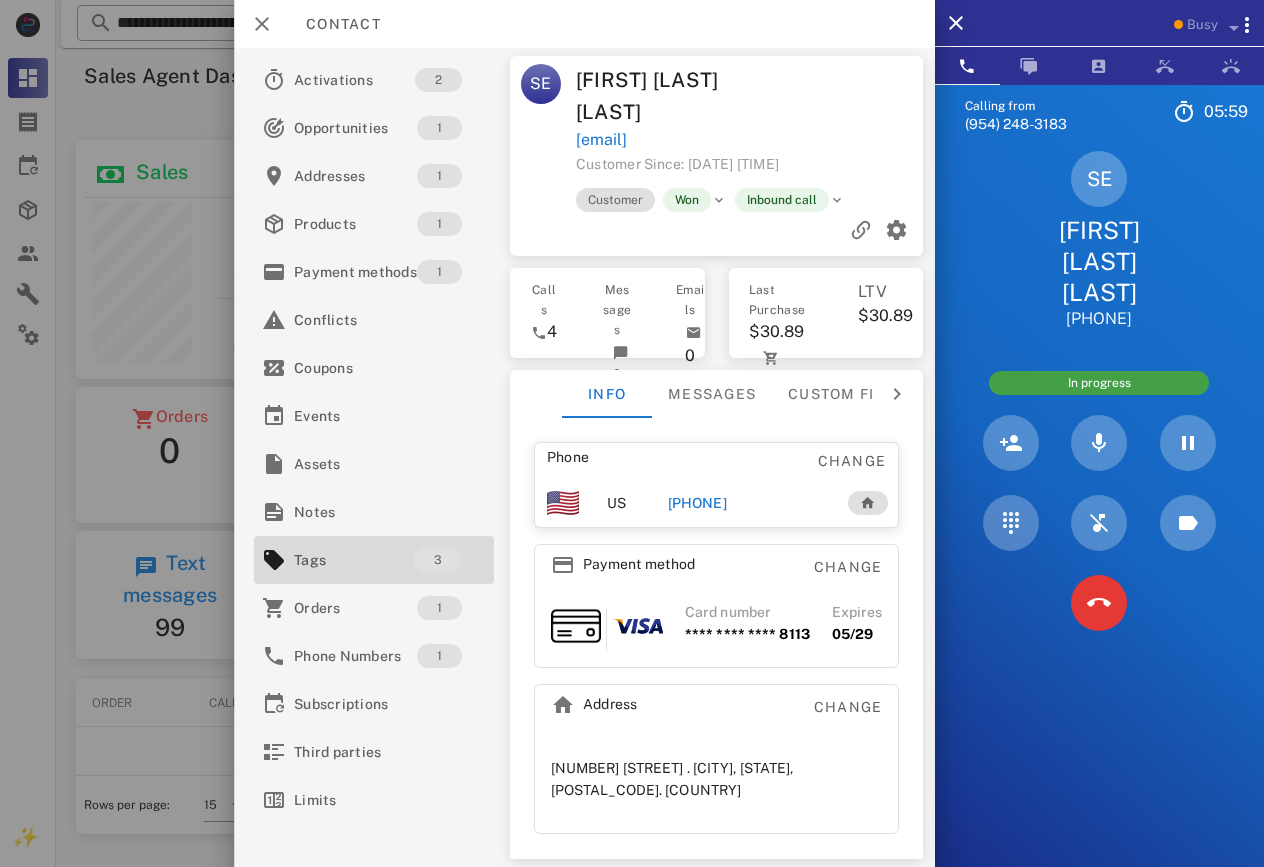 click on "[EMAIL]" at bounding box center [750, 140] 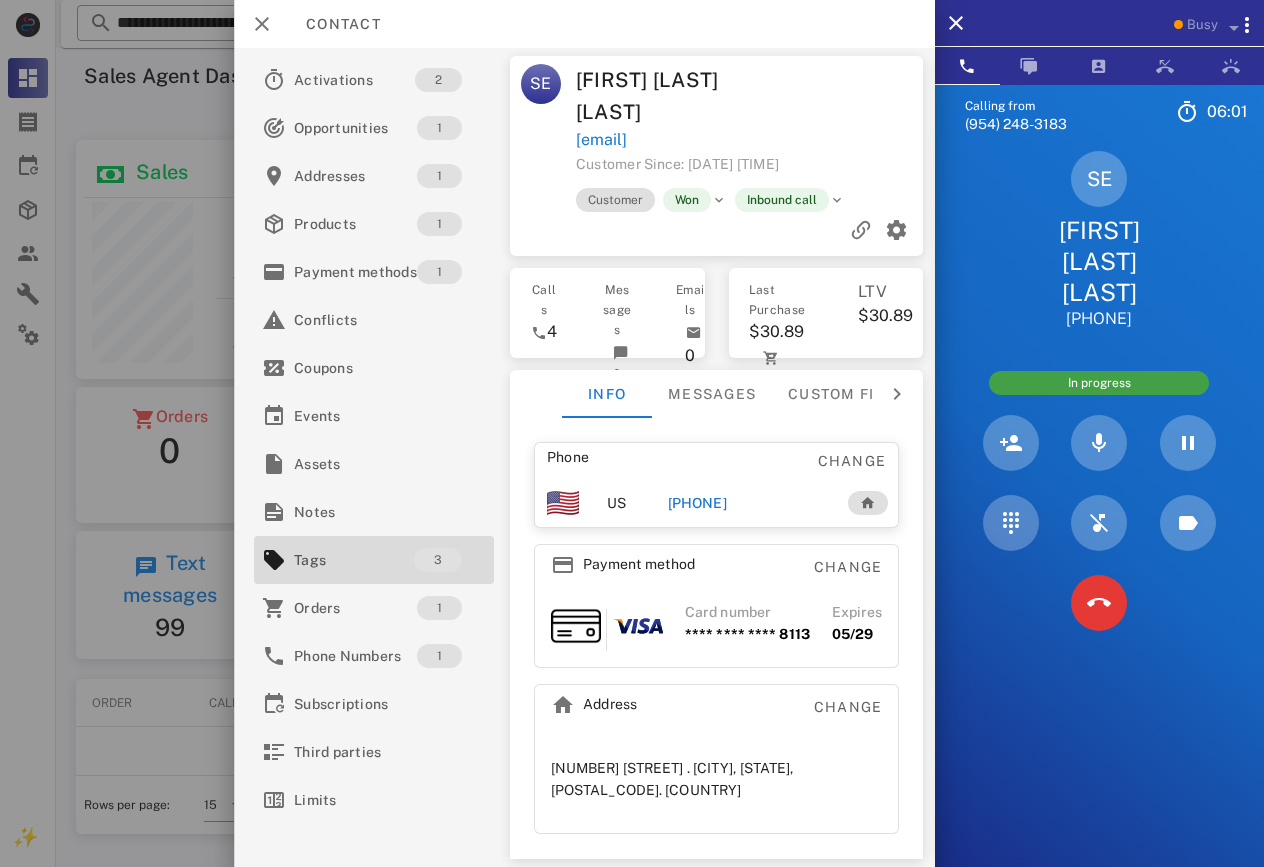 drag, startPoint x: 570, startPoint y: 136, endPoint x: 803, endPoint y: 134, distance: 233.00859 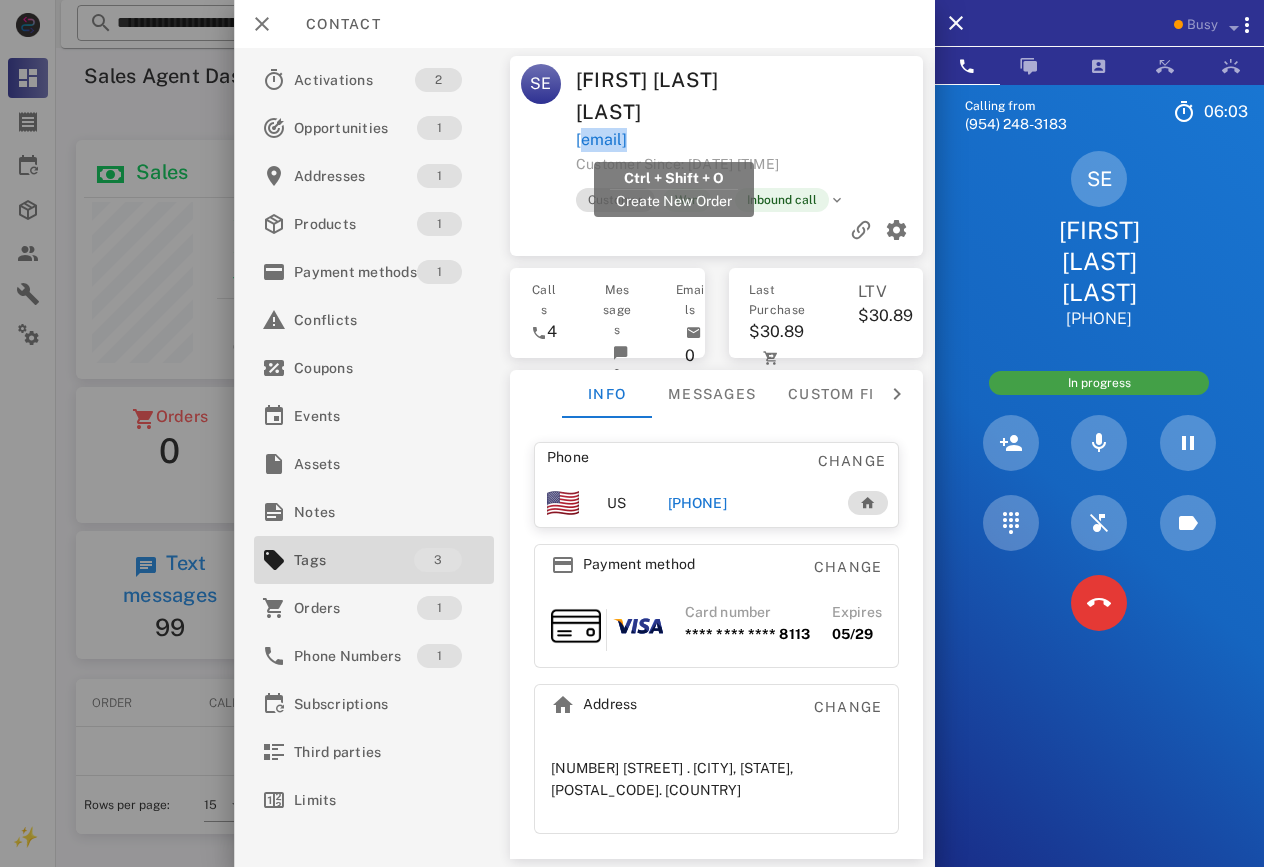 drag, startPoint x: 812, startPoint y: 134, endPoint x: 597, endPoint y: 136, distance: 215.00931 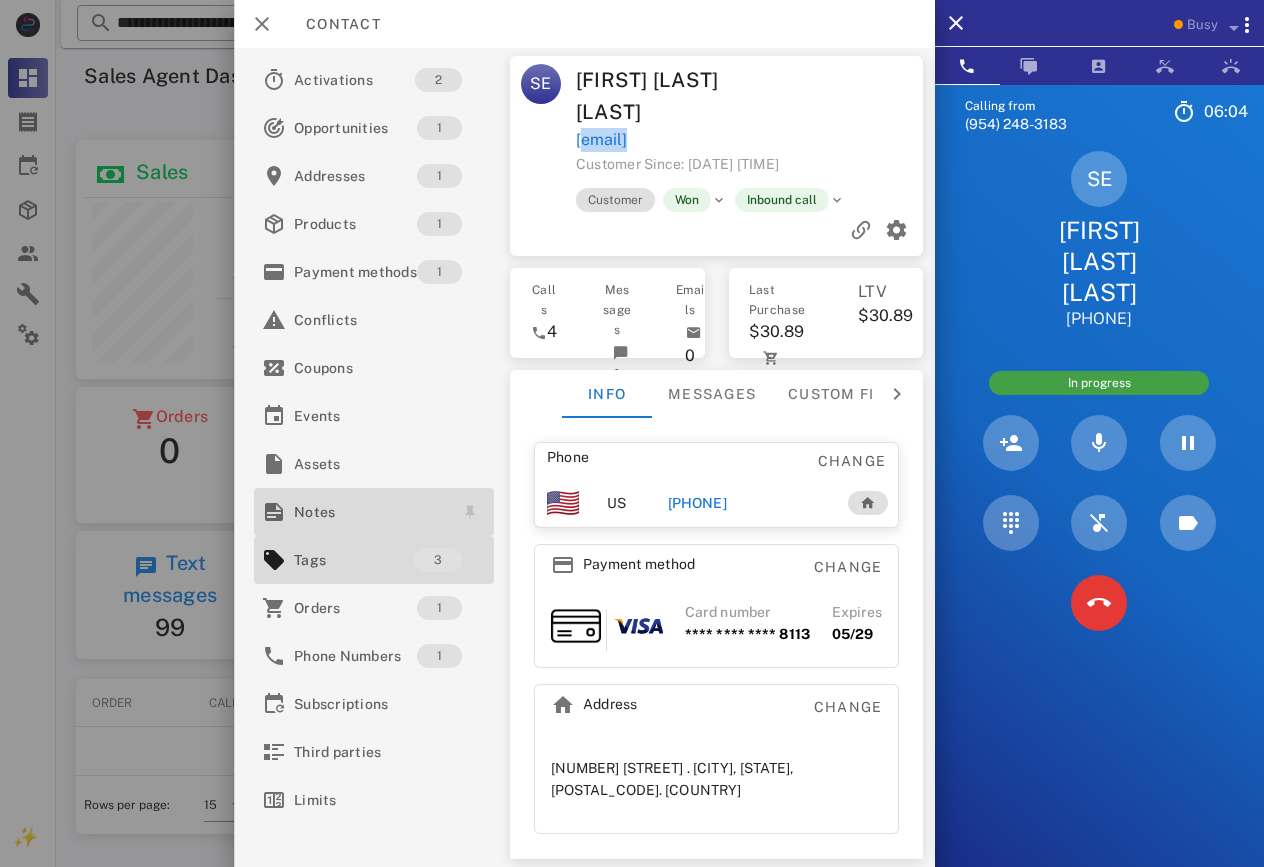 click on "Notes" at bounding box center (370, 512) 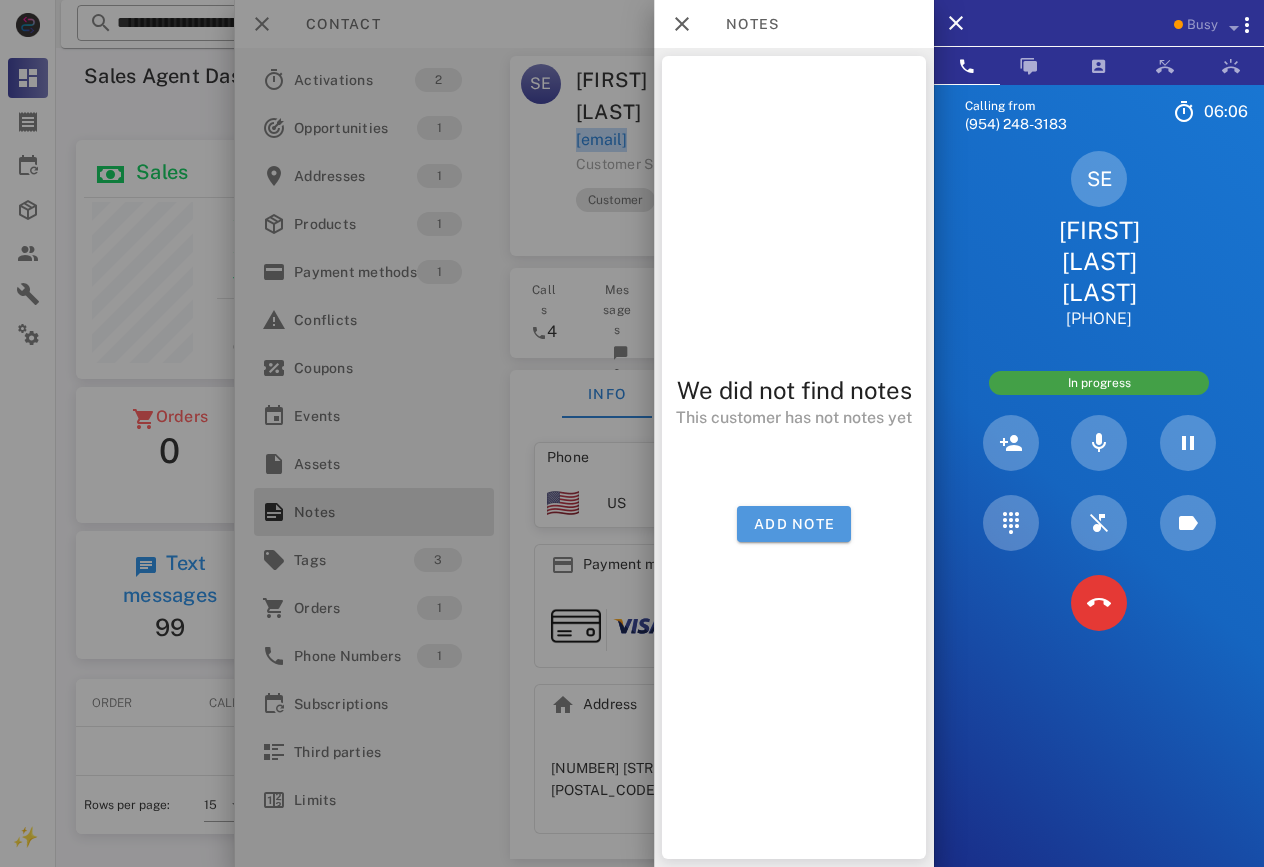 click on "Add note" at bounding box center (794, 524) 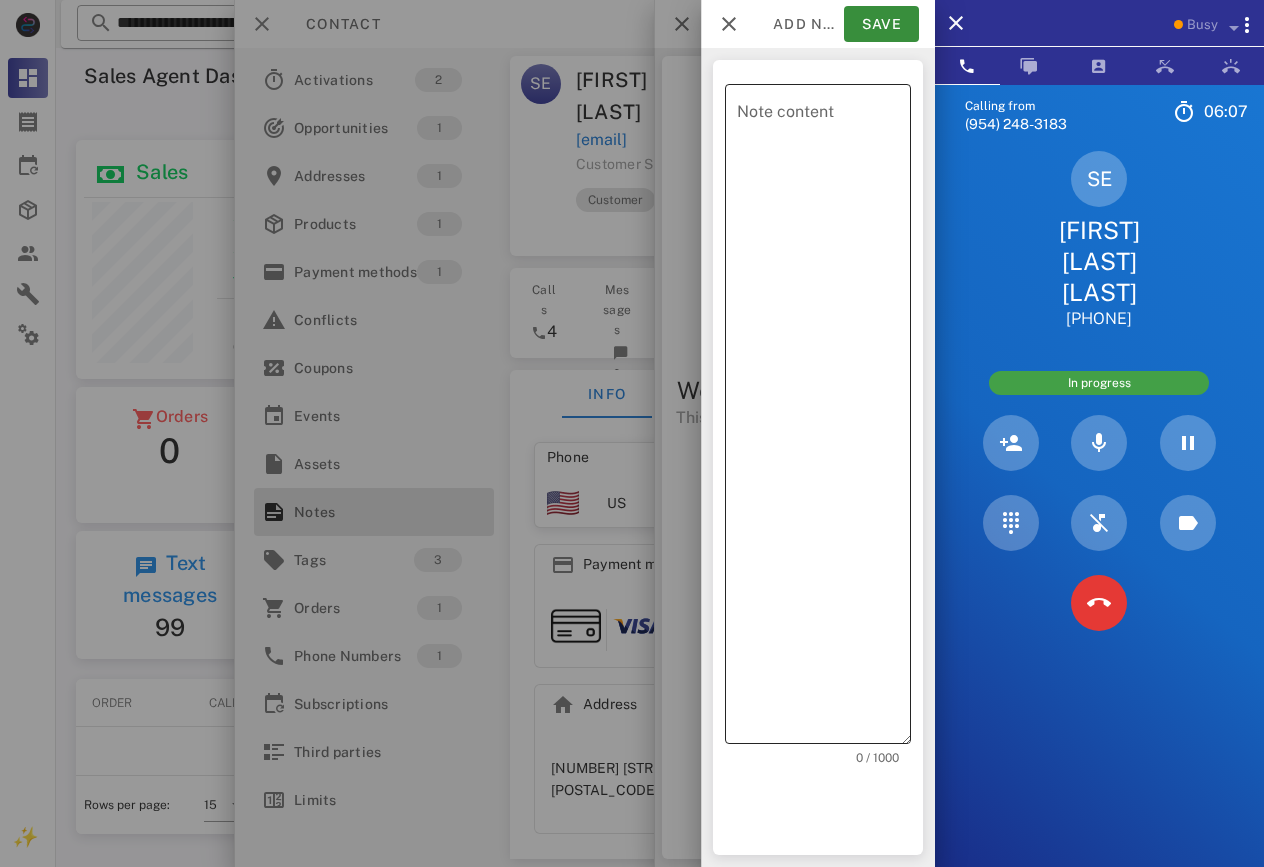 click on "Note content" at bounding box center (824, 419) 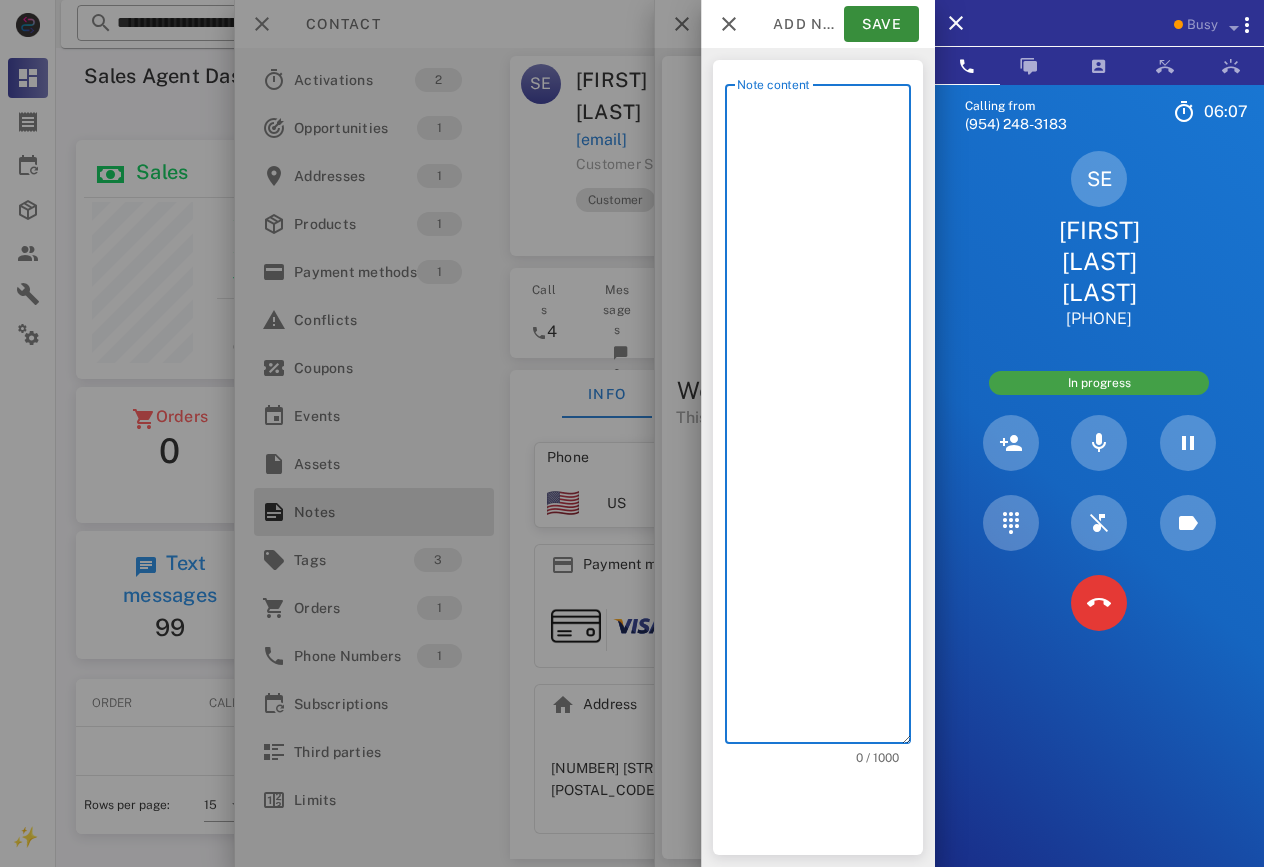 scroll, scrollTop: 240, scrollLeft: 384, axis: both 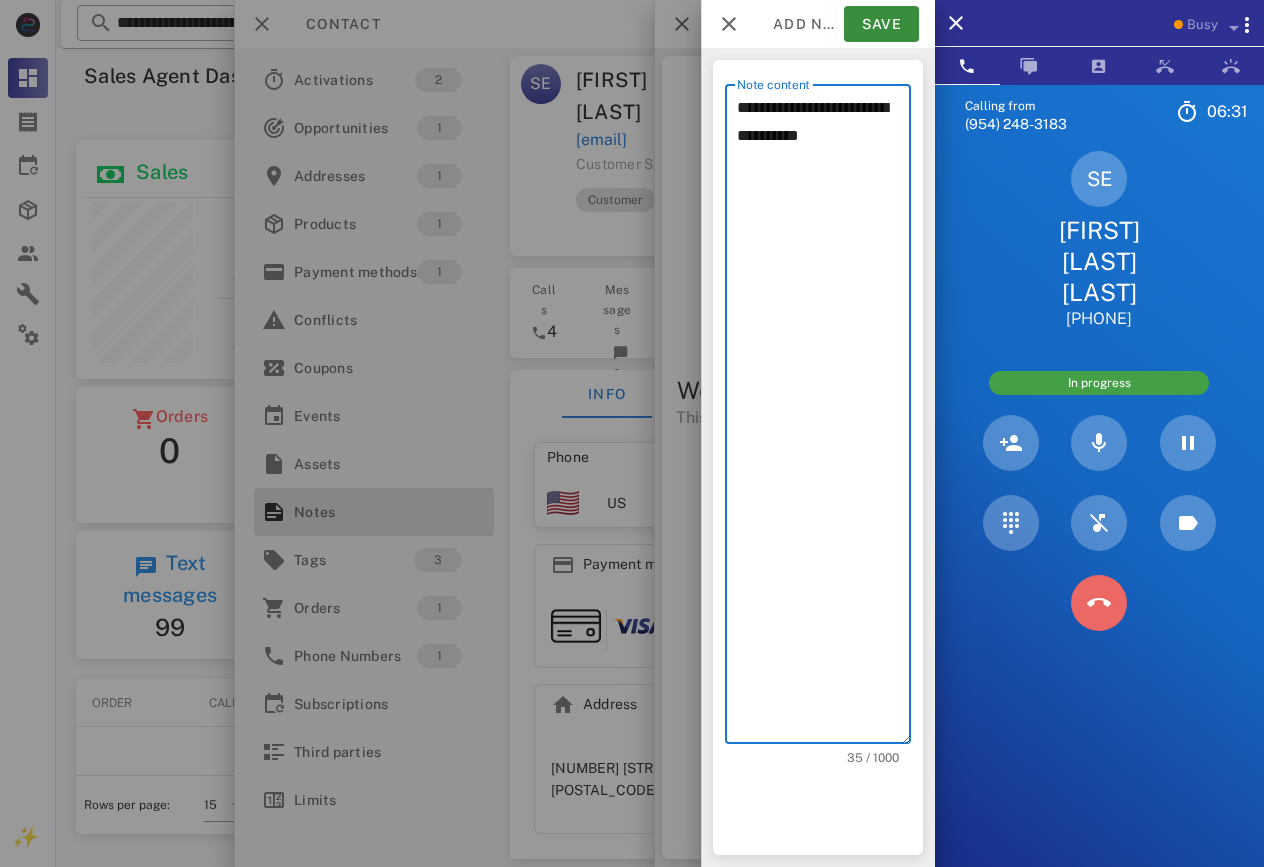 click at bounding box center (1099, 603) 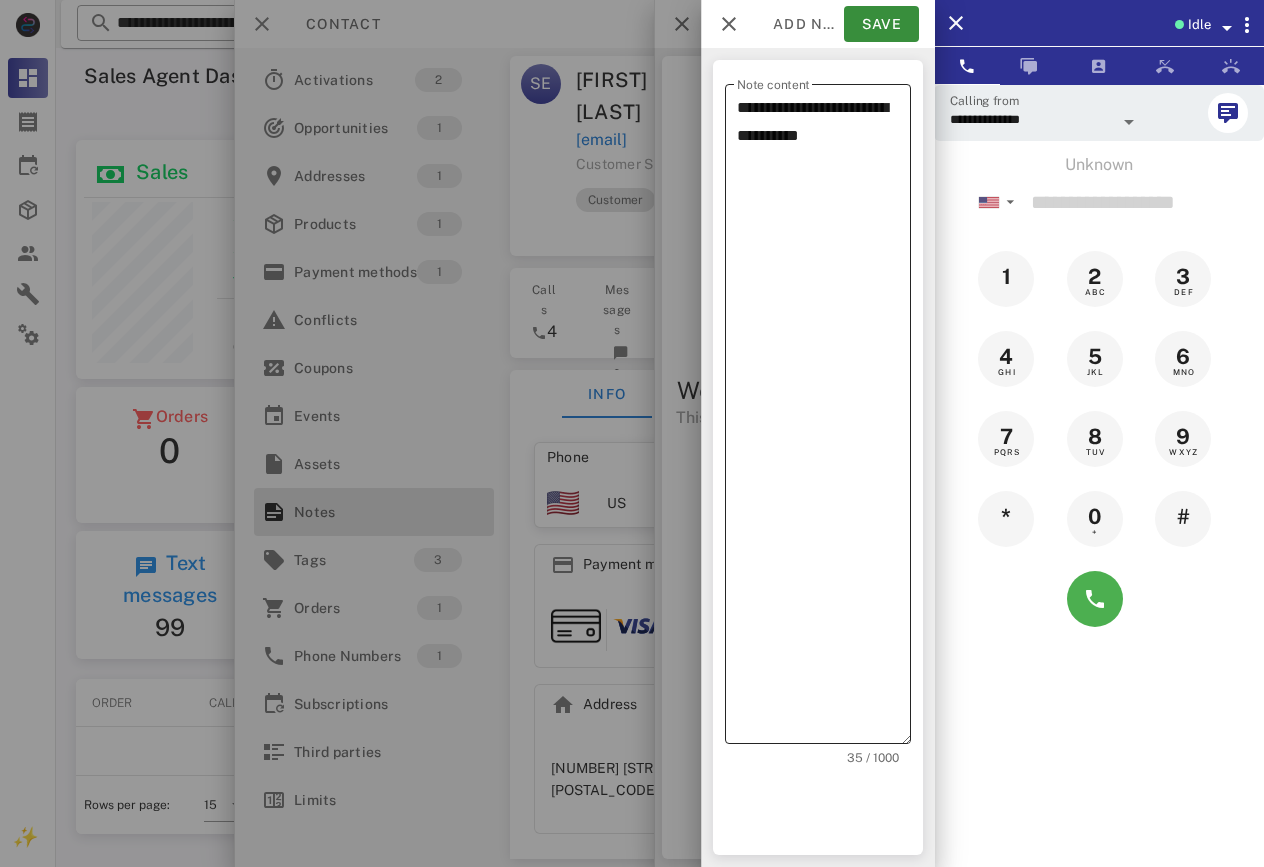 click on "**********" at bounding box center (824, 419) 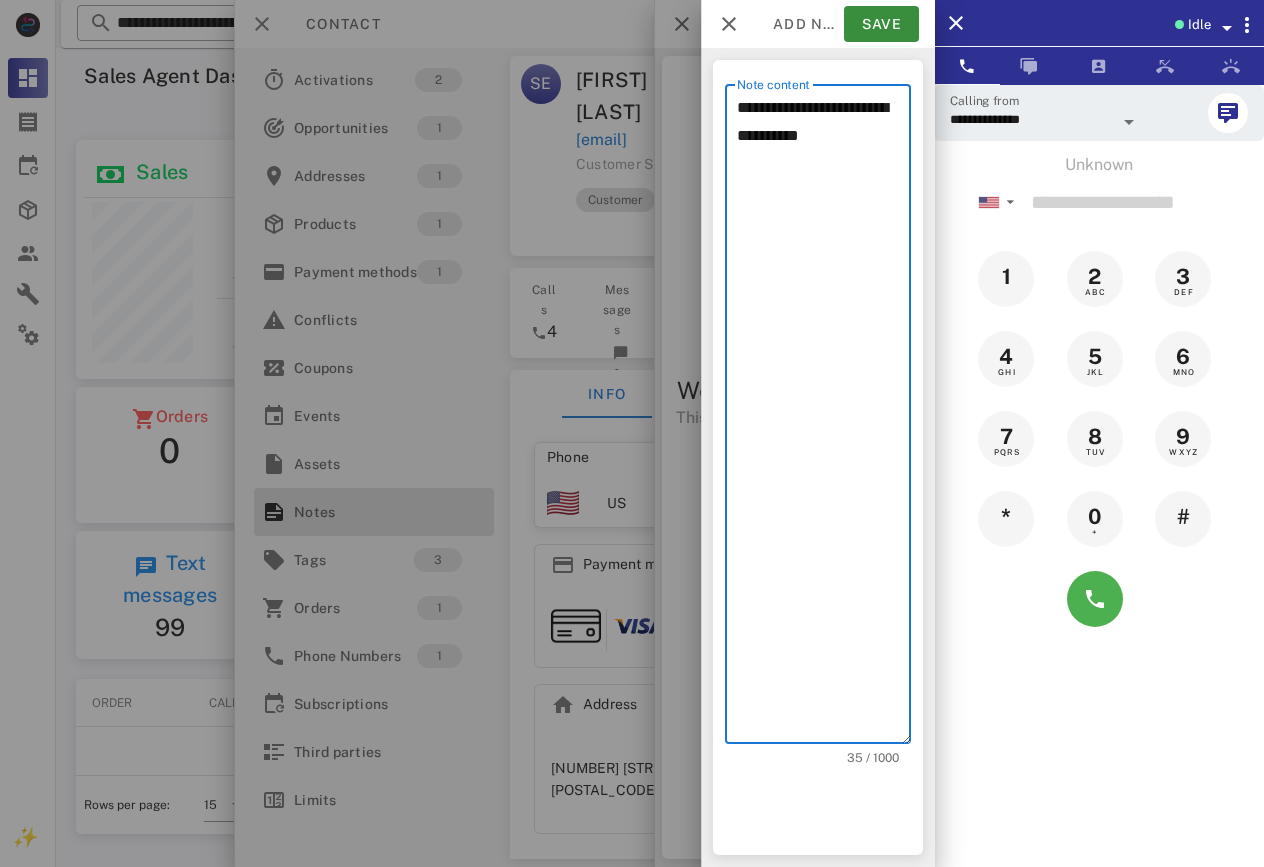 scroll, scrollTop: 240, scrollLeft: 384, axis: both 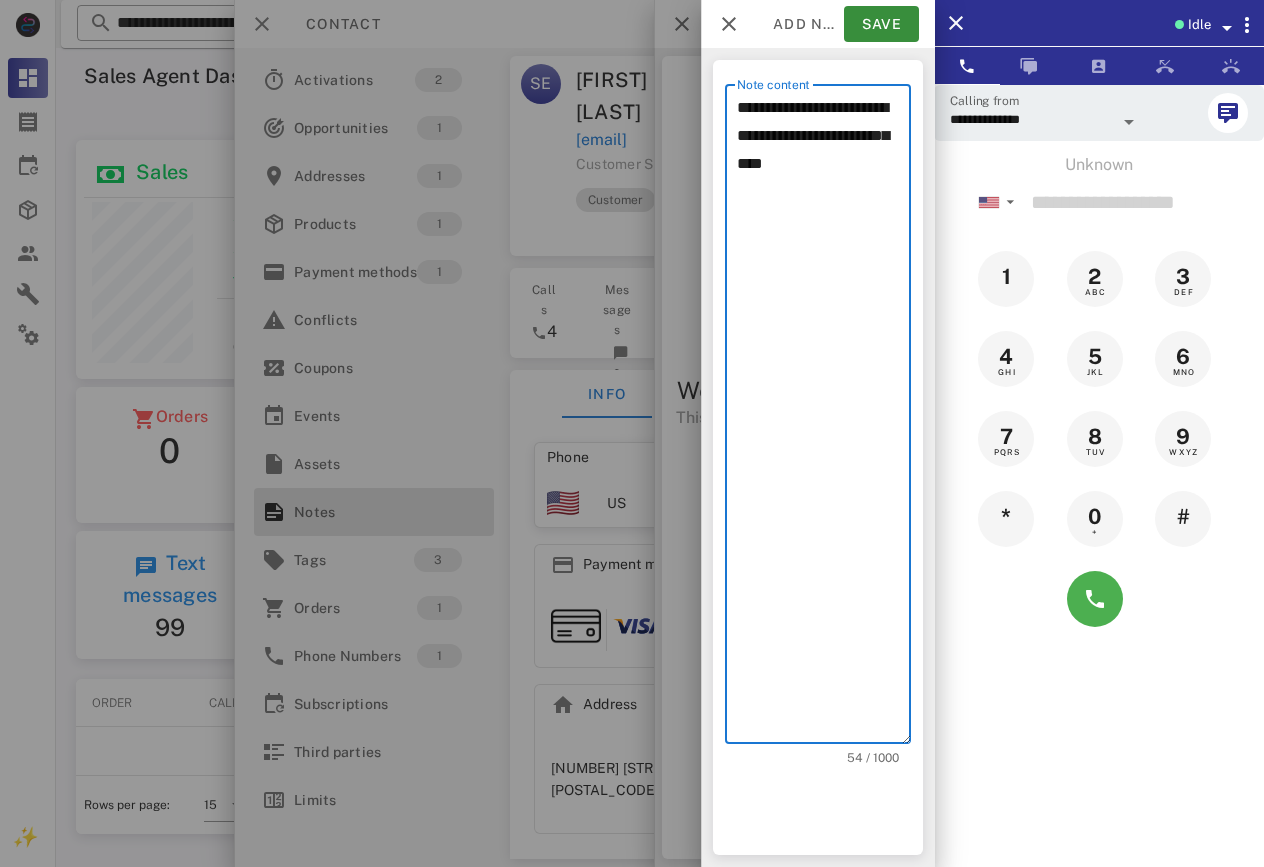 click on "**********" at bounding box center [824, 419] 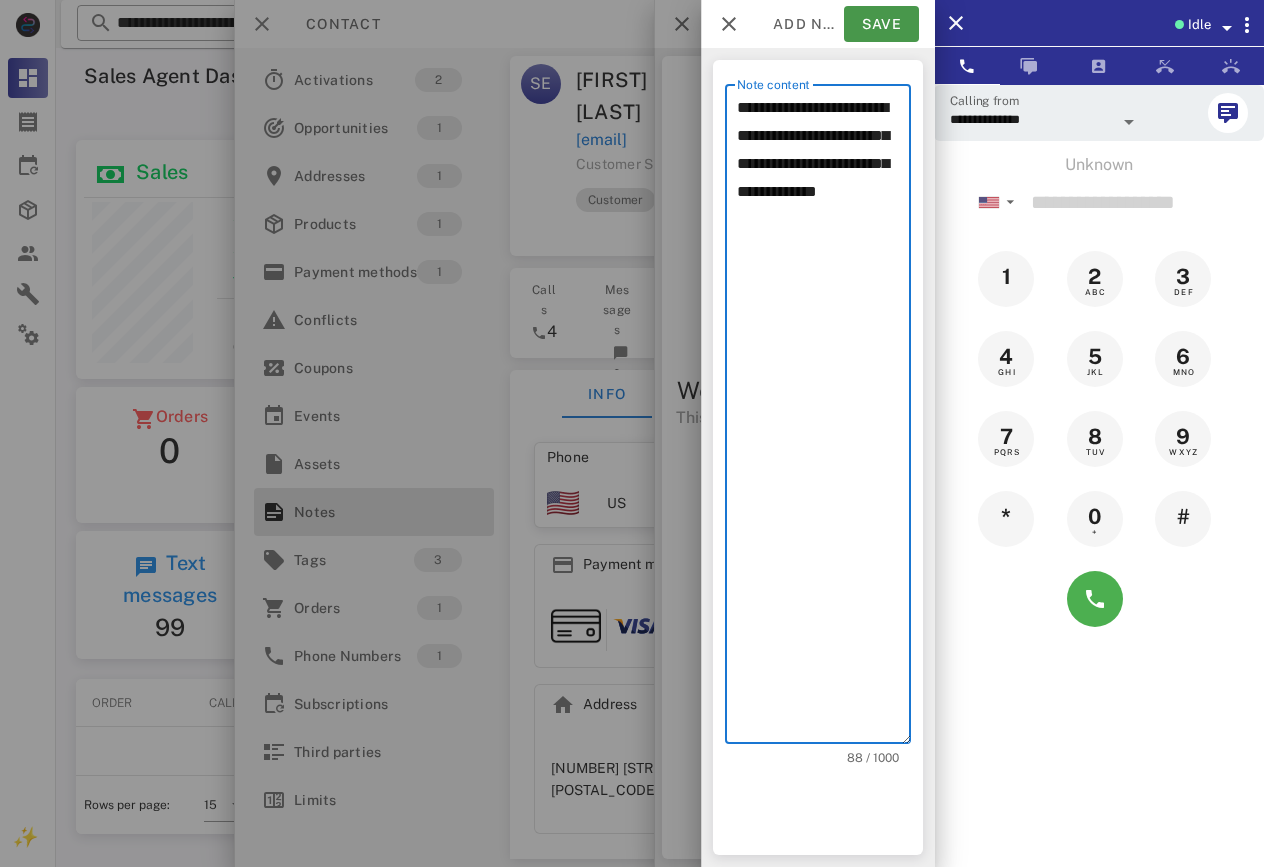 type on "**********" 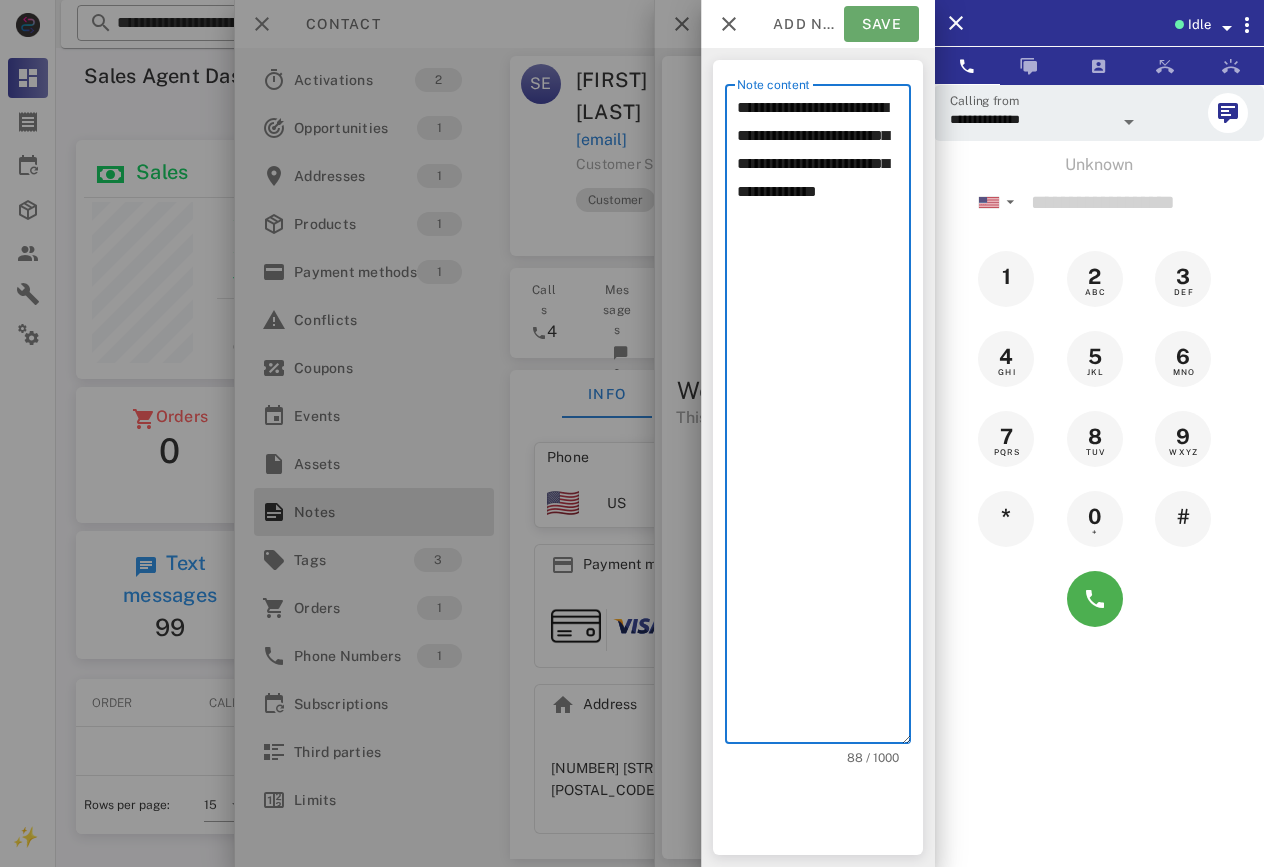 click on "Save" at bounding box center [881, 24] 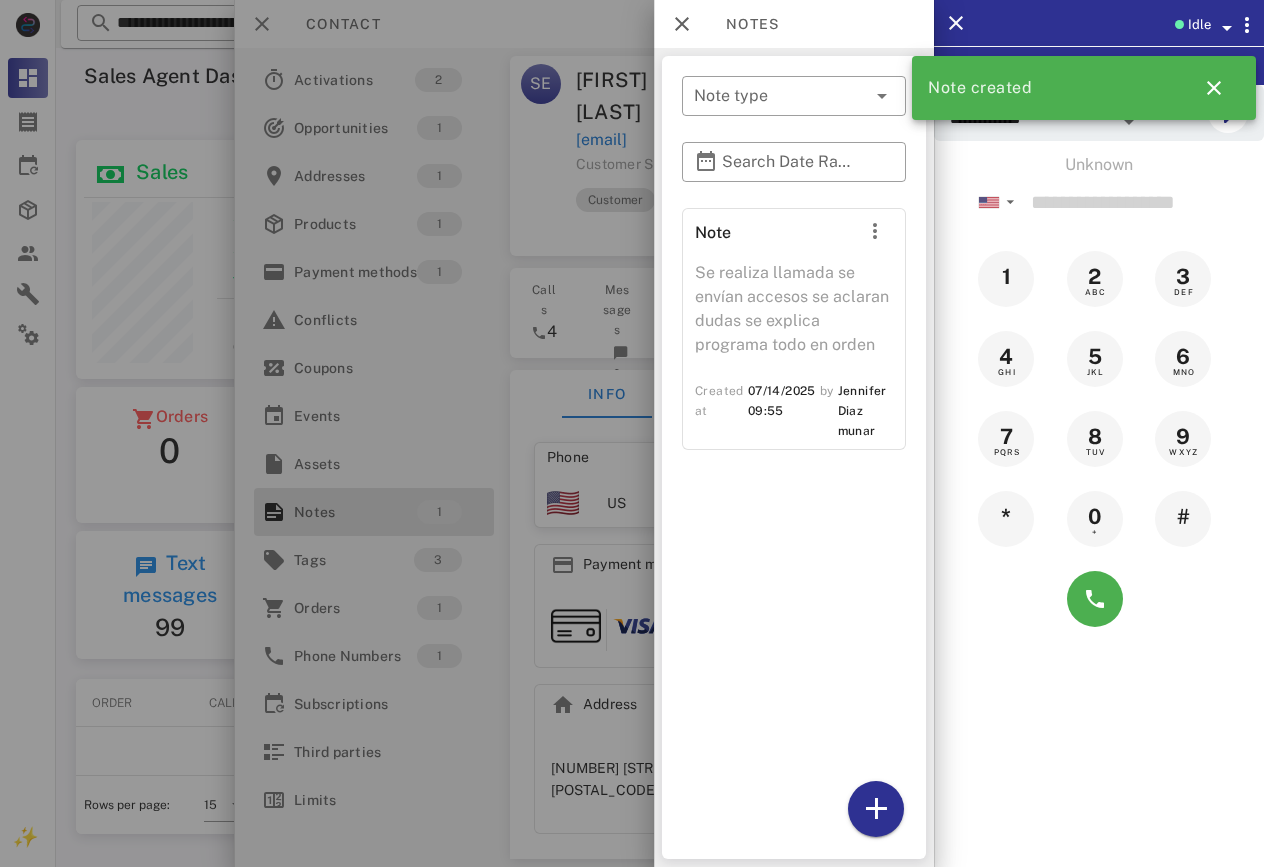 click on "Note  Se realiza llamada se envían accesos se aclaran dudas se explica programa todo en orden  Created at   [DATE] [TIME]   by   [FIRST] [LAST]" at bounding box center [794, 529] 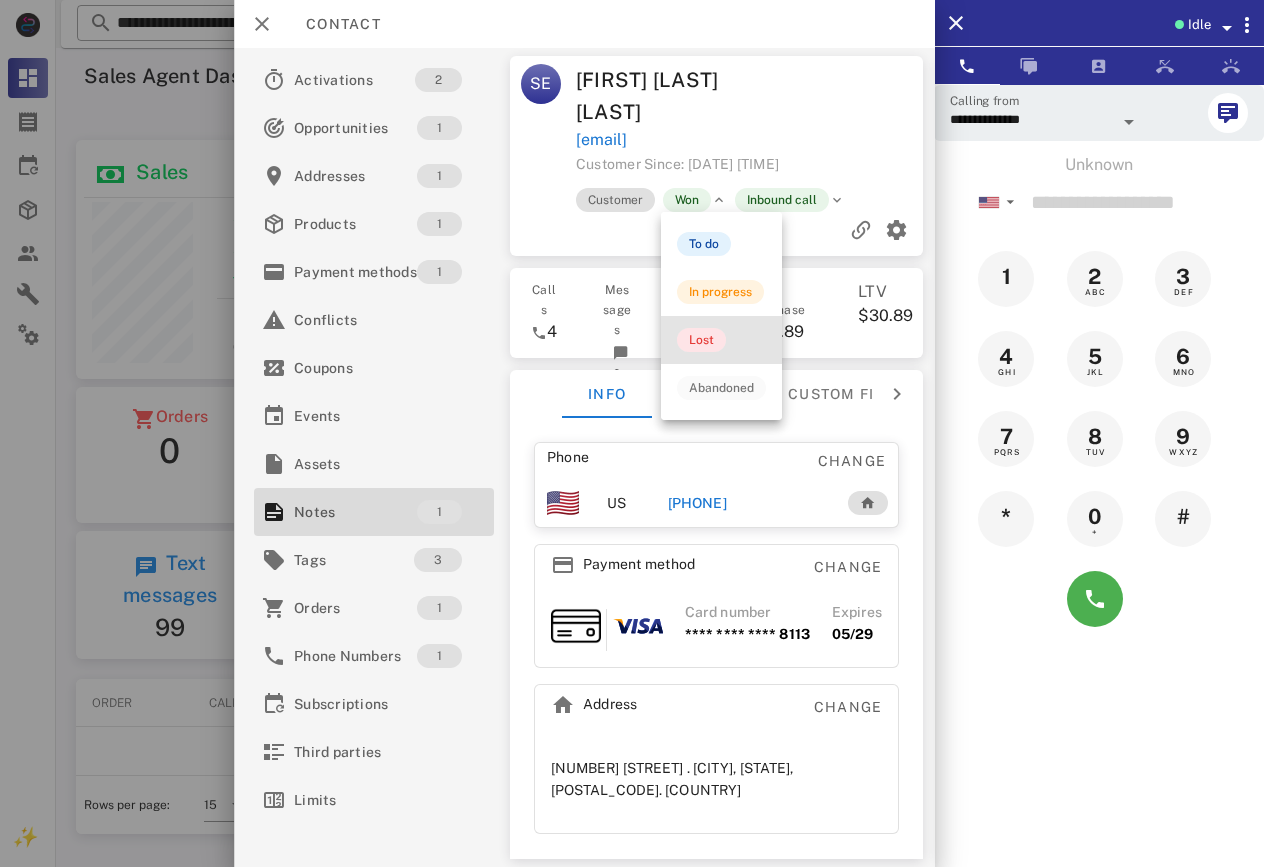 drag, startPoint x: 713, startPoint y: 338, endPoint x: 754, endPoint y: 313, distance: 48.02083 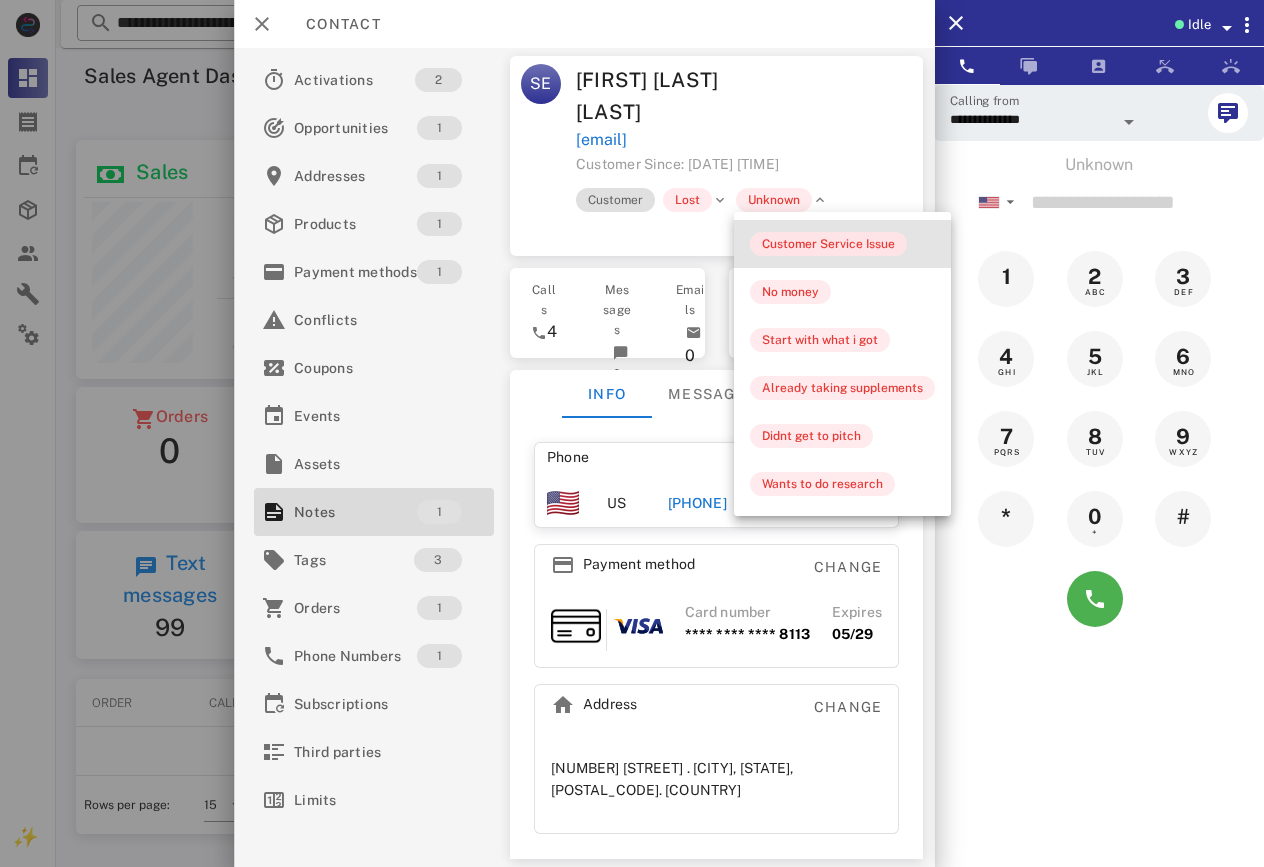click on "Customer Service Issue" at bounding box center [828, 244] 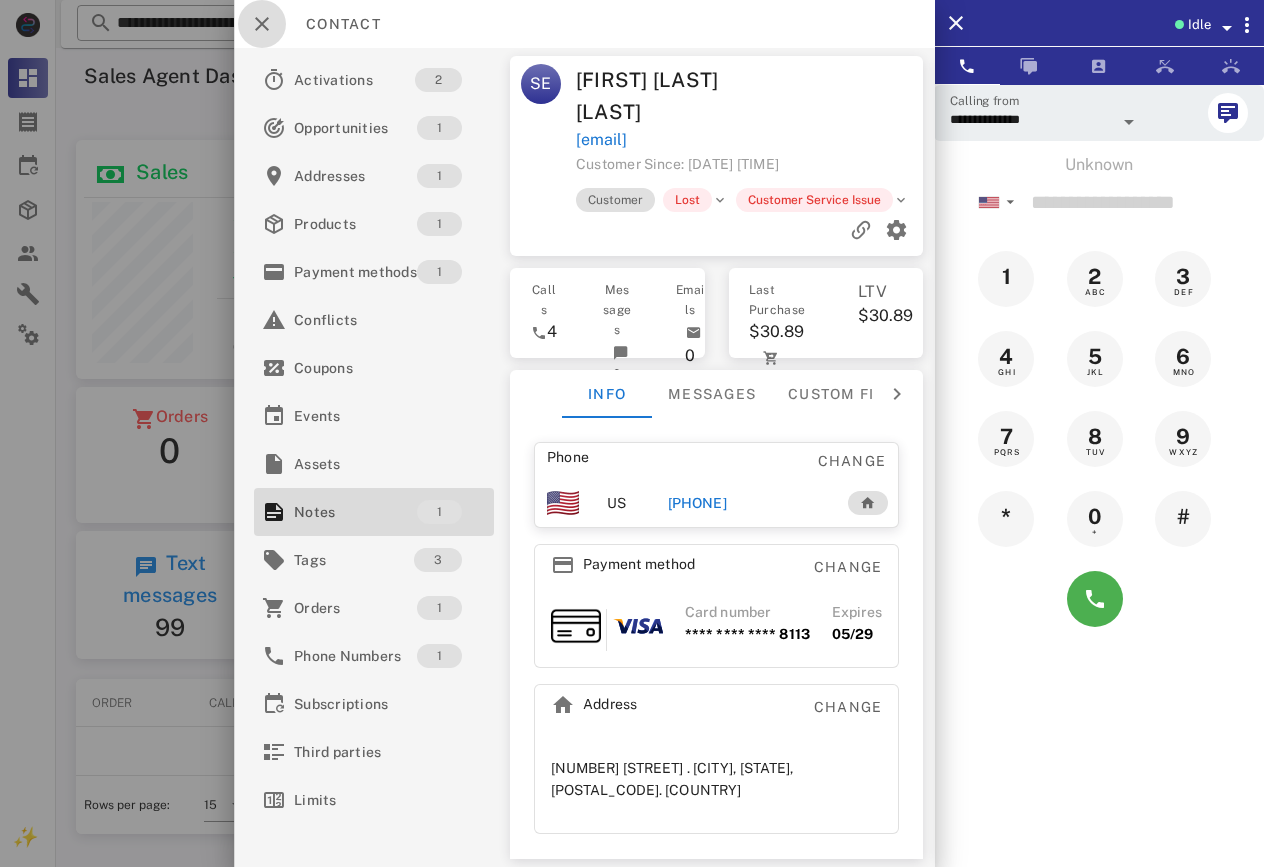 click at bounding box center [262, 24] 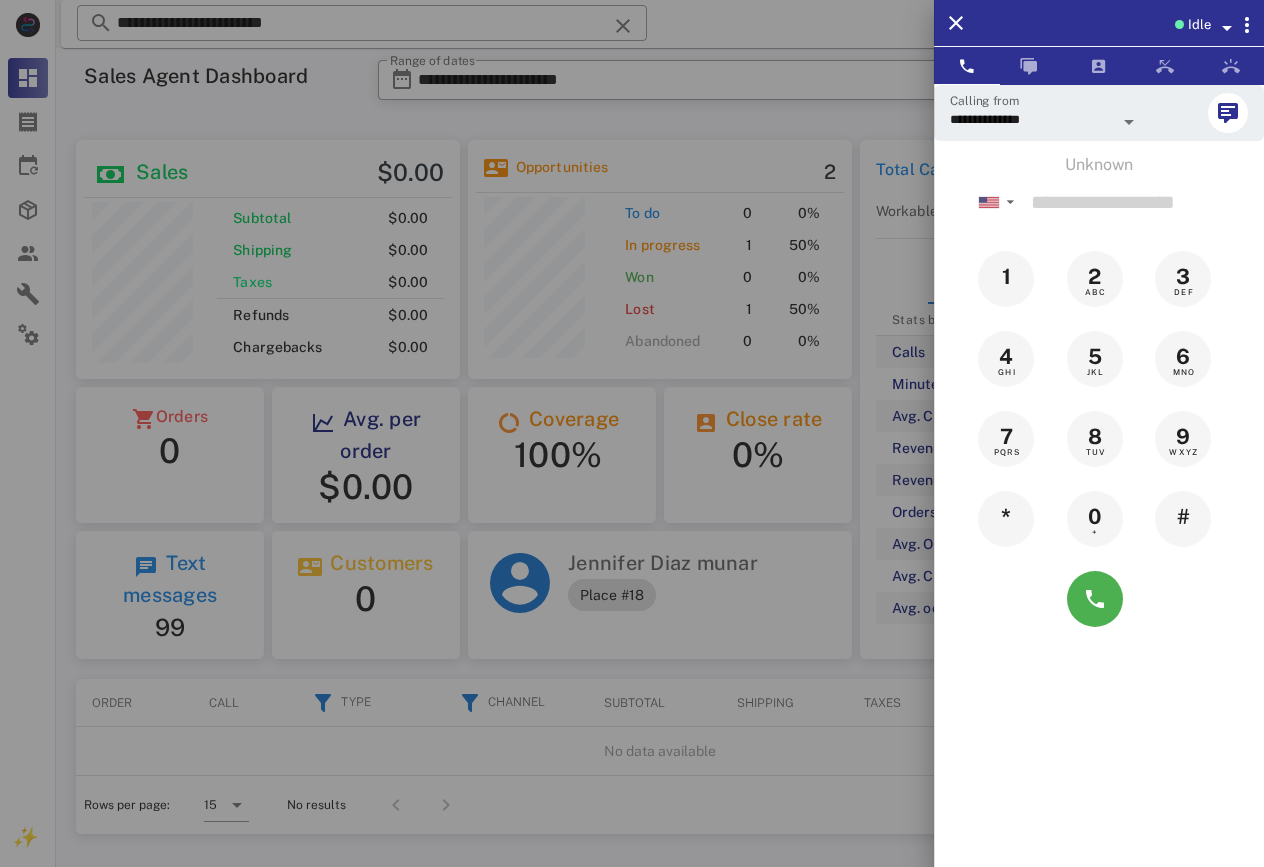 click at bounding box center [632, 433] 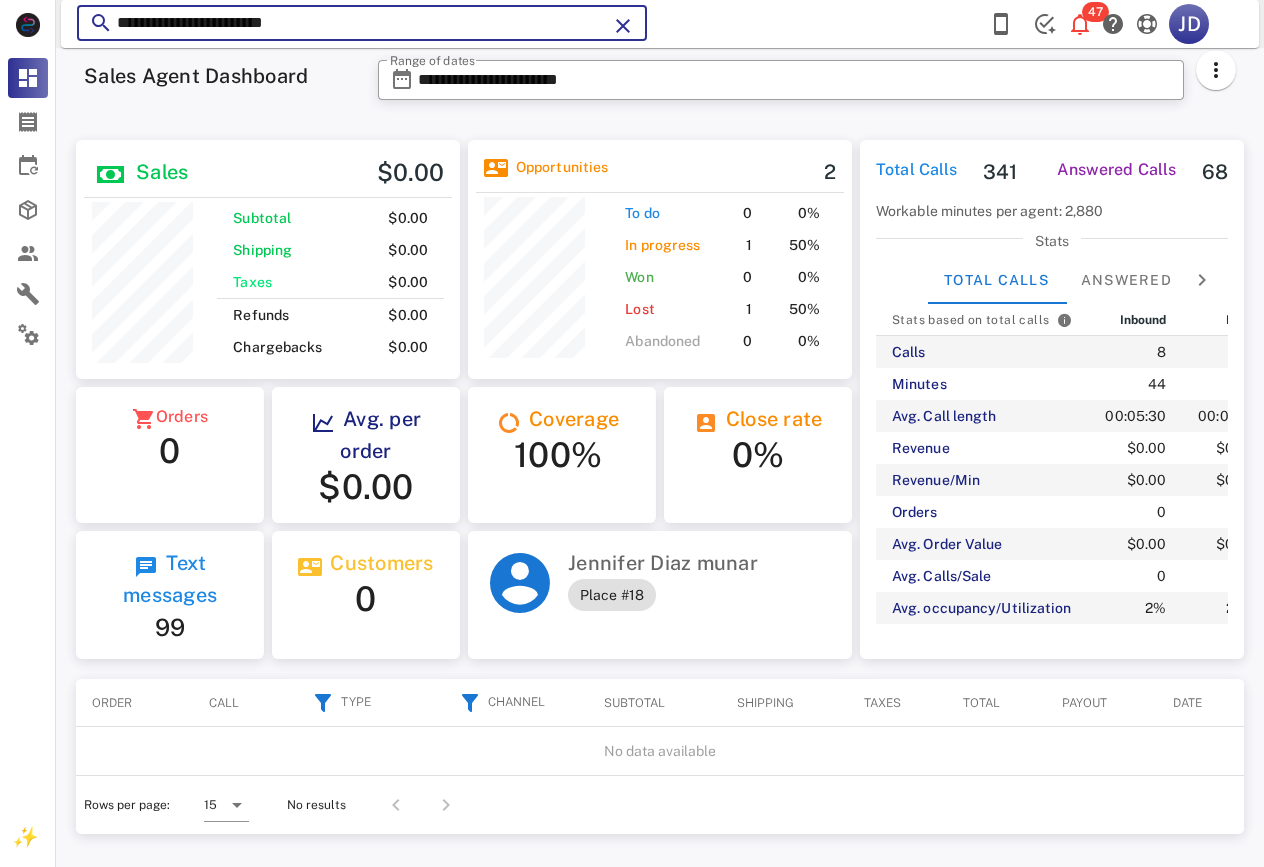 drag, startPoint x: 390, startPoint y: 27, endPoint x: 116, endPoint y: 26, distance: 274.00183 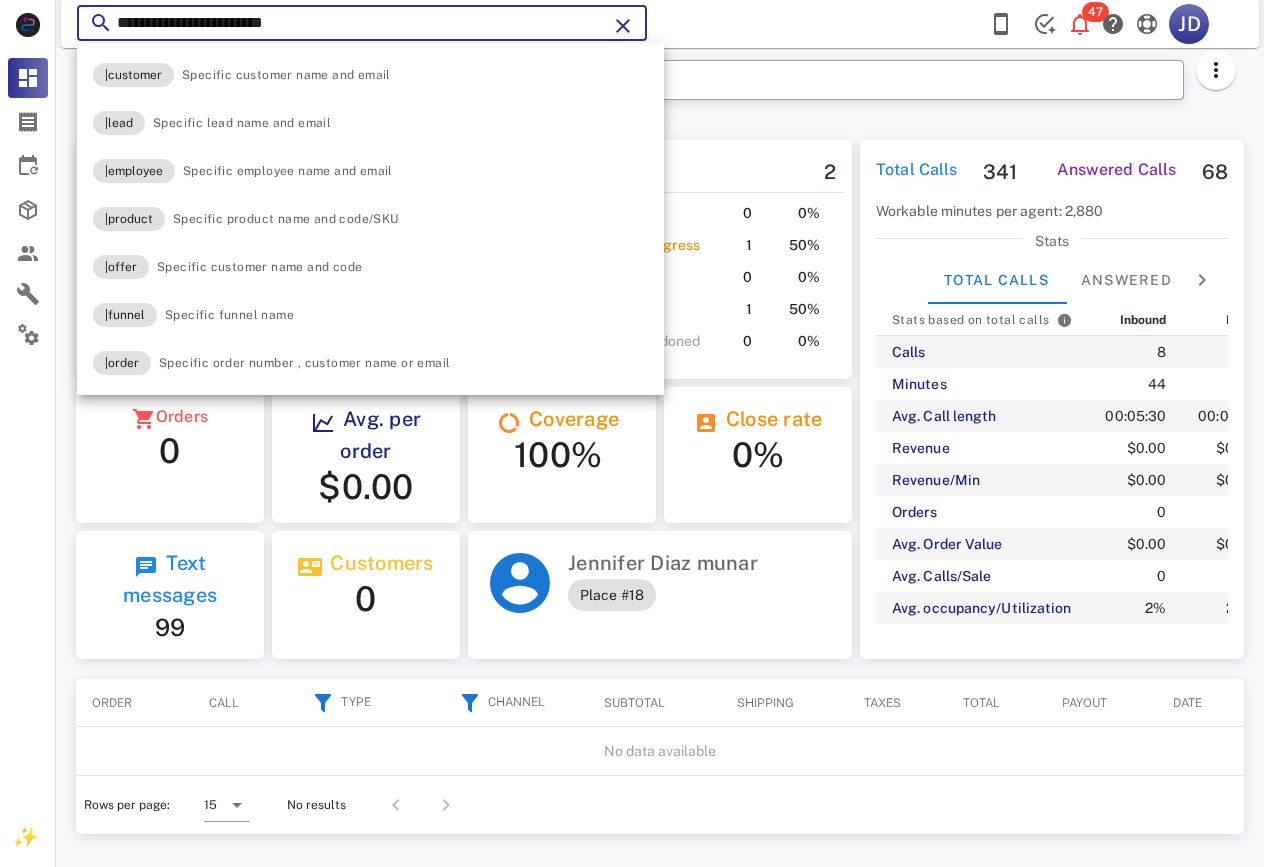 paste on "**" 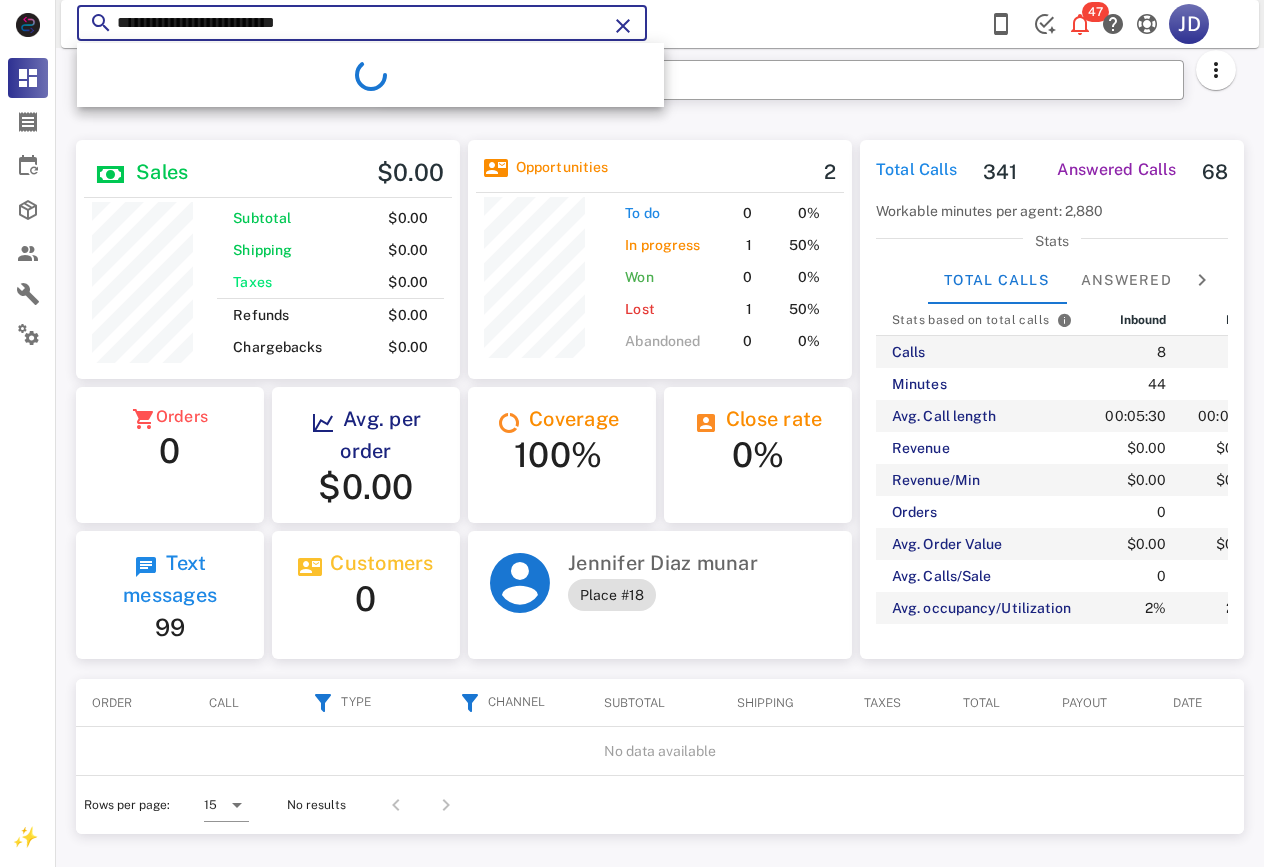 type on "**********" 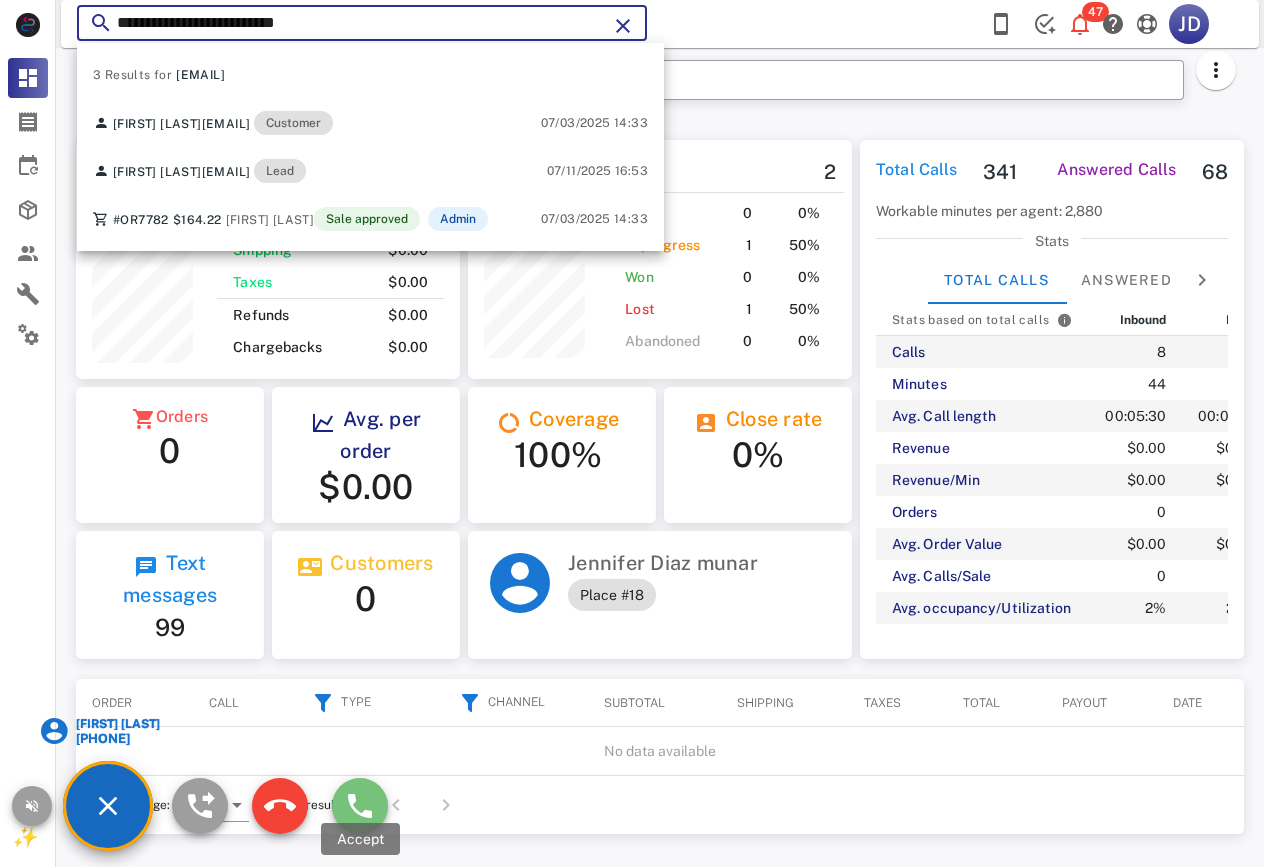 click at bounding box center [360, 806] 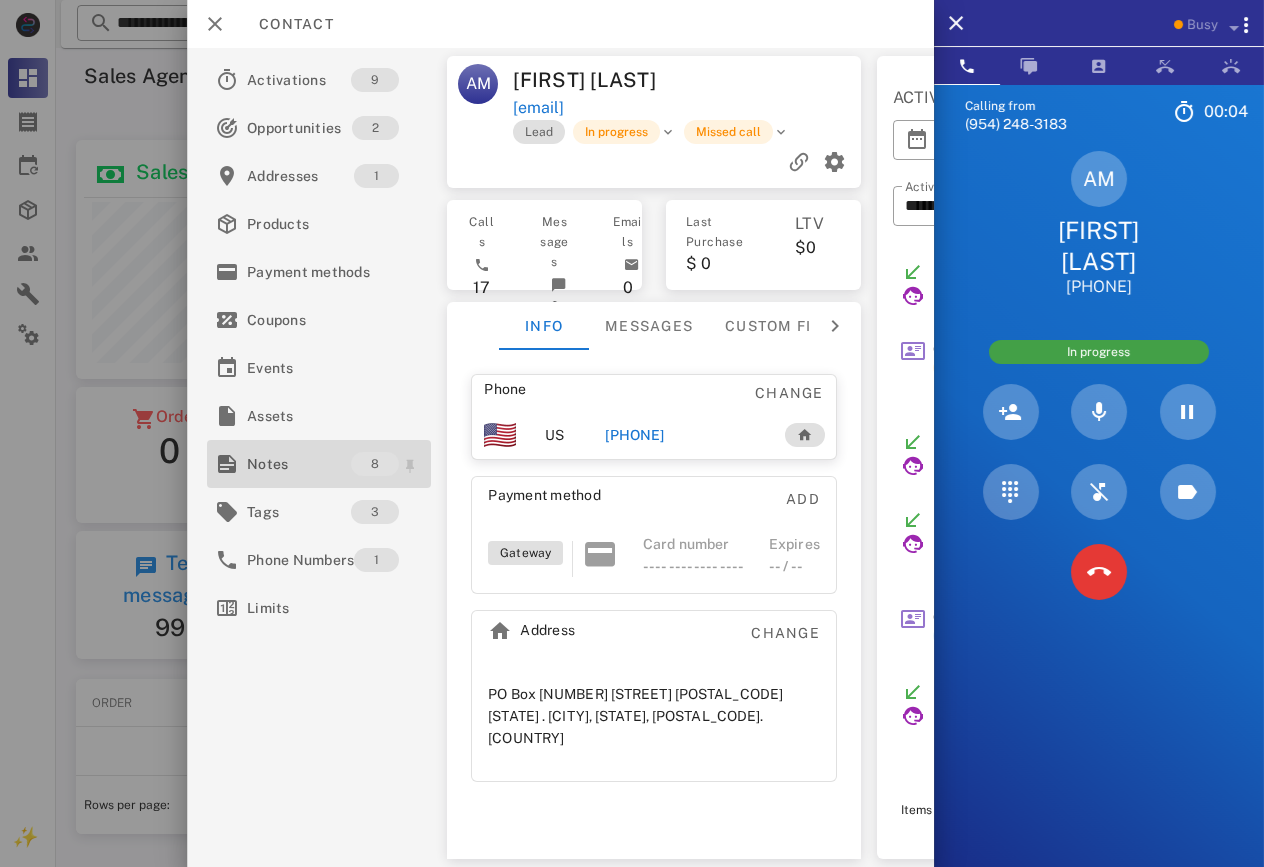click on "Notes" at bounding box center [299, 464] 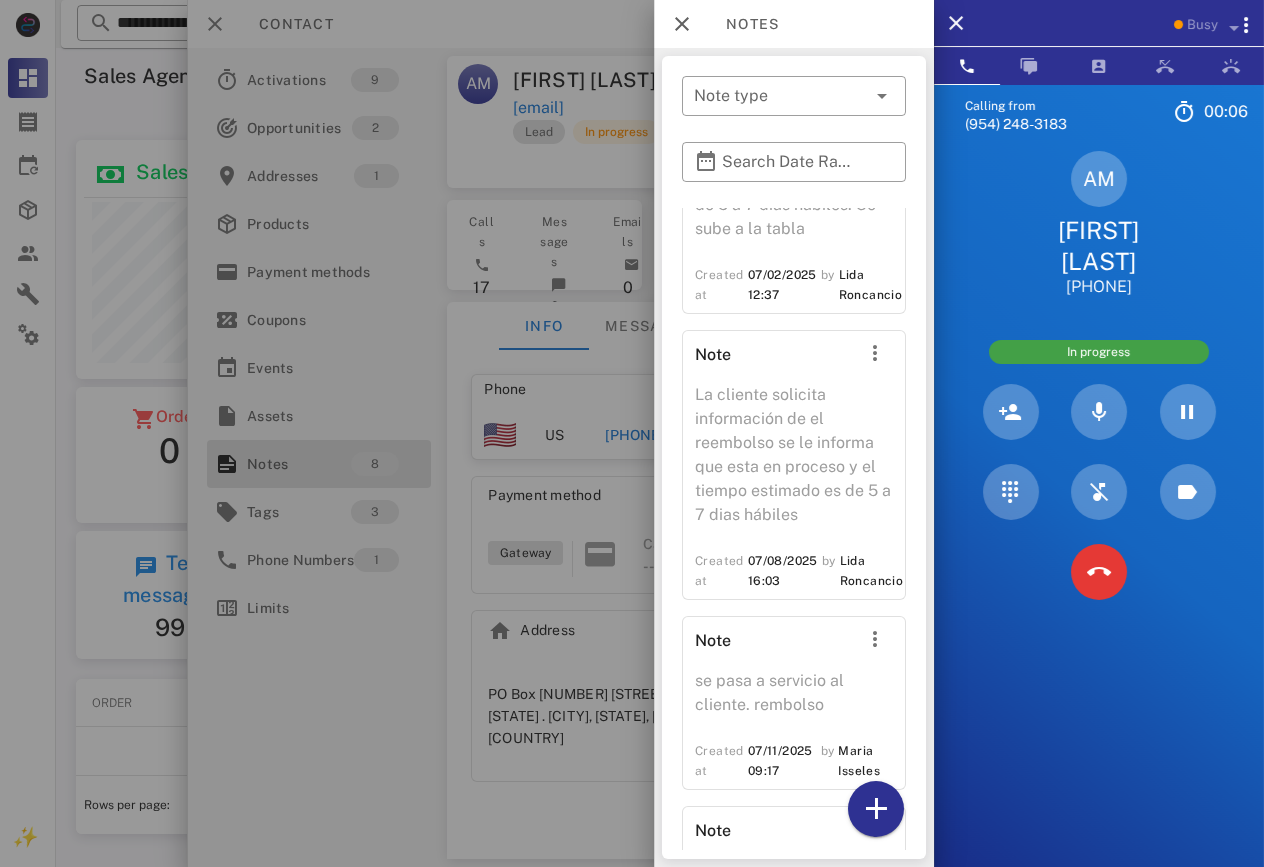 scroll, scrollTop: 1626, scrollLeft: 0, axis: vertical 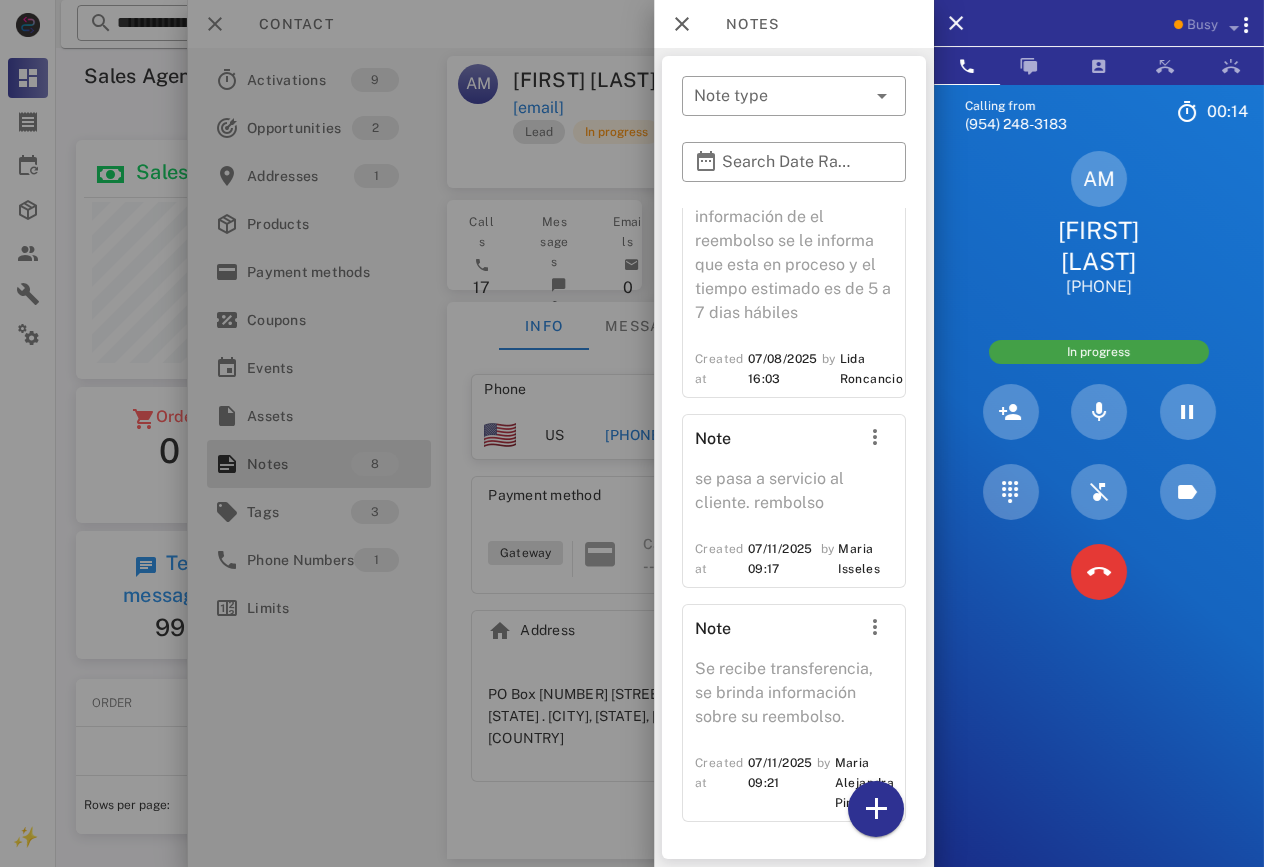 click at bounding box center [632, 433] 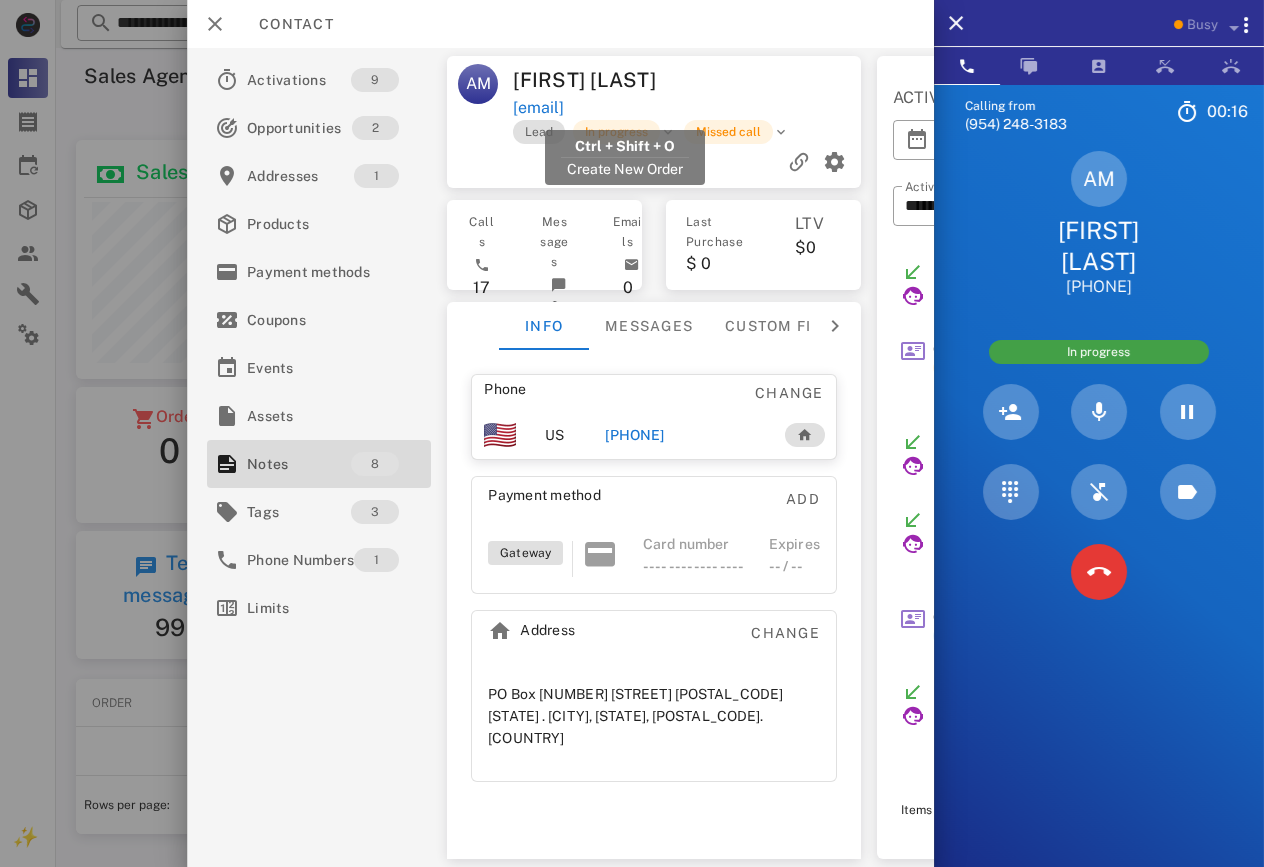 drag, startPoint x: 772, startPoint y: 105, endPoint x: 517, endPoint y: 114, distance: 255.15877 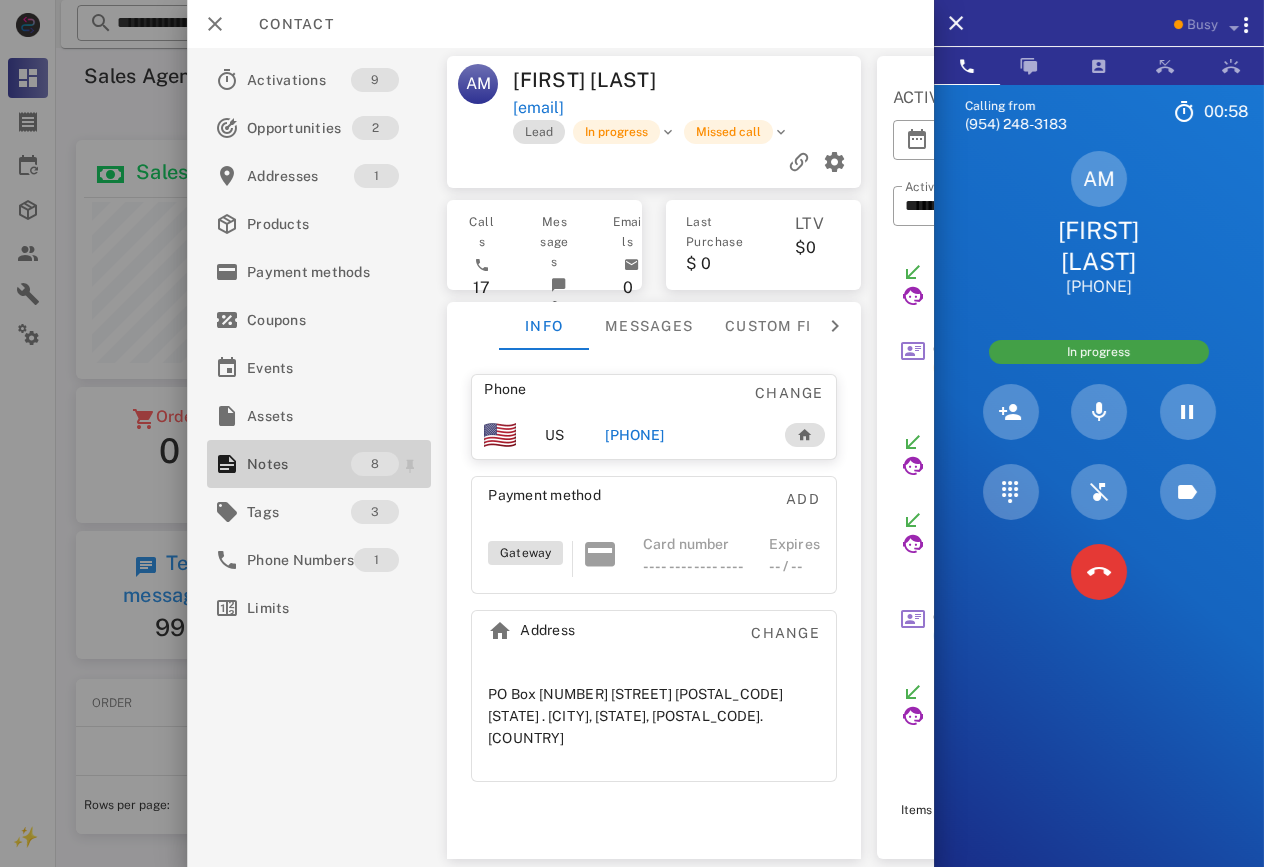 click on "Notes" at bounding box center [299, 464] 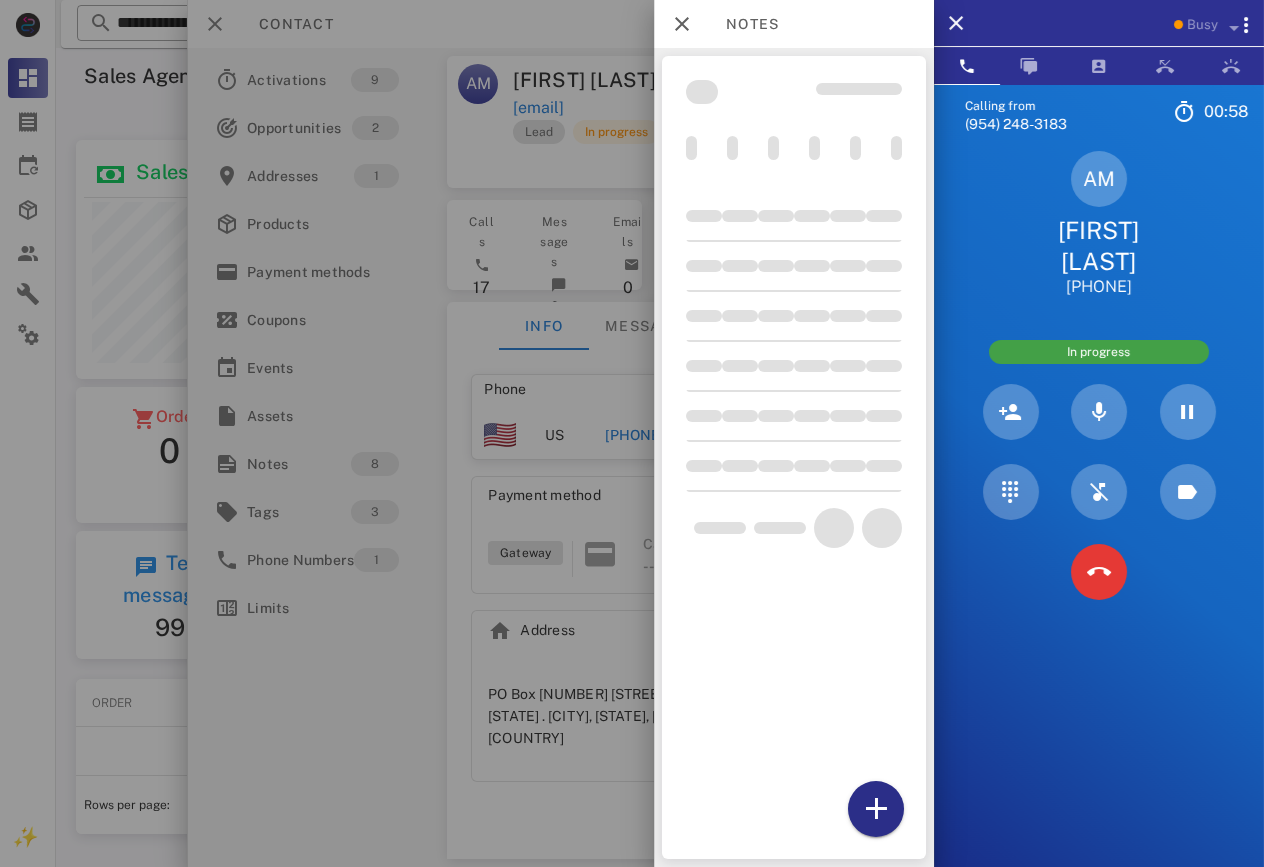 click at bounding box center [876, 809] 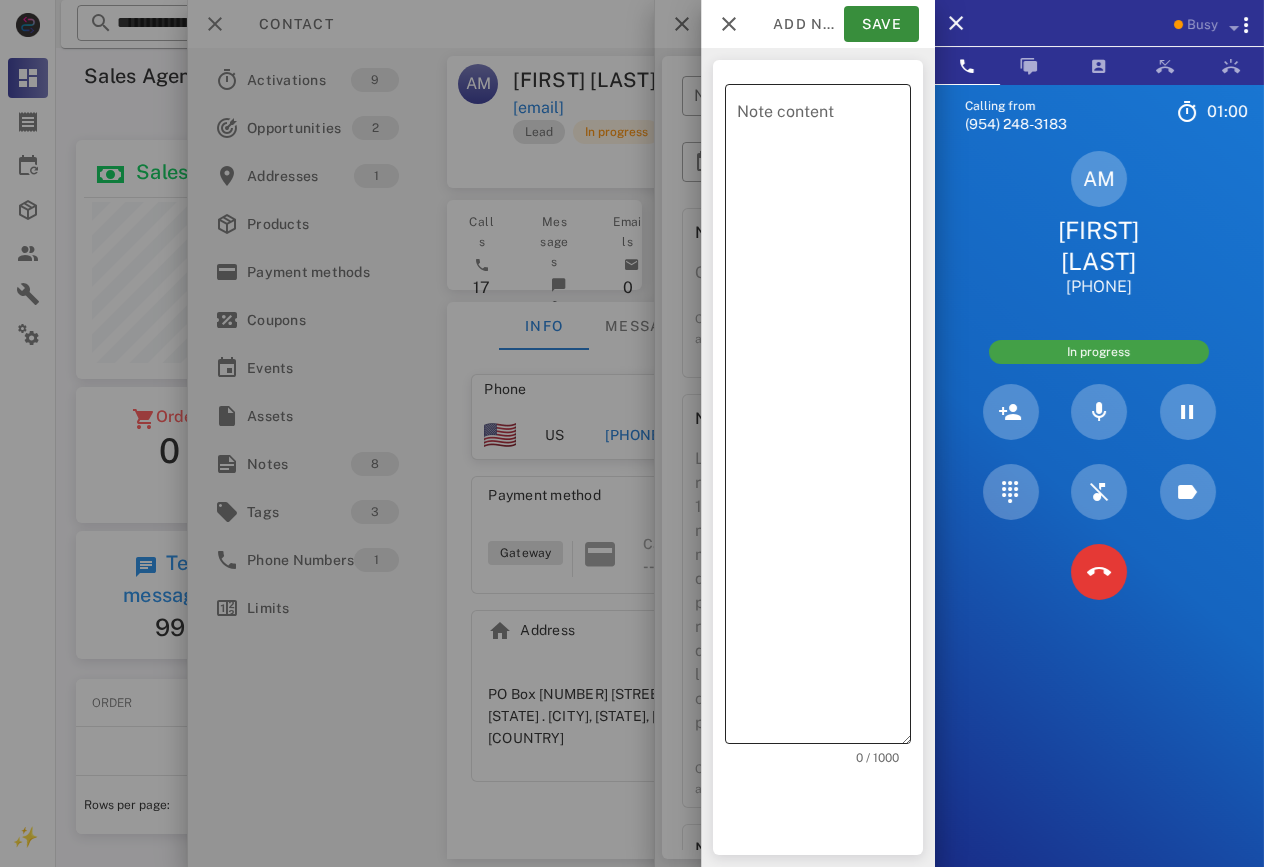 click on "Note content" at bounding box center (824, 419) 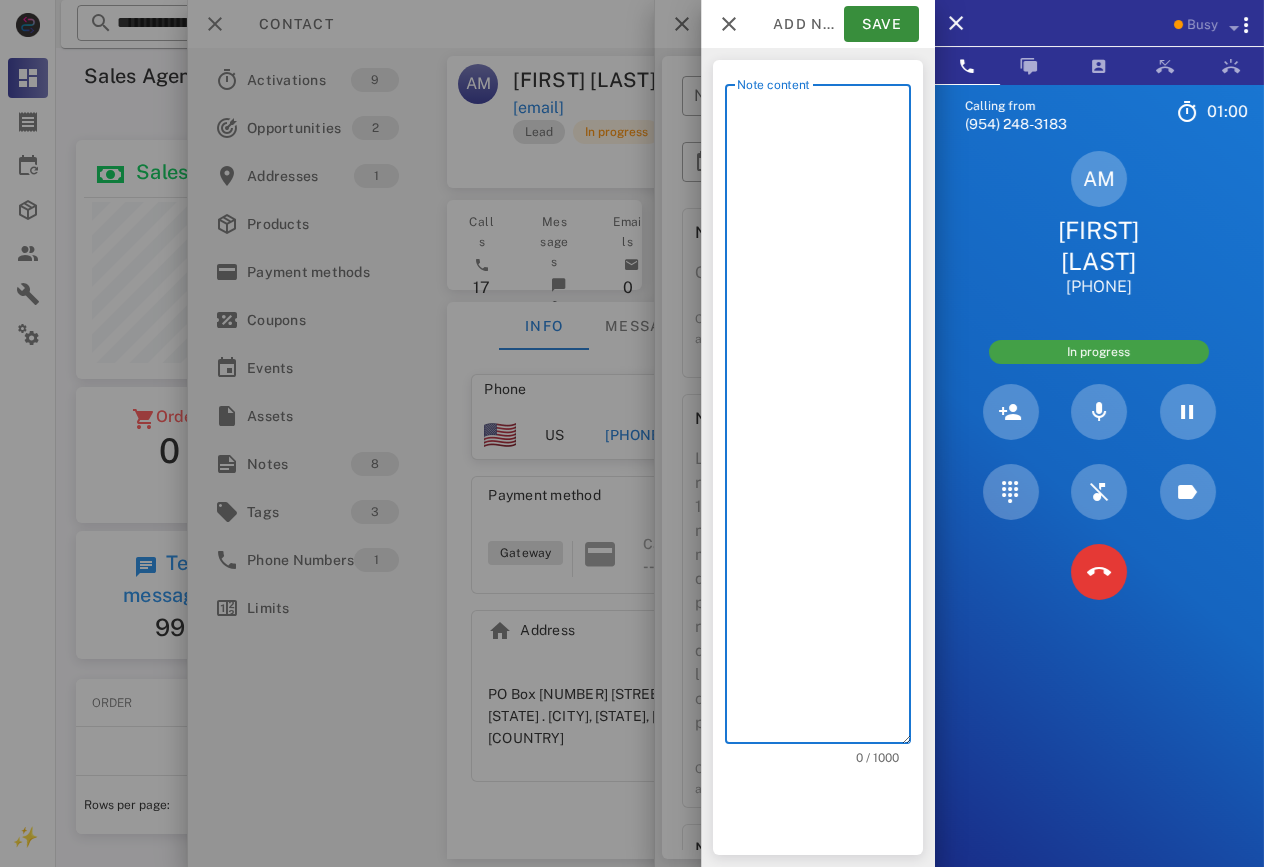 scroll, scrollTop: 240, scrollLeft: 384, axis: both 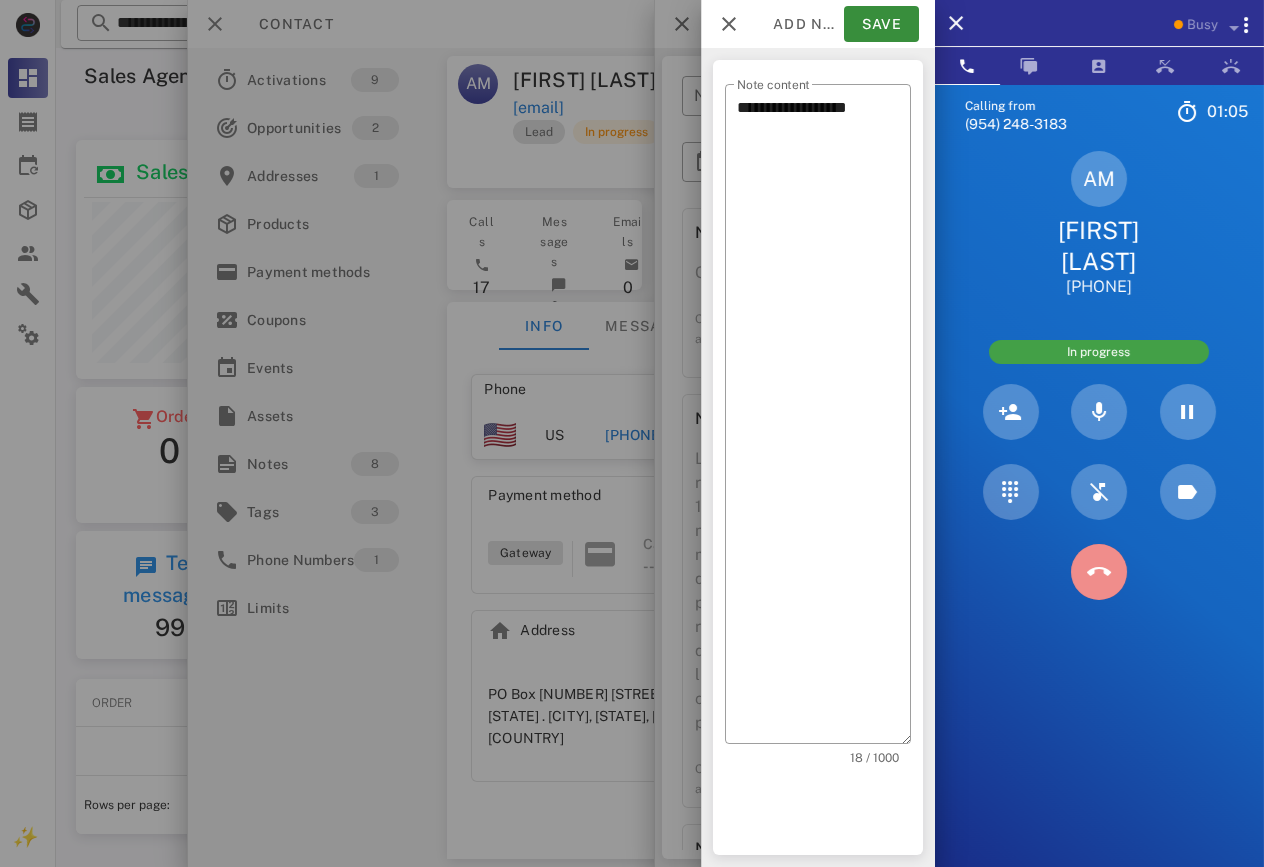 click at bounding box center (1099, 572) 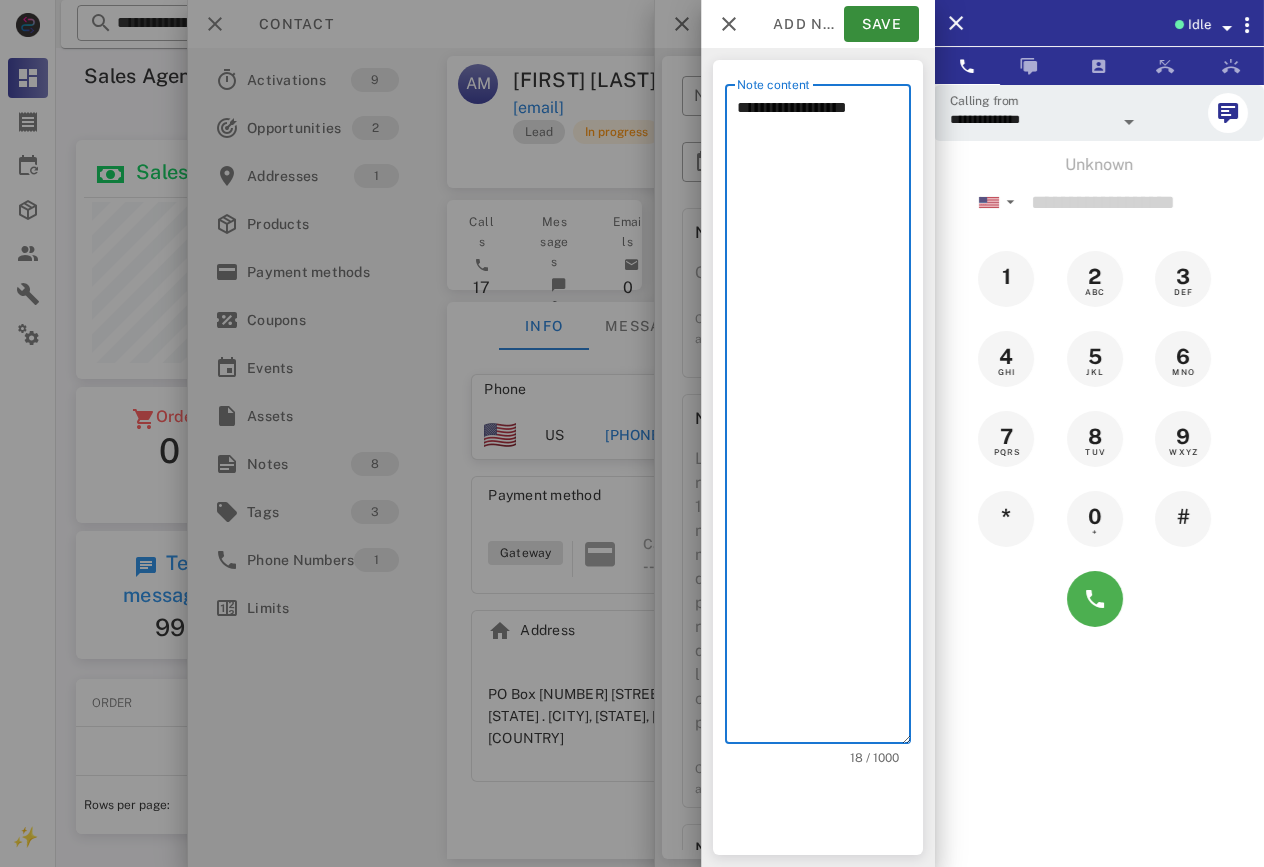 click on "**********" at bounding box center [824, 419] 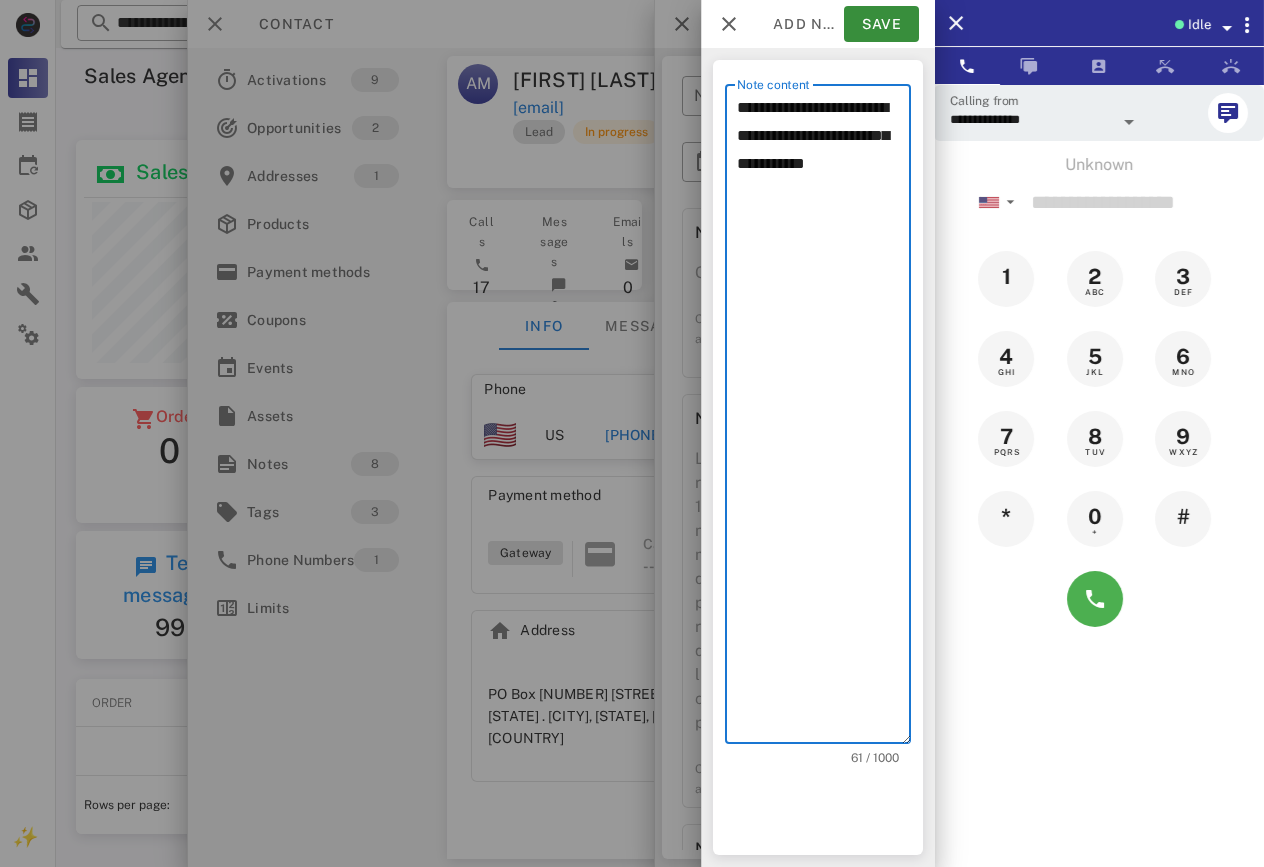 click on "**********" at bounding box center (824, 419) 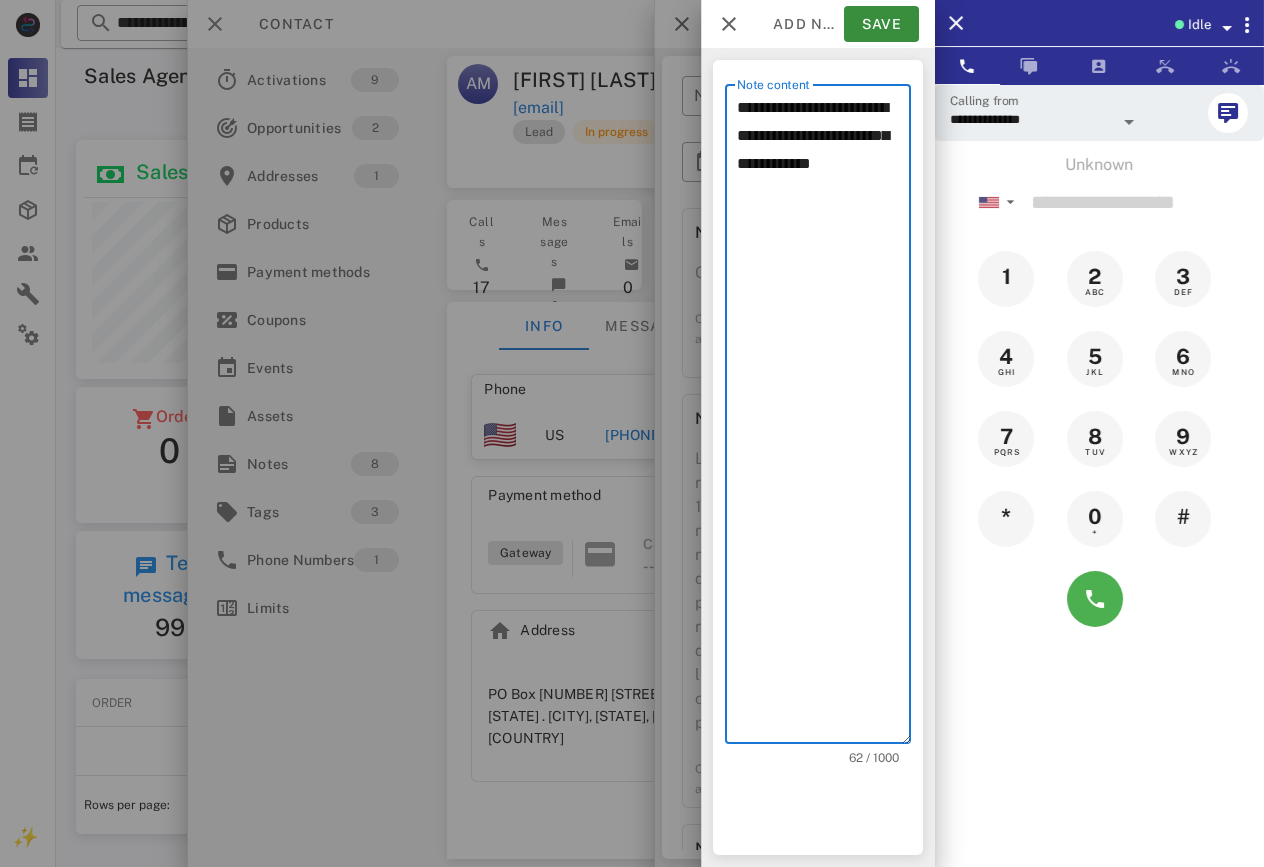 click on "**********" at bounding box center (824, 419) 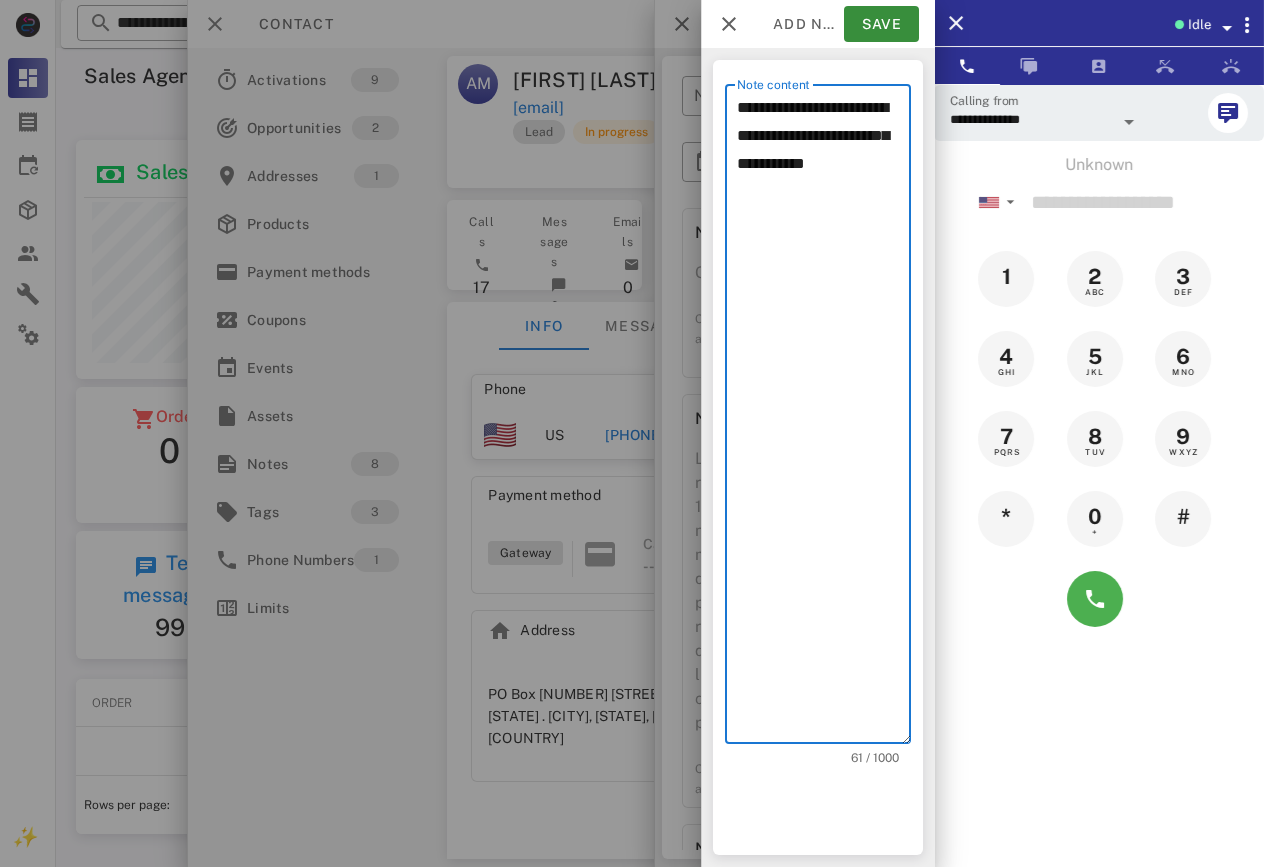 click on "**********" at bounding box center (824, 419) 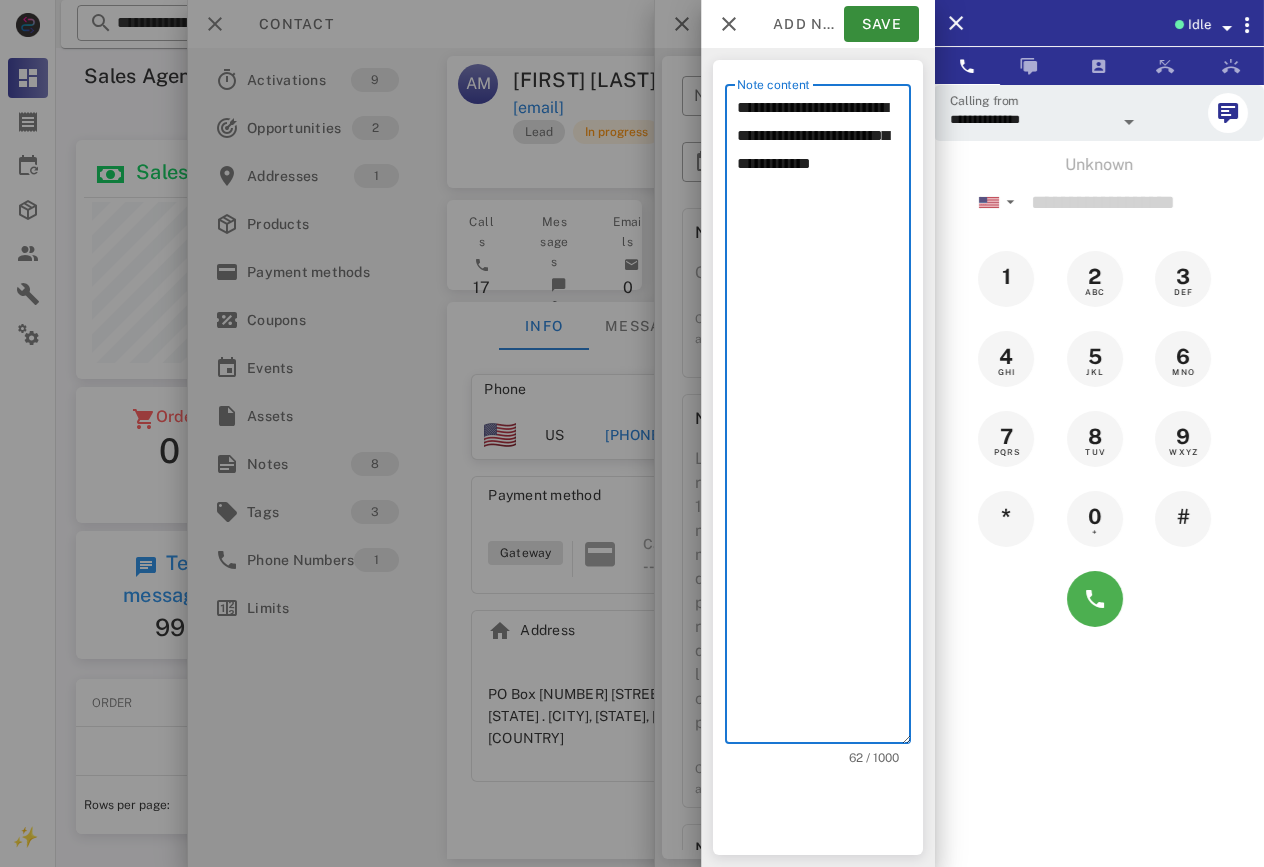 click on "**********" at bounding box center [824, 419] 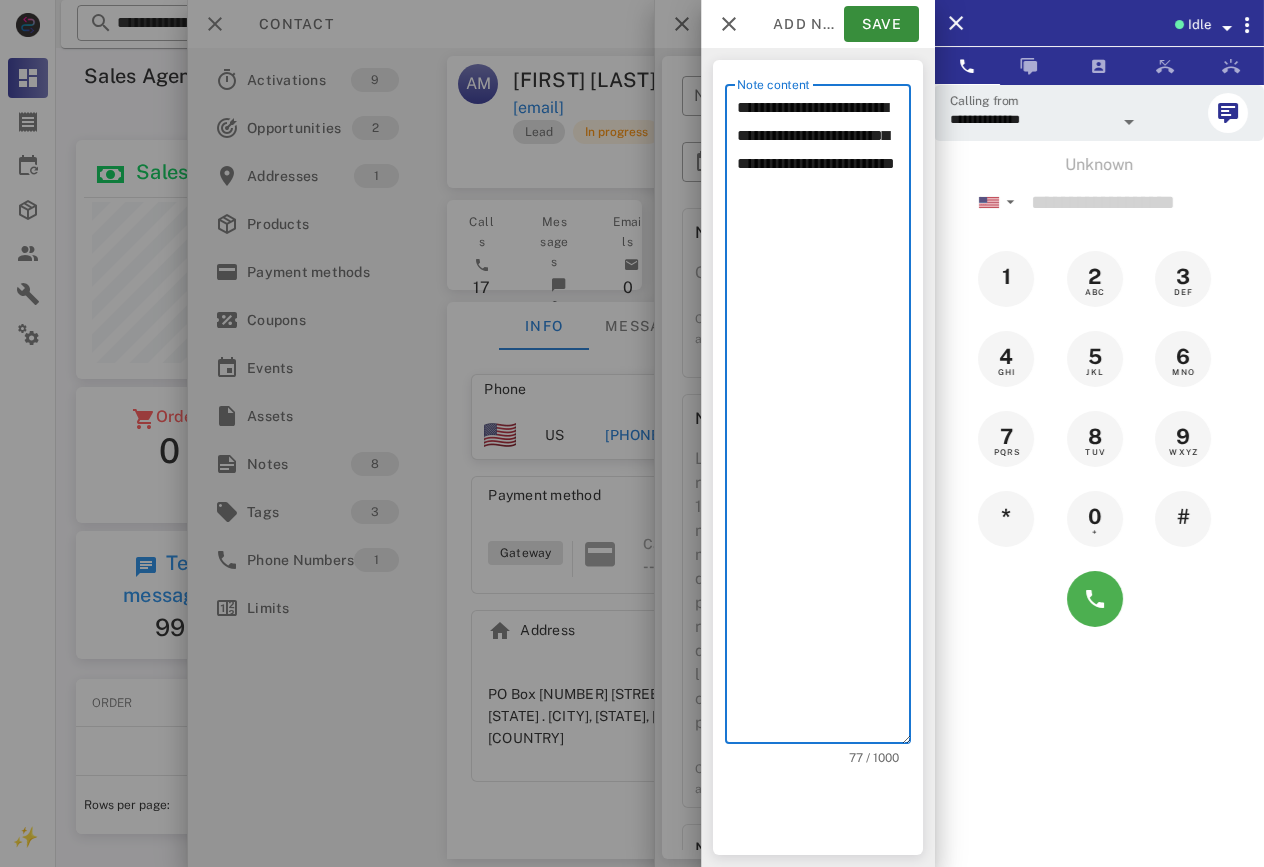 drag, startPoint x: 870, startPoint y: 197, endPoint x: 901, endPoint y: 197, distance: 31 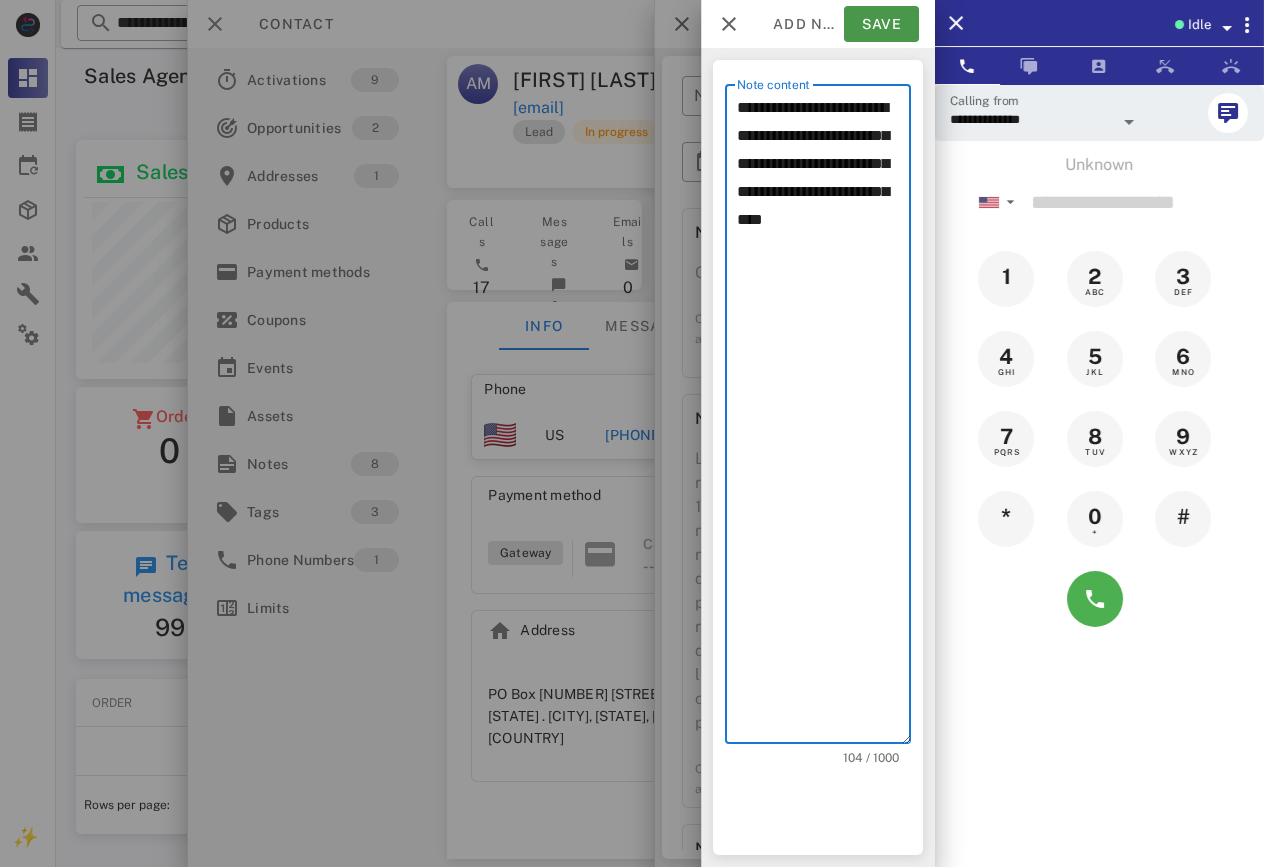 type on "**********" 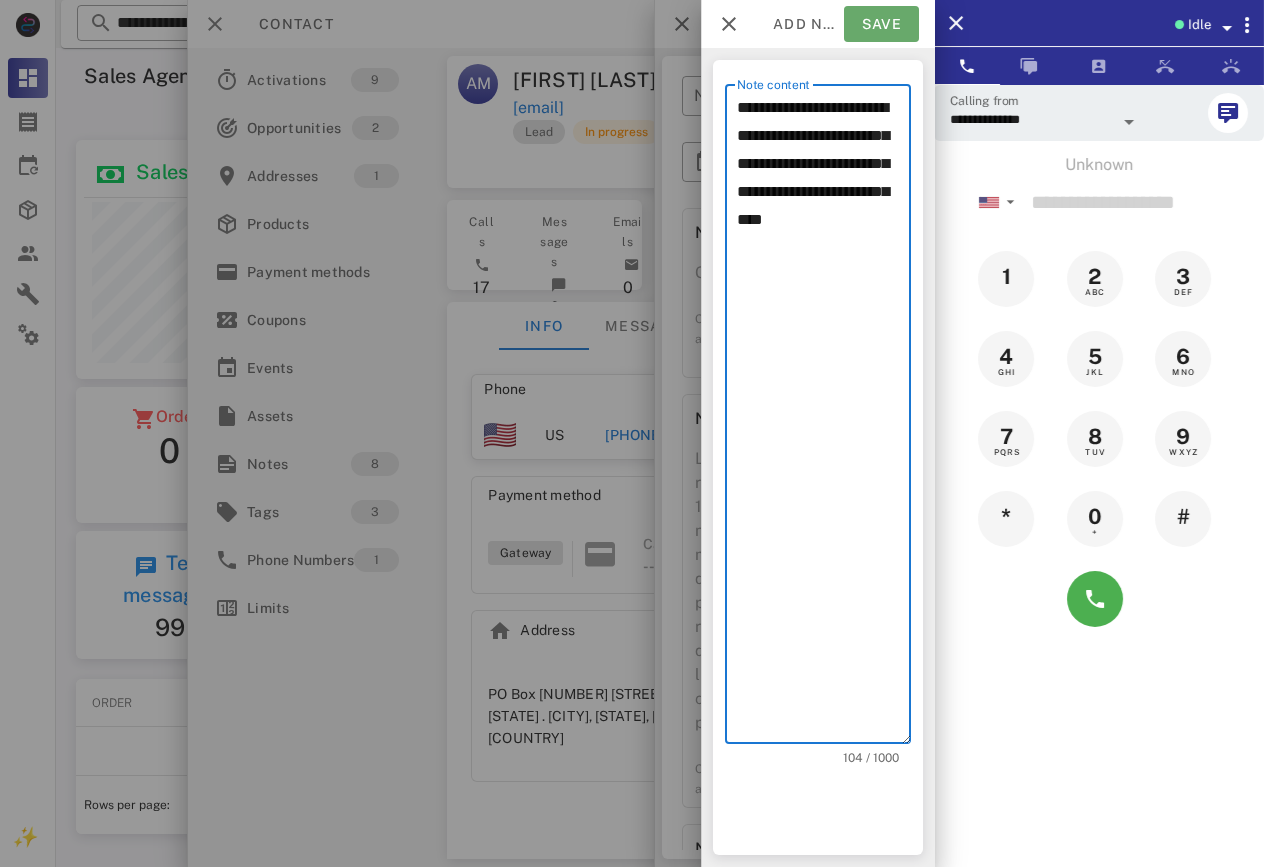 click on "Save" at bounding box center [881, 24] 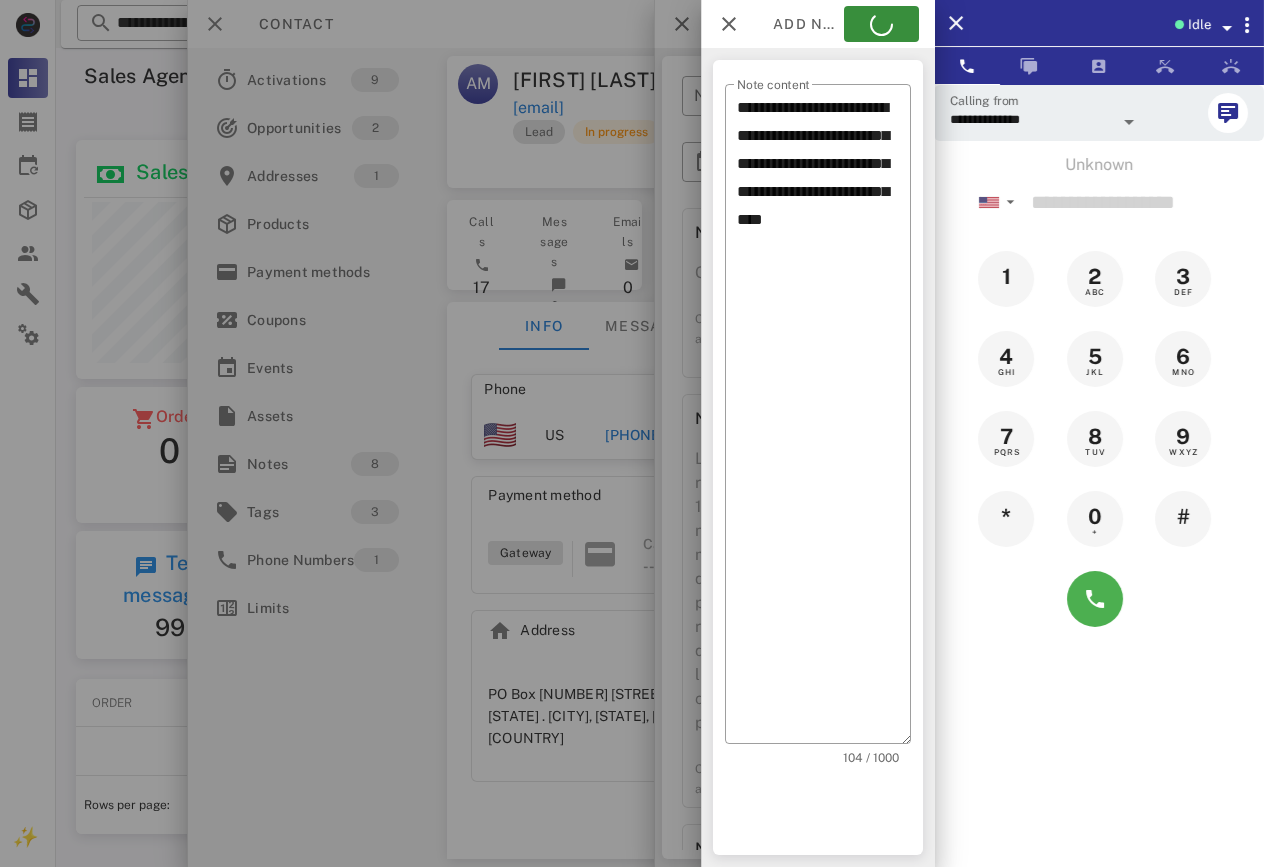 click at bounding box center [632, 433] 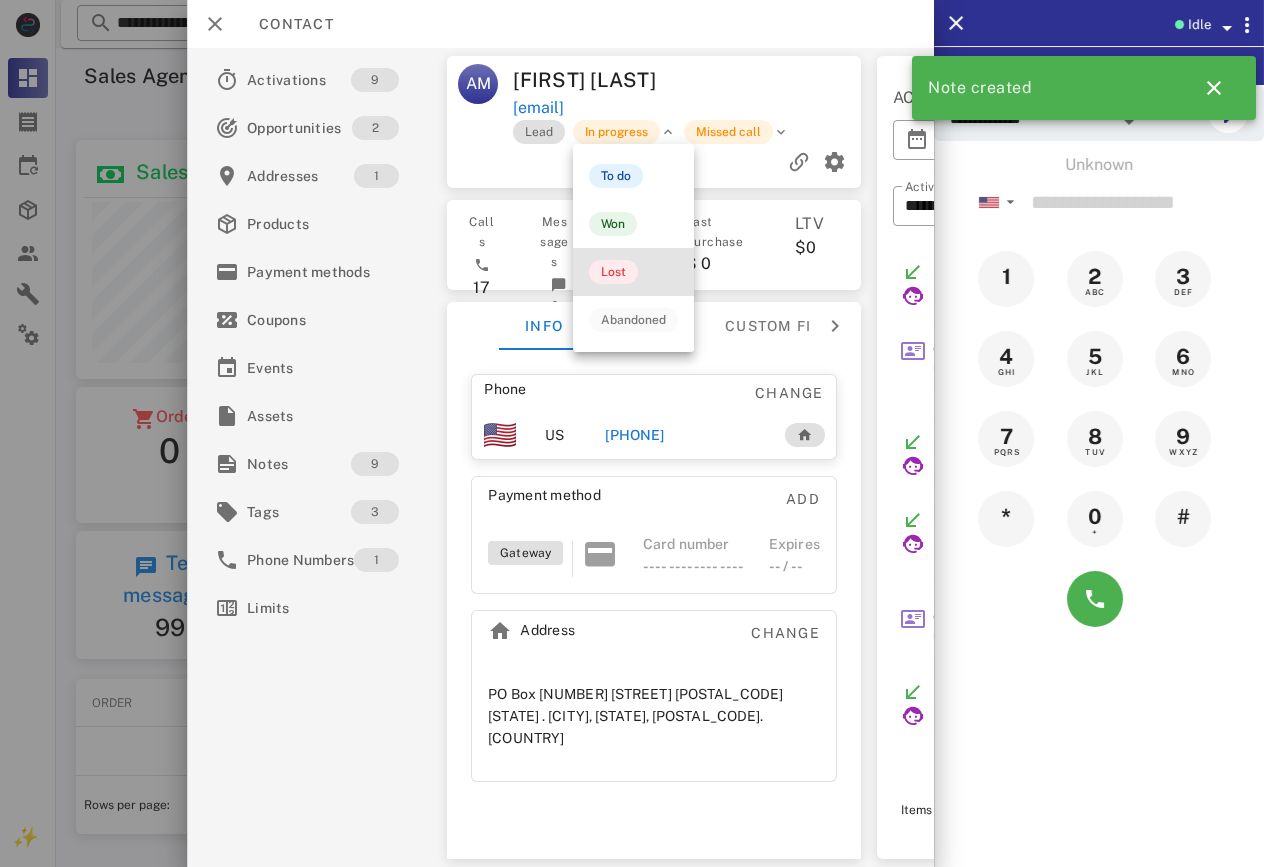 click on "Lost" at bounding box center (613, 272) 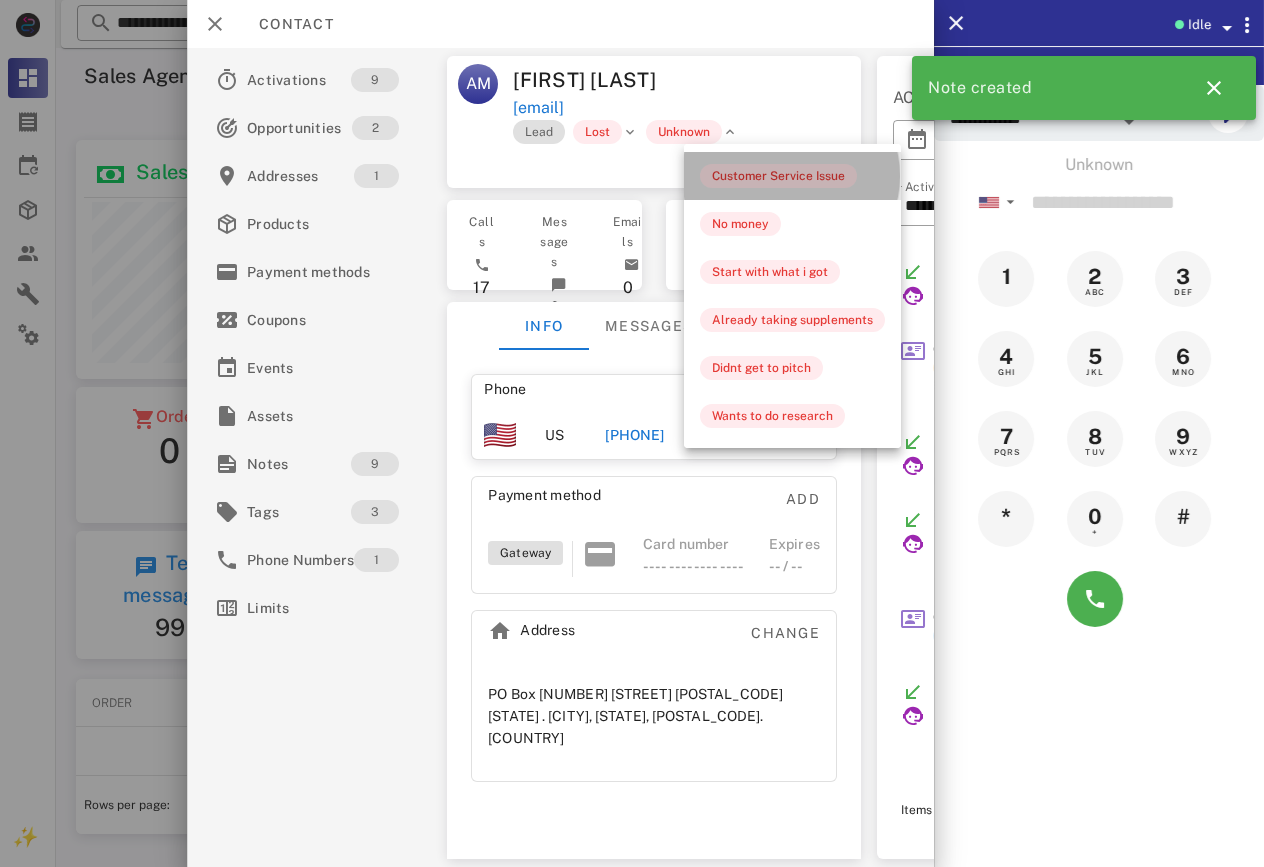 click on "Customer Service Issue" at bounding box center (778, 176) 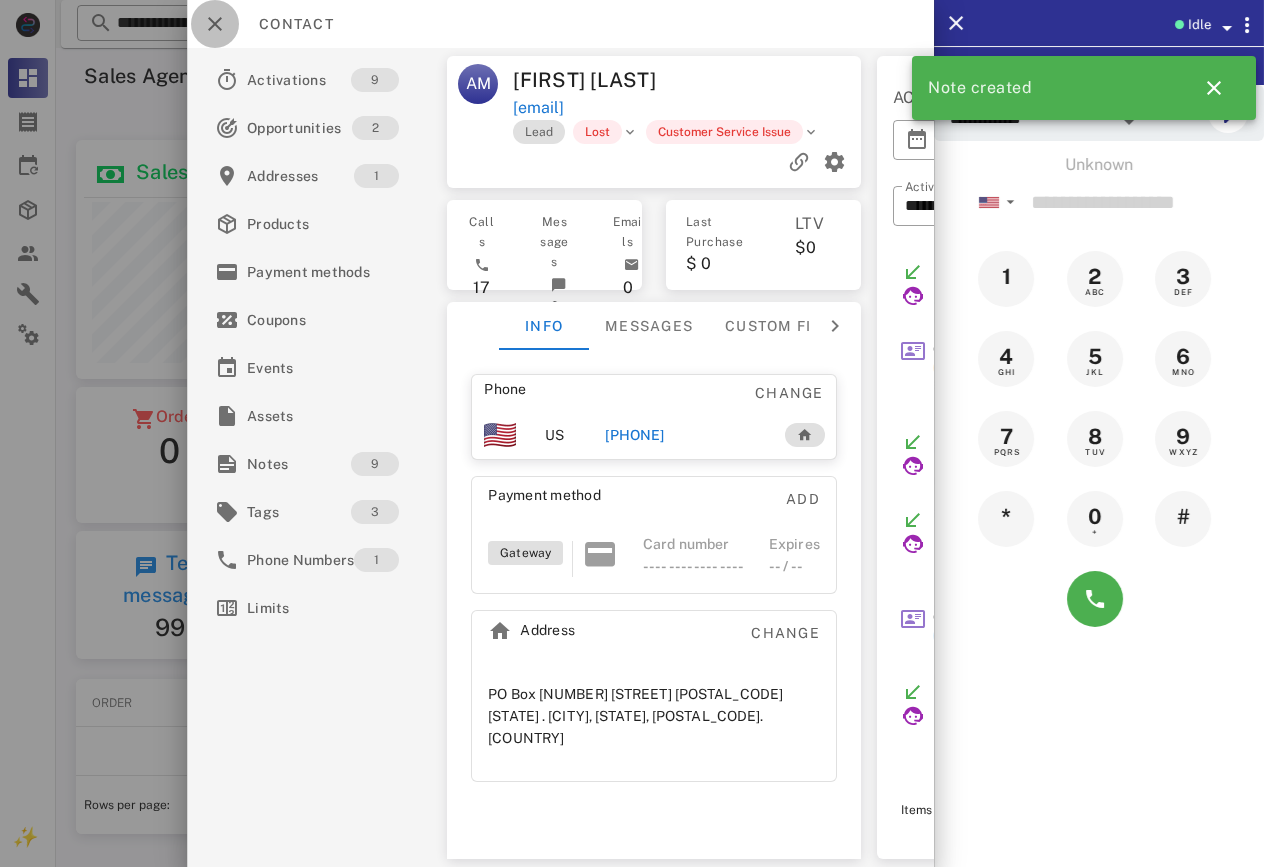 click at bounding box center (215, 24) 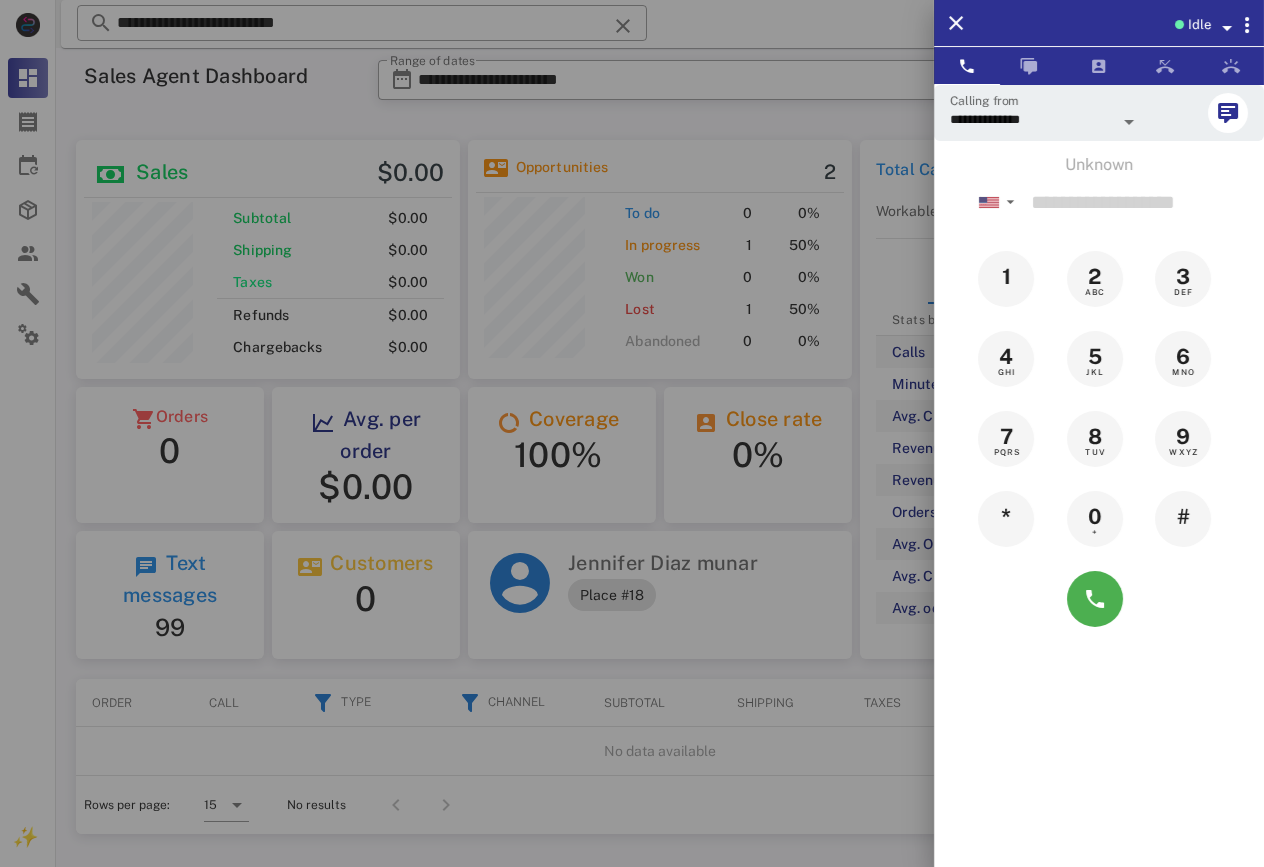 click at bounding box center (632, 433) 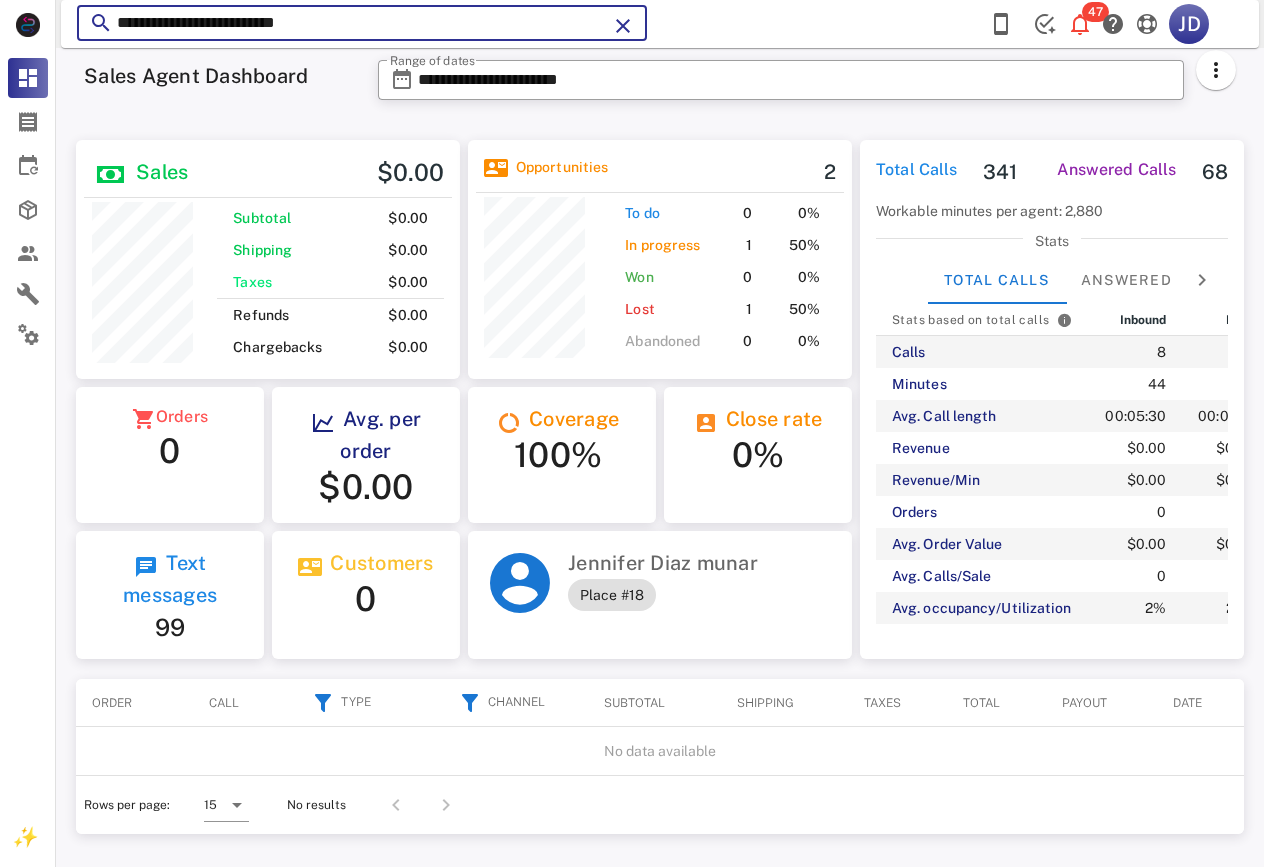 click on "**********" at bounding box center [362, 23] 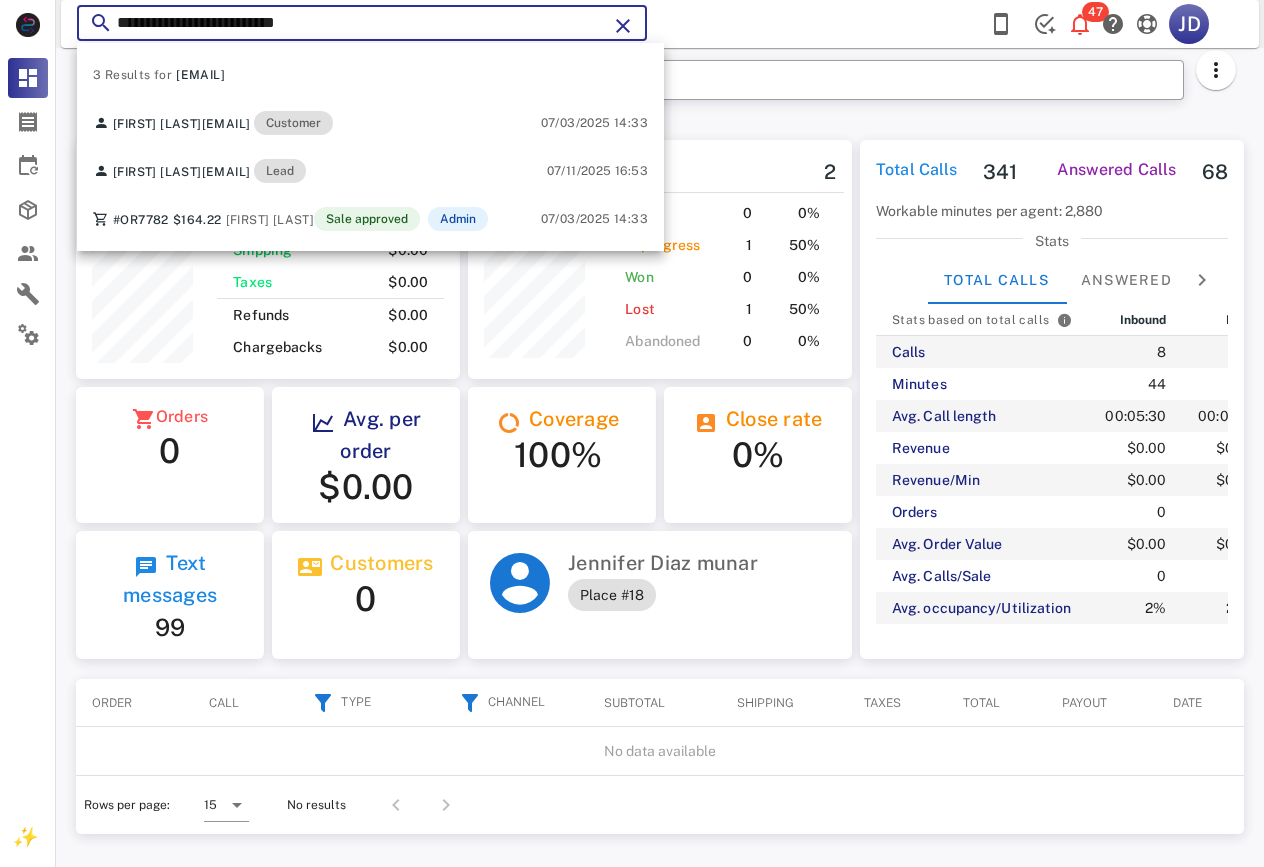 click on "**********" at bounding box center (362, 23) 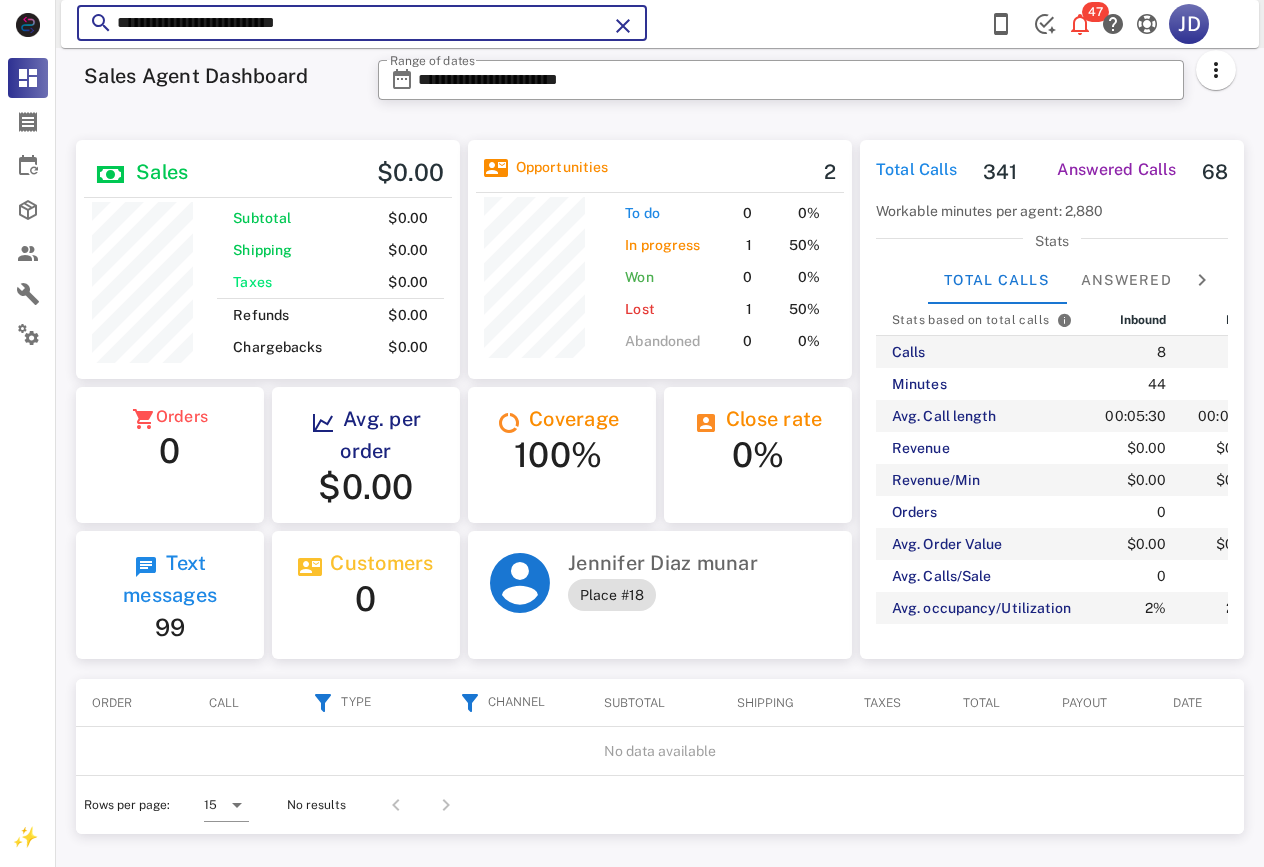 click on "**********" at bounding box center (362, 23) 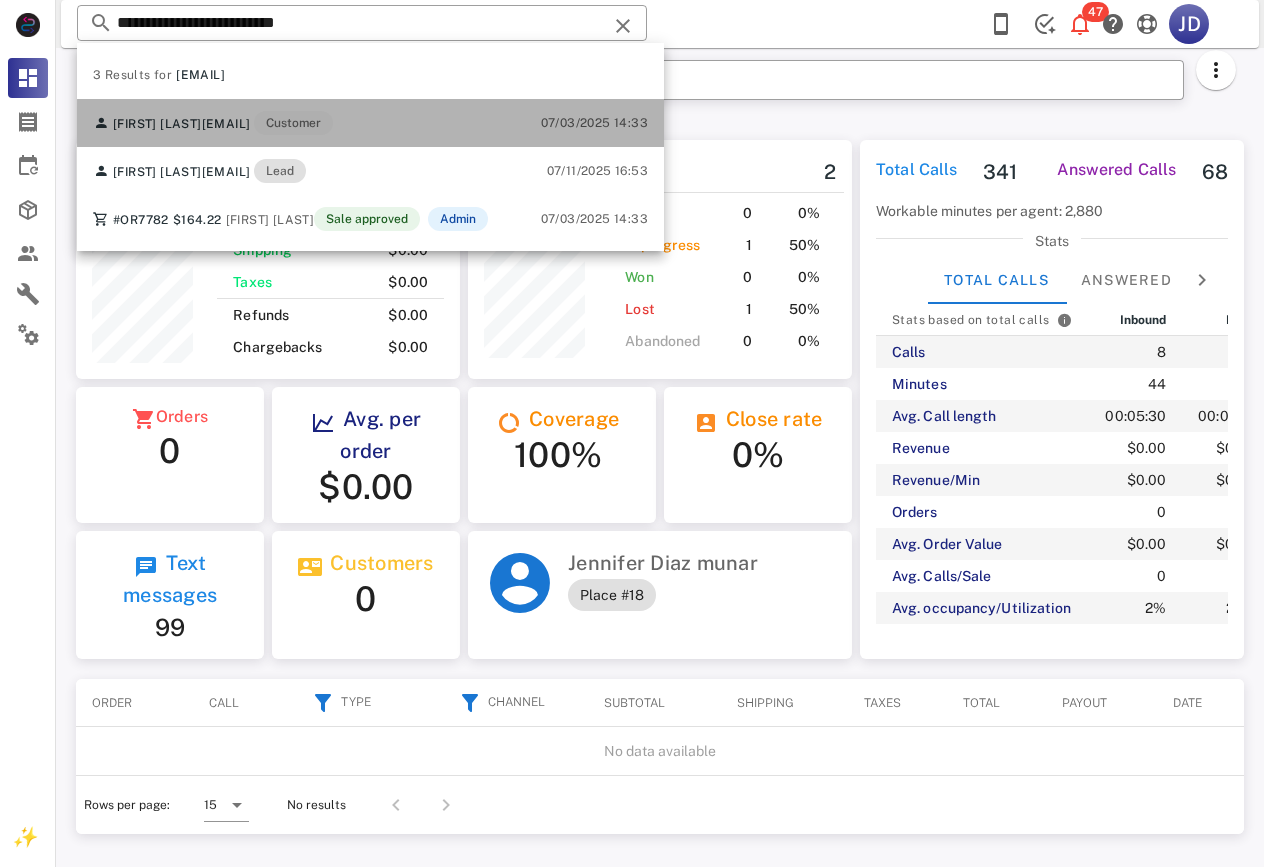 click on "[EMAIL]" at bounding box center [226, 124] 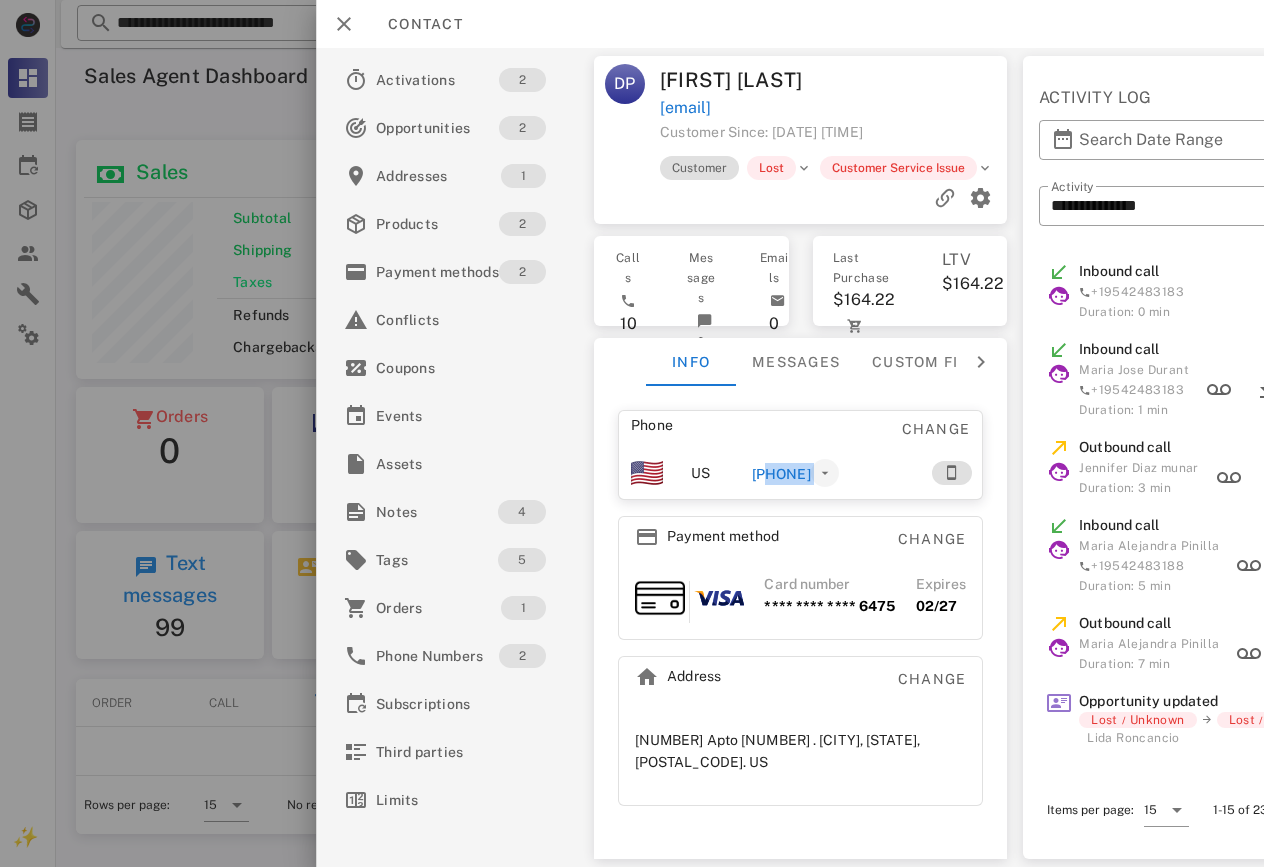 drag, startPoint x: 757, startPoint y: 482, endPoint x: 850, endPoint y: 479, distance: 93.04838 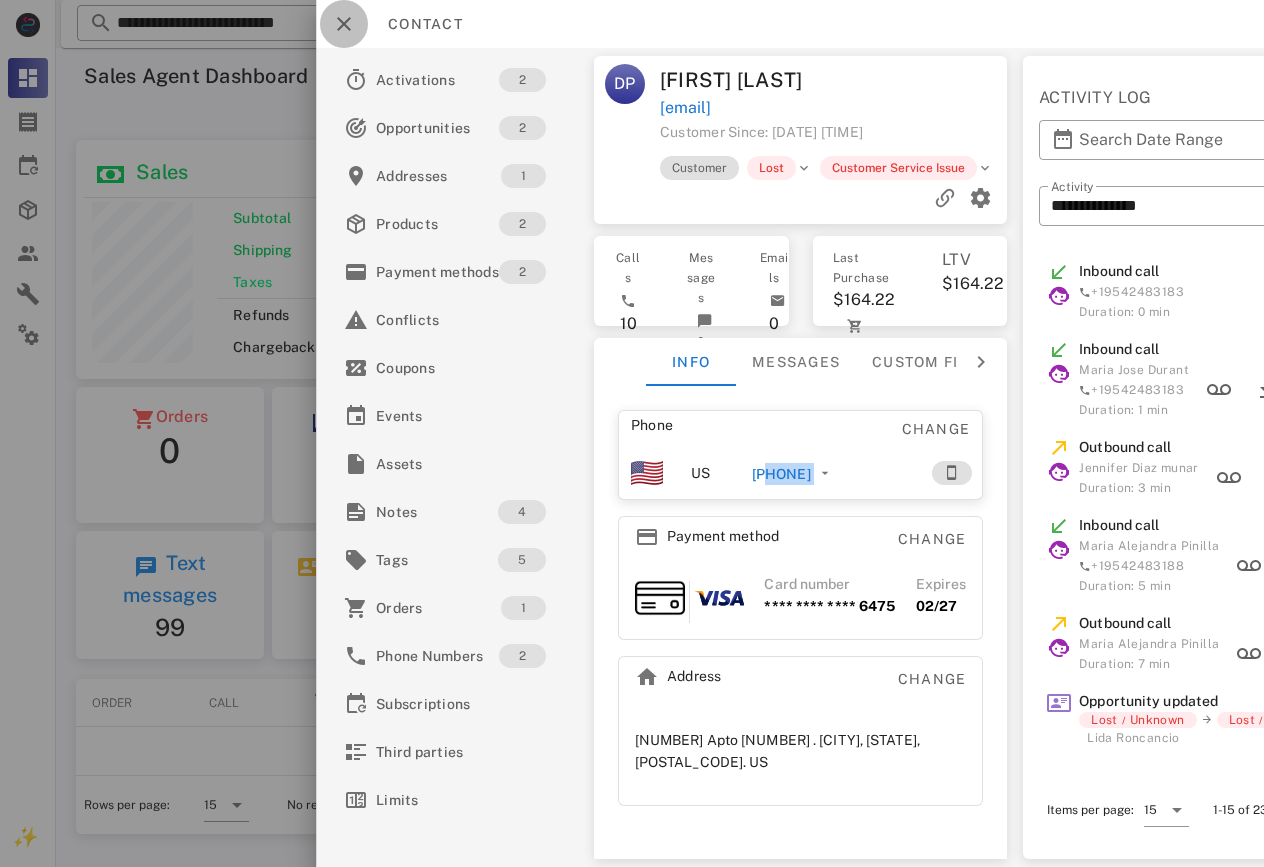 click at bounding box center (344, 24) 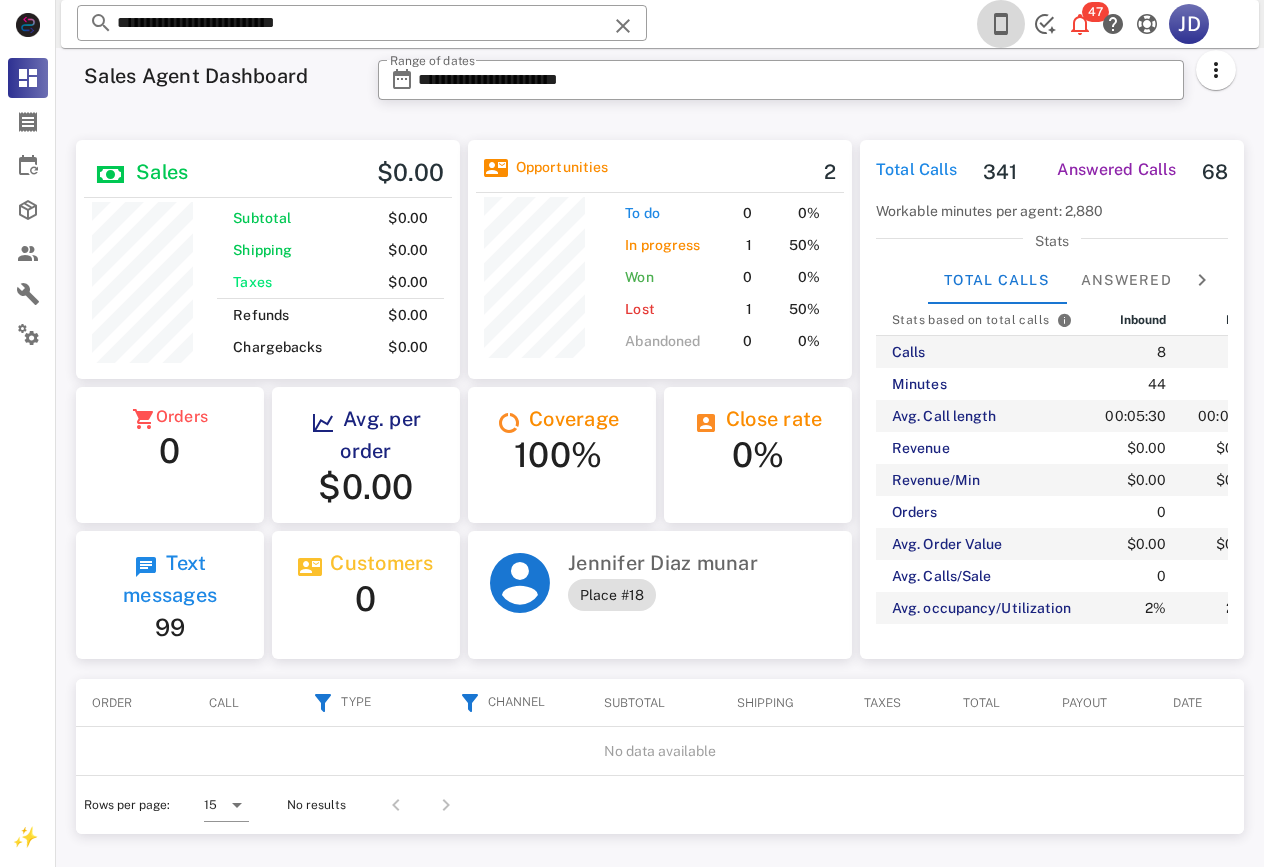 click at bounding box center (1001, 24) 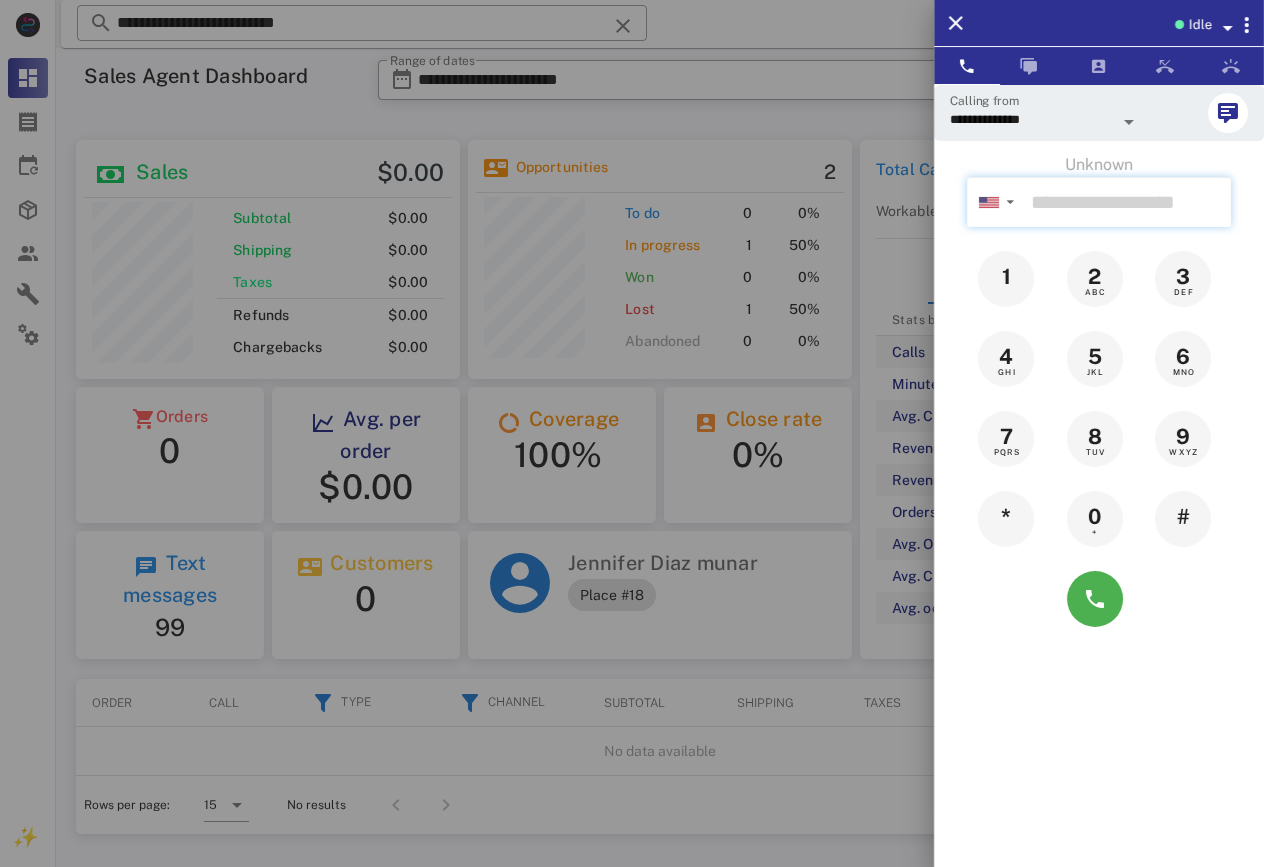 click at bounding box center (1127, 202) 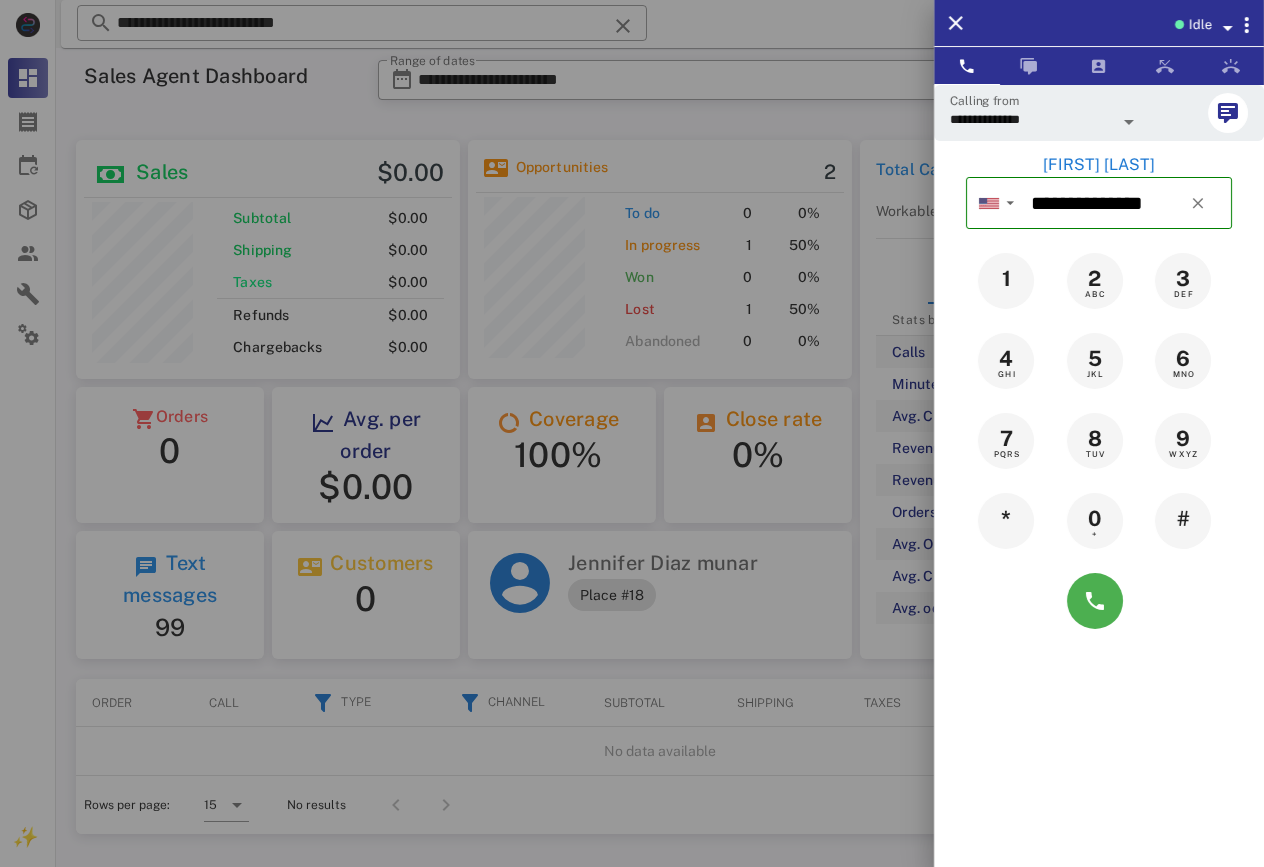 click on "[FIRST] [LAST]" at bounding box center [1099, 165] 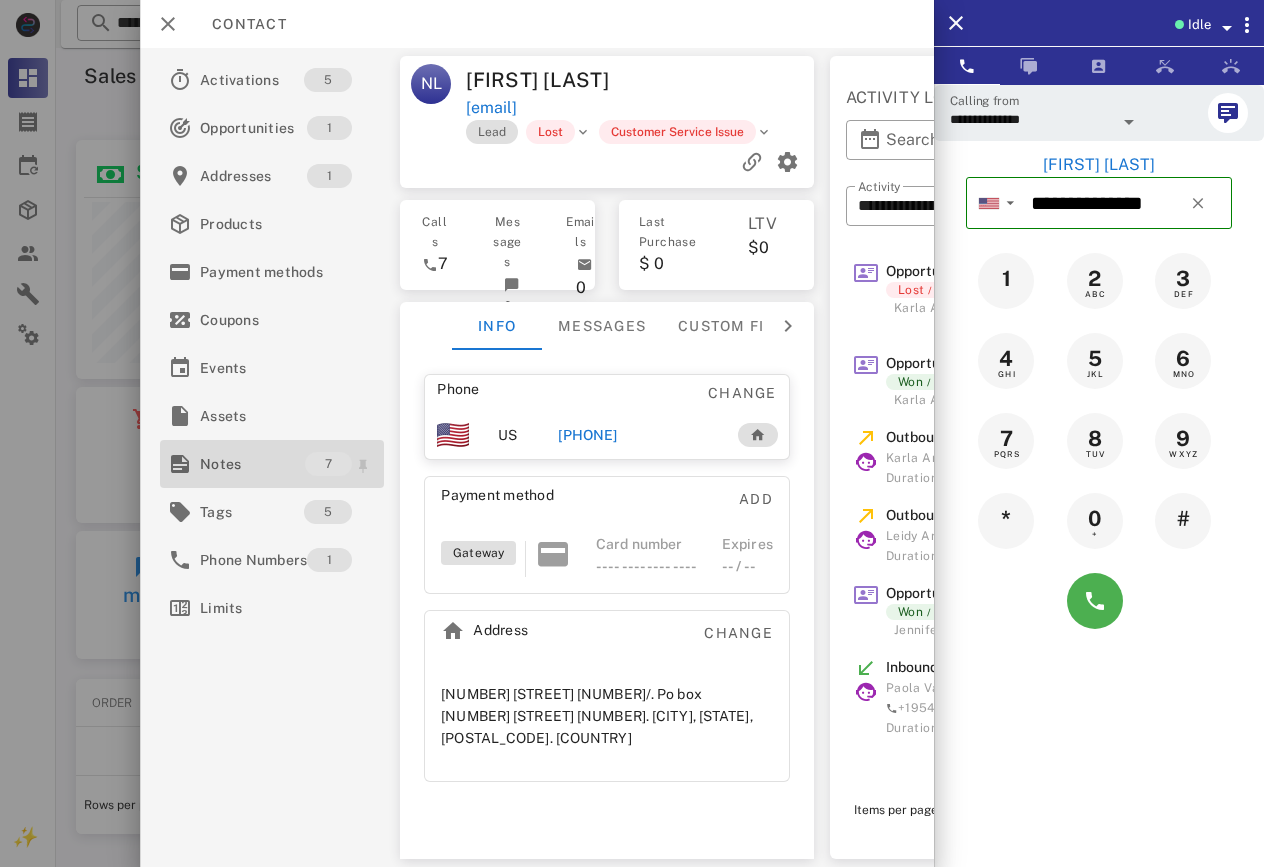 click on "Notes" at bounding box center (252, 464) 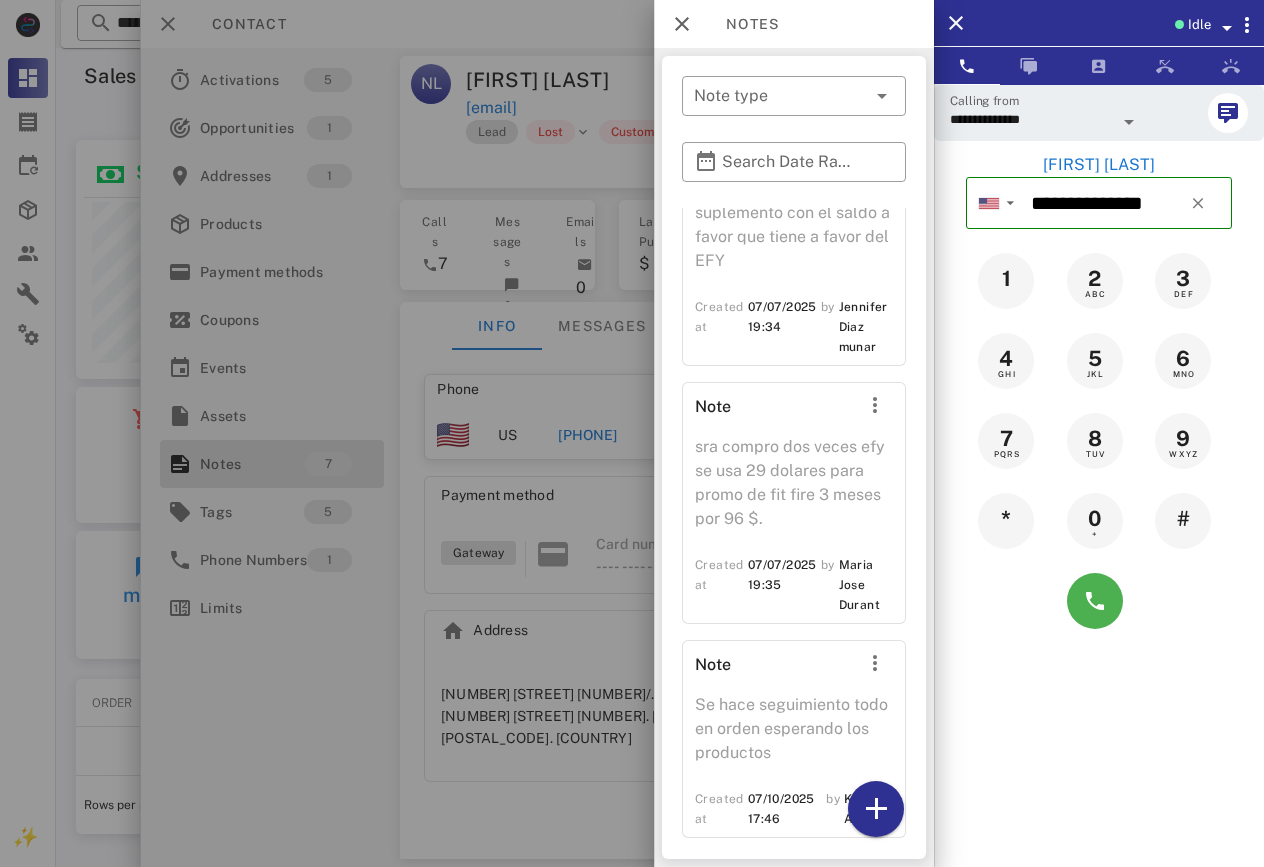 scroll, scrollTop: 1399, scrollLeft: 0, axis: vertical 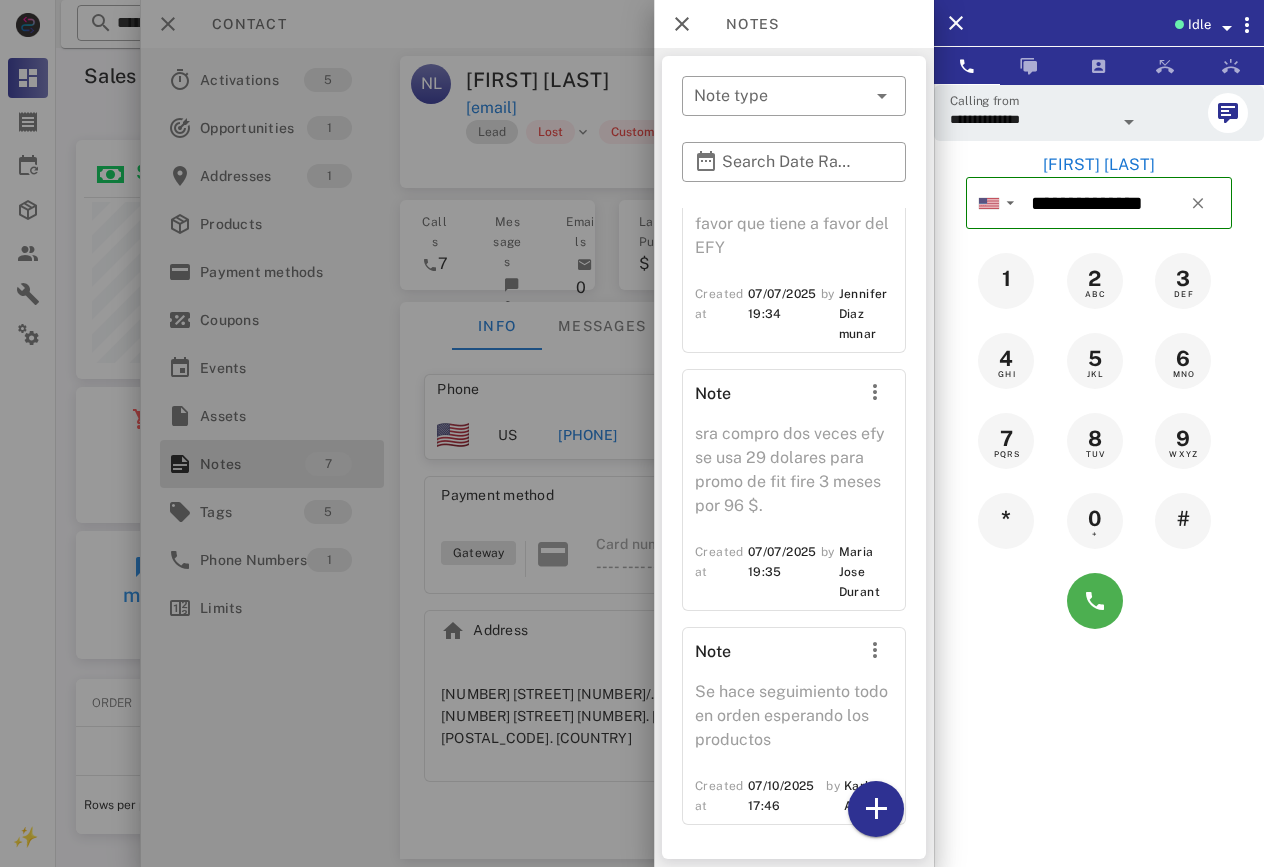 click at bounding box center (632, 433) 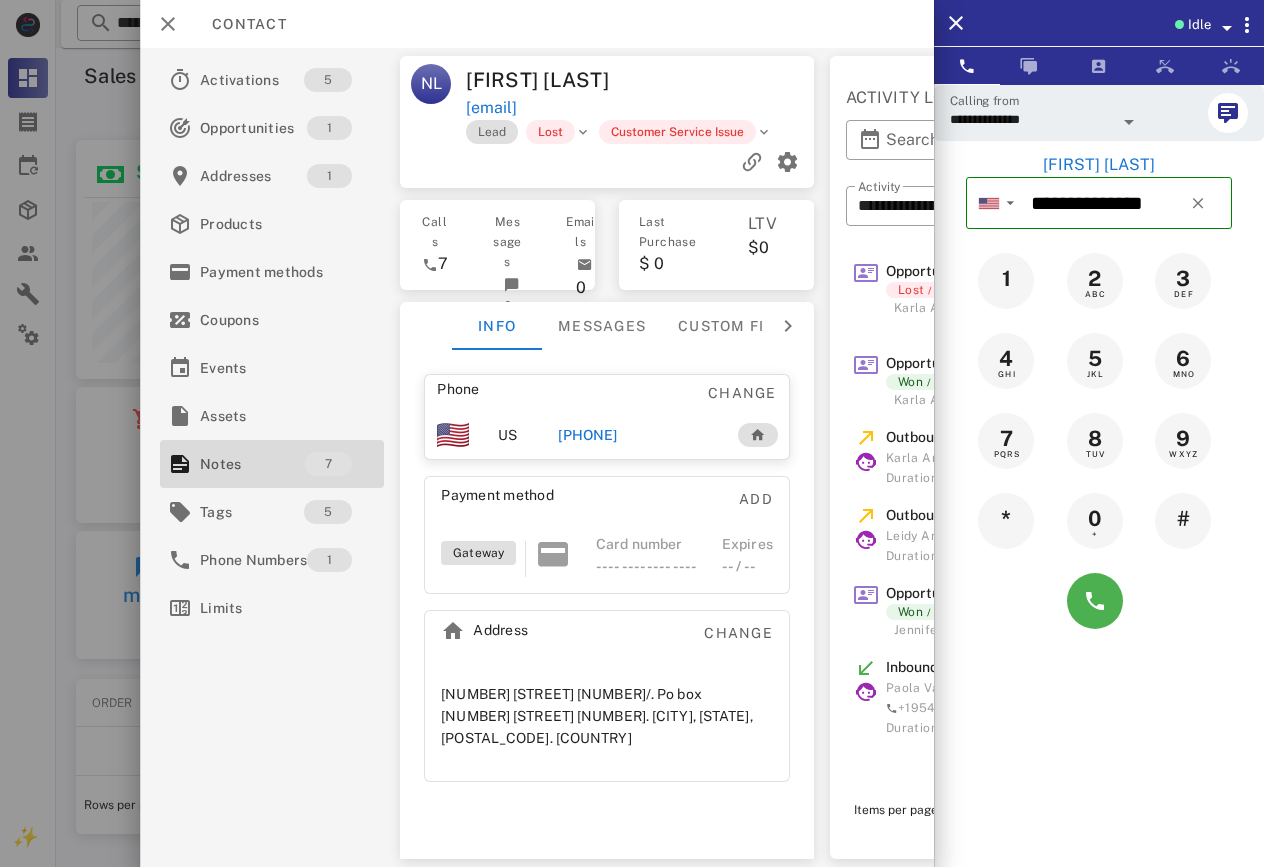 click on "[PHONE]" at bounding box center (588, 435) 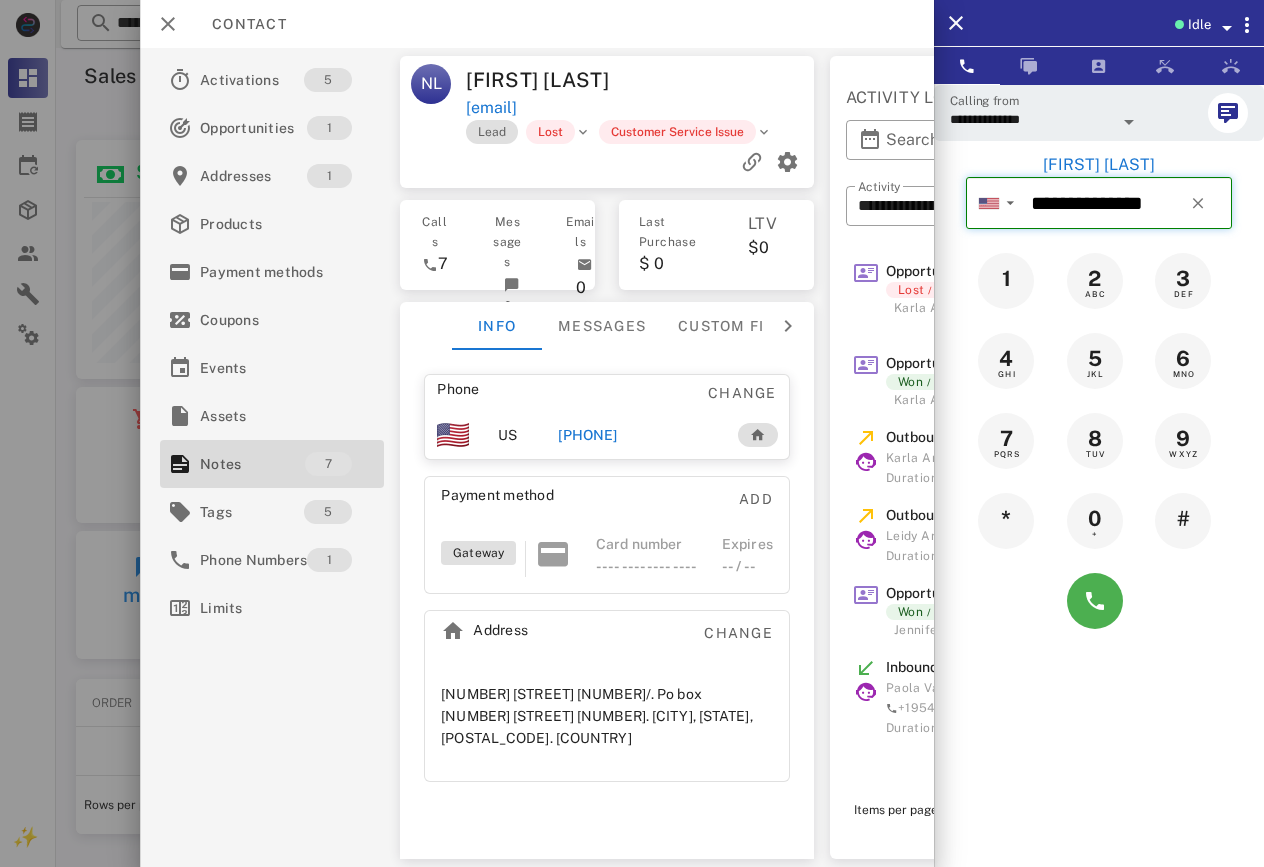 type on "**********" 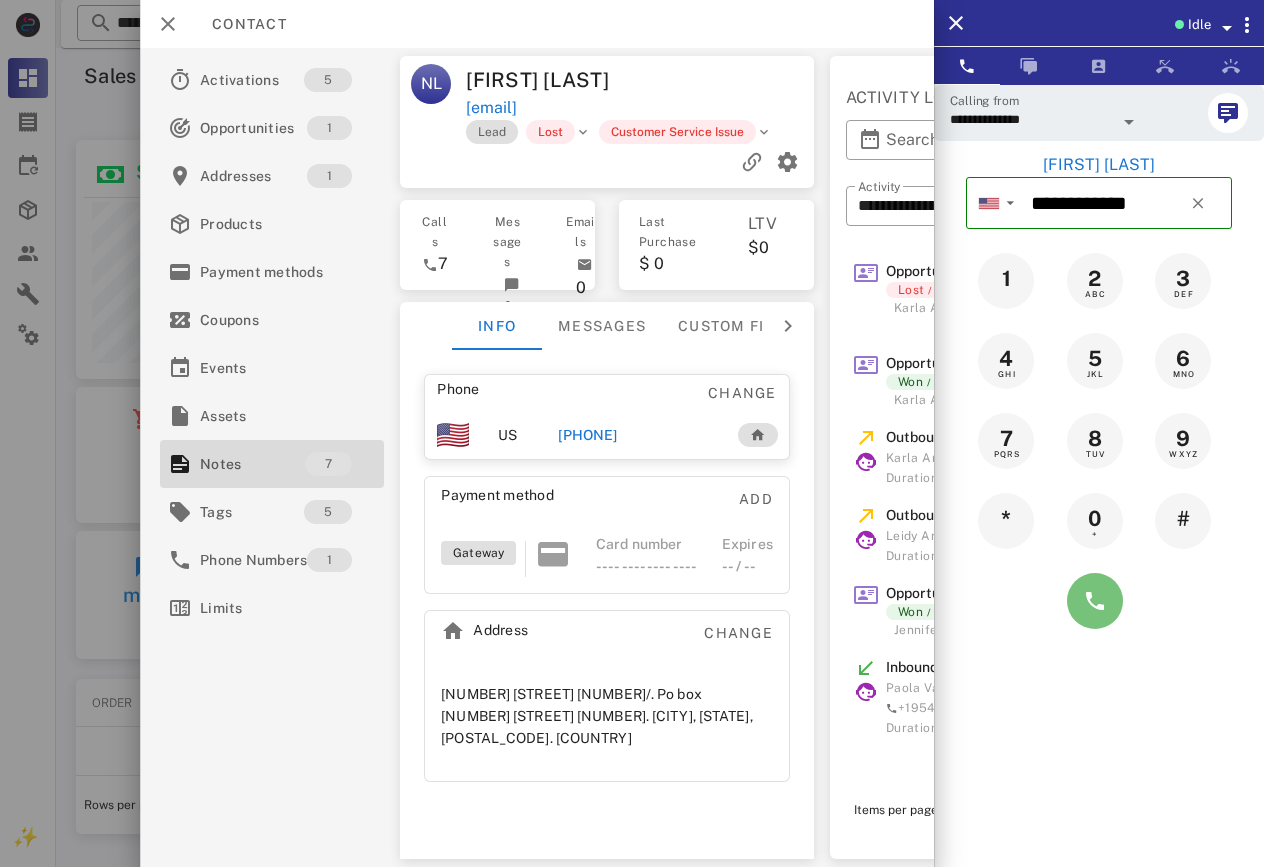 click at bounding box center [1095, 601] 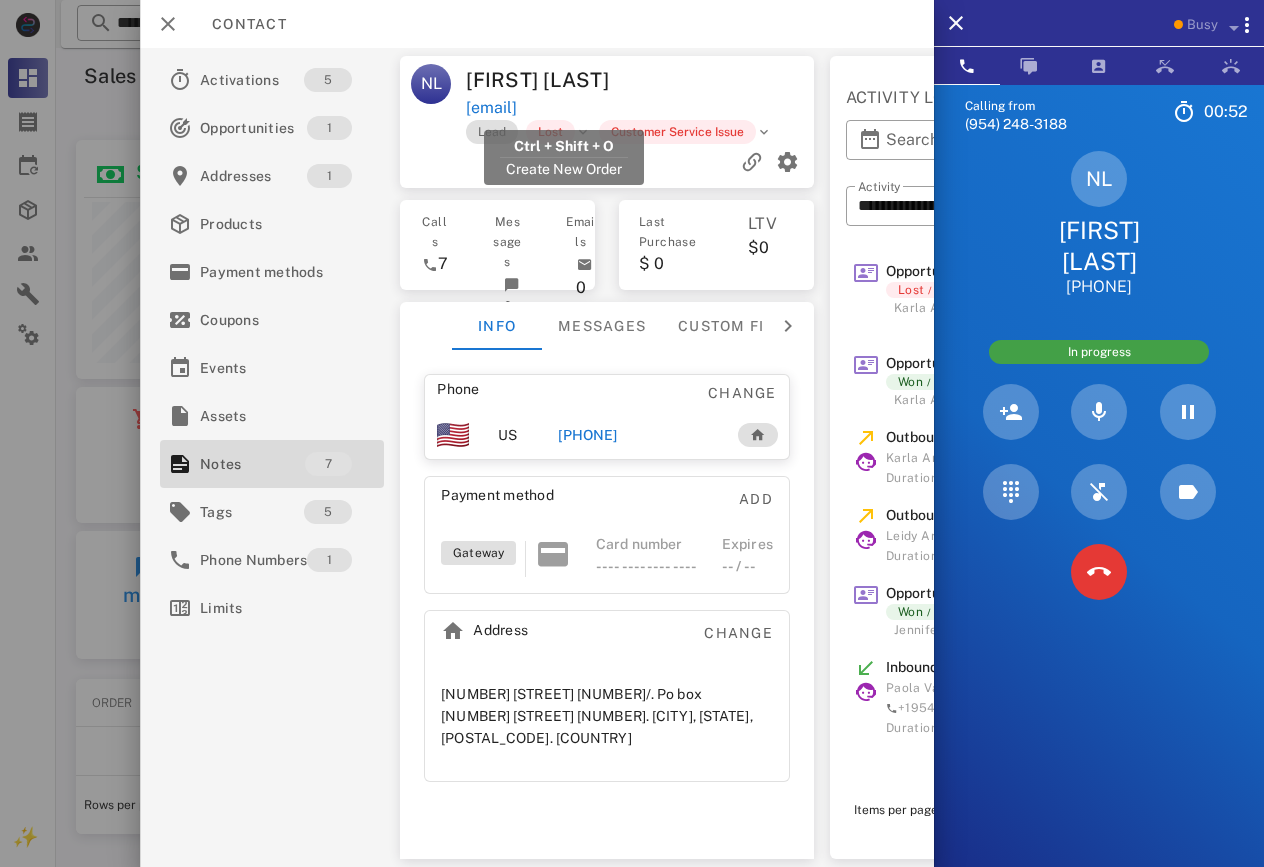 drag, startPoint x: 703, startPoint y: 108, endPoint x: 467, endPoint y: 108, distance: 236 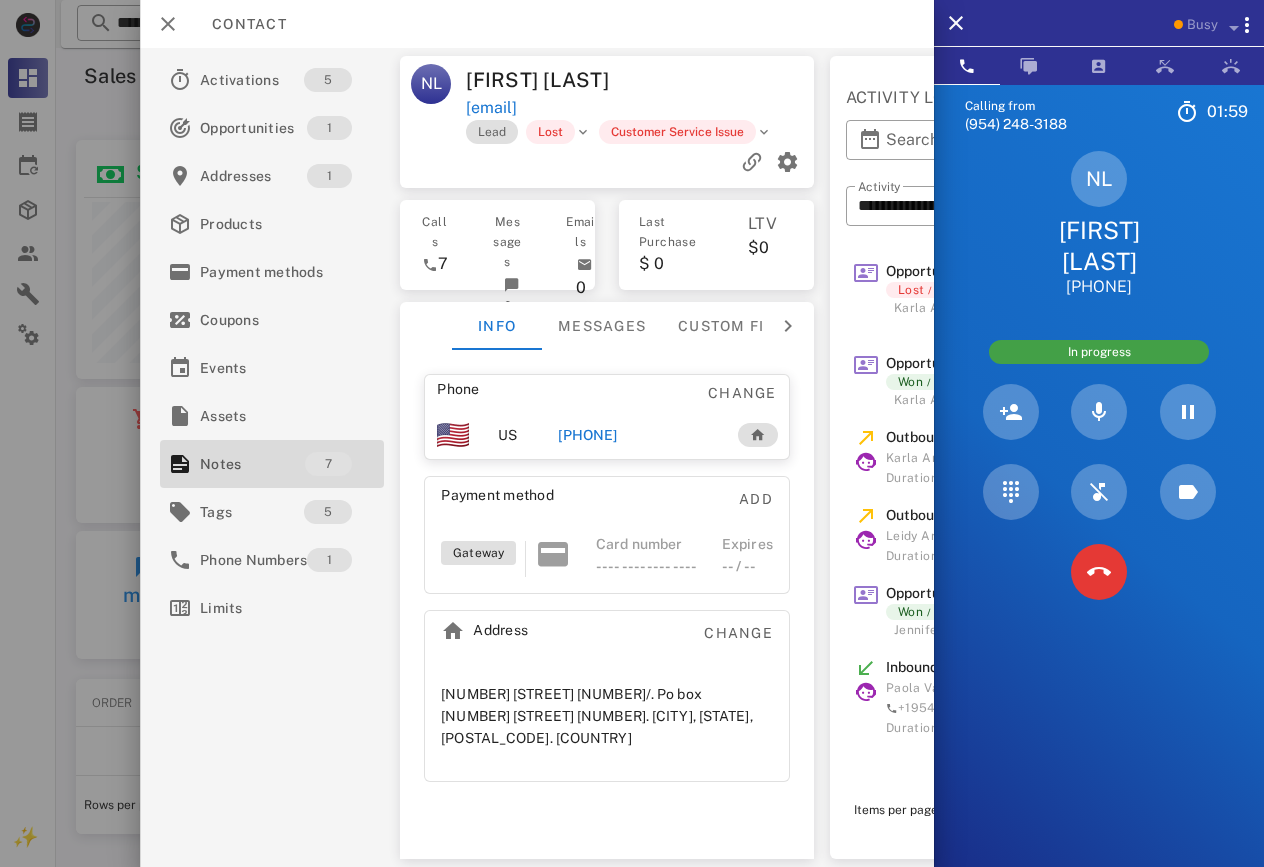 click at bounding box center [607, 162] 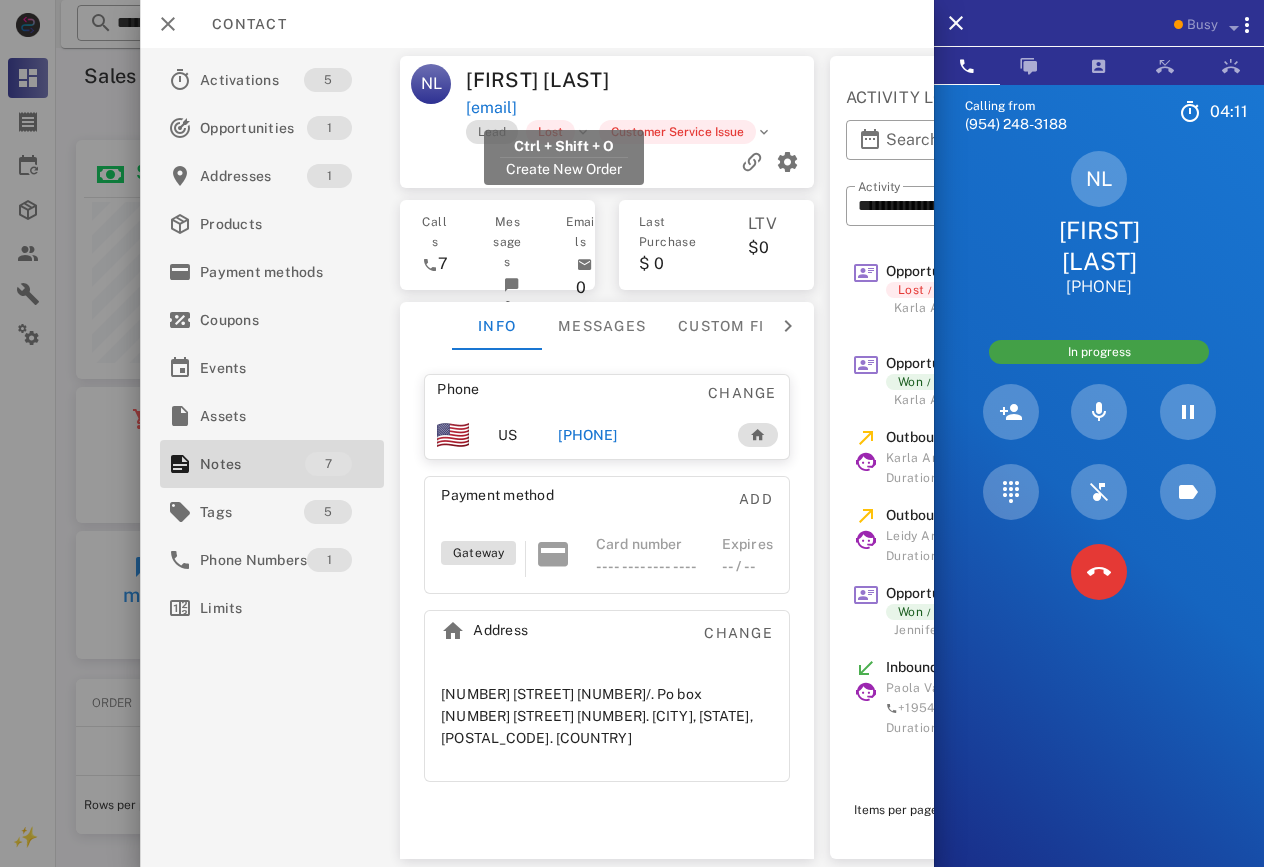 drag, startPoint x: 689, startPoint y: 108, endPoint x: 467, endPoint y: 109, distance: 222.00226 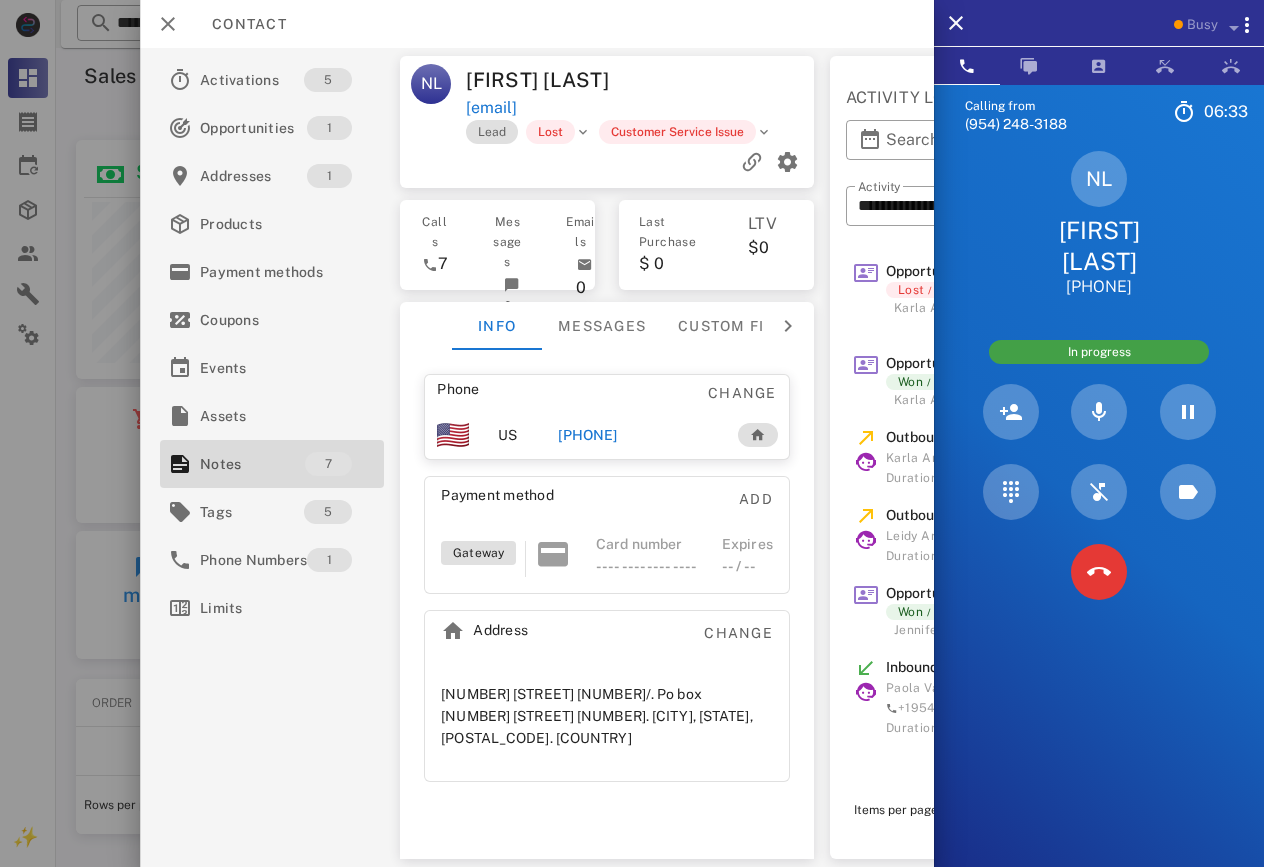 scroll, scrollTop: 999756, scrollLeft: 999616, axis: both 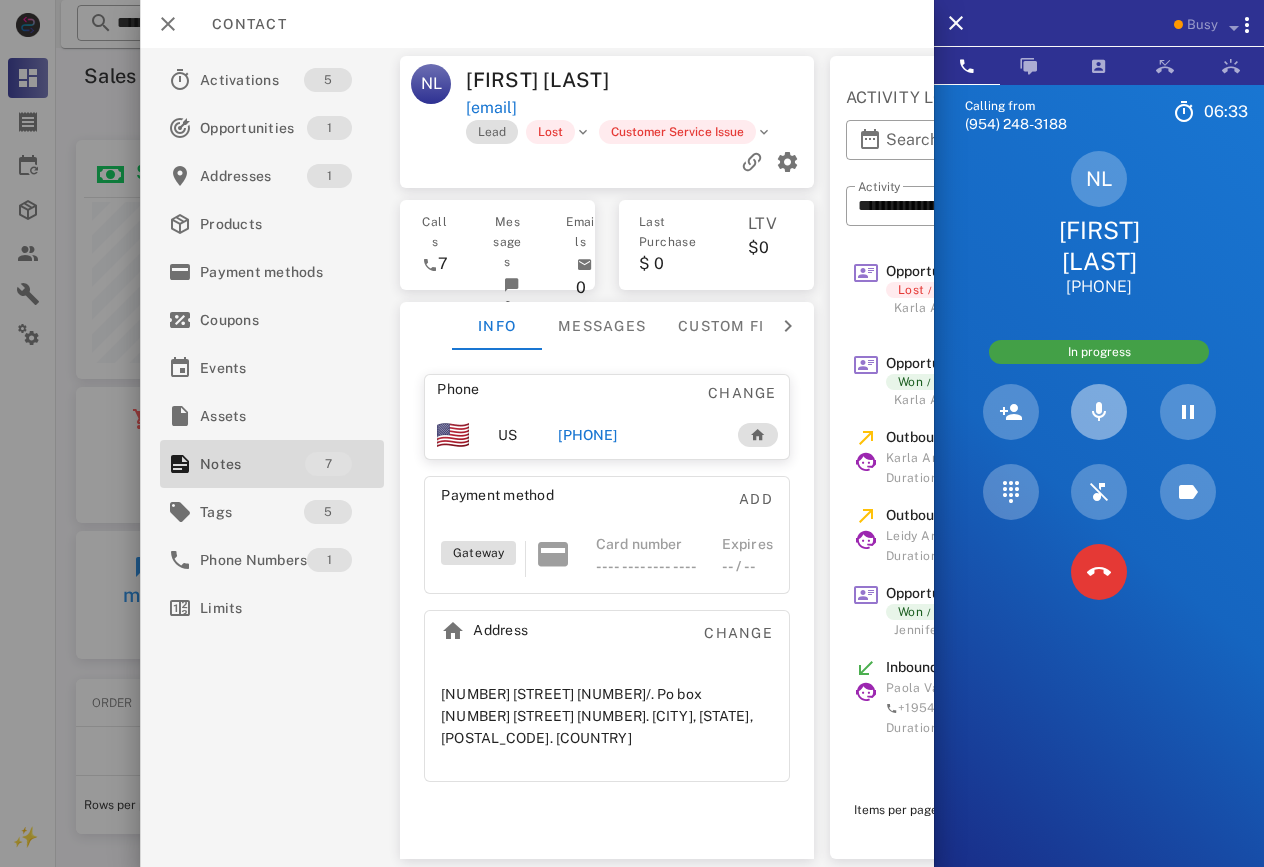 click at bounding box center (1099, 412) 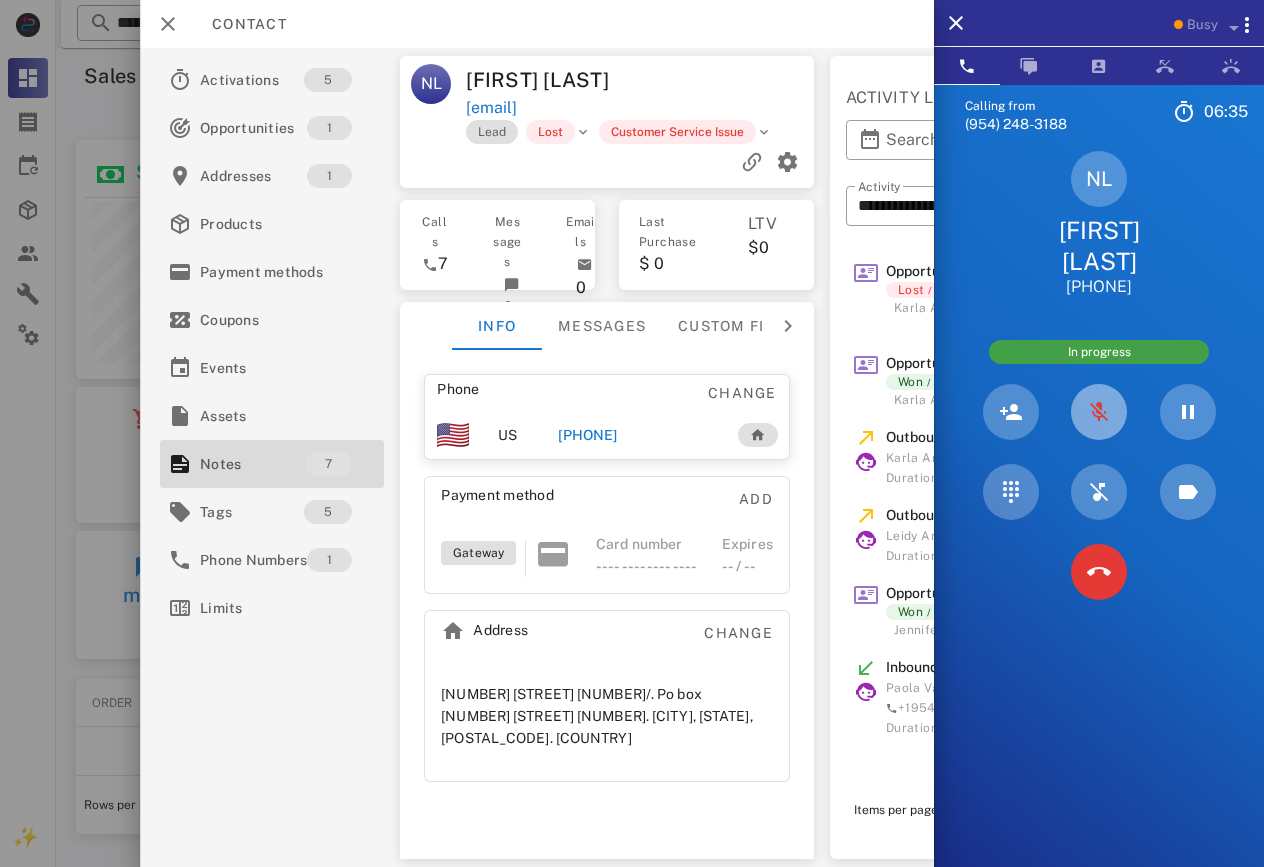 type 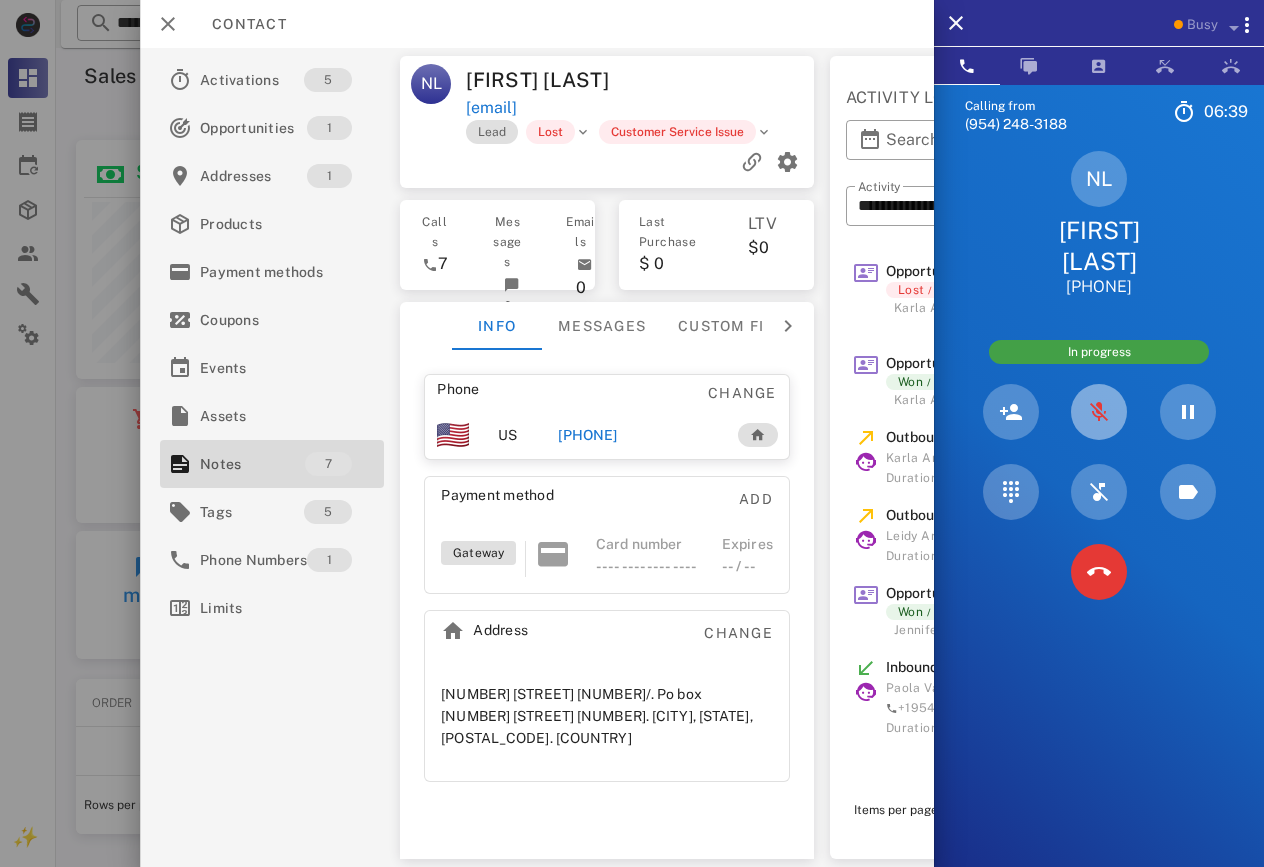 click at bounding box center (1099, 412) 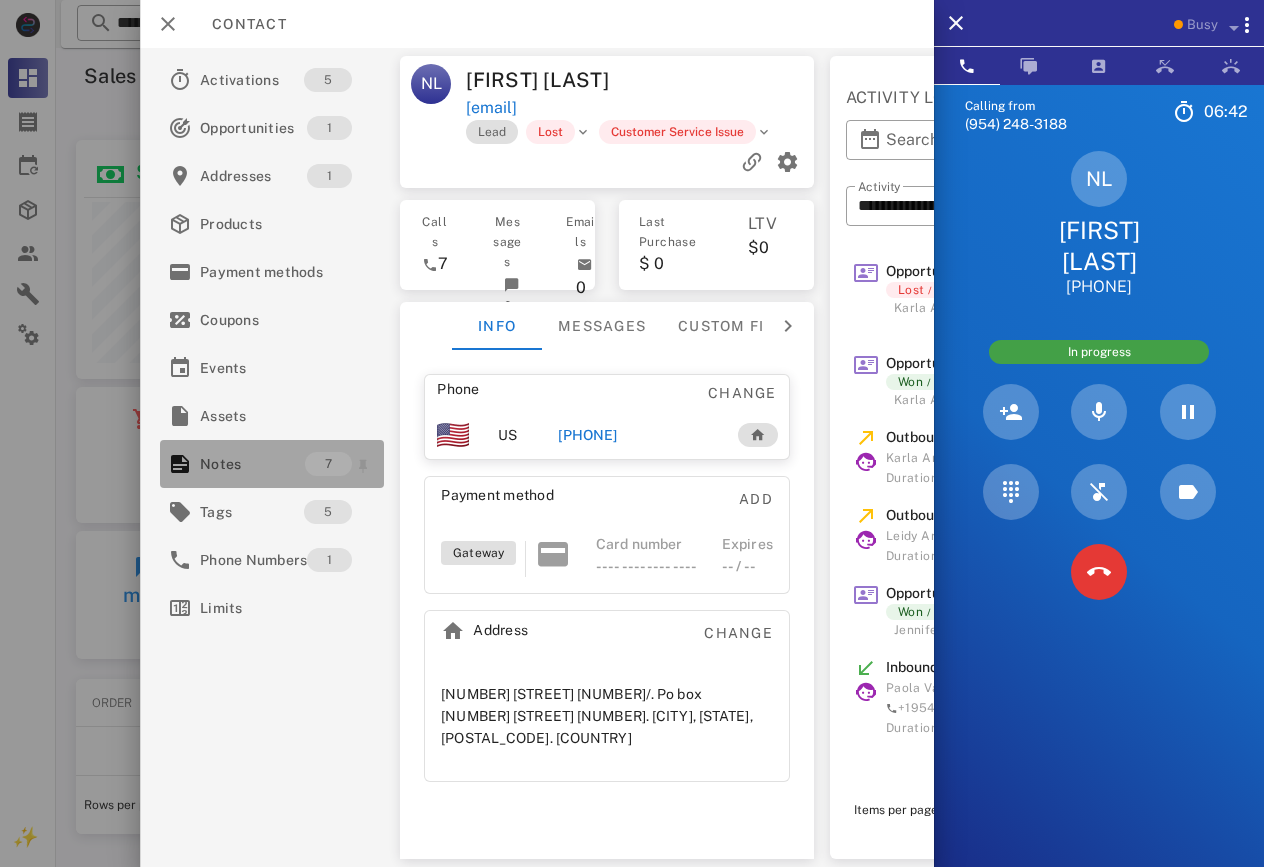 click on "Notes" at bounding box center [252, 464] 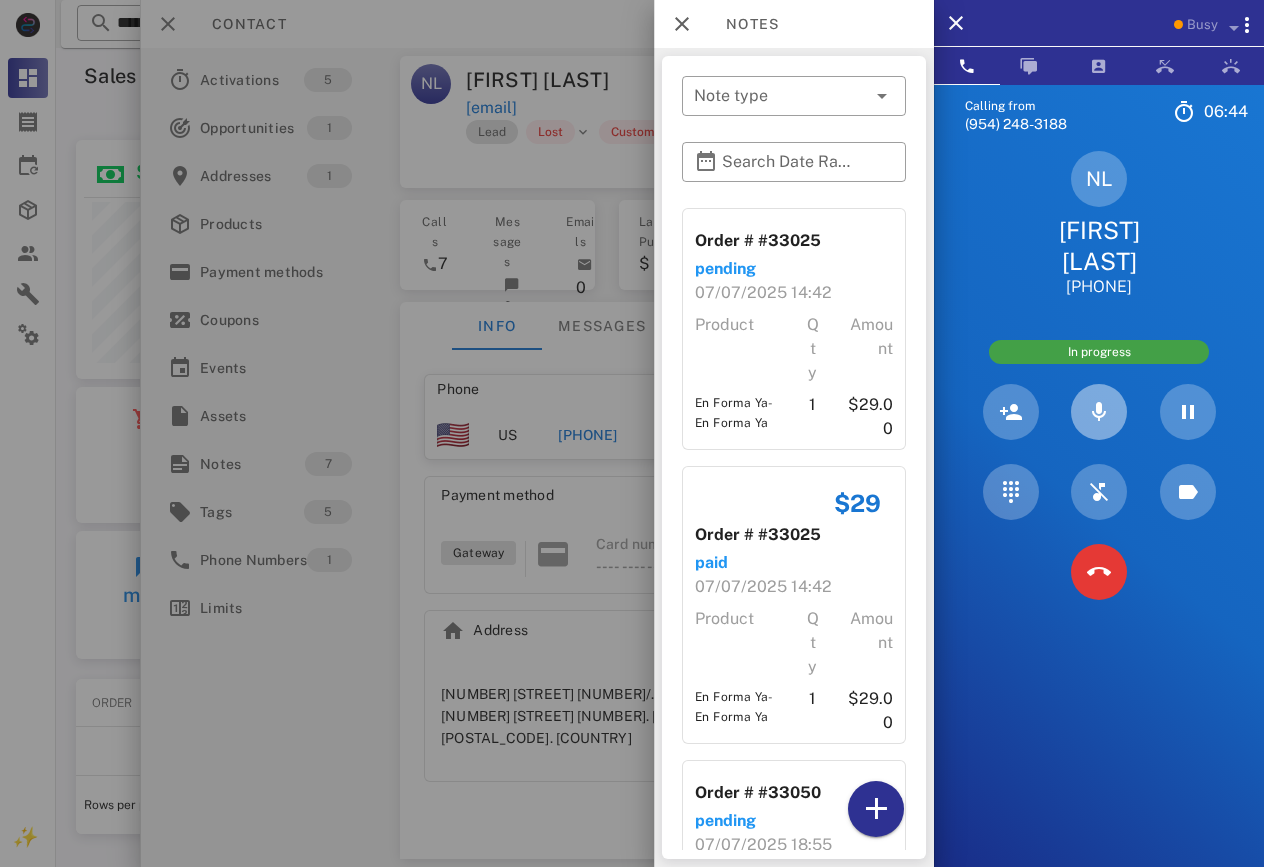 click at bounding box center [1099, 412] 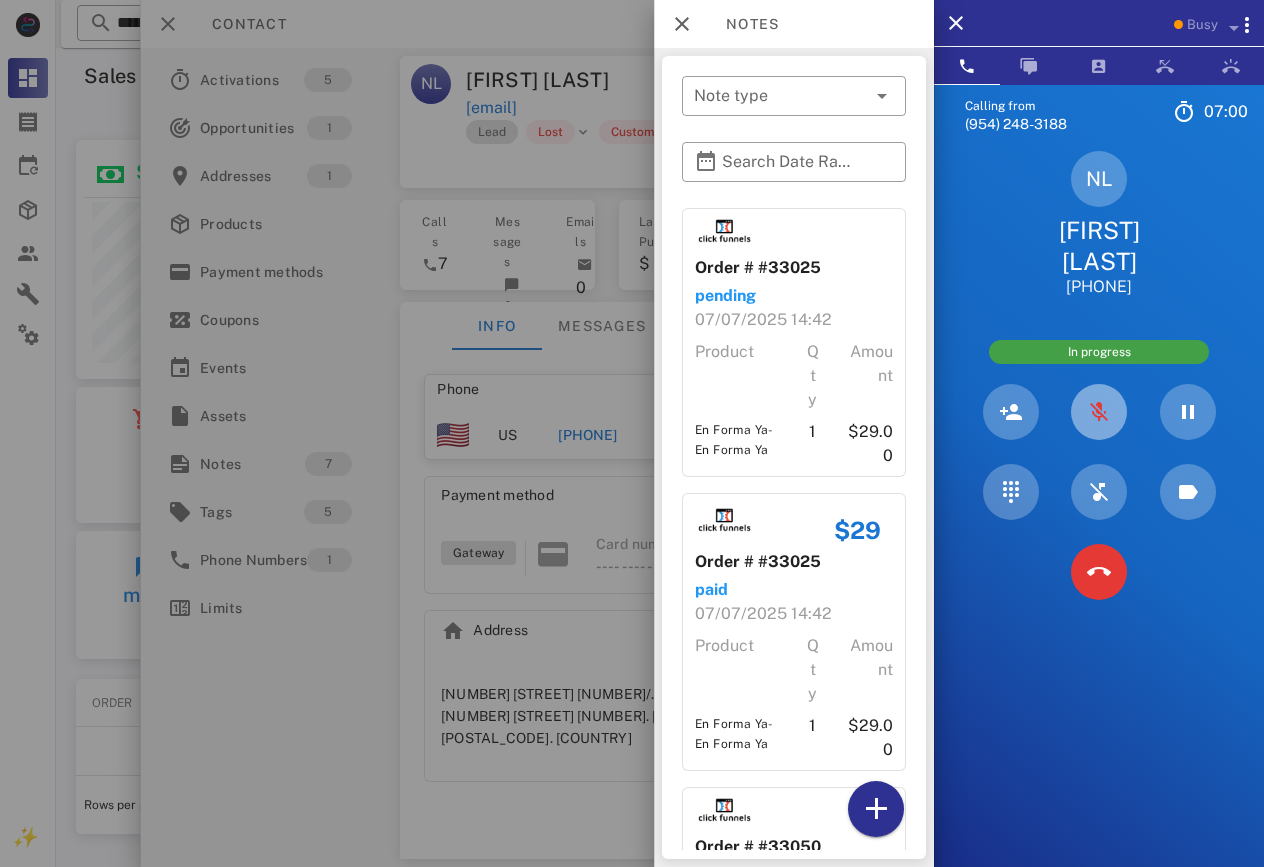click at bounding box center [1099, 412] 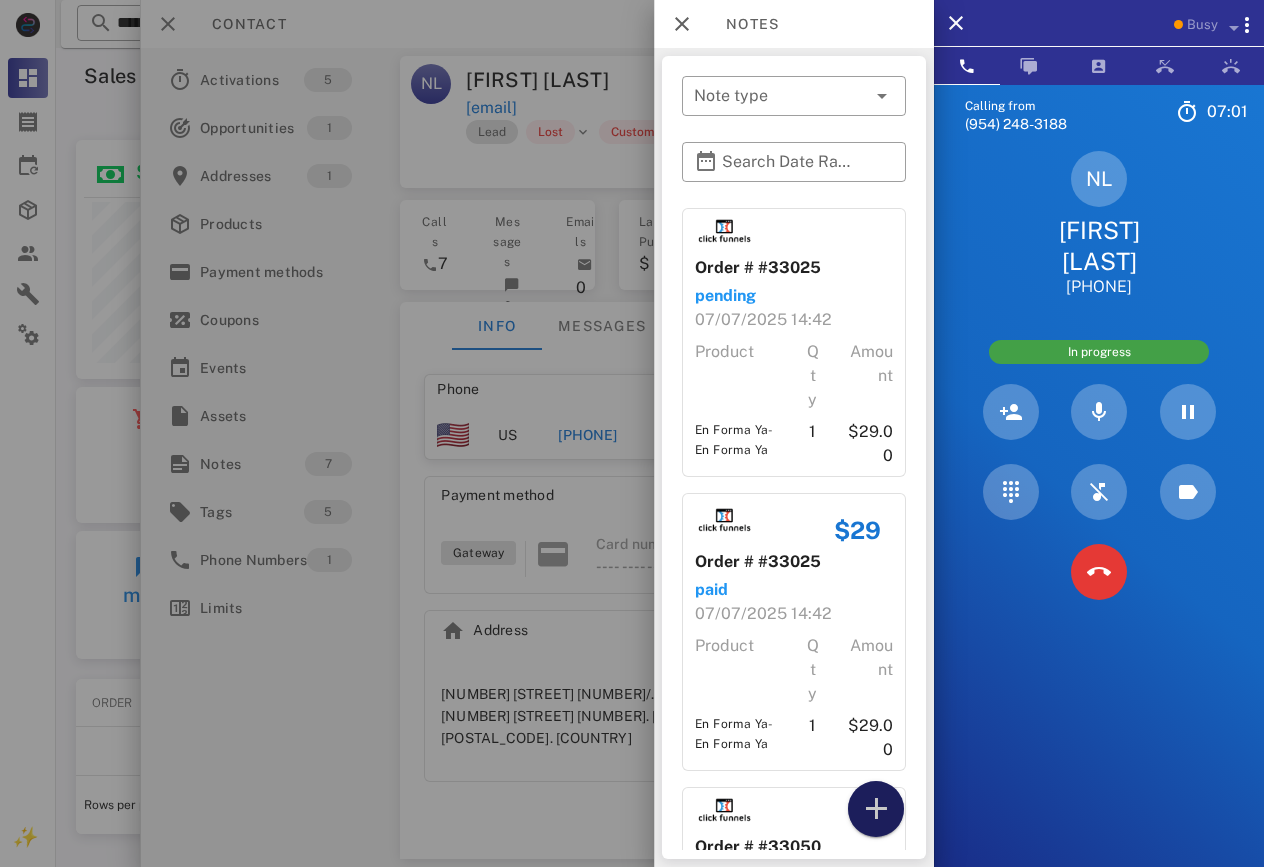 click at bounding box center [876, 809] 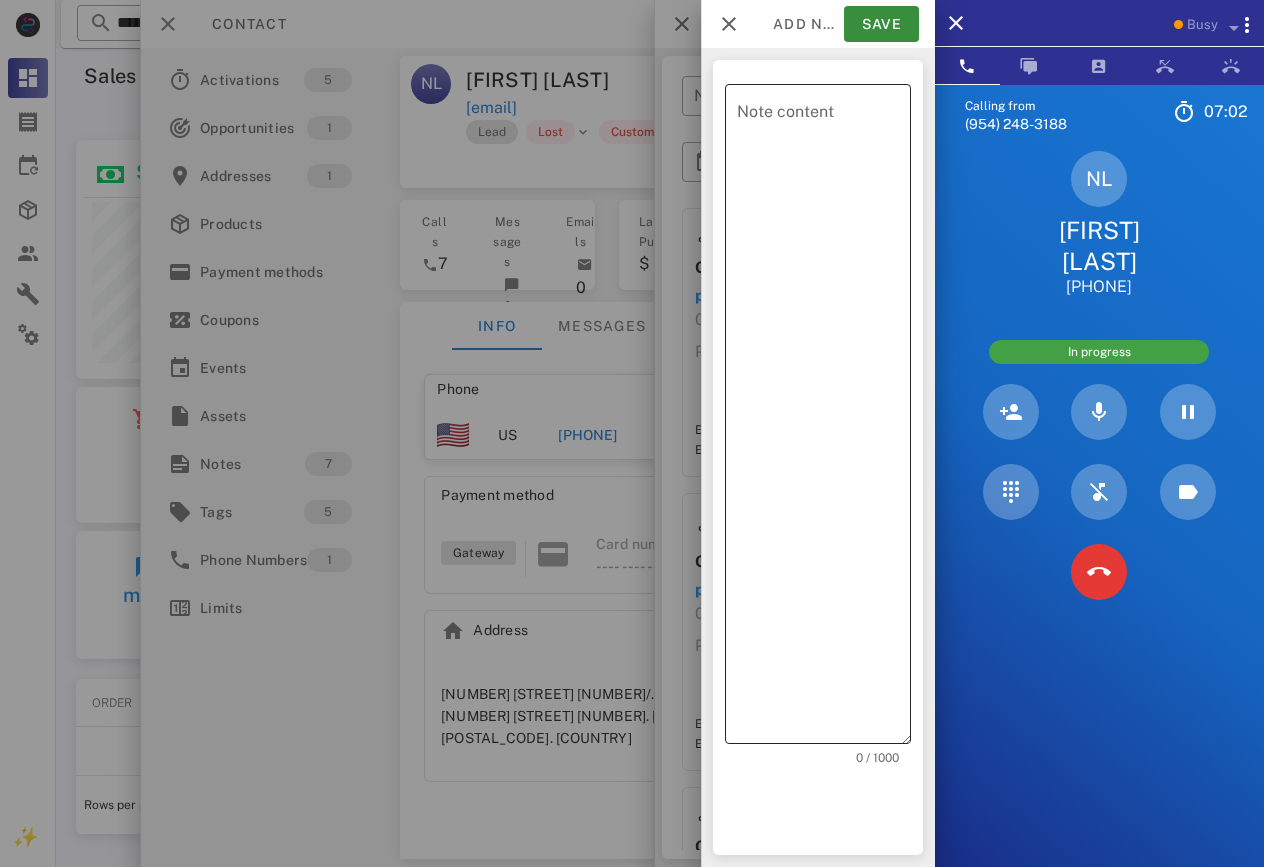 click on "Note content" at bounding box center [824, 419] 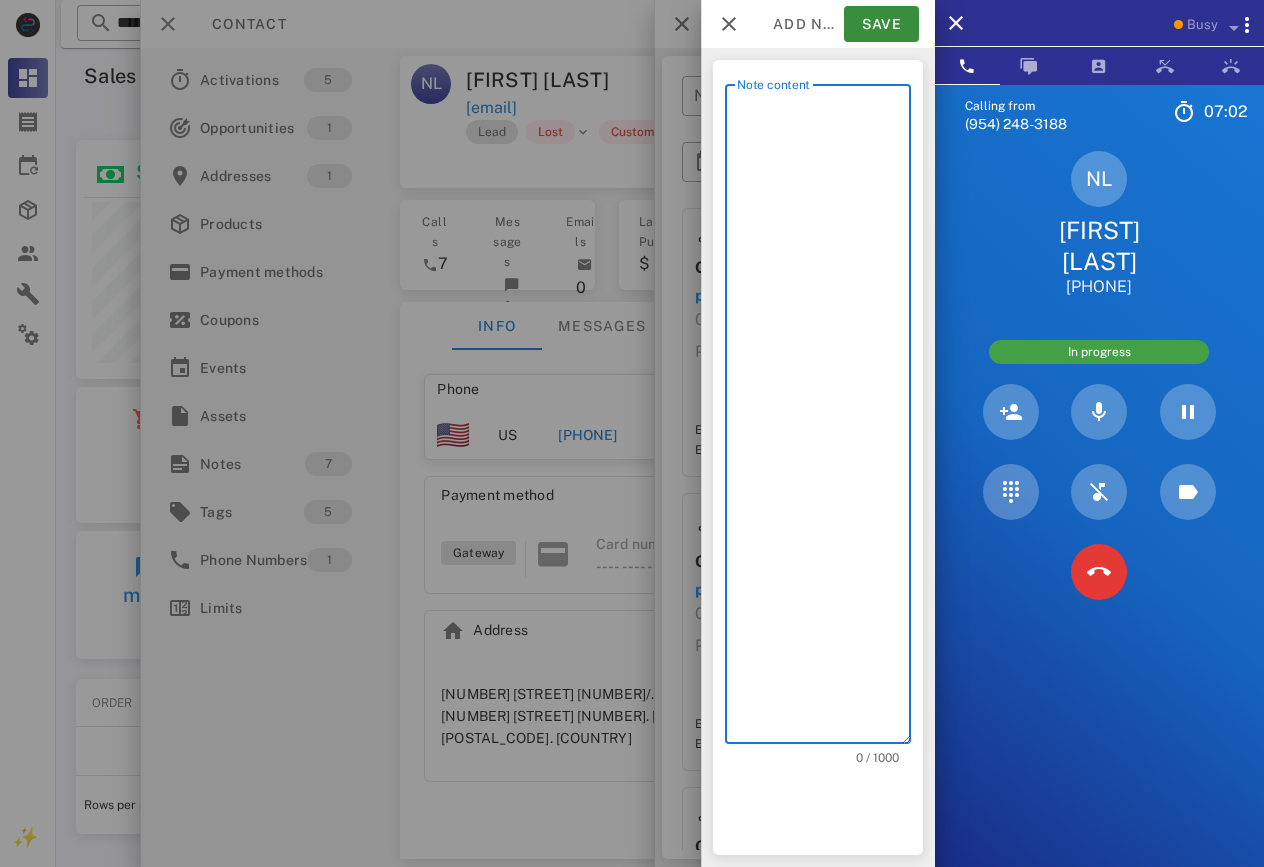 scroll, scrollTop: 240, scrollLeft: 384, axis: both 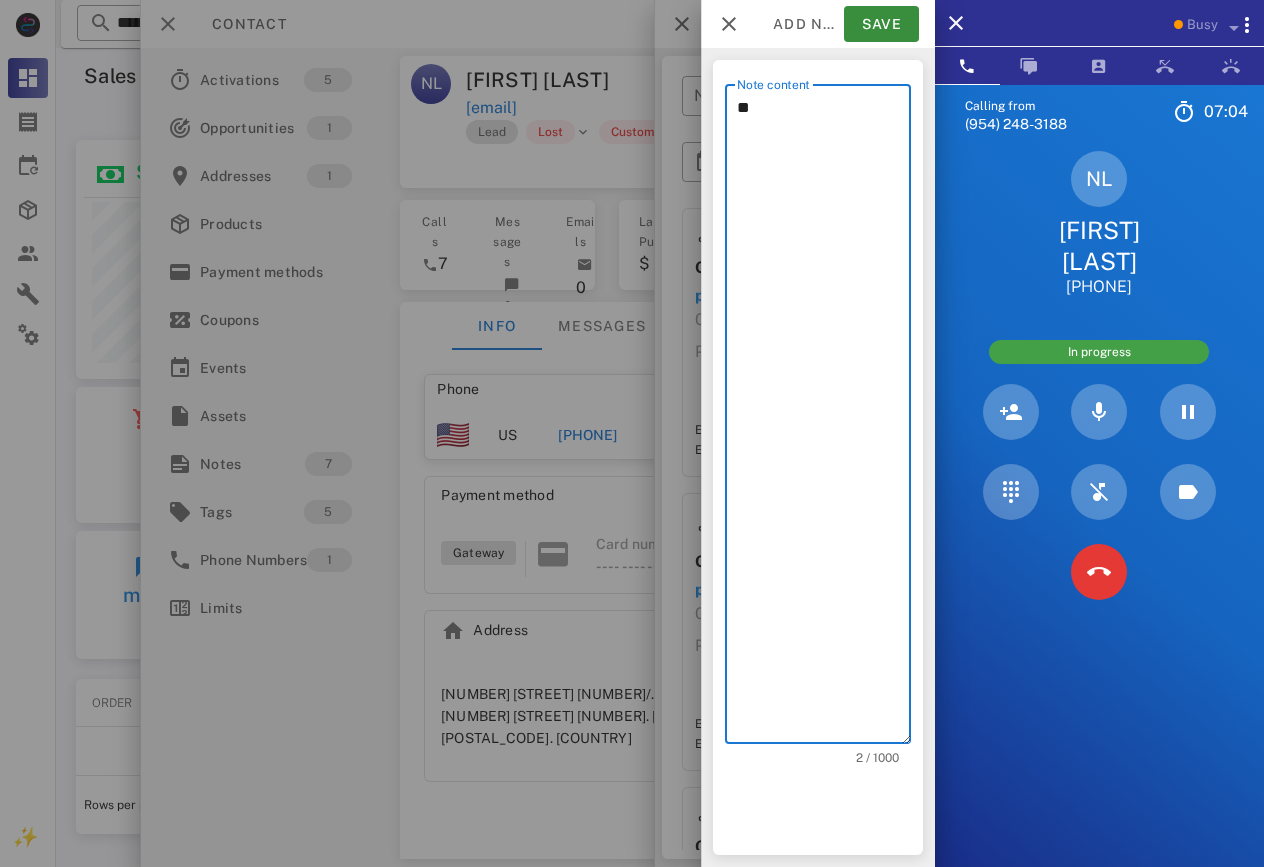 type on "*" 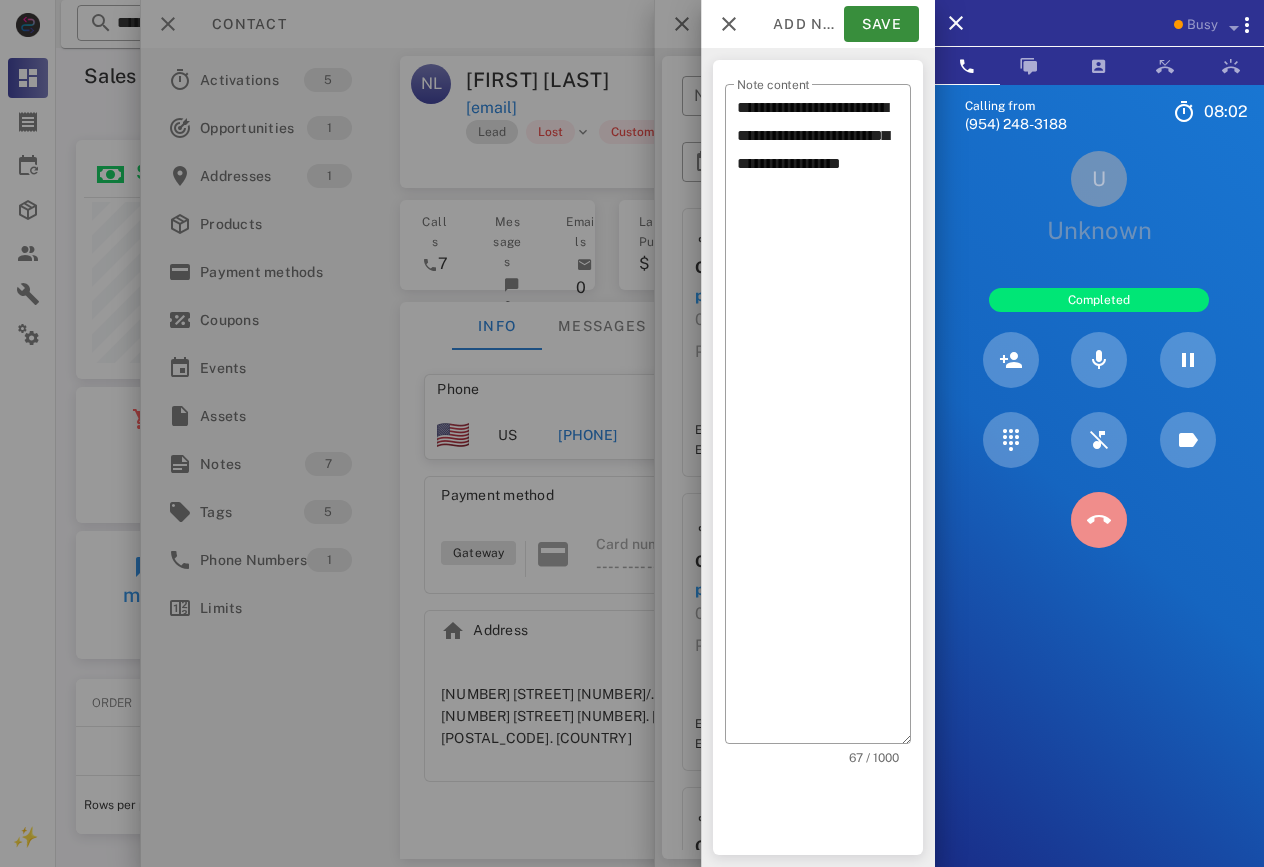 click at bounding box center (1099, 520) 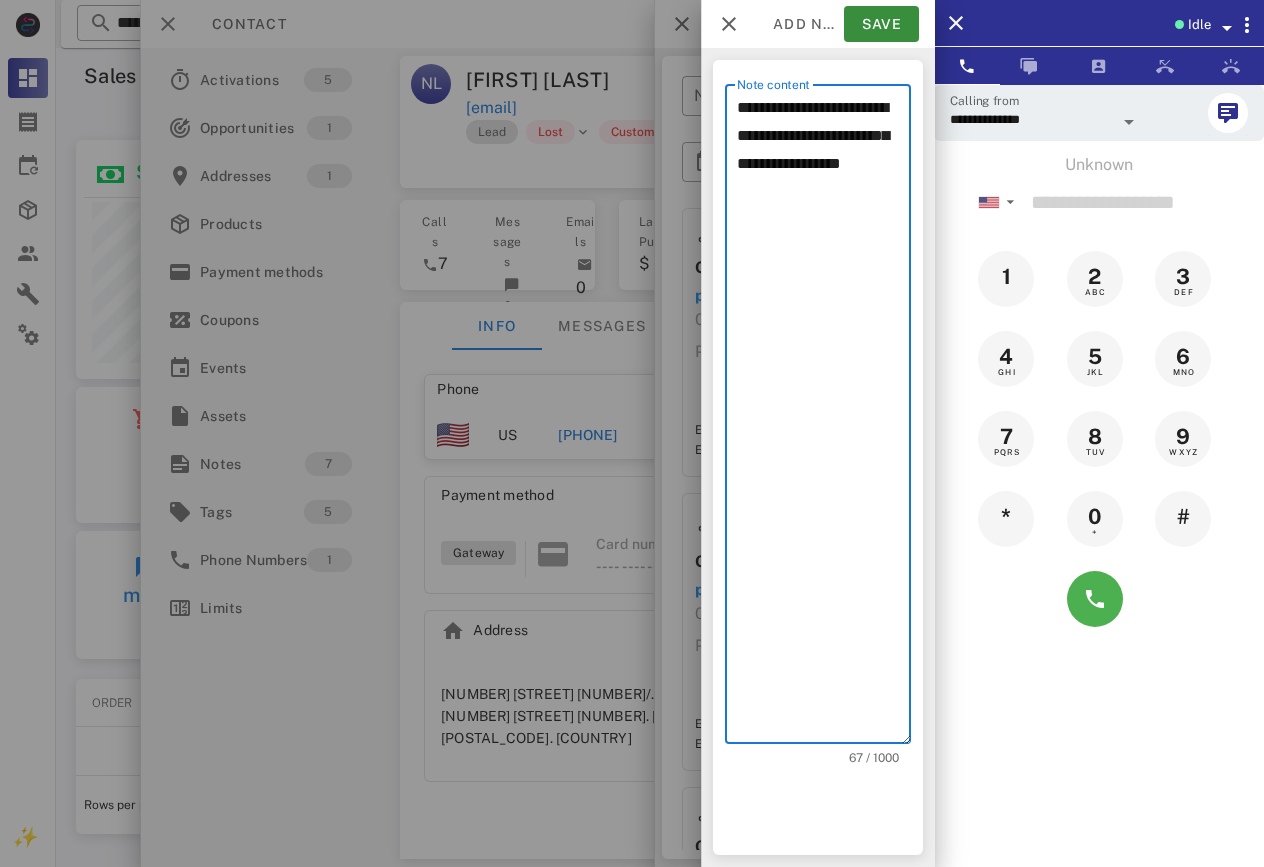 click on "**********" at bounding box center (824, 419) 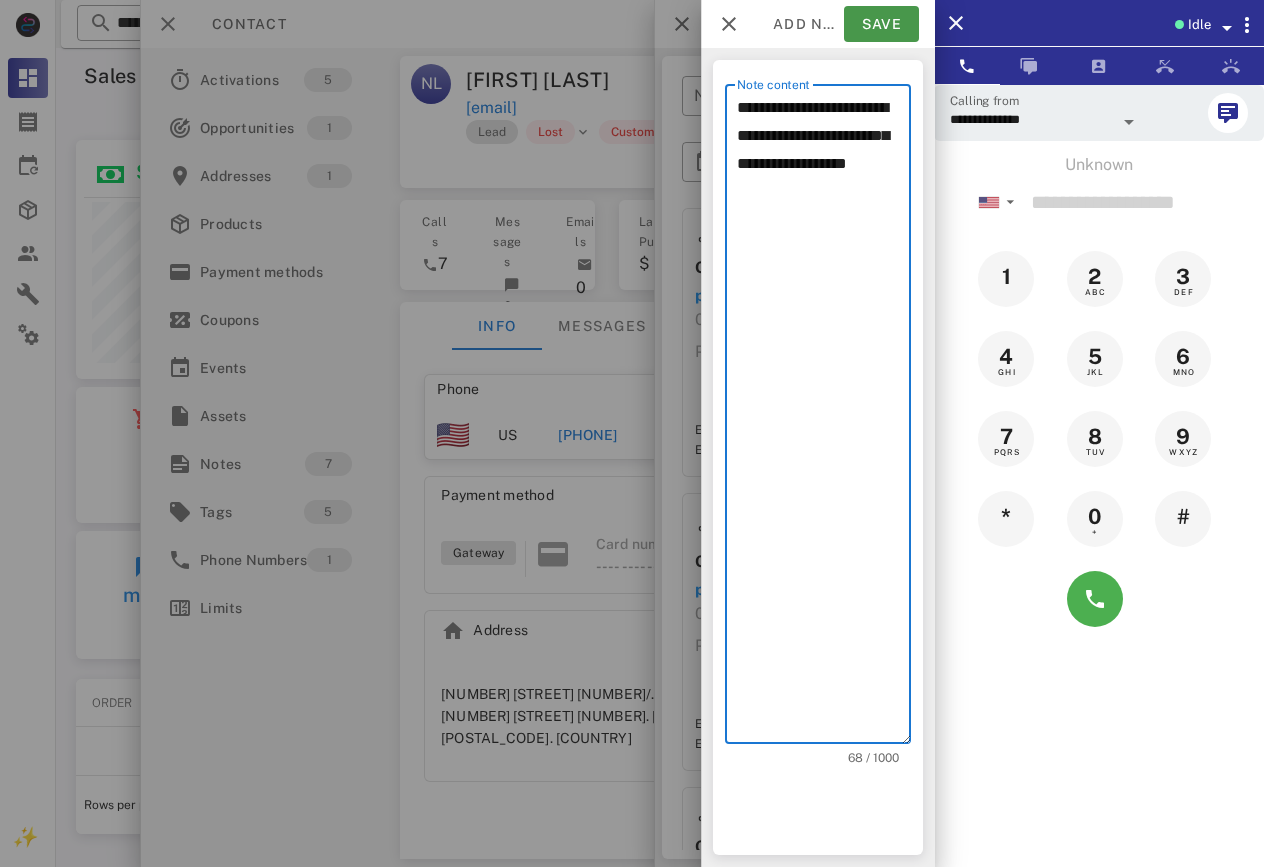 type on "**********" 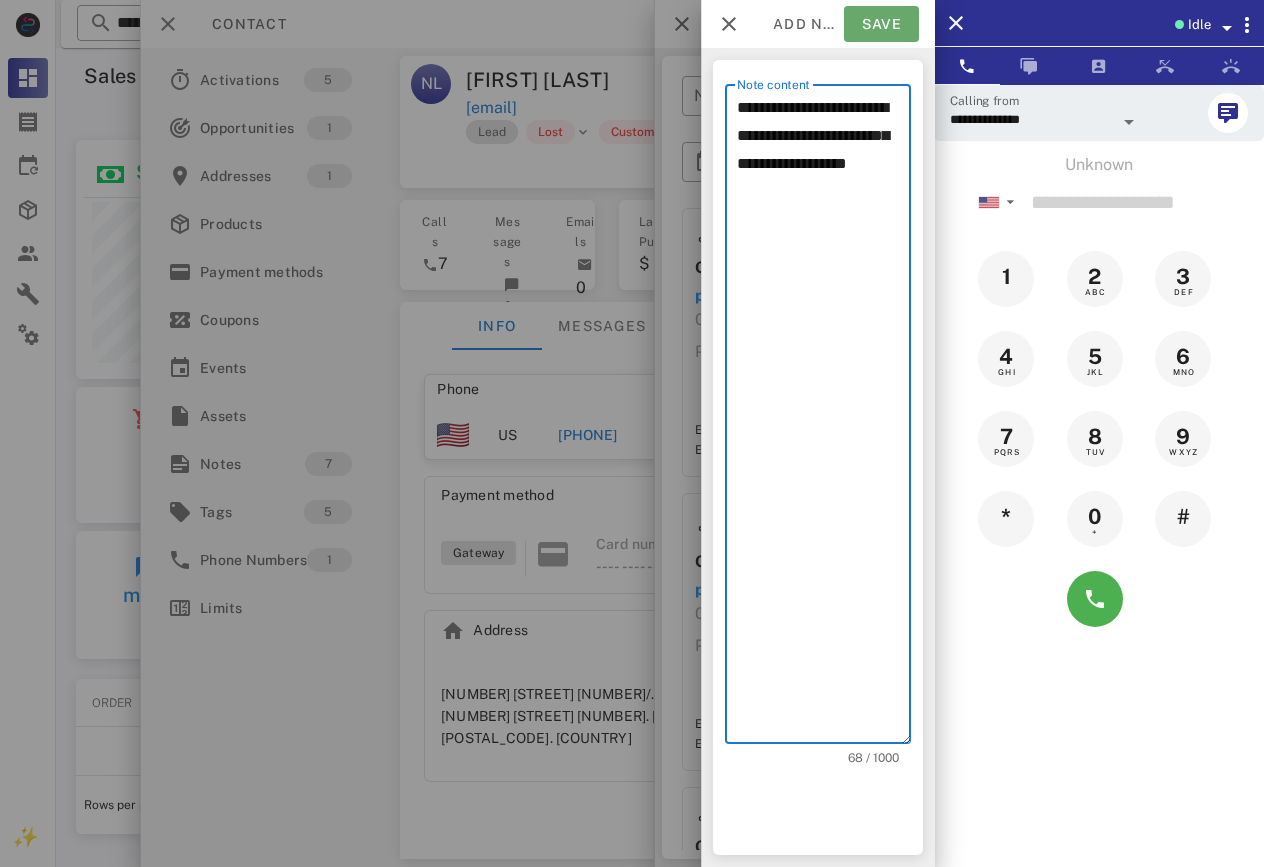 click on "Save" at bounding box center (881, 24) 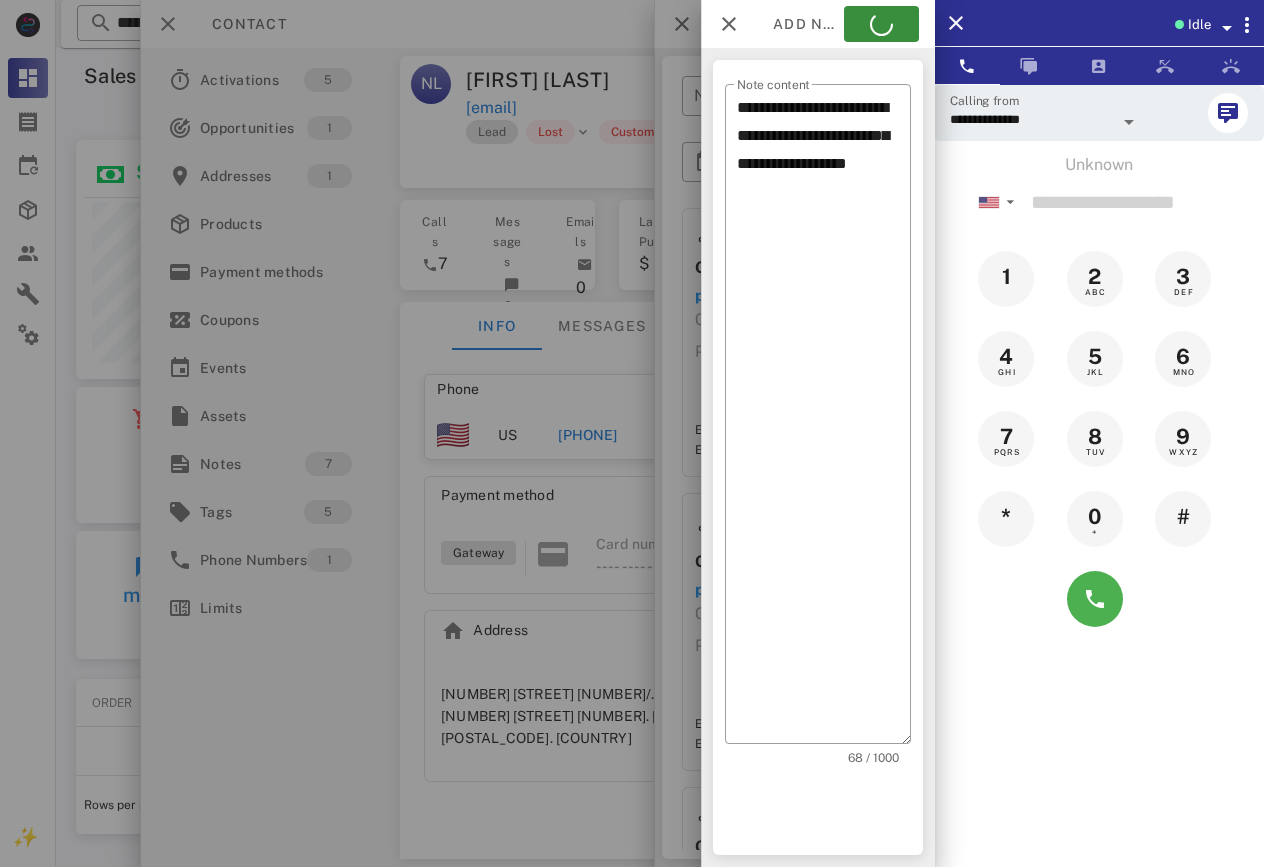 click at bounding box center [632, 433] 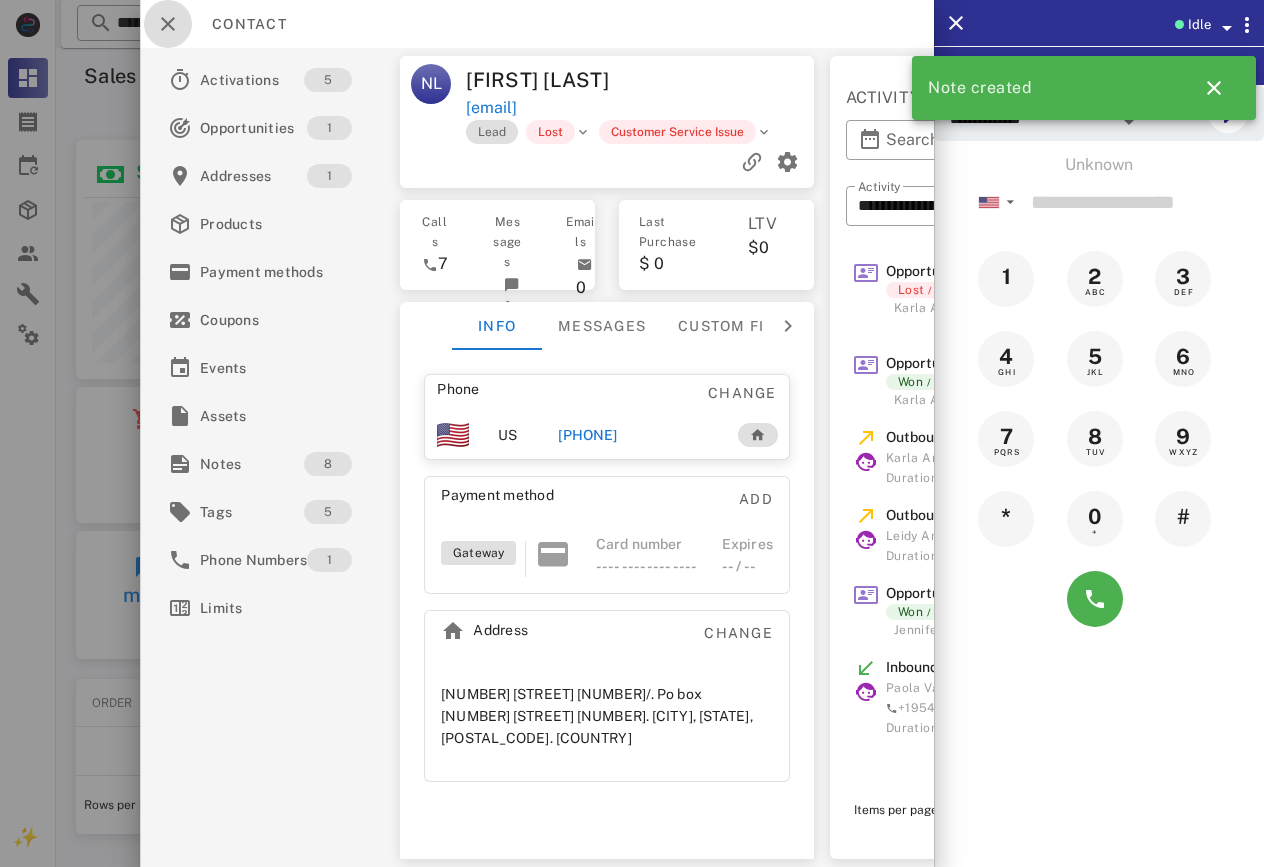 click at bounding box center (168, 24) 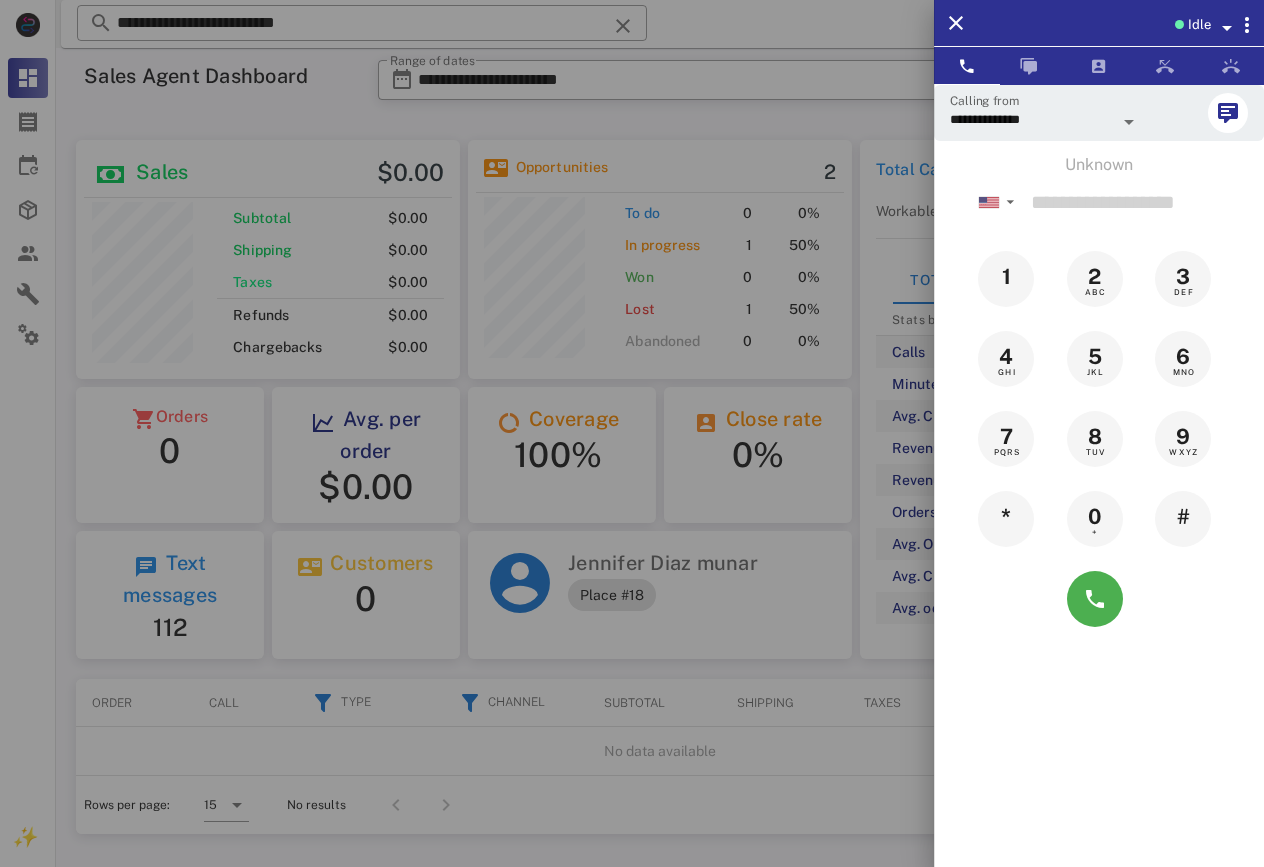 click at bounding box center [632, 433] 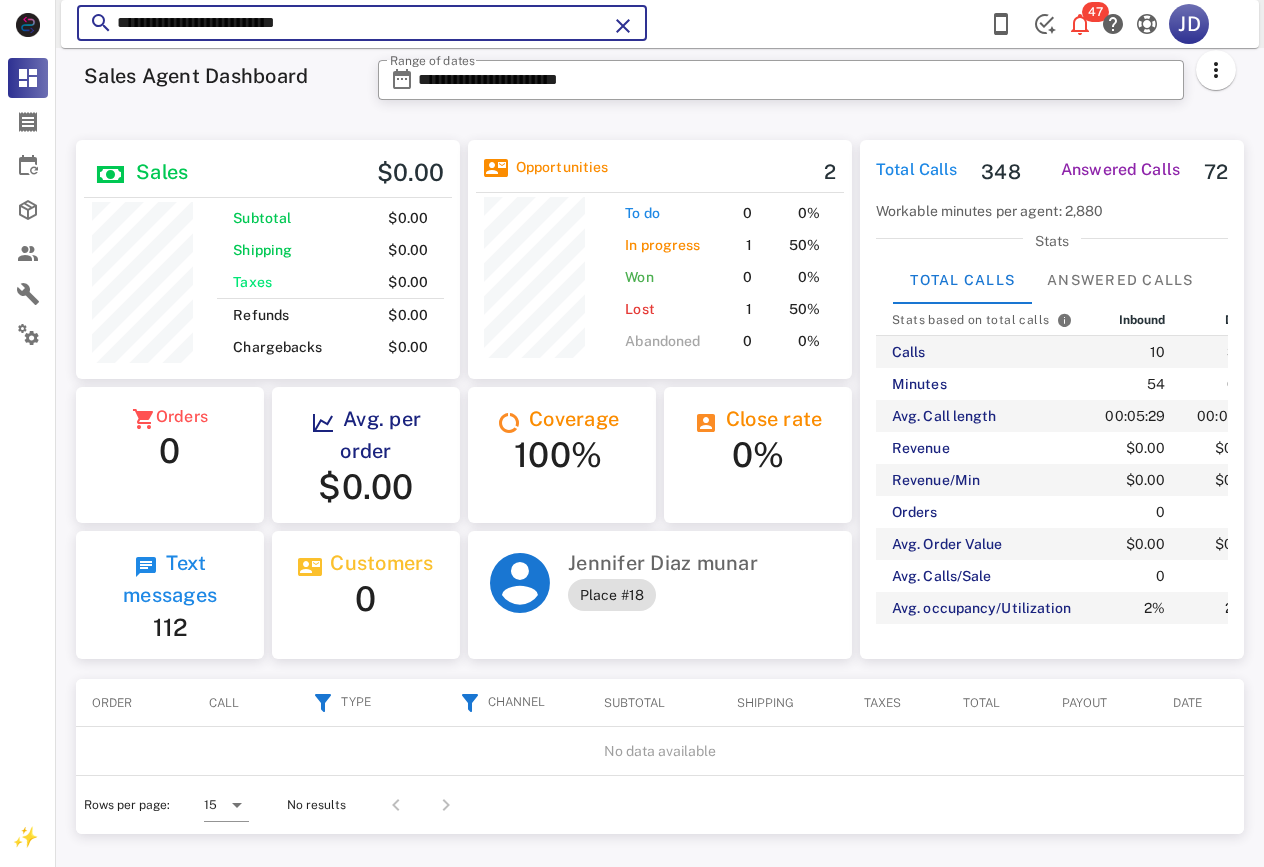 drag, startPoint x: 459, startPoint y: 26, endPoint x: 84, endPoint y: 36, distance: 375.1333 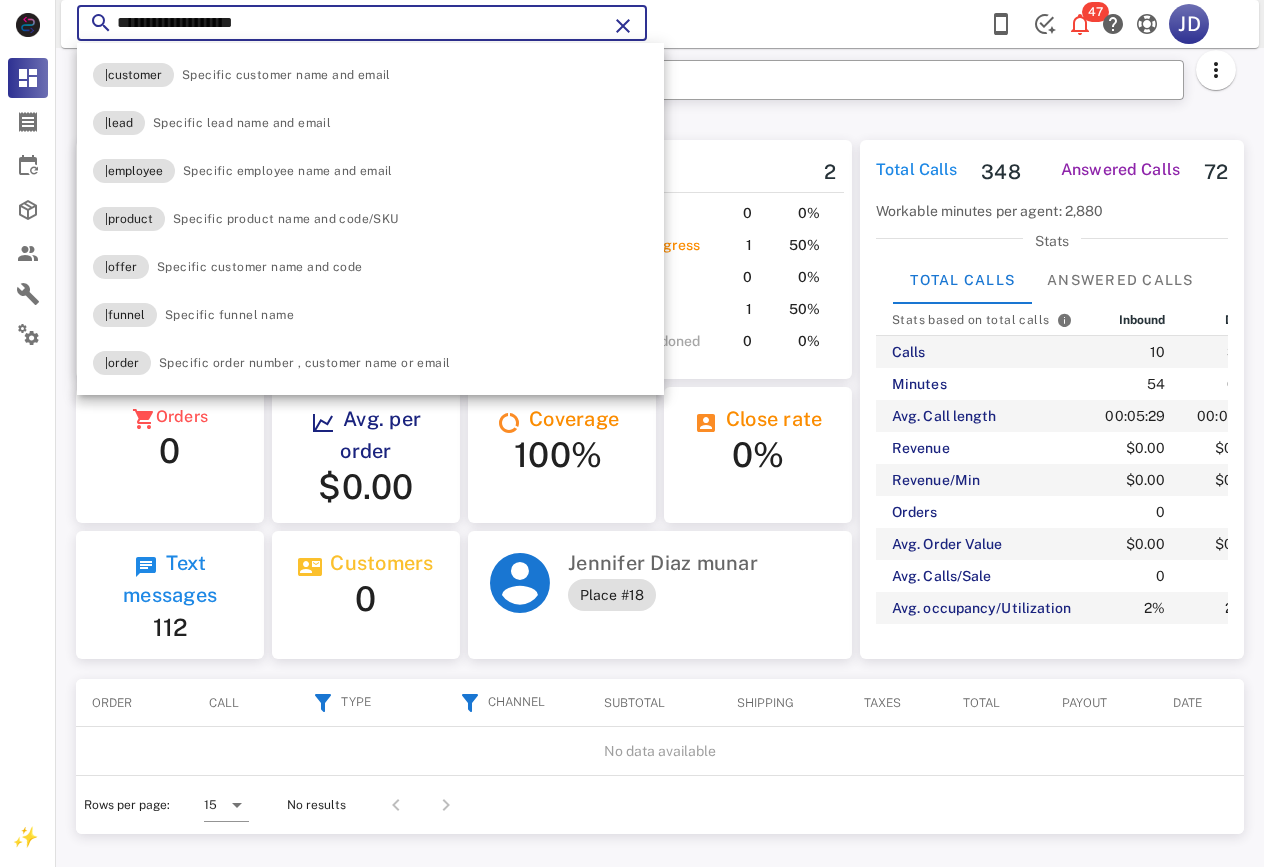 type on "**********" 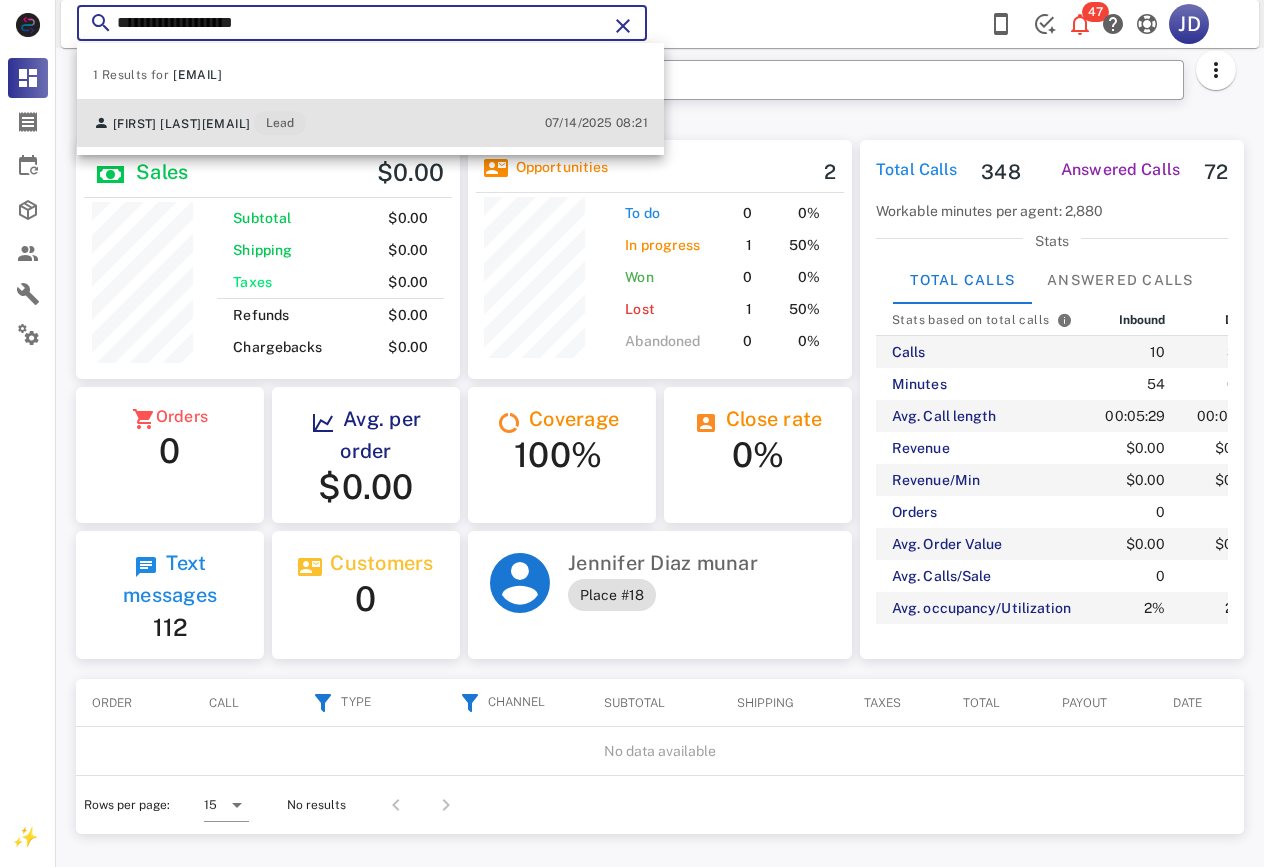 click on "[EMAIL]" at bounding box center (226, 124) 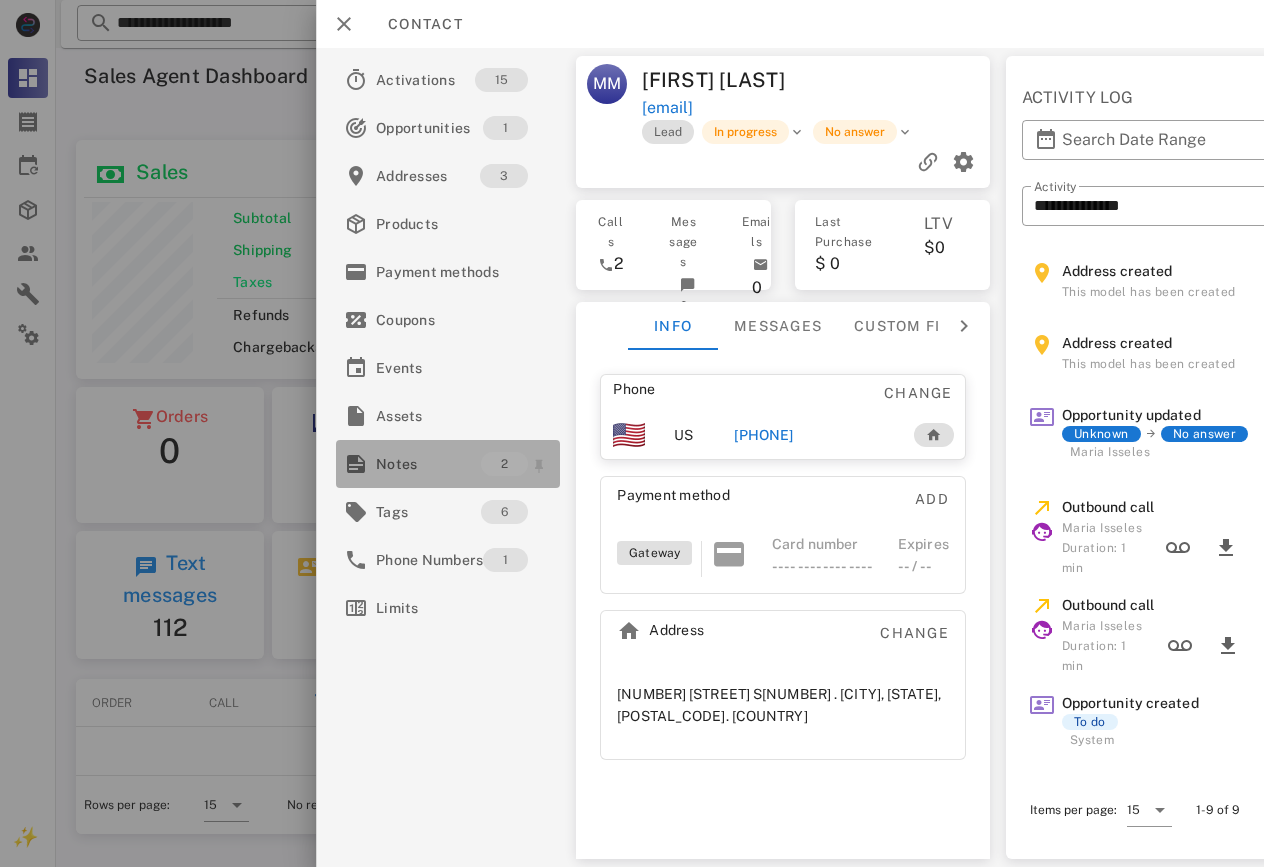 click on "Notes" at bounding box center (428, 464) 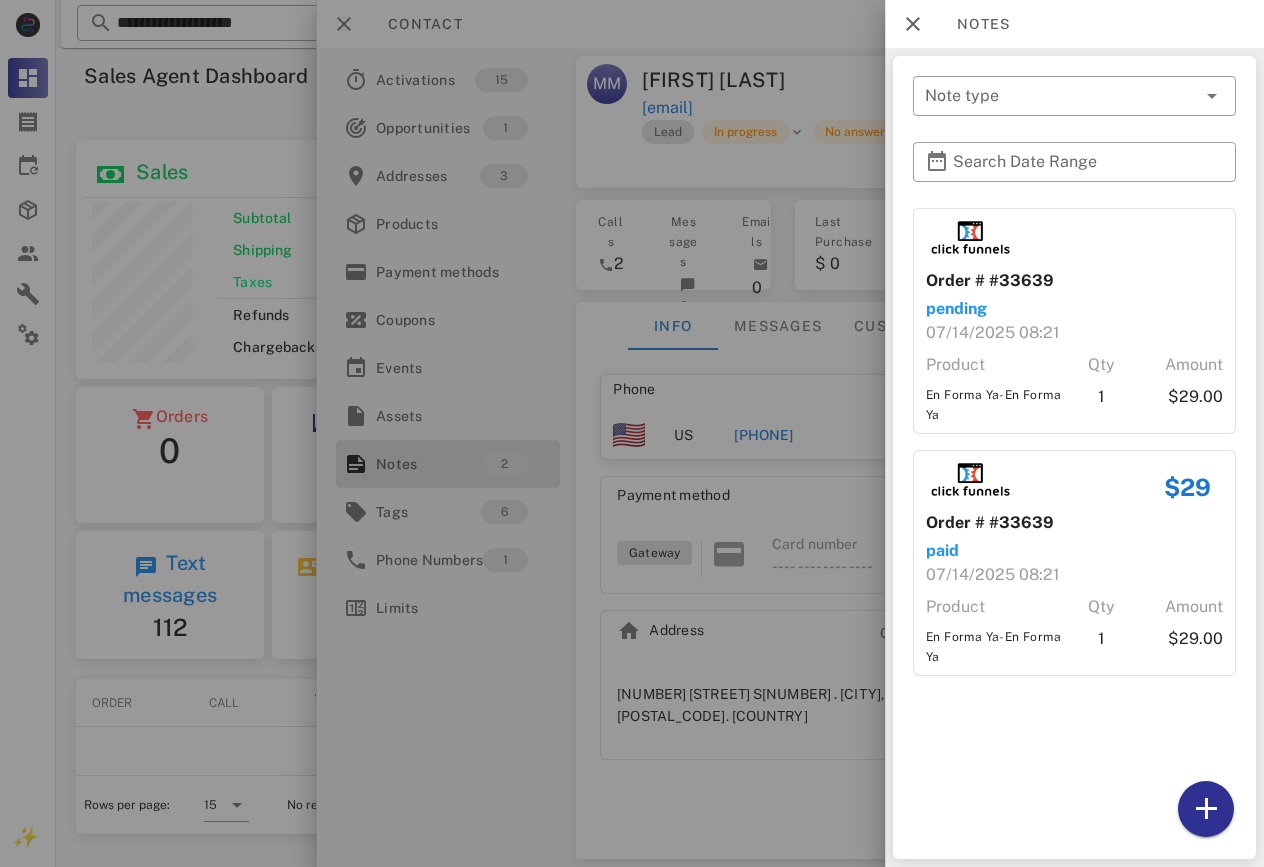 click at bounding box center [632, 433] 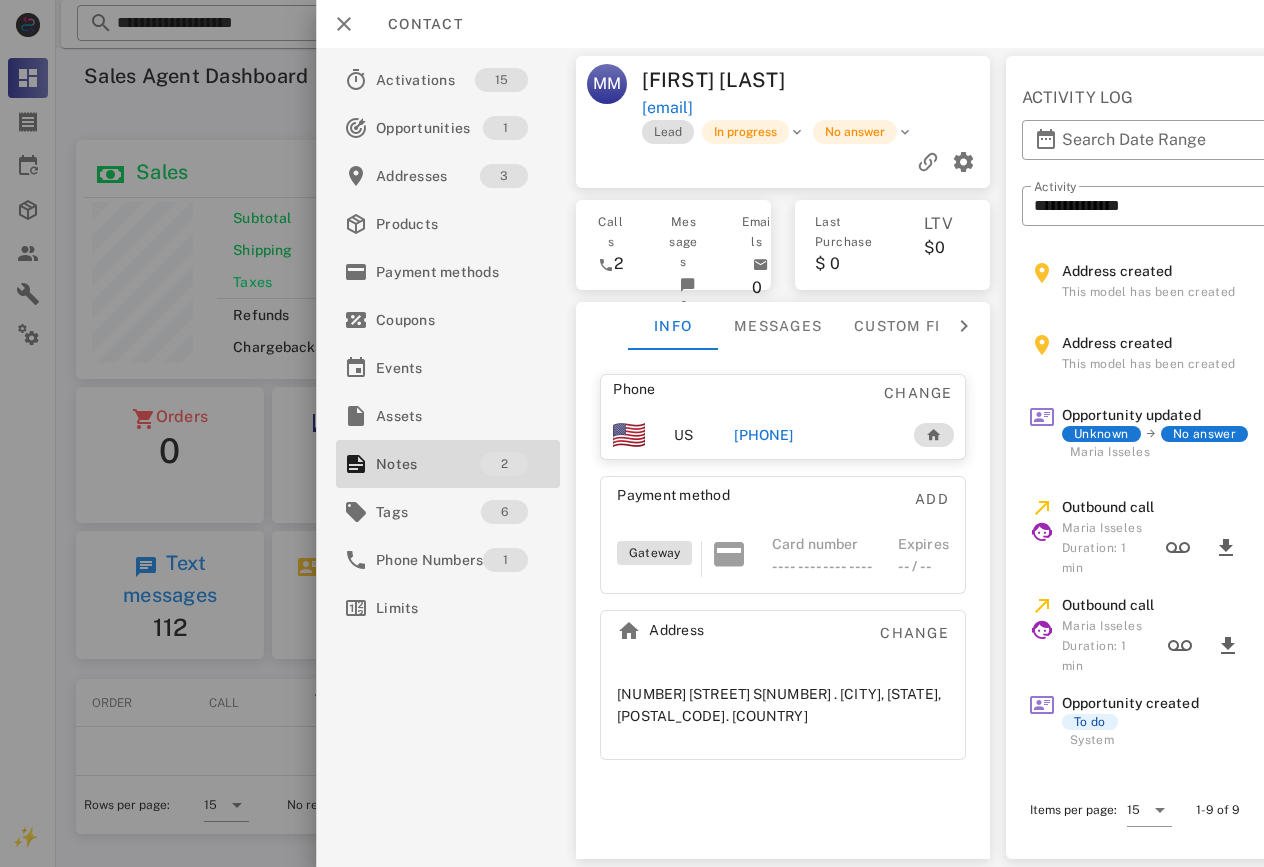 click on "[PHONE]" at bounding box center (763, 435) 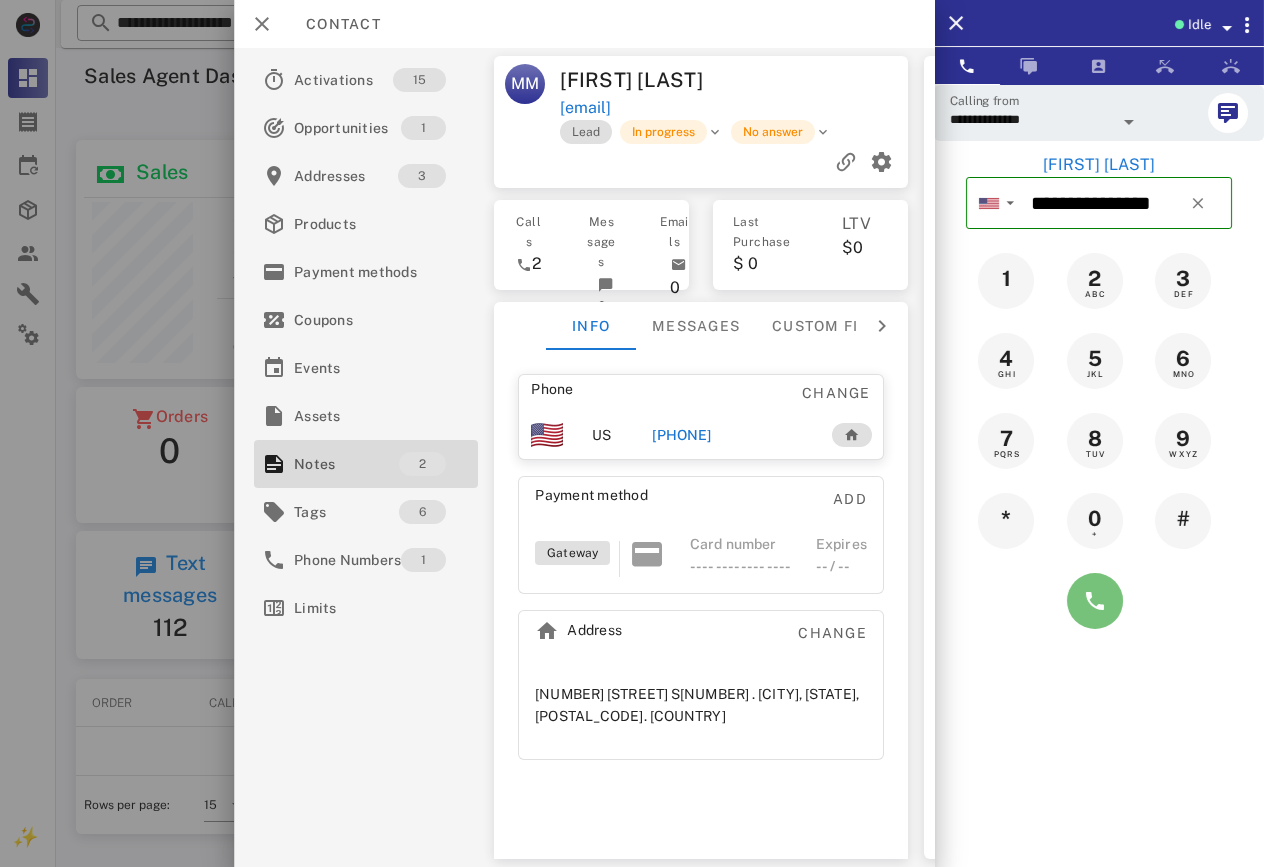 click at bounding box center (1095, 601) 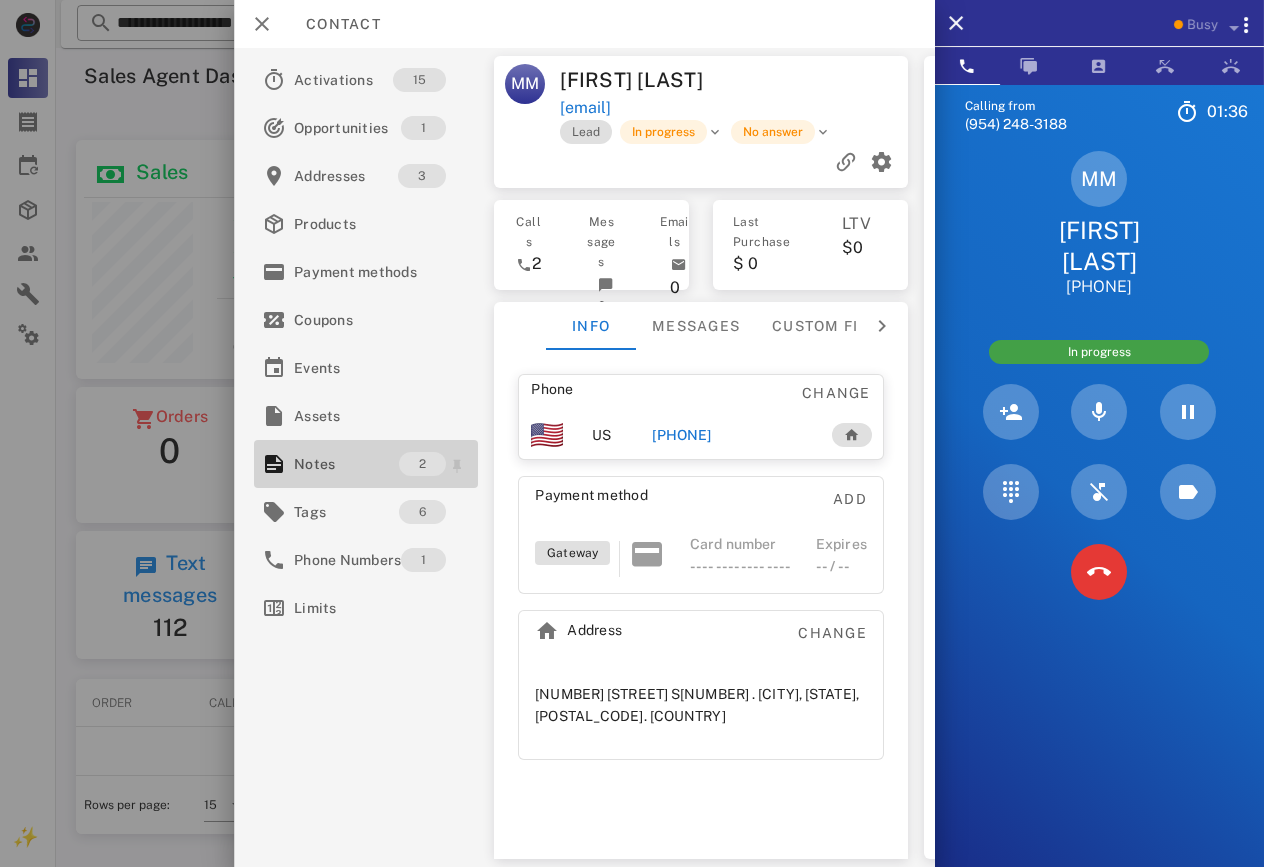 click on "Notes" at bounding box center (346, 464) 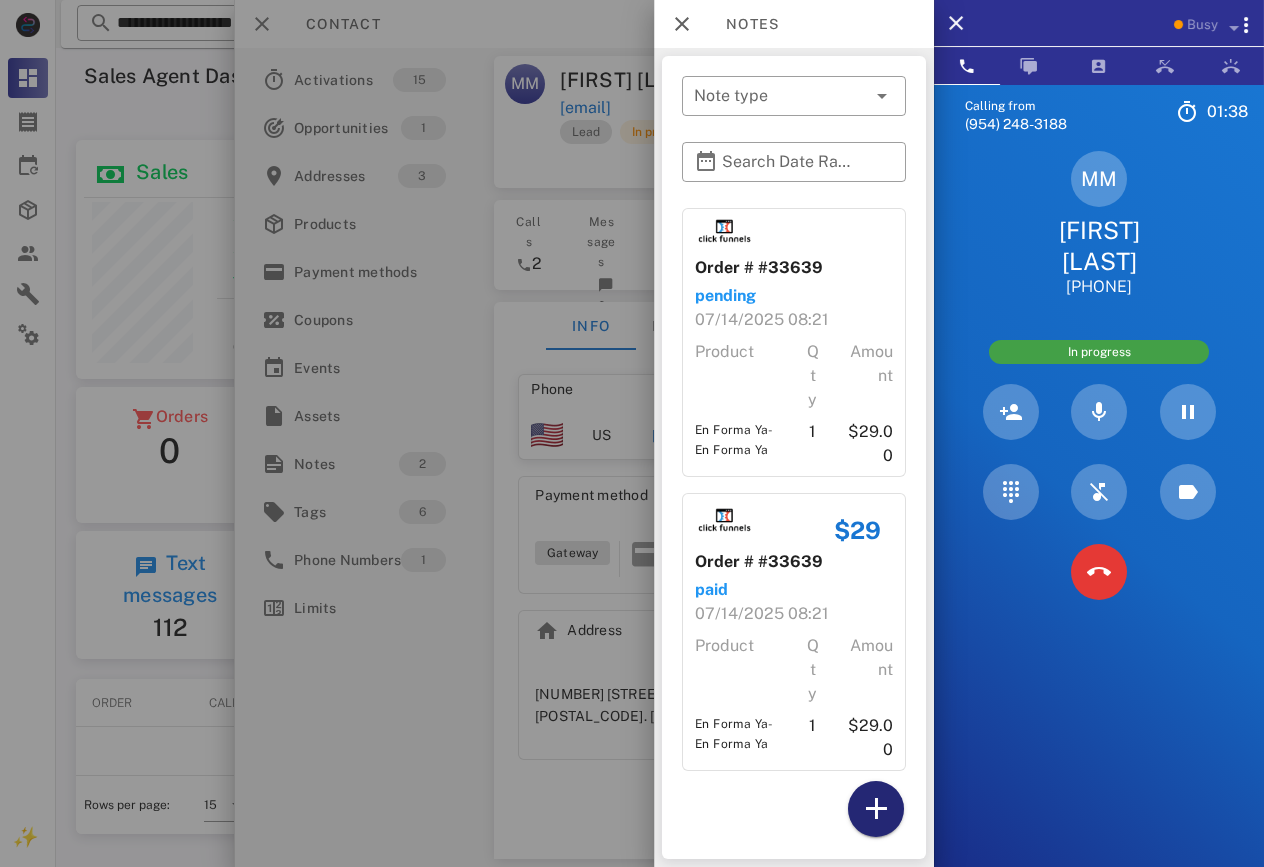 click at bounding box center [876, 809] 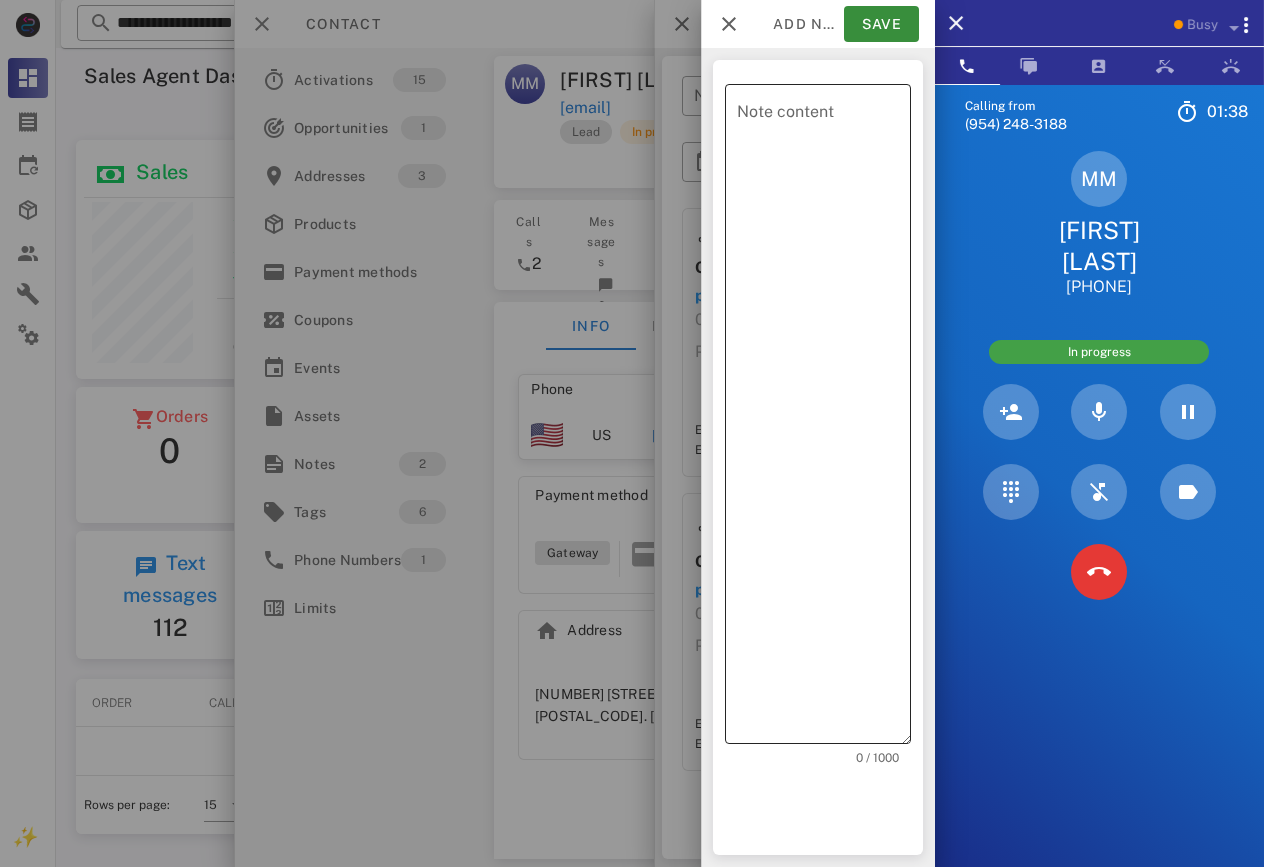 click on "Note content" at bounding box center [824, 419] 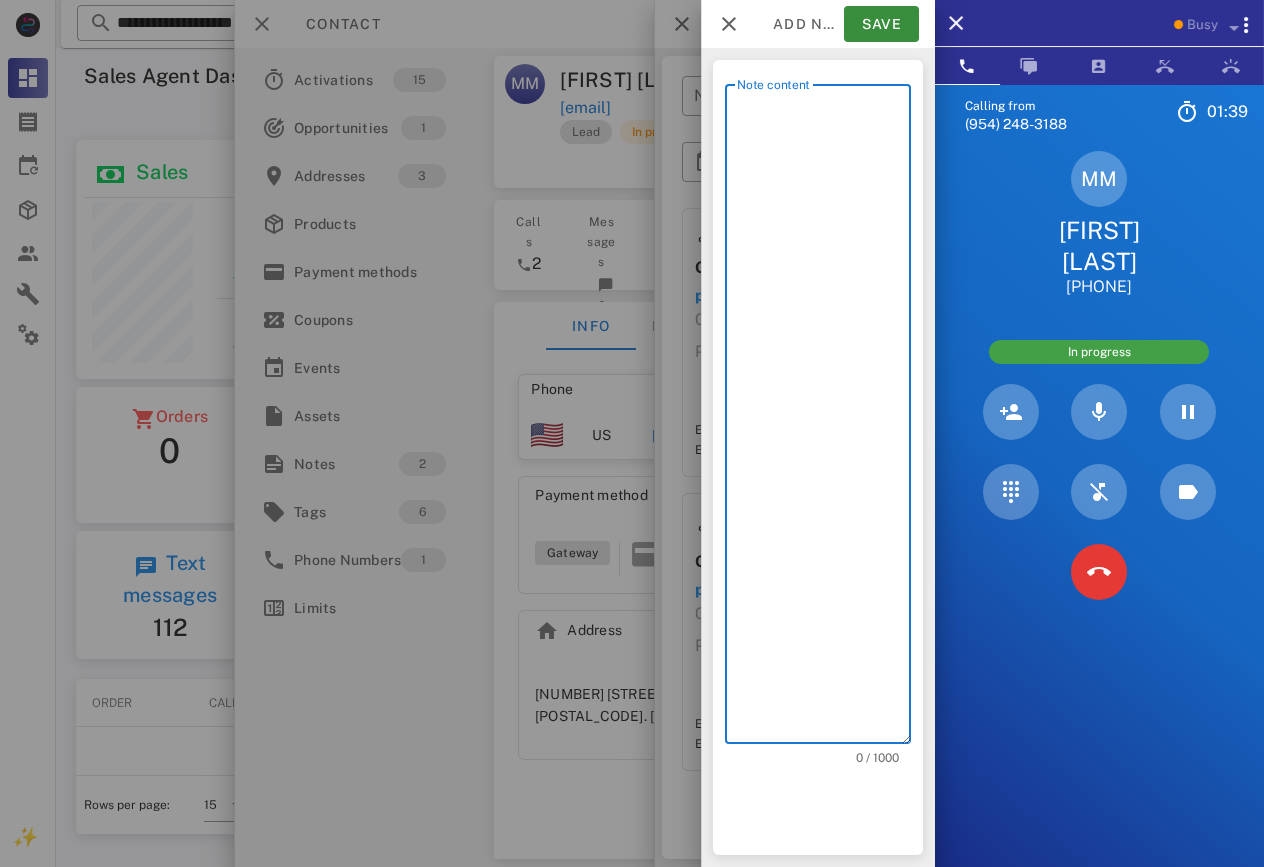 scroll, scrollTop: 240, scrollLeft: 384, axis: both 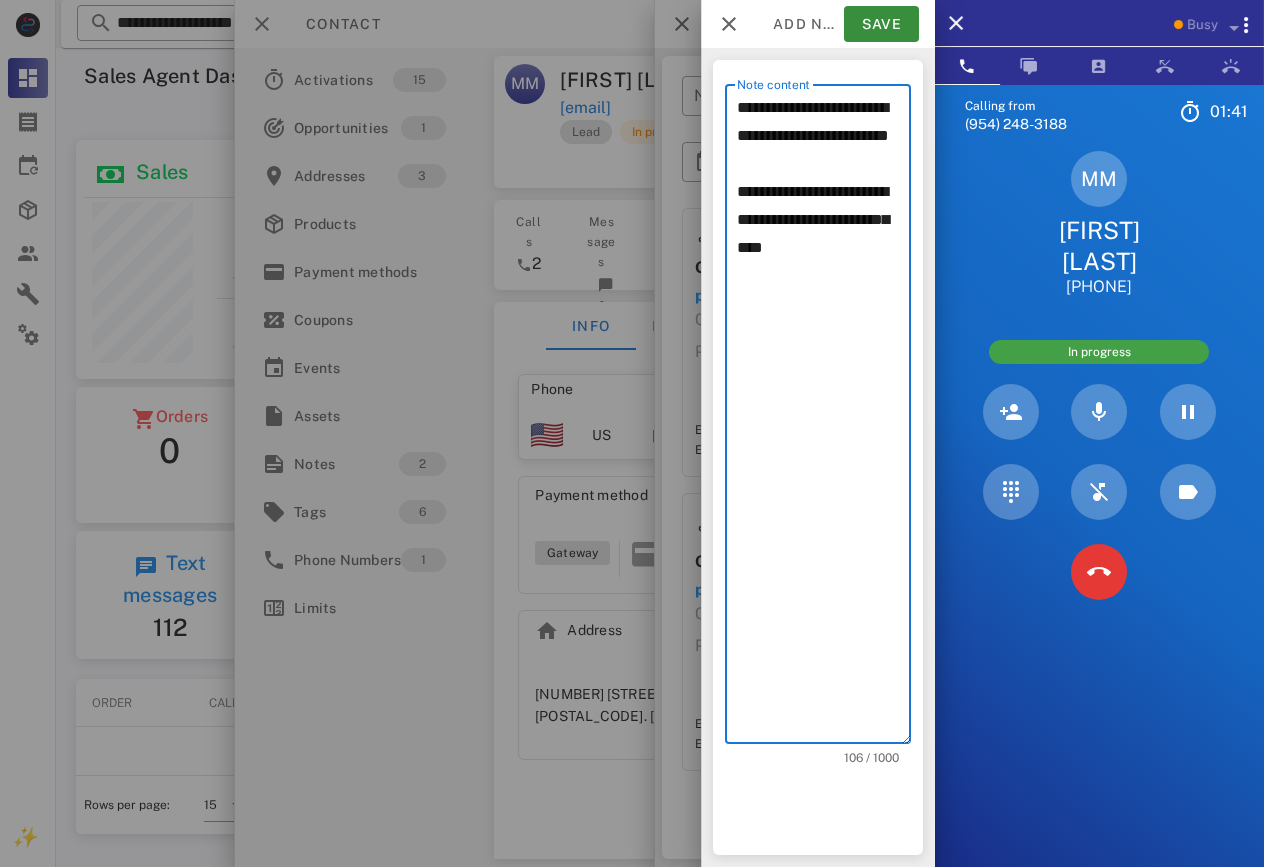 drag, startPoint x: 738, startPoint y: 150, endPoint x: 711, endPoint y: 111, distance: 47.434166 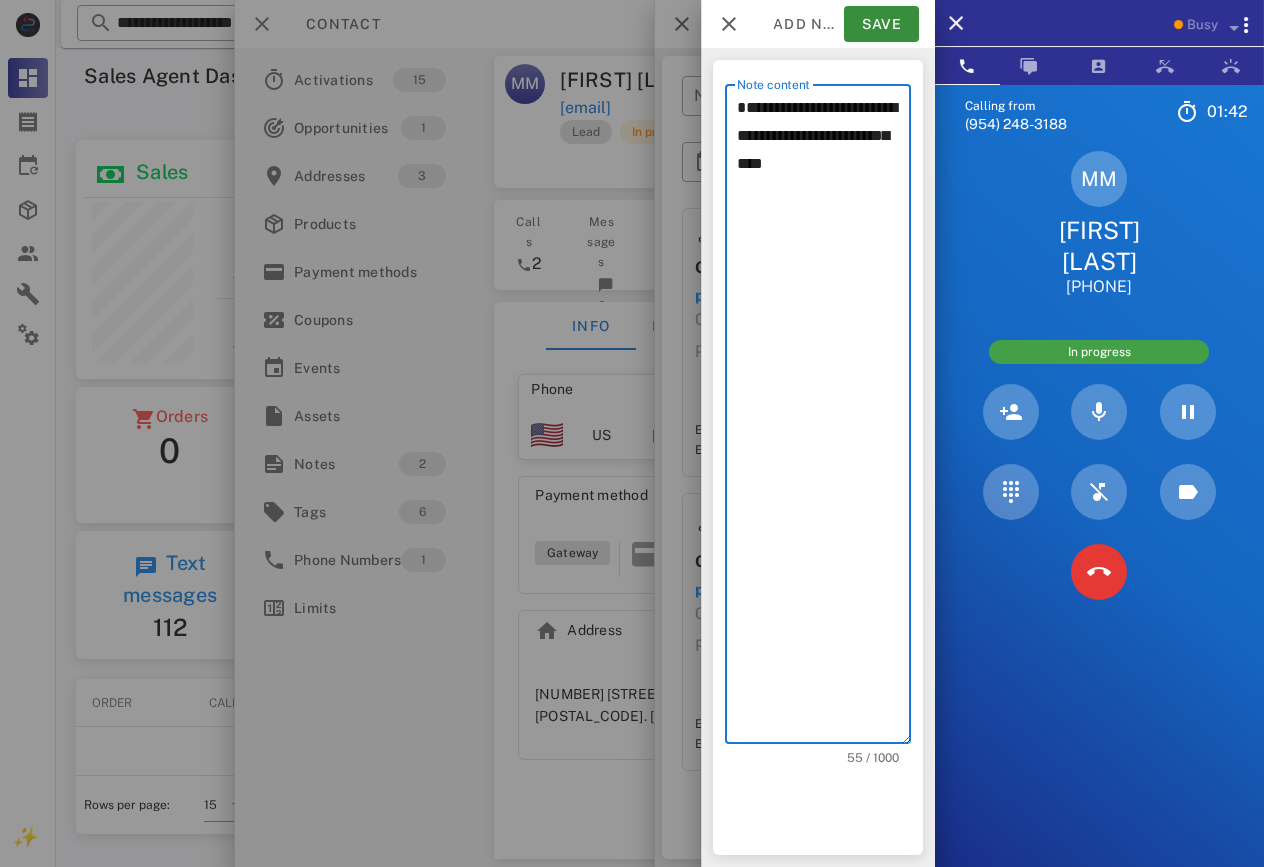 click on "**********" at bounding box center [824, 419] 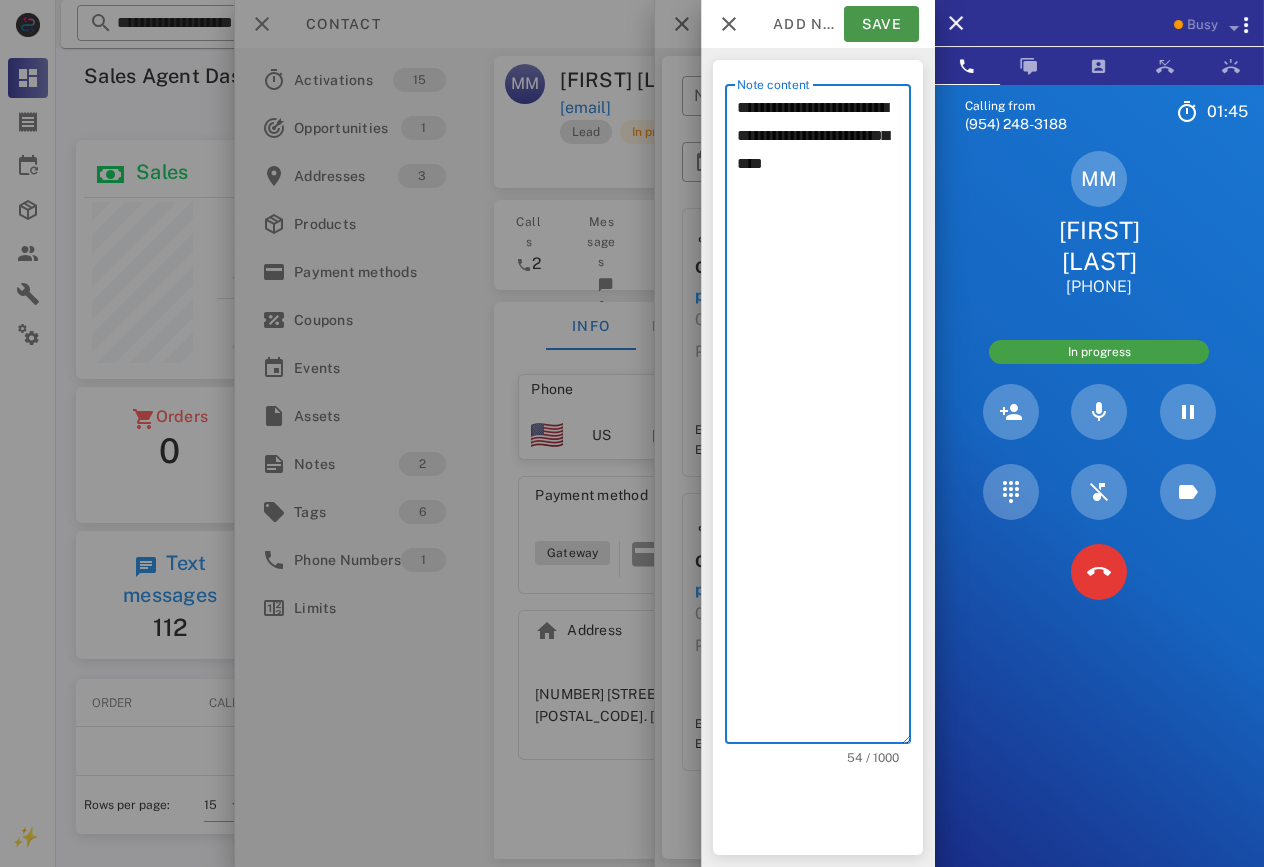 type on "**********" 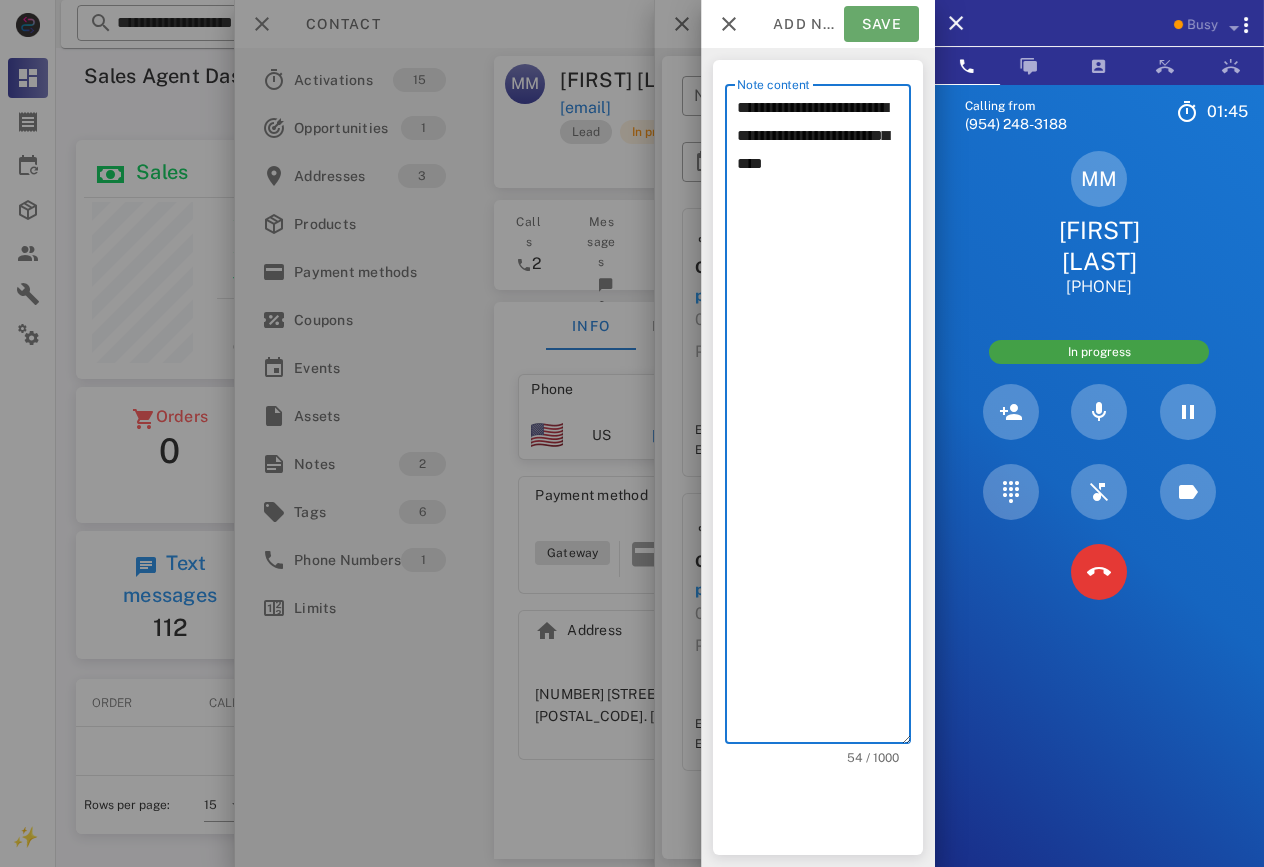 click on "Save" at bounding box center (881, 24) 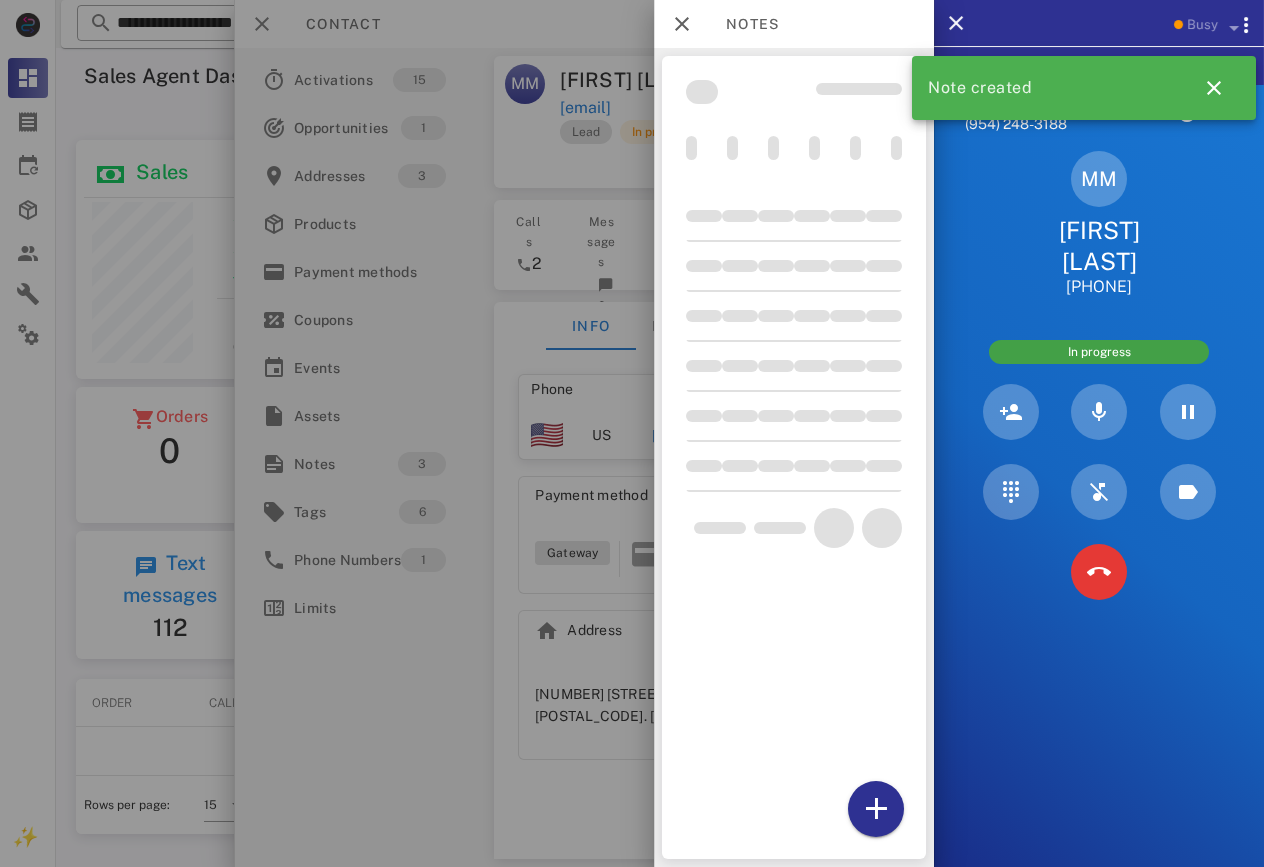 click at bounding box center (632, 433) 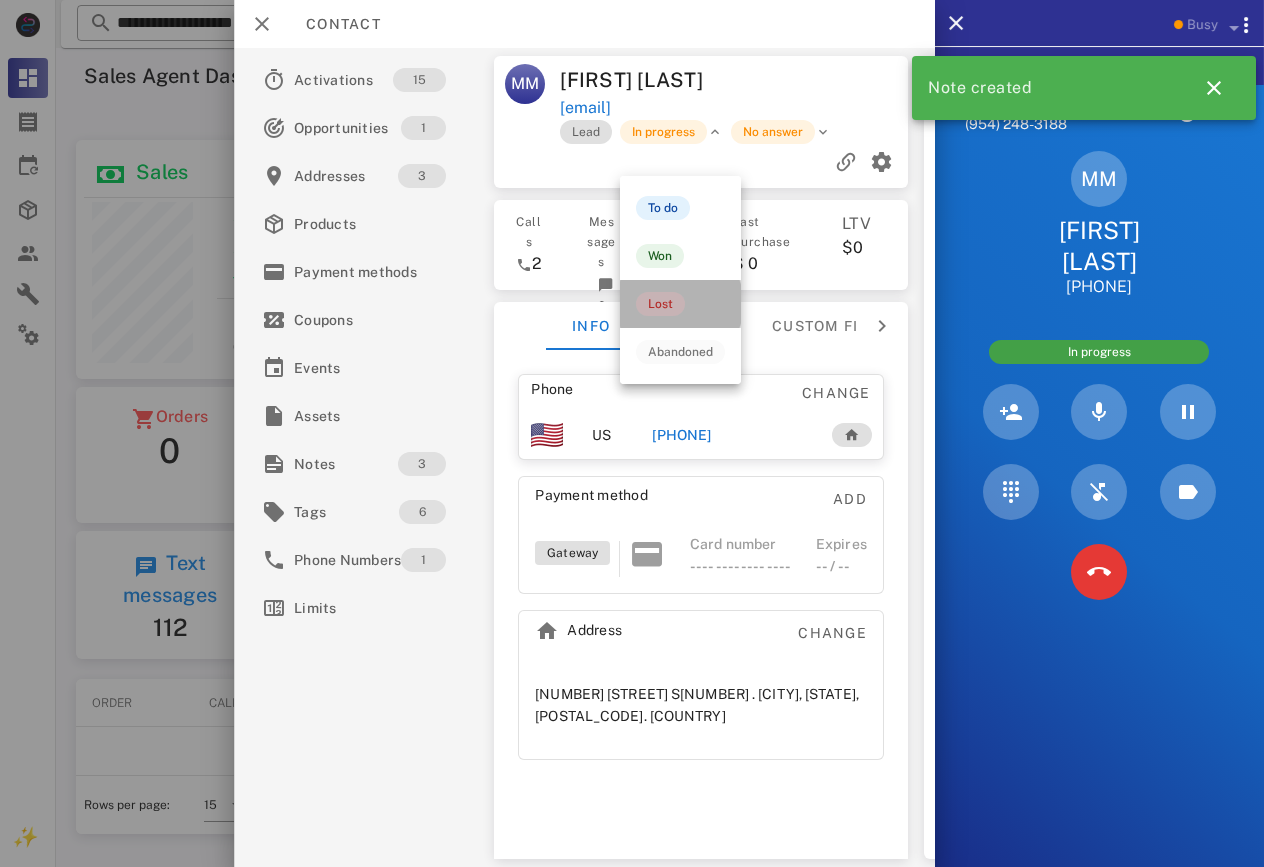 click on "Lost" at bounding box center (660, 304) 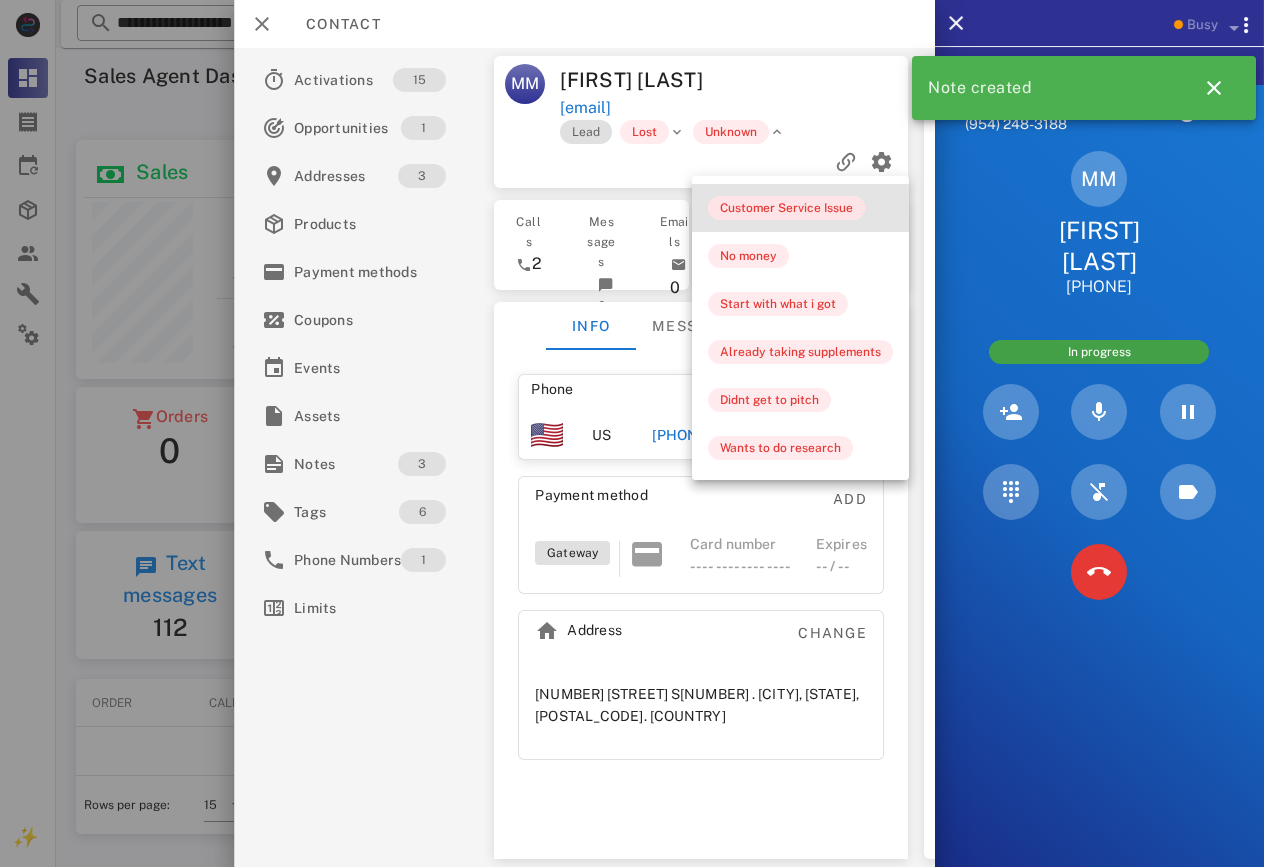 click on "Customer Service Issue" at bounding box center (786, 208) 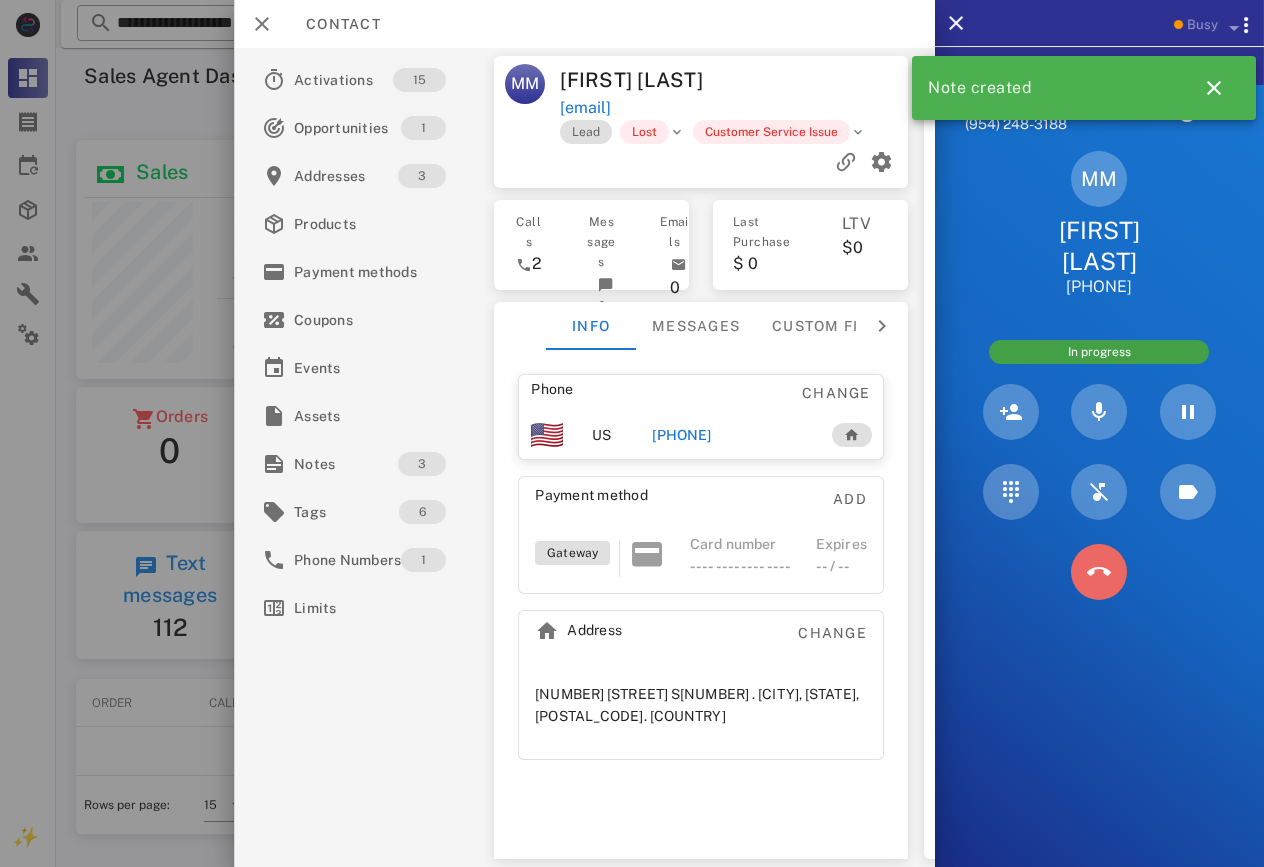 click at bounding box center (1099, 572) 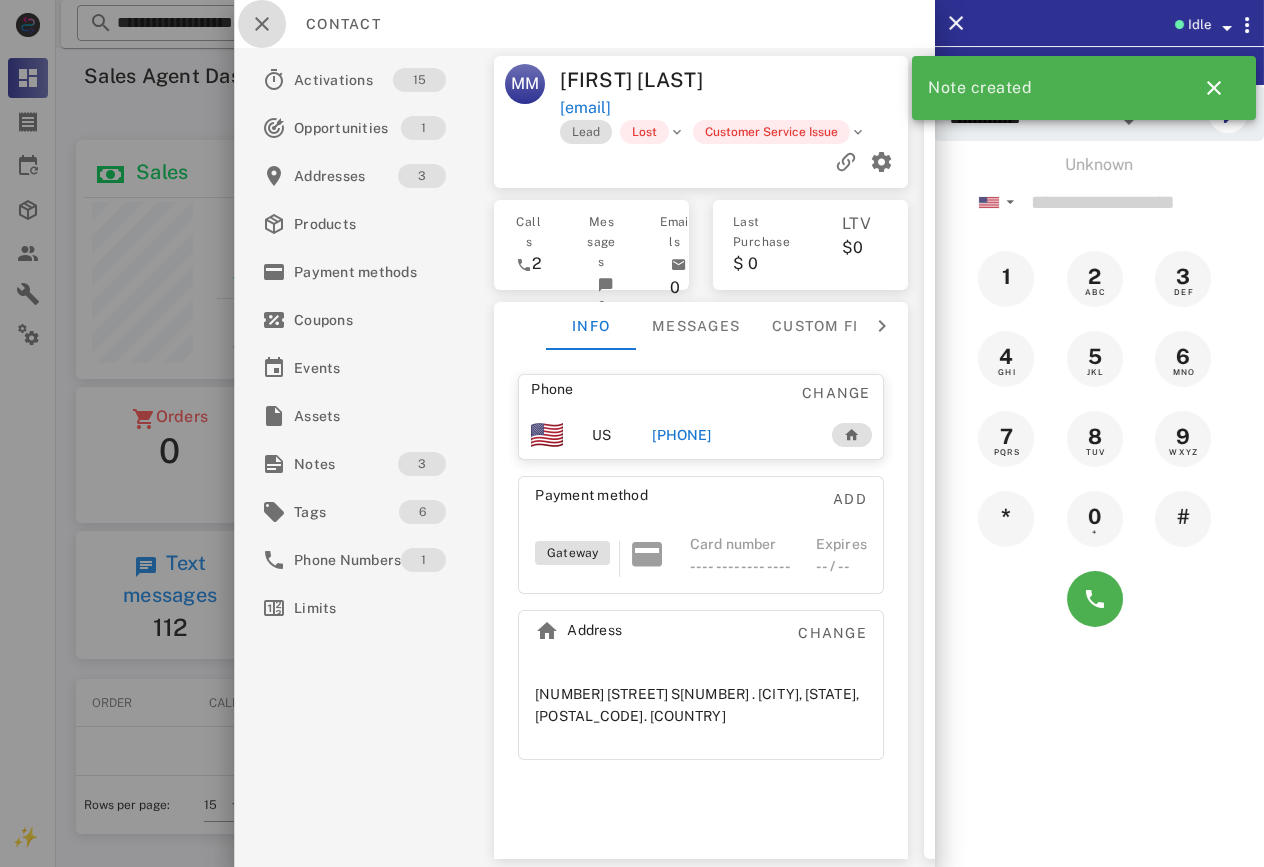 click at bounding box center [262, 24] 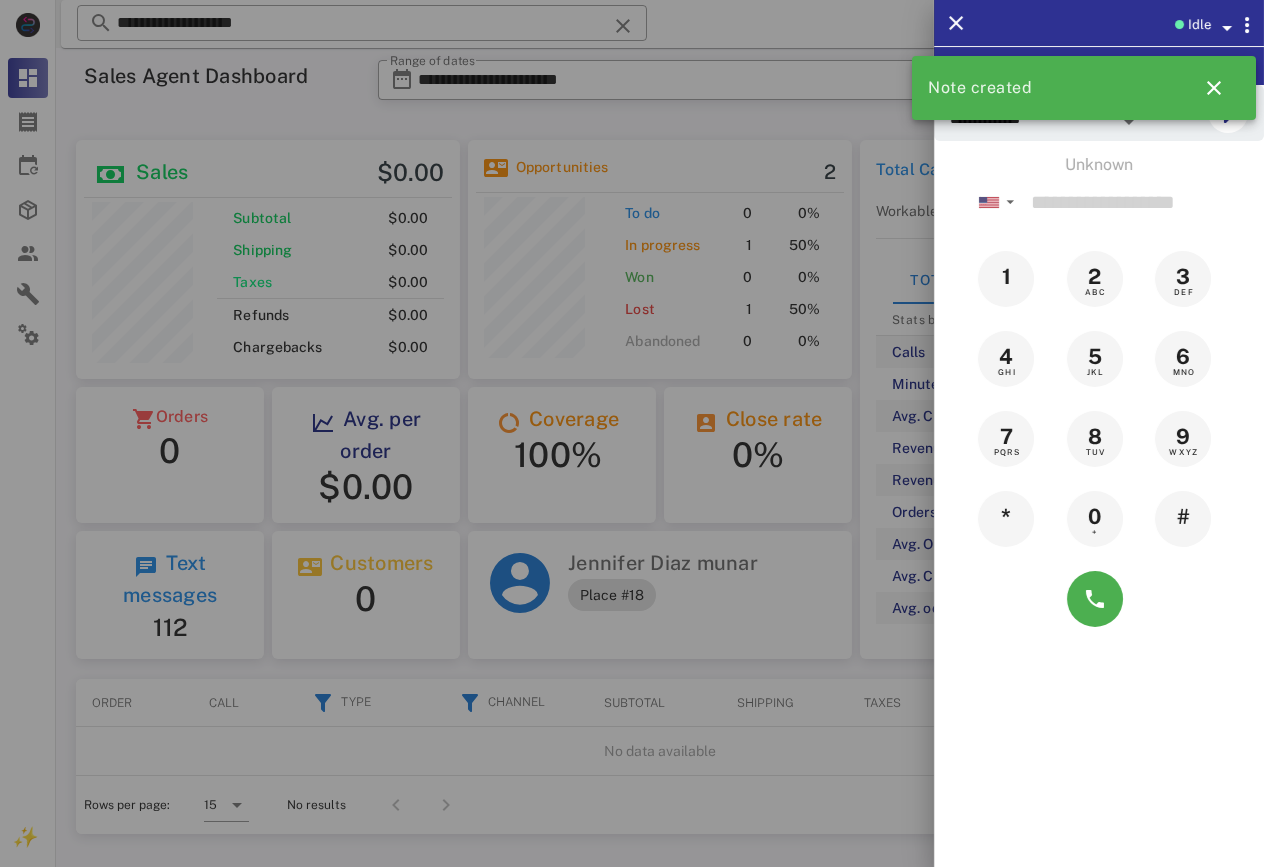 click at bounding box center (632, 433) 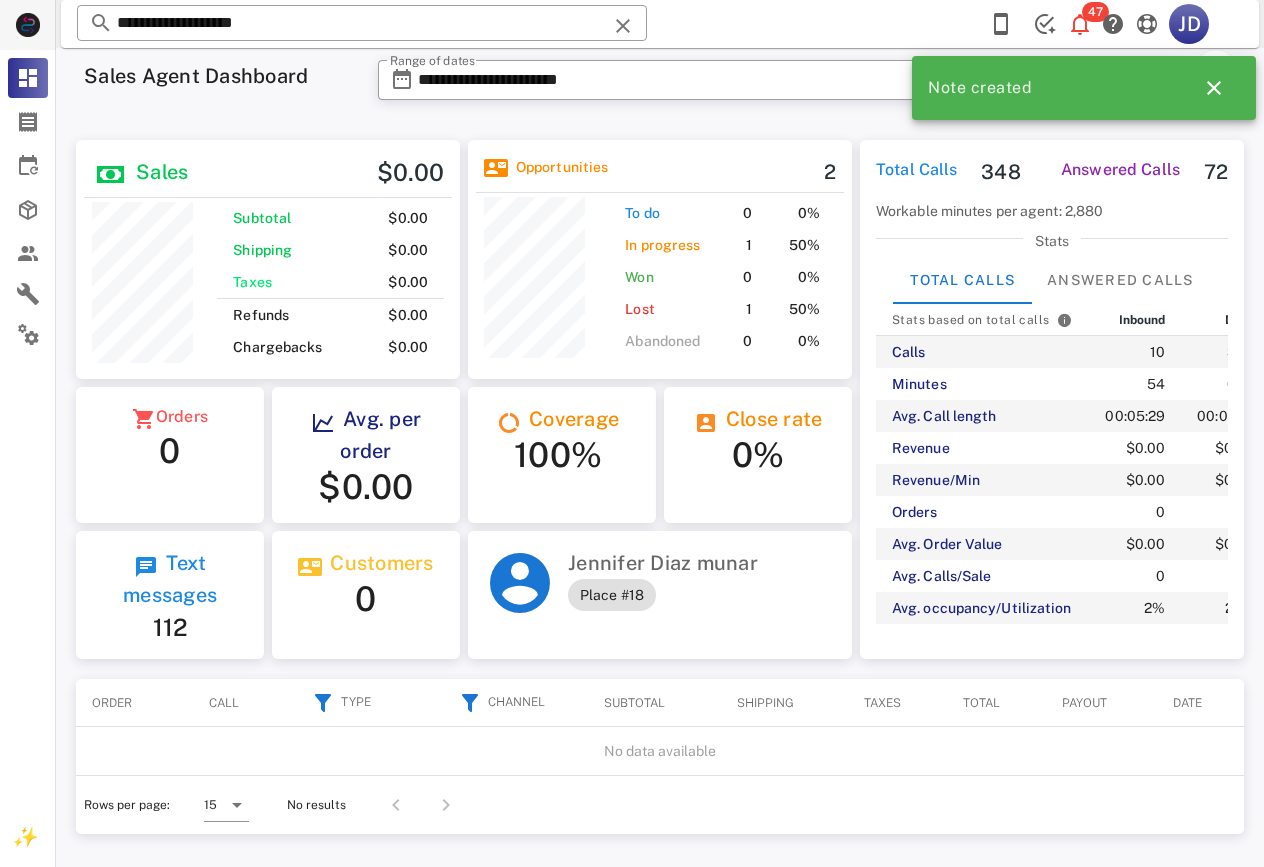 drag, startPoint x: 170, startPoint y: 17, endPoint x: 43, endPoint y: 17, distance: 127 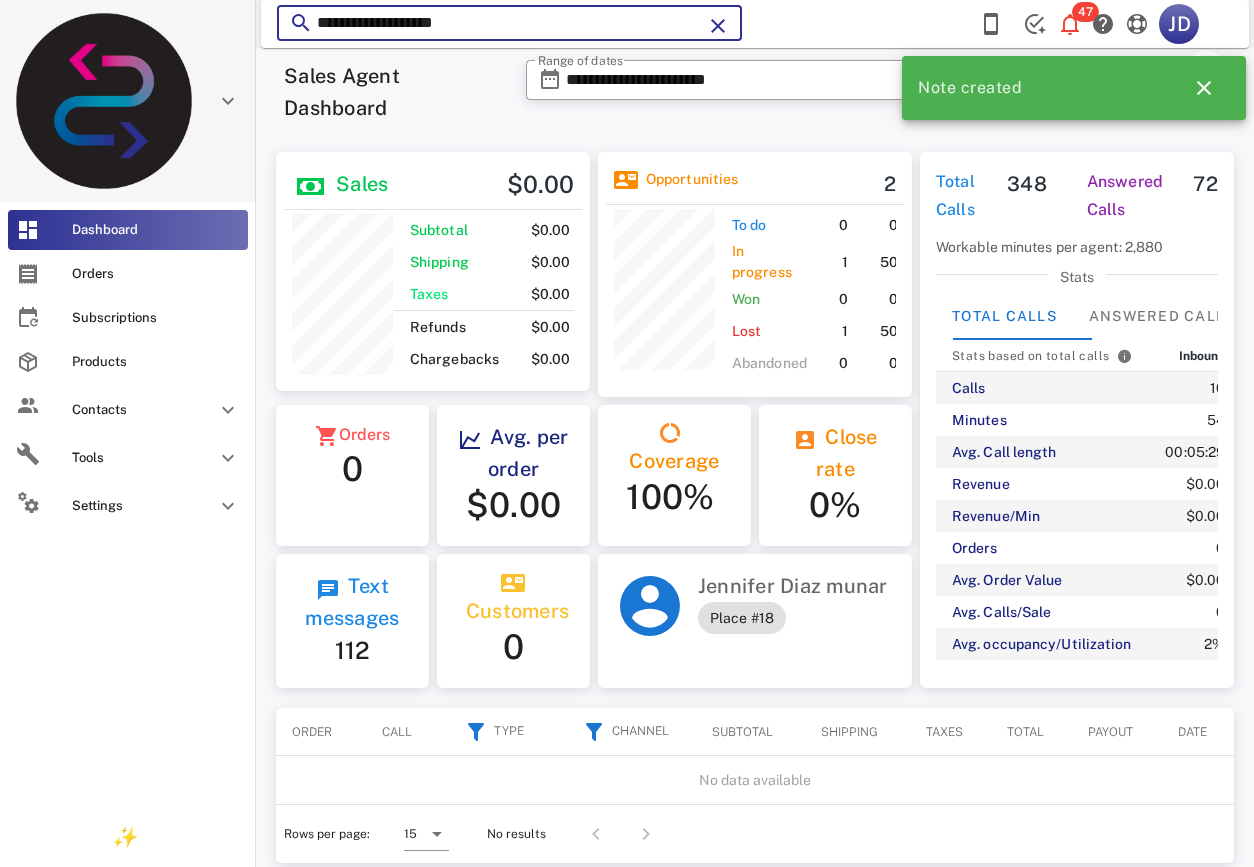scroll, scrollTop: 250, scrollLeft: 314, axis: both 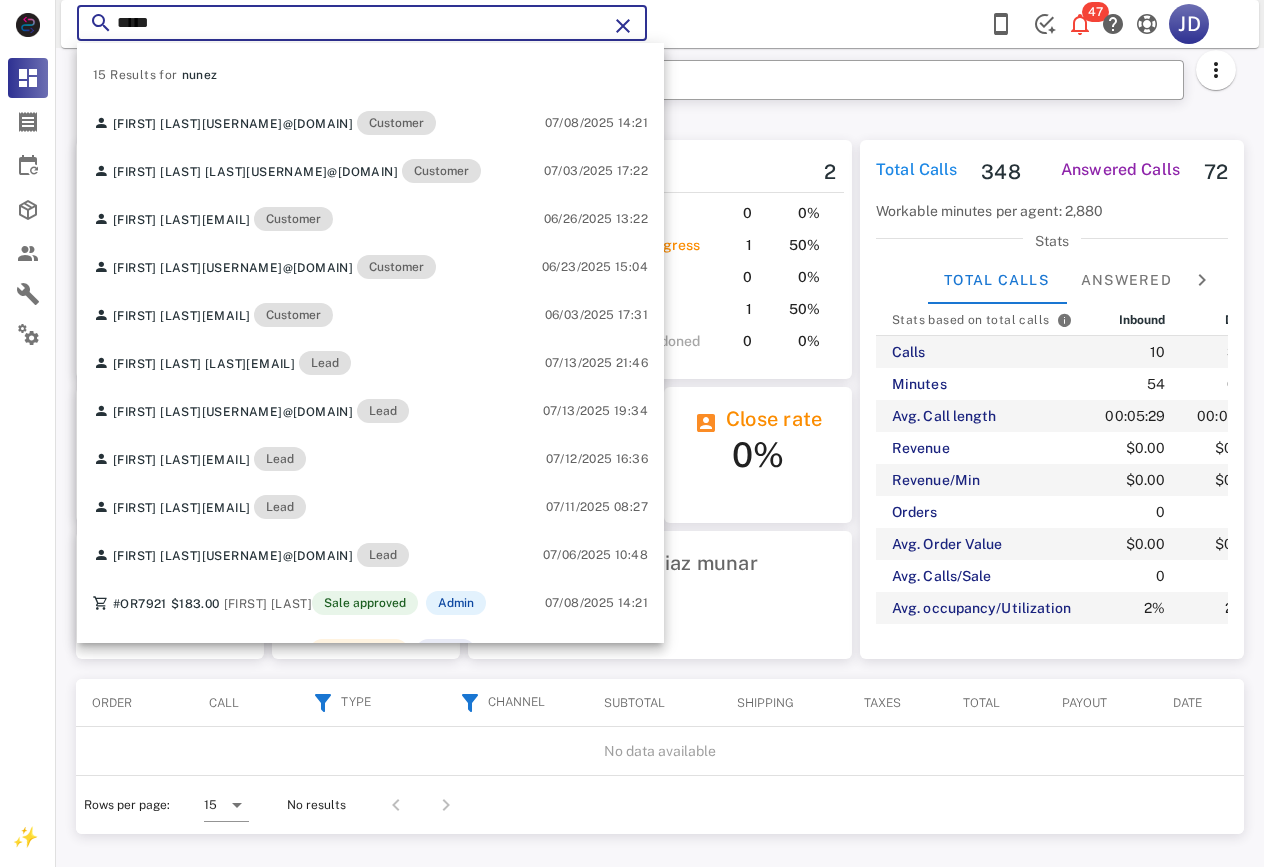 drag, startPoint x: 235, startPoint y: 17, endPoint x: 117, endPoint y: 9, distance: 118.270874 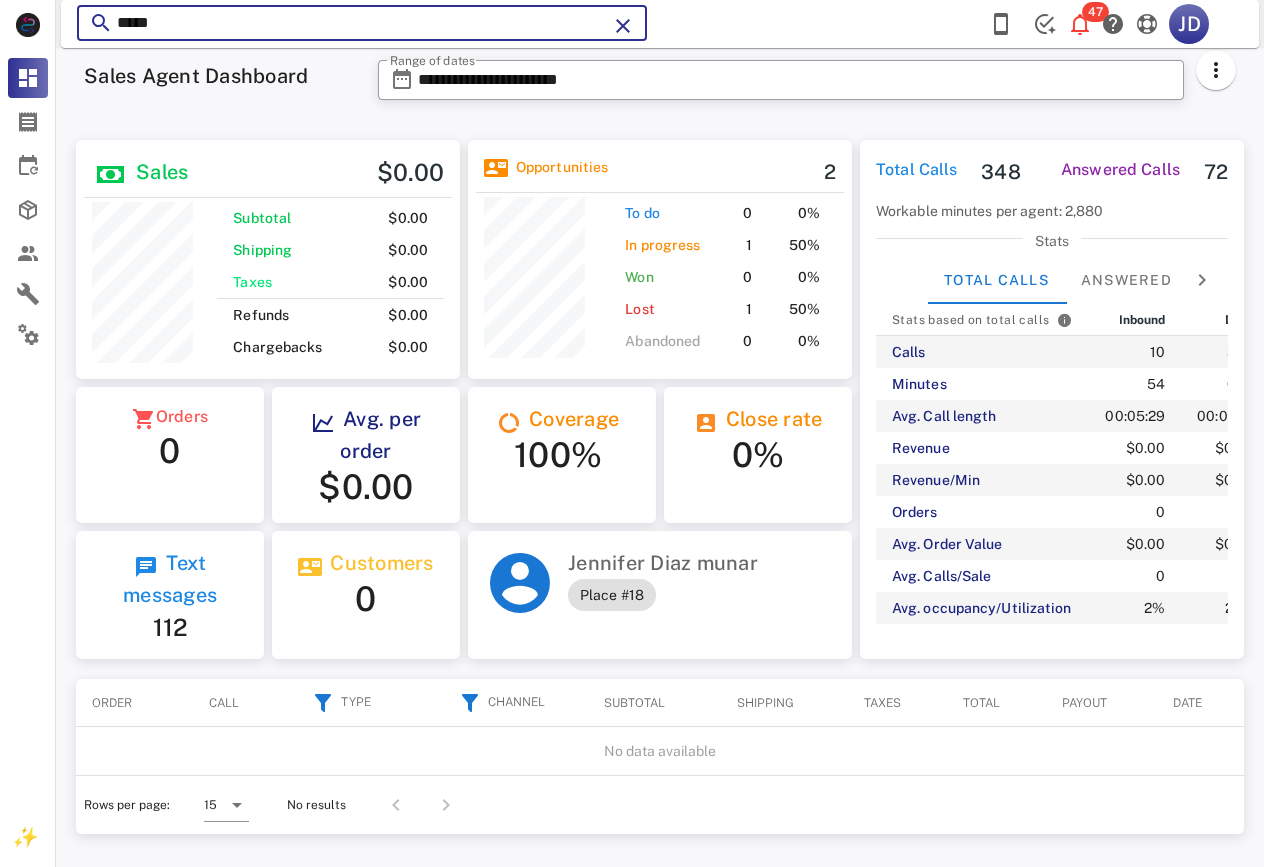 paste on "**********" 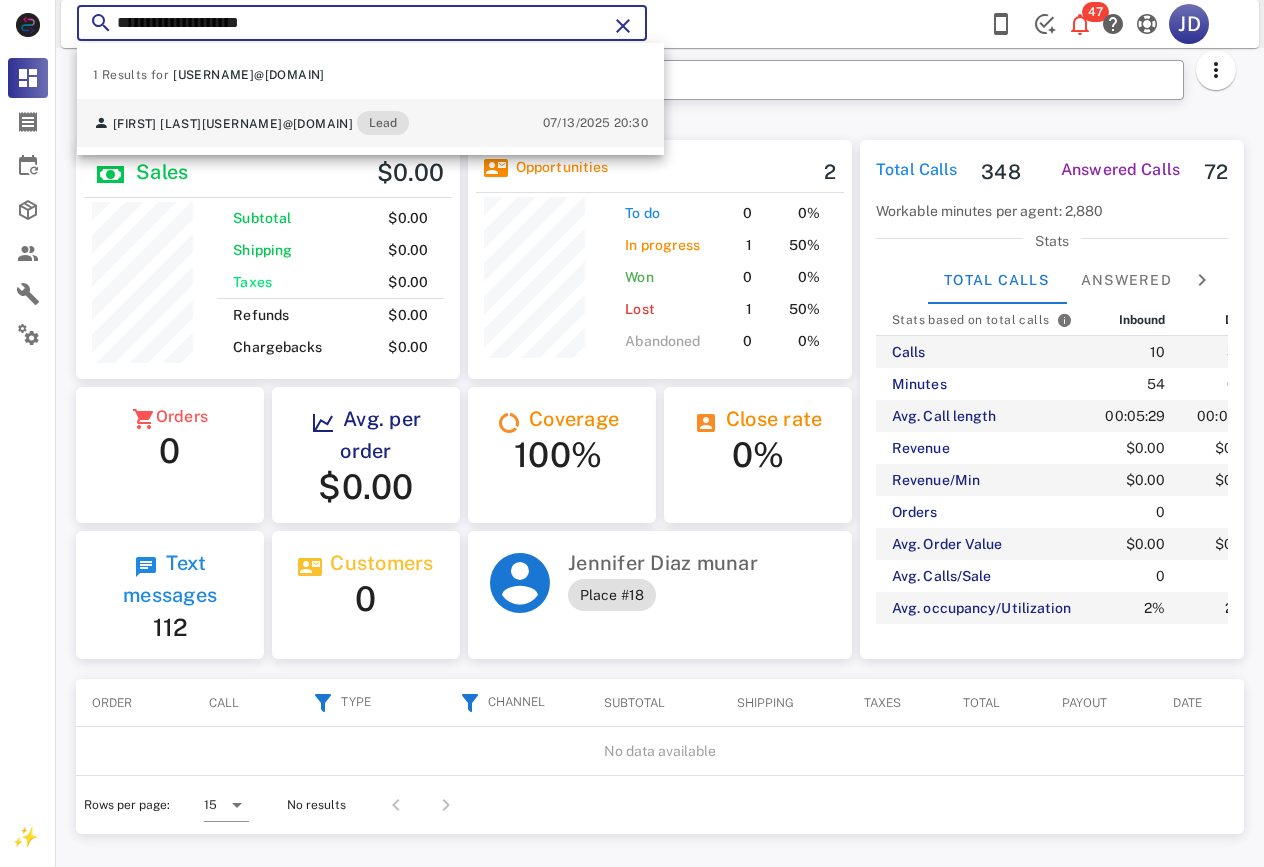 type on "**********" 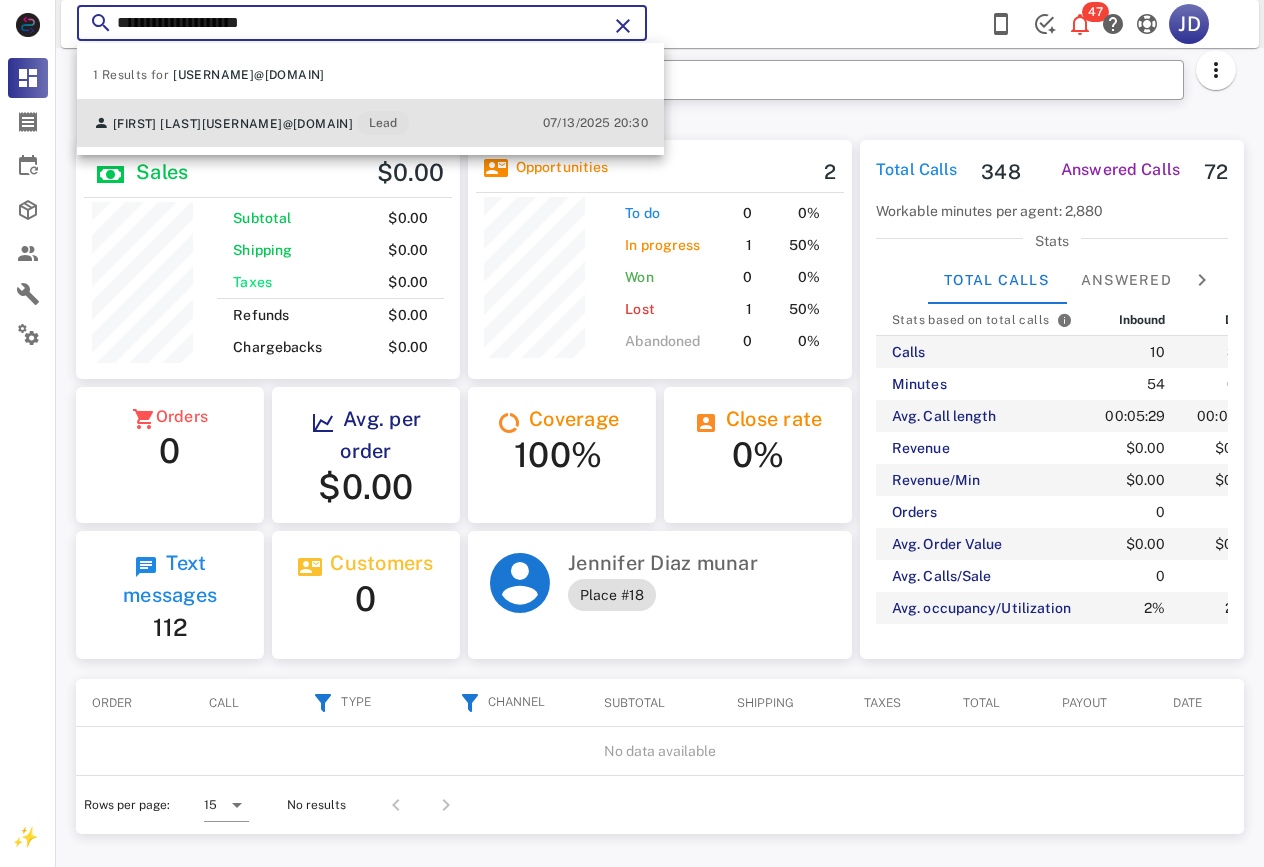 click on "[USERNAME]@[DOMAIN]" at bounding box center (278, 124) 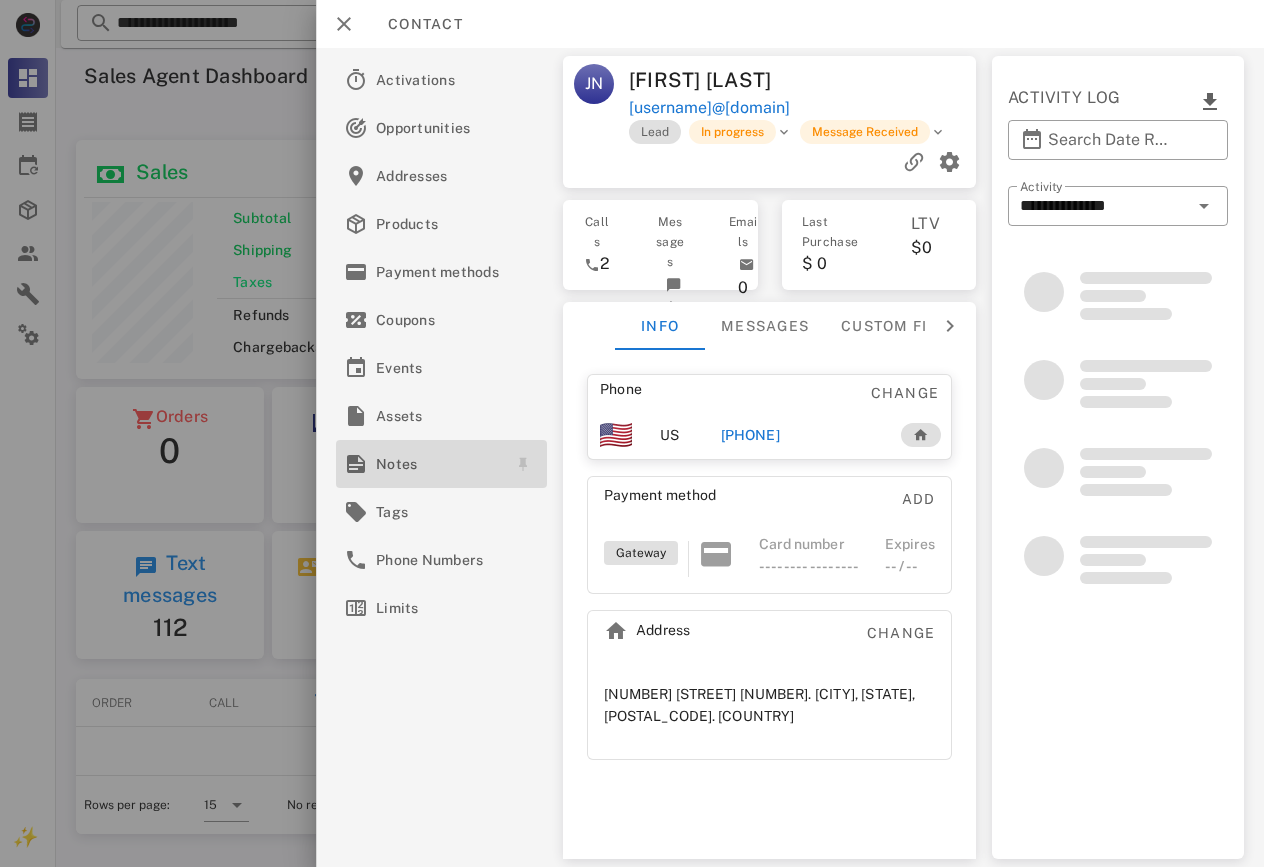 click on "Notes" at bounding box center (437, 464) 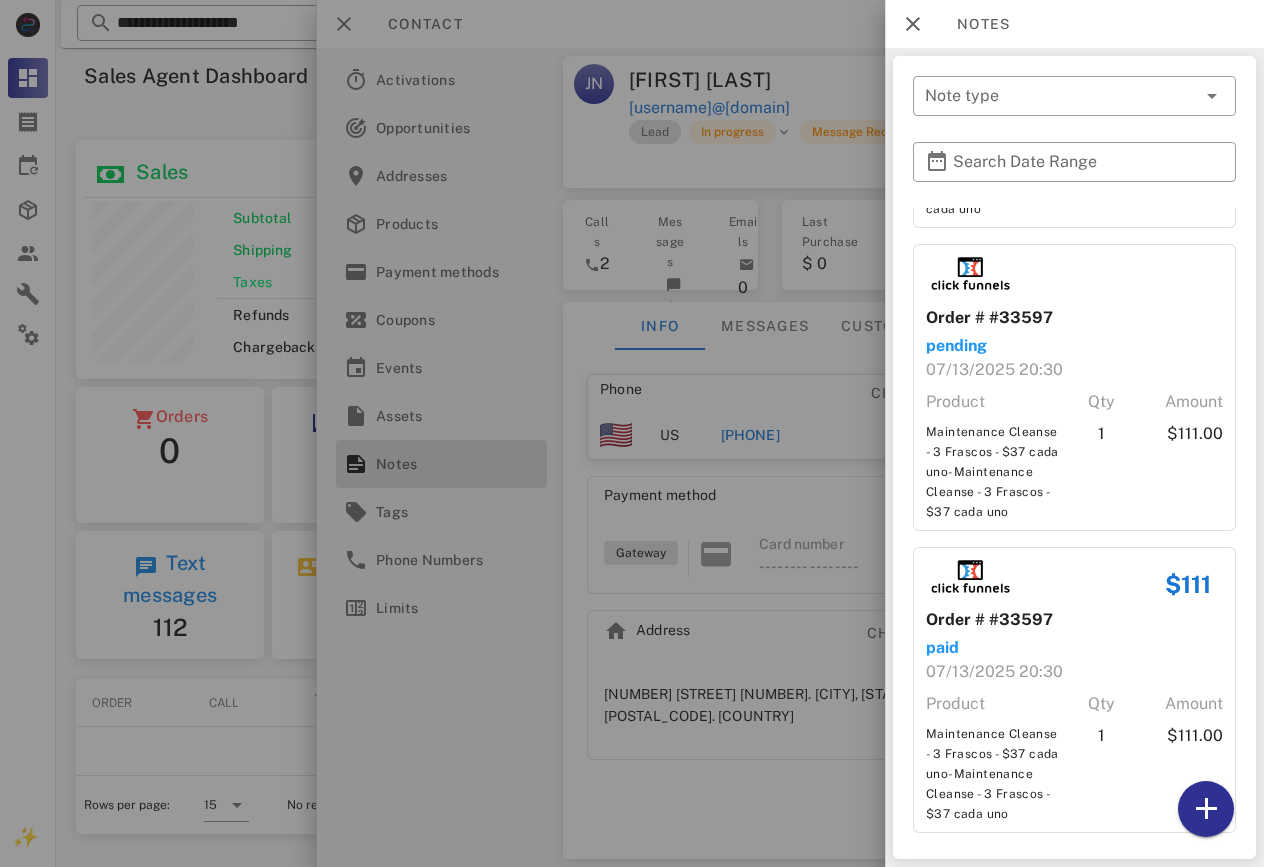 scroll, scrollTop: 1185, scrollLeft: 0, axis: vertical 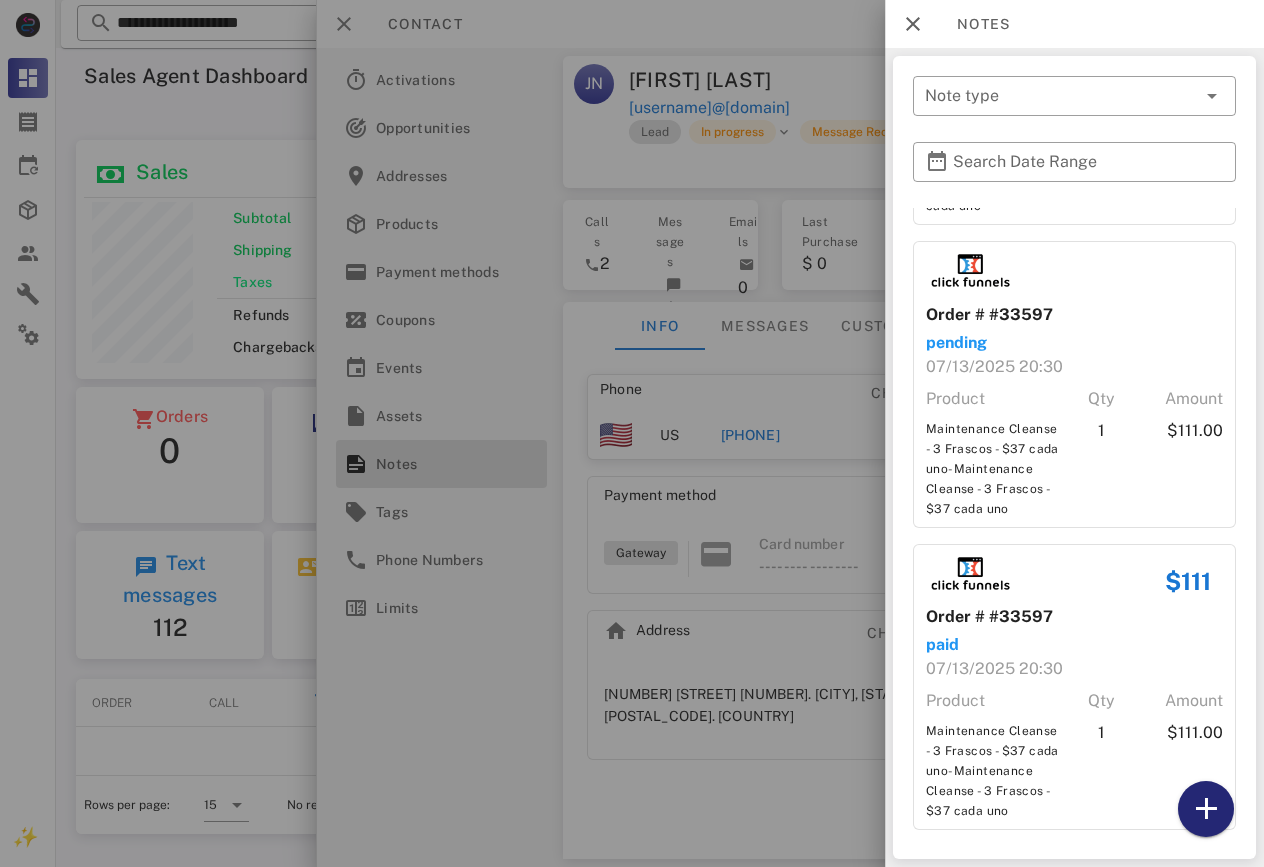 click at bounding box center [1206, 809] 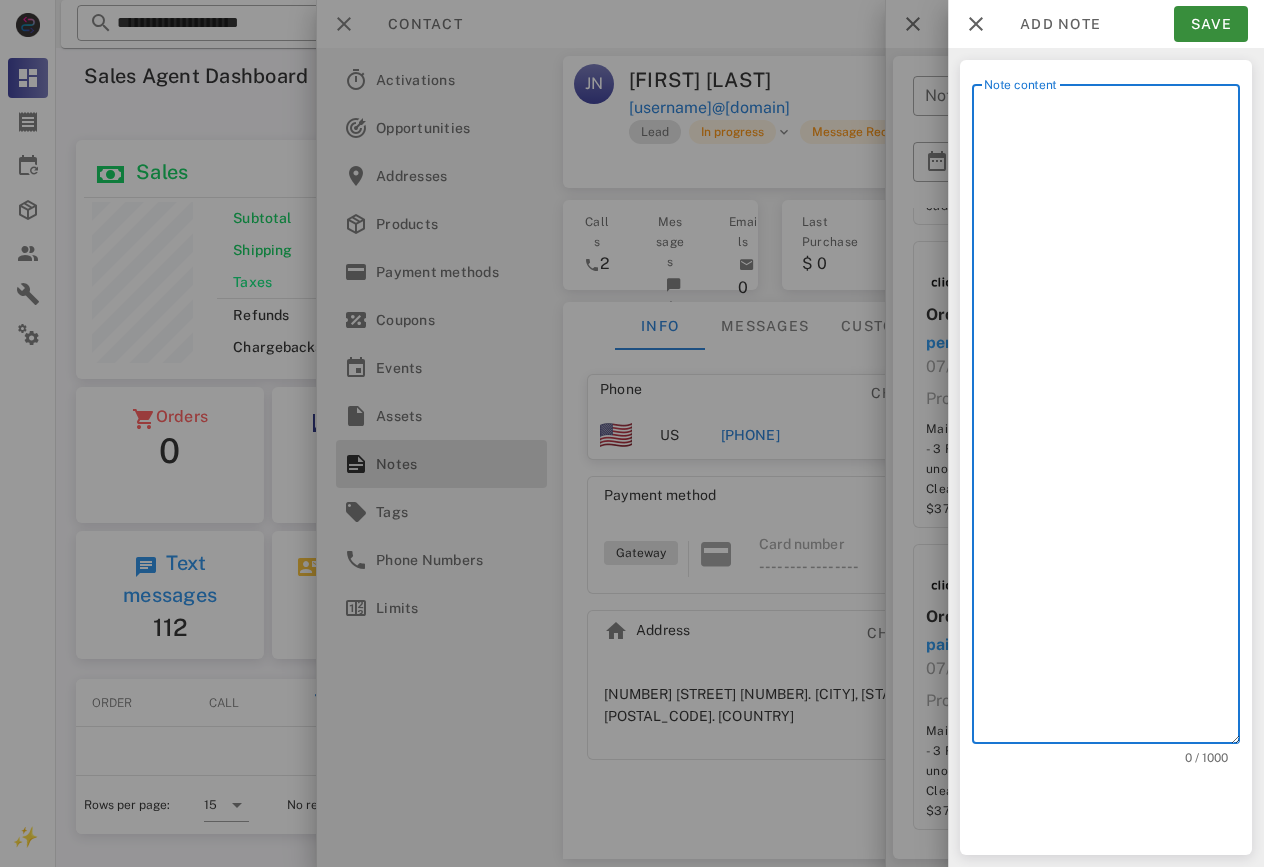click on "Note content" at bounding box center (1112, 419) 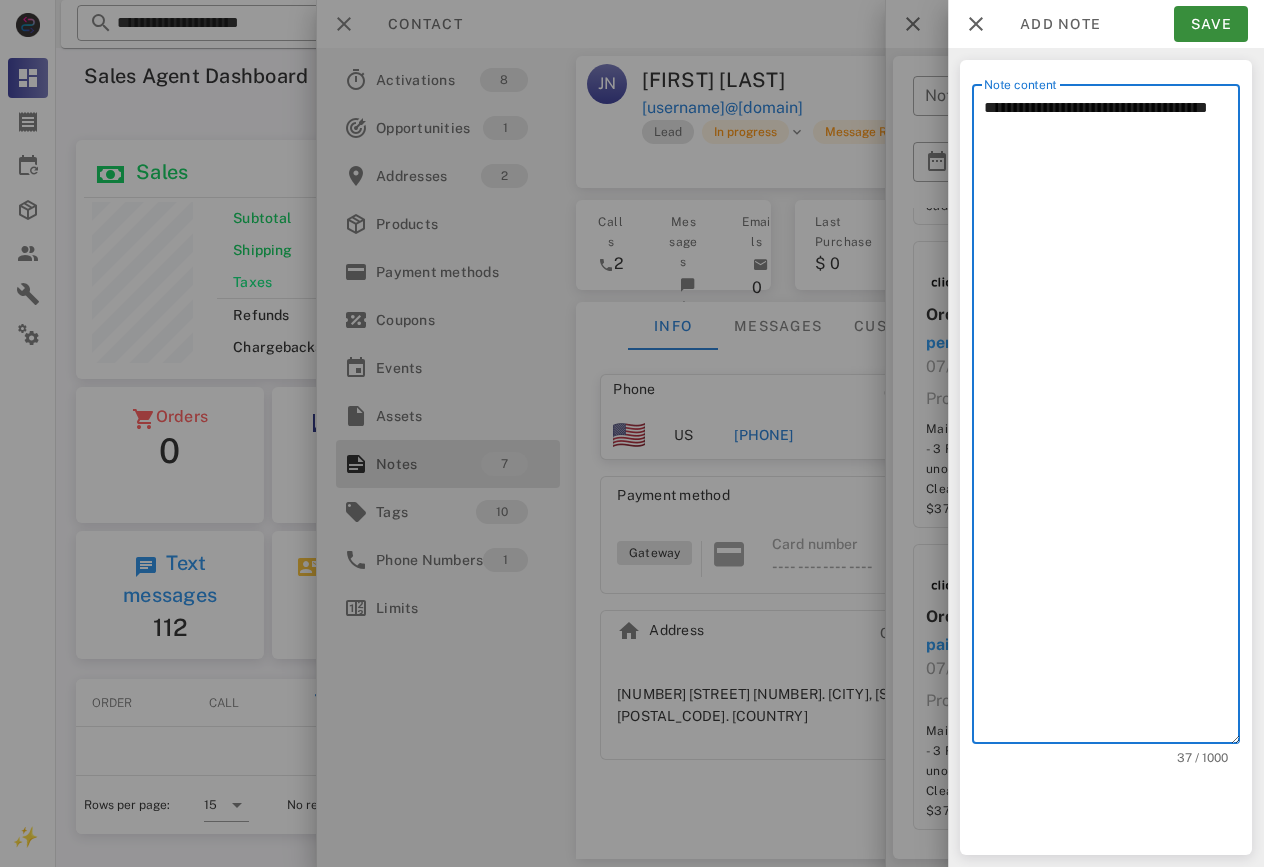 click on "**********" at bounding box center (1112, 419) 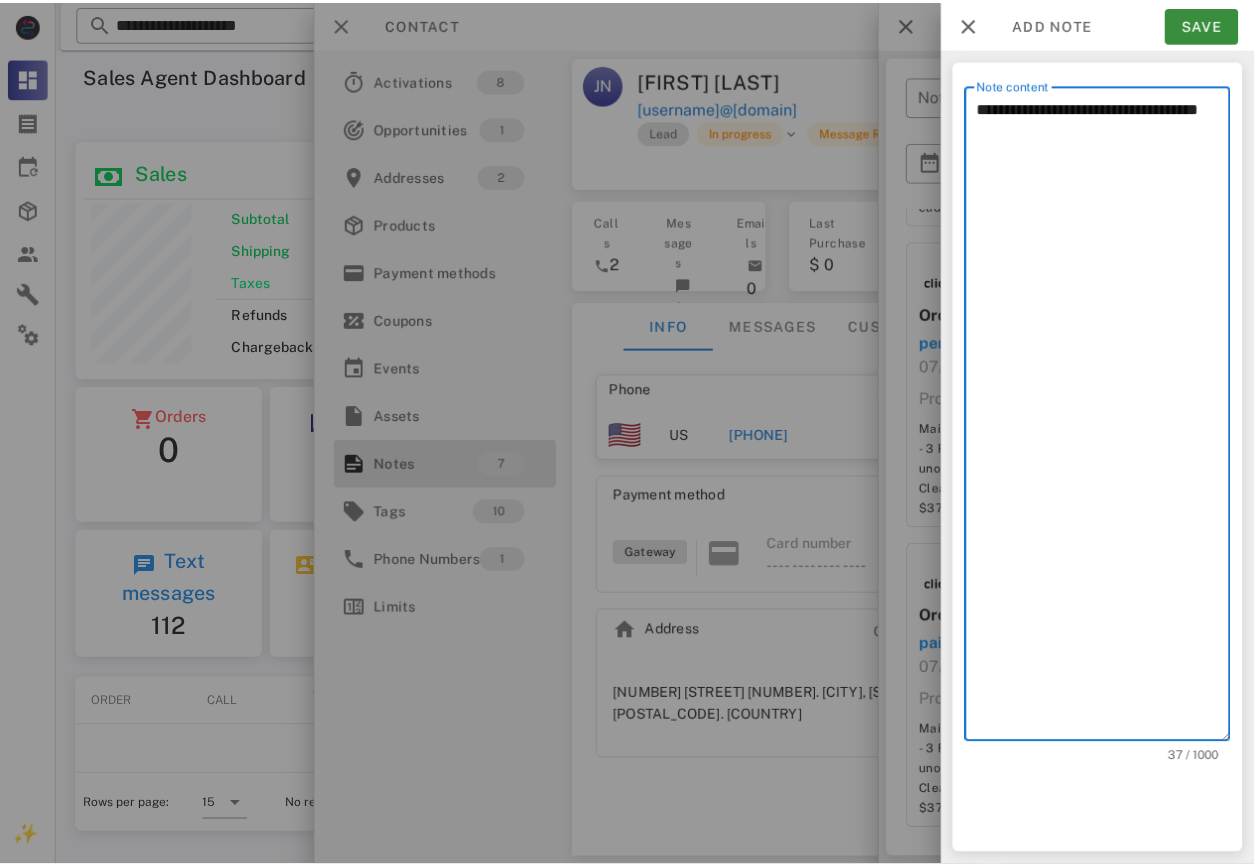 scroll, scrollTop: 243, scrollLeft: 384, axis: both 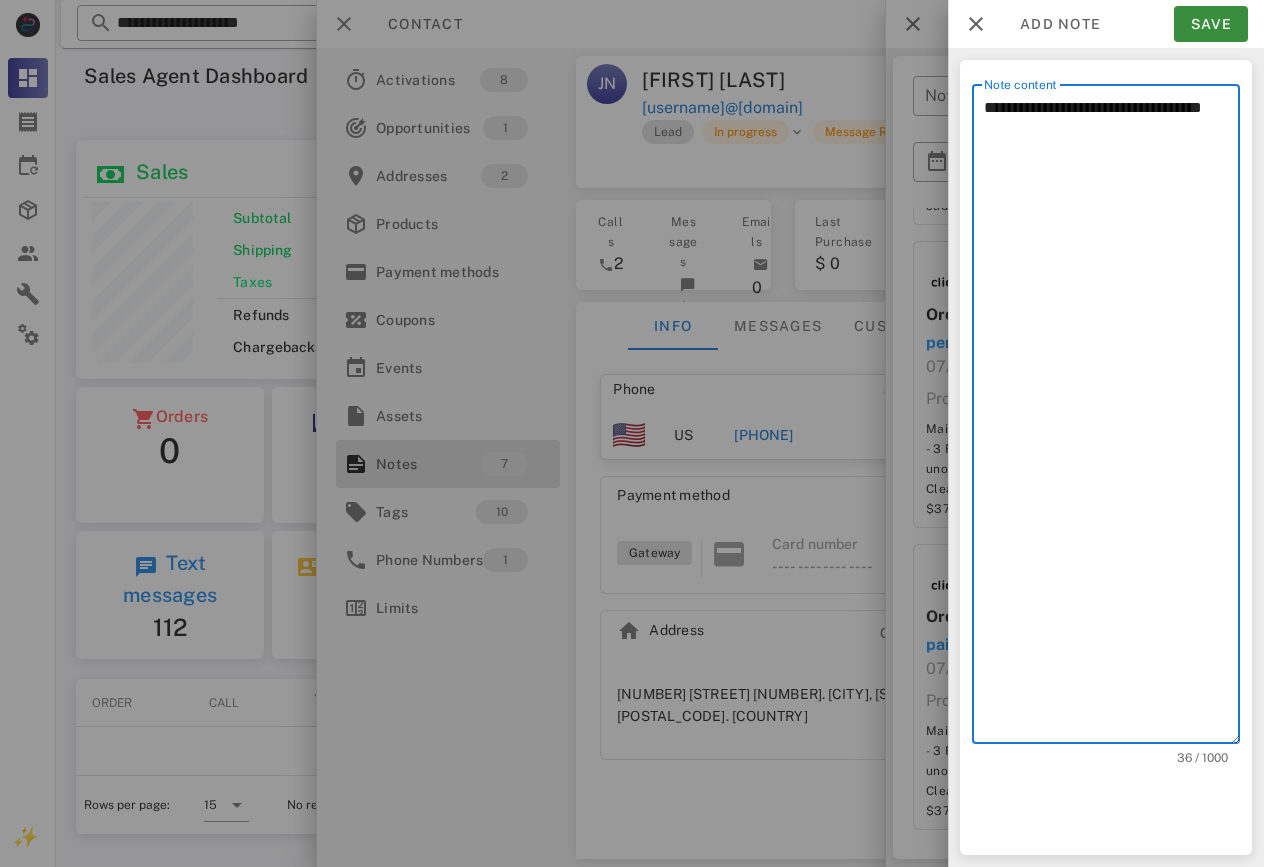 click on "**********" at bounding box center [1112, 419] 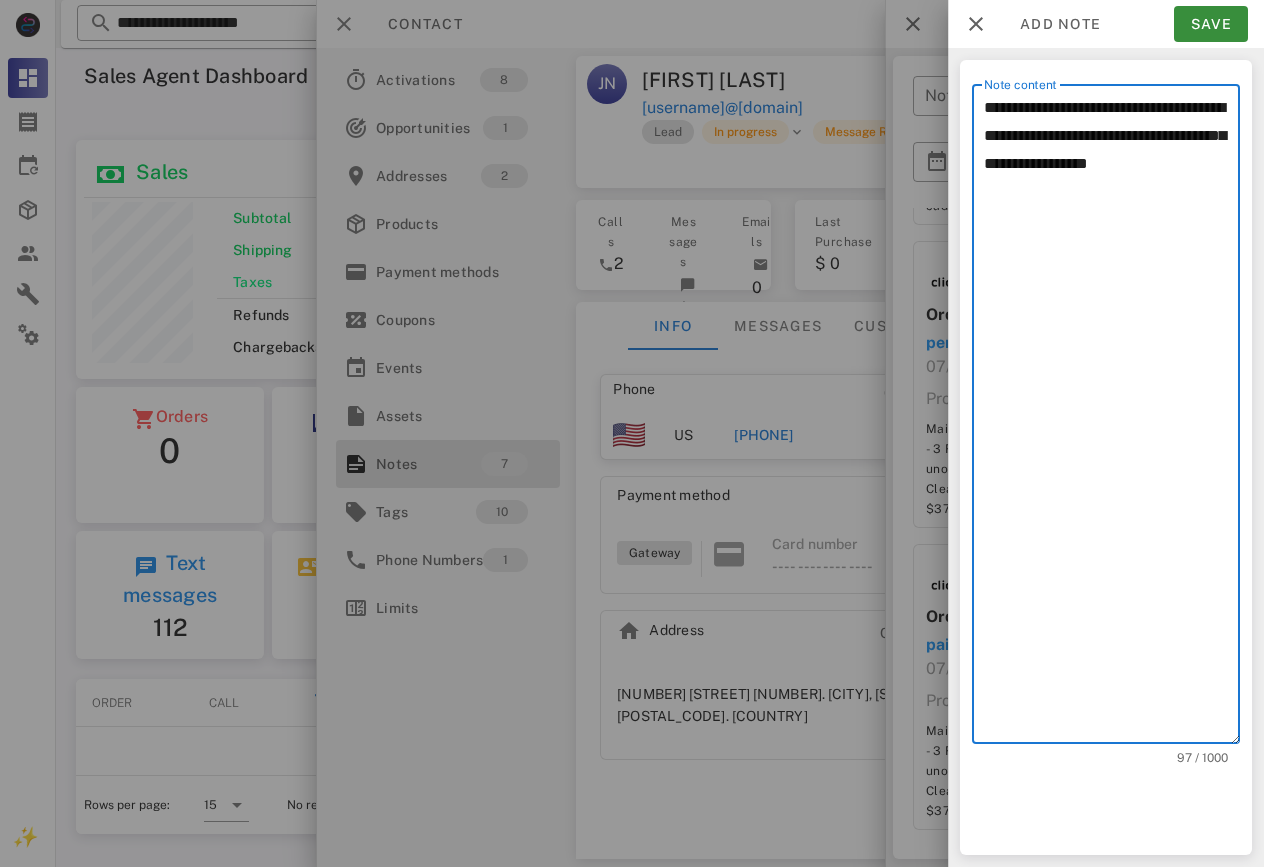 paste on "**********" 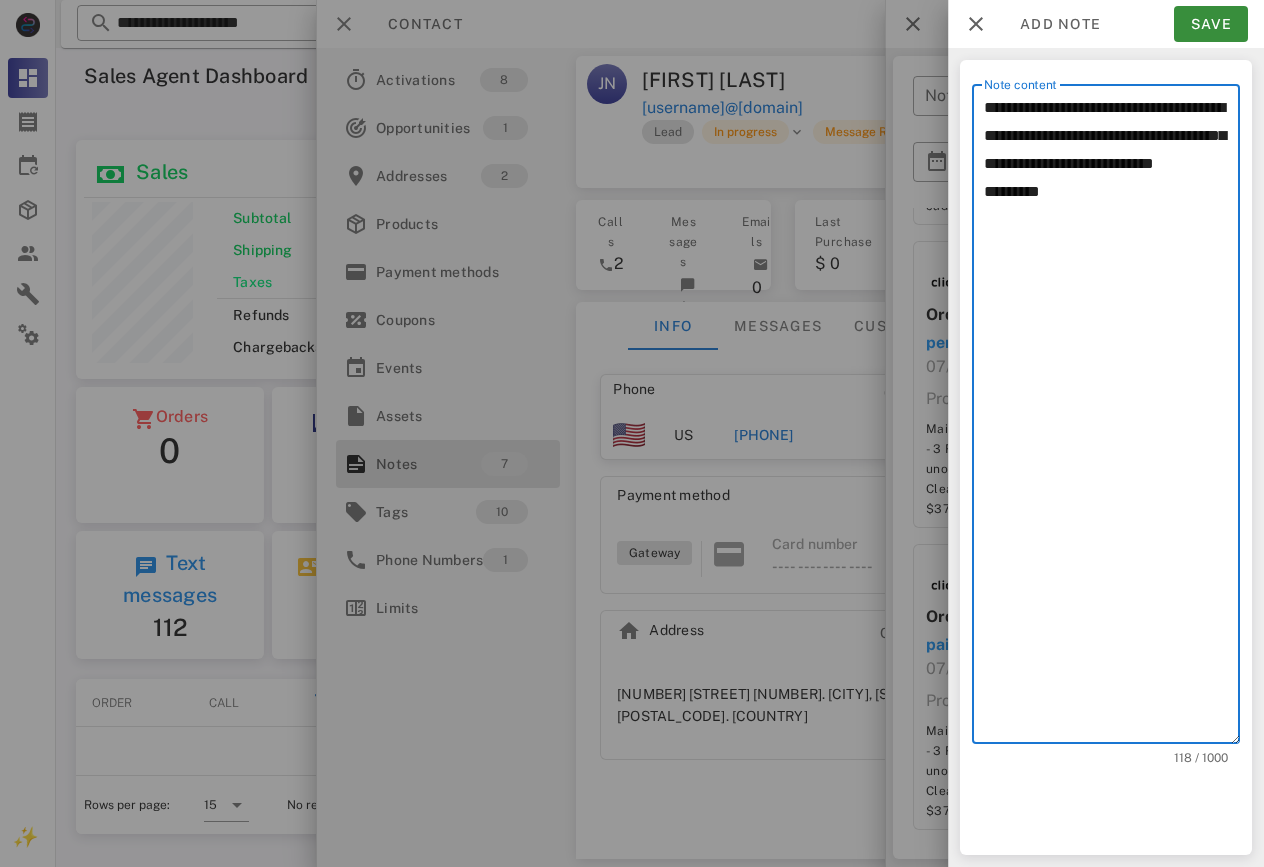 drag, startPoint x: 1111, startPoint y: 212, endPoint x: 933, endPoint y: 237, distance: 179.74704 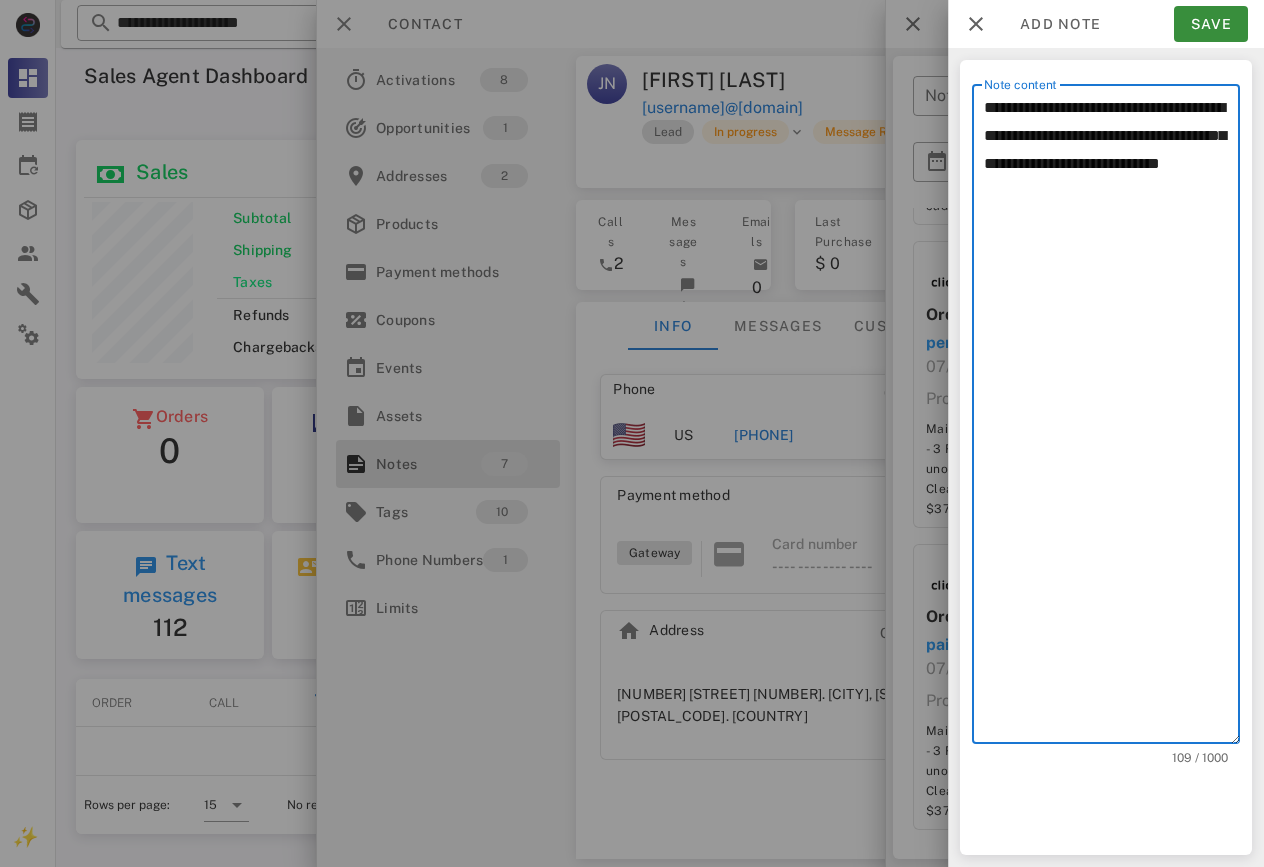 paste on "**********" 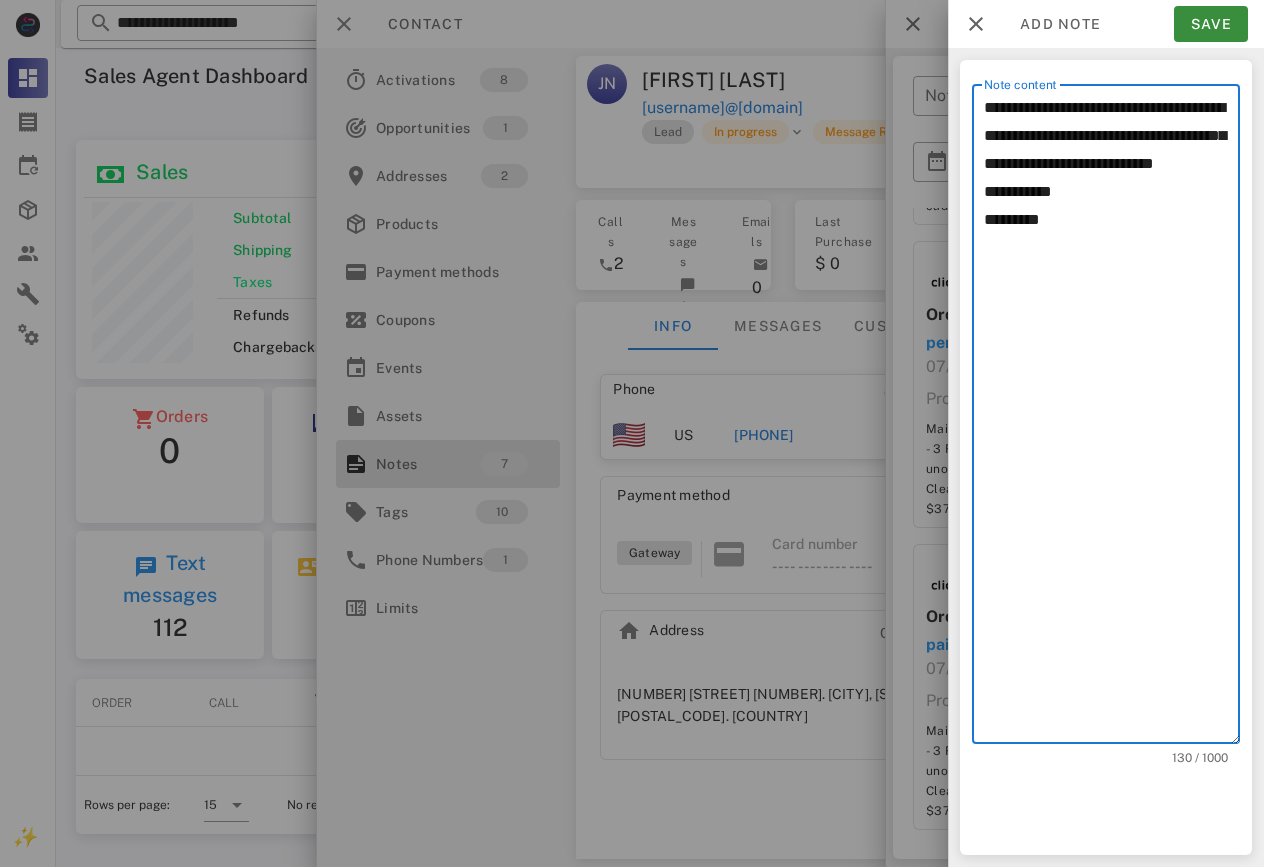 drag, startPoint x: 1008, startPoint y: 263, endPoint x: 934, endPoint y: 271, distance: 74.431175 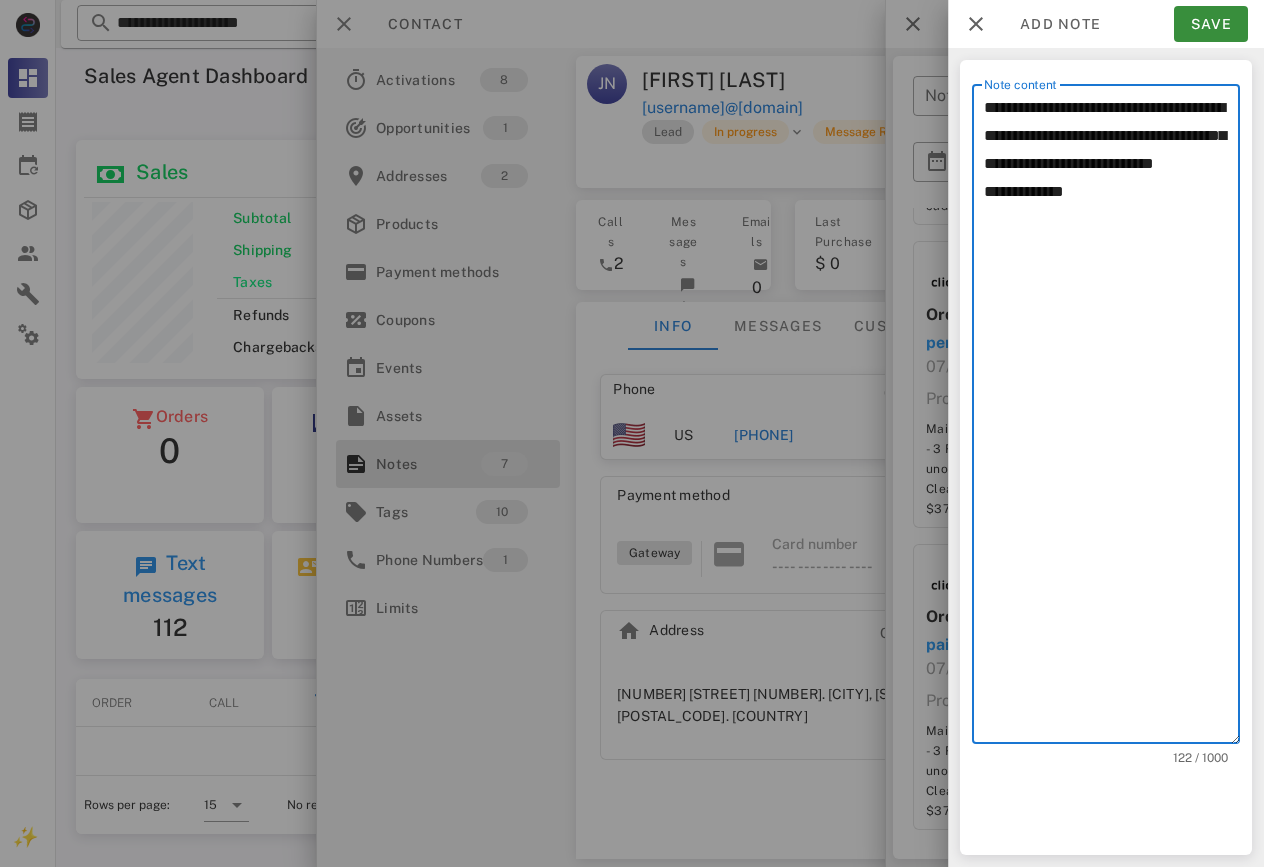 click on "**********" at bounding box center (1112, 419) 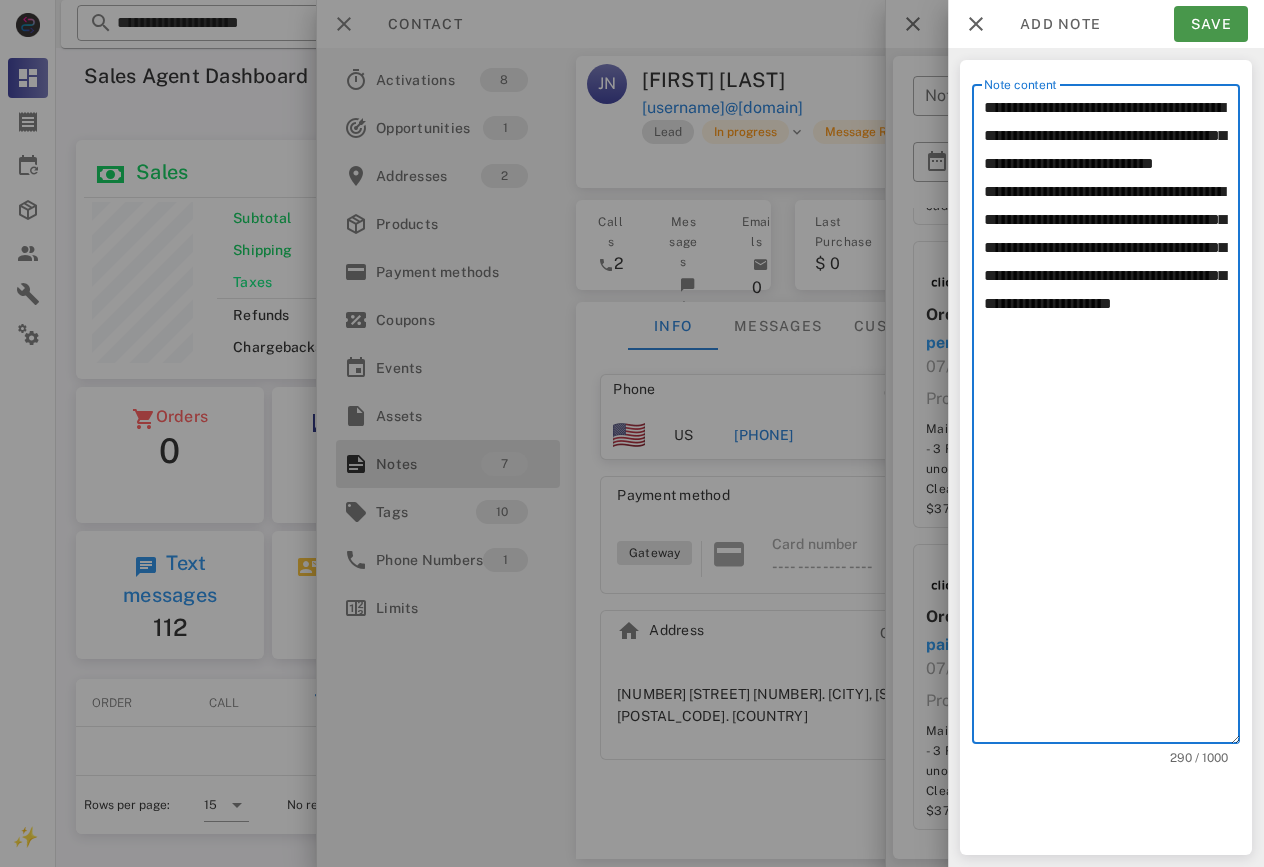 type on "**********" 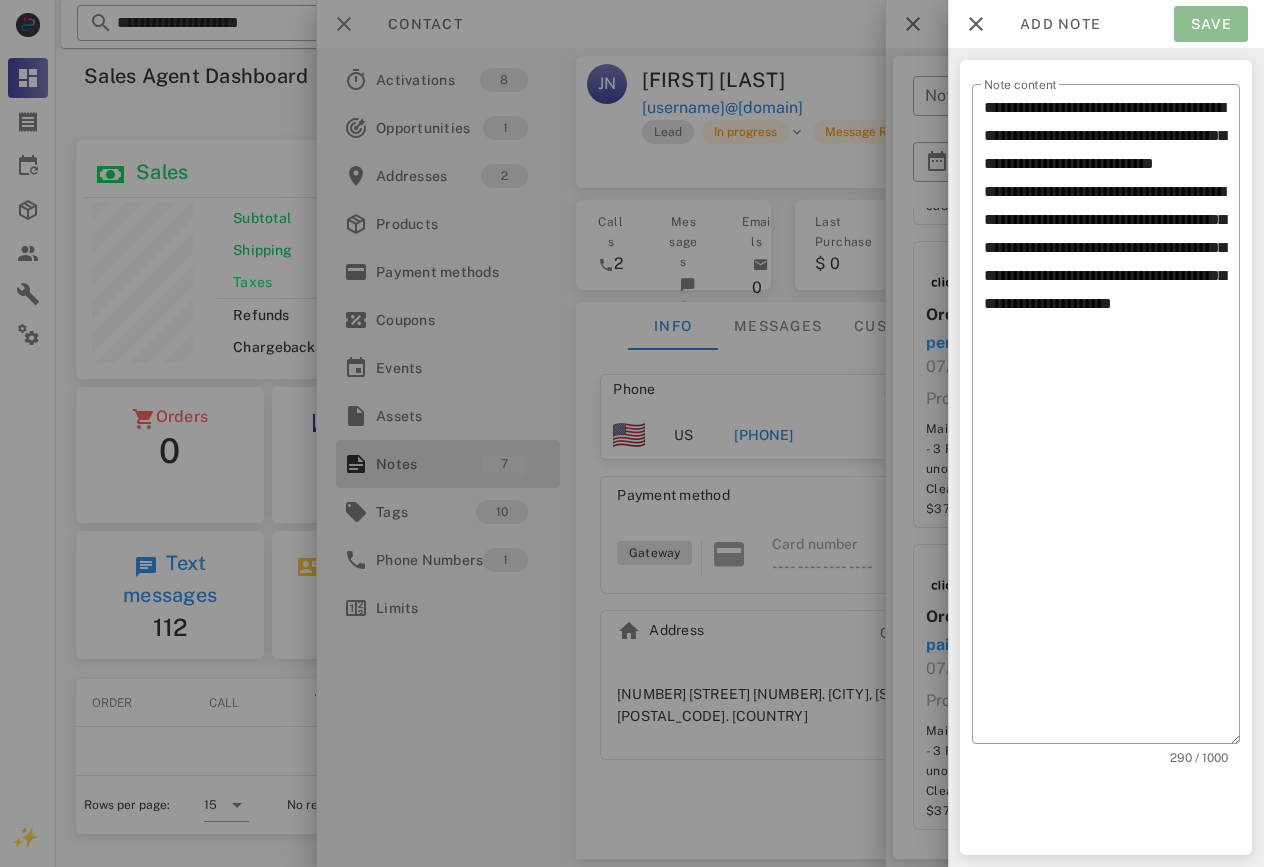click on "Save" at bounding box center (1211, 24) 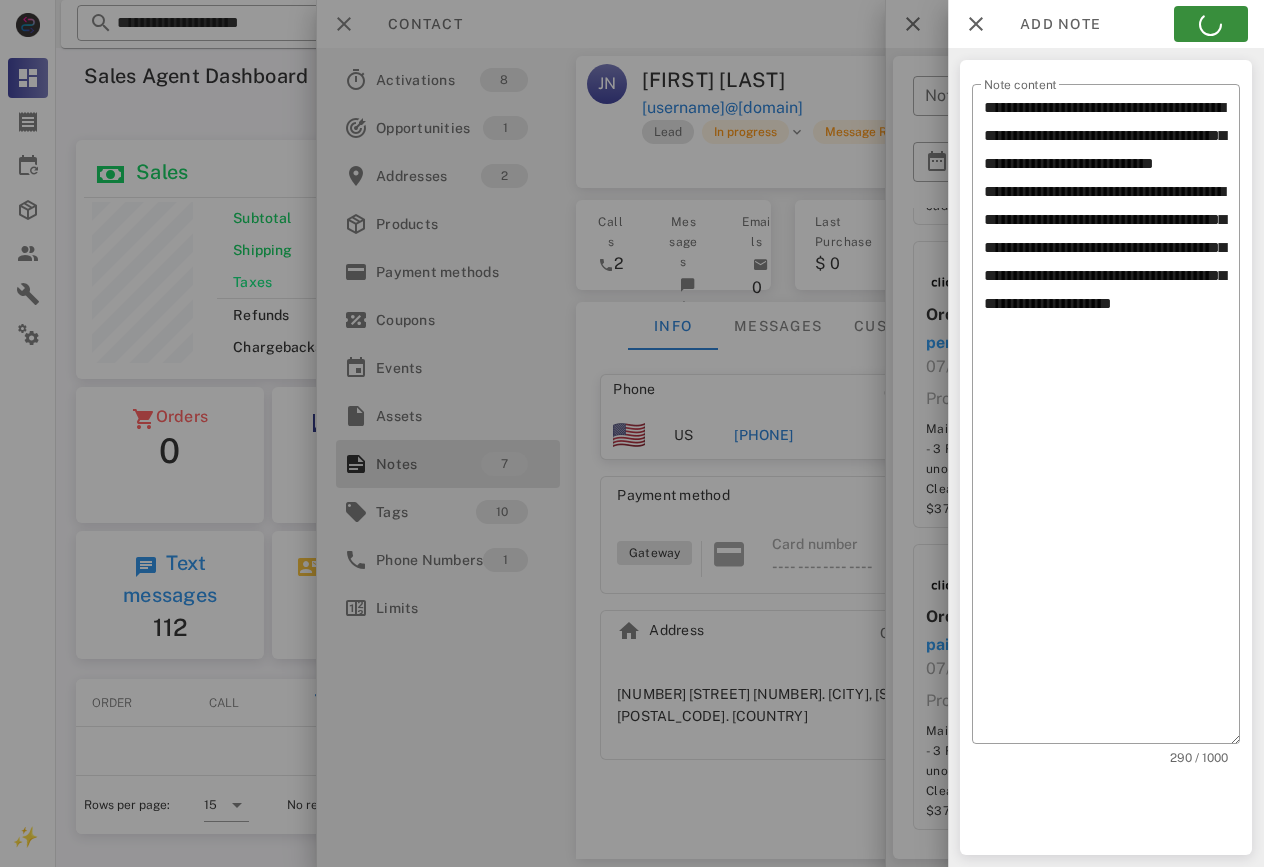 click at bounding box center [632, 433] 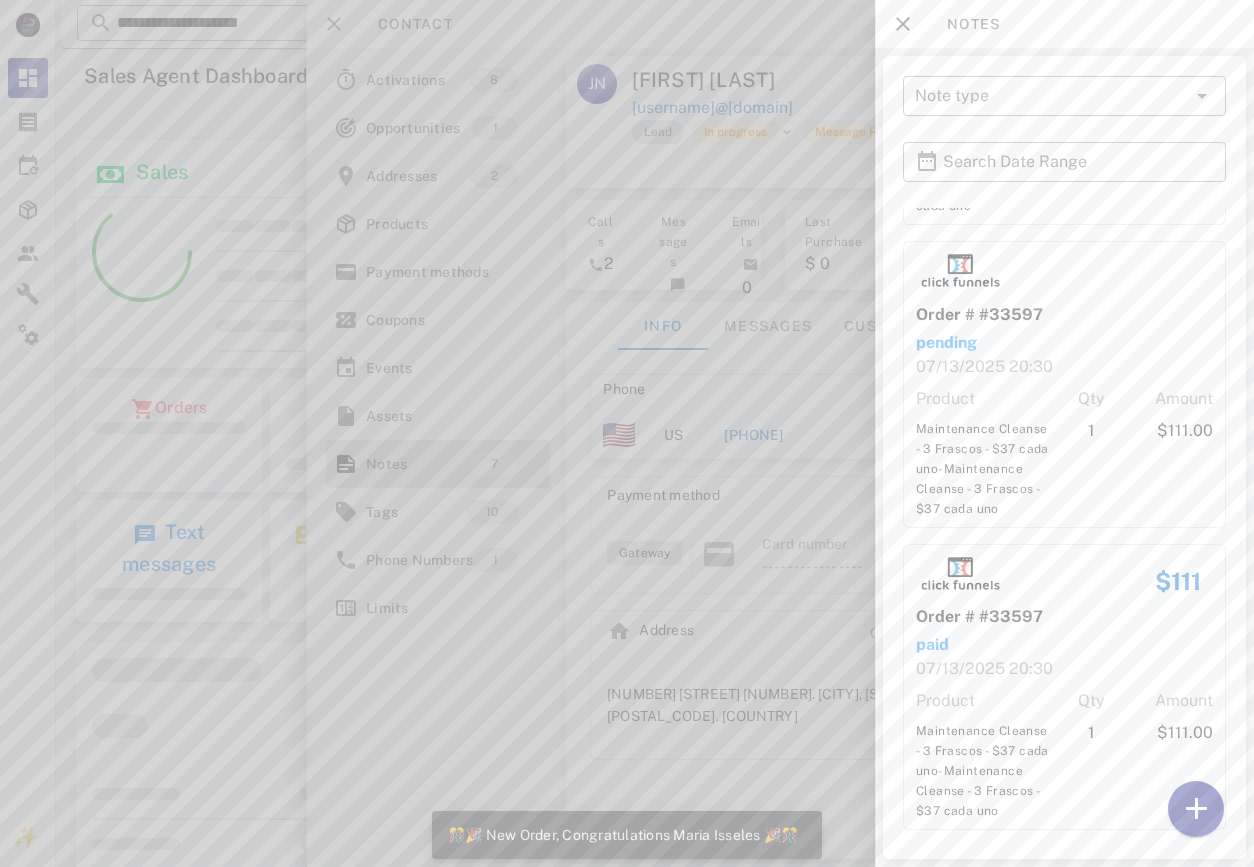scroll, scrollTop: 999770, scrollLeft: 999619, axis: both 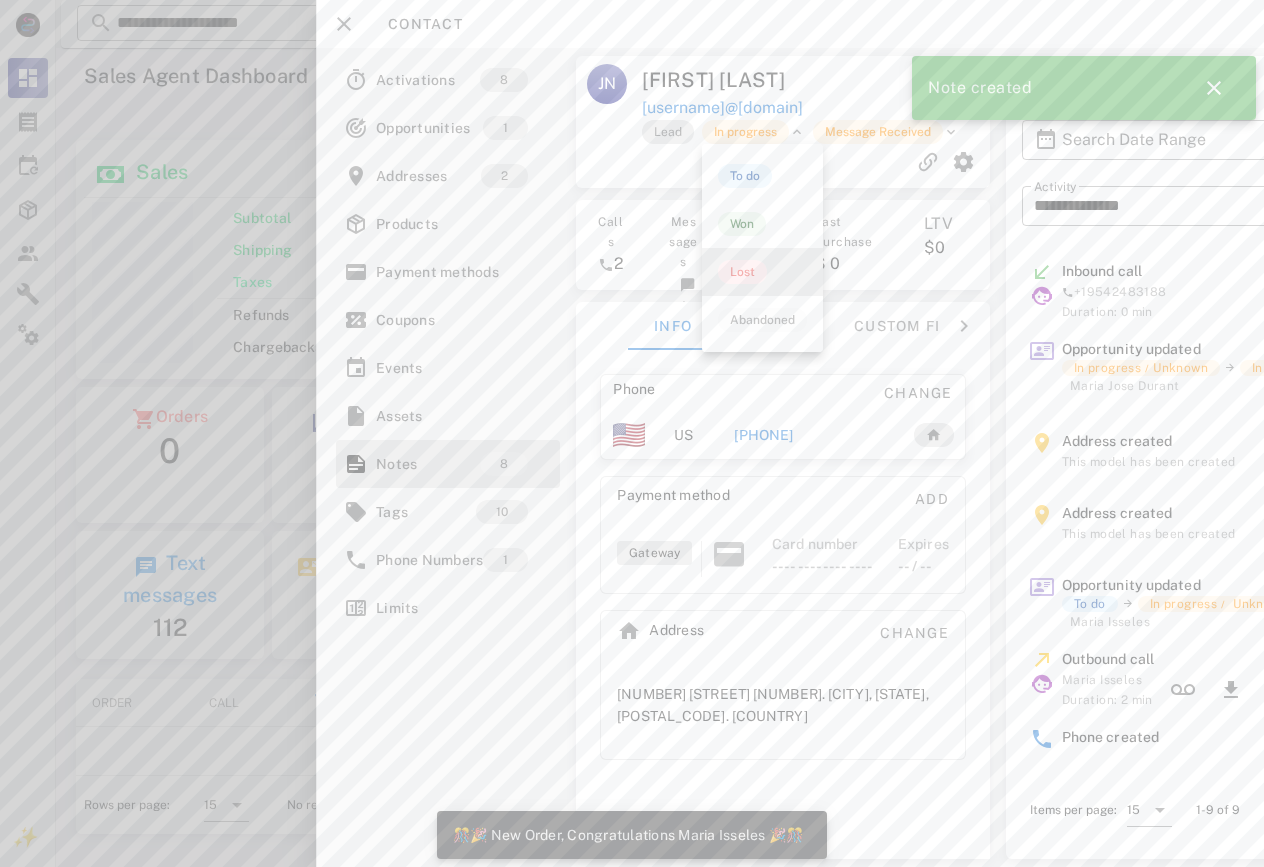 drag, startPoint x: 742, startPoint y: 268, endPoint x: 815, endPoint y: 189, distance: 107.563934 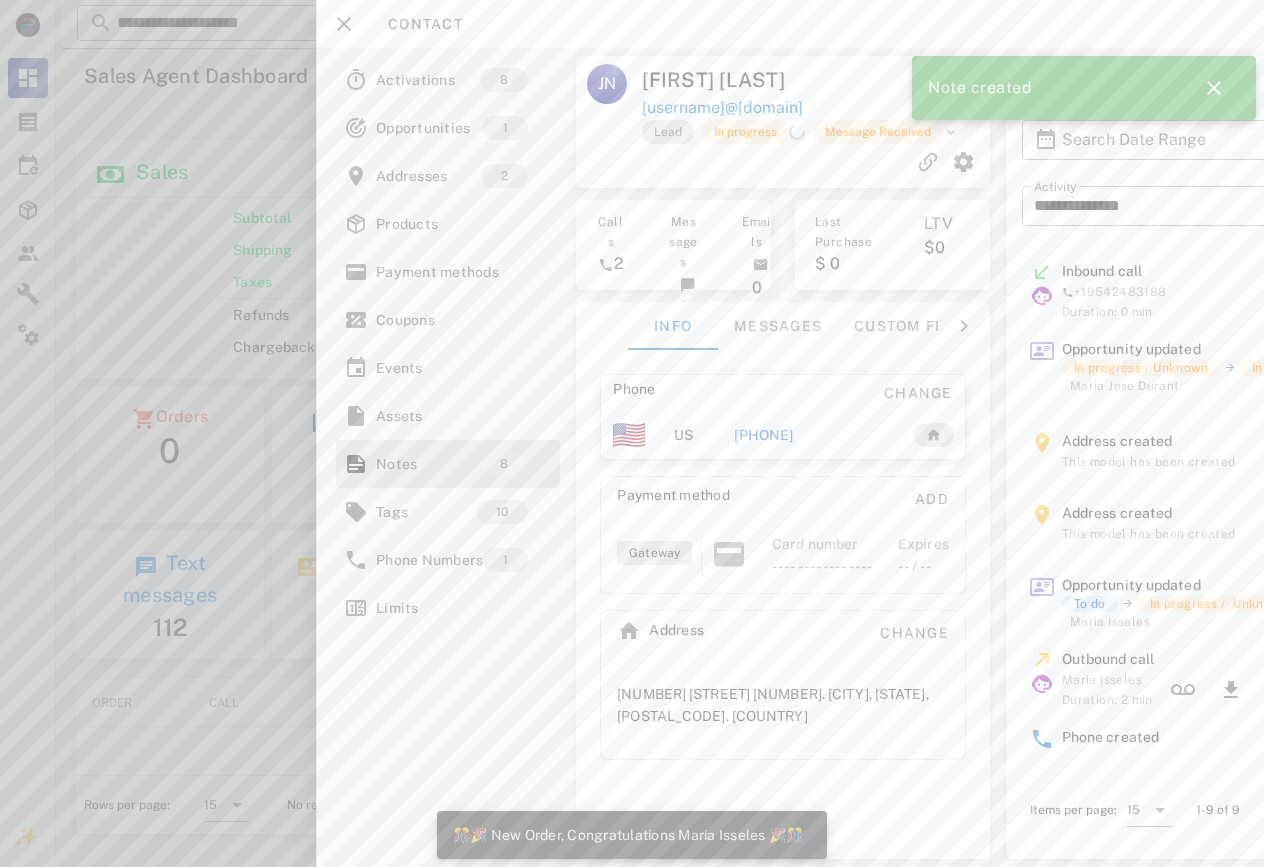 scroll, scrollTop: 999761, scrollLeft: 999616, axis: both 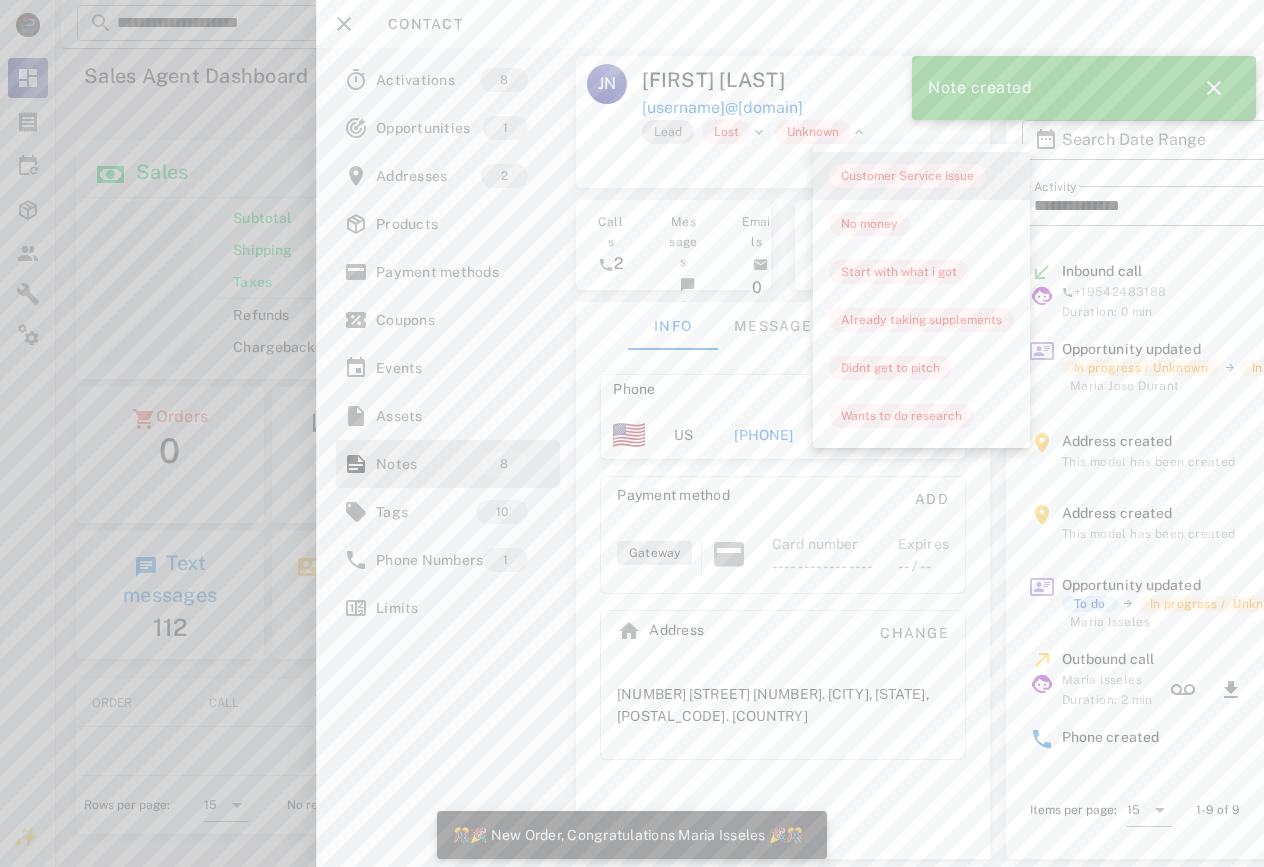 click on "Customer Service Issue" at bounding box center [907, 176] 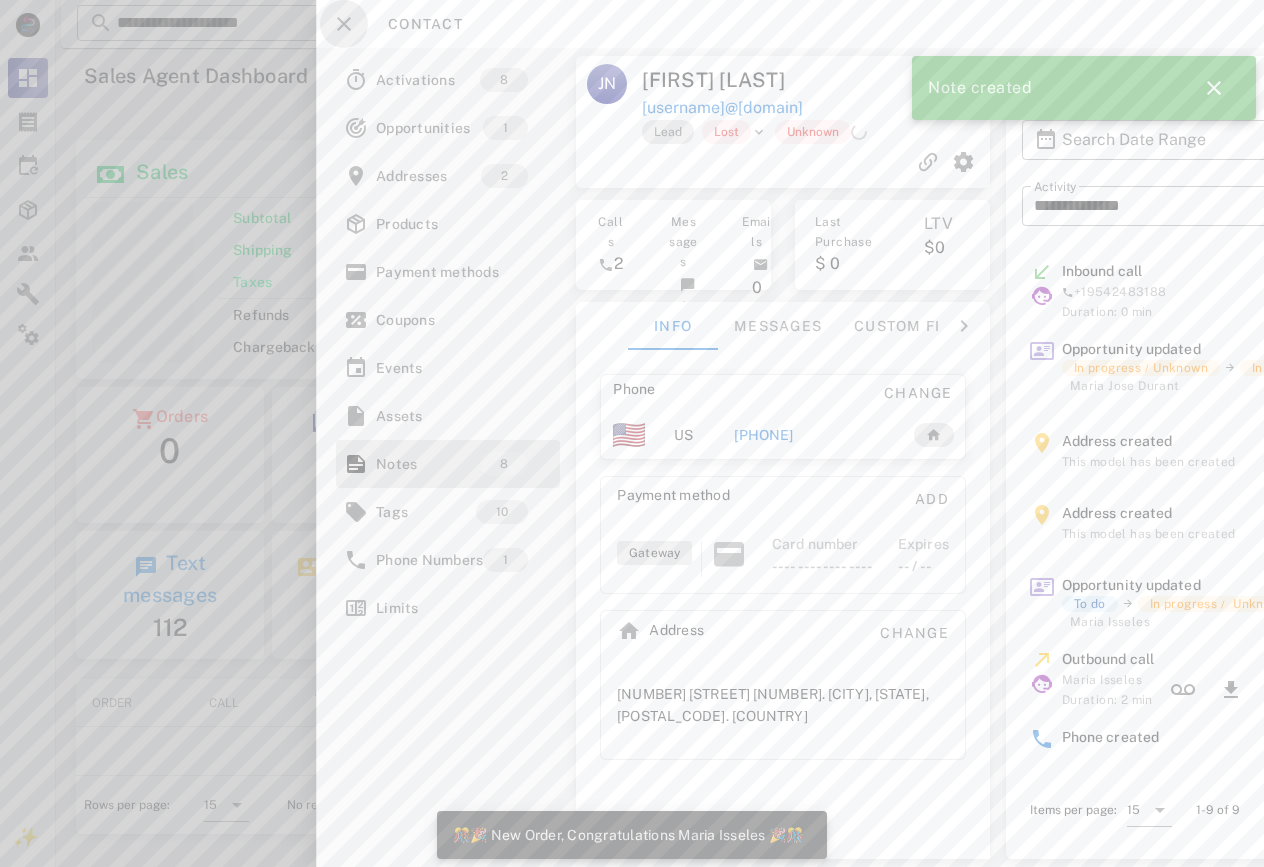 click at bounding box center (344, 24) 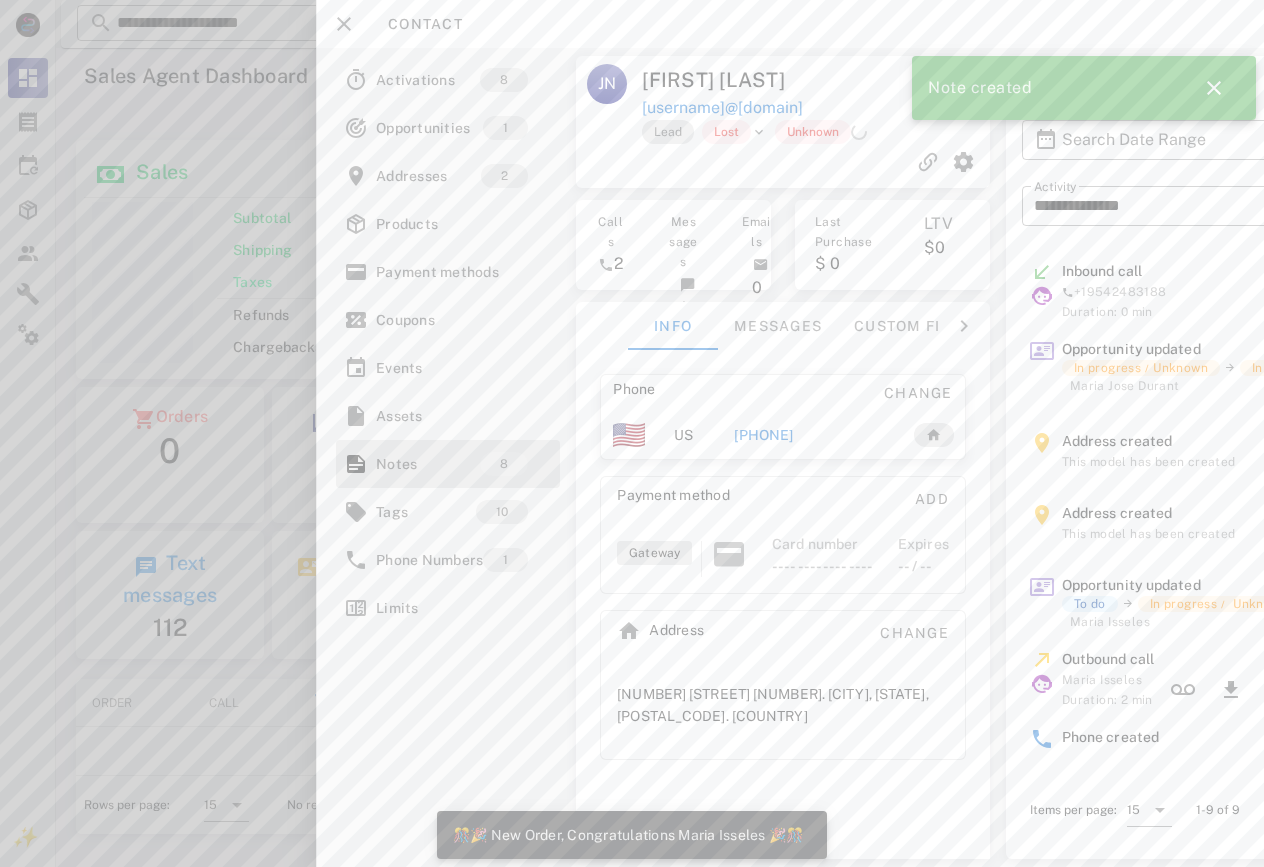 click at bounding box center [632, 433] 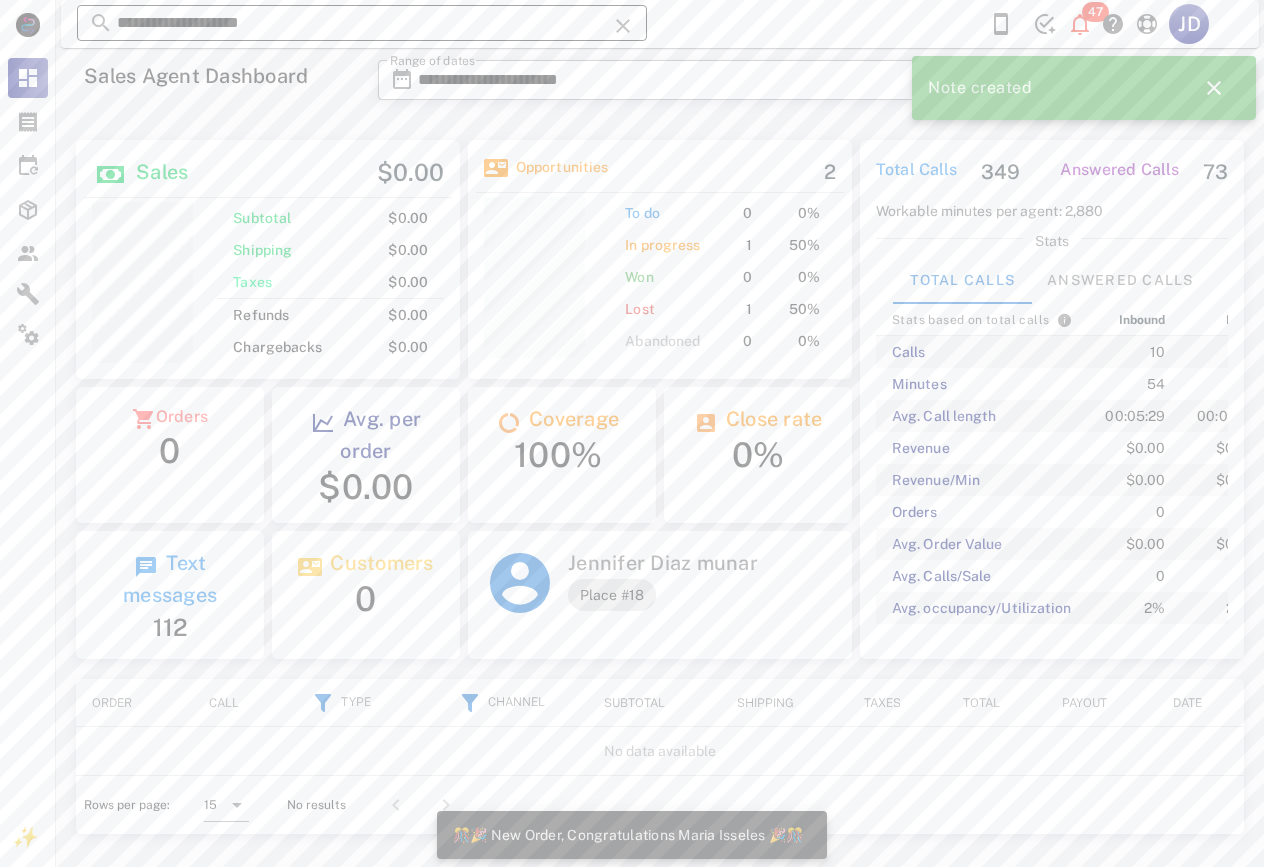 click on "**********" at bounding box center [362, 23] 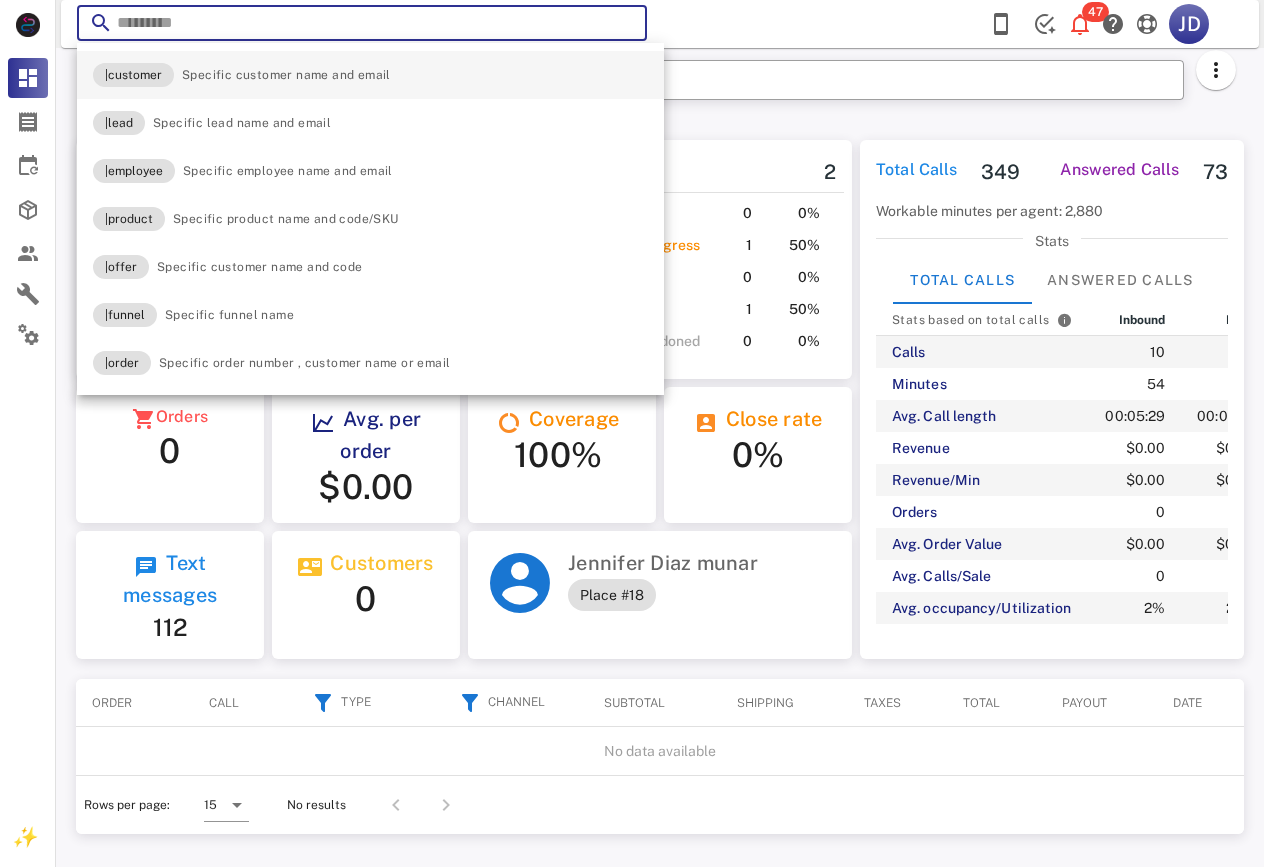 paste on "**********" 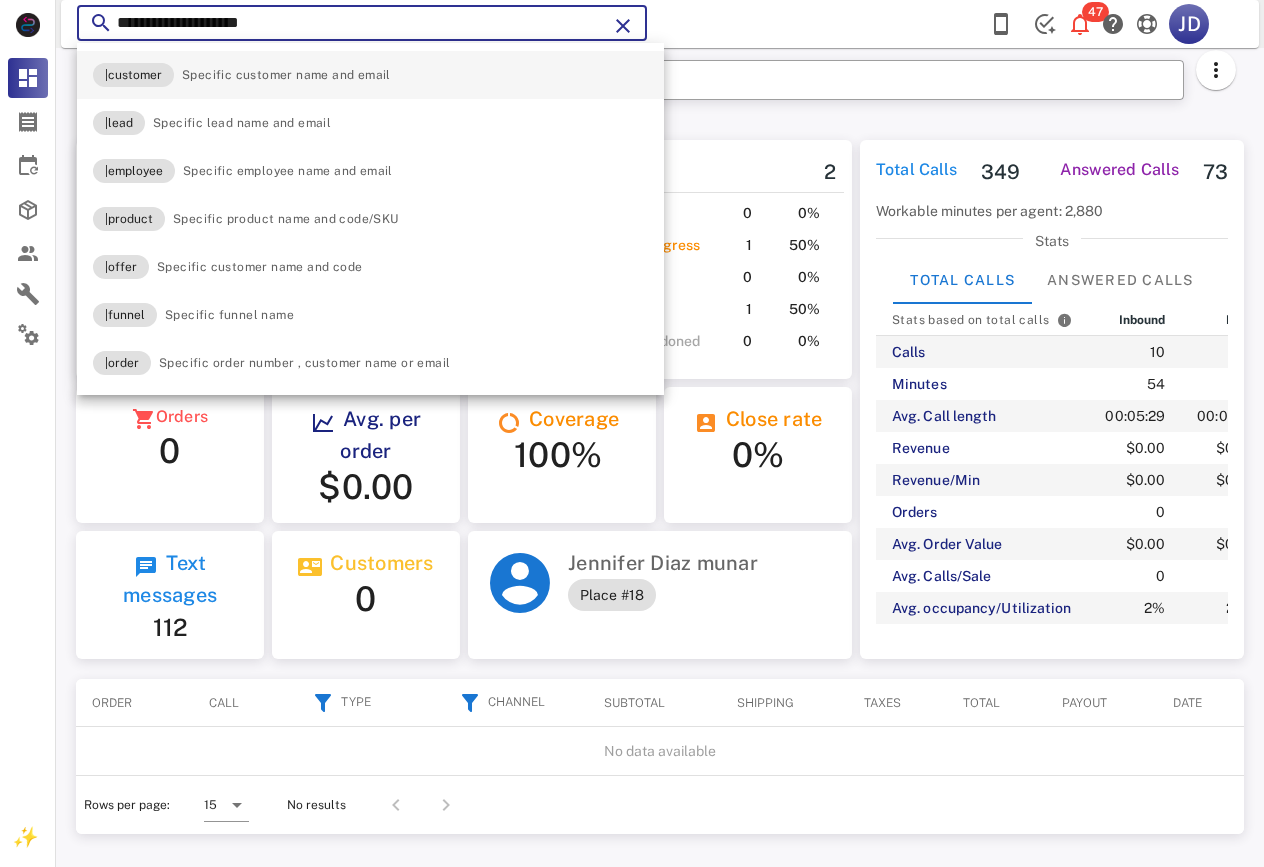 type on "**********" 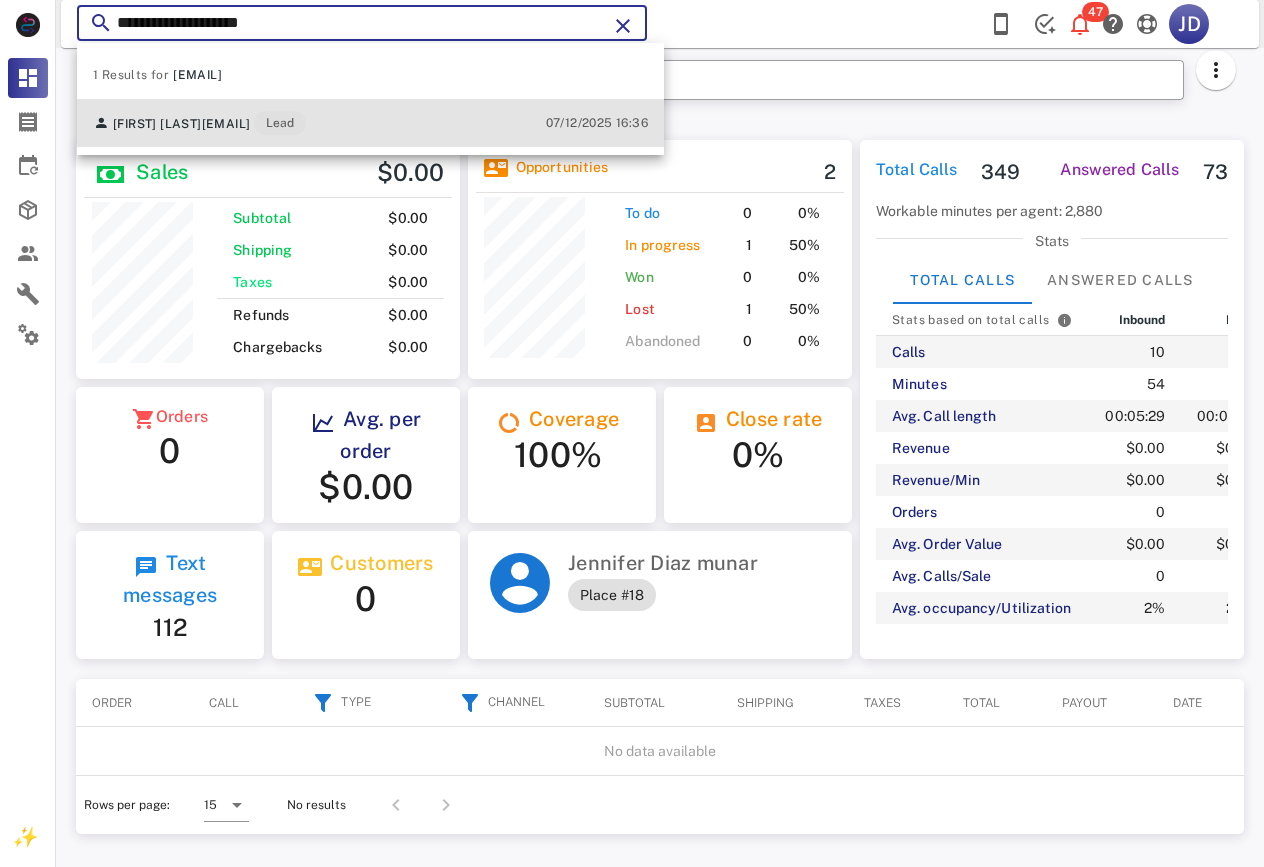 click on "[EMAIL]" at bounding box center [226, 124] 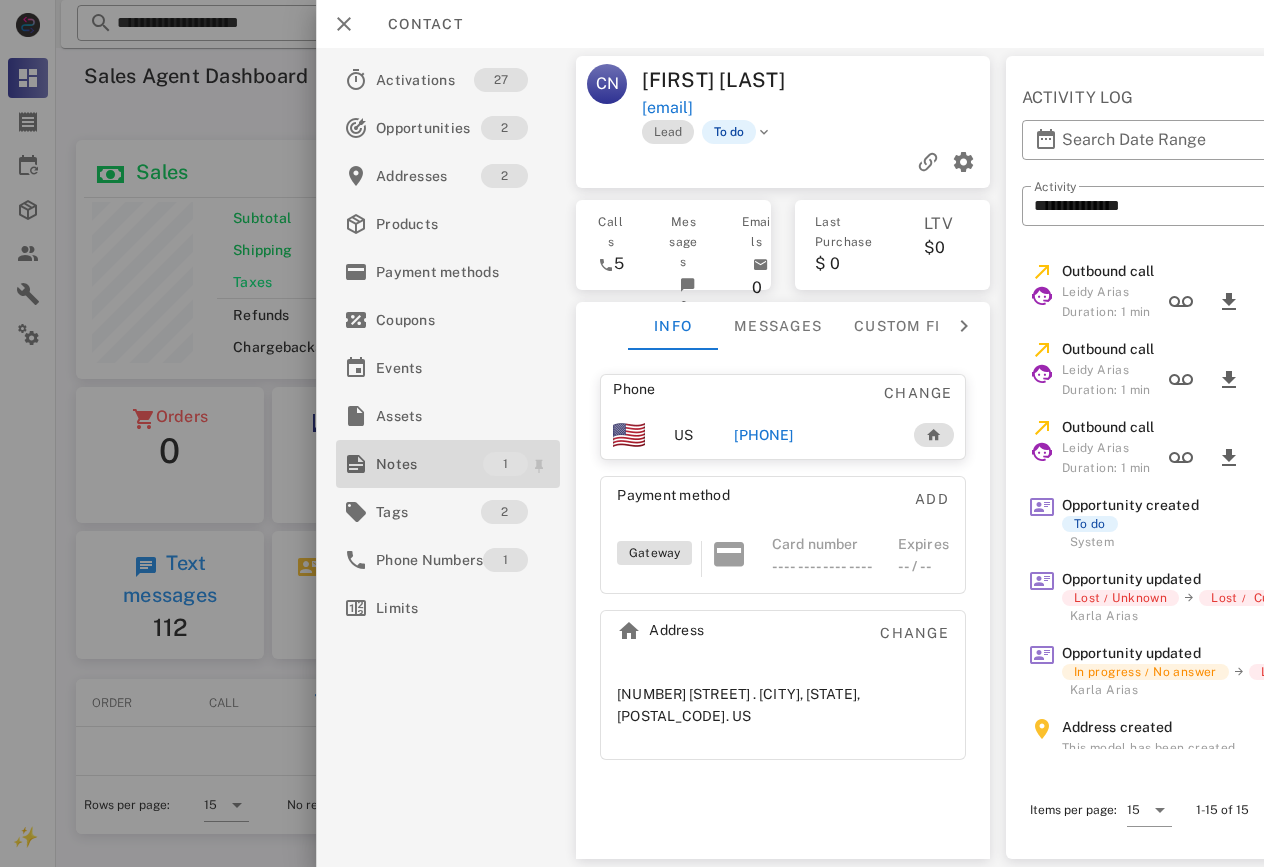 click on "Notes" at bounding box center [429, 464] 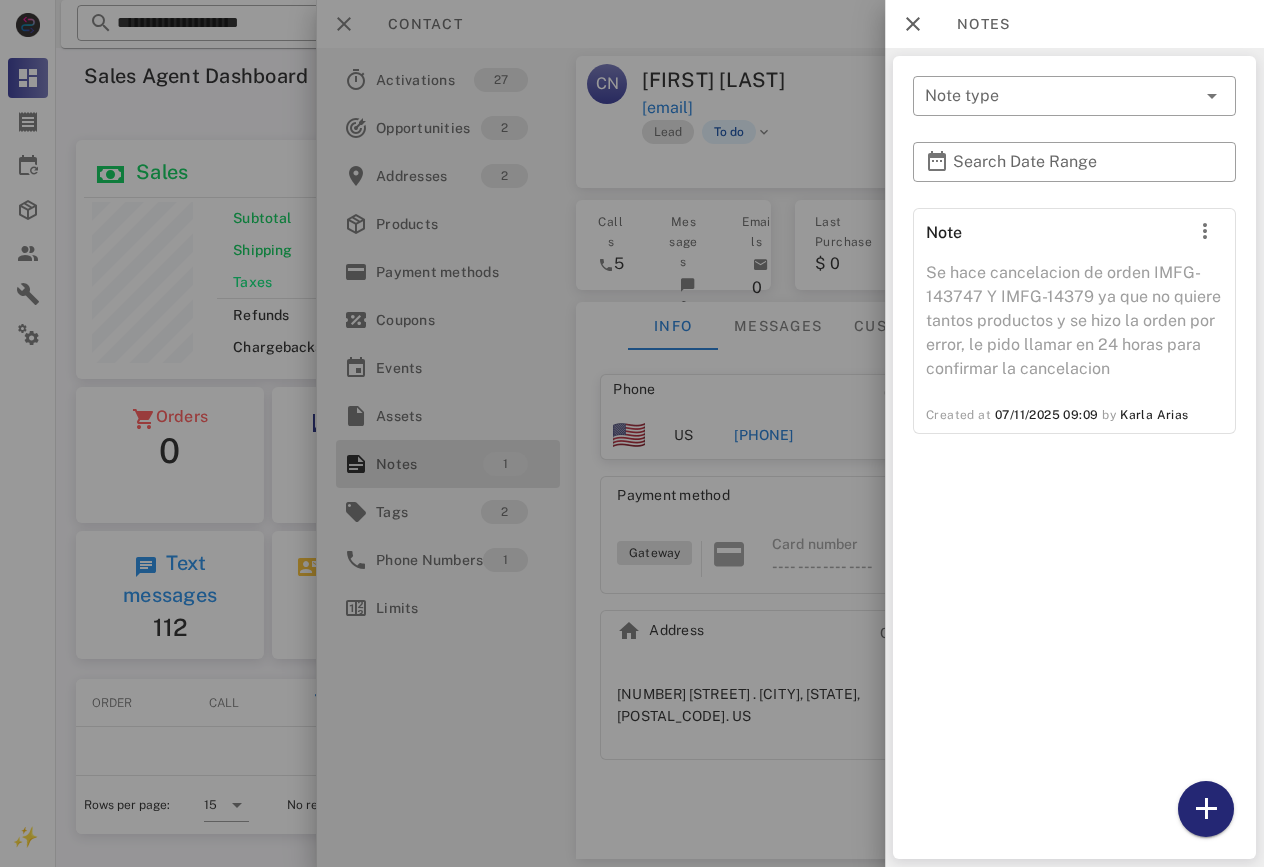 click at bounding box center (1206, 809) 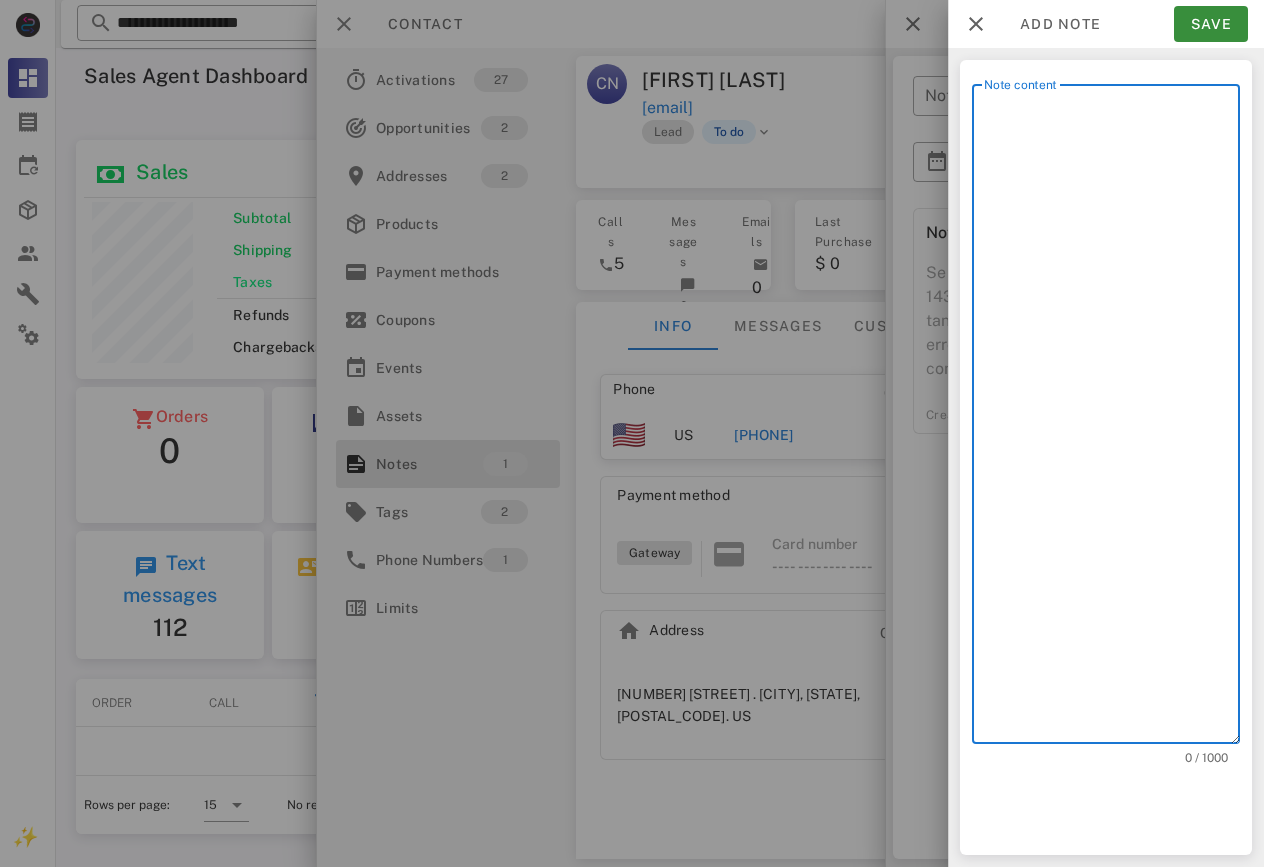 click on "Note content" at bounding box center (1112, 419) 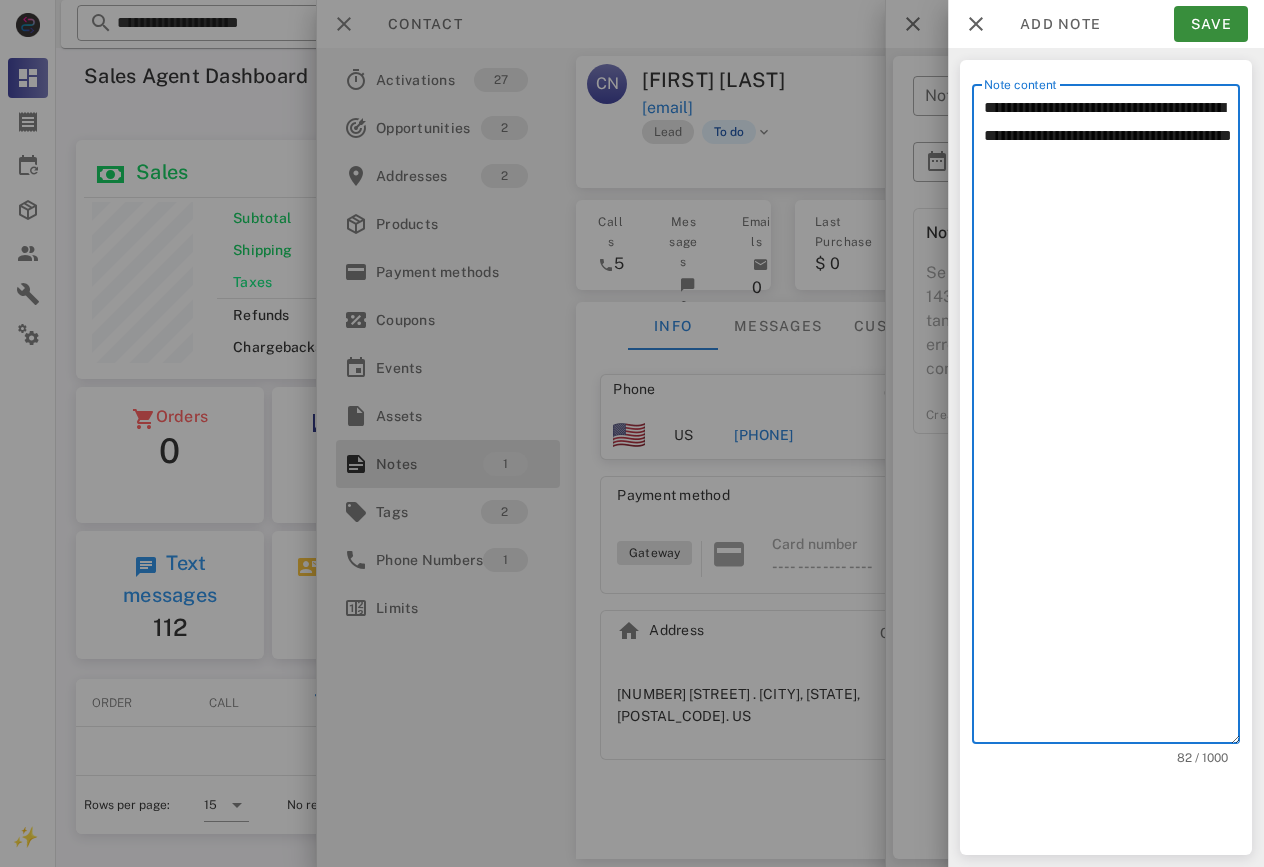 click on "**********" at bounding box center [1112, 419] 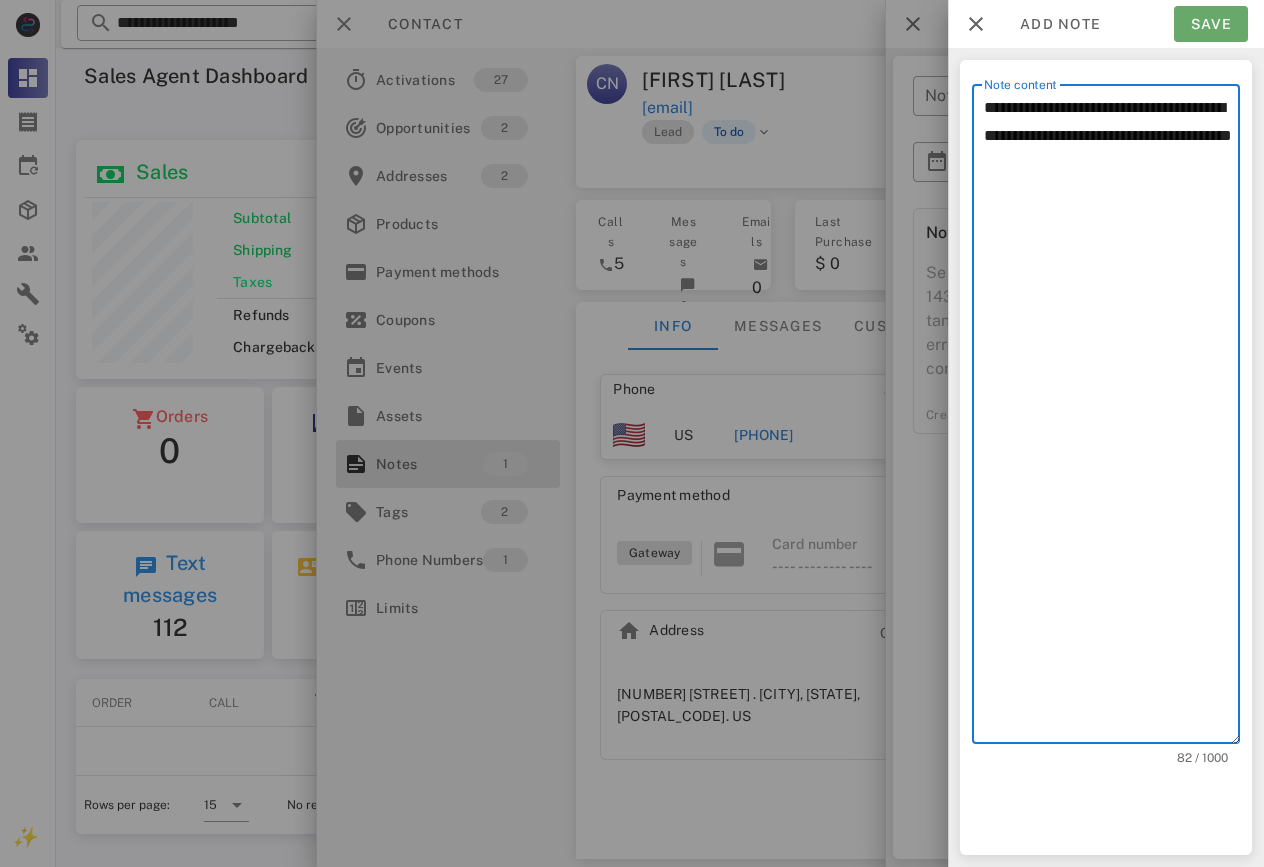 click on "Save" at bounding box center [1211, 24] 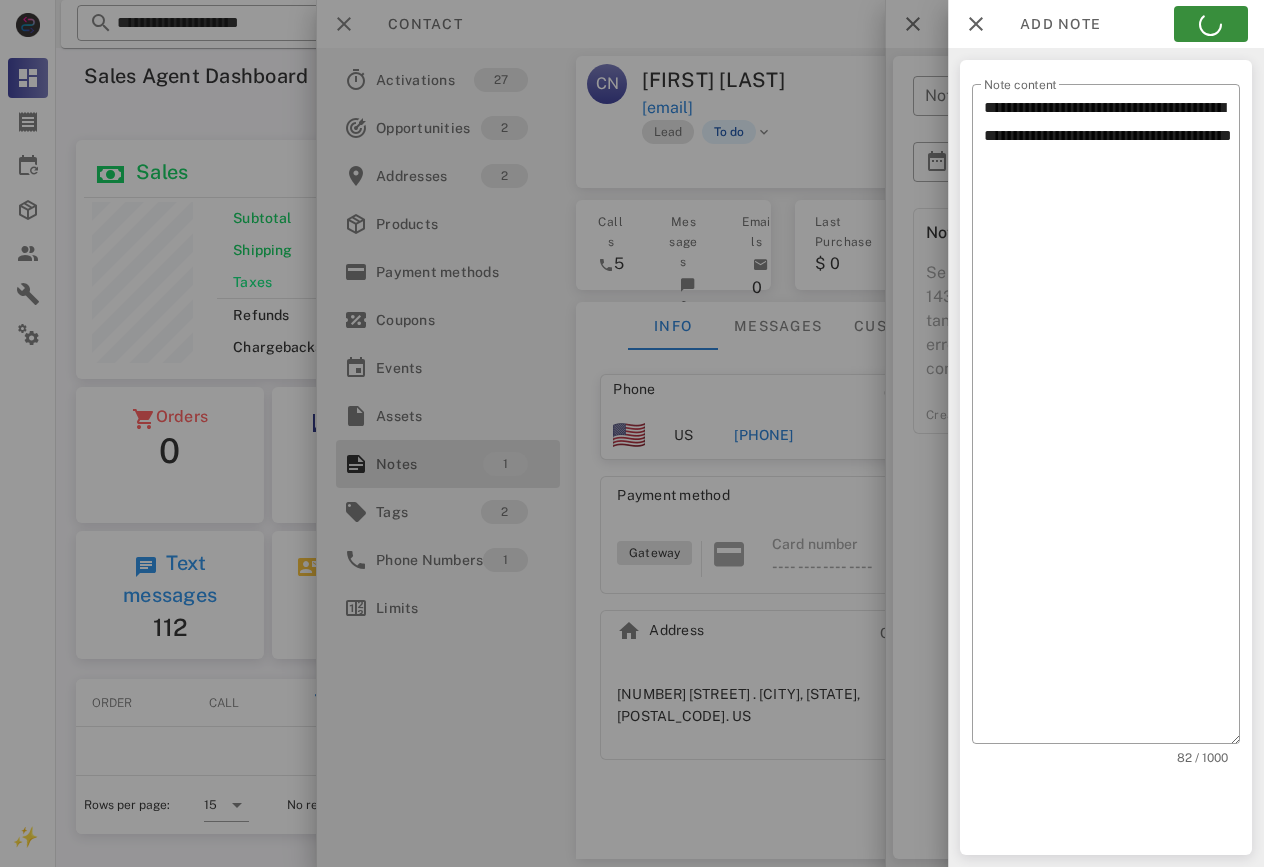 click at bounding box center (632, 433) 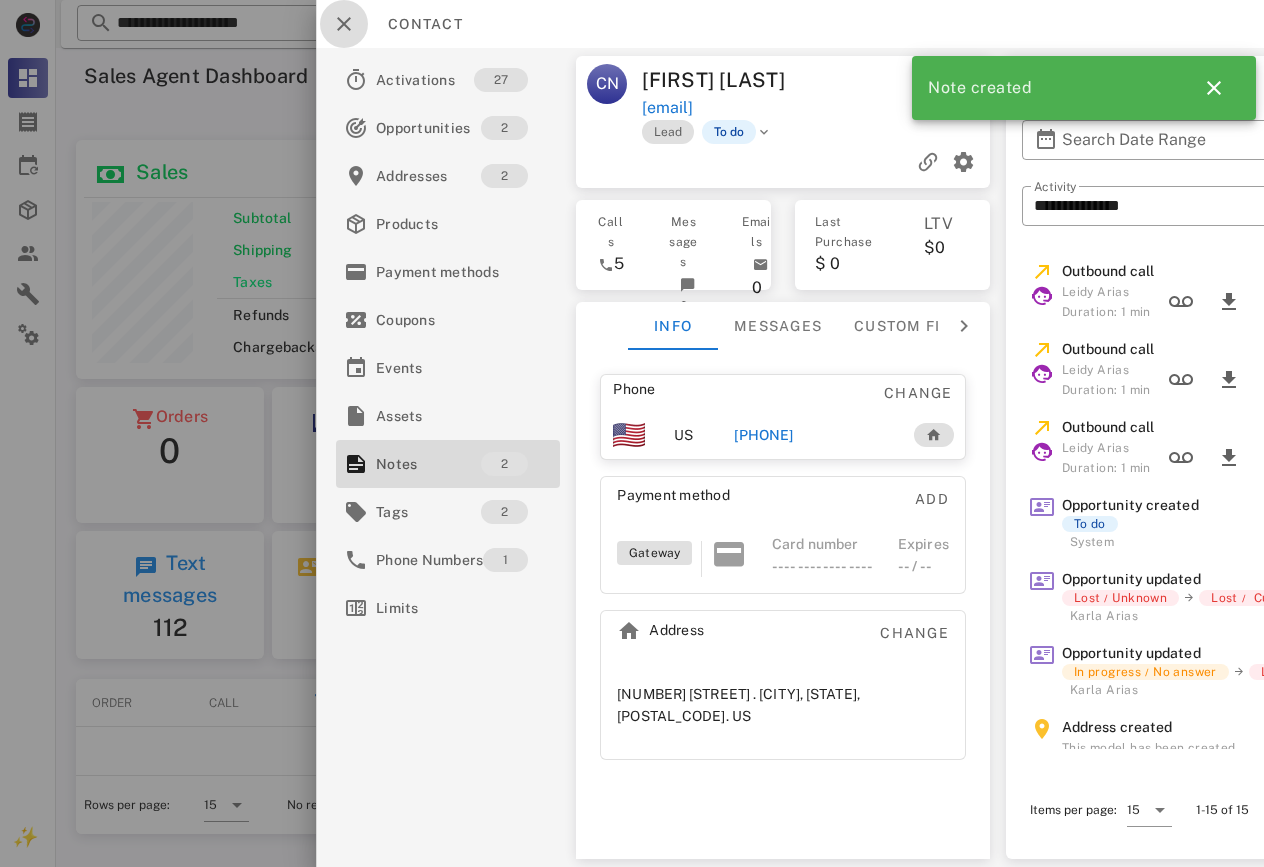 click at bounding box center [344, 24] 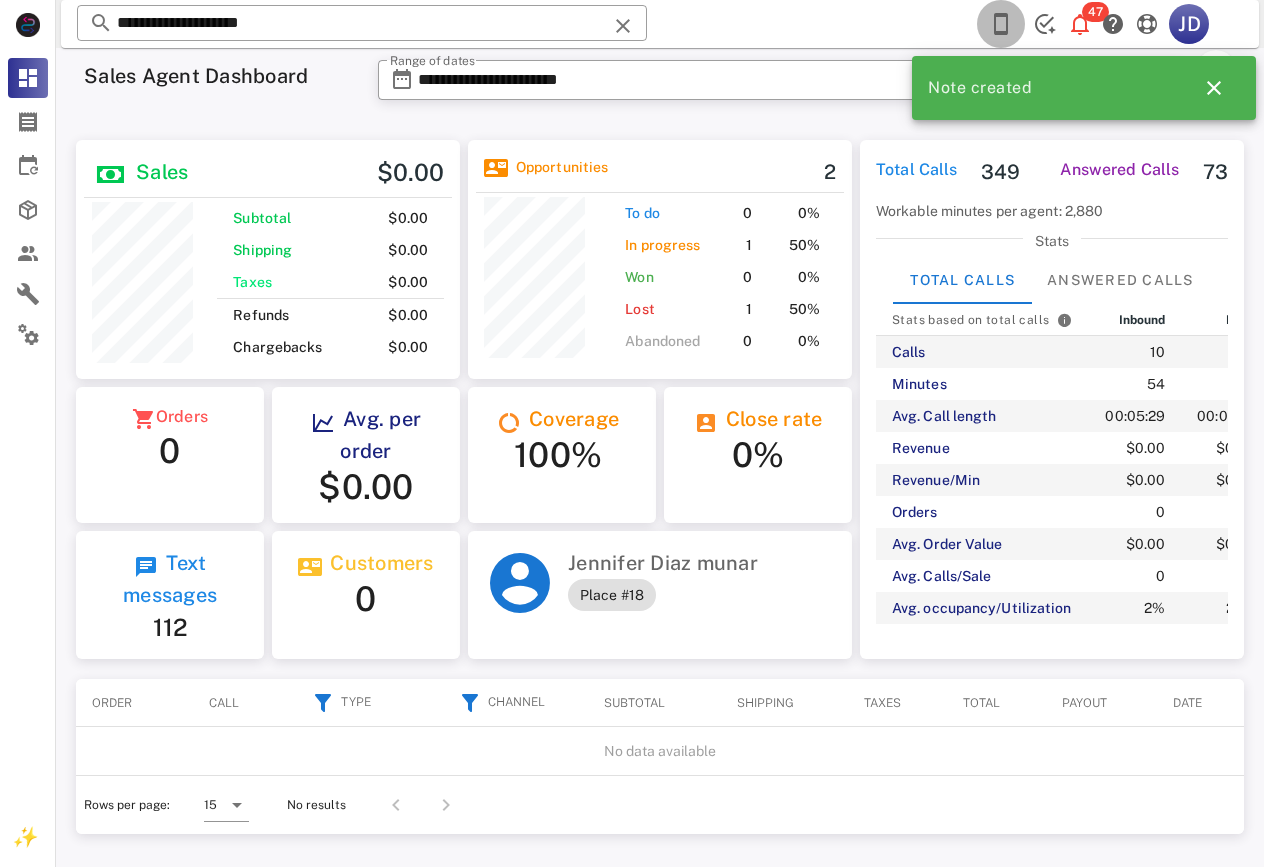 click at bounding box center [1001, 24] 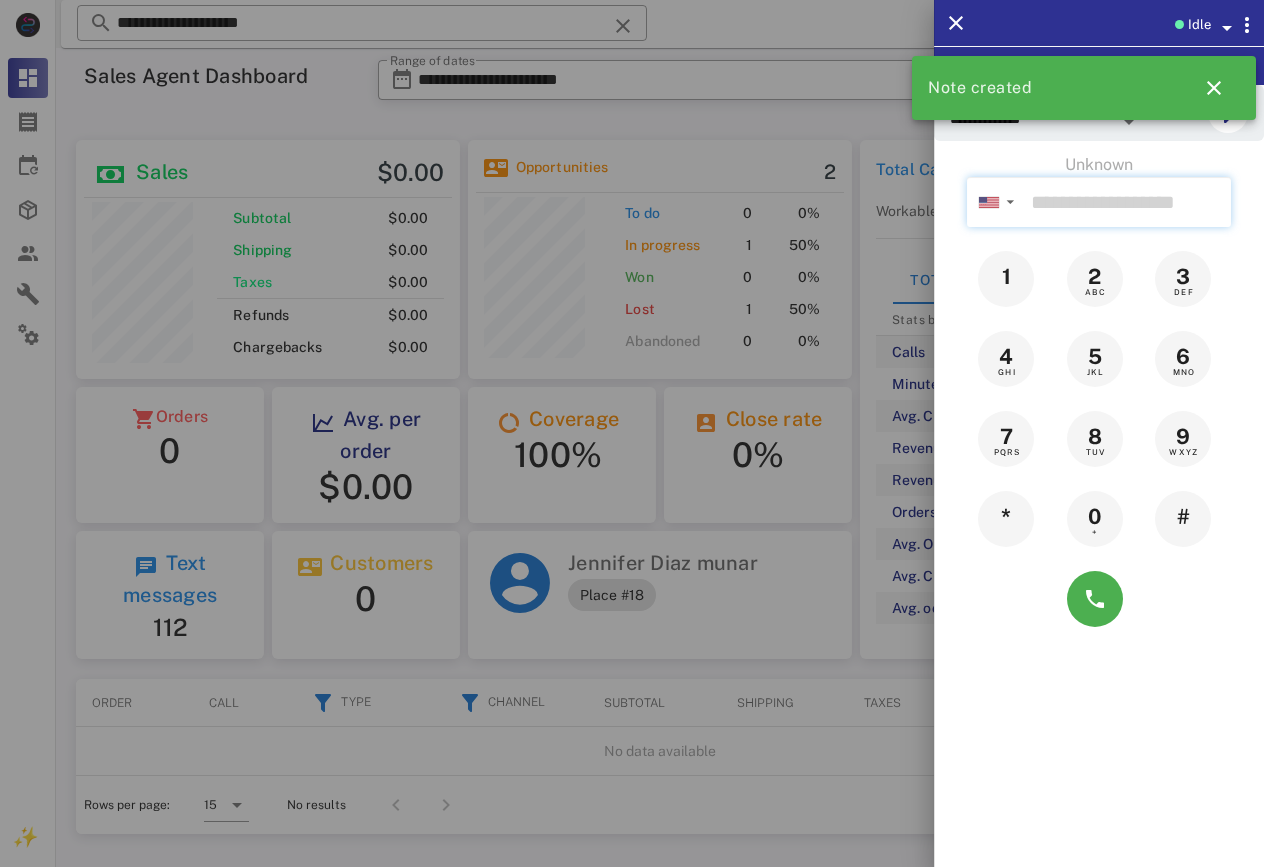 click at bounding box center (1127, 202) 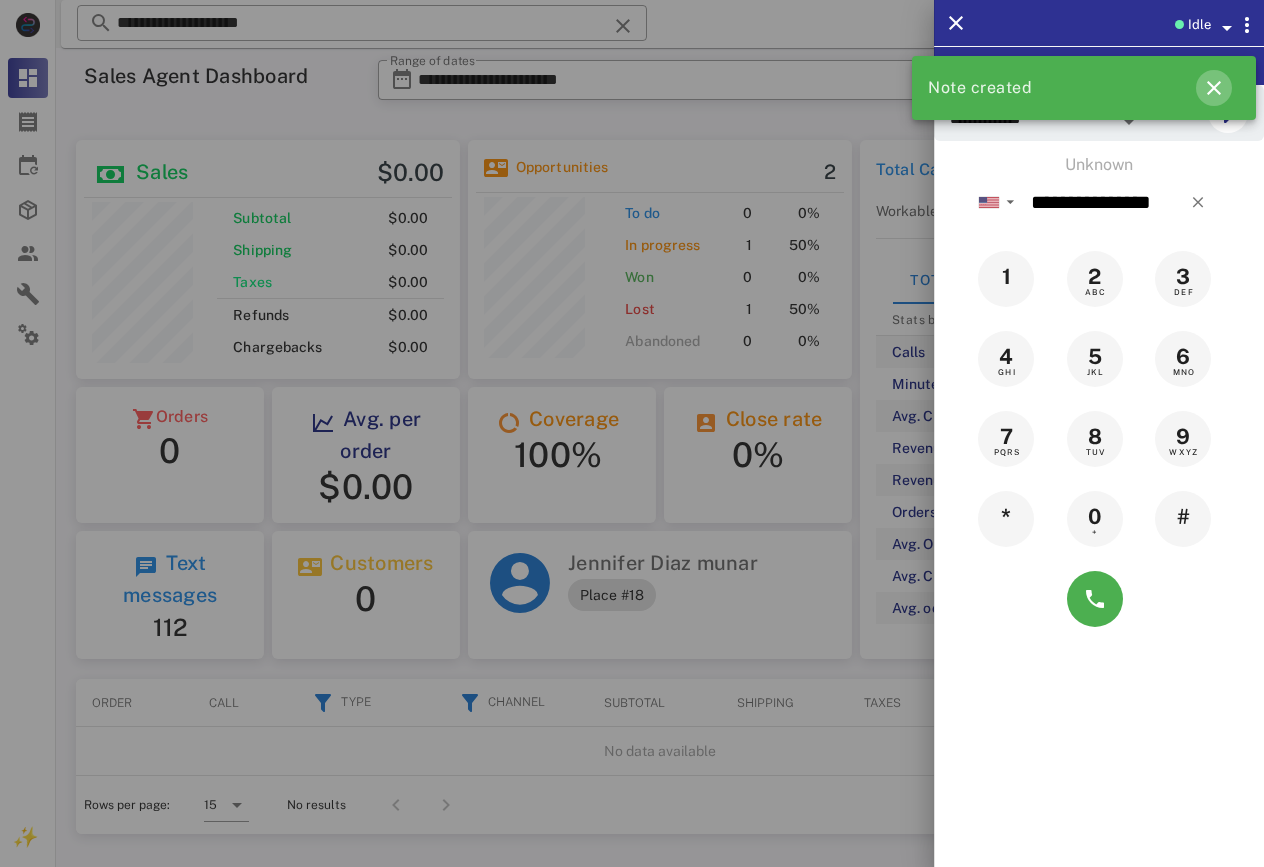 click at bounding box center [1214, 88] 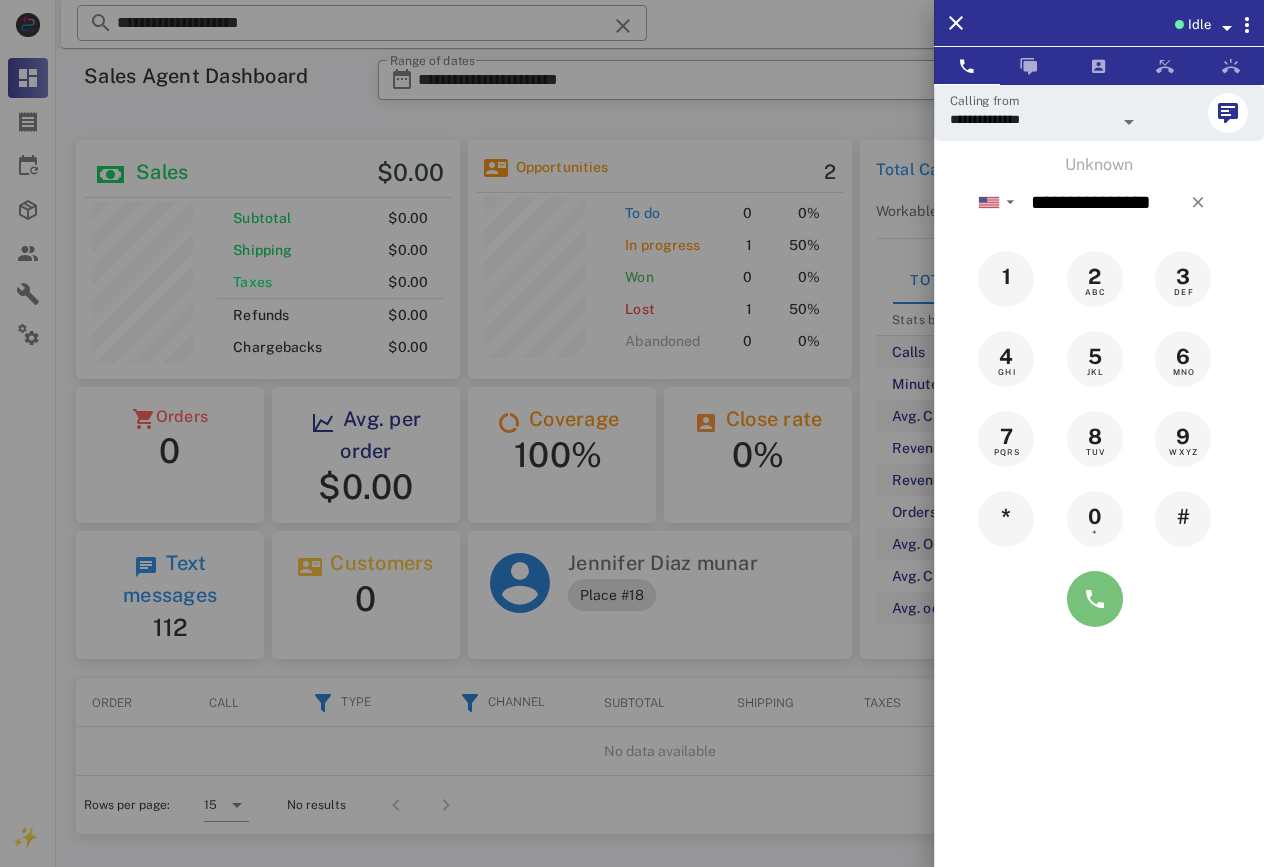 click at bounding box center [1095, 599] 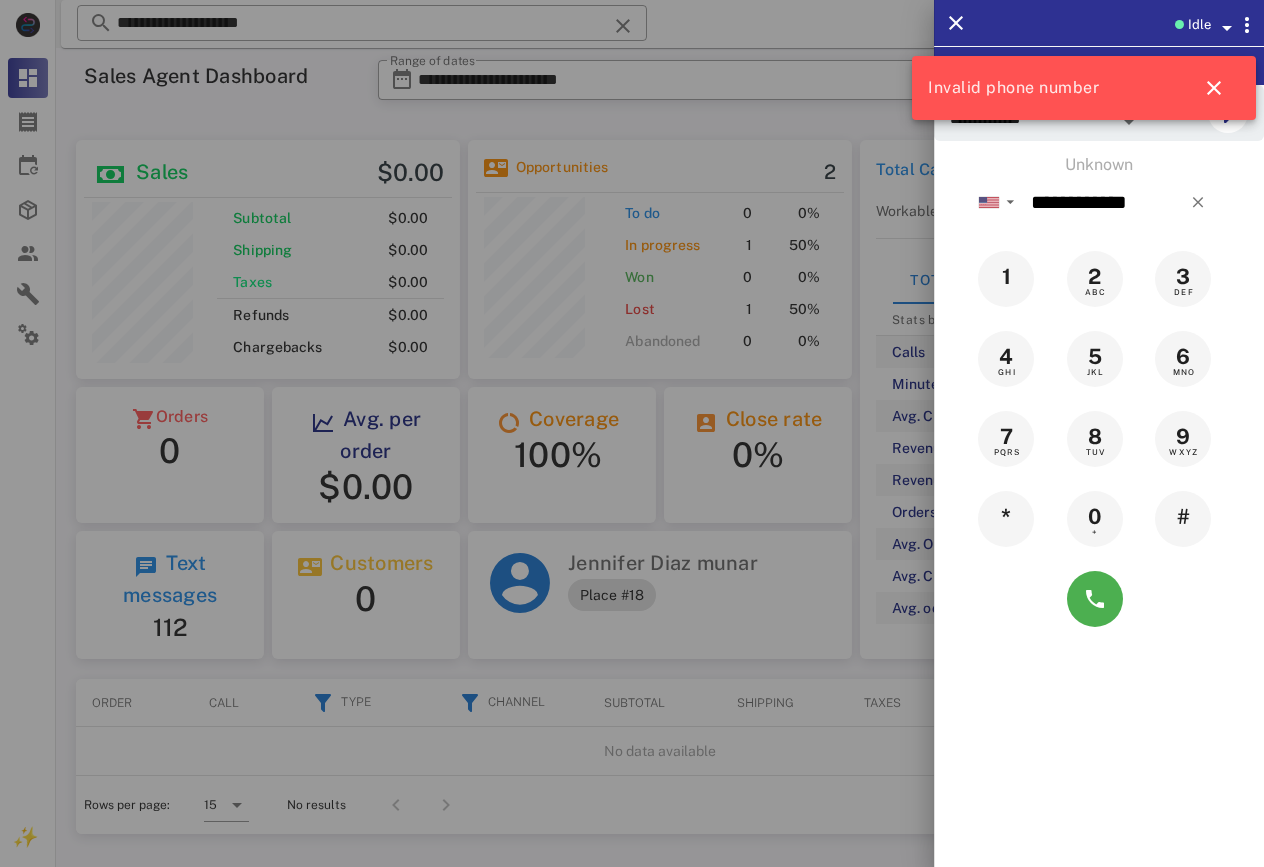 click on "Unknown" at bounding box center (1099, 165) 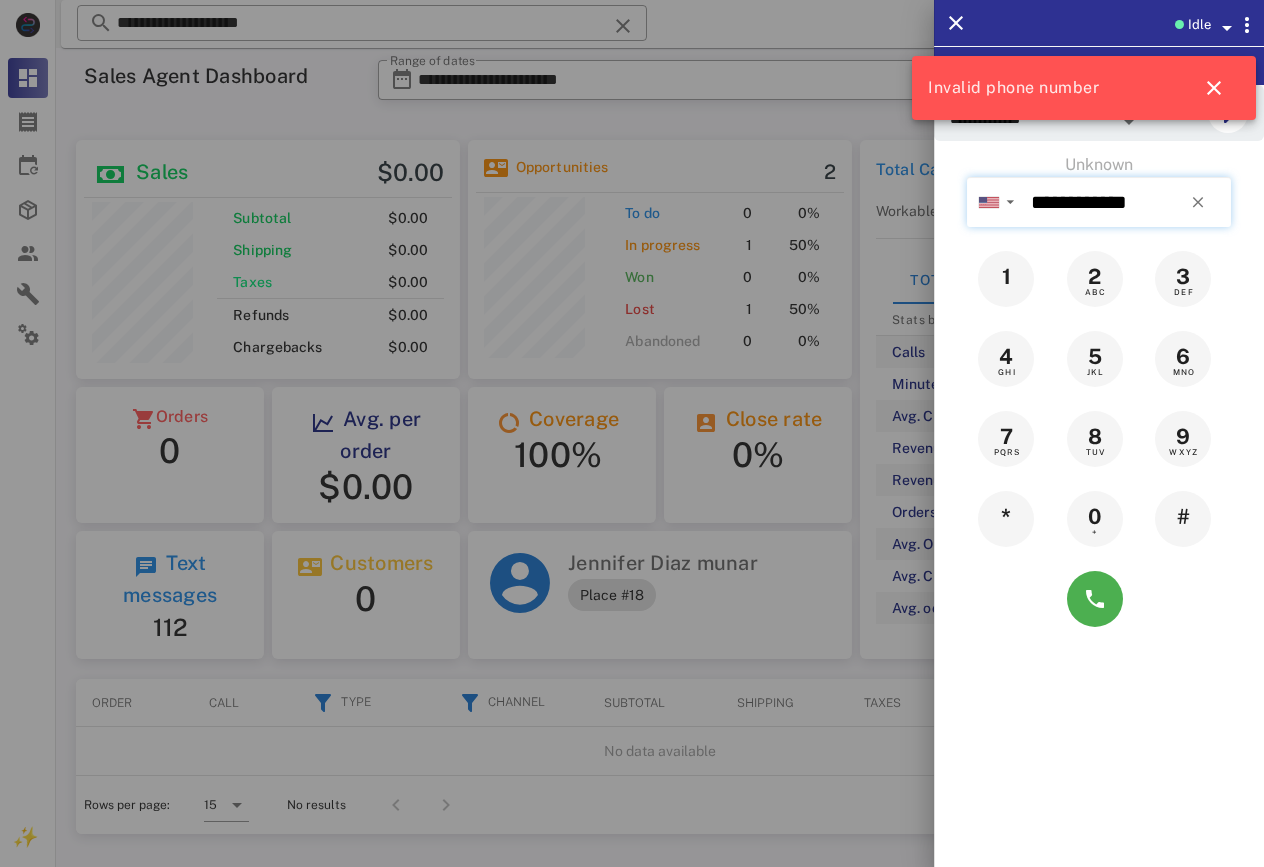 click on "**********" at bounding box center [1127, 202] 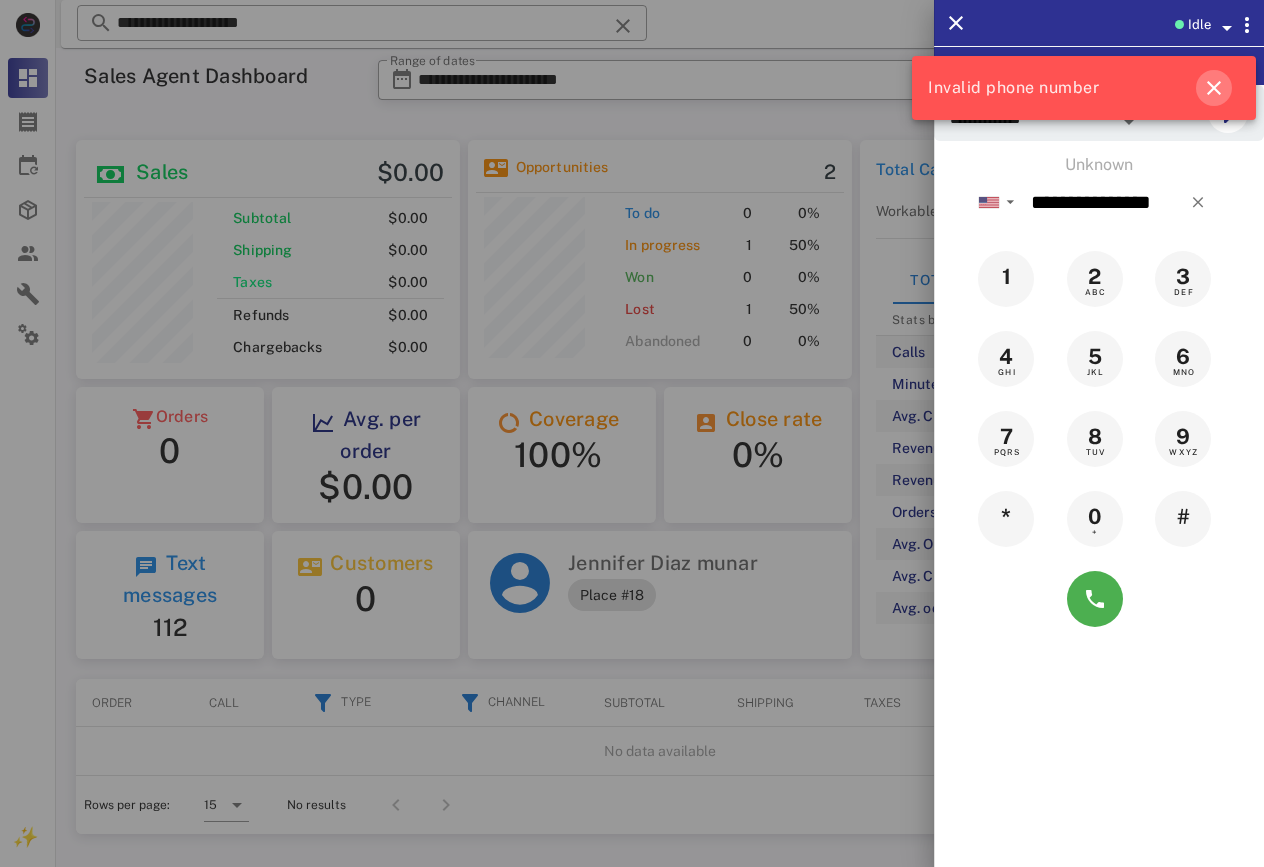click at bounding box center (1214, 88) 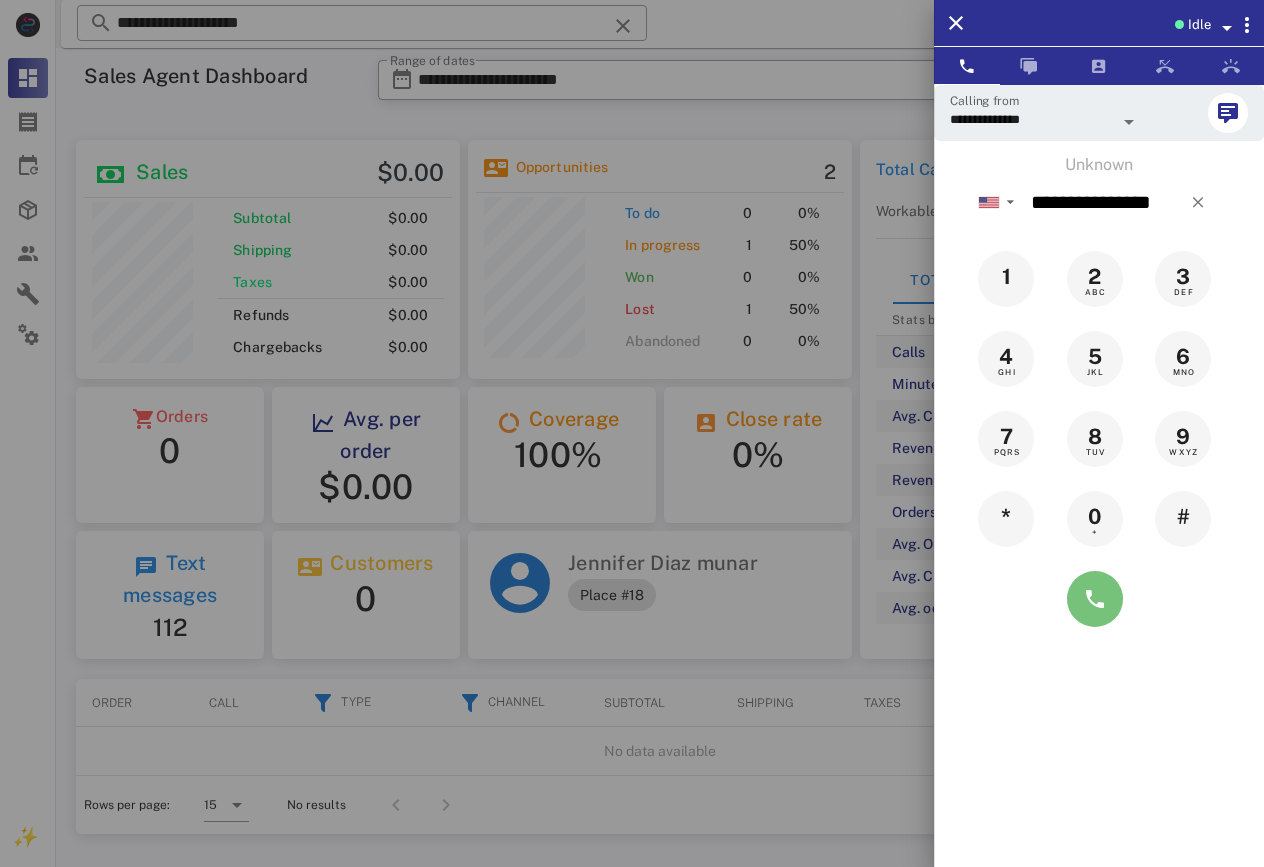 click at bounding box center [1095, 599] 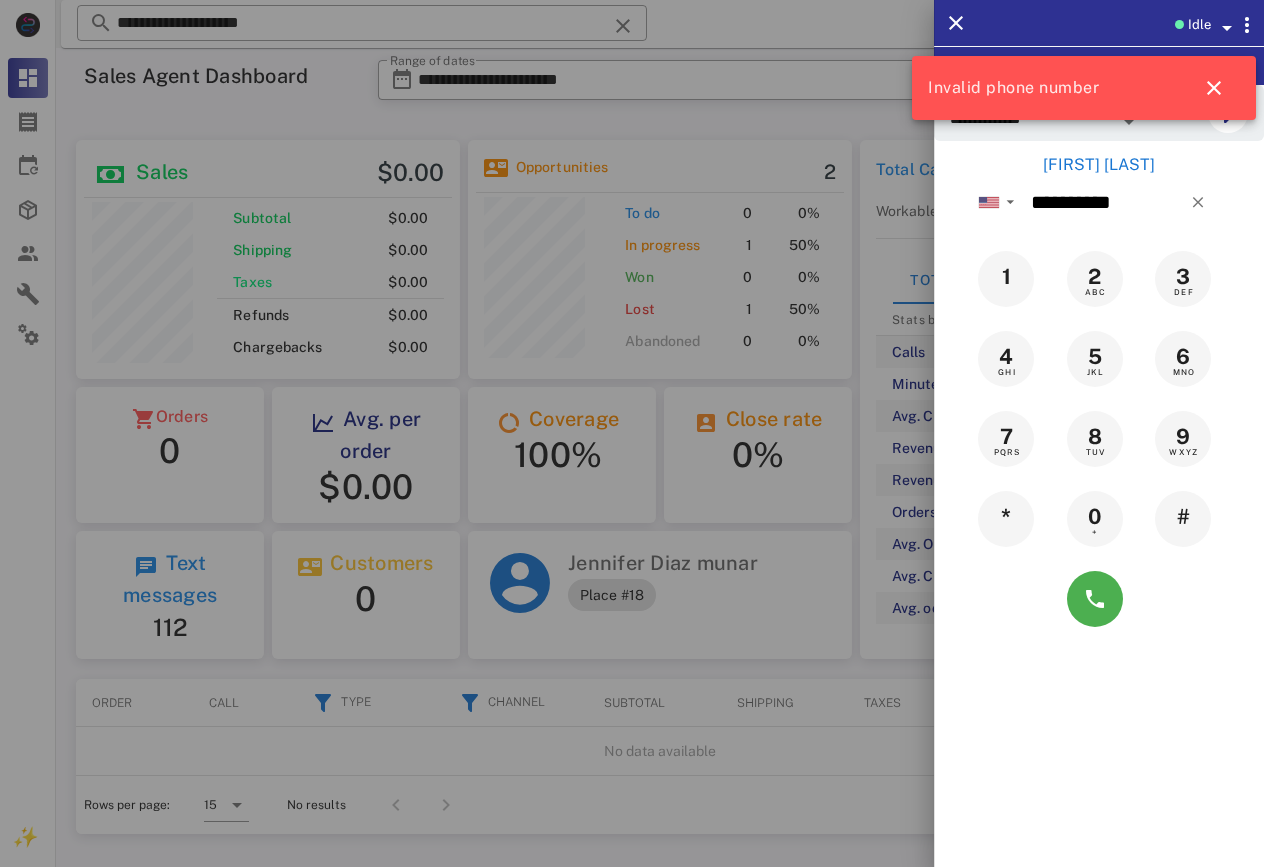 click on "[FIRST] [LAST]" at bounding box center (1099, 165) 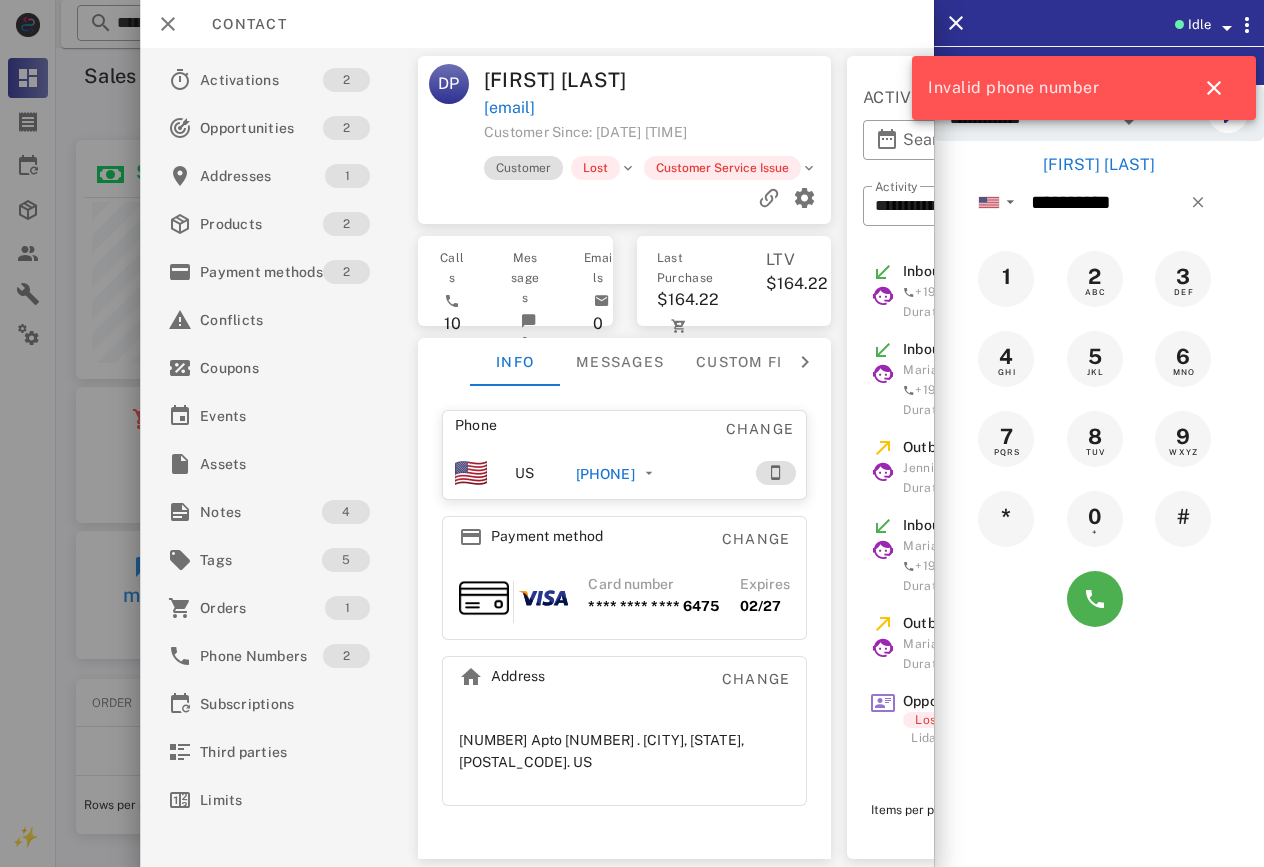 click on "[PHONE]" at bounding box center [605, 474] 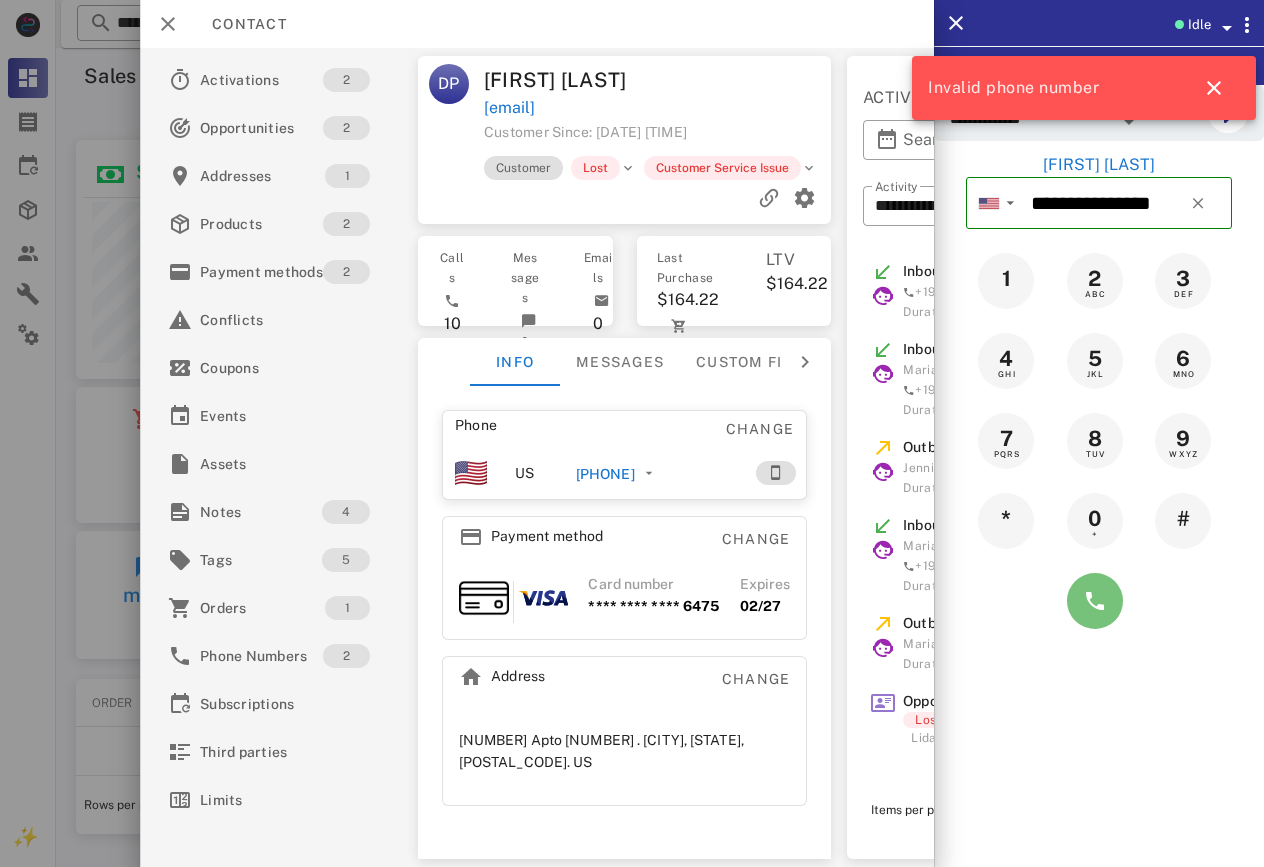 click at bounding box center [1095, 601] 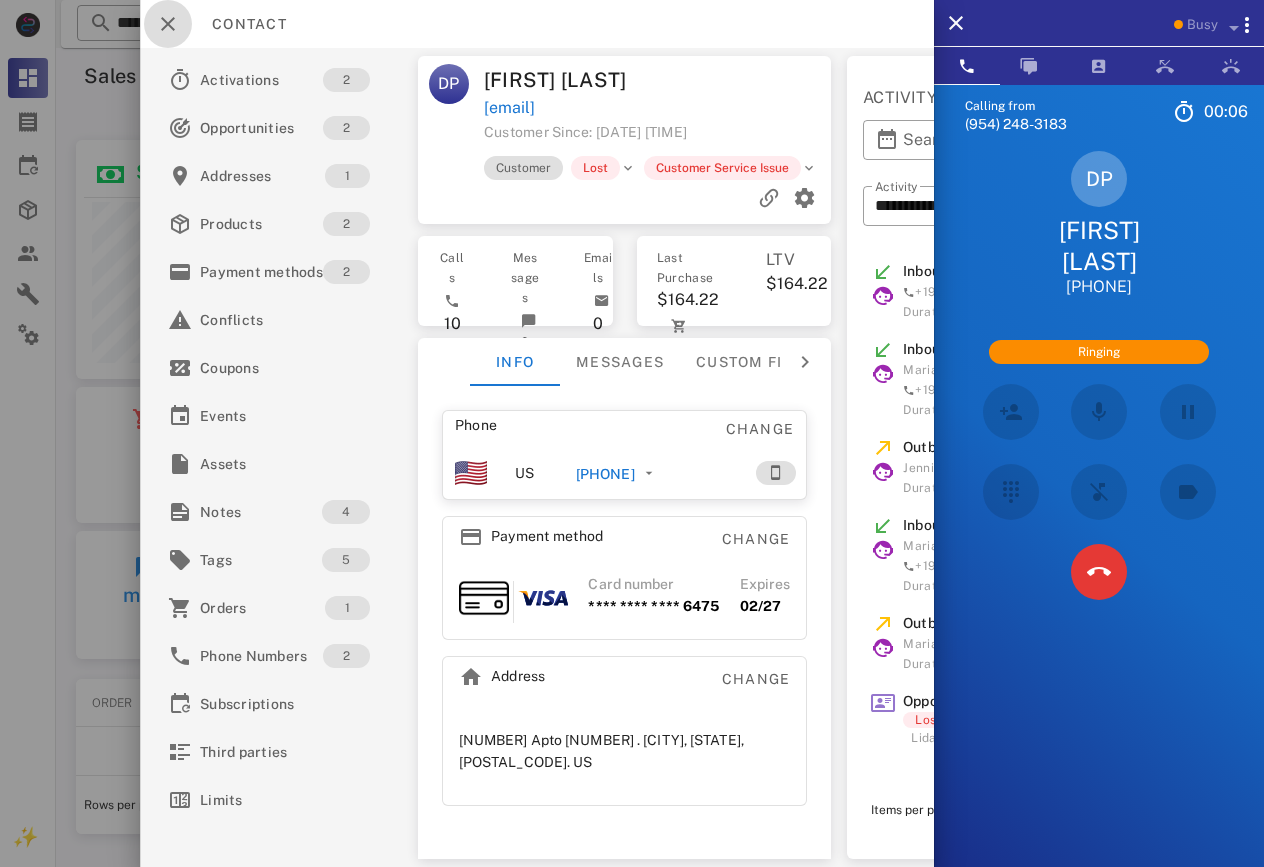 click at bounding box center (168, 24) 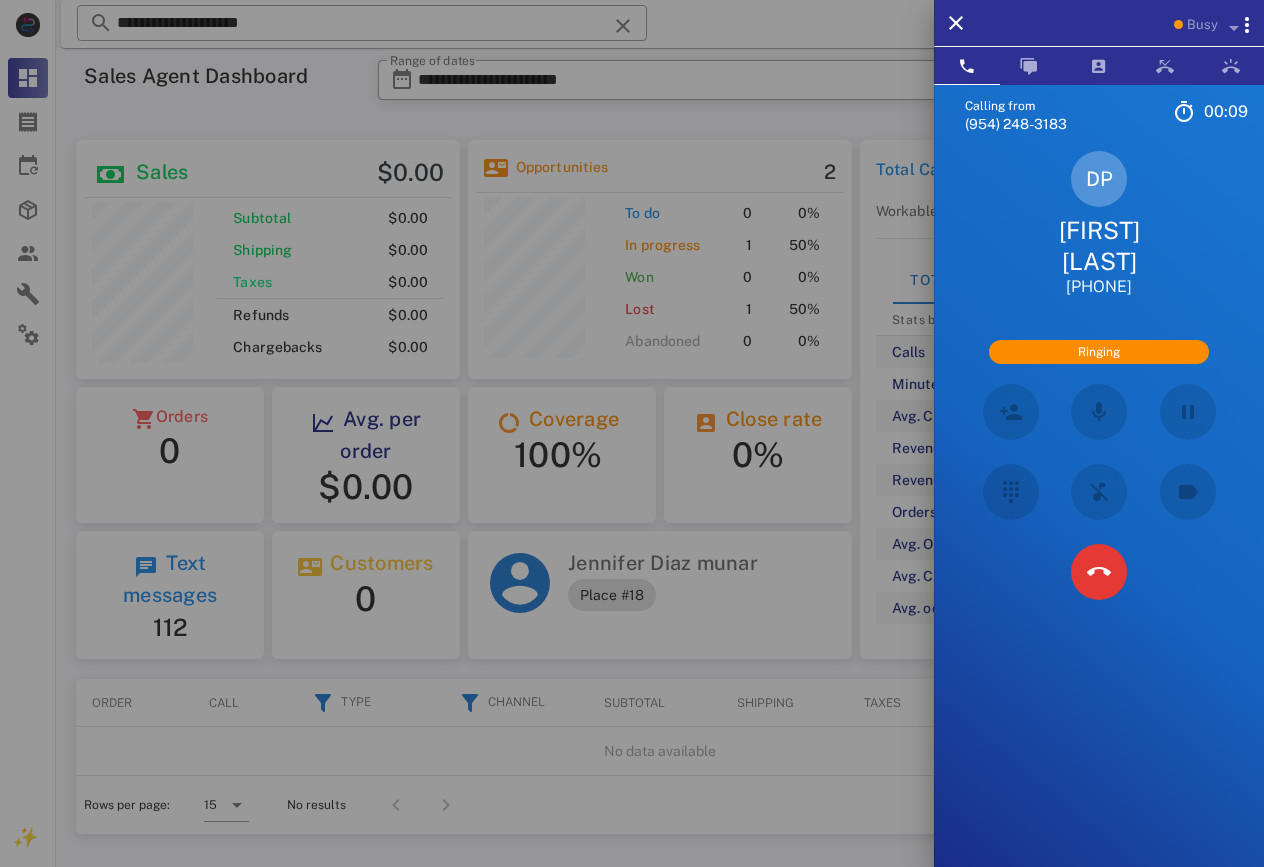 click on "[FIRST] [LAST]" at bounding box center [1099, 246] 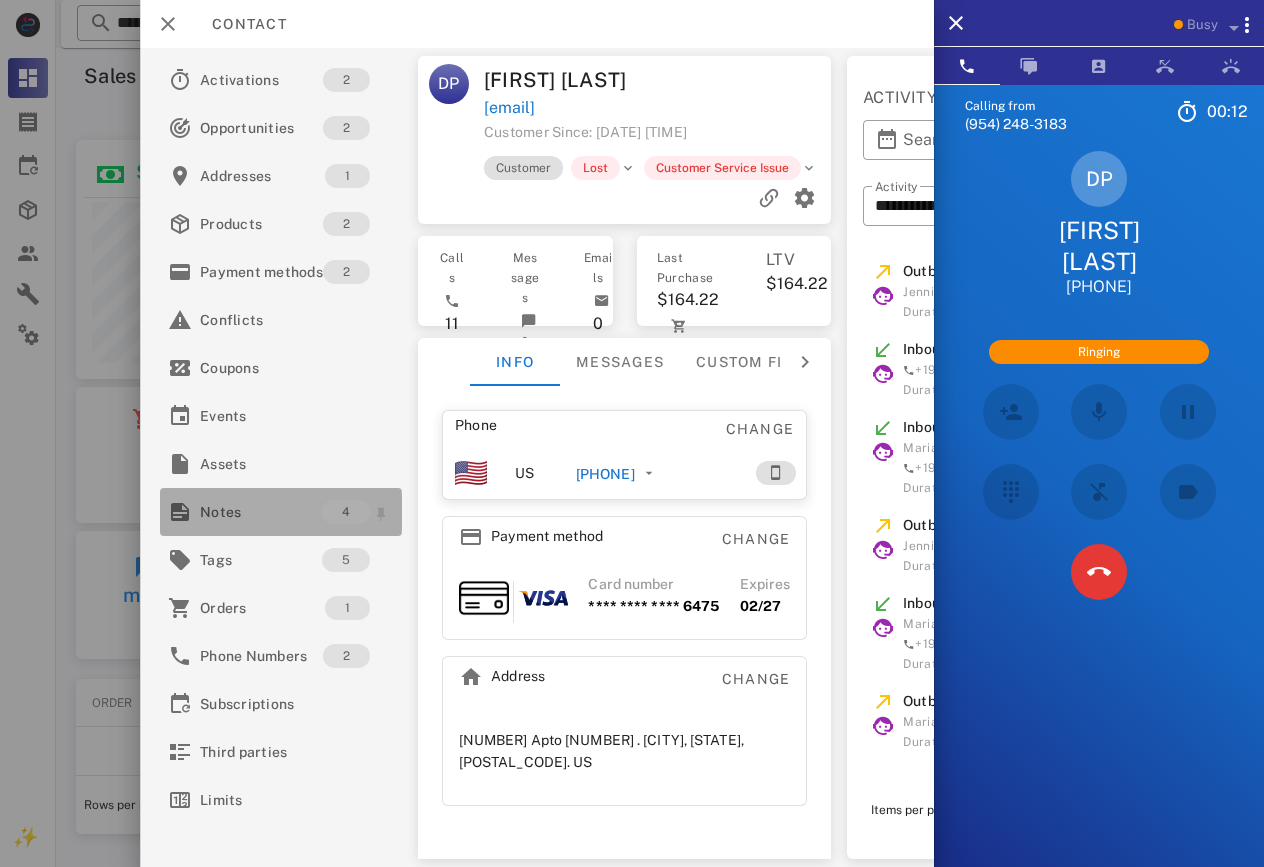 click on "Notes" at bounding box center [261, 512] 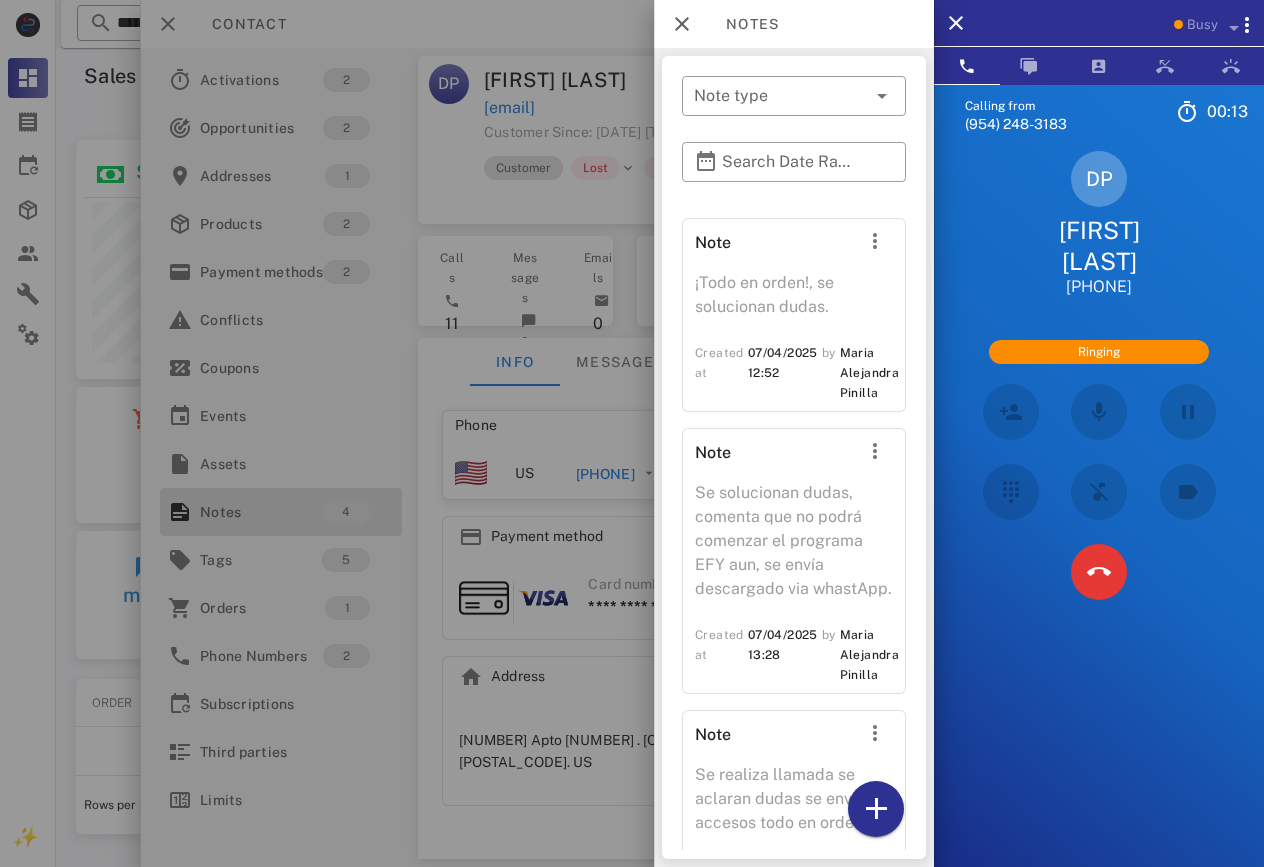 scroll, scrollTop: 334, scrollLeft: 0, axis: vertical 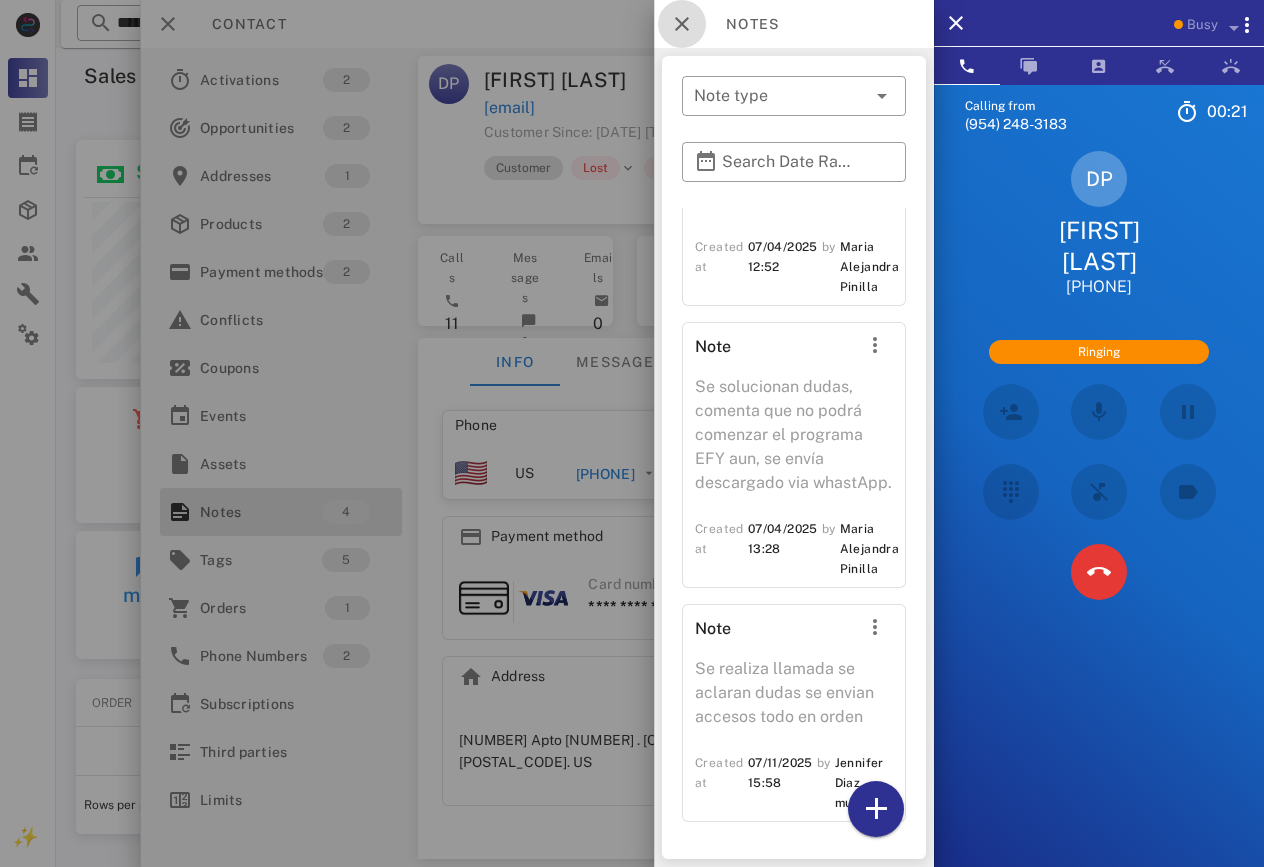 click at bounding box center [682, 24] 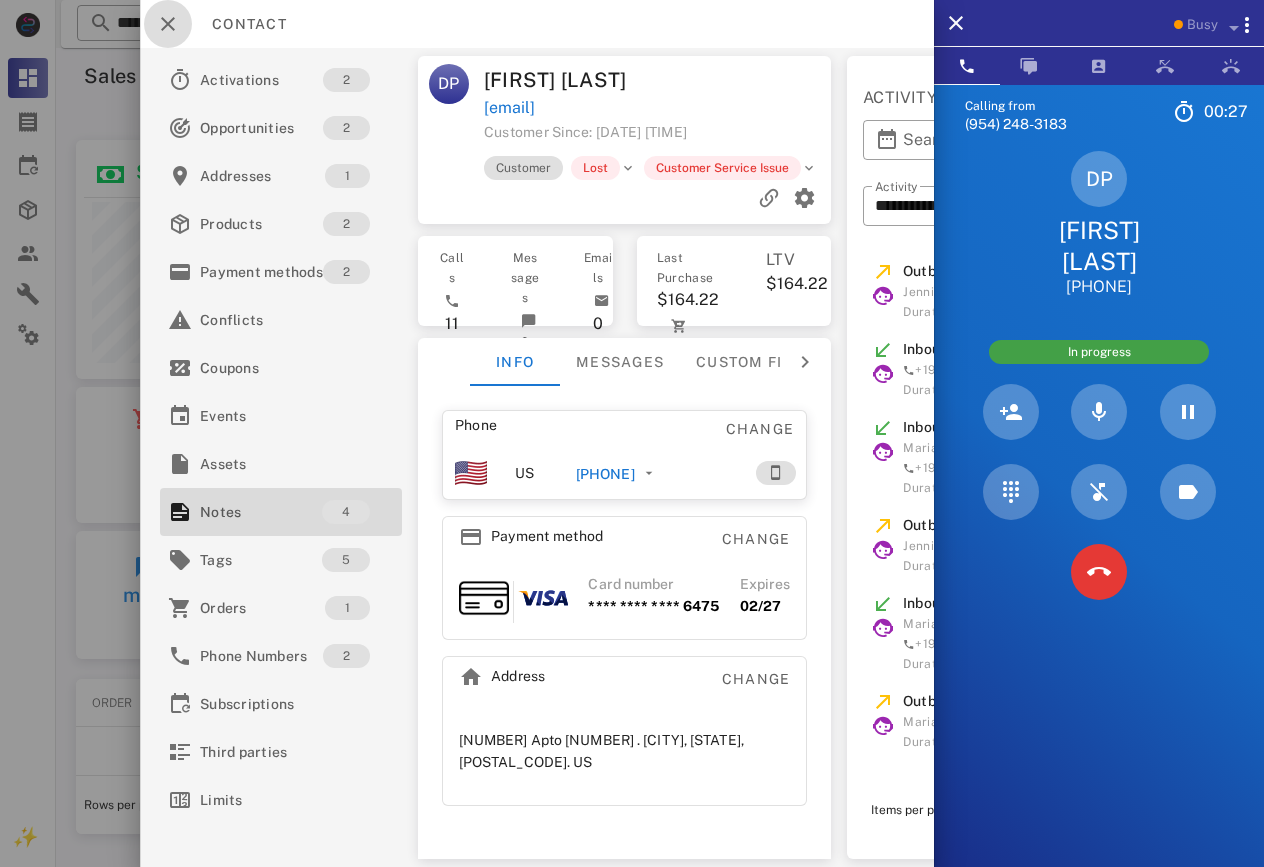 click at bounding box center [168, 24] 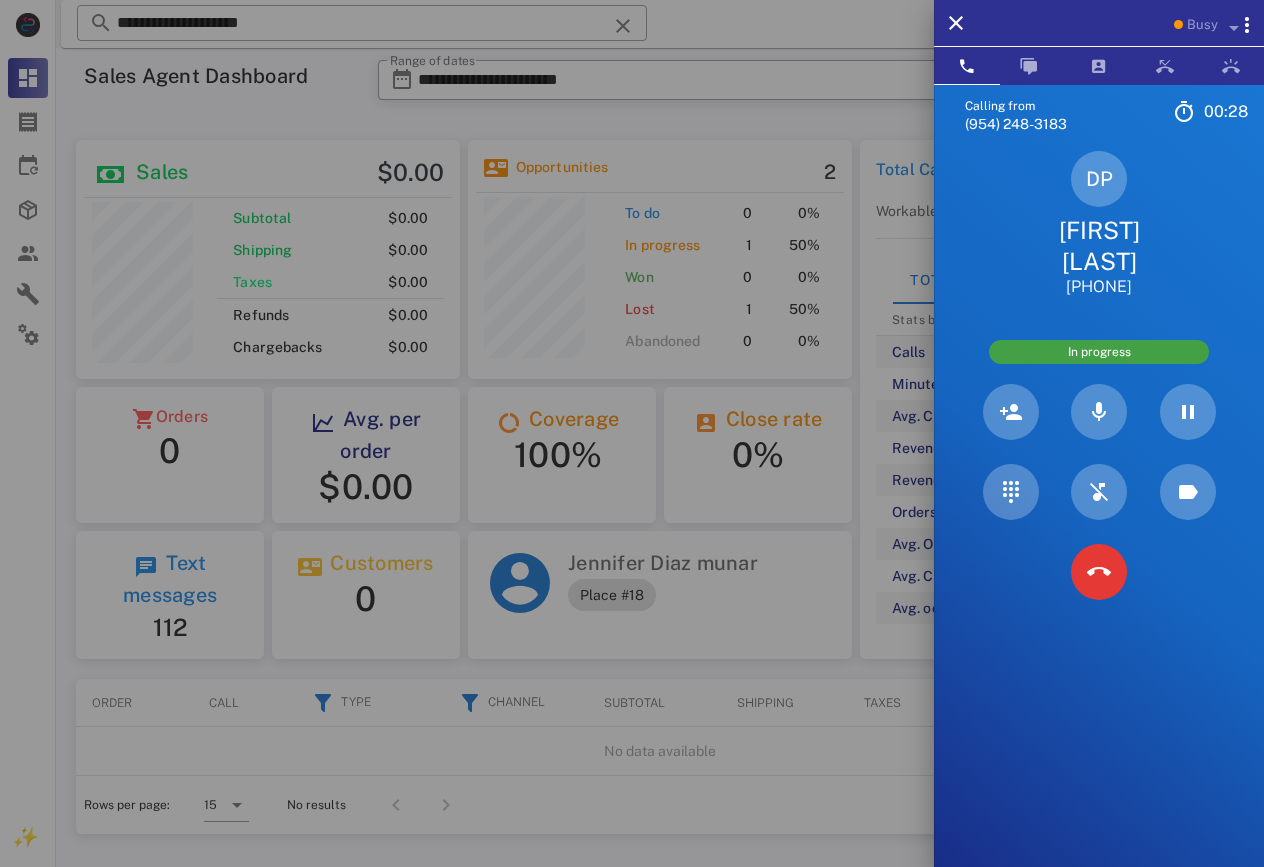 click at bounding box center (632, 433) 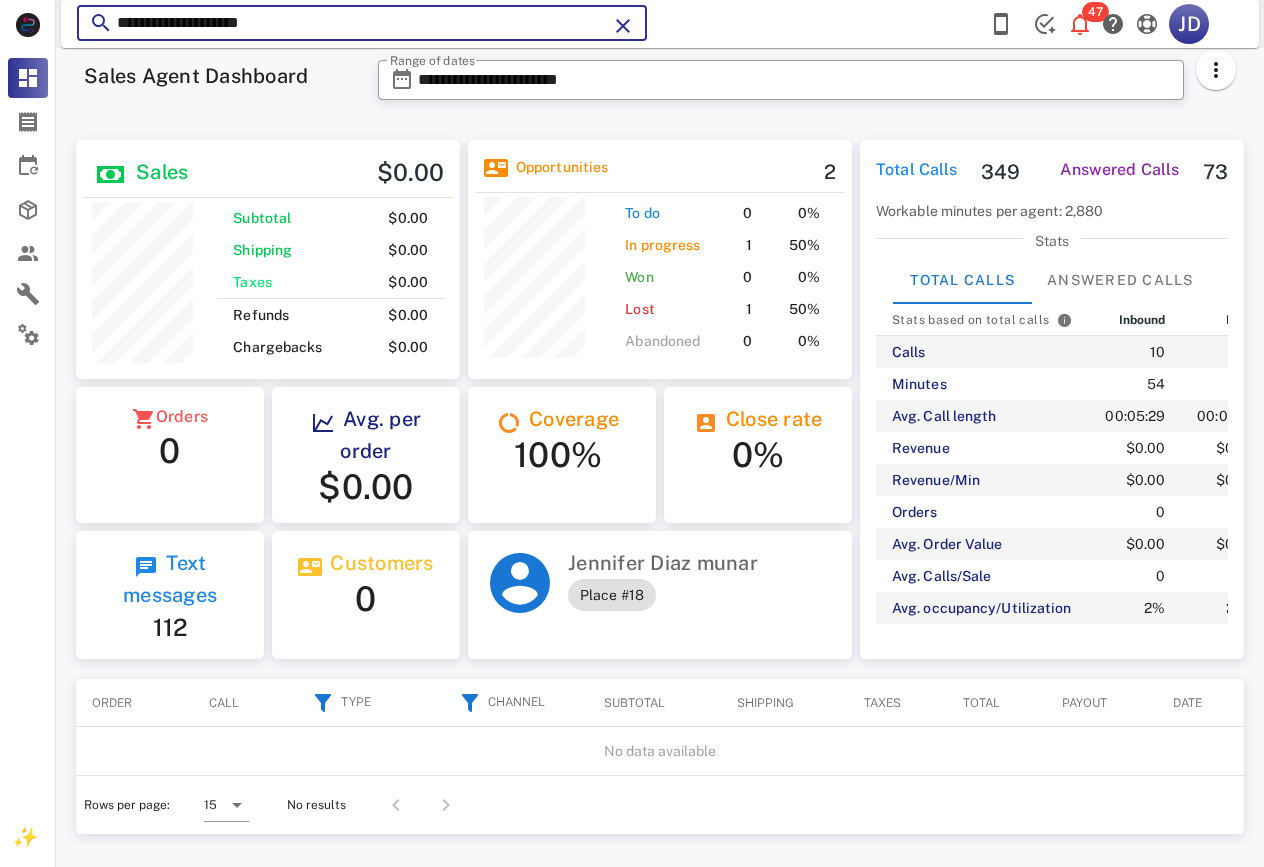 click on "**********" at bounding box center (362, 23) 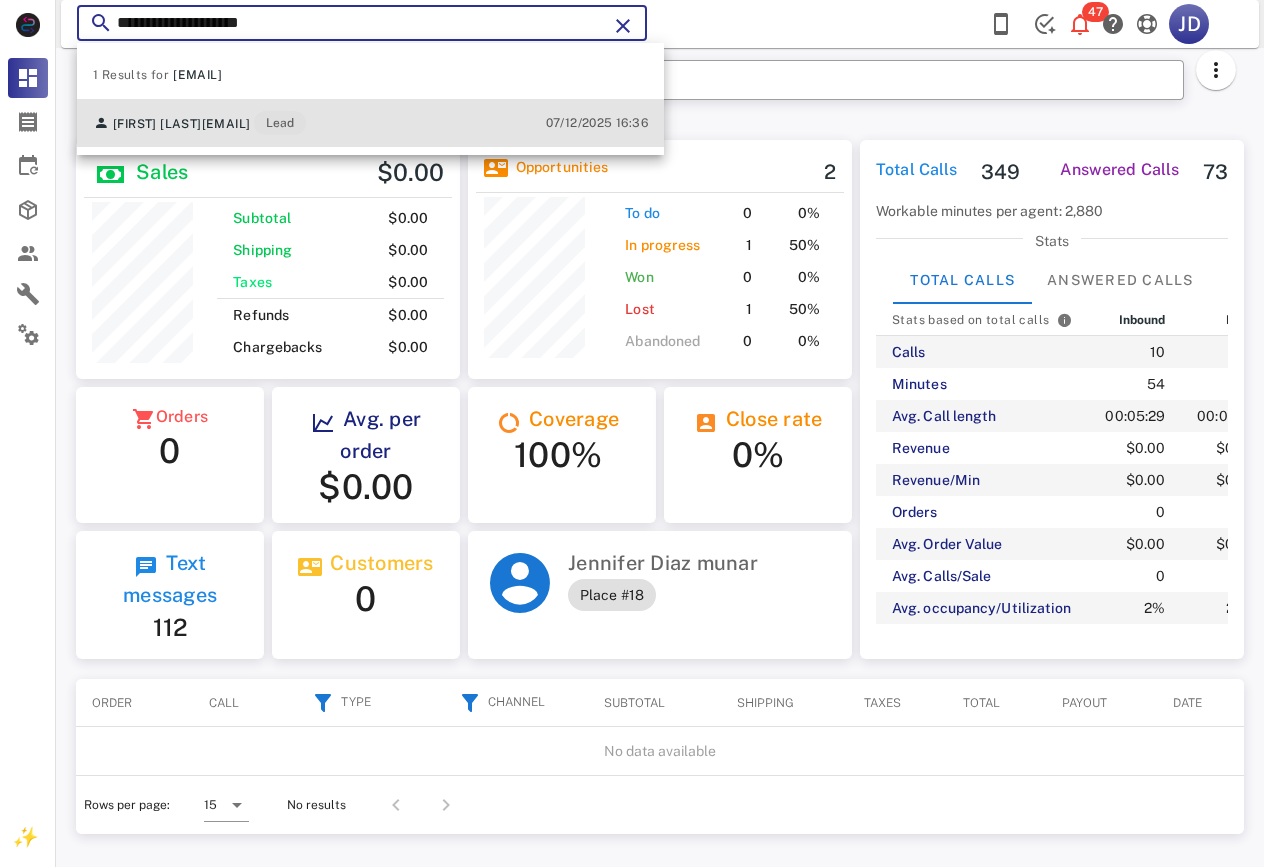 click on "[FIRST] [LAST]   [USERNAME]@[DOMAIN]   Lead" at bounding box center (199, 123) 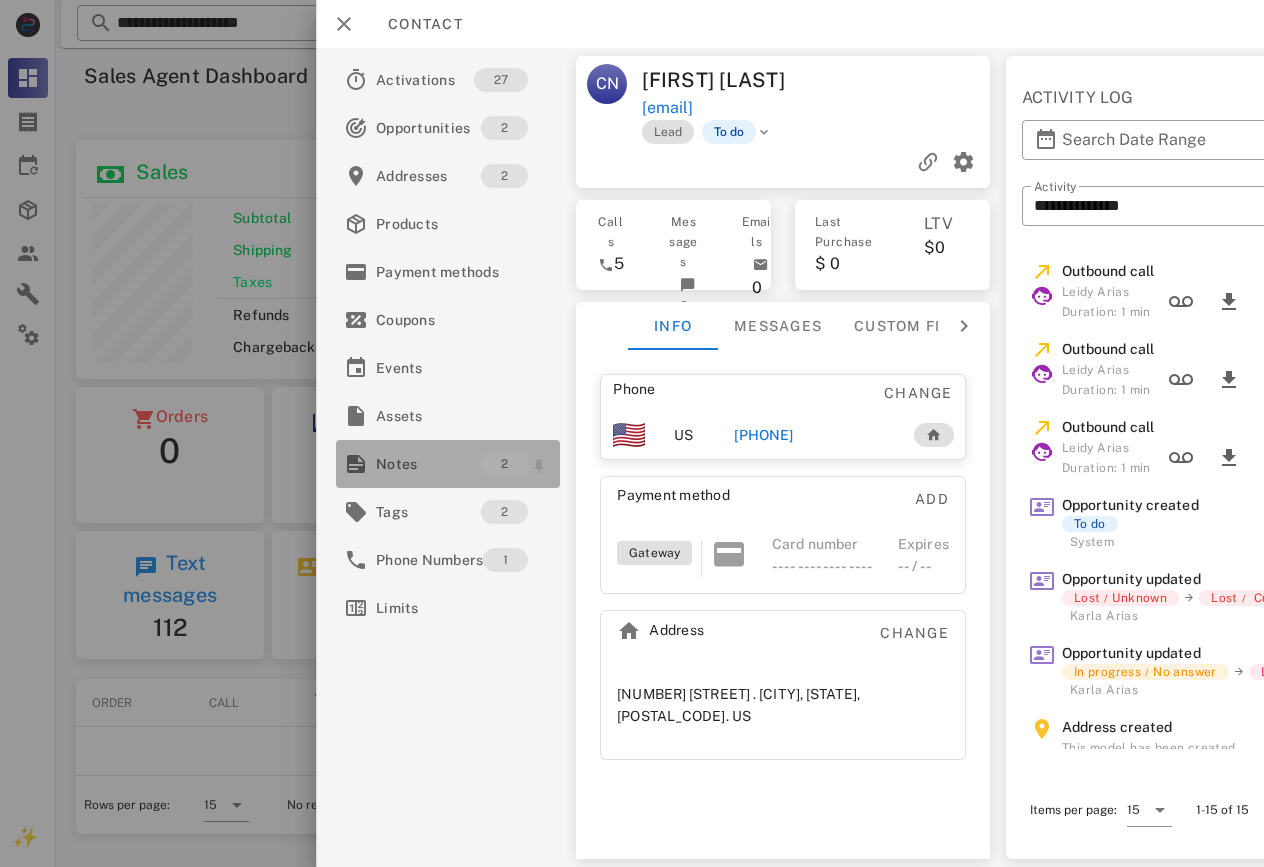 click on "Notes" at bounding box center [428, 464] 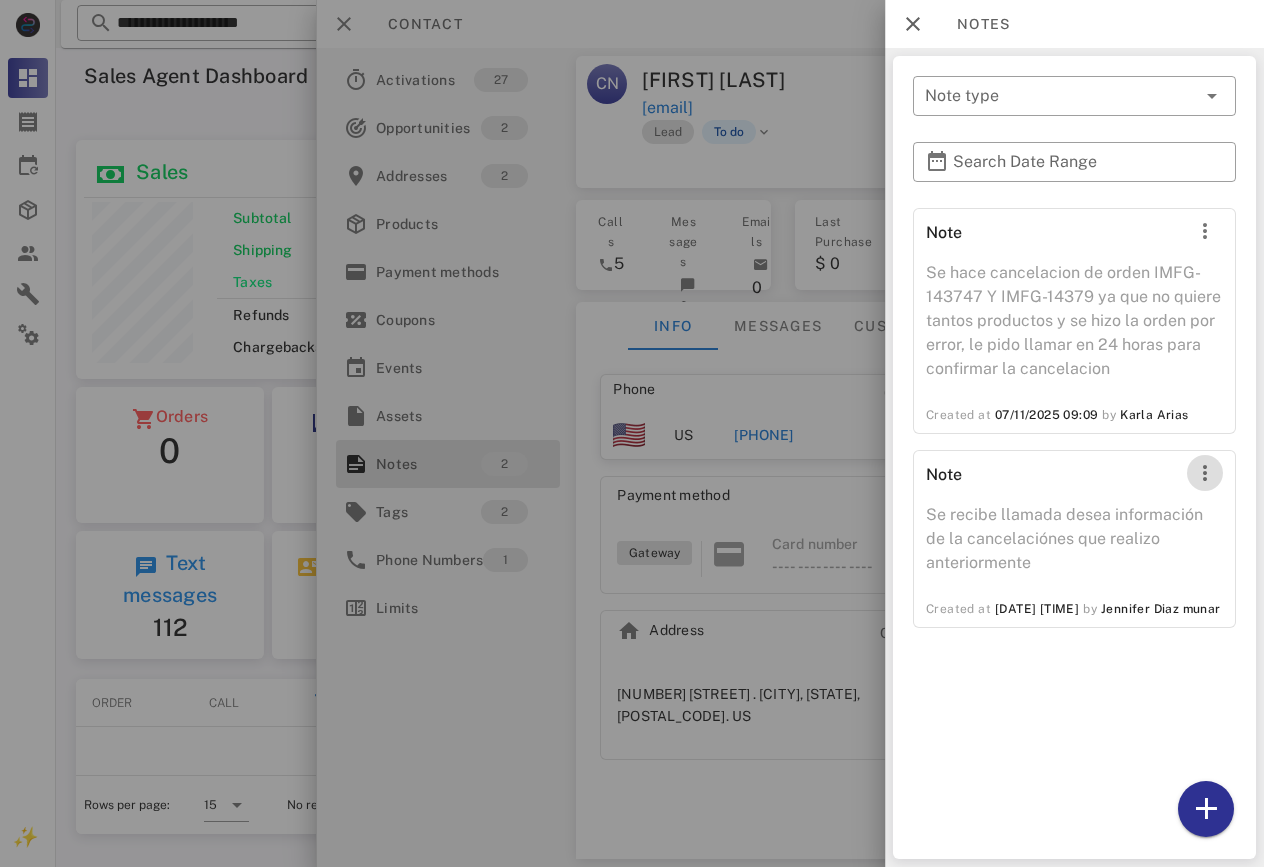 click at bounding box center [1205, 473] 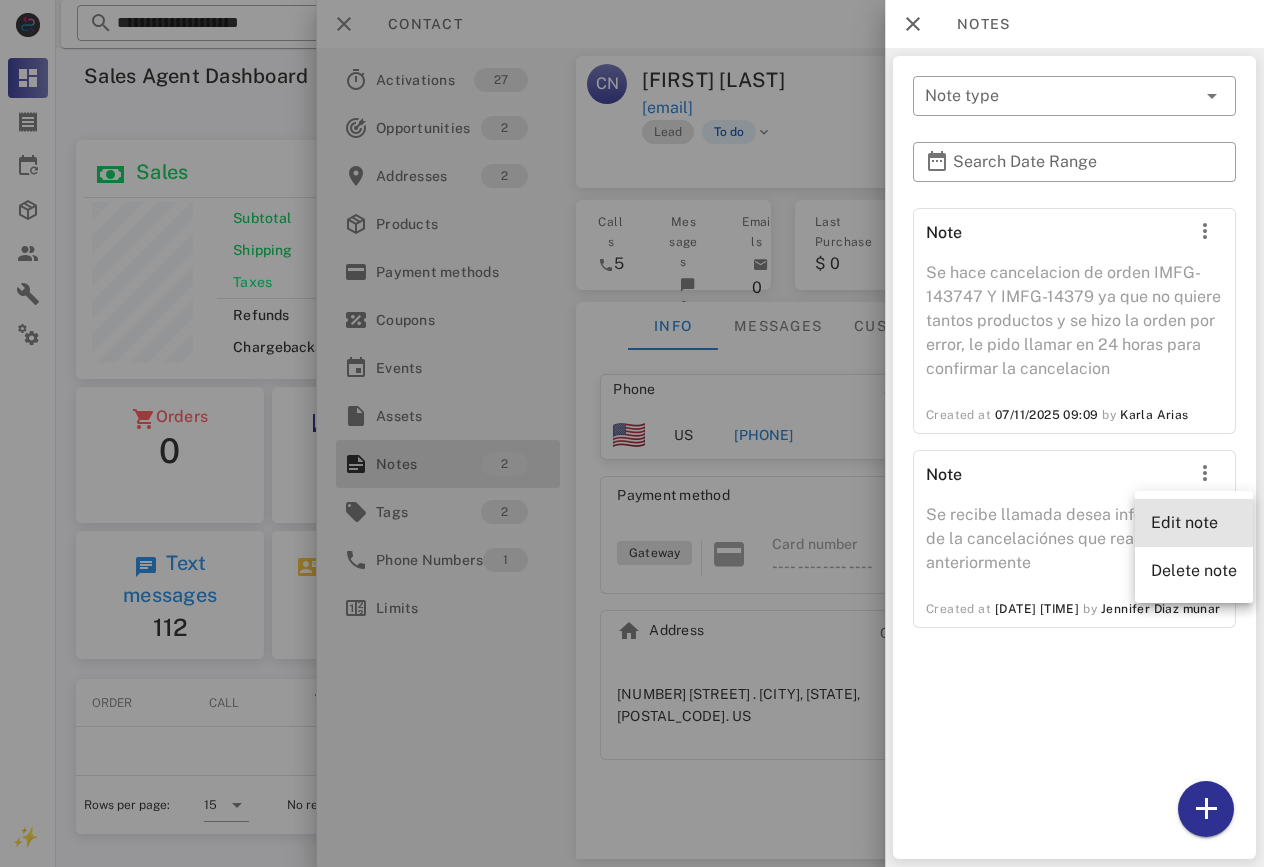 click on "Edit note" at bounding box center [1194, 522] 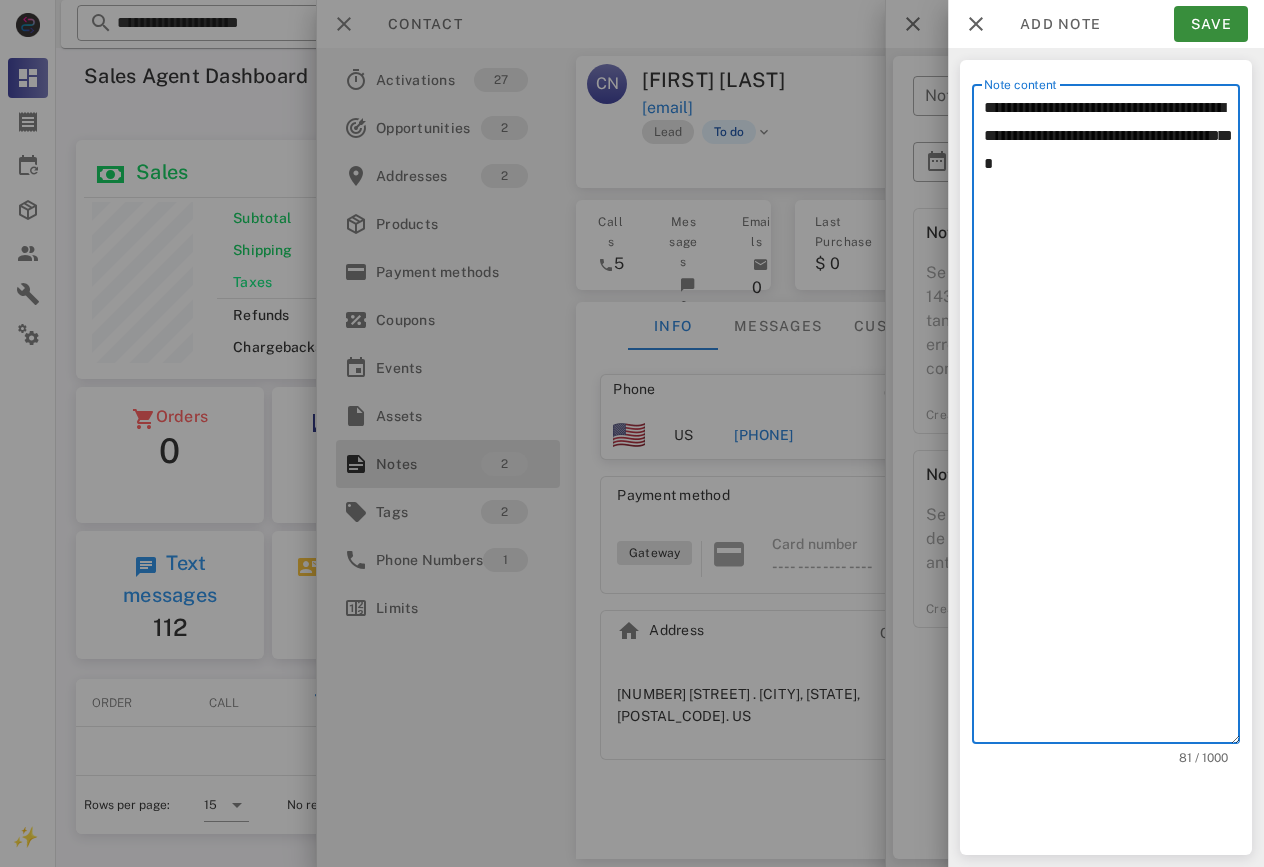 click on "**********" at bounding box center [1112, 419] 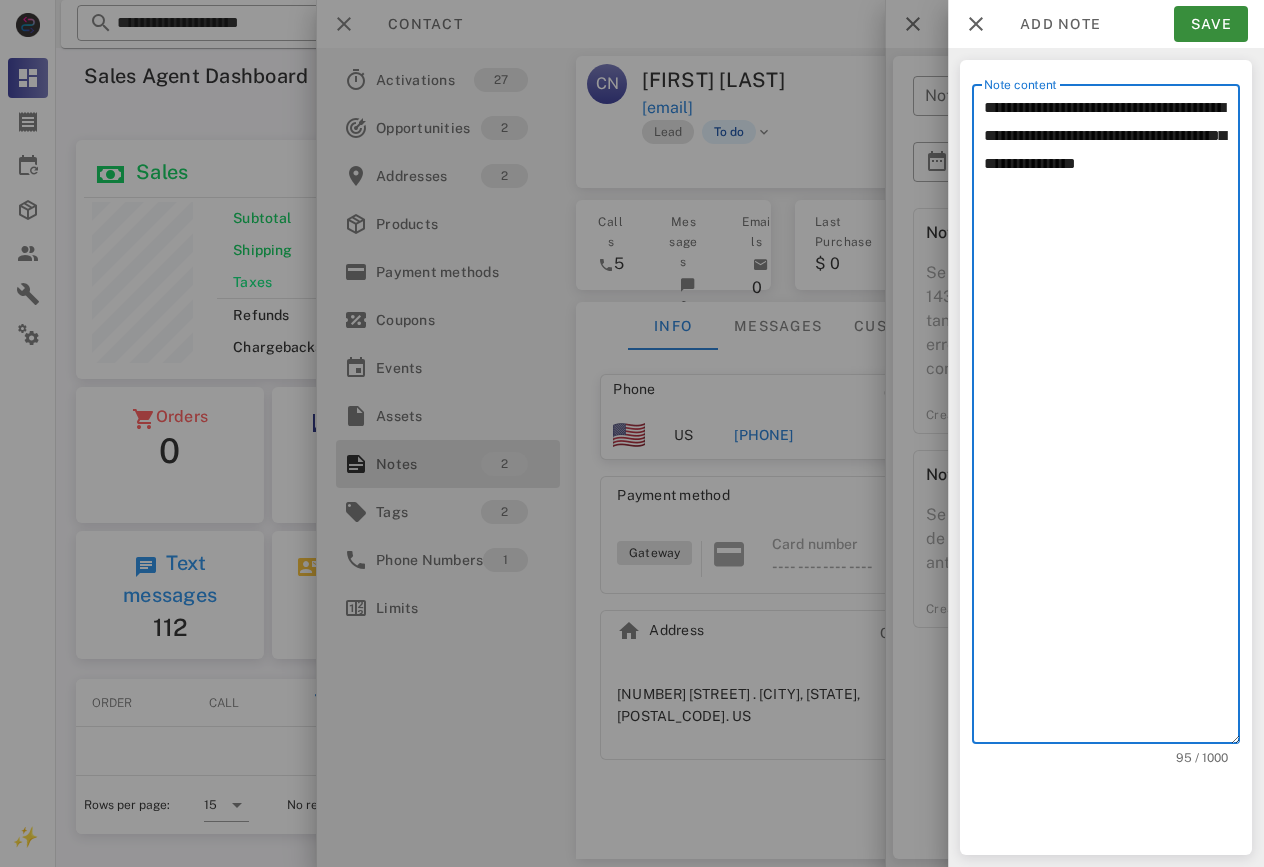 paste on "**********" 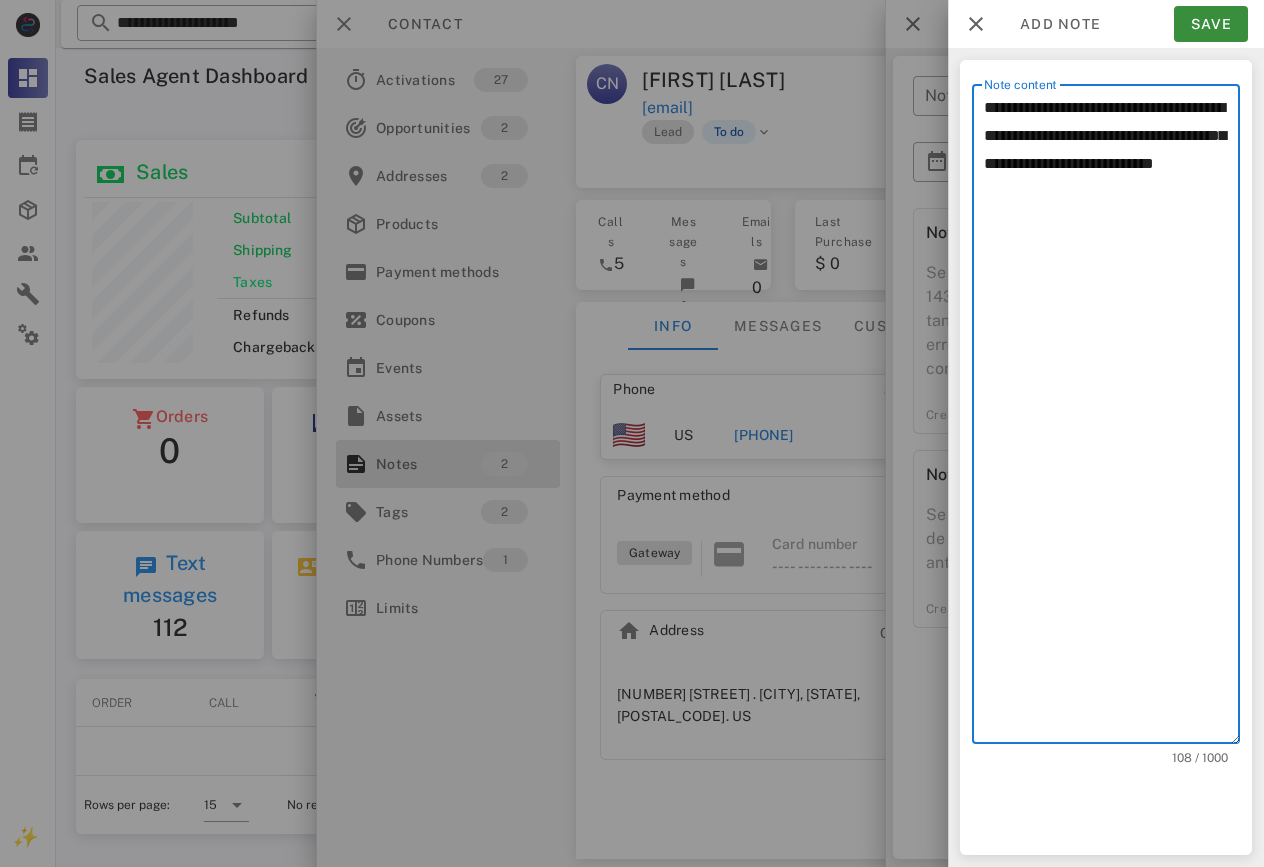 drag, startPoint x: 1150, startPoint y: 207, endPoint x: 1051, endPoint y: 190, distance: 100.44899 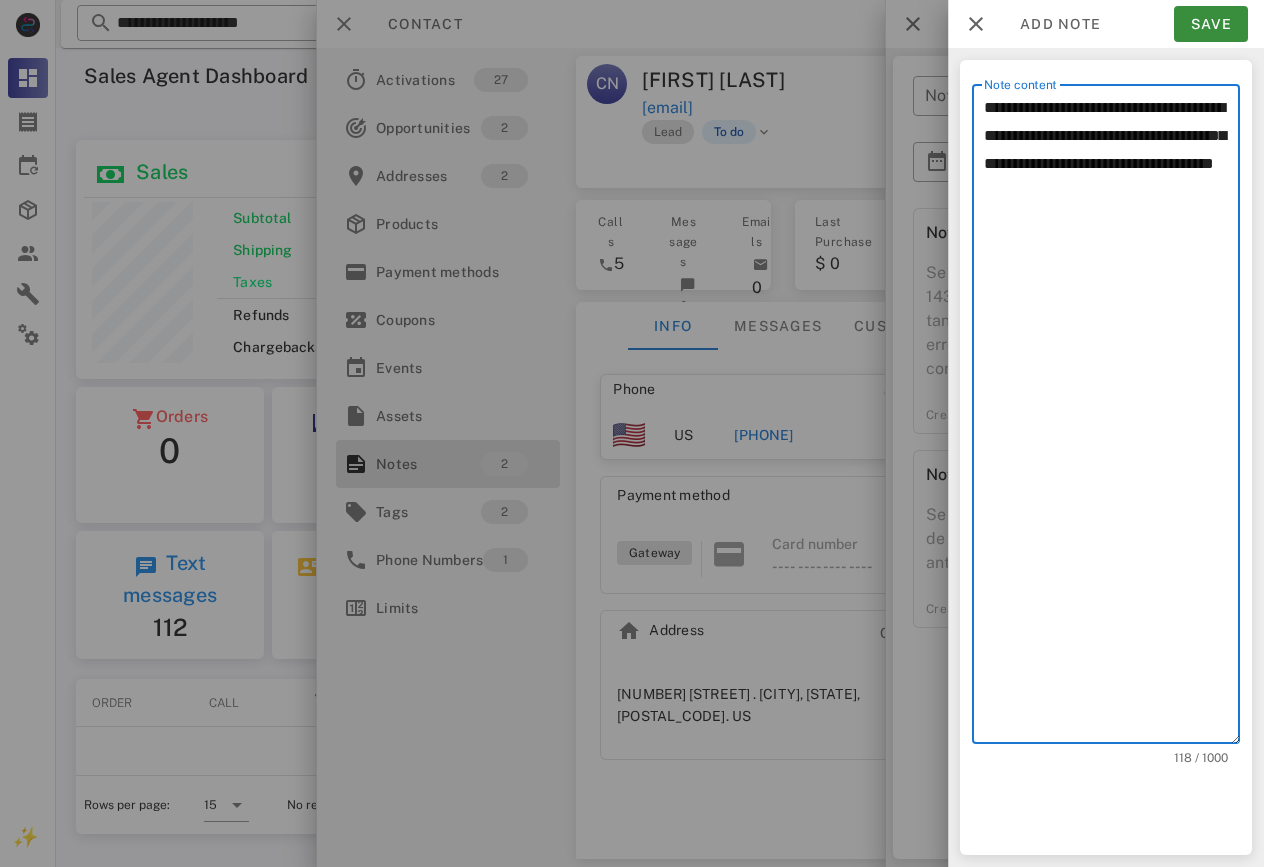 click on "**********" at bounding box center (1112, 419) 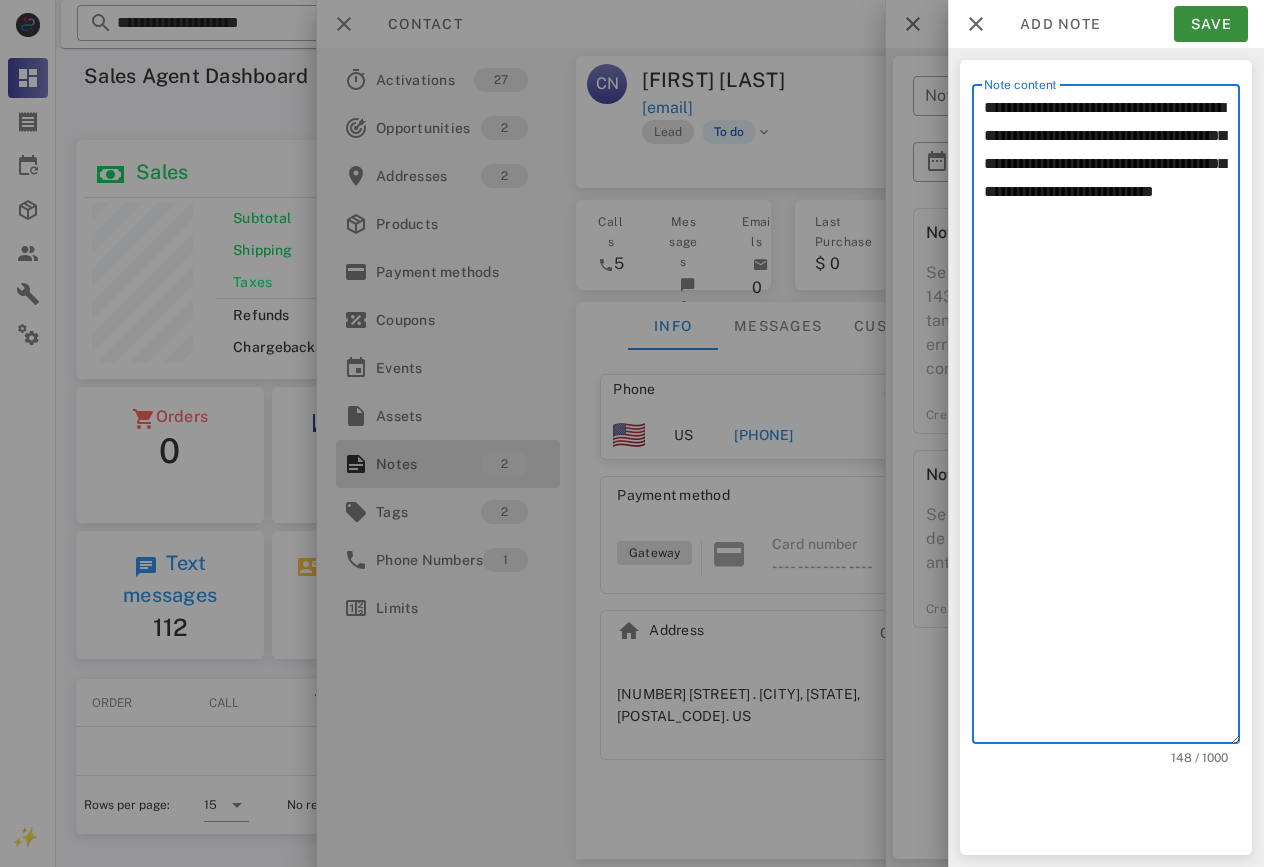 paste on "**********" 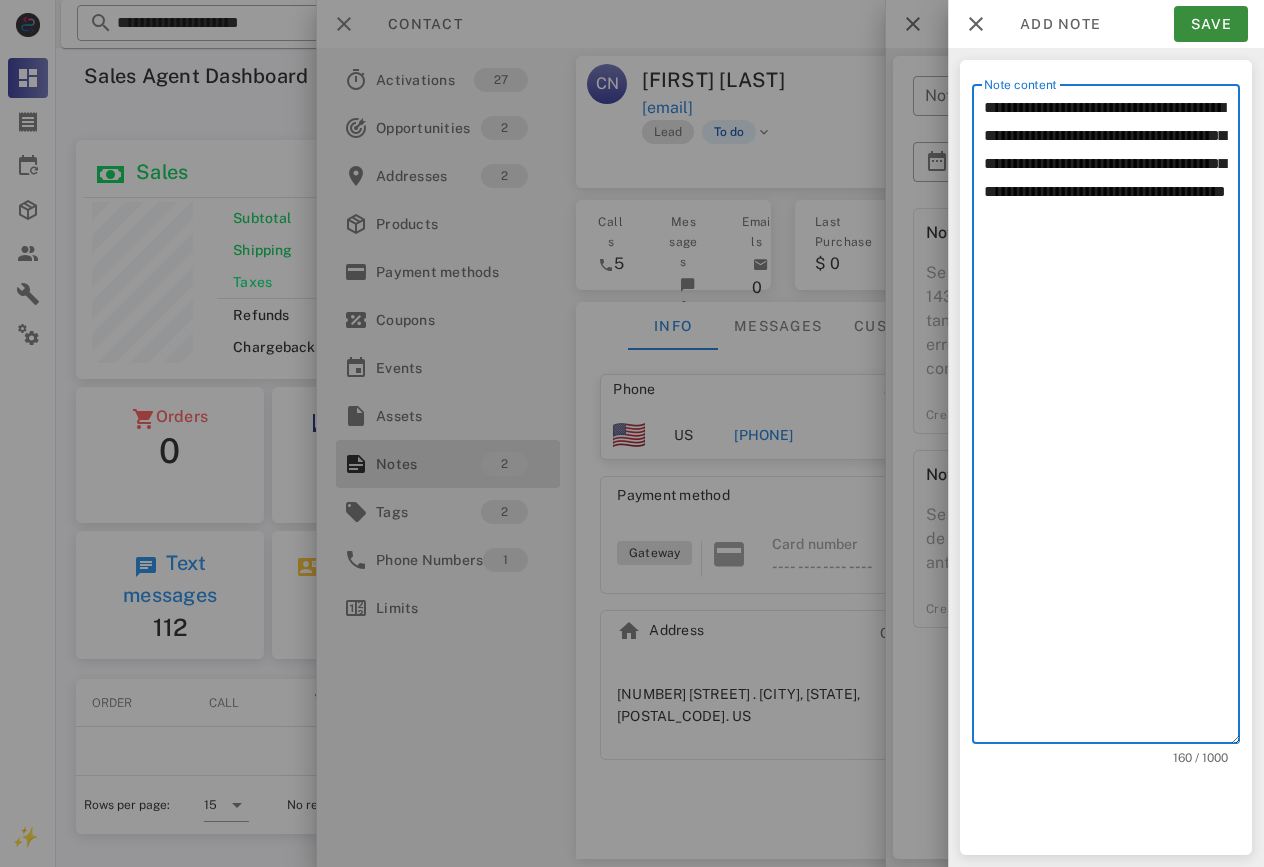 click on "**********" at bounding box center (1112, 419) 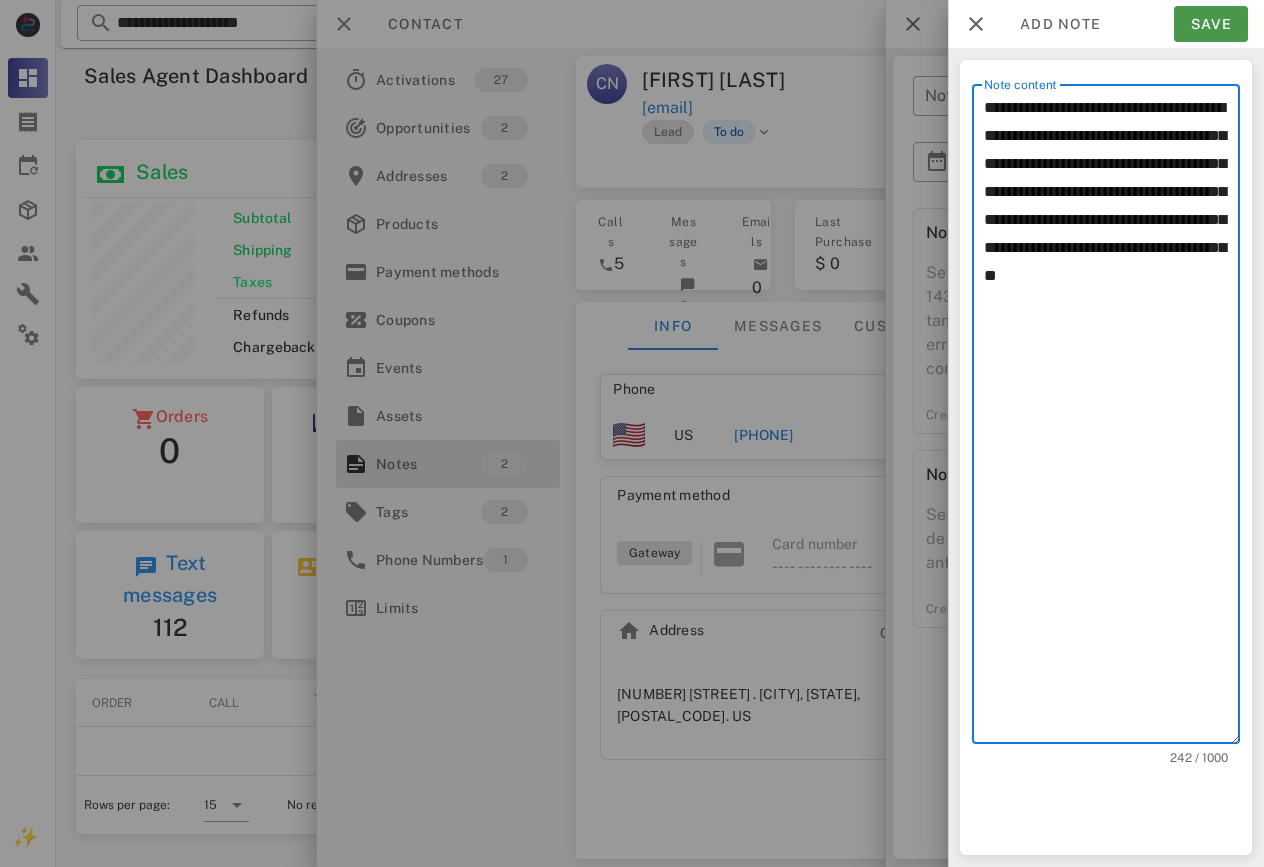 type on "**********" 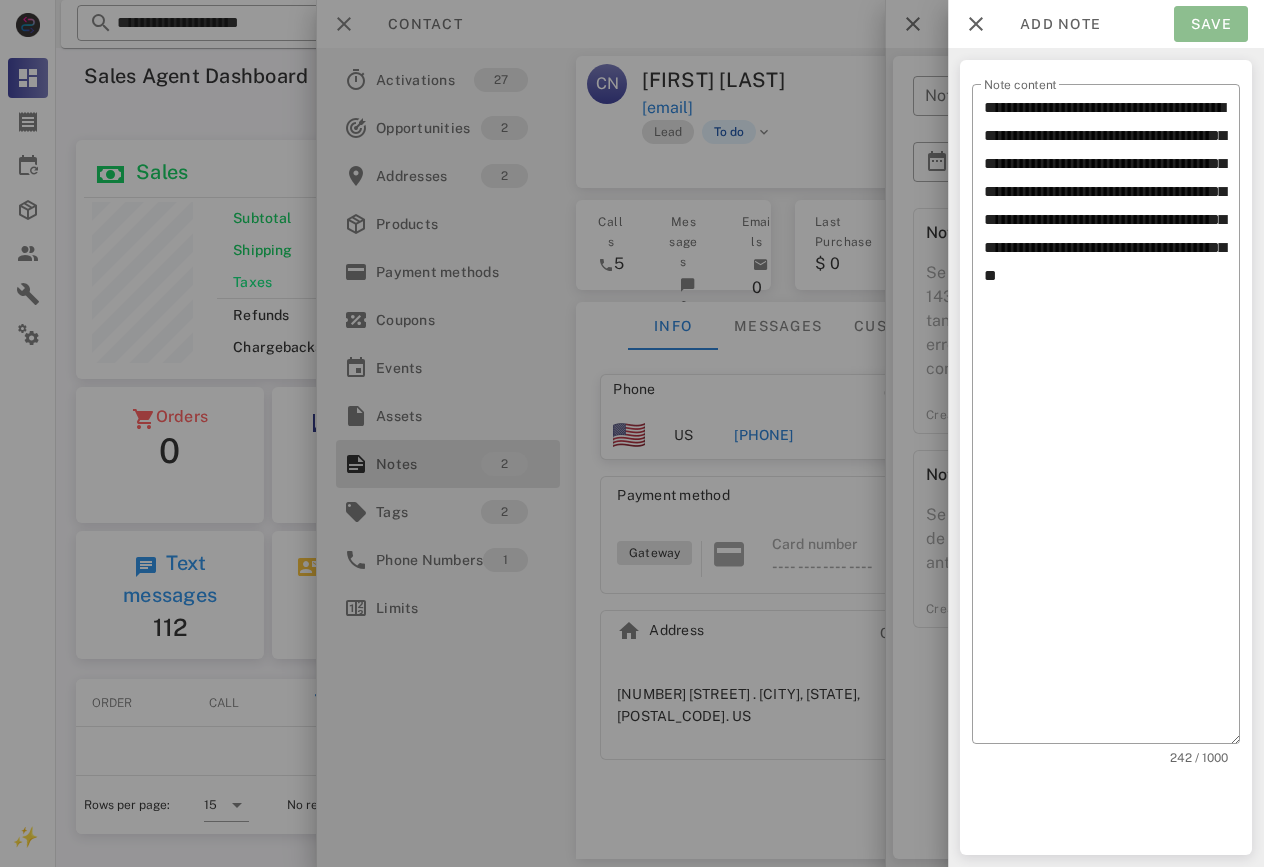 click on "Save" at bounding box center (1211, 24) 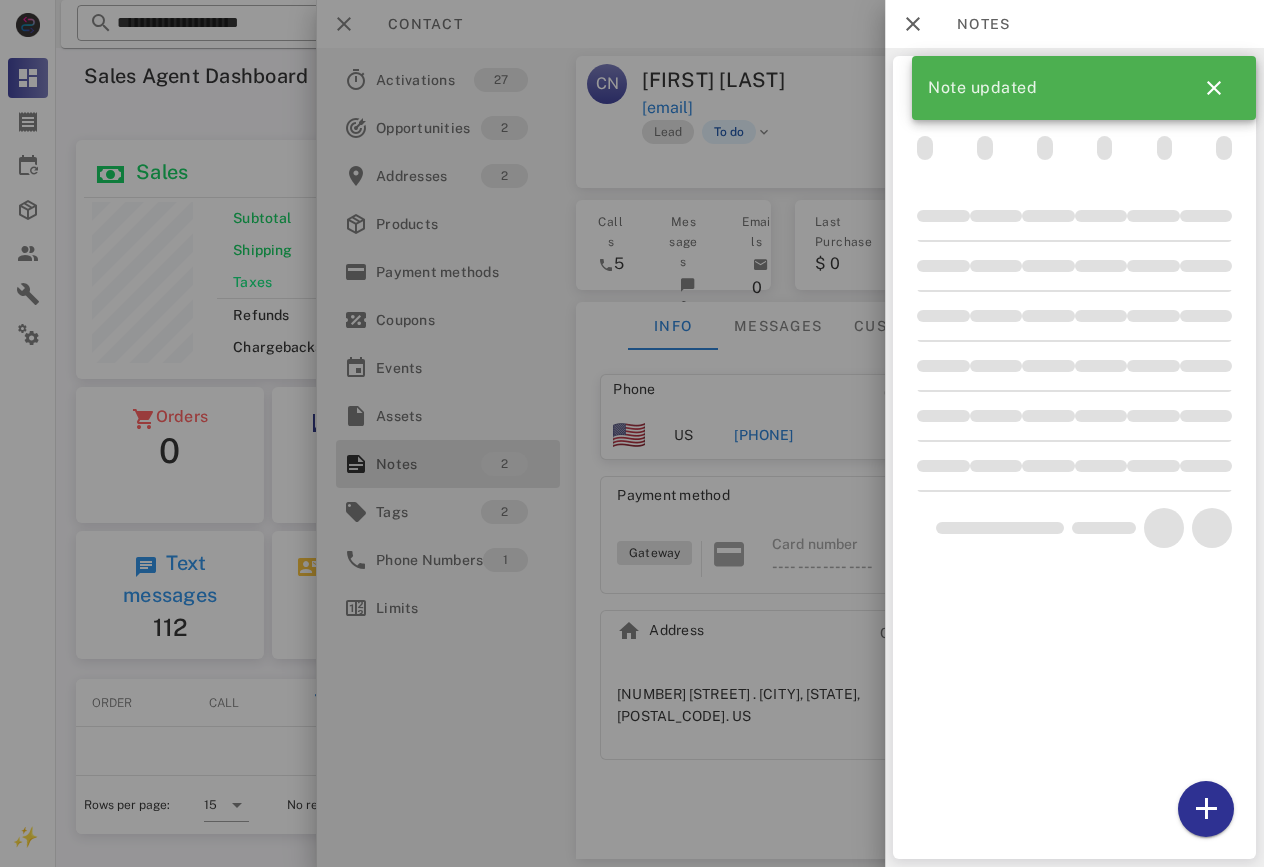 click at bounding box center (632, 433) 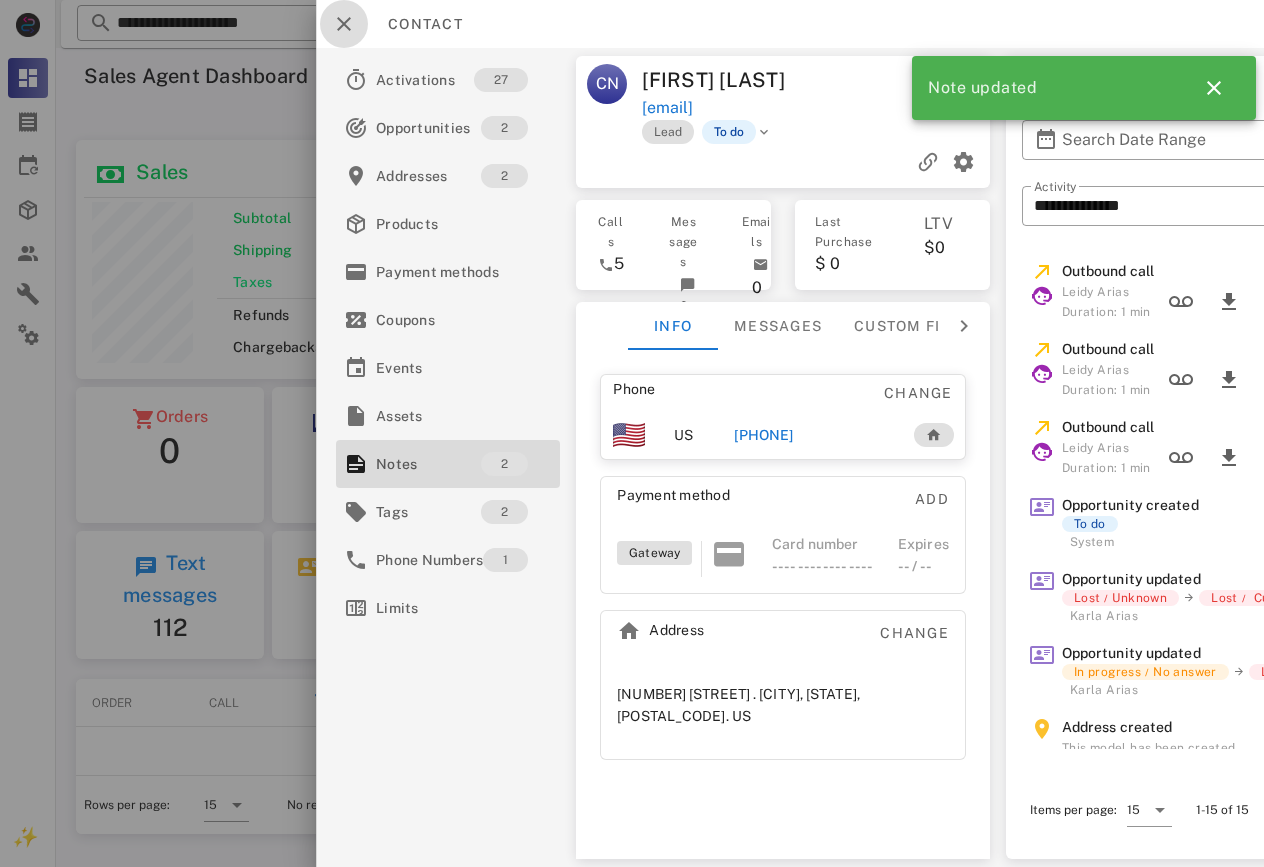 click at bounding box center [344, 24] 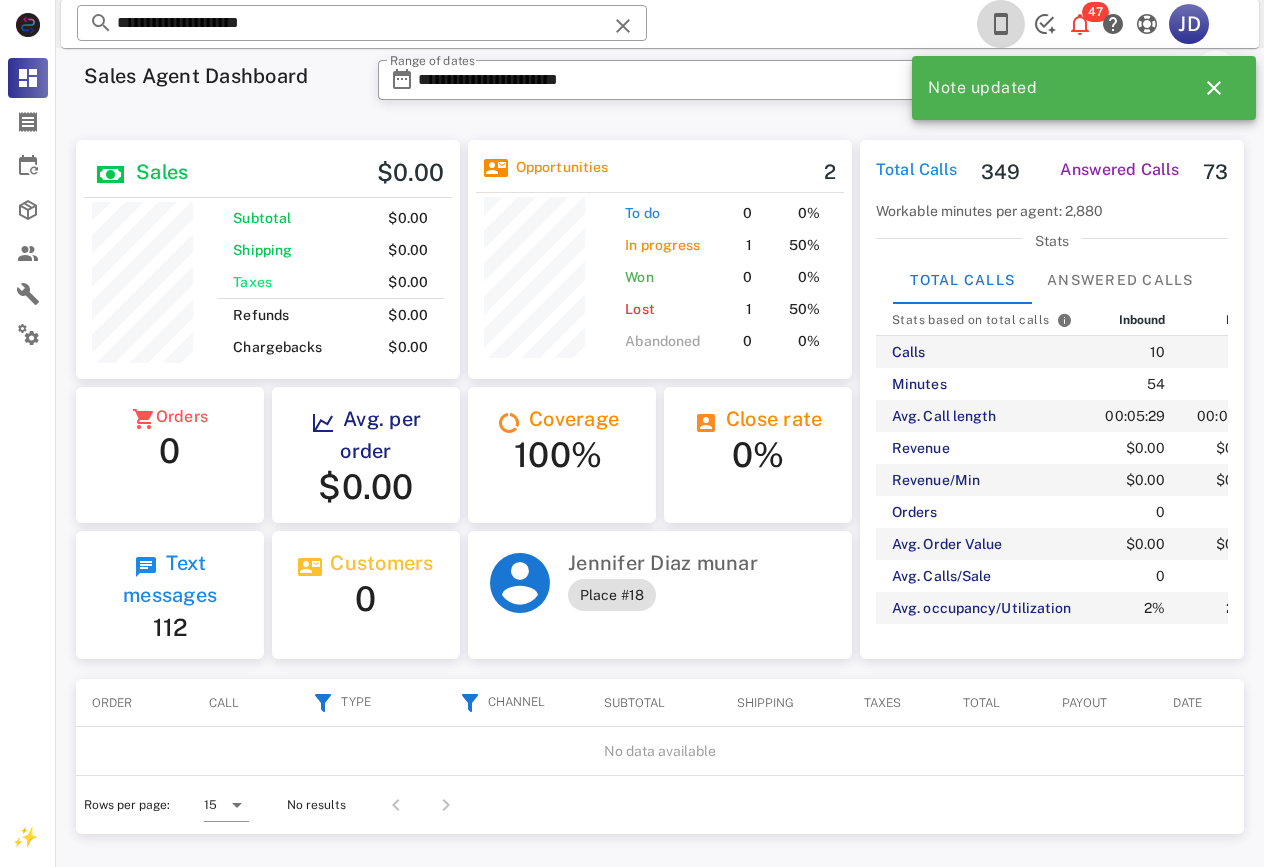 click at bounding box center (1001, 24) 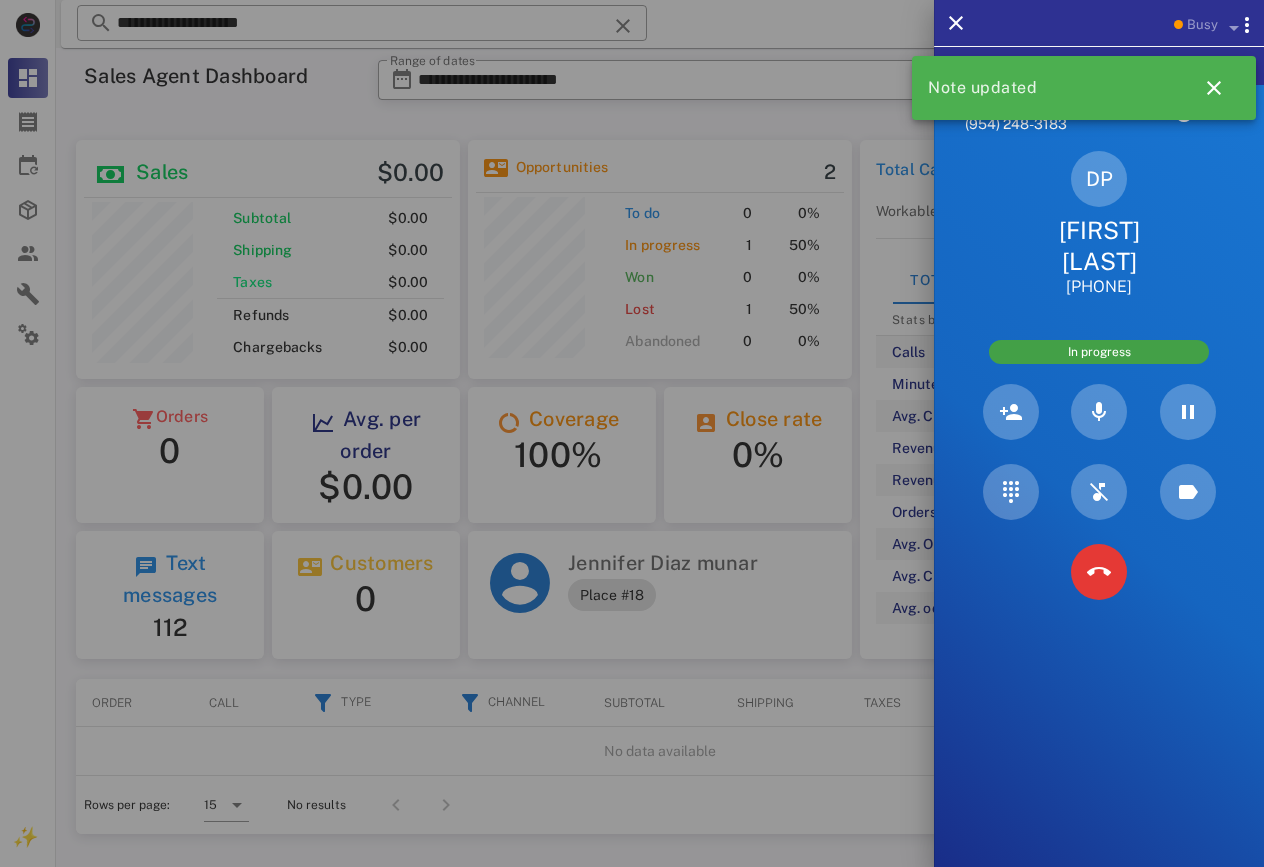 click on "[FIRST] [LAST]" at bounding box center (1099, 246) 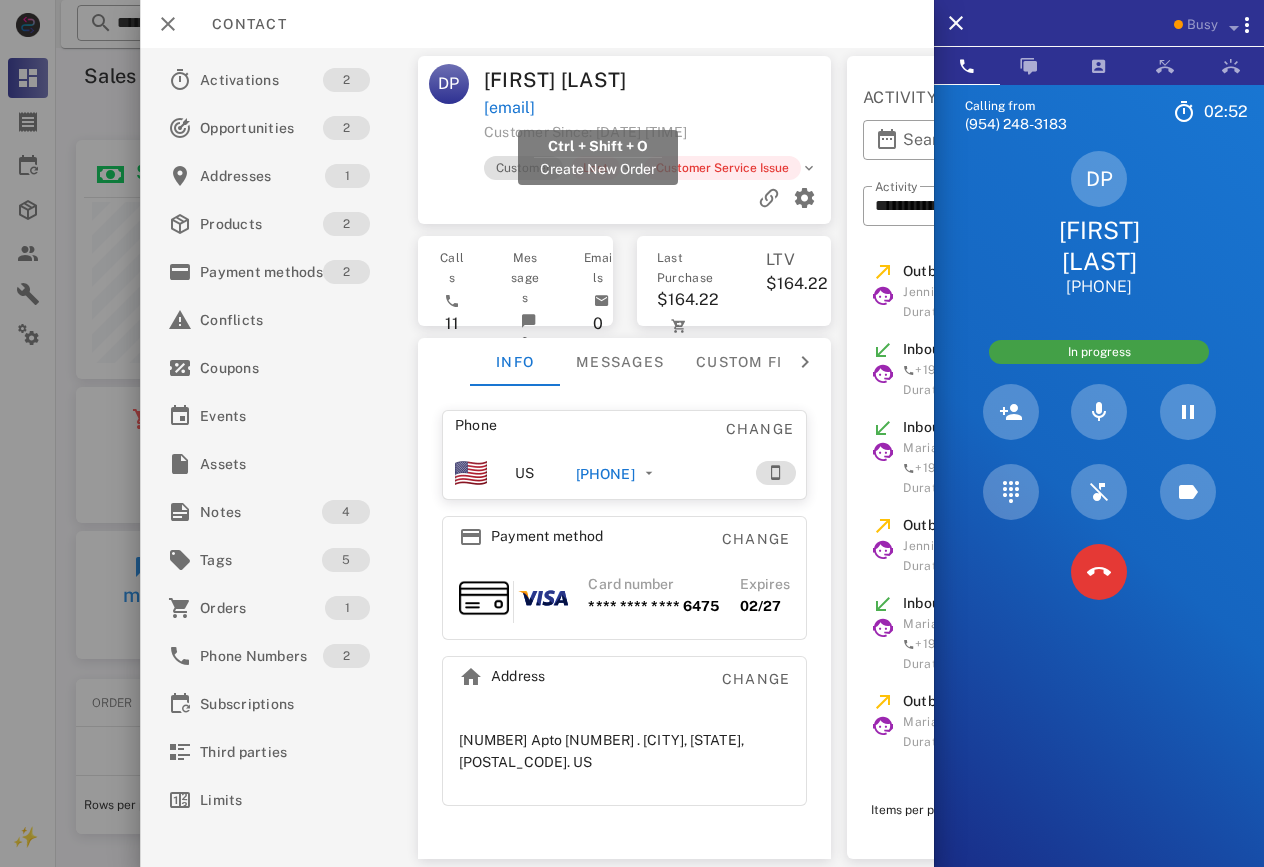 drag, startPoint x: 725, startPoint y: 113, endPoint x: 486, endPoint y: 106, distance: 239.1025 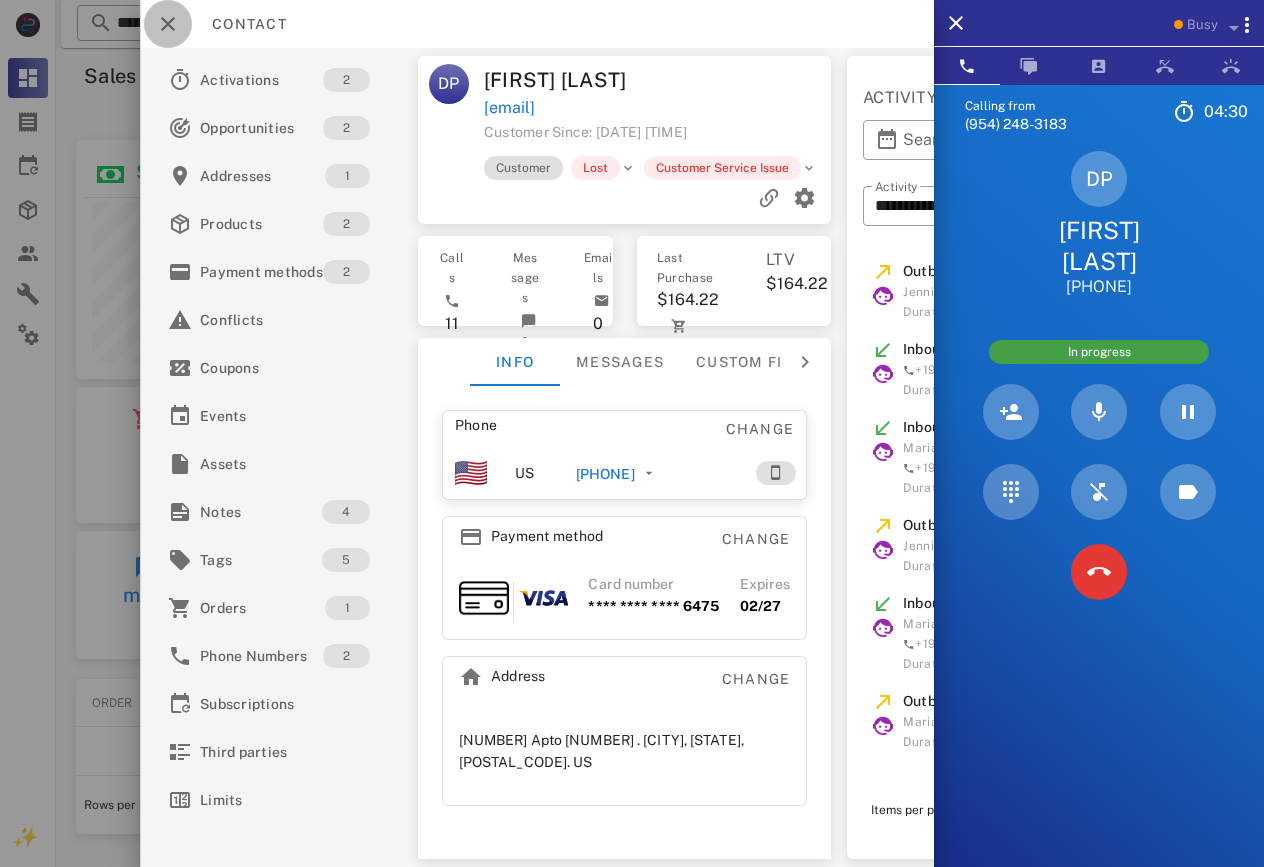 click at bounding box center [168, 24] 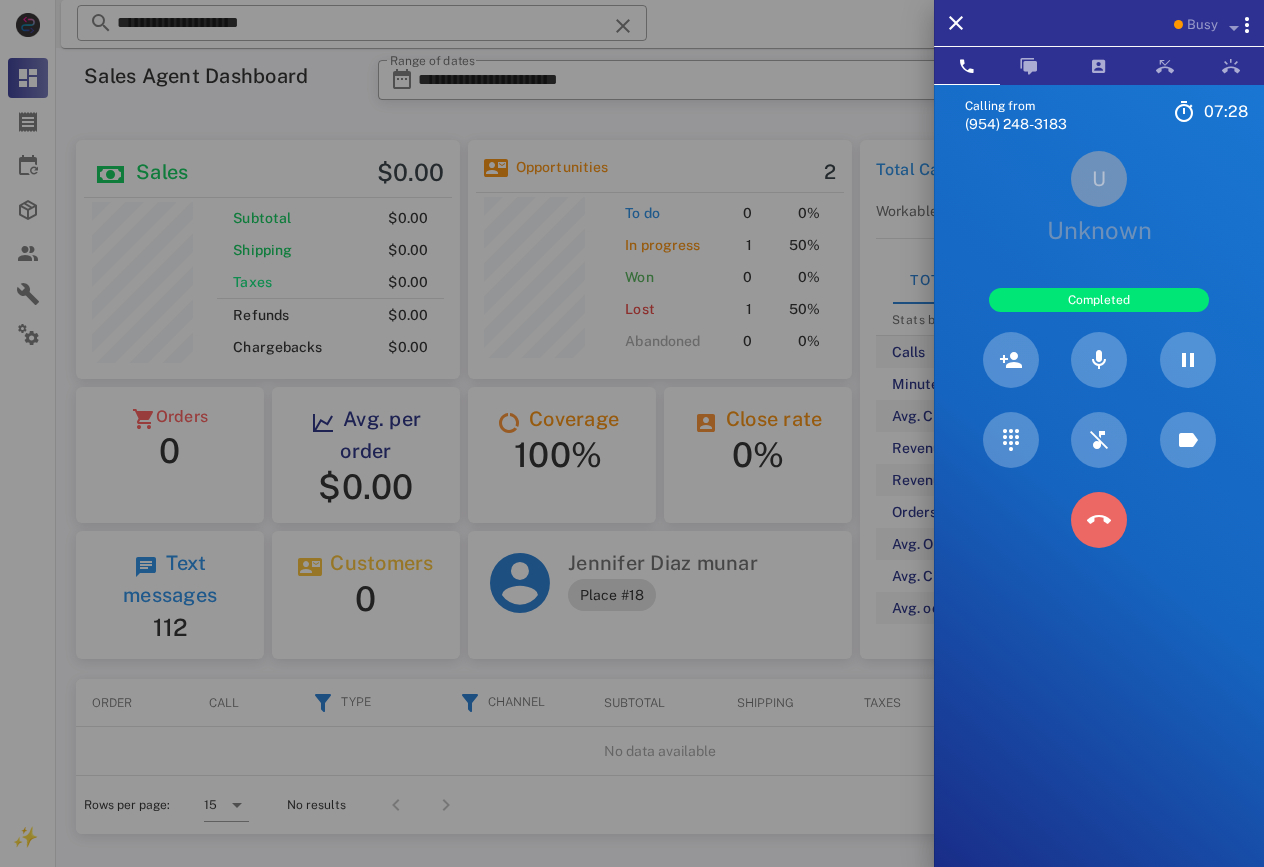 click at bounding box center (1099, 520) 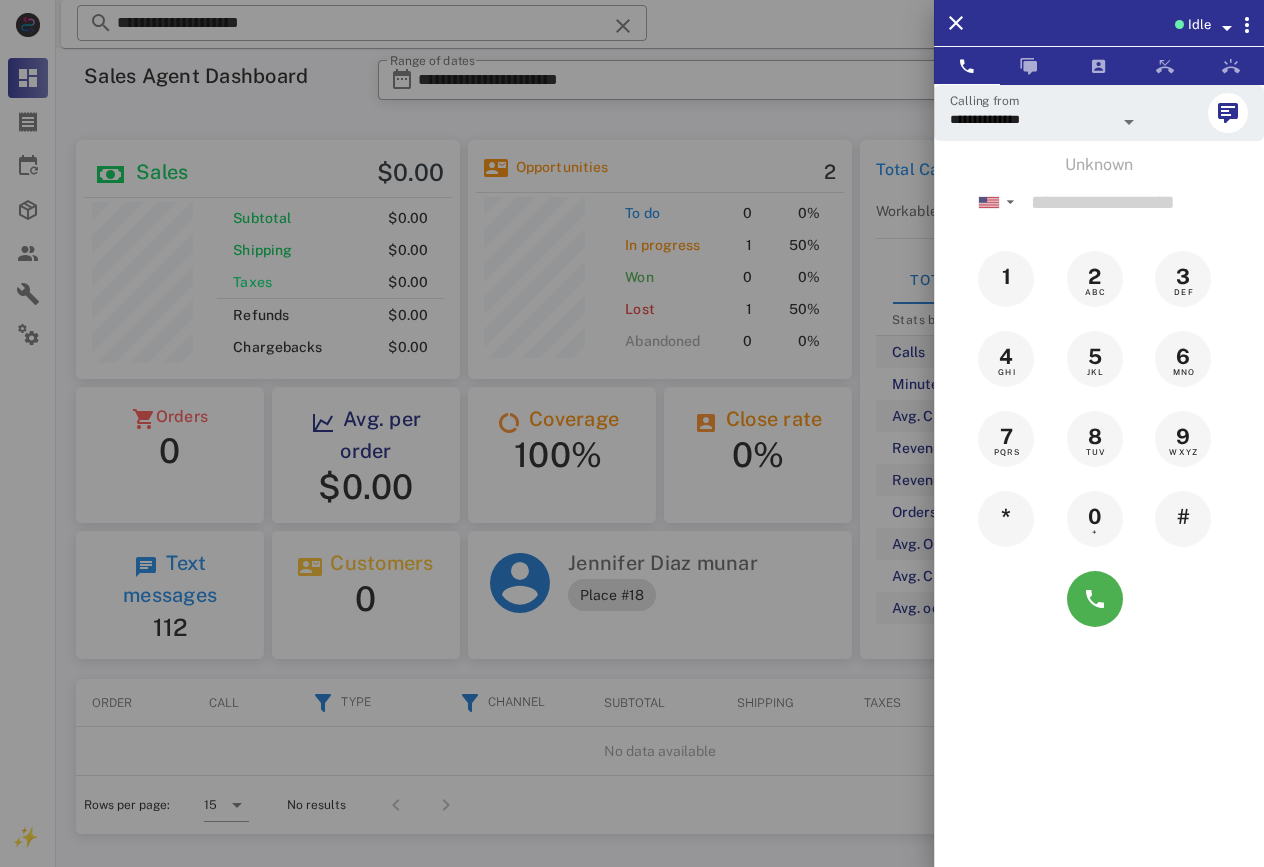 click at bounding box center (632, 433) 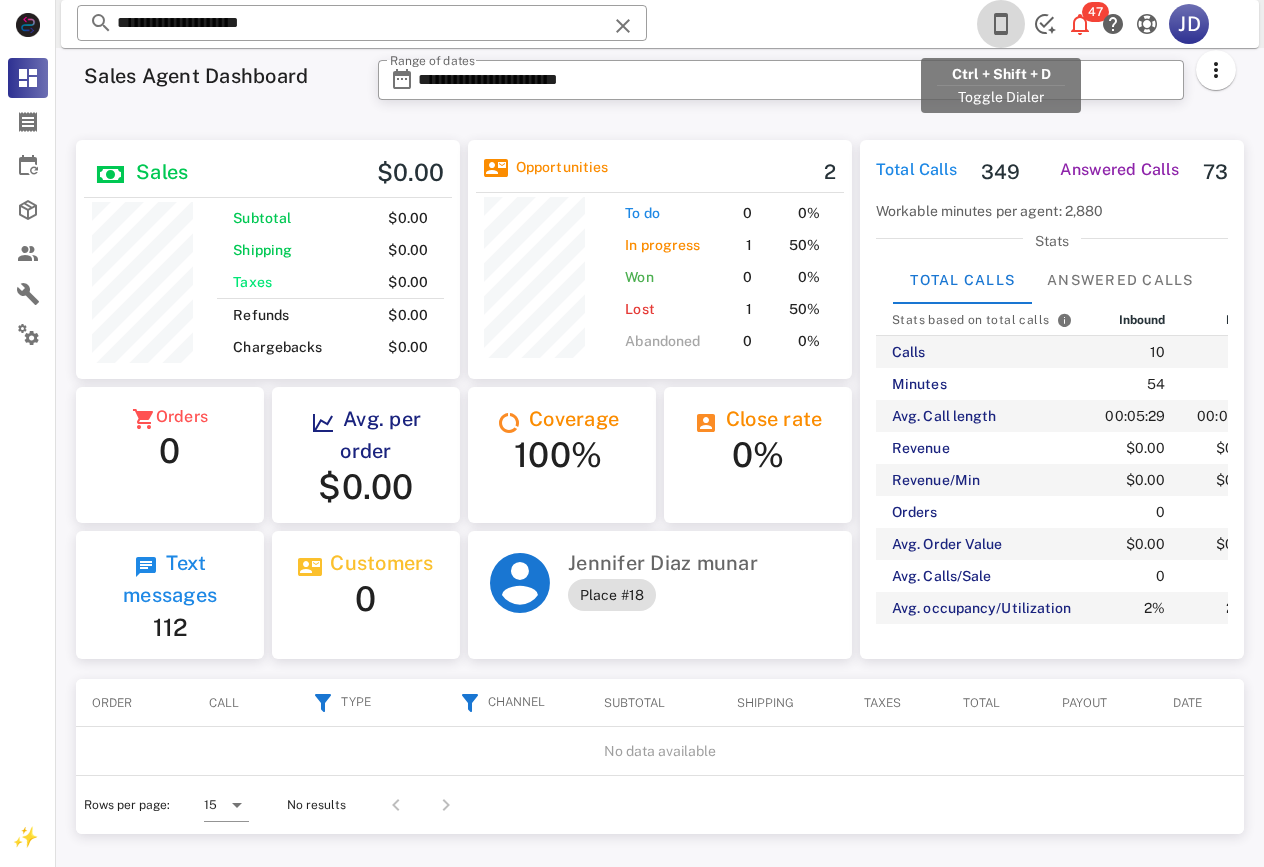 click at bounding box center (1001, 24) 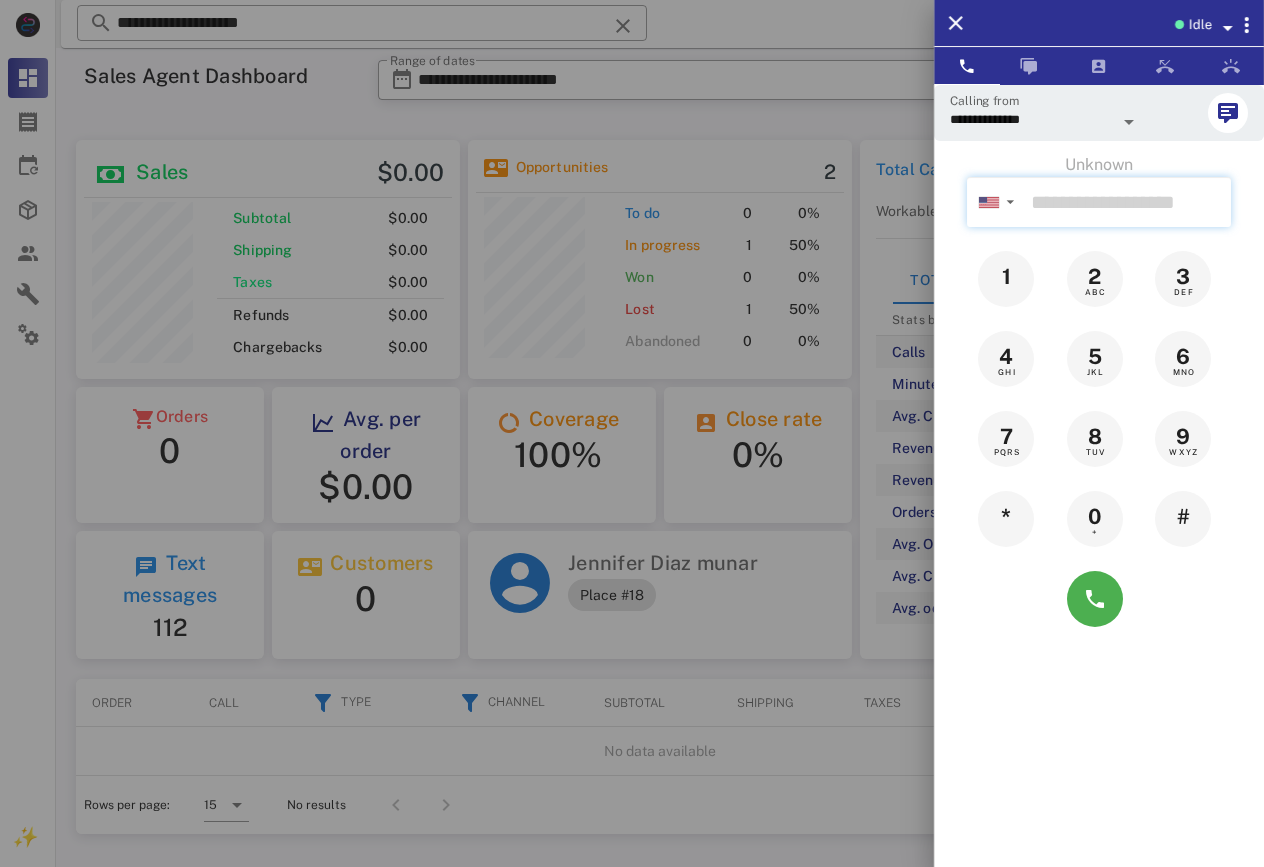click at bounding box center (1127, 202) 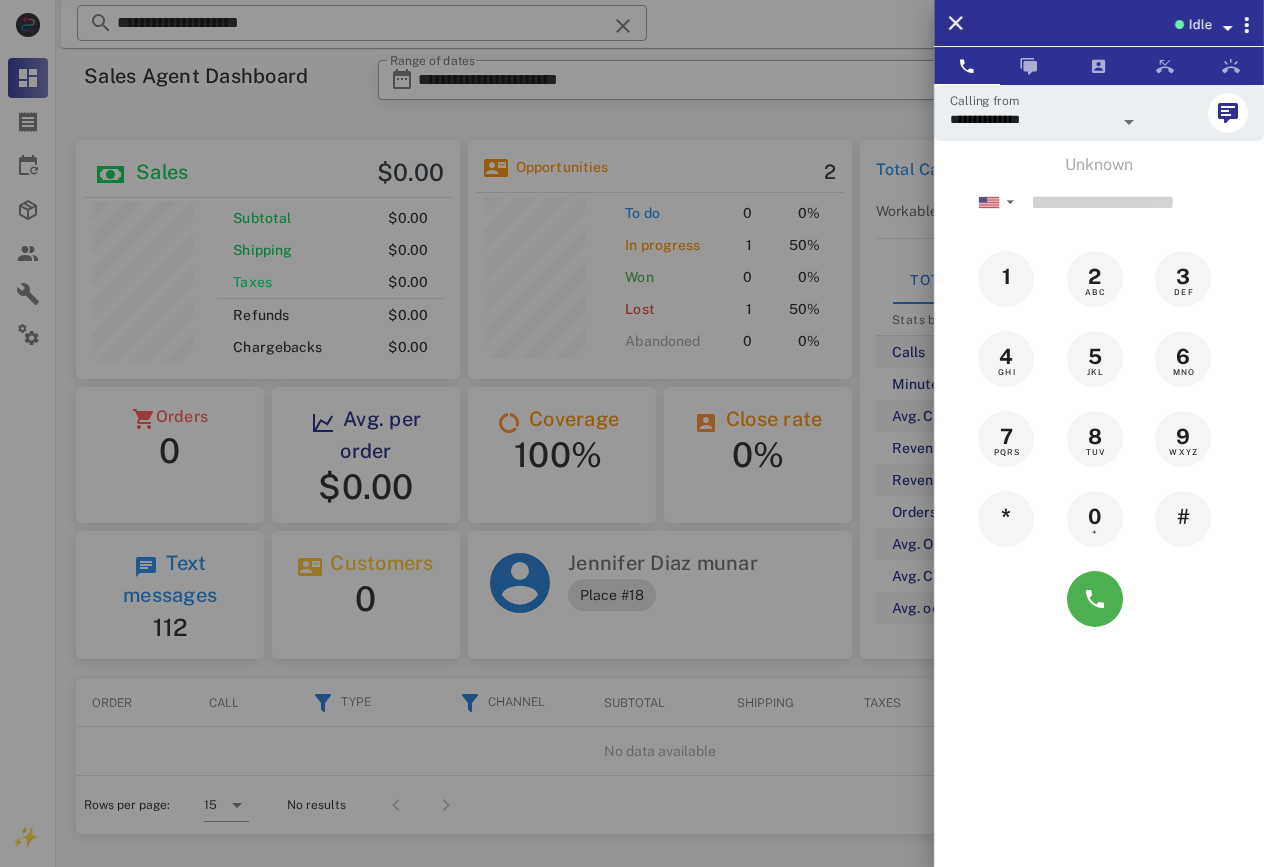 click at bounding box center [632, 433] 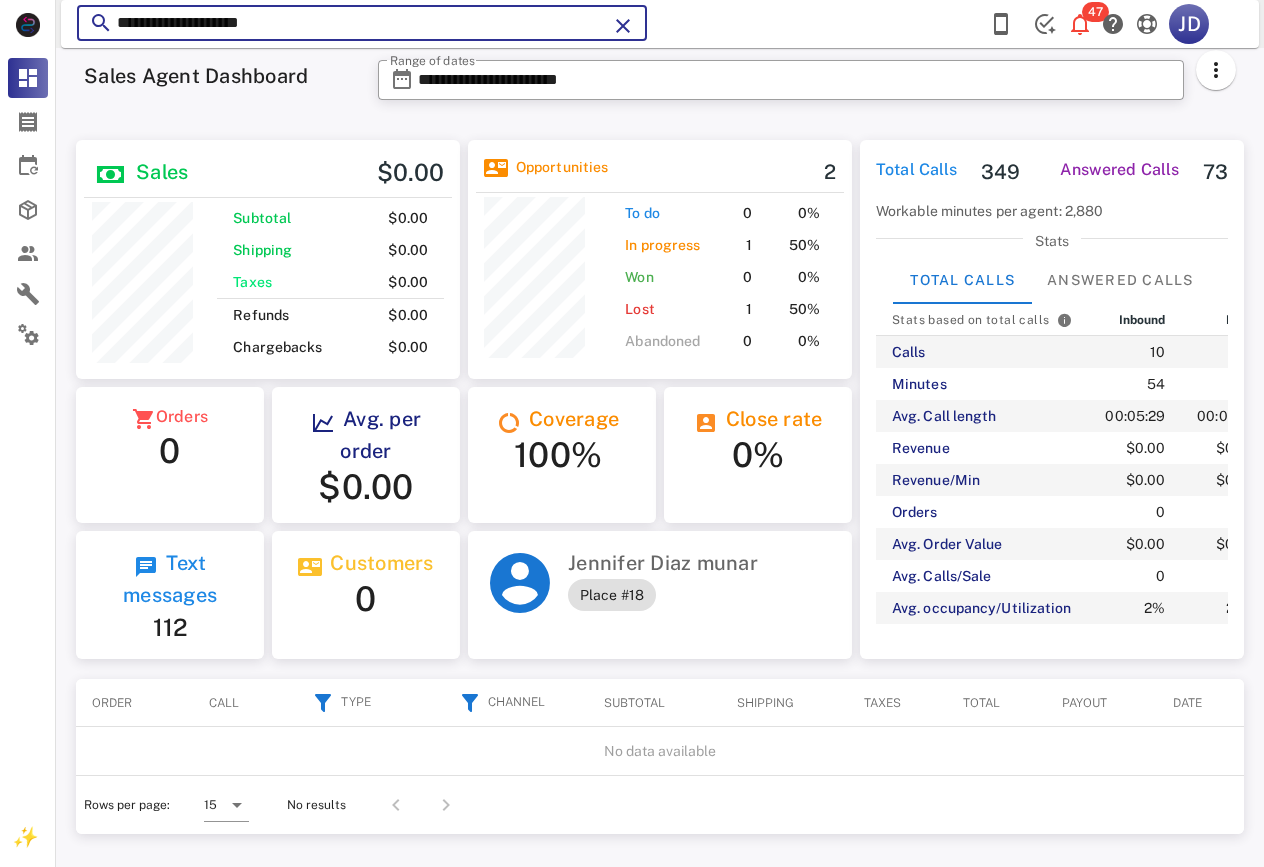 drag, startPoint x: 498, startPoint y: 29, endPoint x: 113, endPoint y: 26, distance: 385.0117 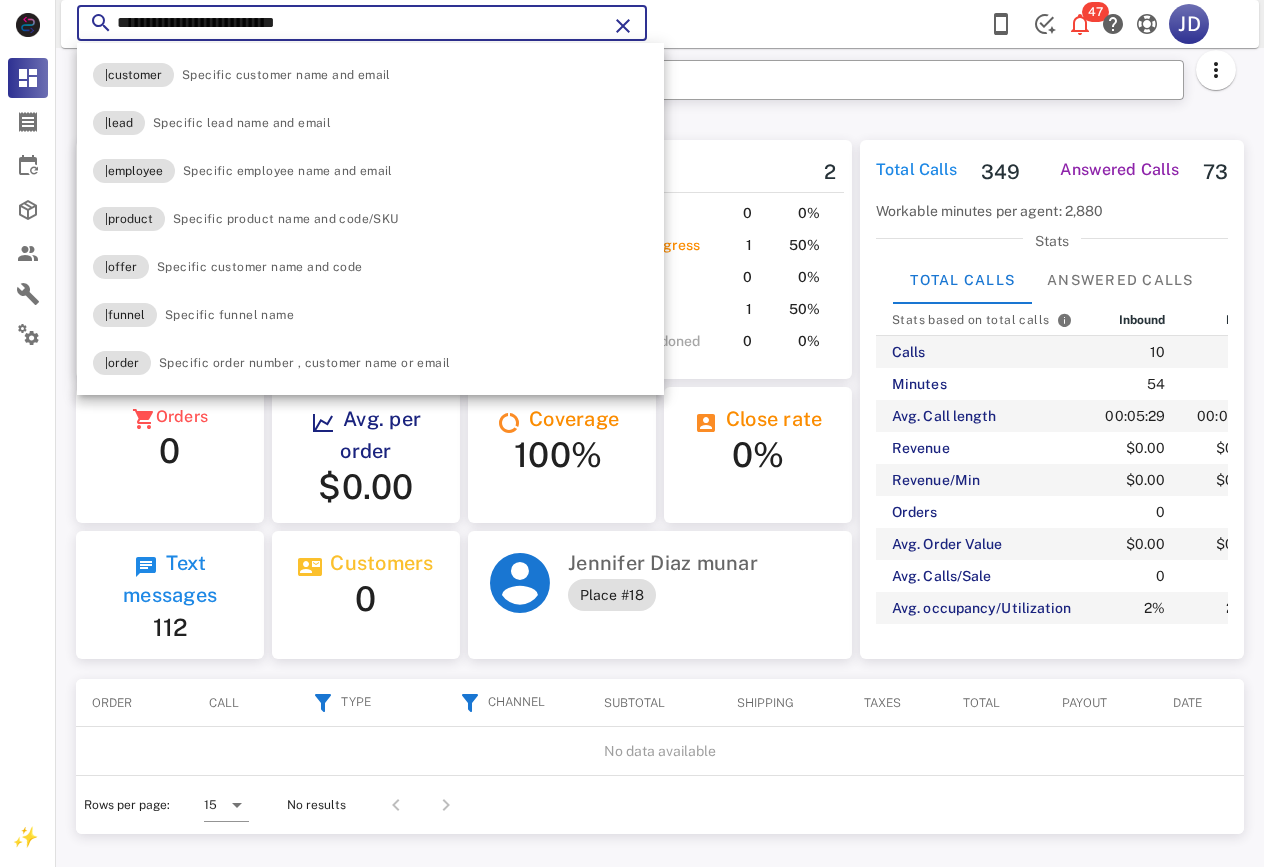 type on "**********" 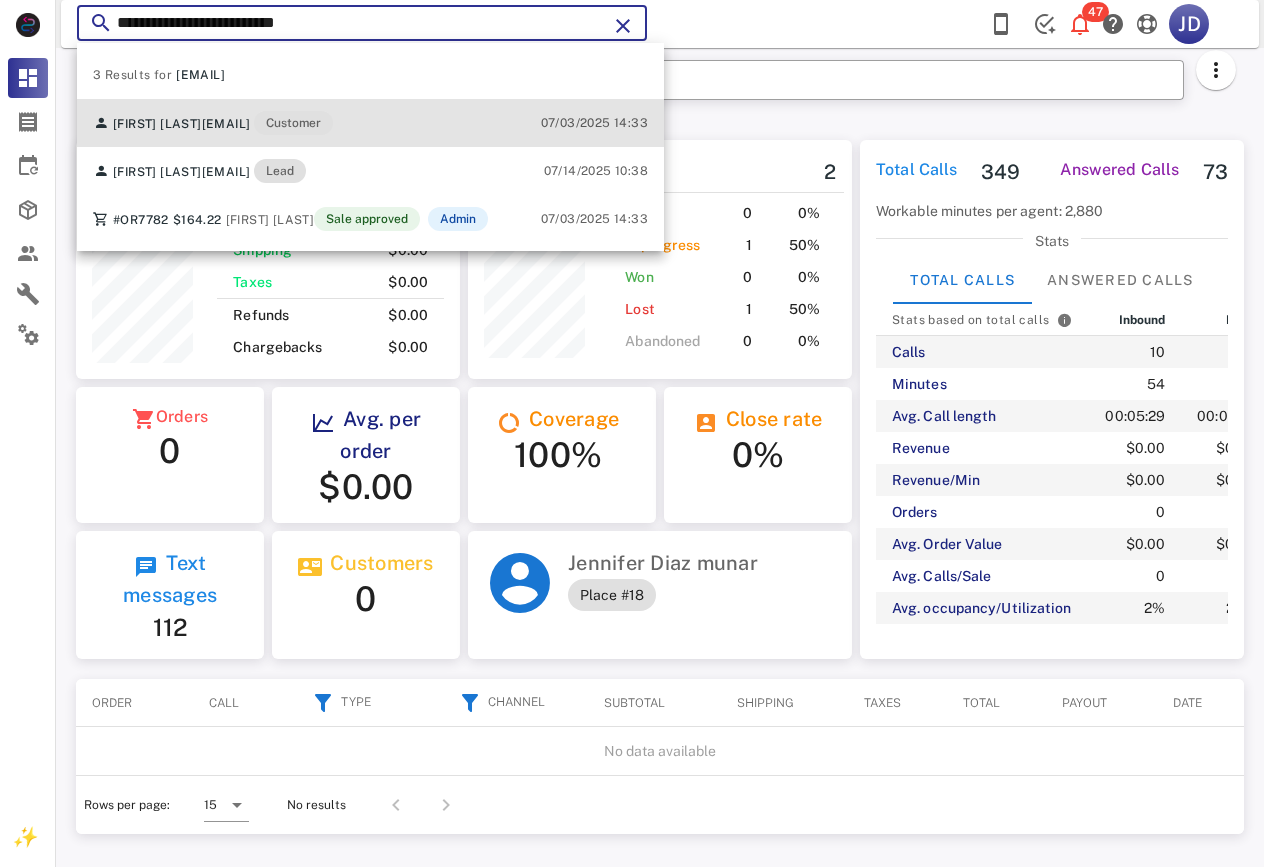 click on "[FIRST] [LAST]   [EMAIL]   Customer   [DATE] [TIME]" at bounding box center [370, 123] 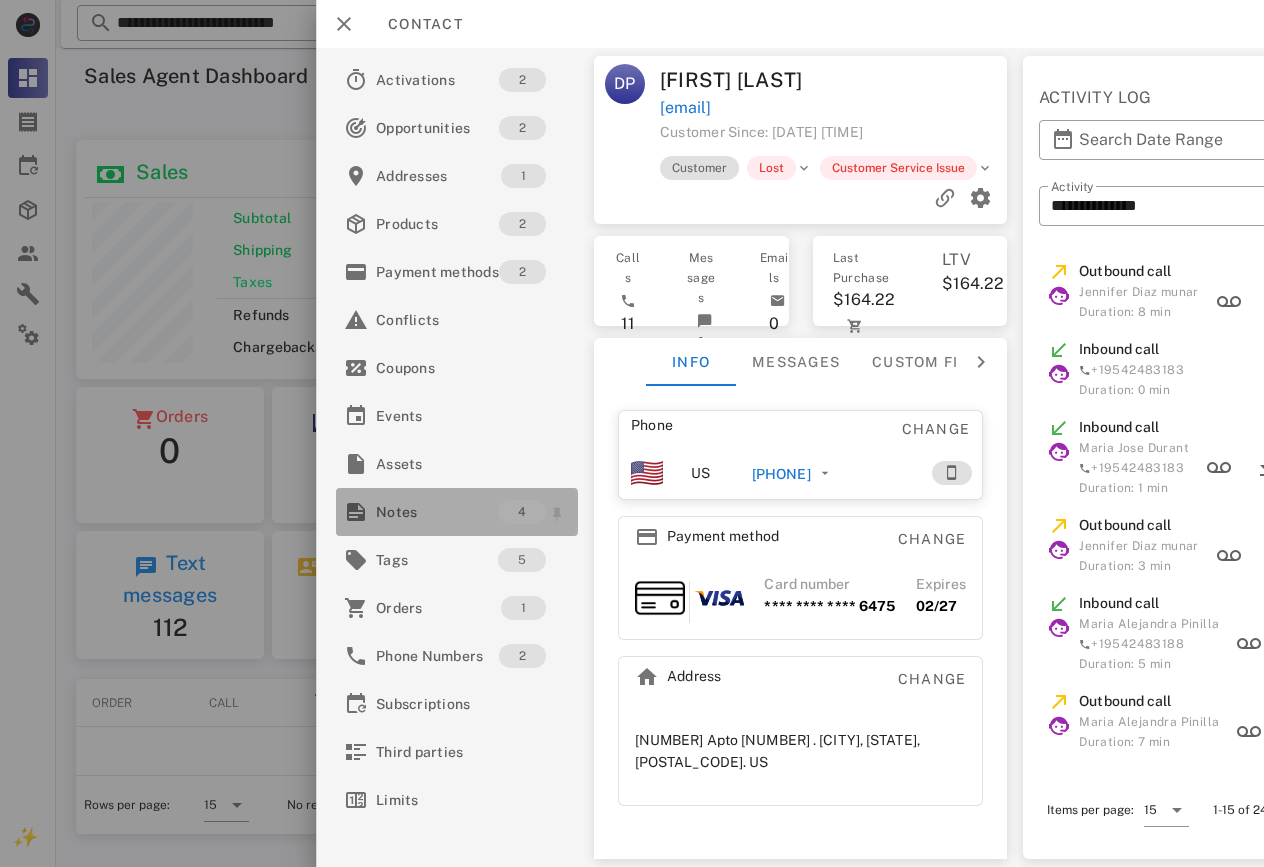 click on "Notes" at bounding box center [437, 512] 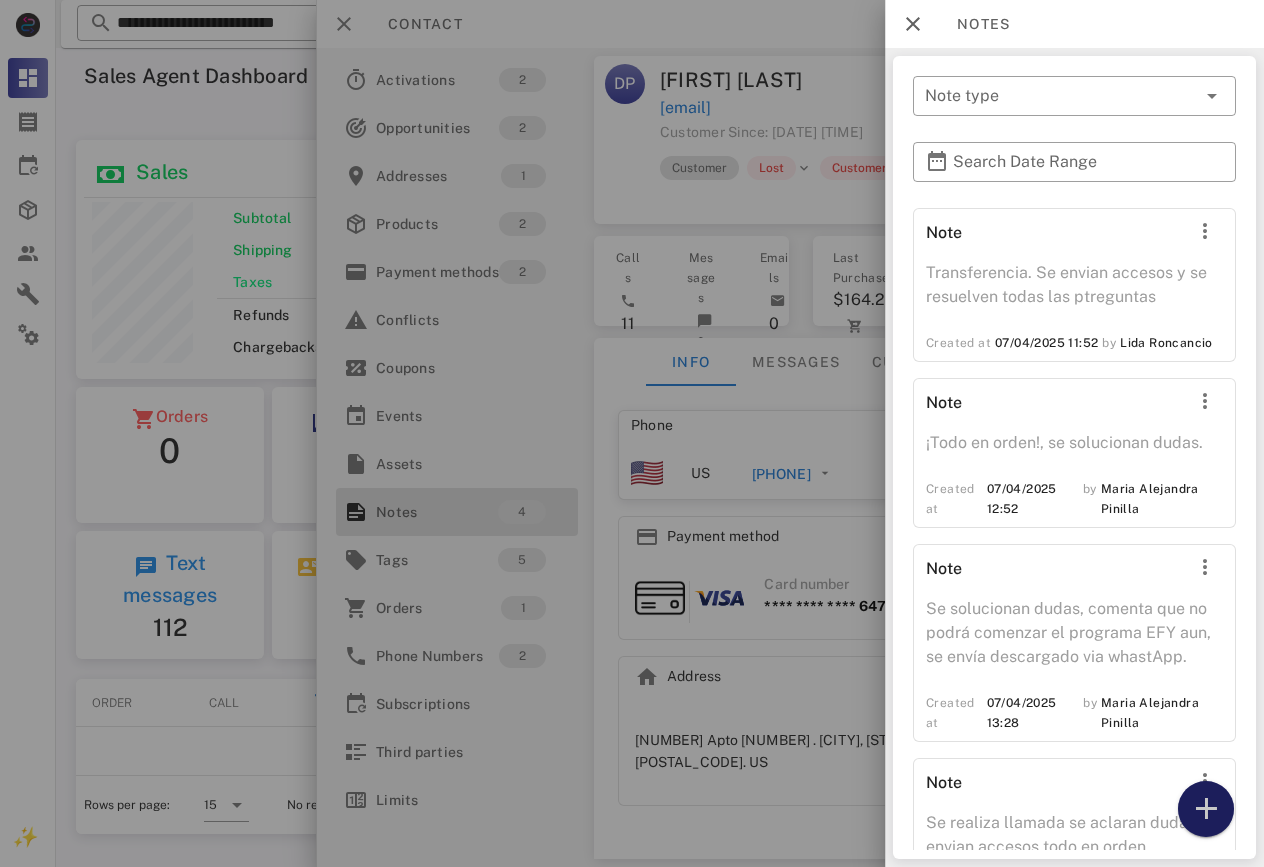 click at bounding box center [1206, 809] 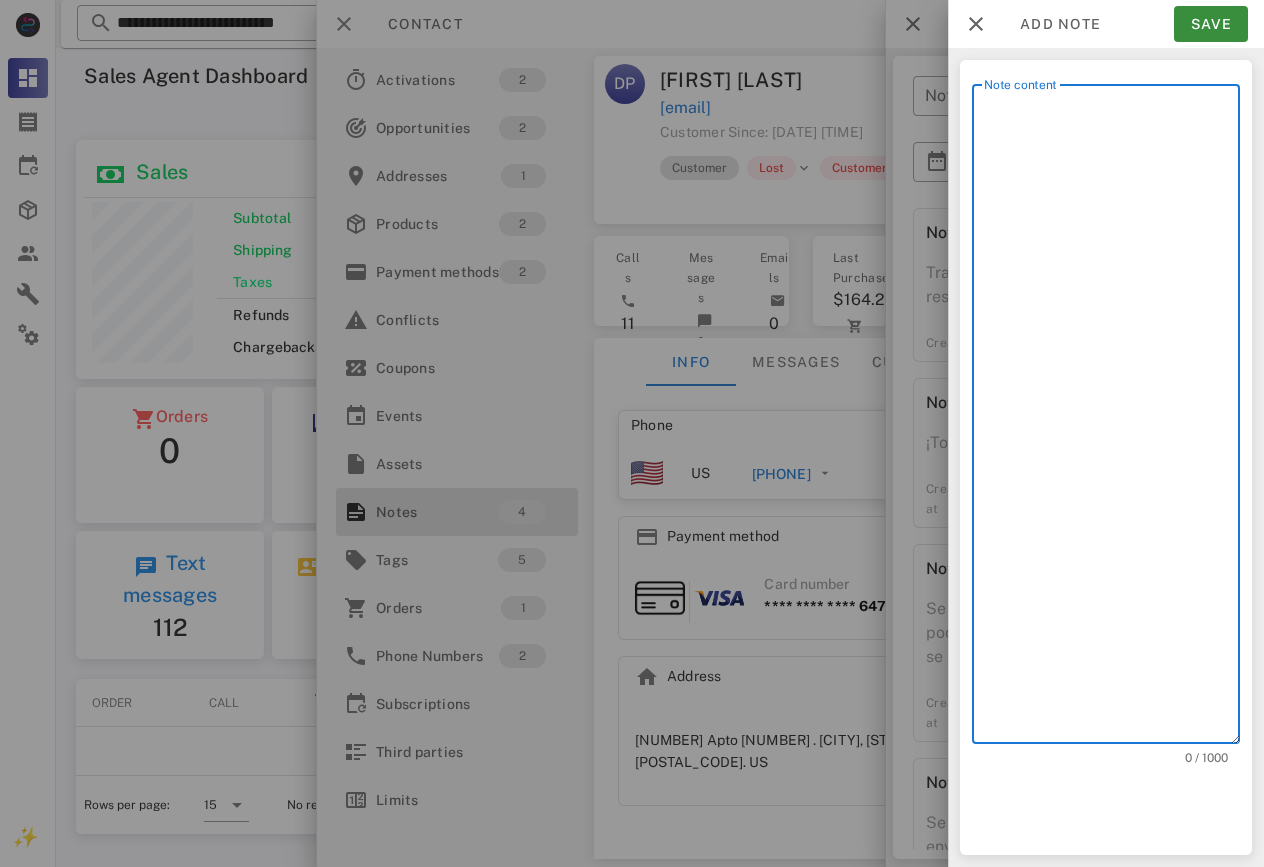 click on "Note content" at bounding box center [1112, 419] 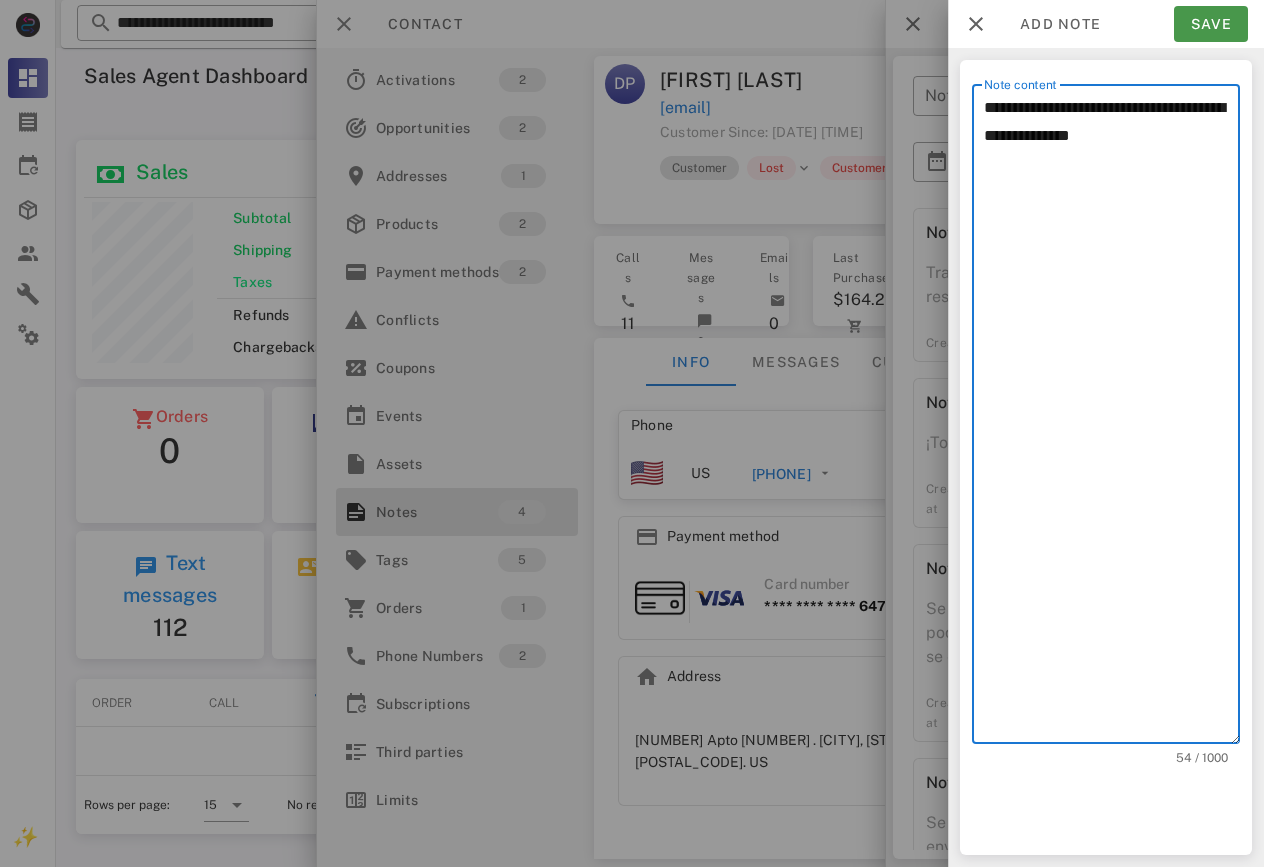 type on "**********" 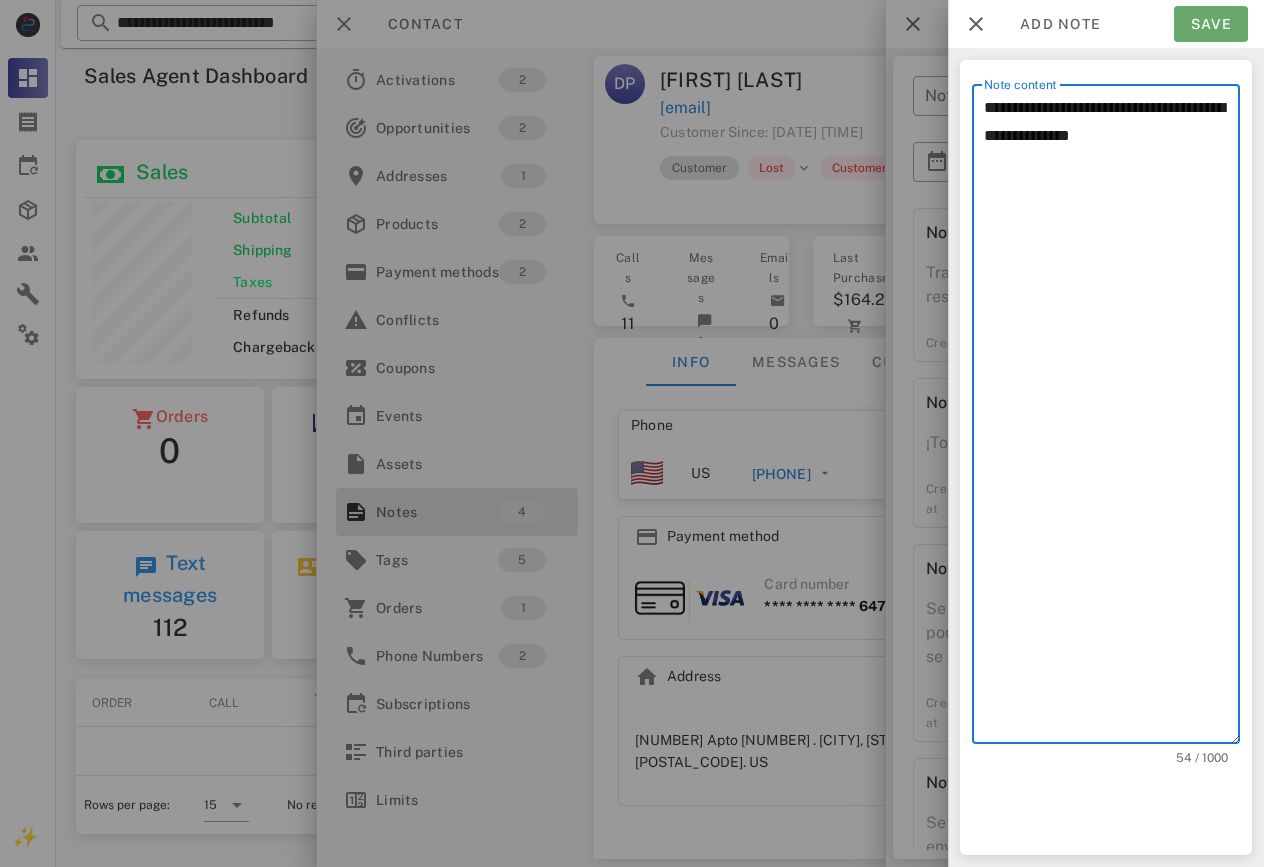click on "Save" at bounding box center (1211, 24) 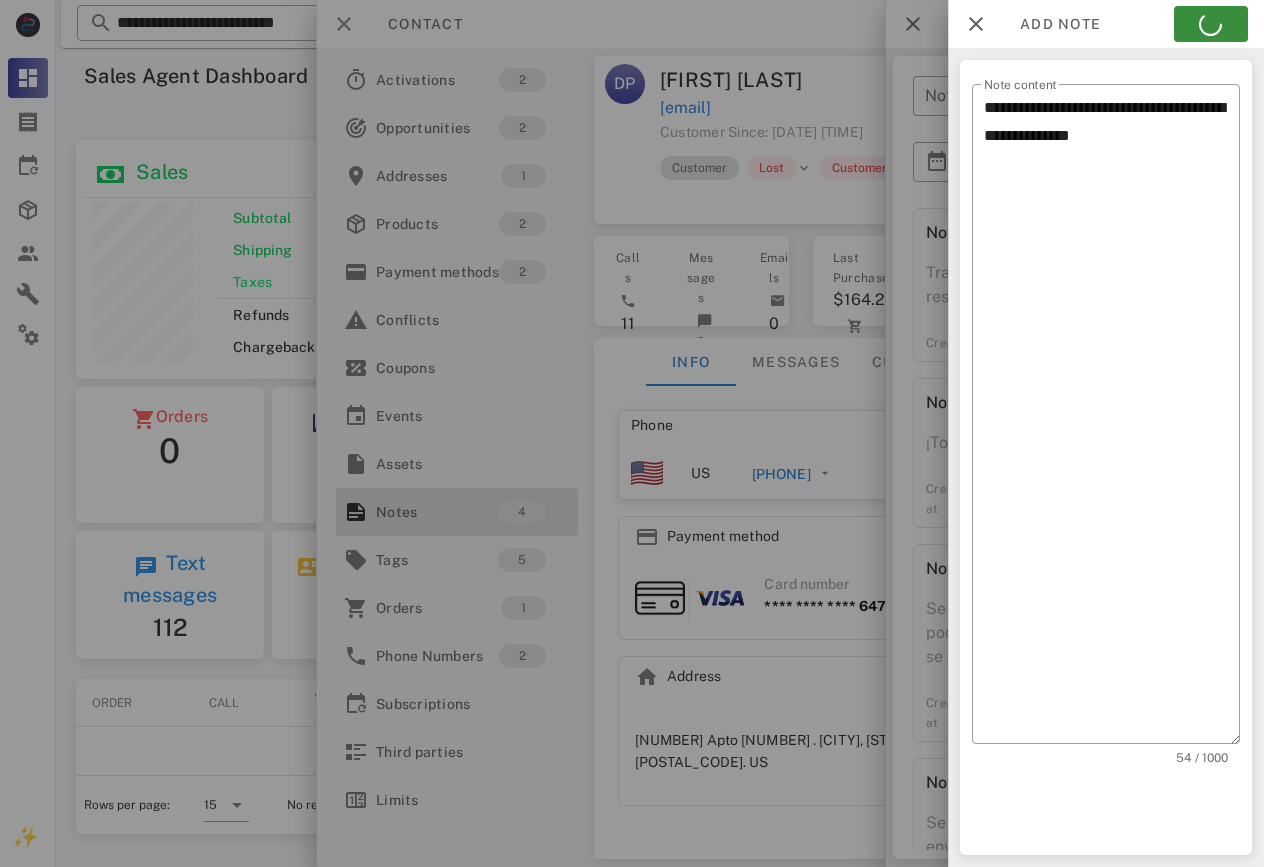 click at bounding box center [632, 433] 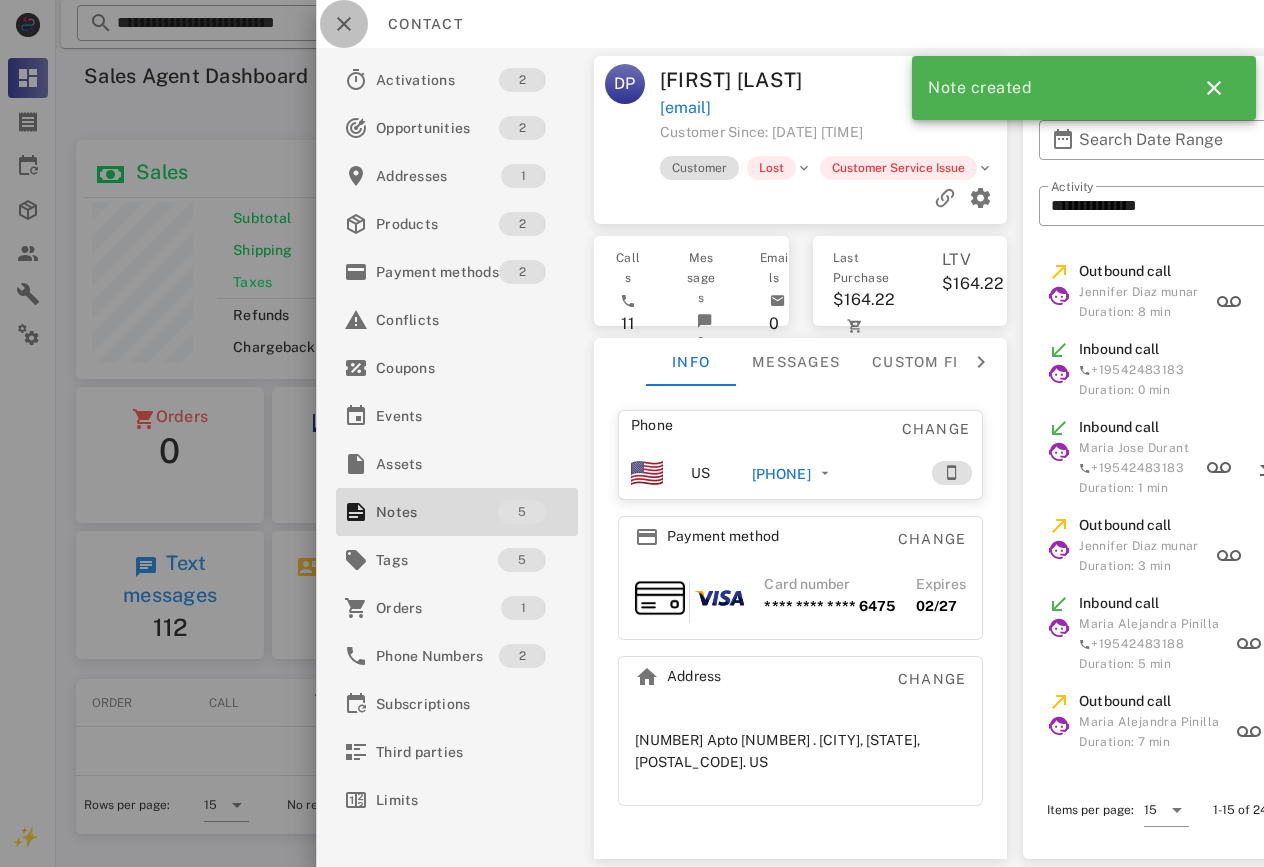 click at bounding box center (344, 24) 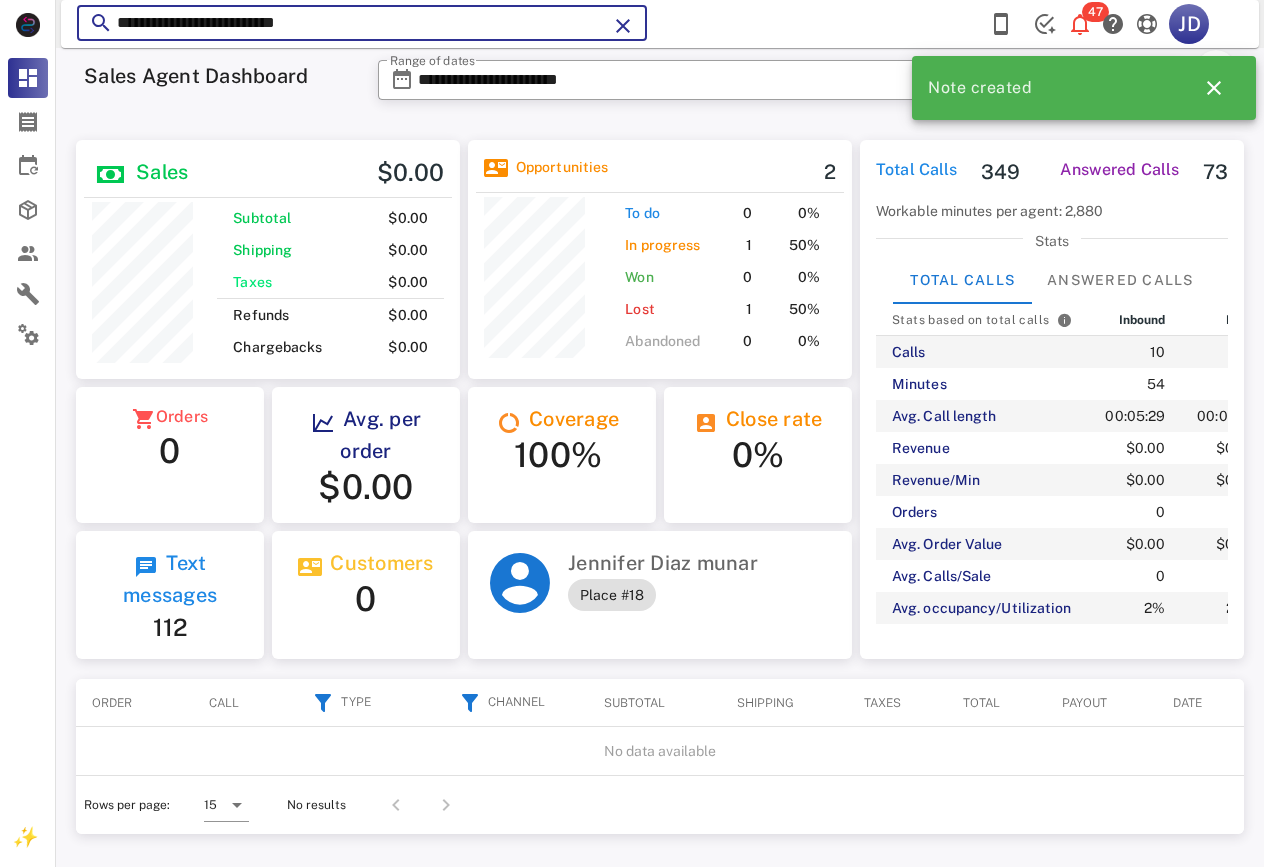 drag, startPoint x: 205, startPoint y: 26, endPoint x: 111, endPoint y: 20, distance: 94.19129 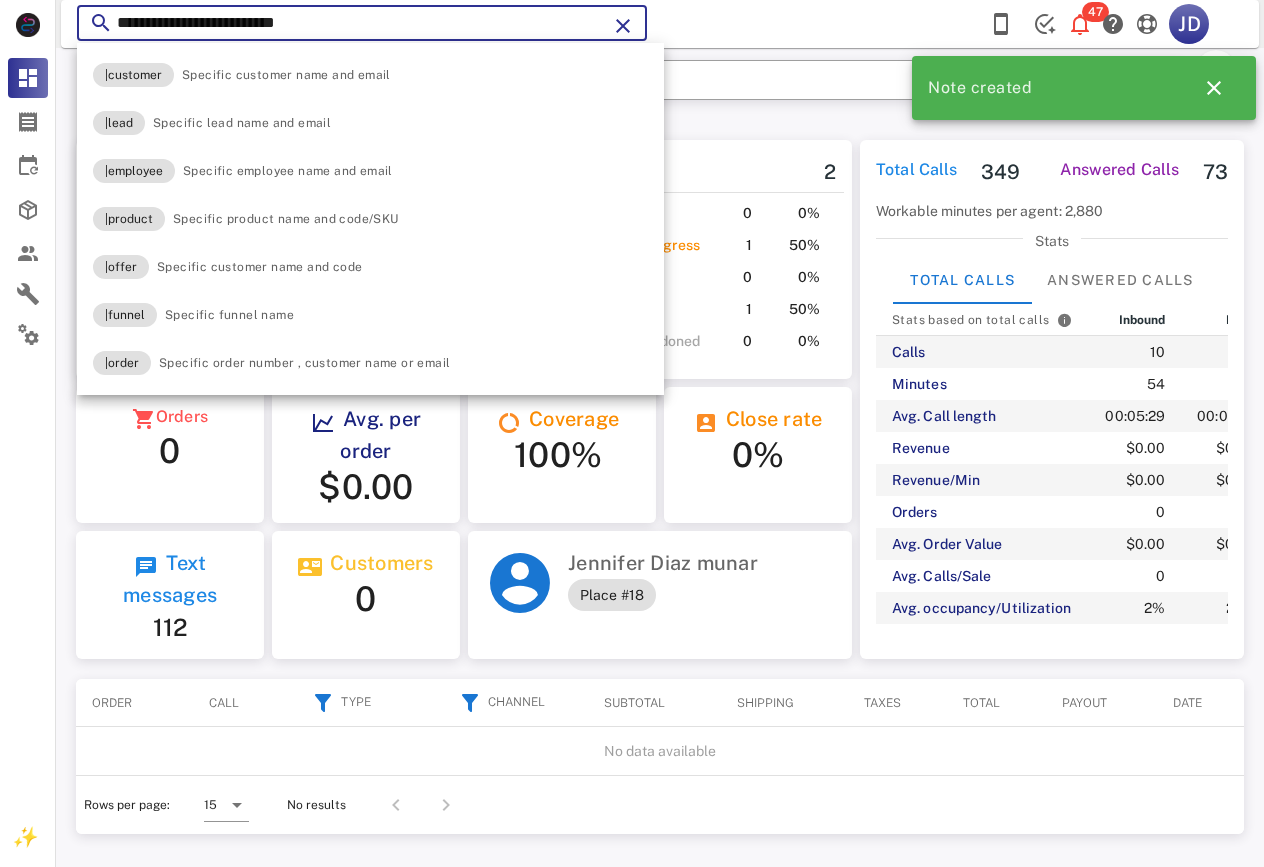 paste 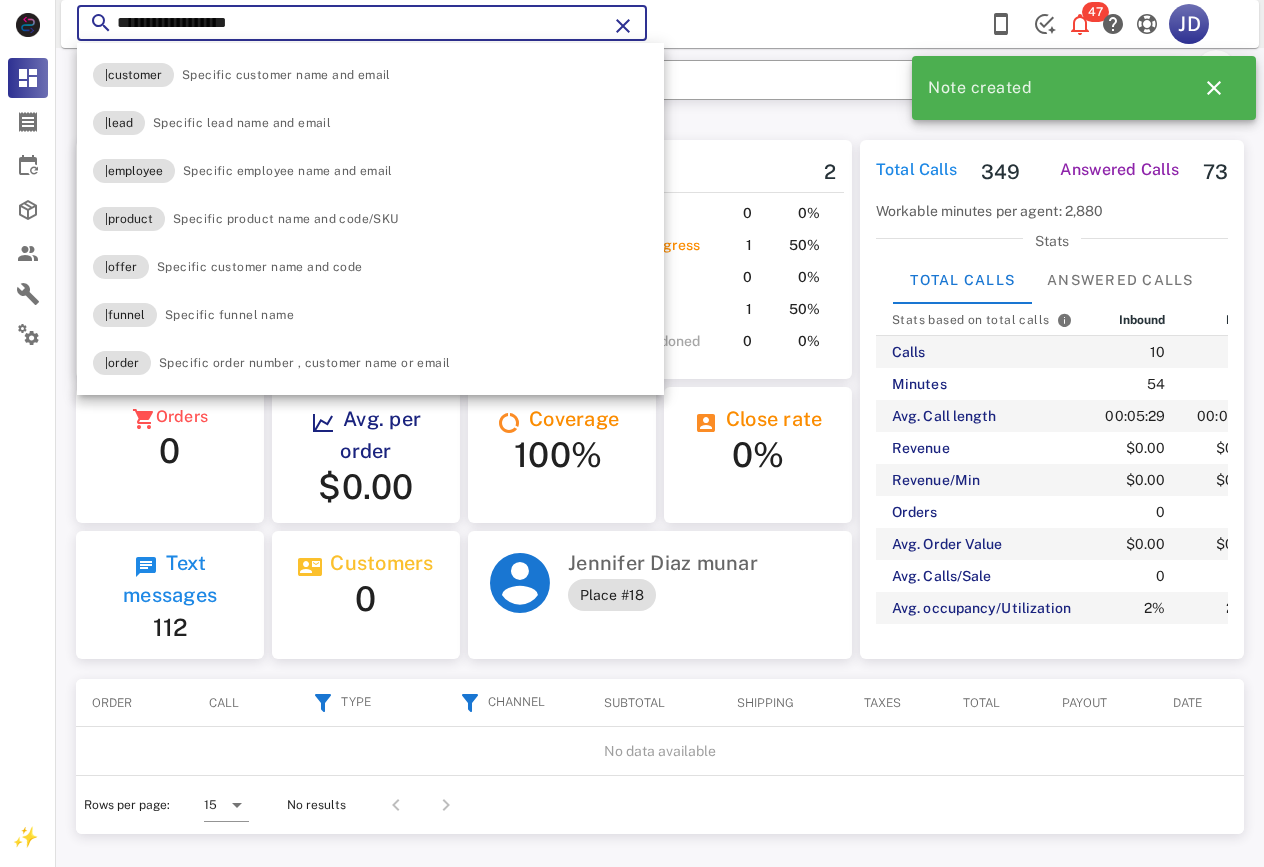 type on "**********" 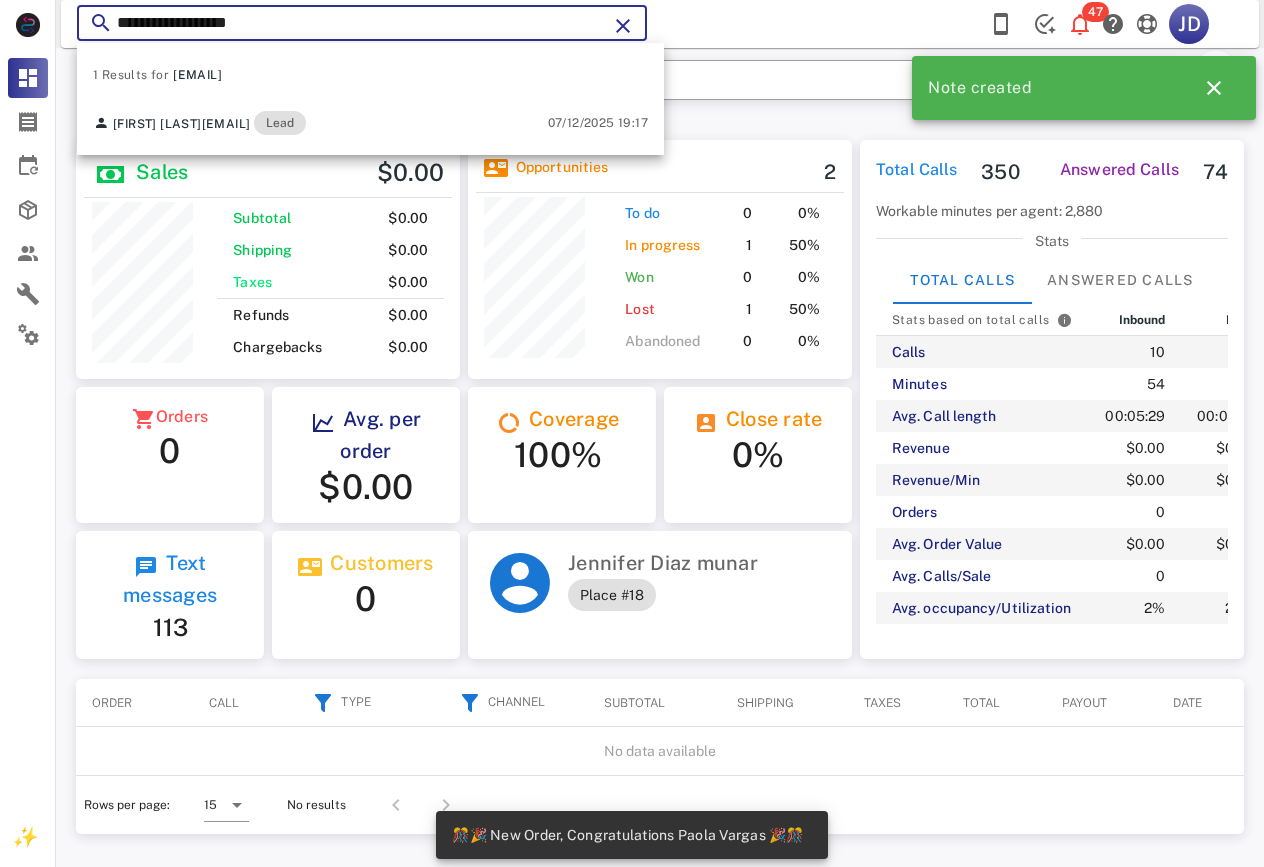 scroll, scrollTop: 999761, scrollLeft: 999616, axis: both 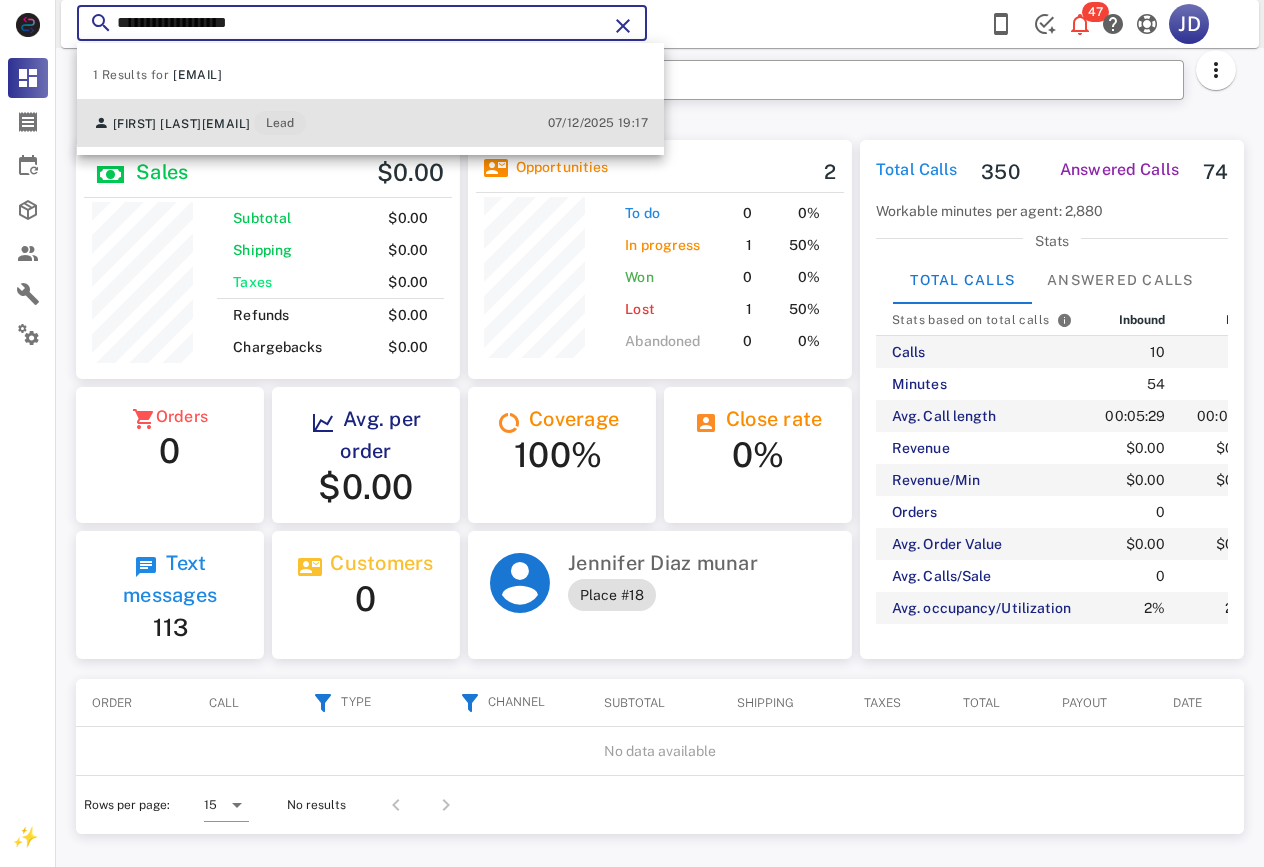 click on "[EMAIL]" at bounding box center (226, 124) 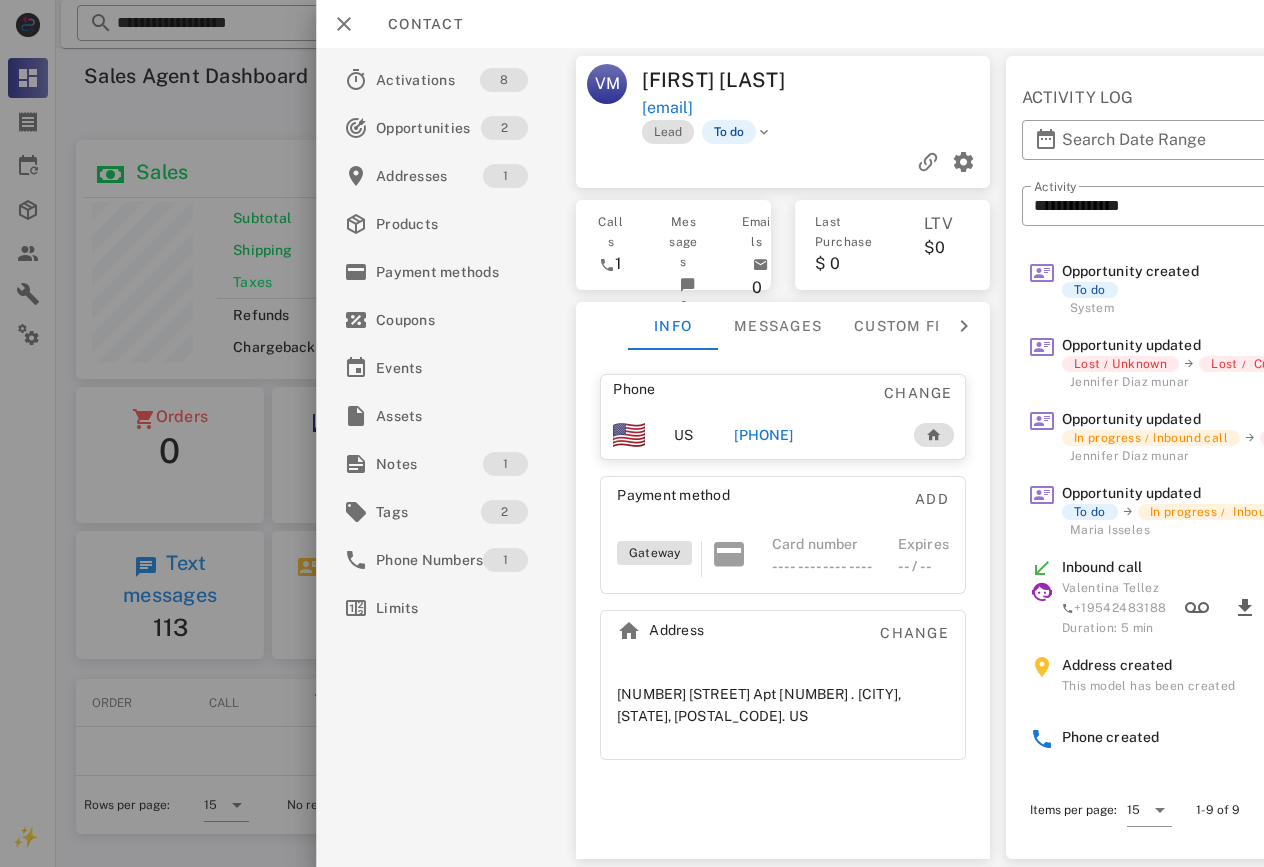 click on "[PHONE]" at bounding box center (763, 435) 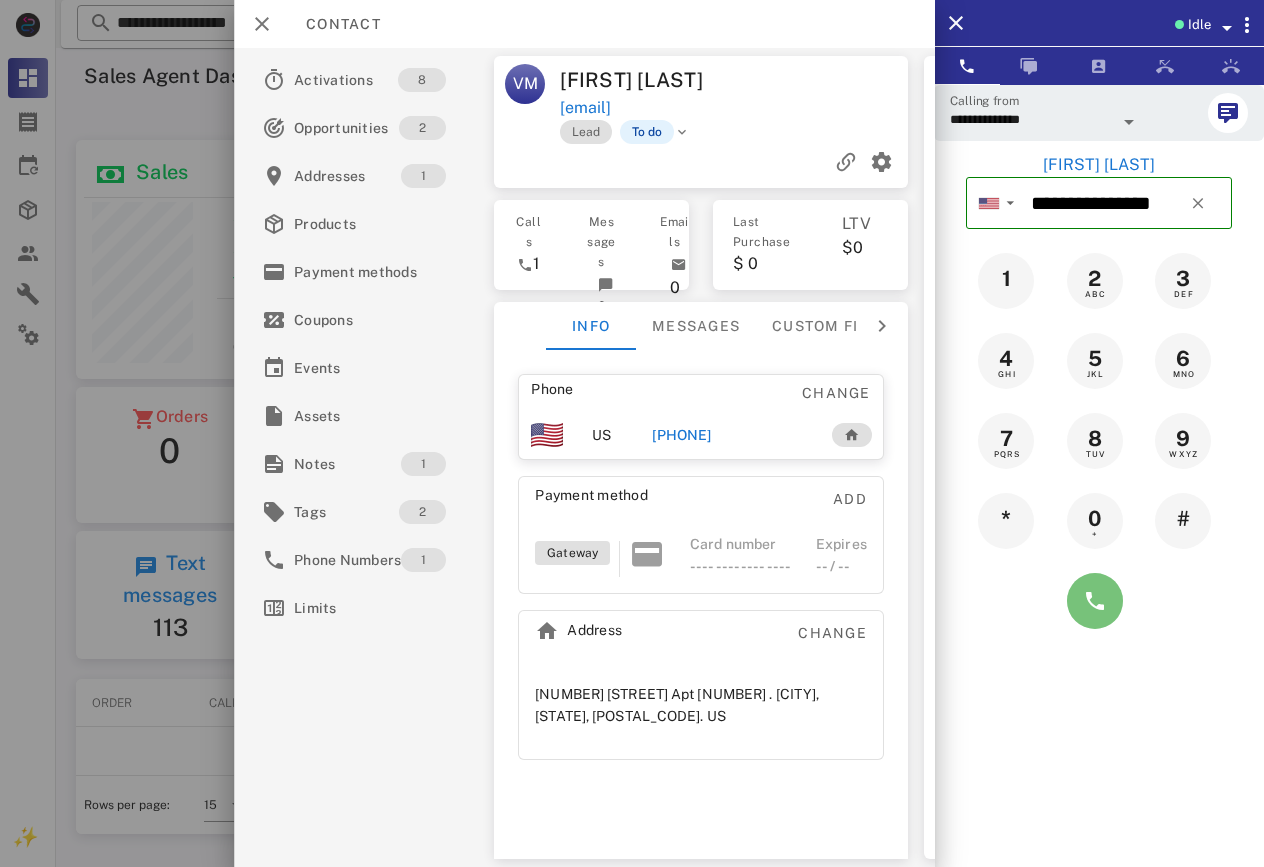 click at bounding box center [1095, 601] 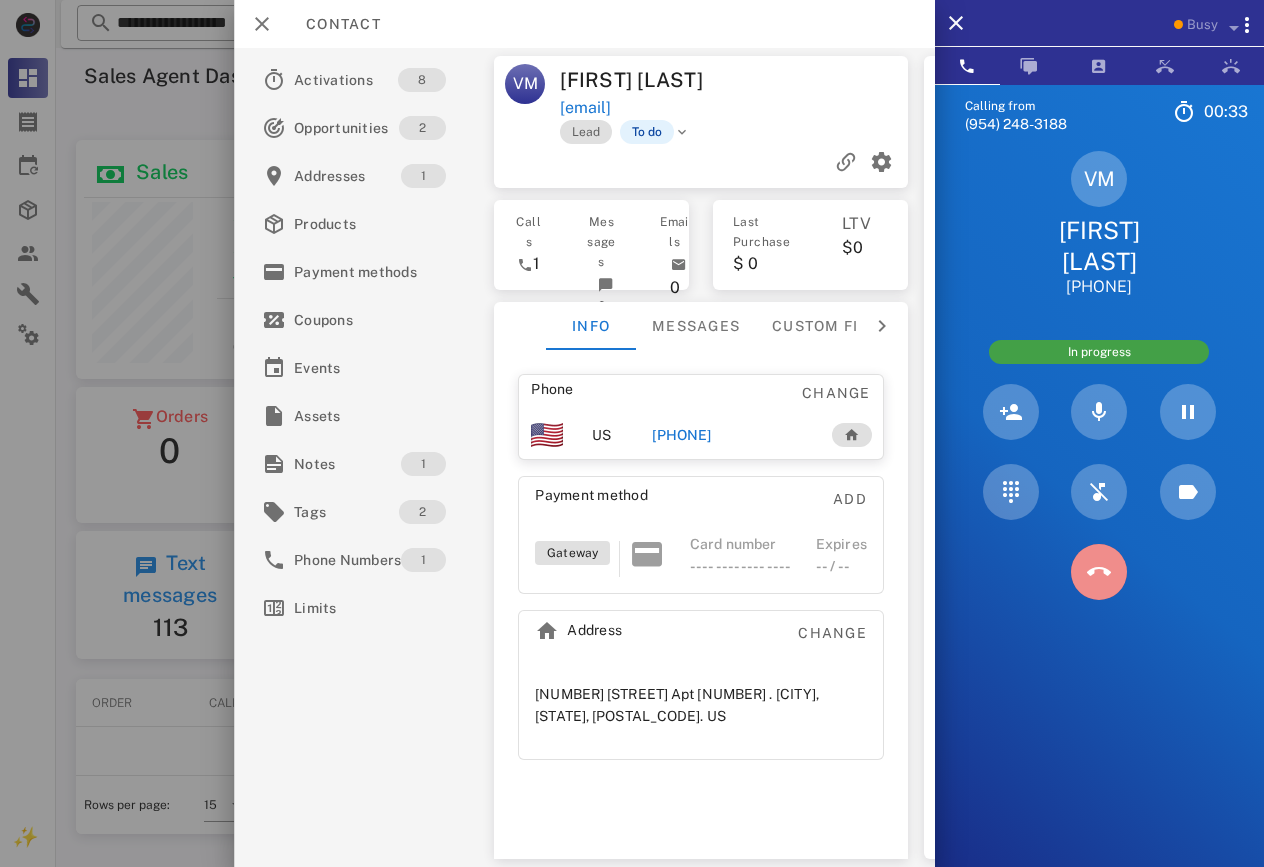 click at bounding box center (1099, 572) 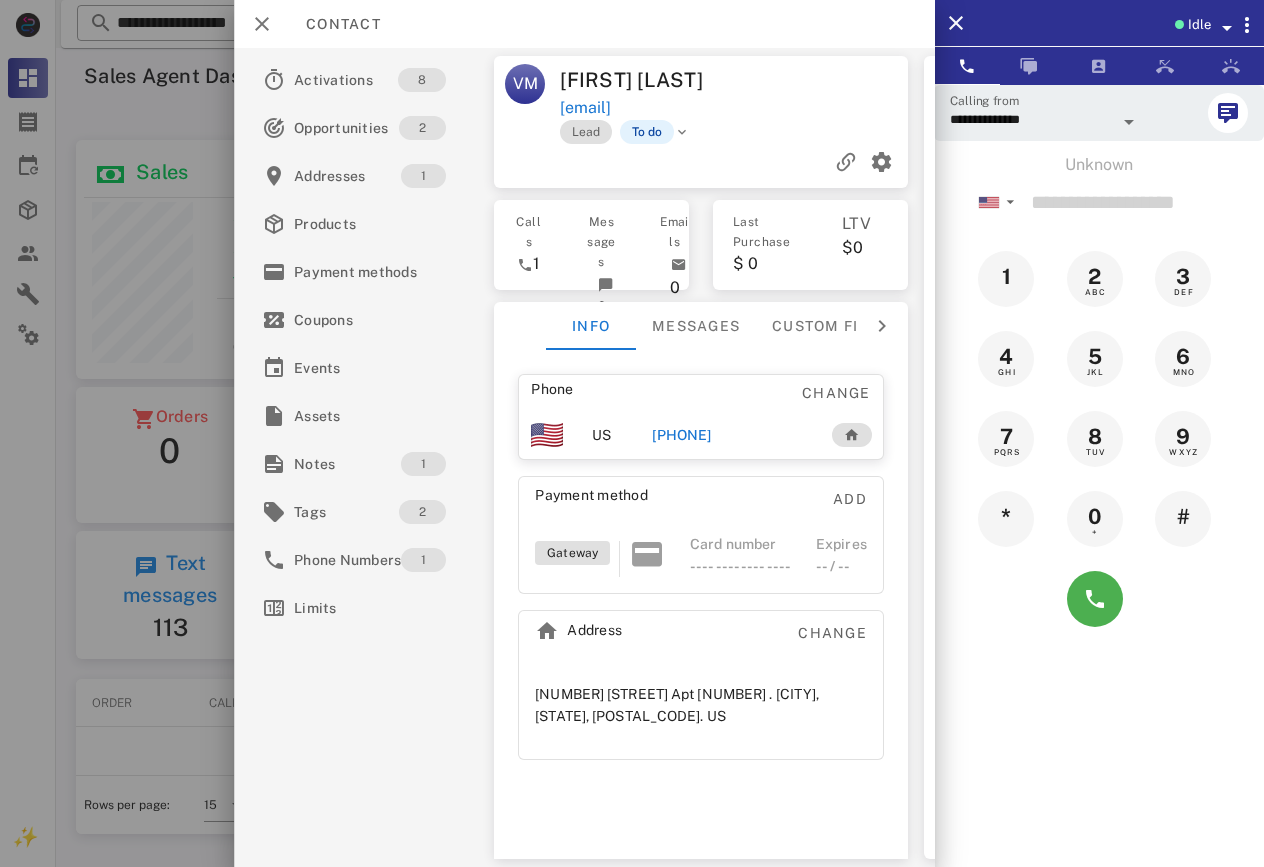 click on "[PHONE]" at bounding box center [731, 435] 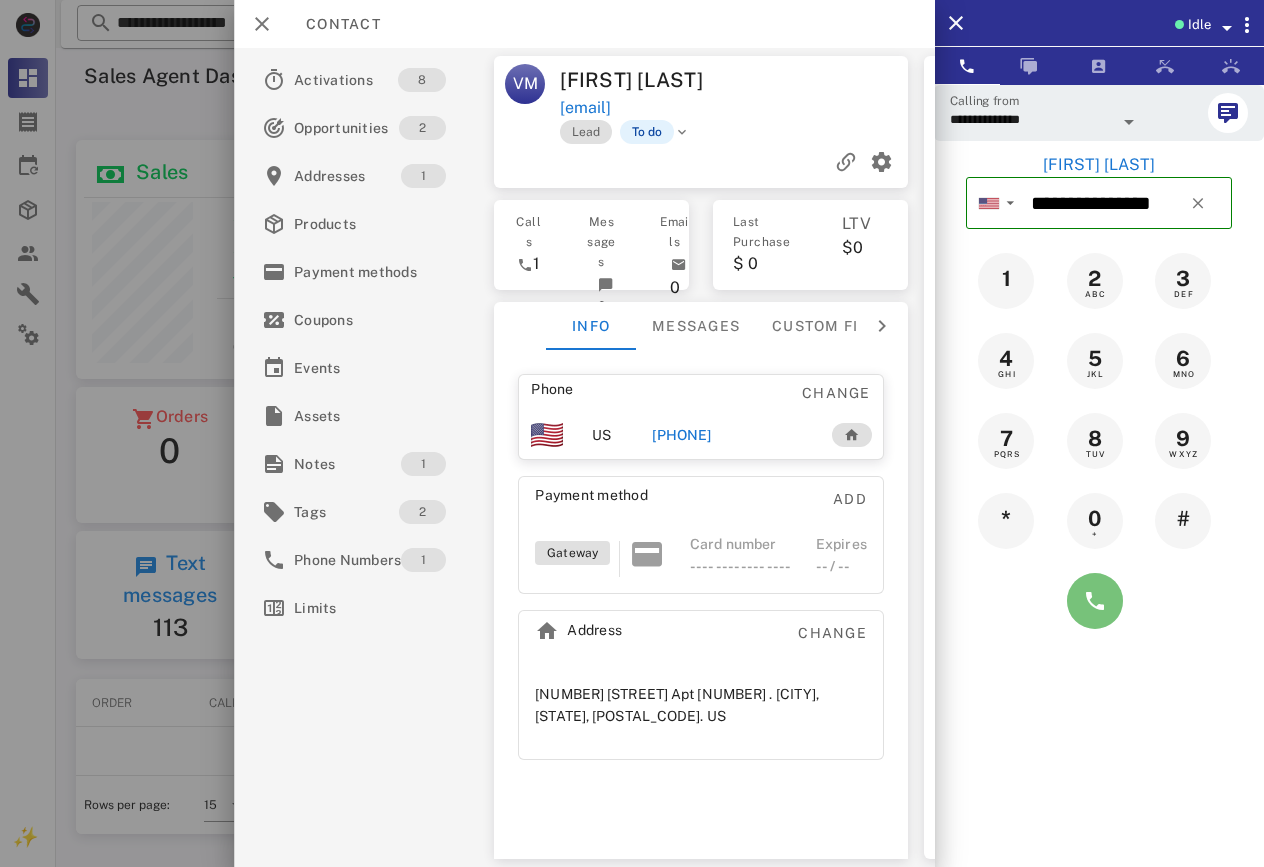 click at bounding box center (1095, 601) 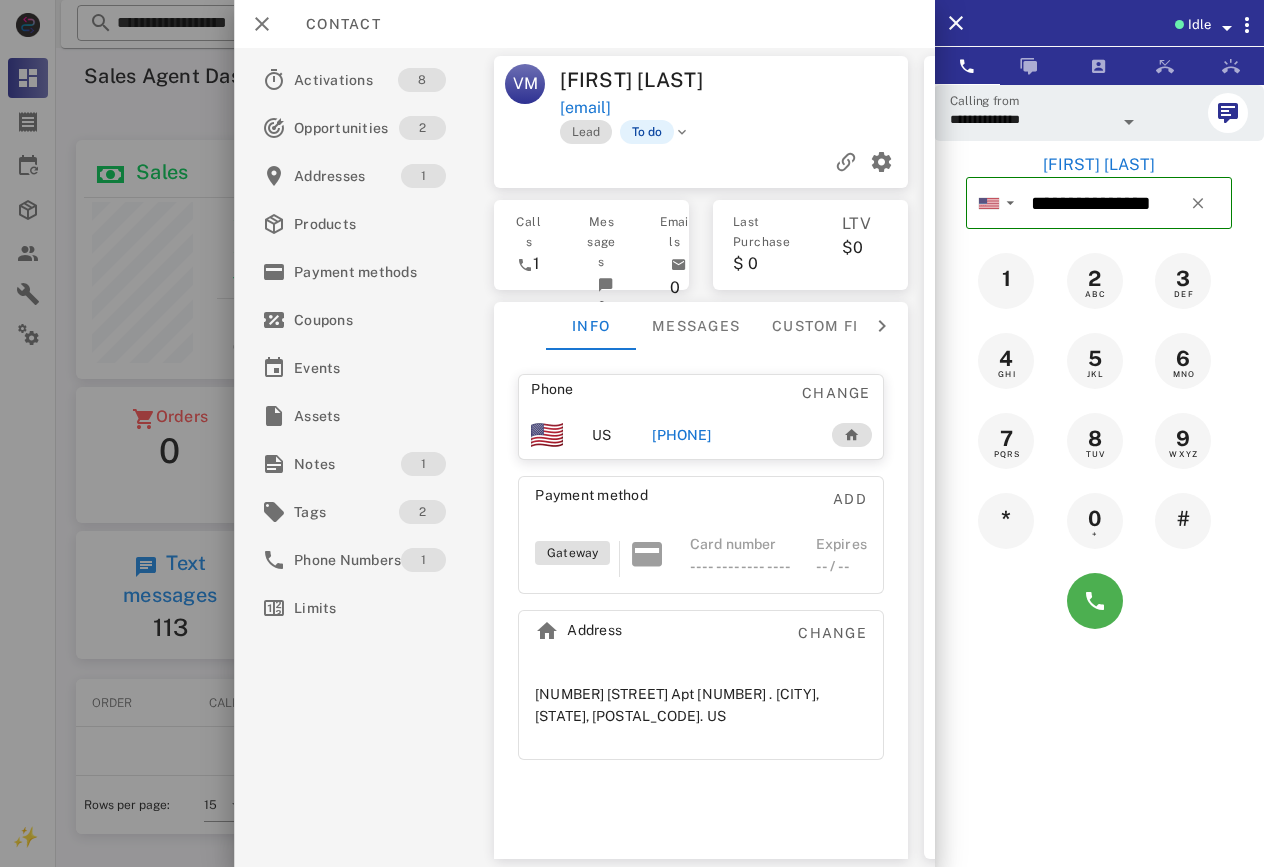 type 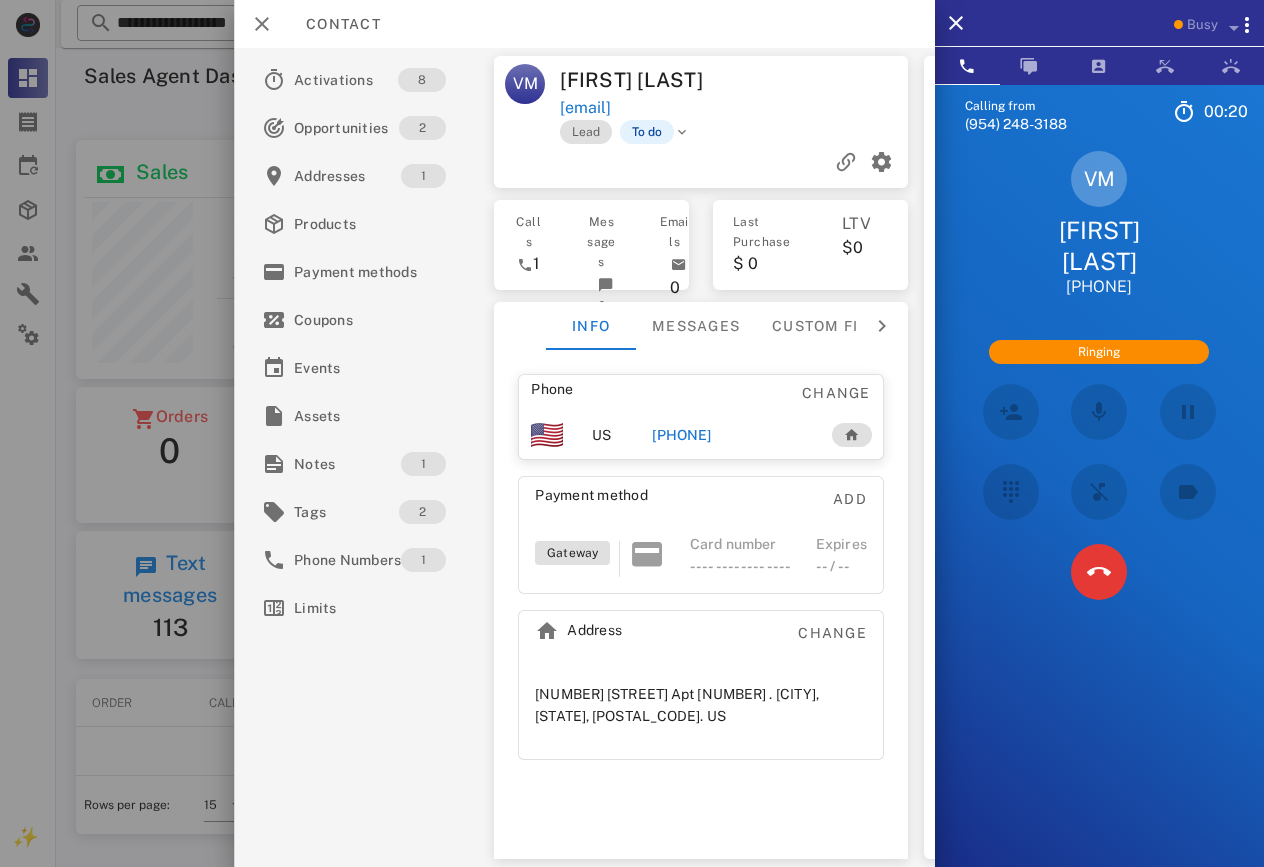 drag, startPoint x: 691, startPoint y: 444, endPoint x: 759, endPoint y: 451, distance: 68.359344 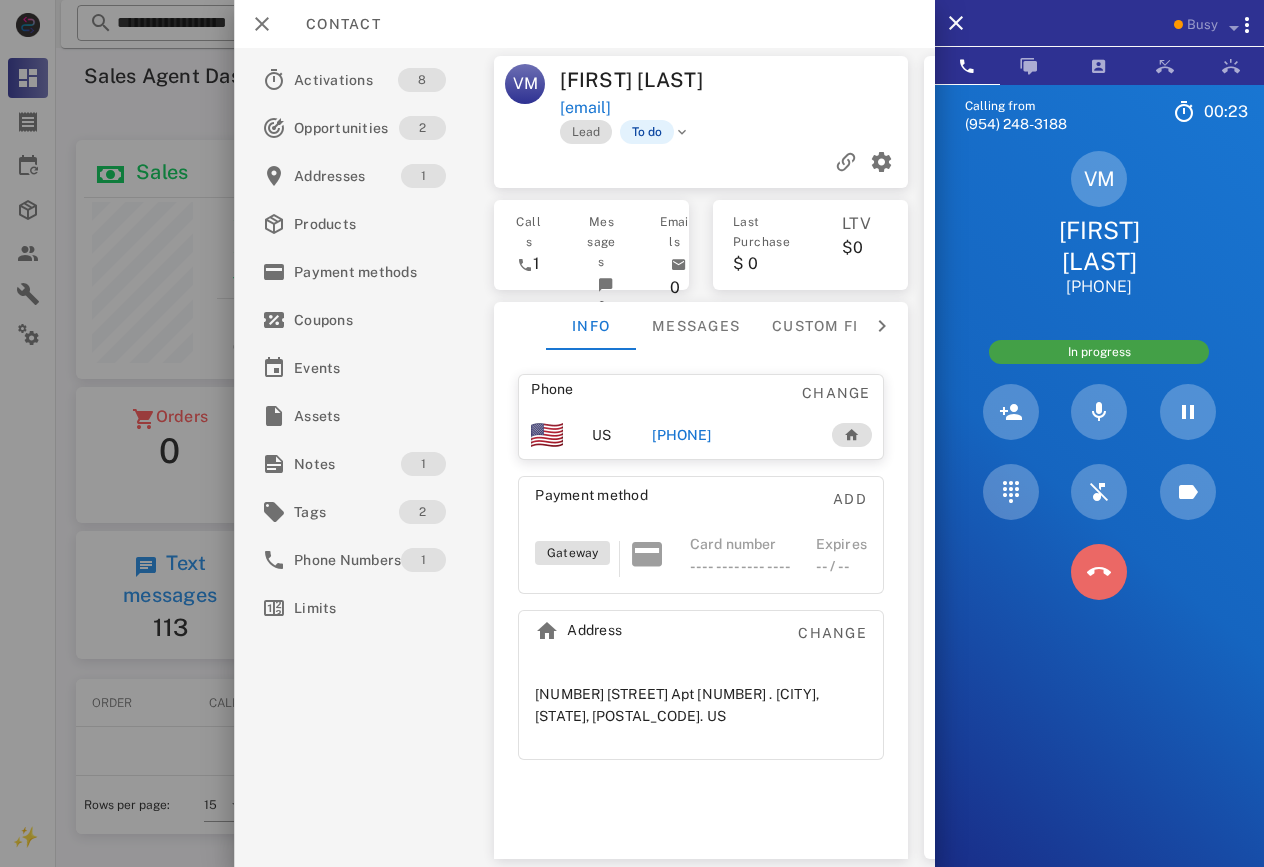 click at bounding box center [1099, 572] 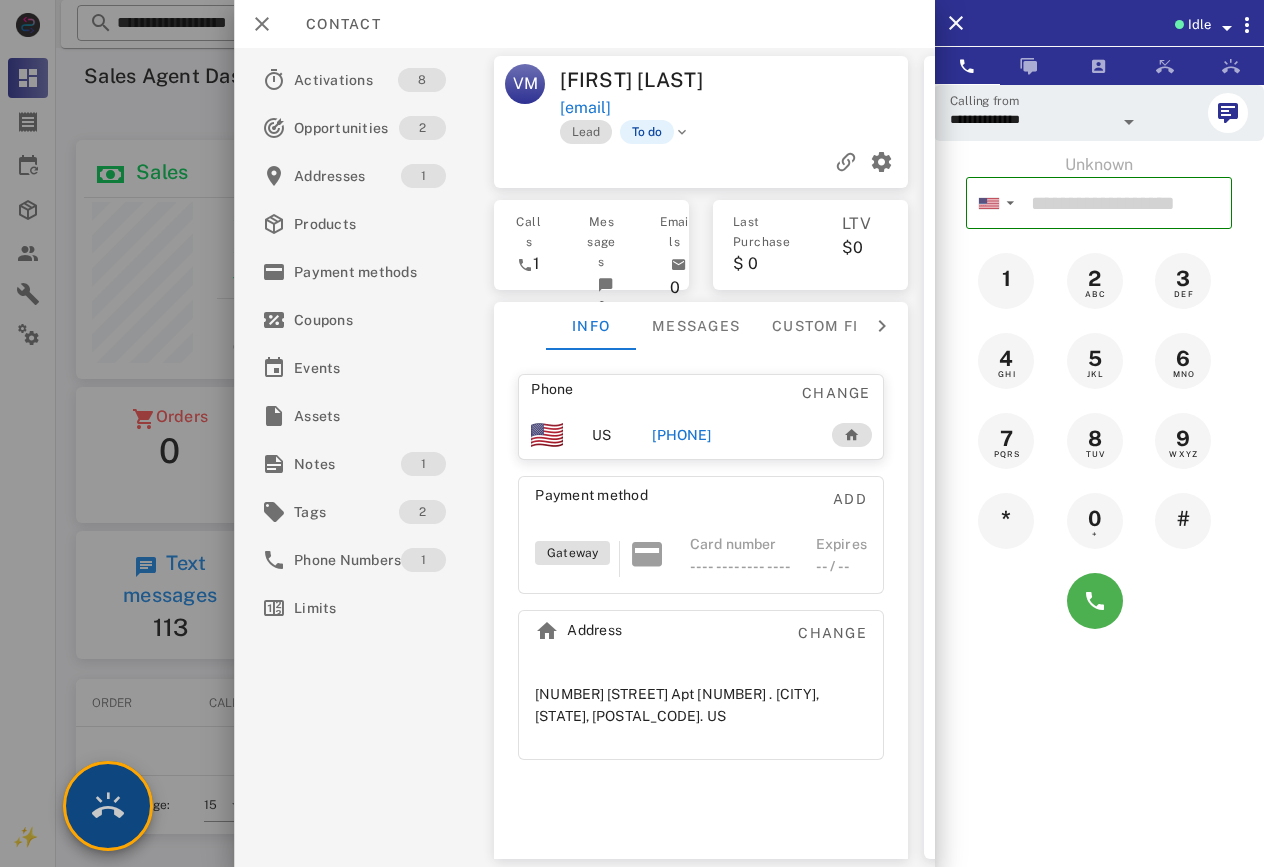 click at bounding box center (108, 806) 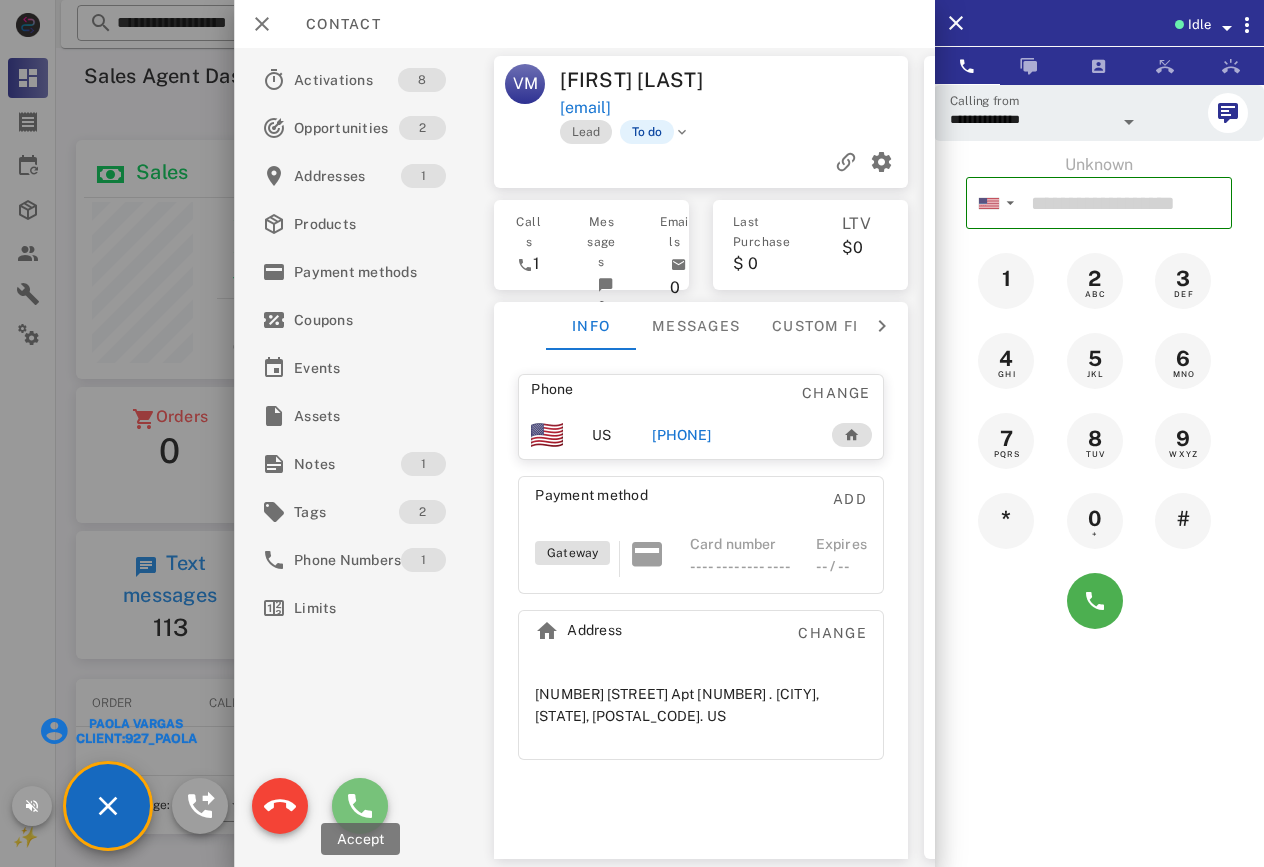 click at bounding box center [360, 806] 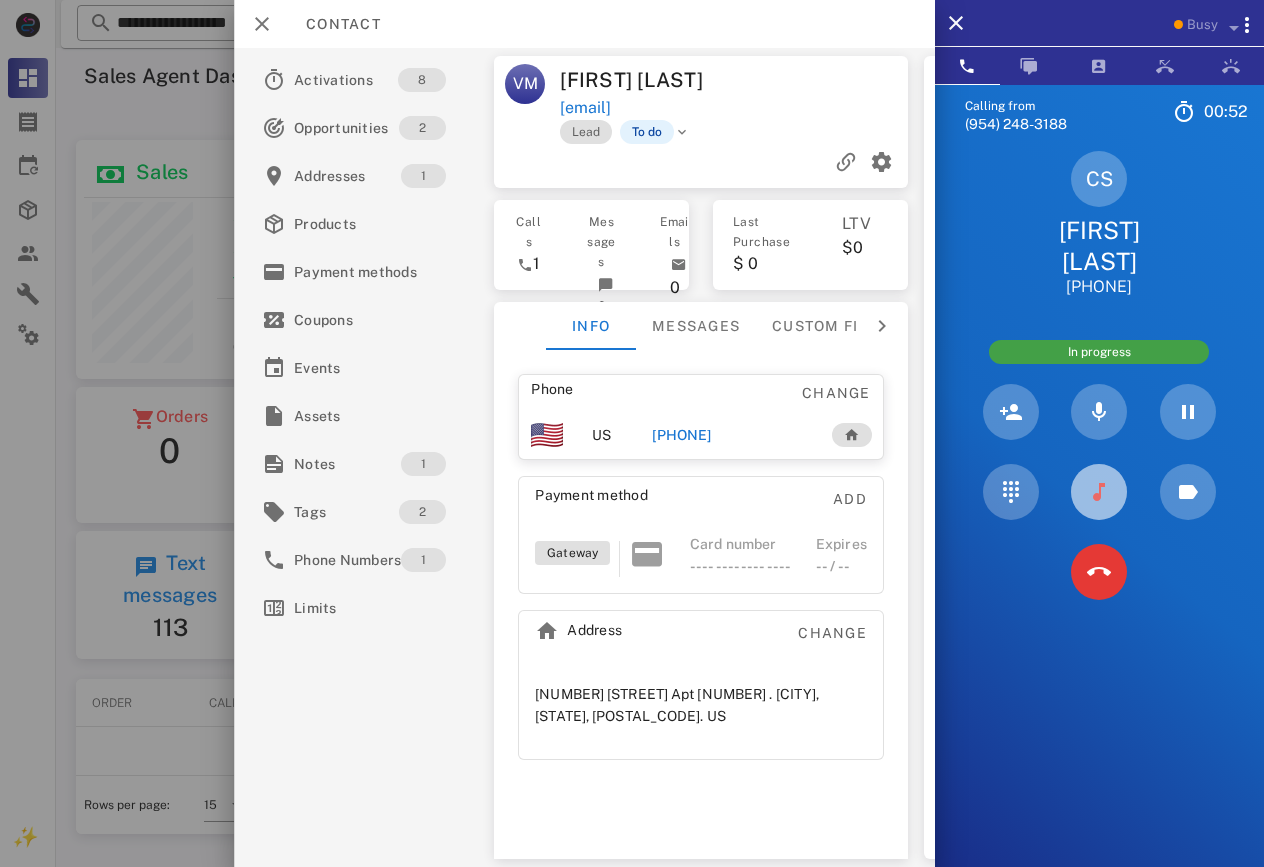 click at bounding box center [1099, 492] 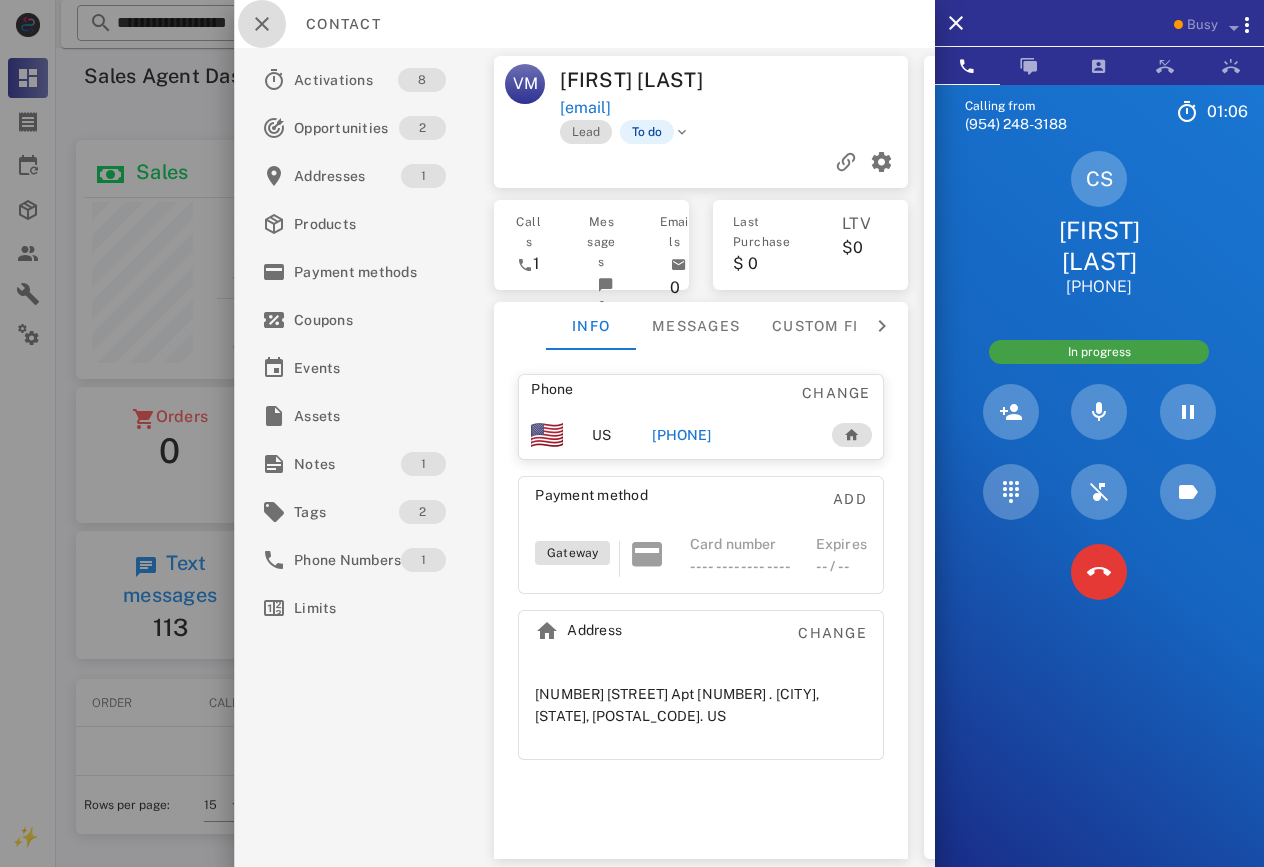 click at bounding box center [262, 24] 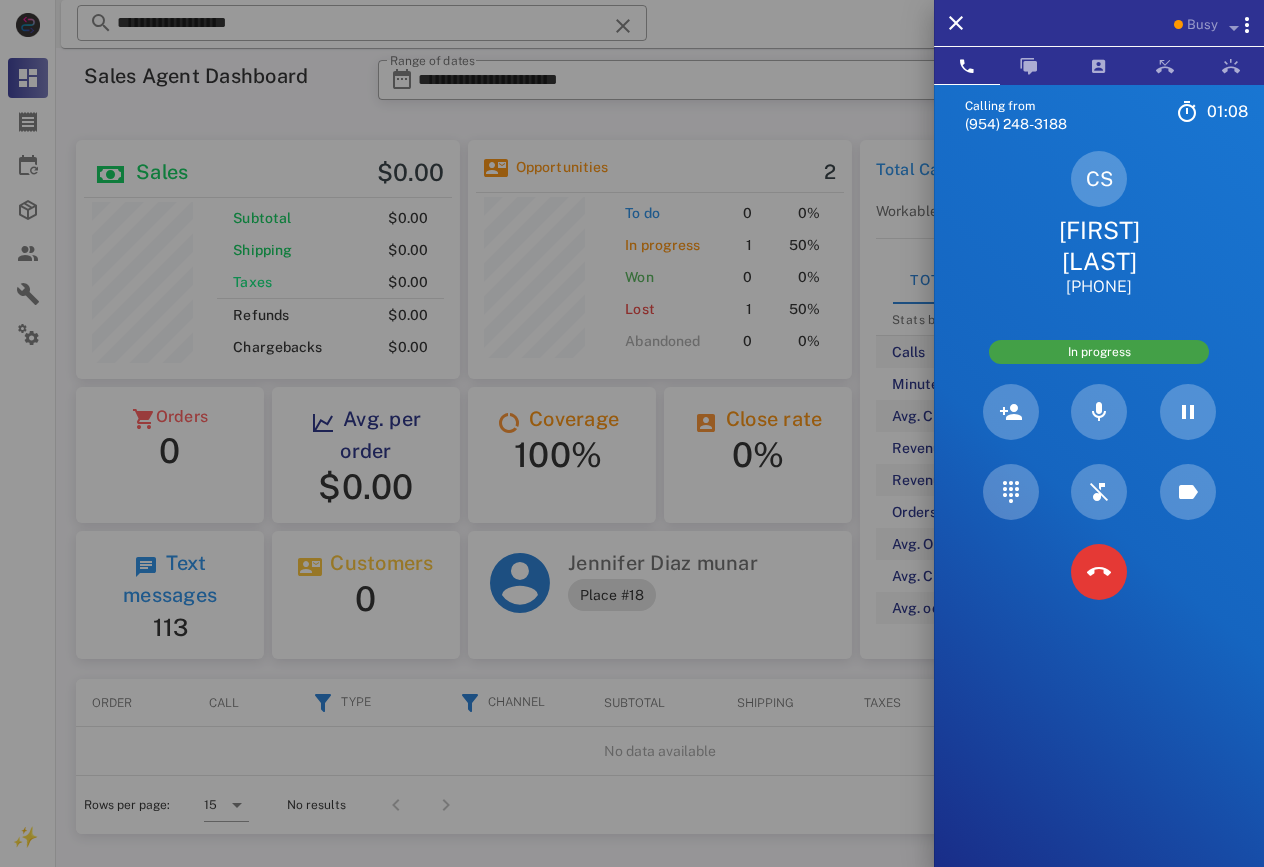 click on "[FIRST] [LAST]" at bounding box center (1099, 246) 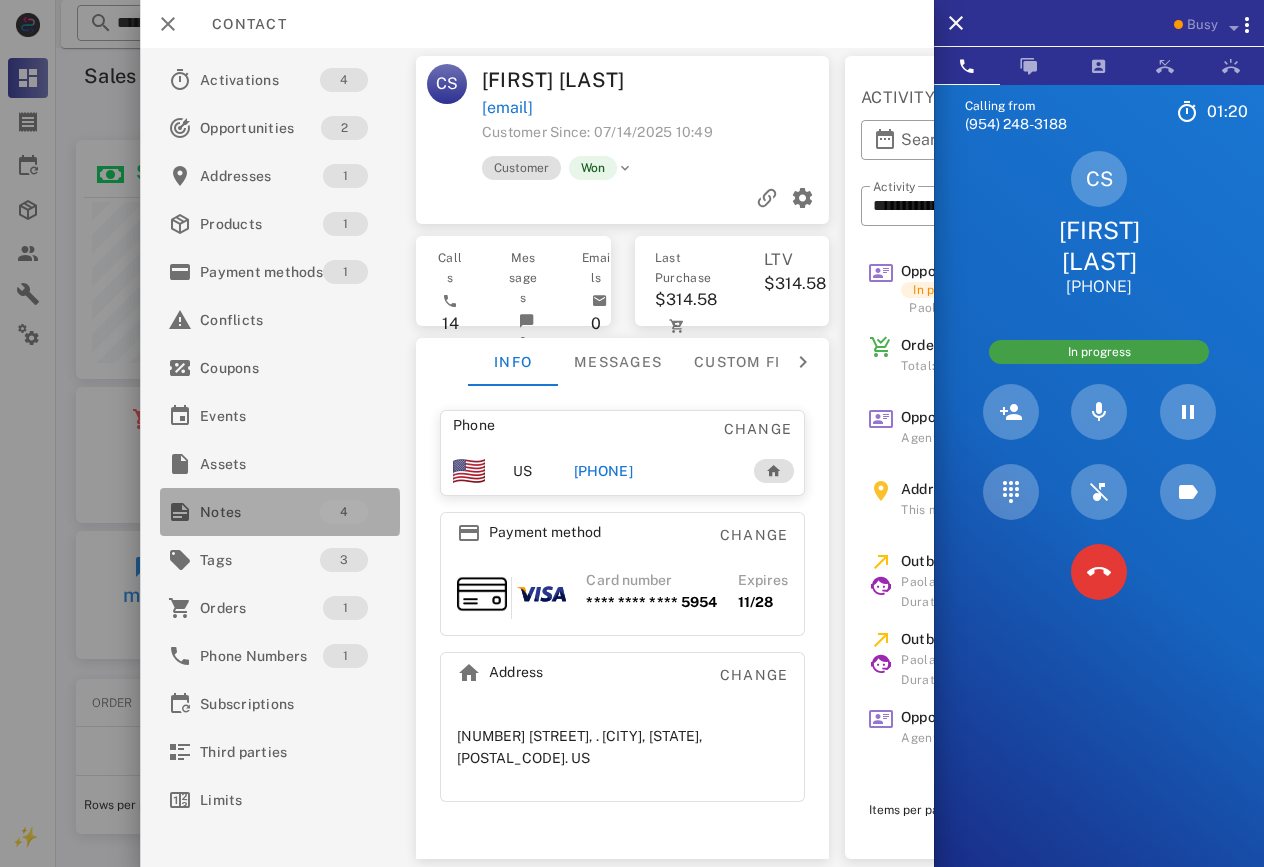click on "Notes" at bounding box center (260, 512) 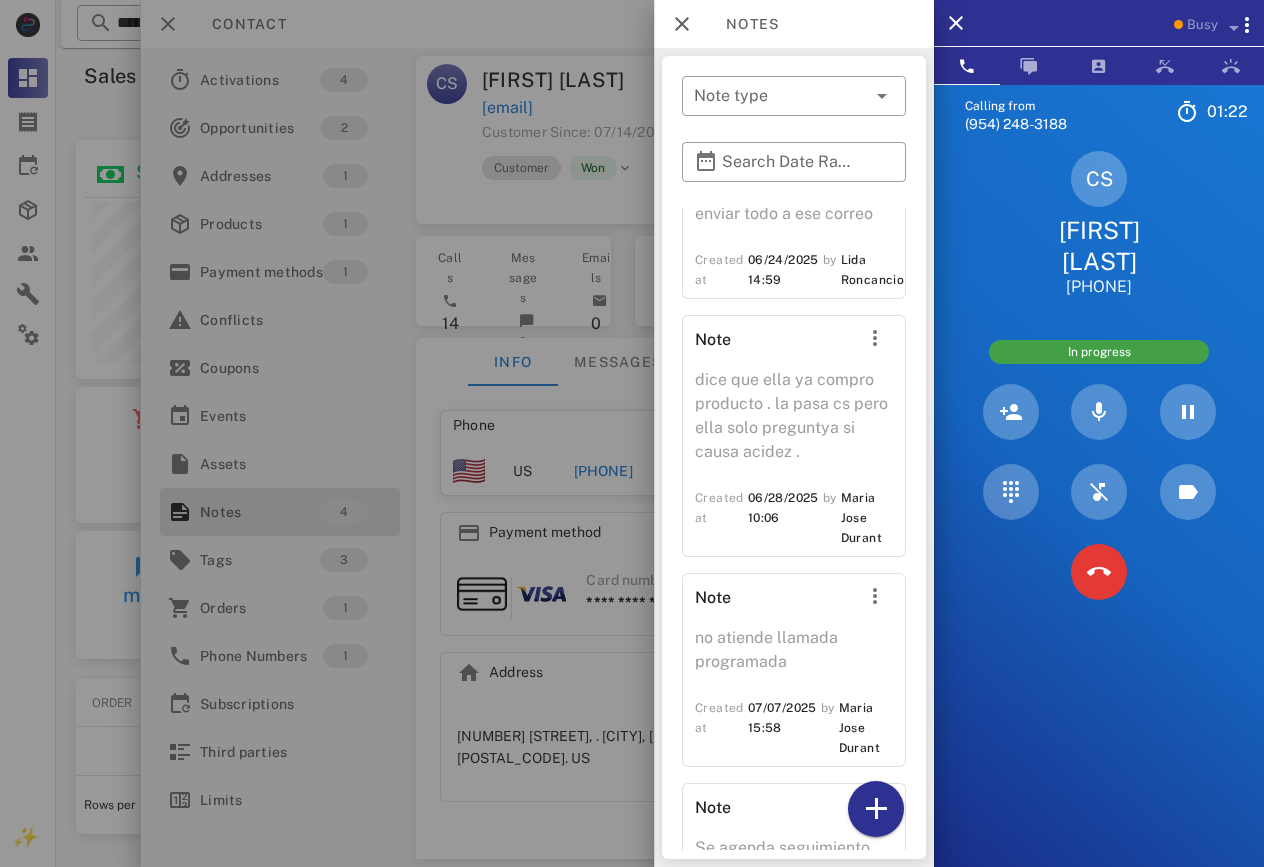 scroll, scrollTop: 386, scrollLeft: 0, axis: vertical 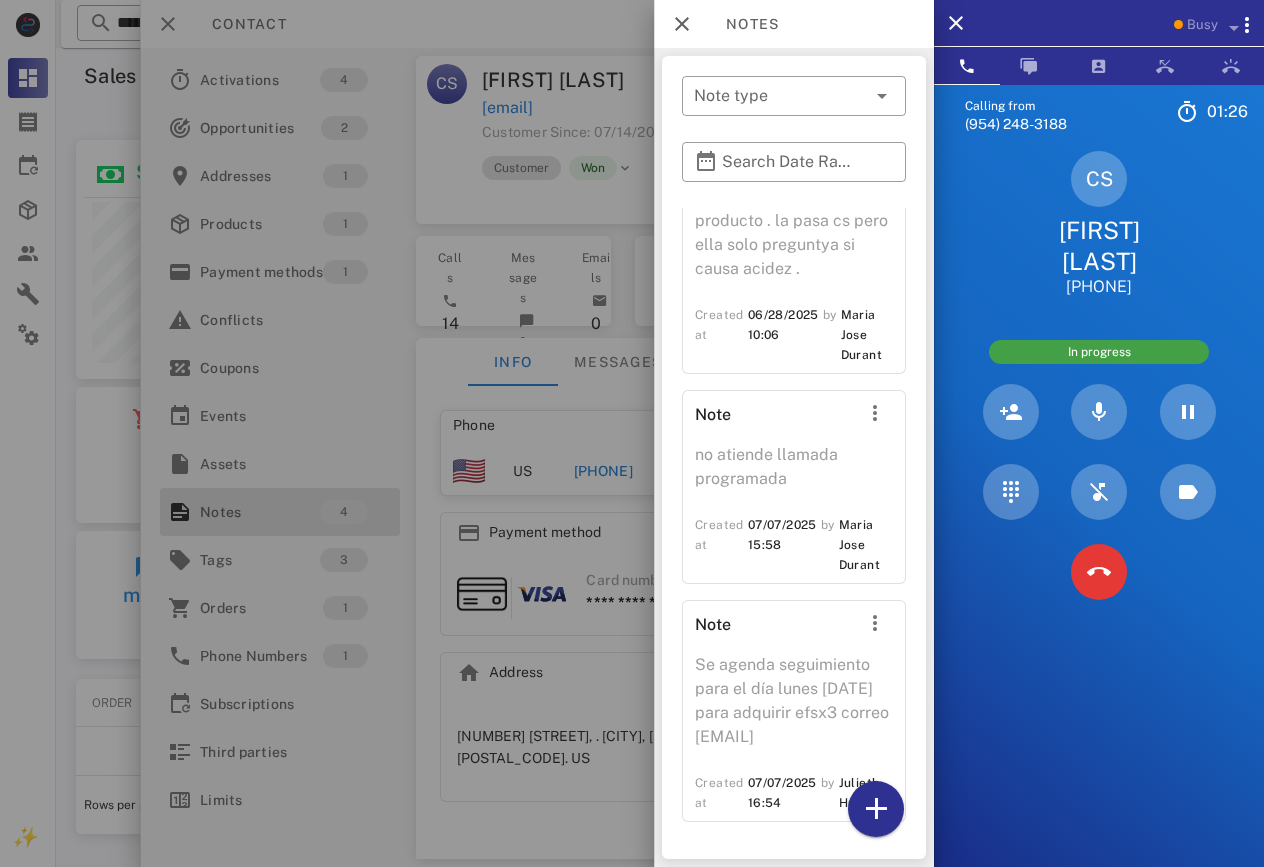 click at bounding box center (632, 433) 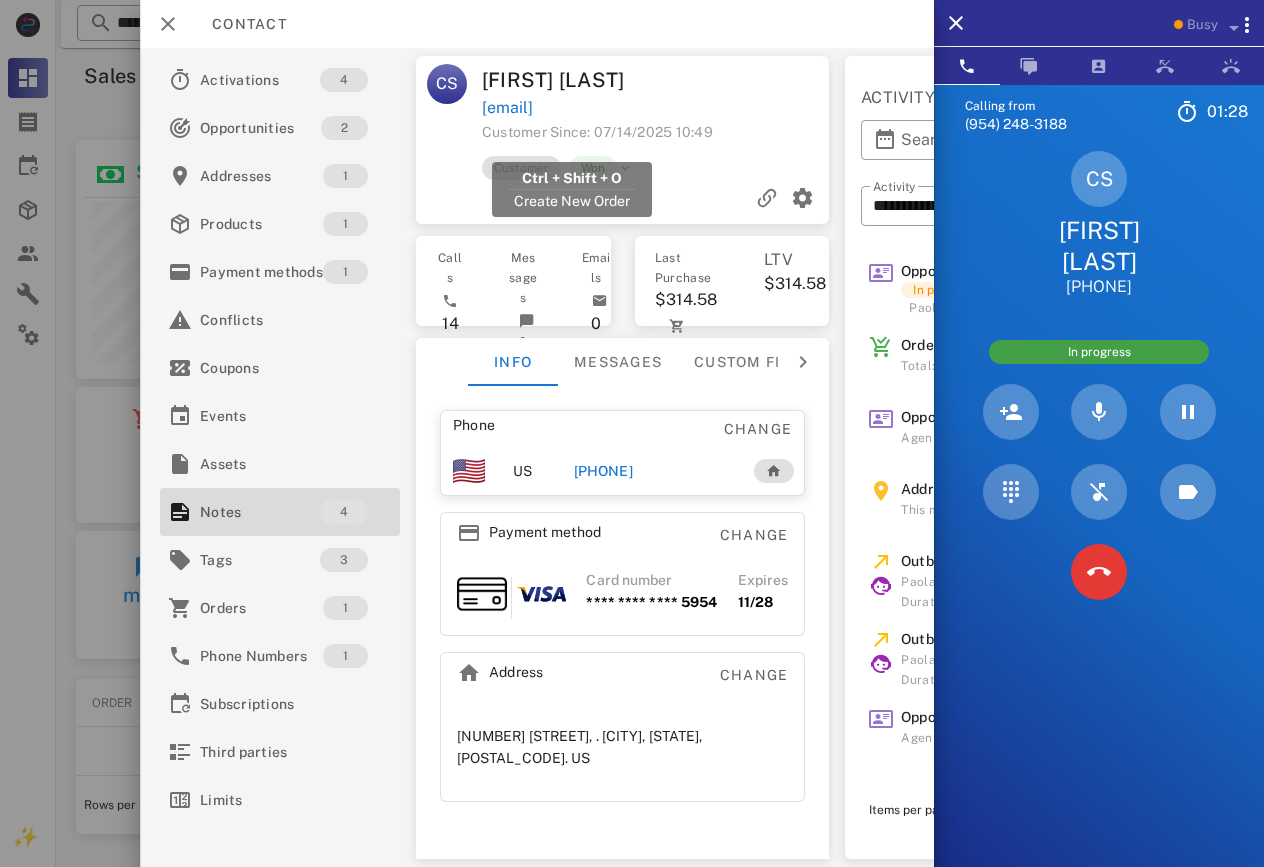 drag, startPoint x: 678, startPoint y: 141, endPoint x: 485, endPoint y: 142, distance: 193.0026 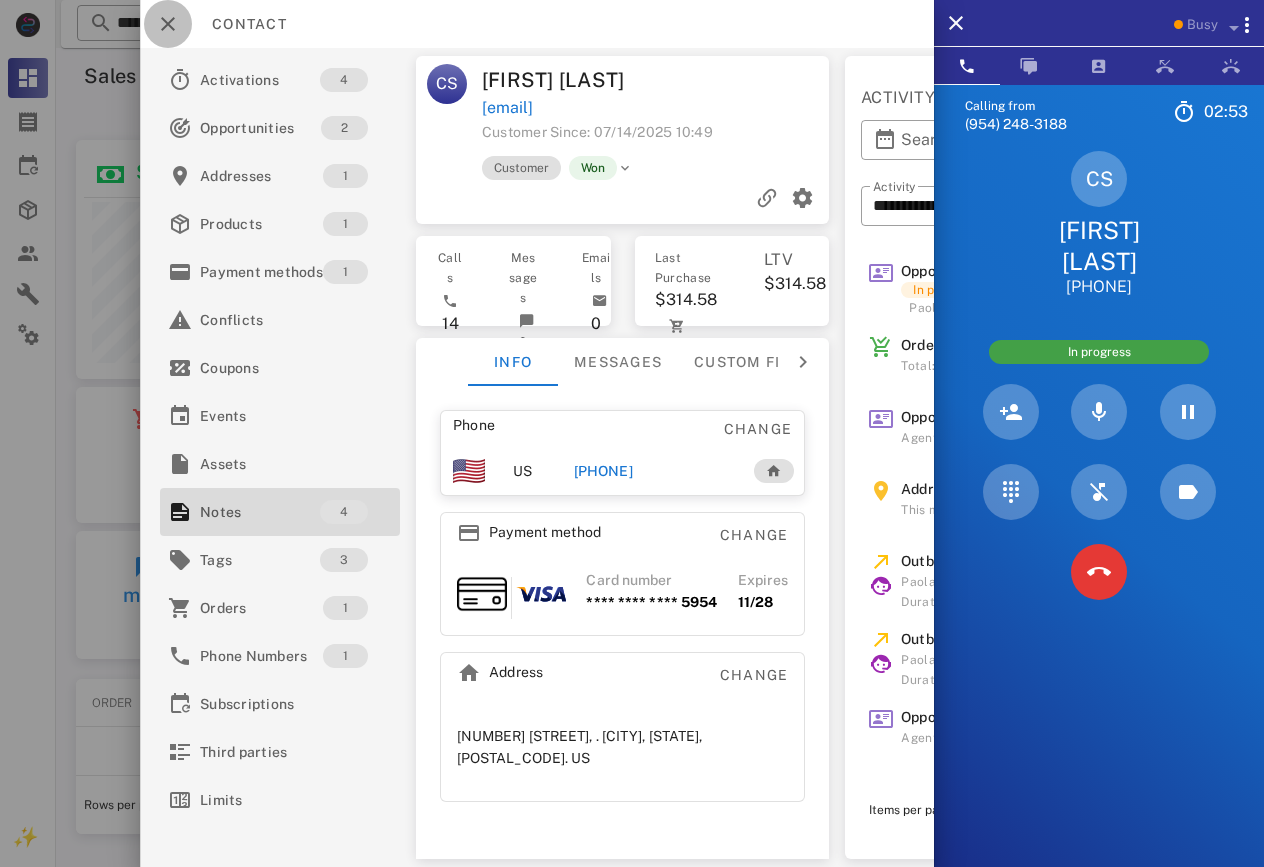 click at bounding box center [168, 24] 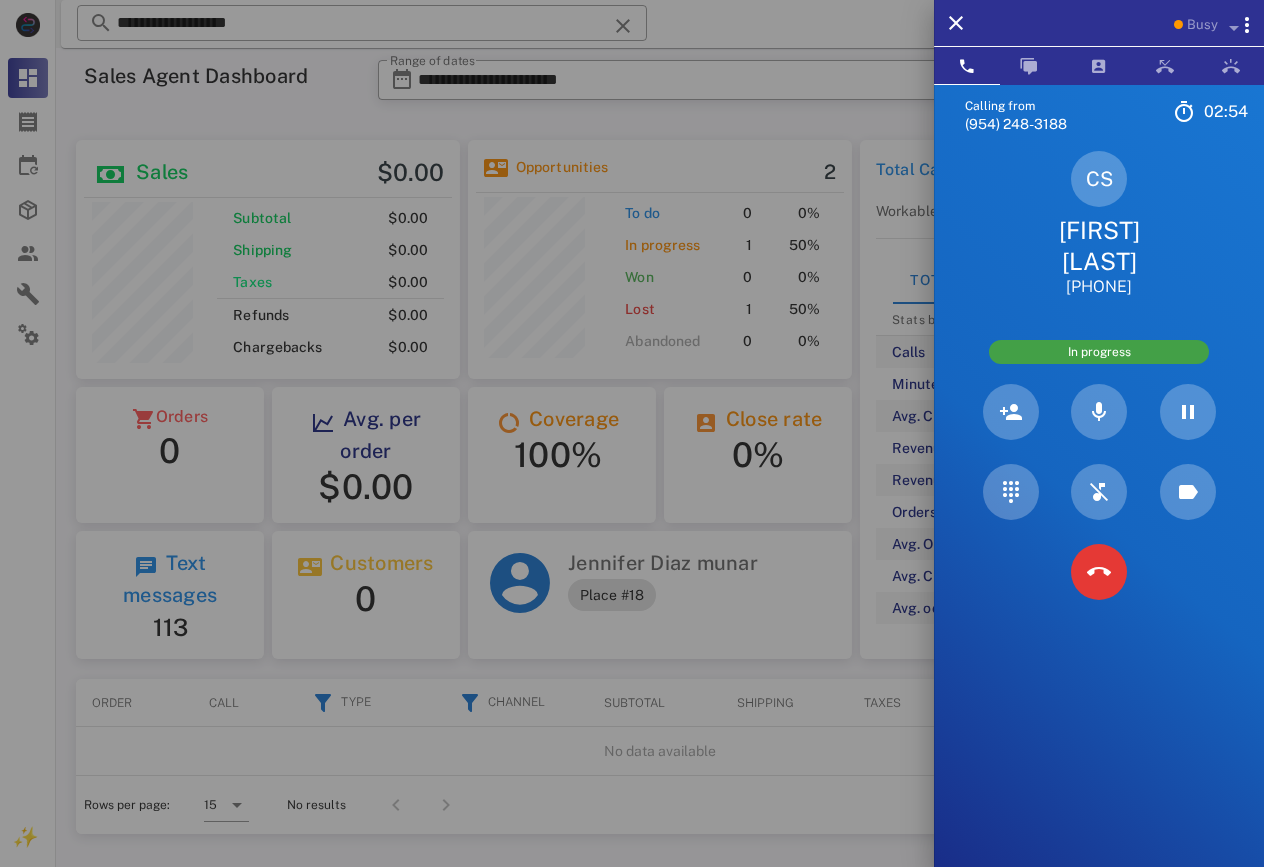 click at bounding box center [632, 433] 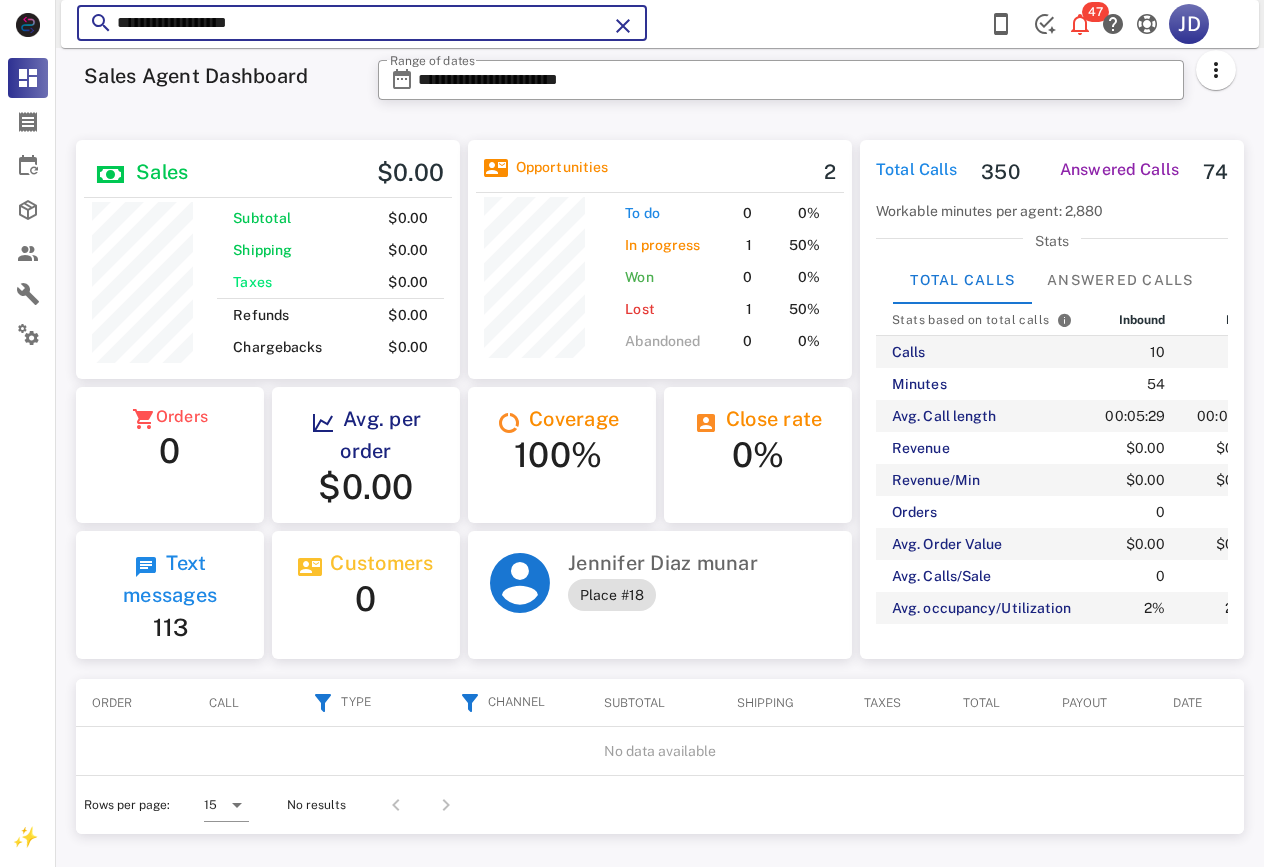drag, startPoint x: 402, startPoint y: 24, endPoint x: 110, endPoint y: 29, distance: 292.04282 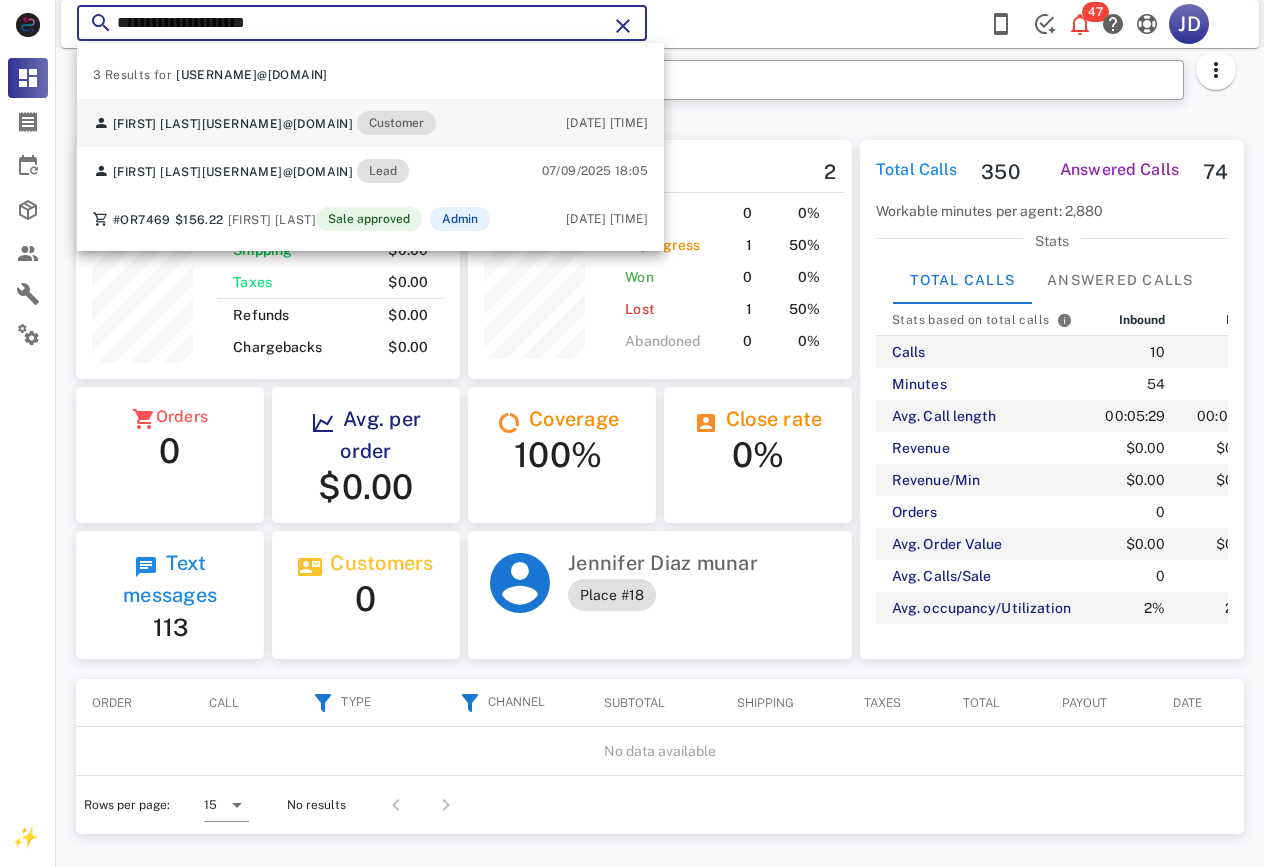 type on "**********" 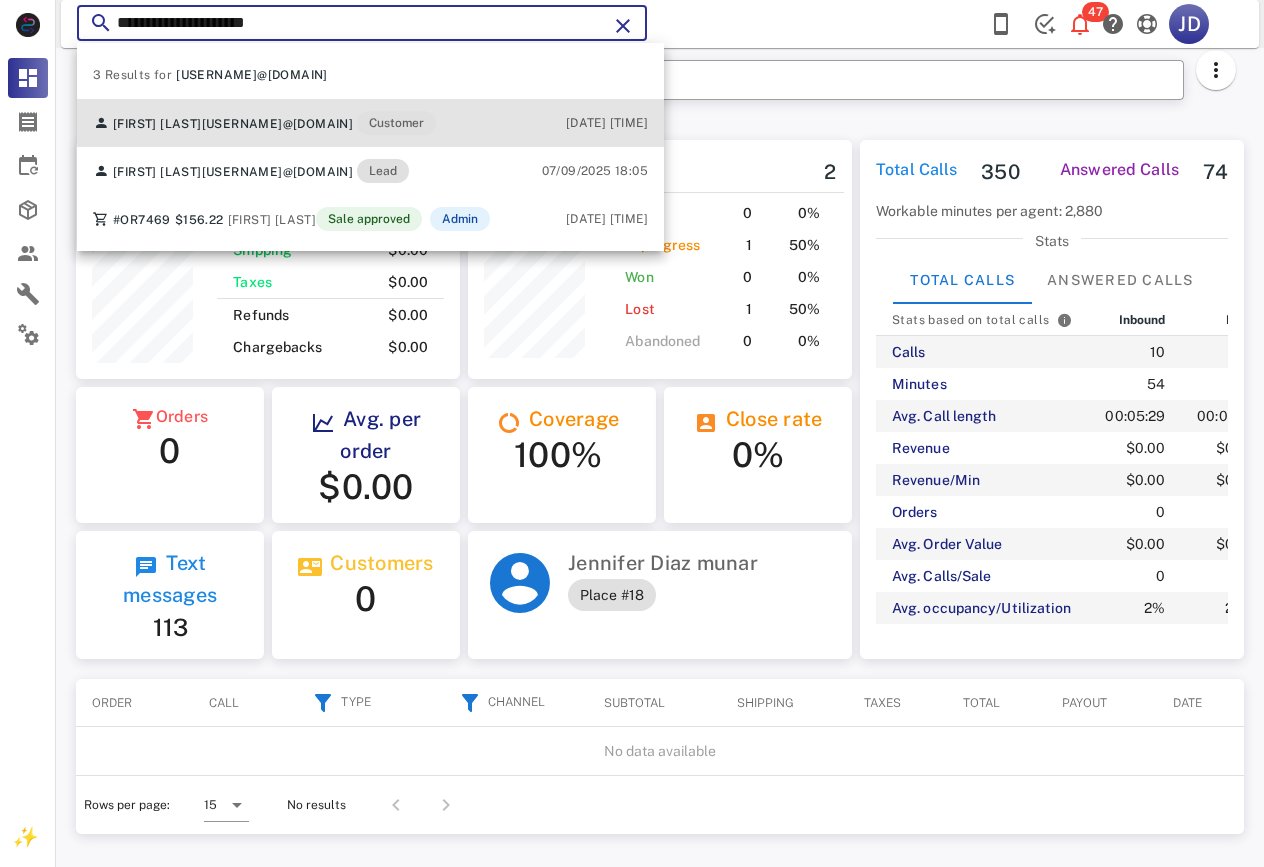 click on "[USERNAME]@[DOMAIN]" at bounding box center [278, 124] 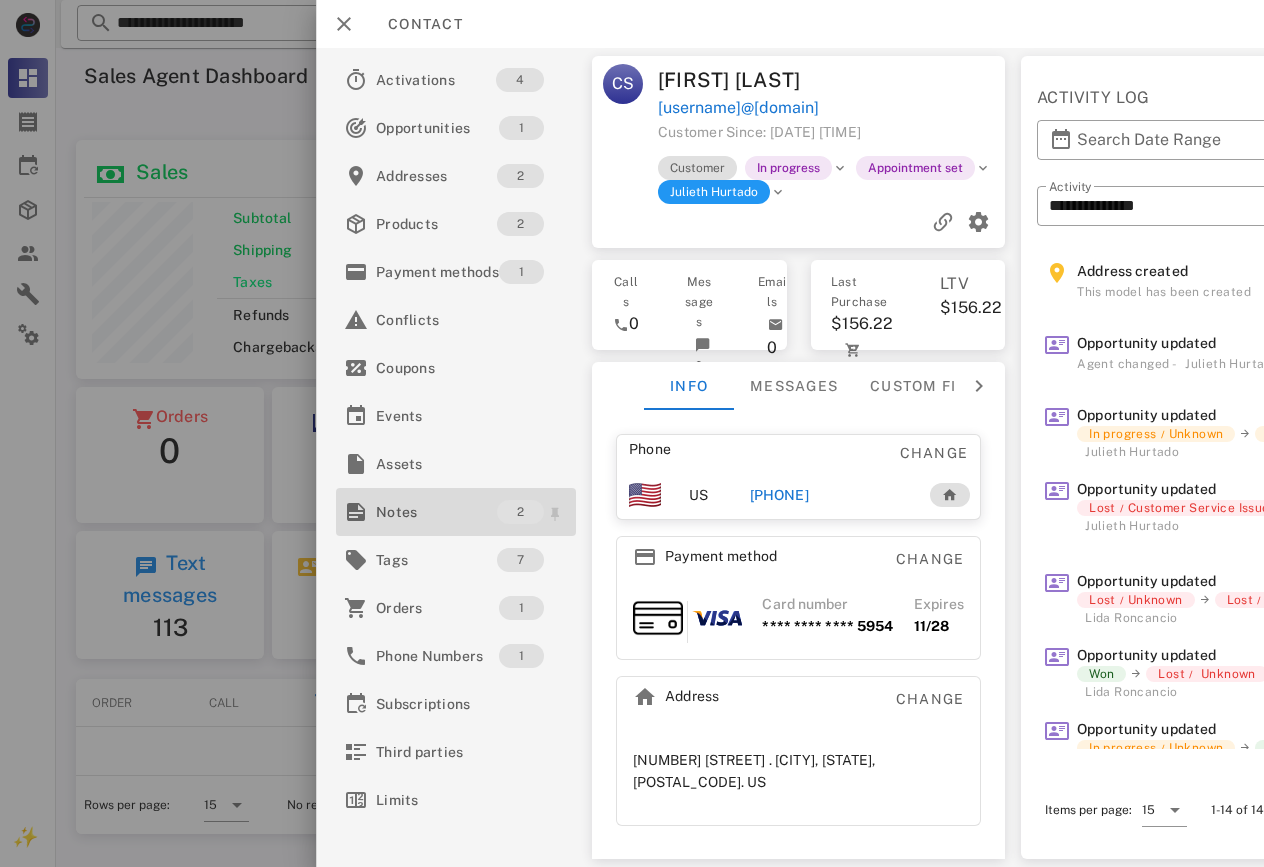 click on "Notes" at bounding box center [436, 512] 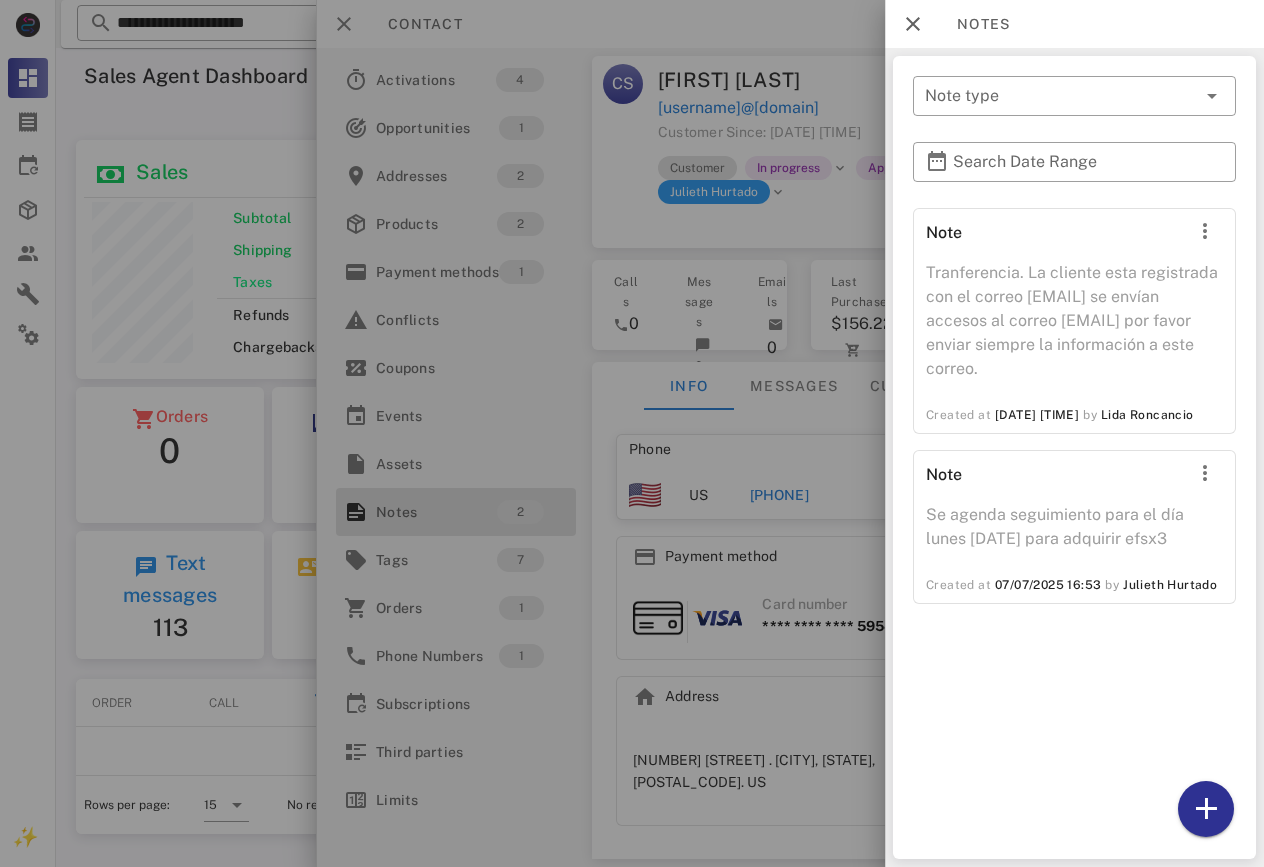 click at bounding box center [632, 433] 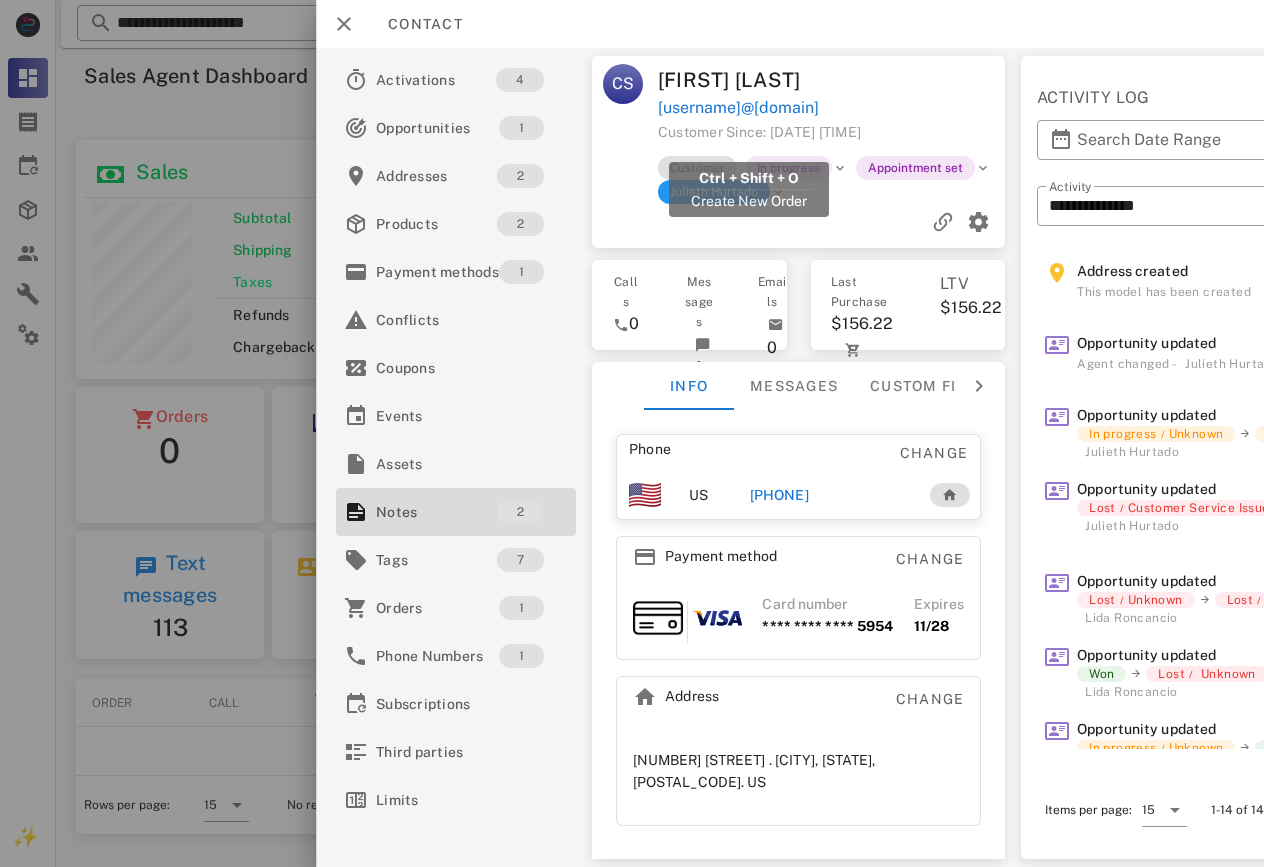 drag, startPoint x: 870, startPoint y: 130, endPoint x: 659, endPoint y: 139, distance: 211.19185 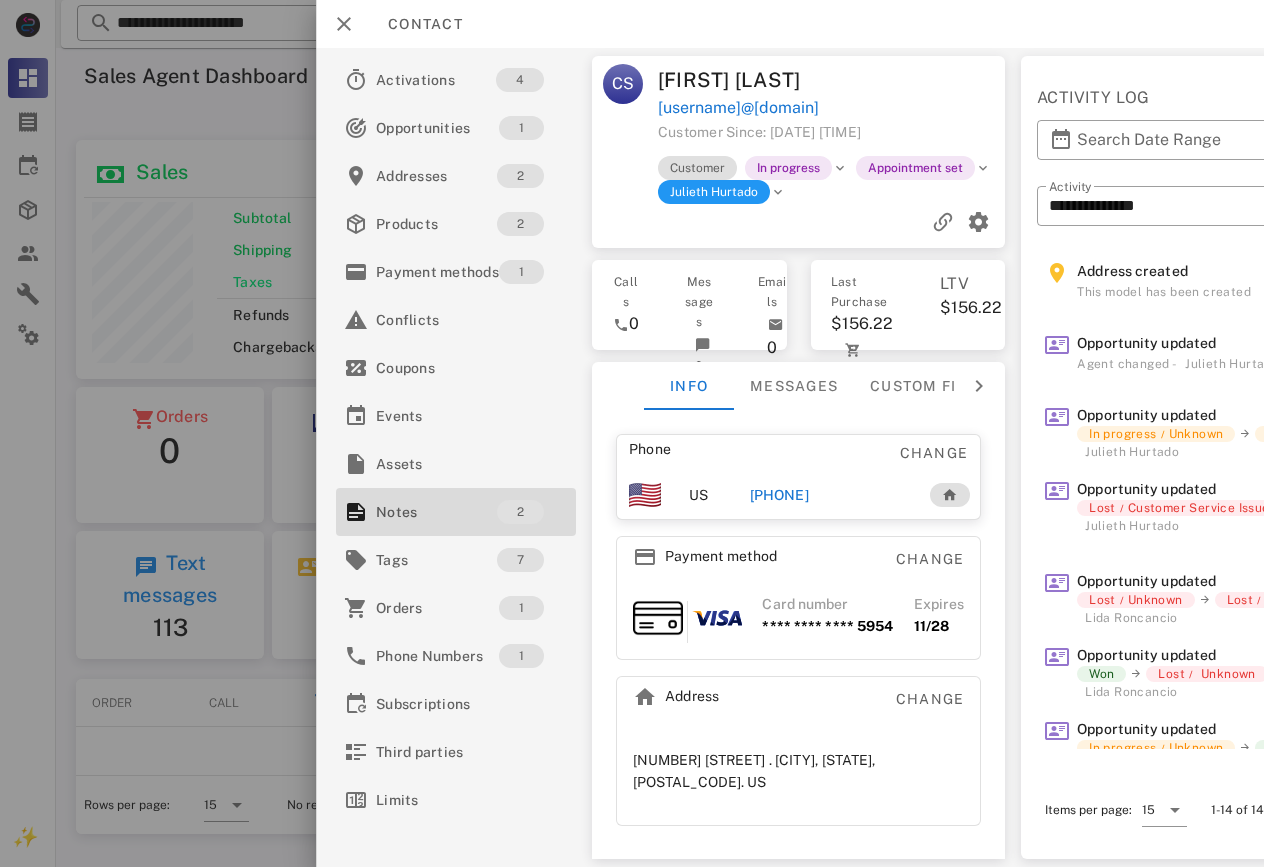 click on "Customer Since:  [DATE] [TIME]   Customer   In progress   Appointment set   [FIRST] [LAST]" at bounding box center (799, 180) 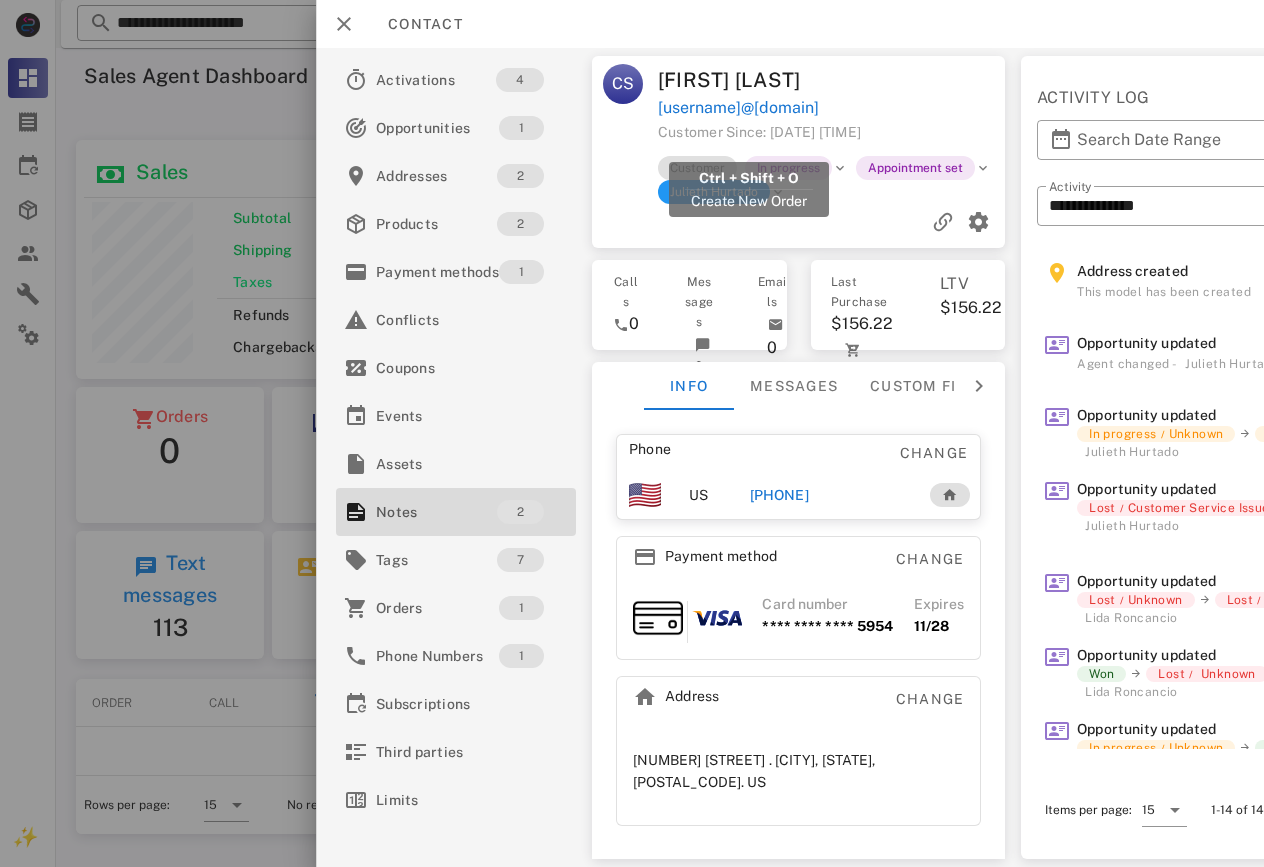 drag, startPoint x: 883, startPoint y: 150, endPoint x: 732, endPoint y: 130, distance: 152.31874 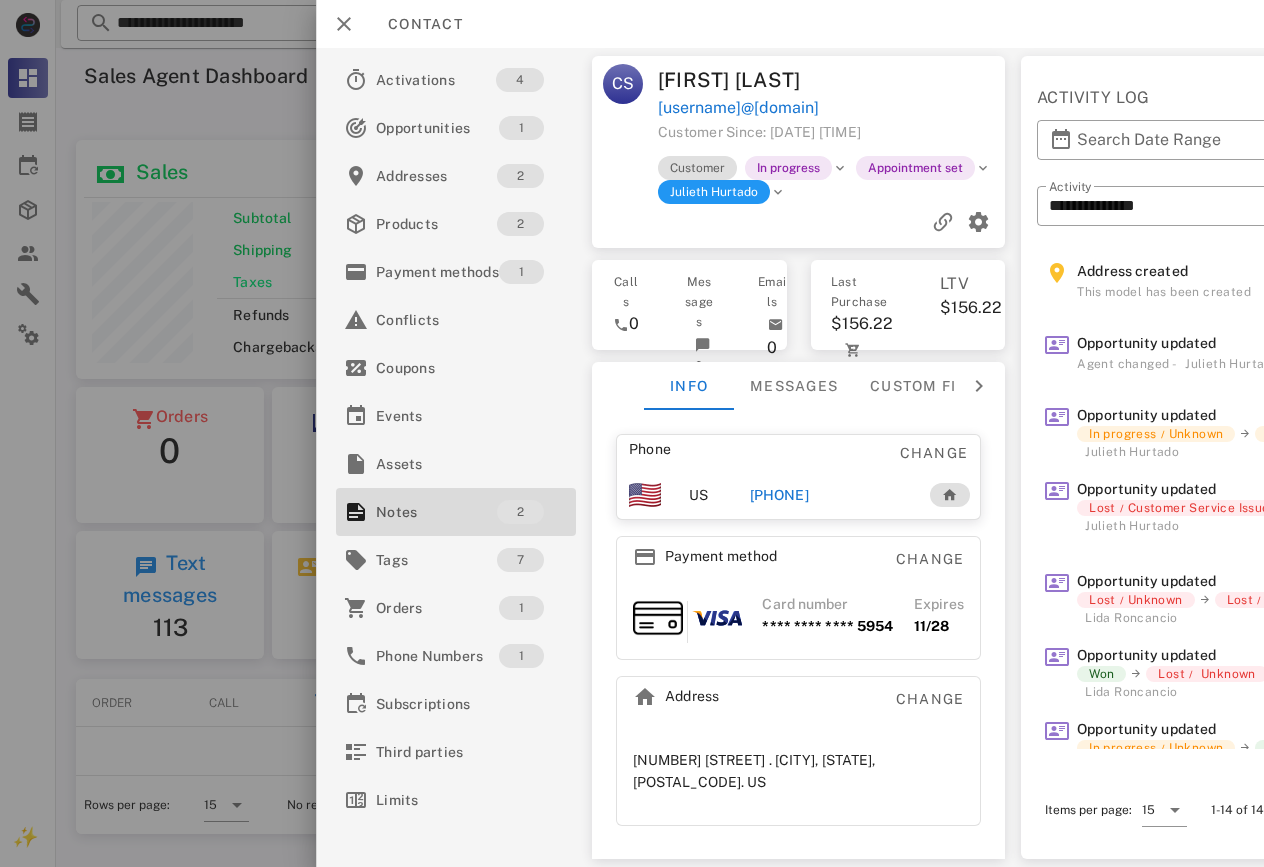 click at bounding box center (922, 80) 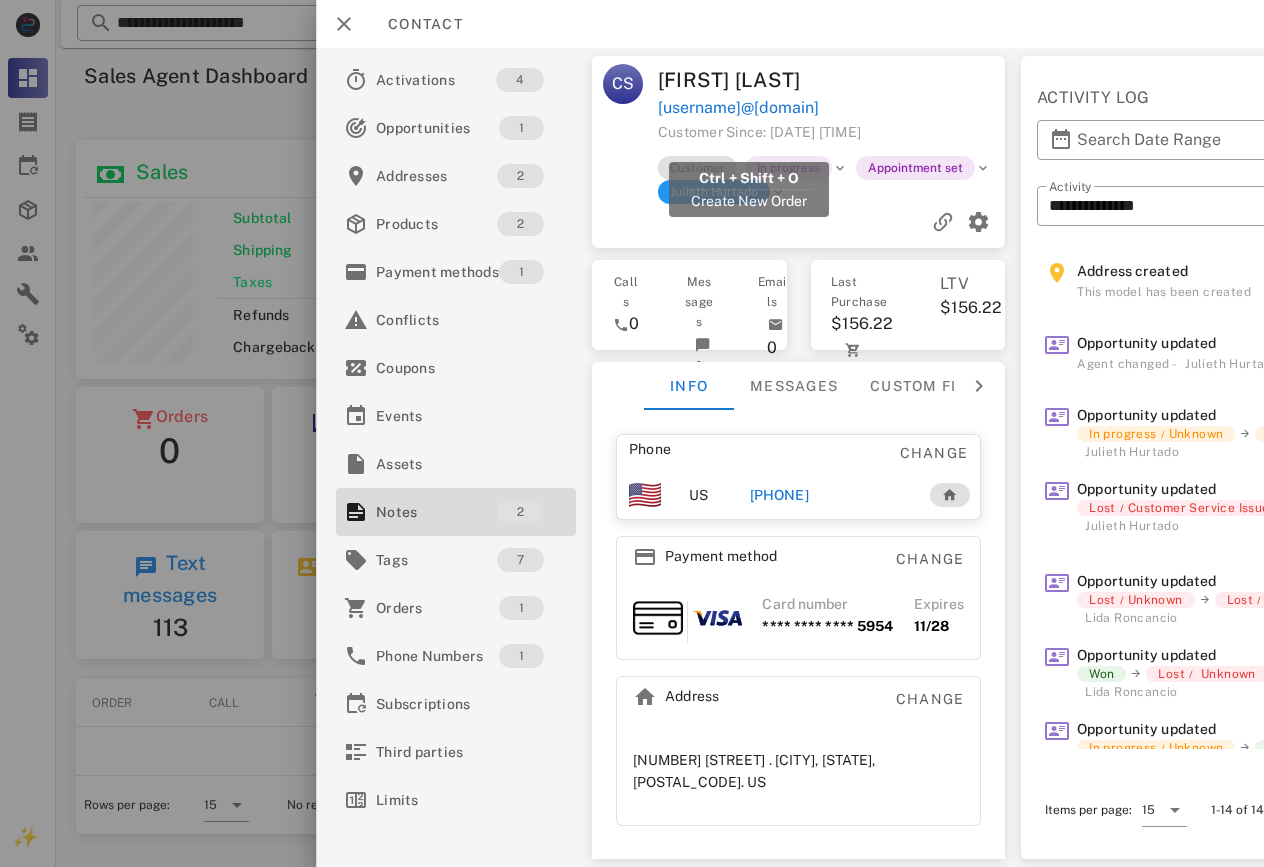 drag, startPoint x: 771, startPoint y: 134, endPoint x: 661, endPoint y: 143, distance: 110.36757 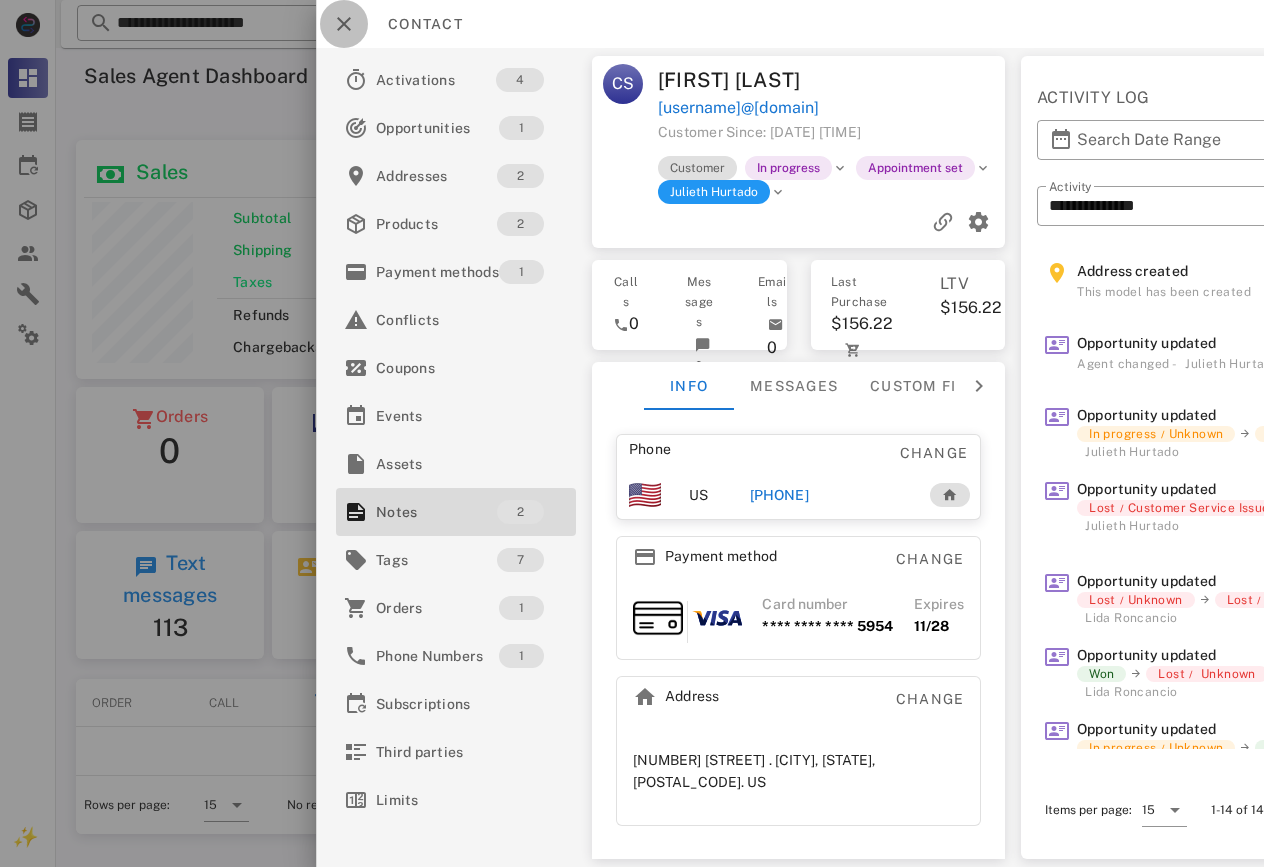 click at bounding box center (344, 24) 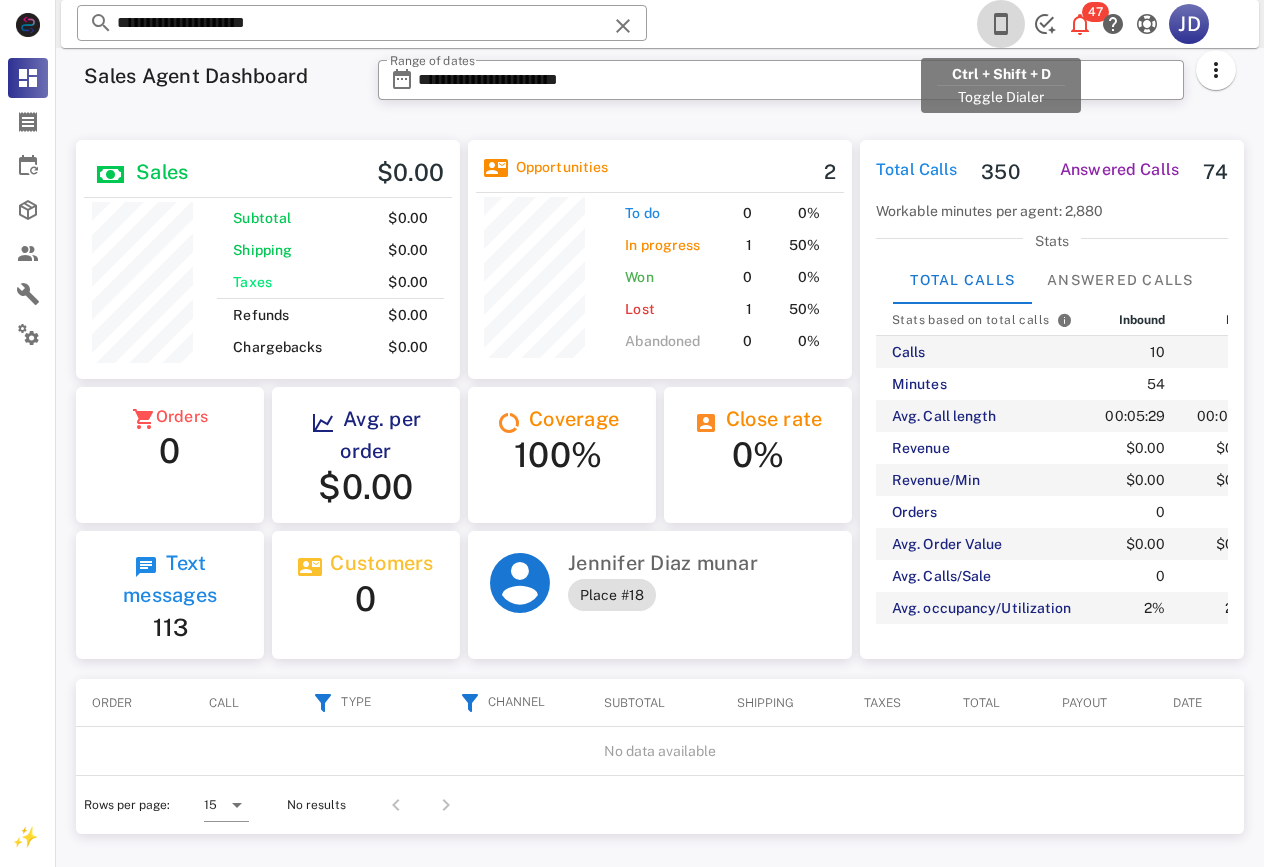 click at bounding box center [1001, 24] 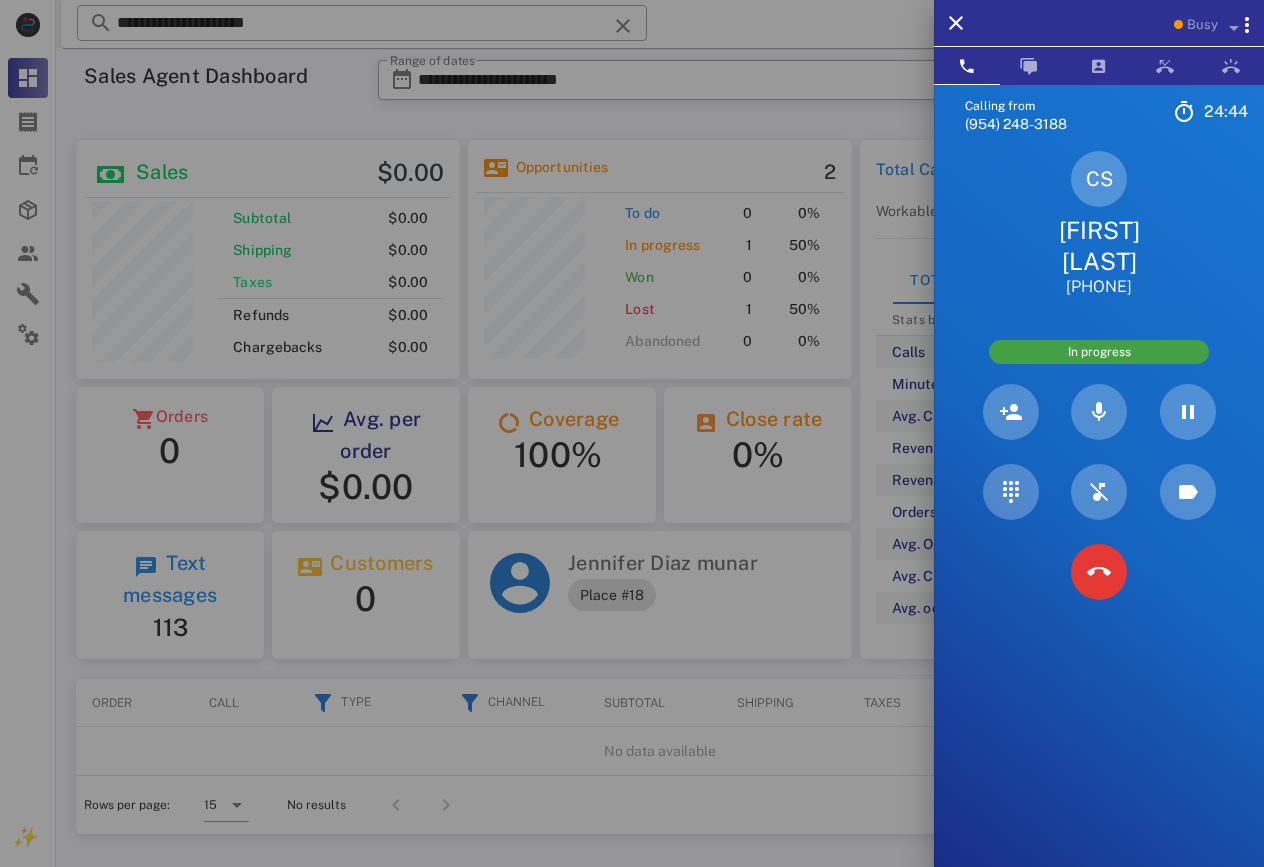 click on "[FIRST] [LAST]" at bounding box center (1099, 246) 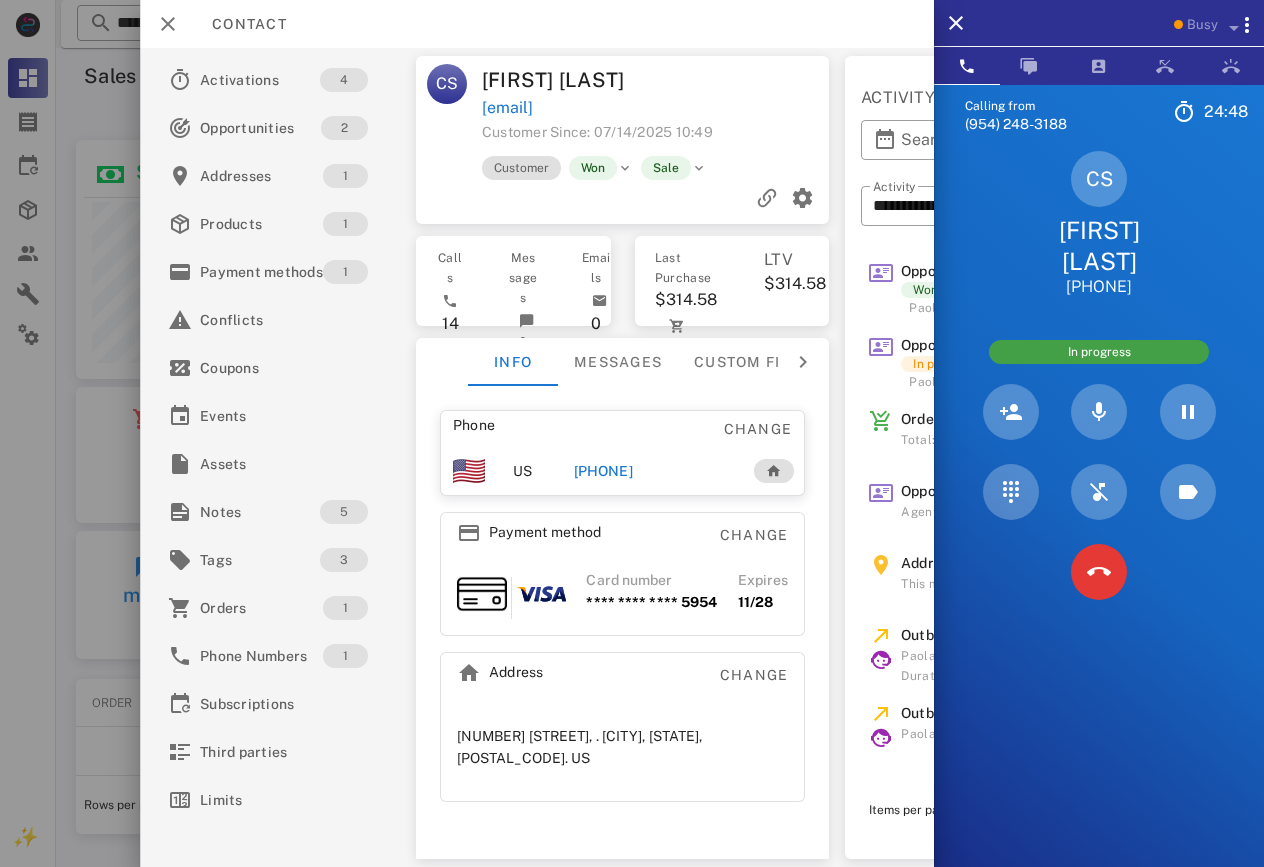 click on "[PHONE]" at bounding box center (603, 471) 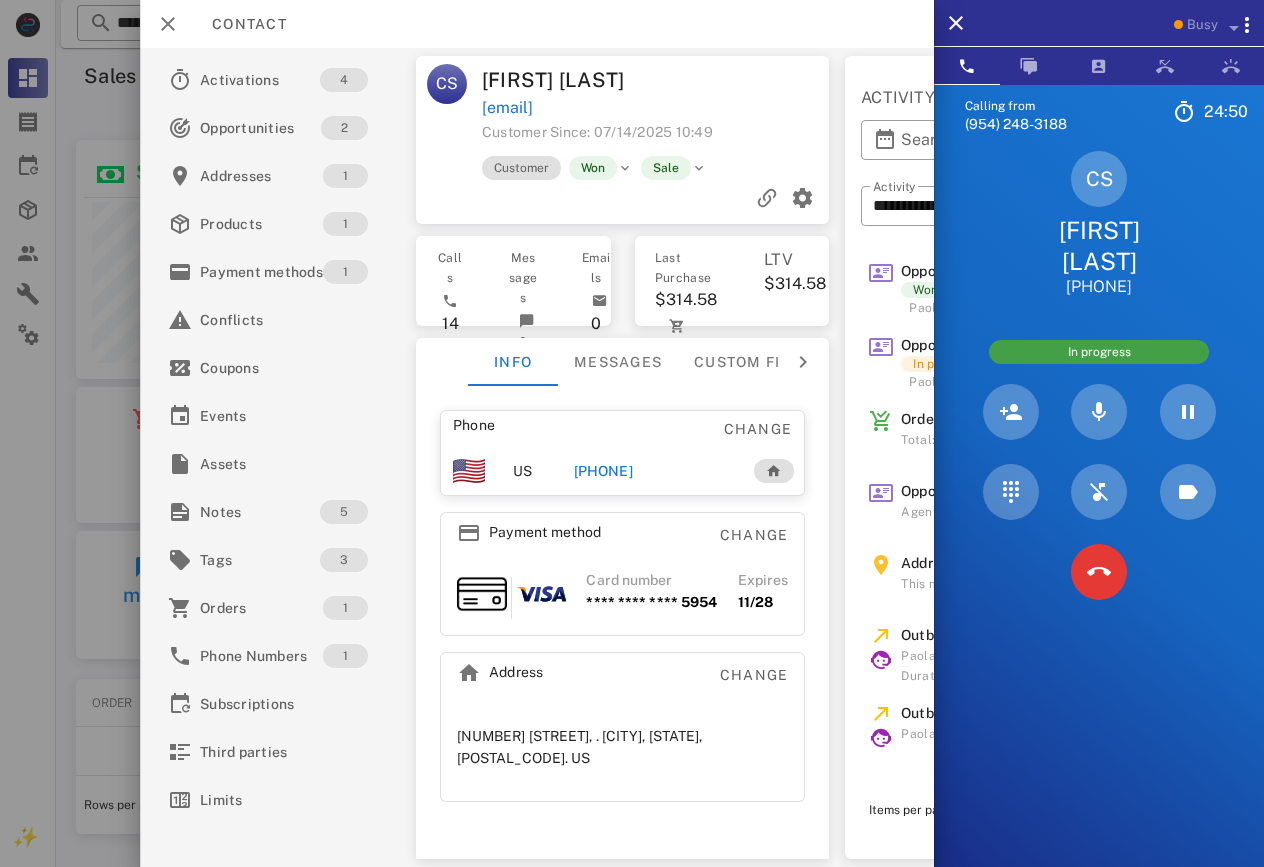 drag, startPoint x: 703, startPoint y: 502, endPoint x: 581, endPoint y: 503, distance: 122.0041 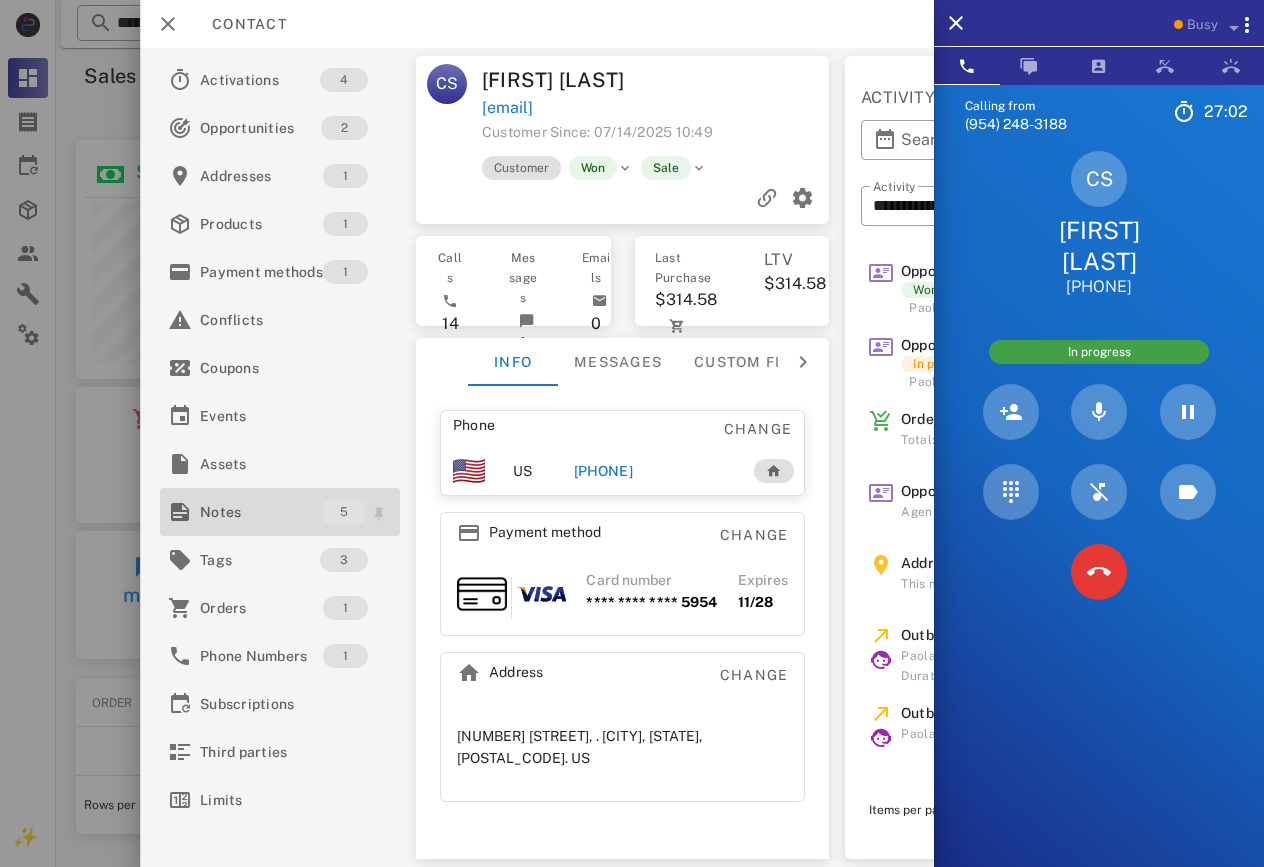 click on "Notes" at bounding box center (260, 512) 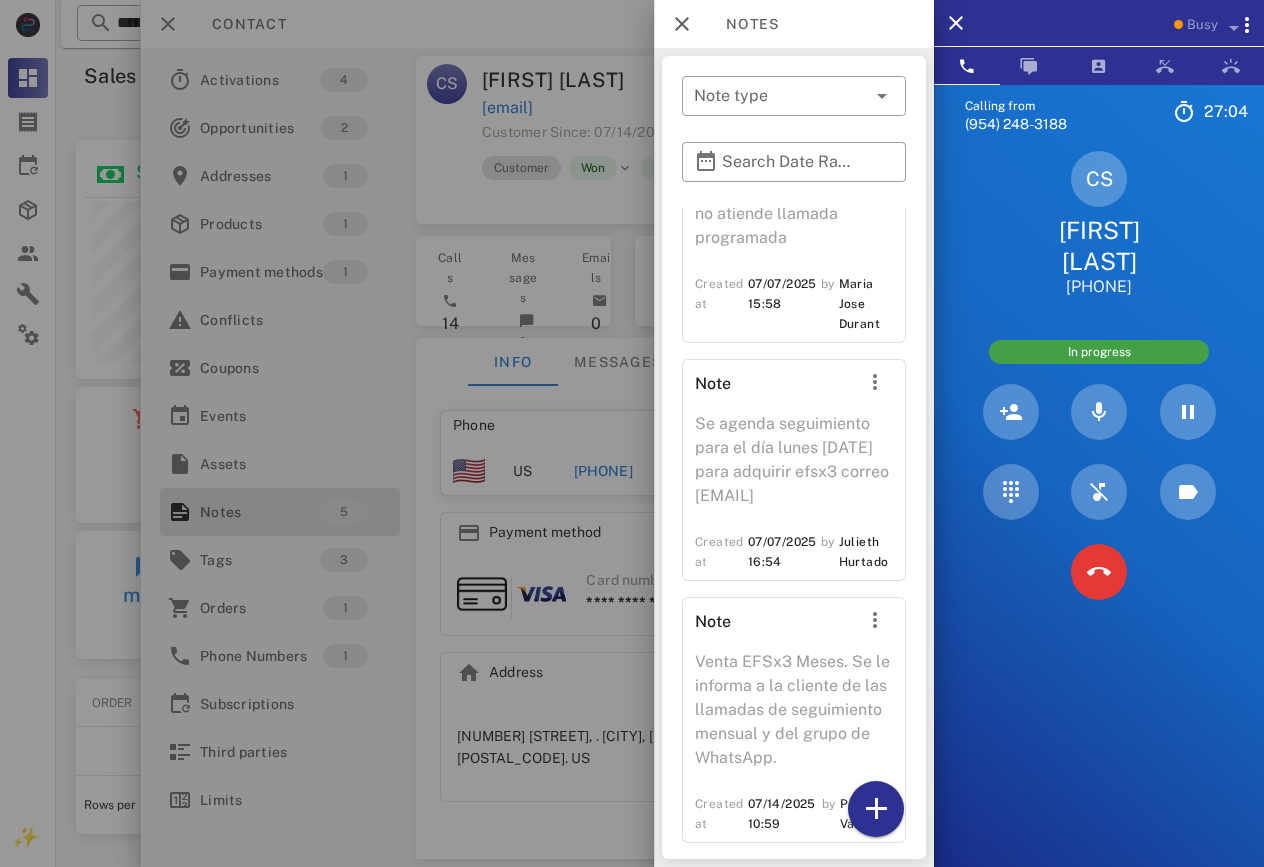 scroll, scrollTop: 648, scrollLeft: 0, axis: vertical 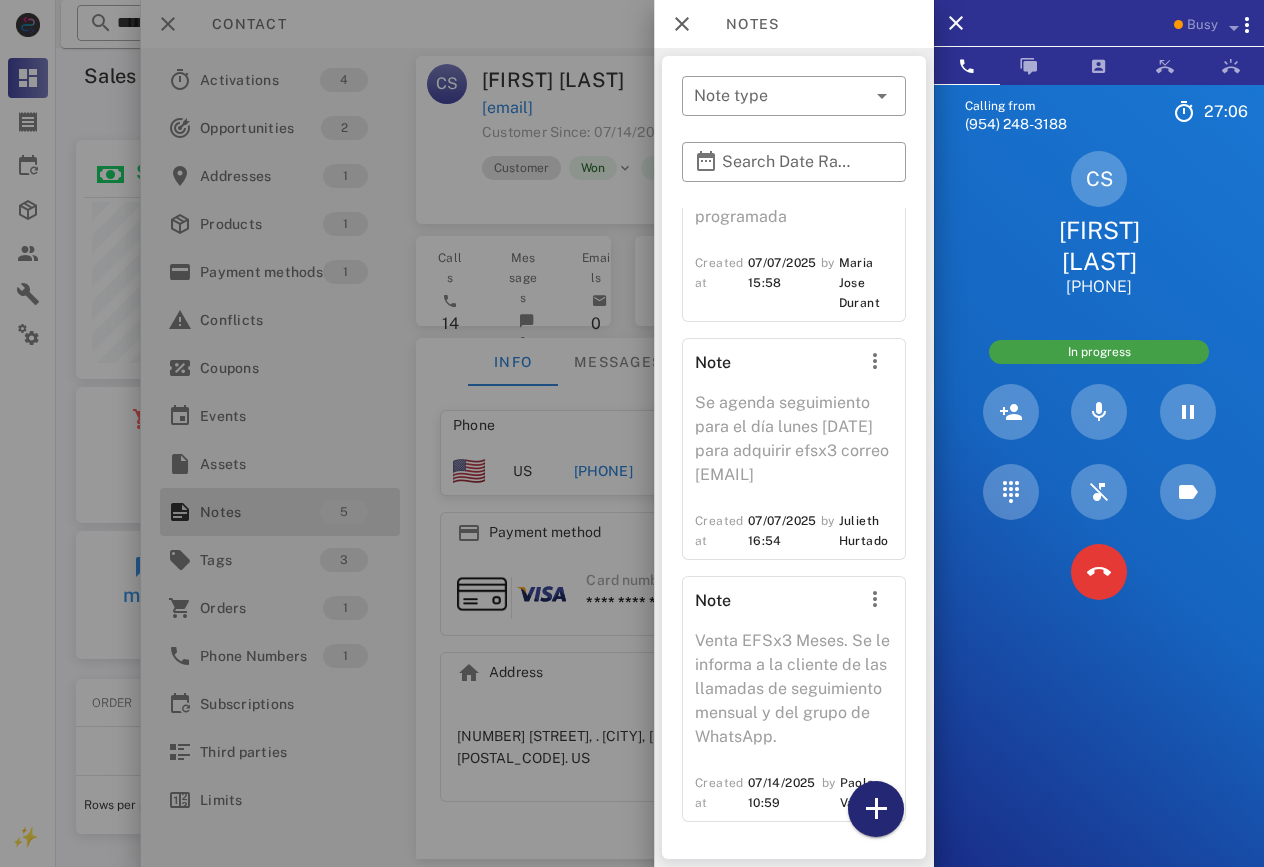 click at bounding box center [876, 809] 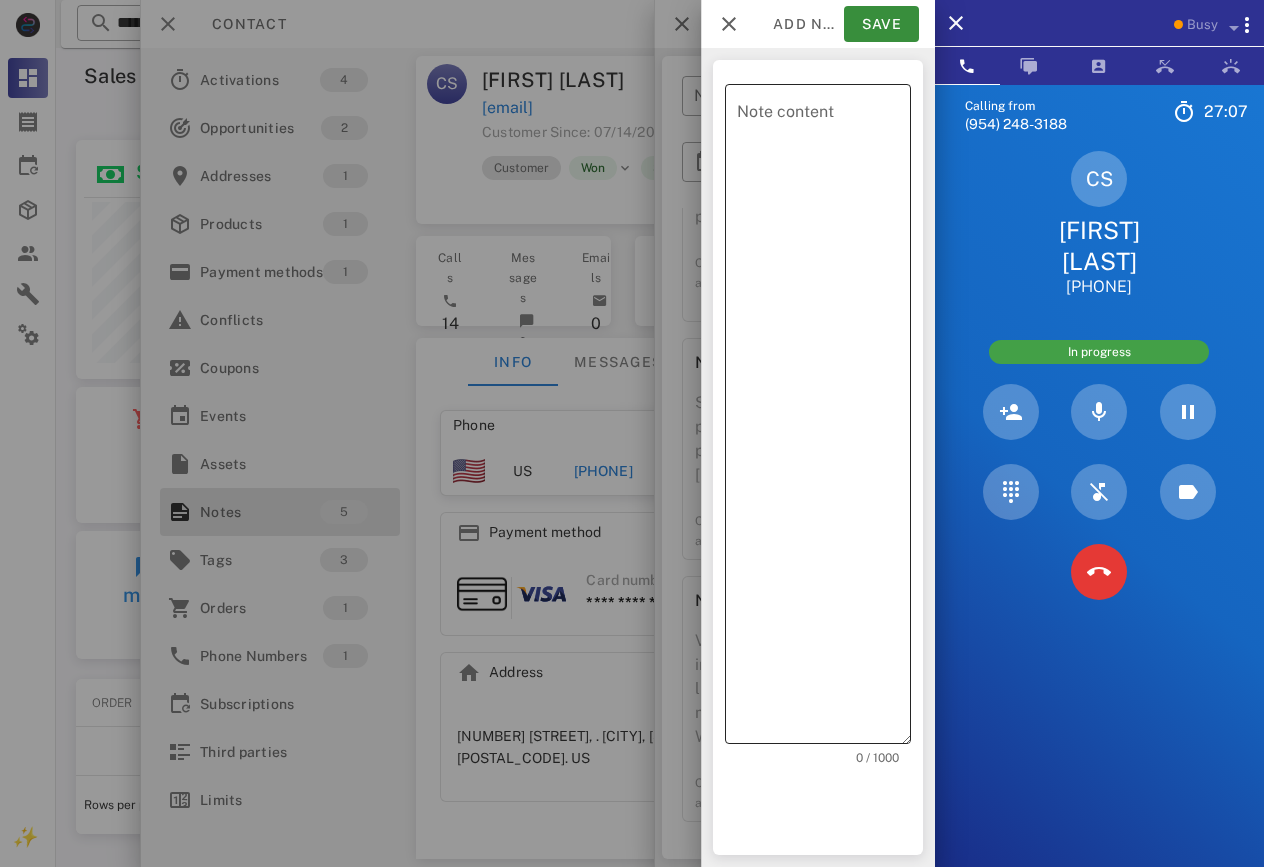 click on "Note content" at bounding box center [824, 419] 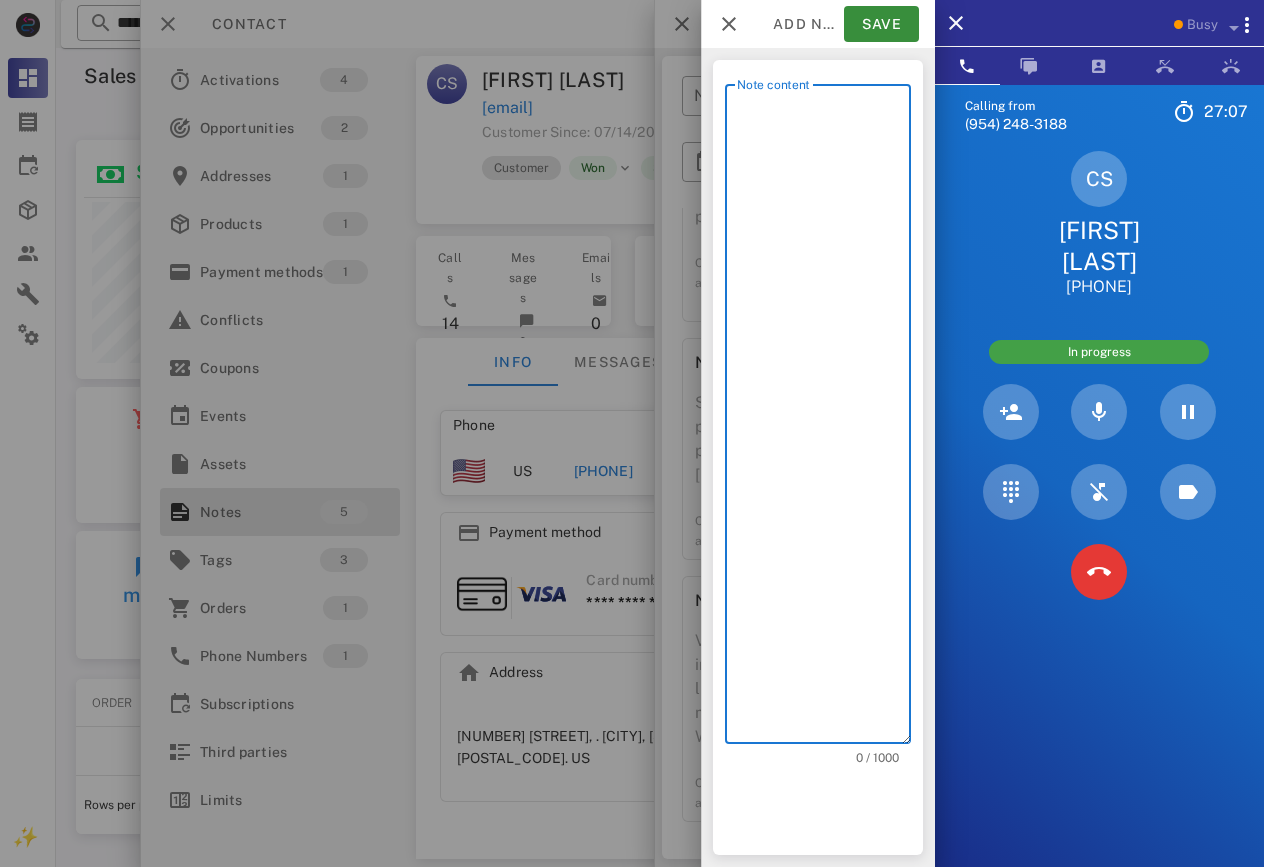 scroll, scrollTop: 240, scrollLeft: 384, axis: both 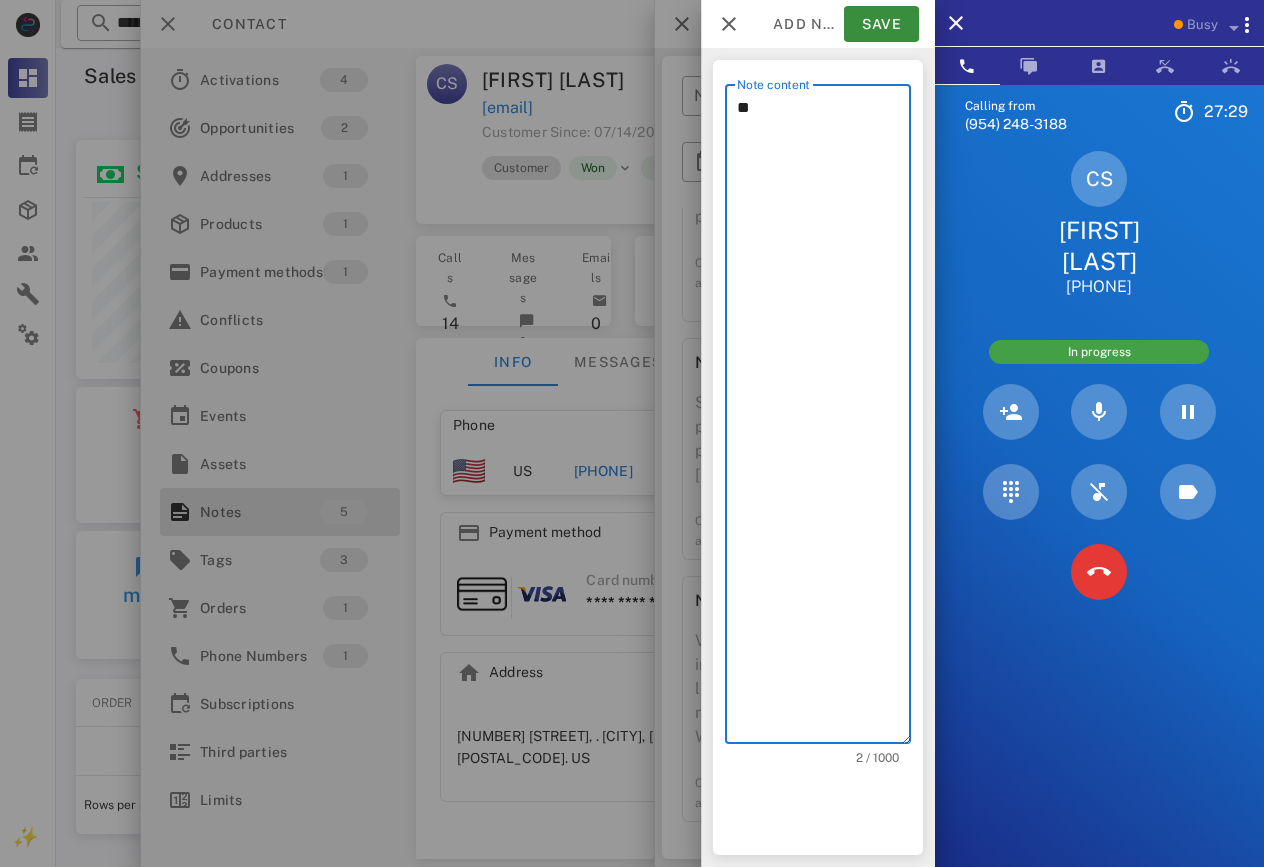 type on "*" 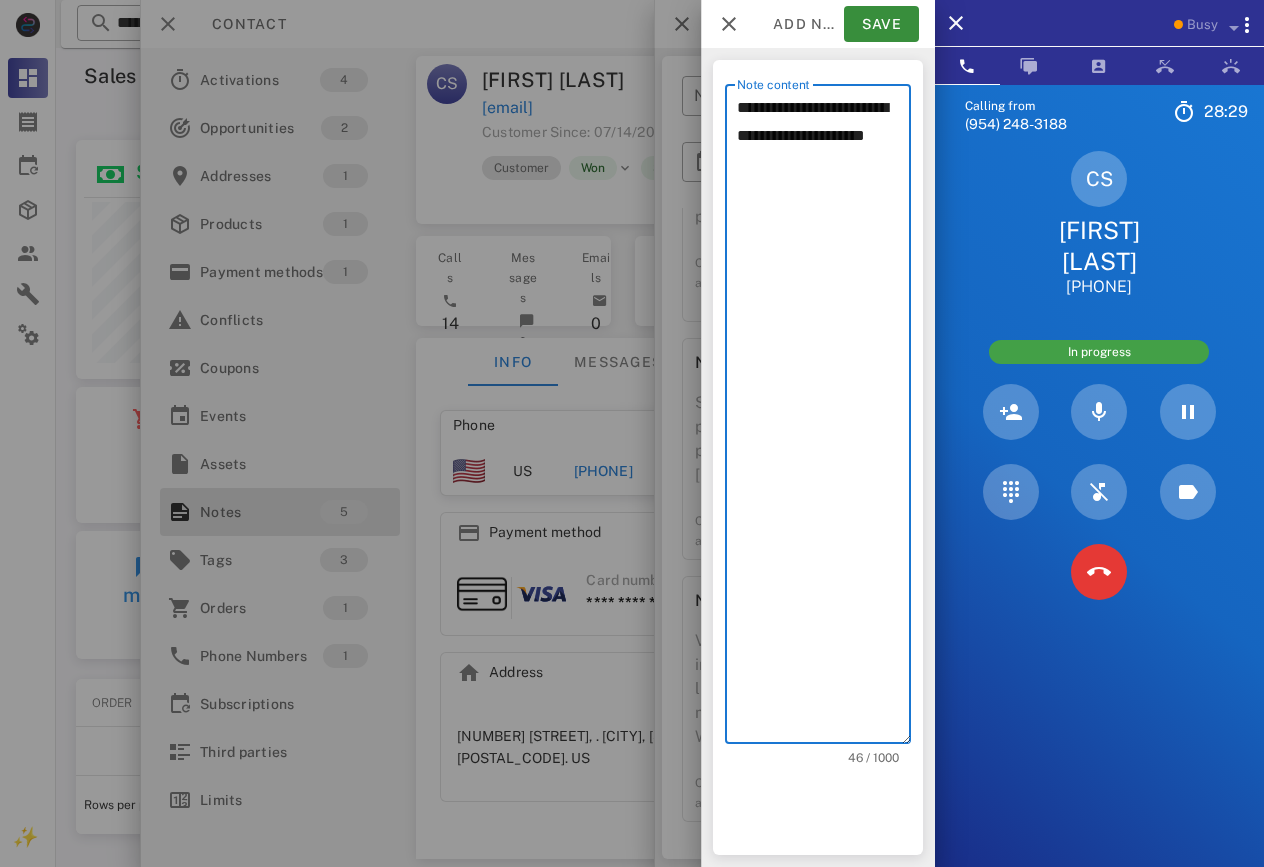 click on "**********" at bounding box center (824, 419) 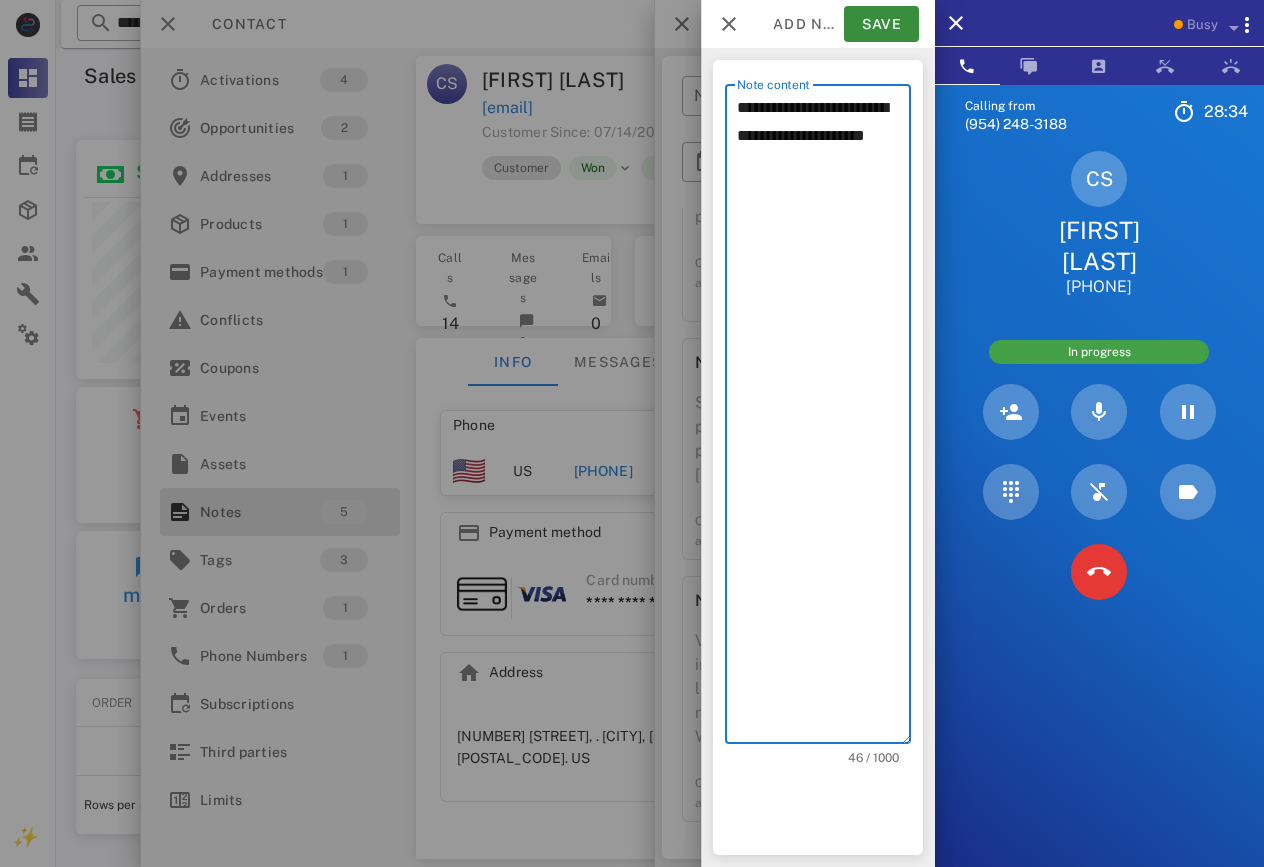 click on "**********" at bounding box center [824, 419] 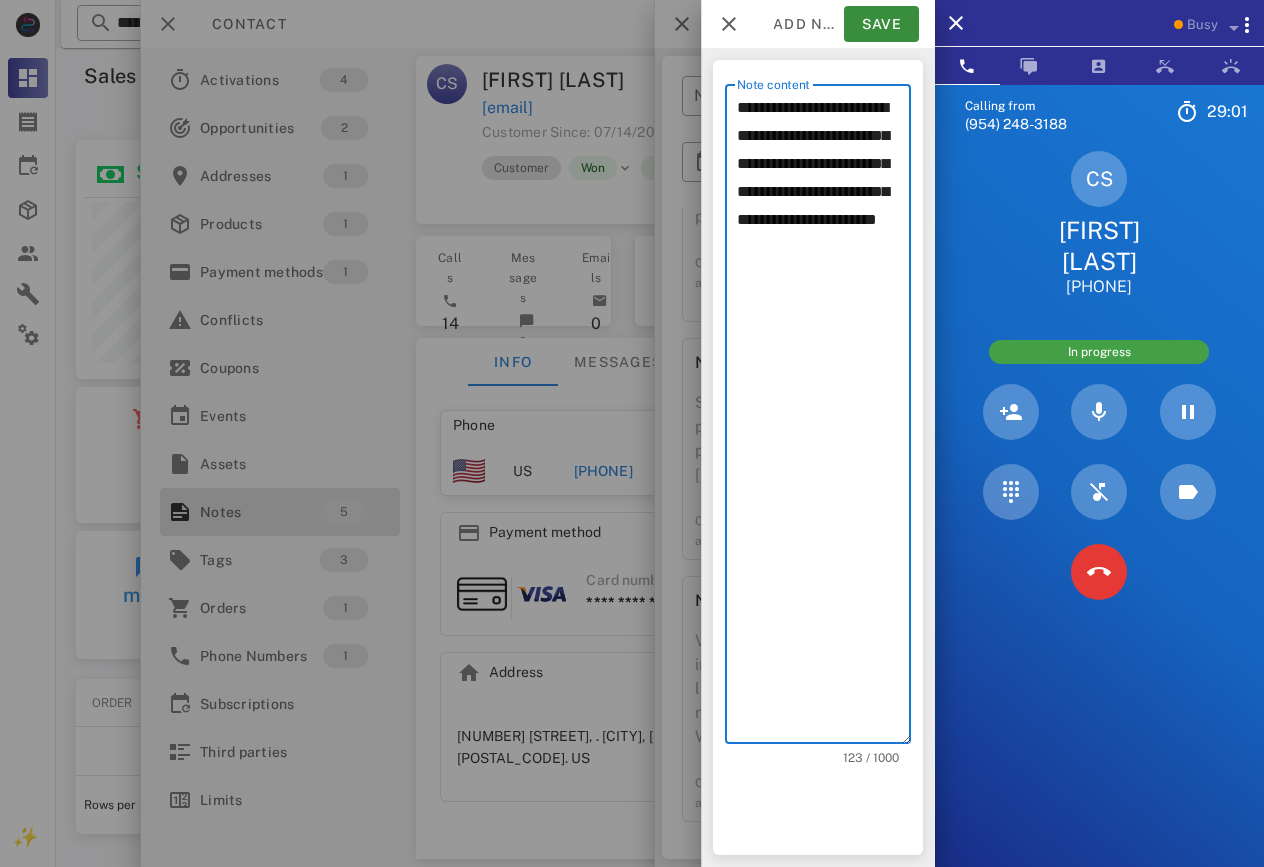 type on "**********" 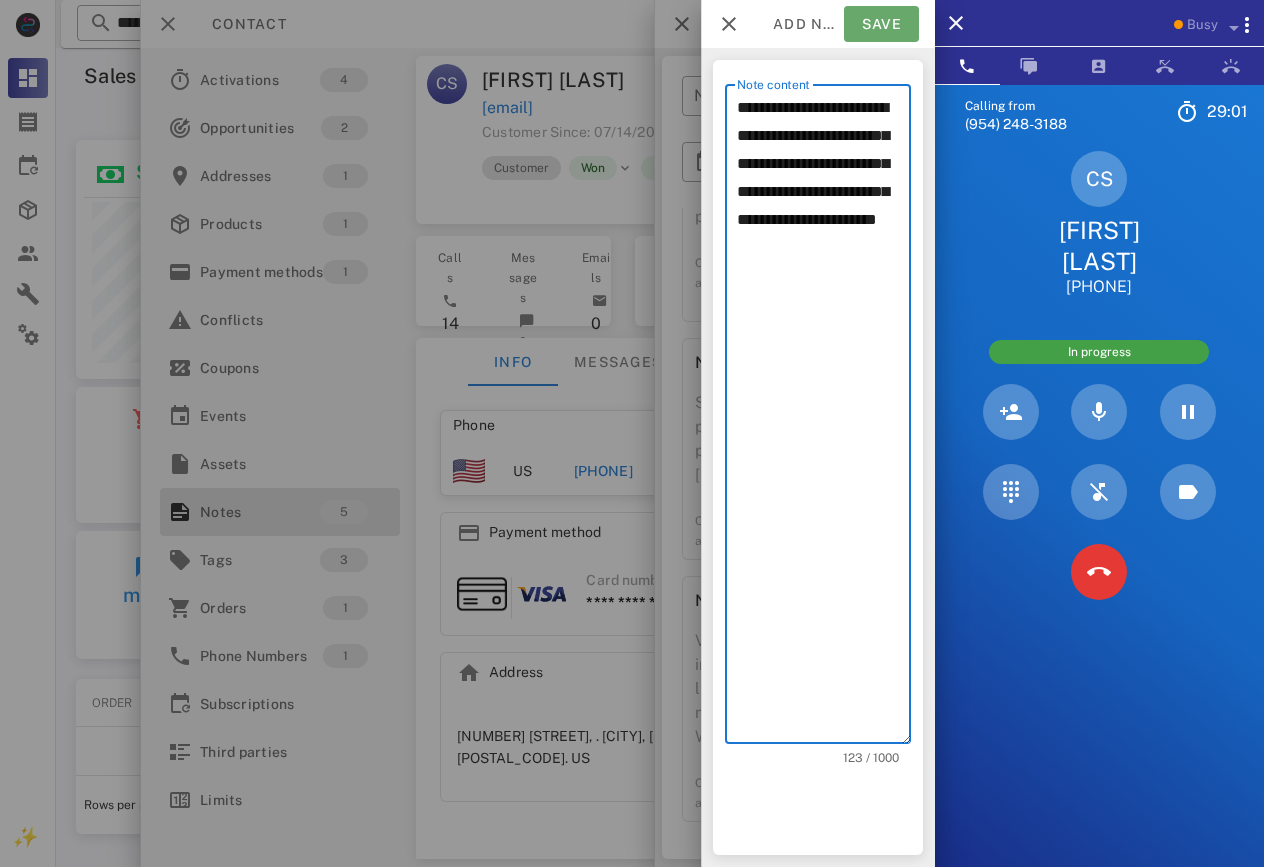 click on "Save" at bounding box center (881, 24) 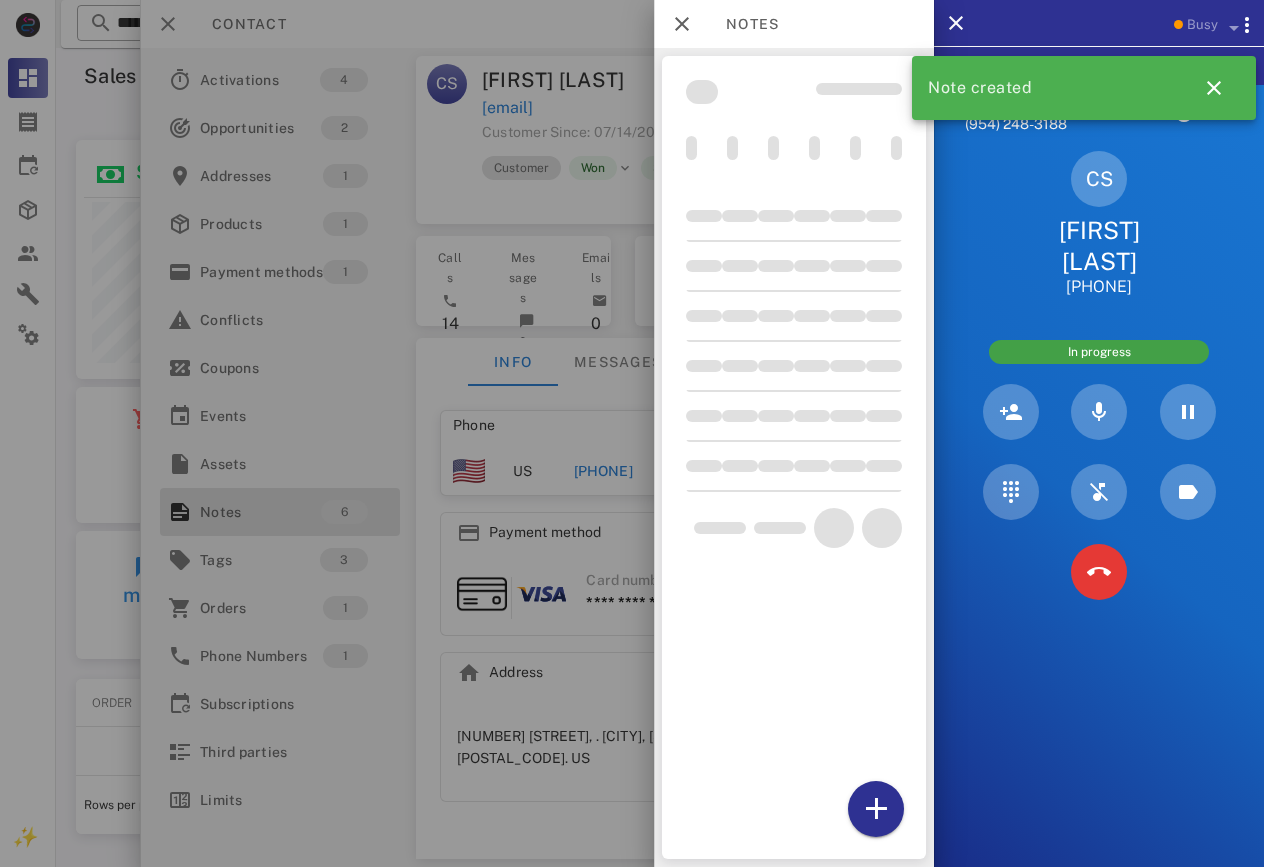 click at bounding box center (632, 433) 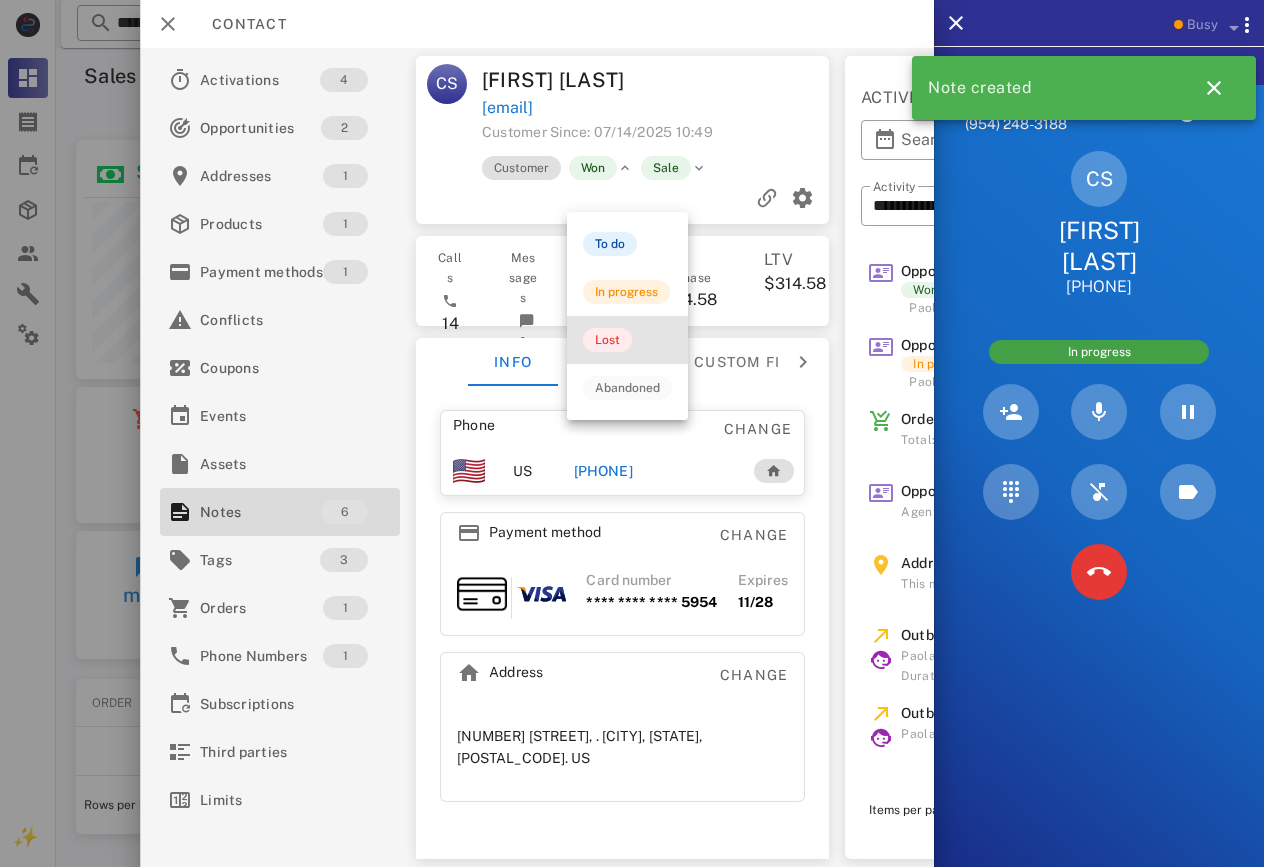 click on "Lost" at bounding box center (607, 340) 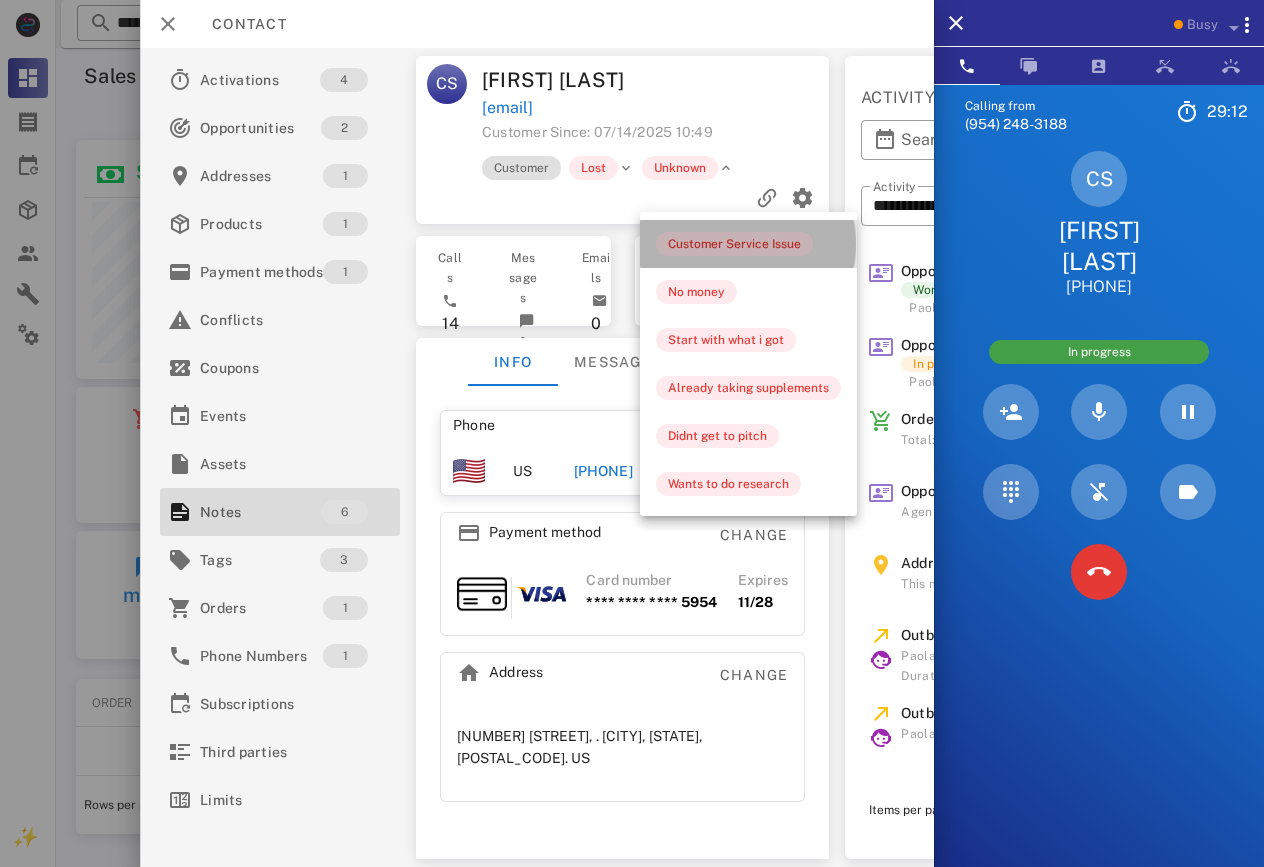 click on "Customer Service Issue" at bounding box center [734, 244] 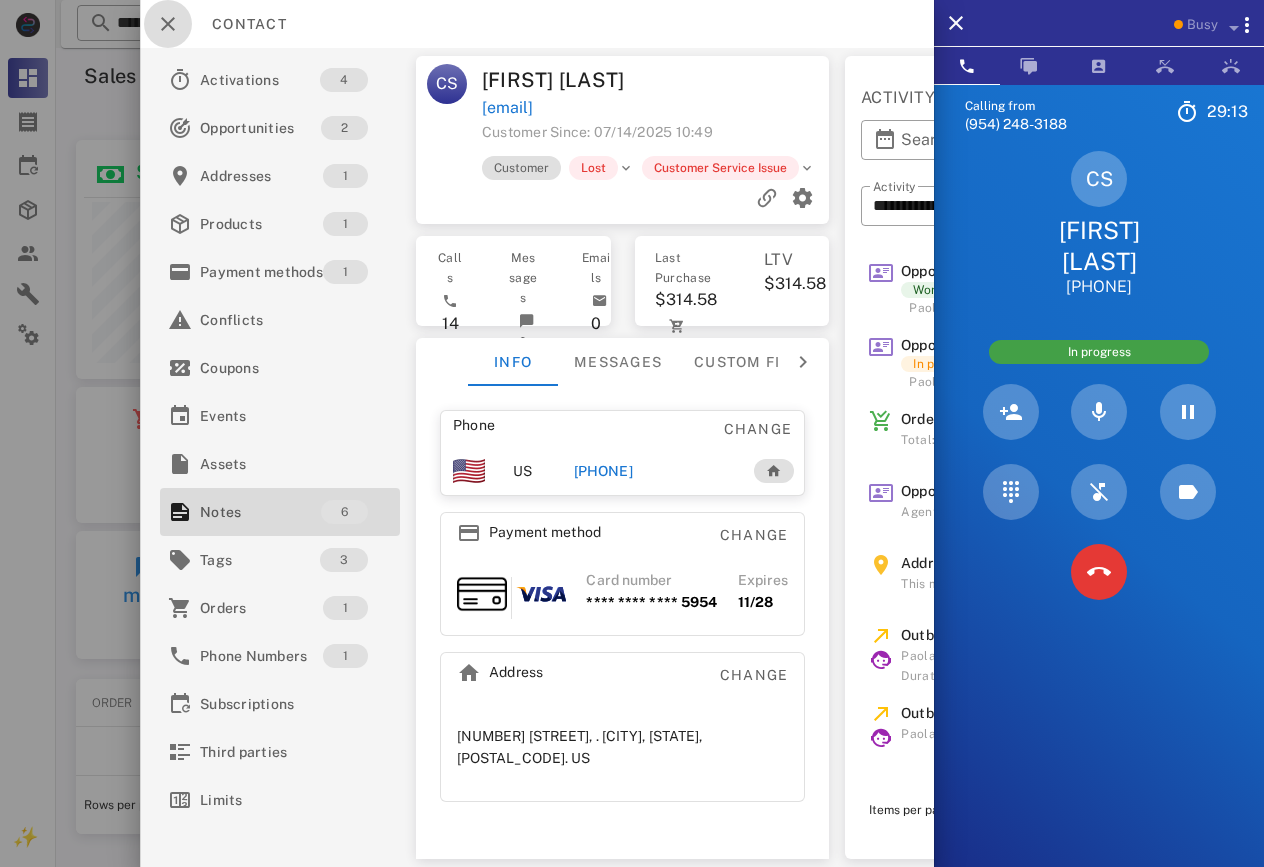 click at bounding box center [168, 24] 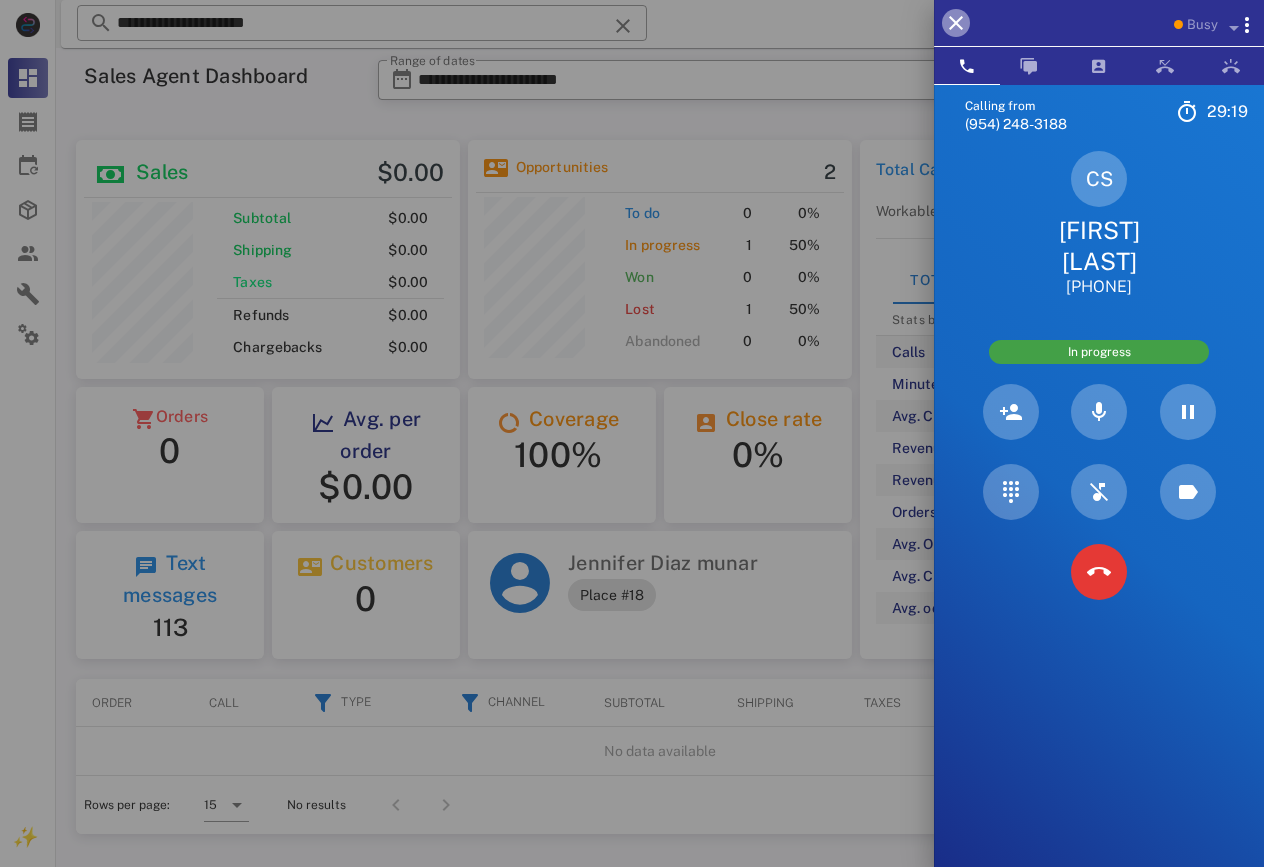 click at bounding box center [956, 23] 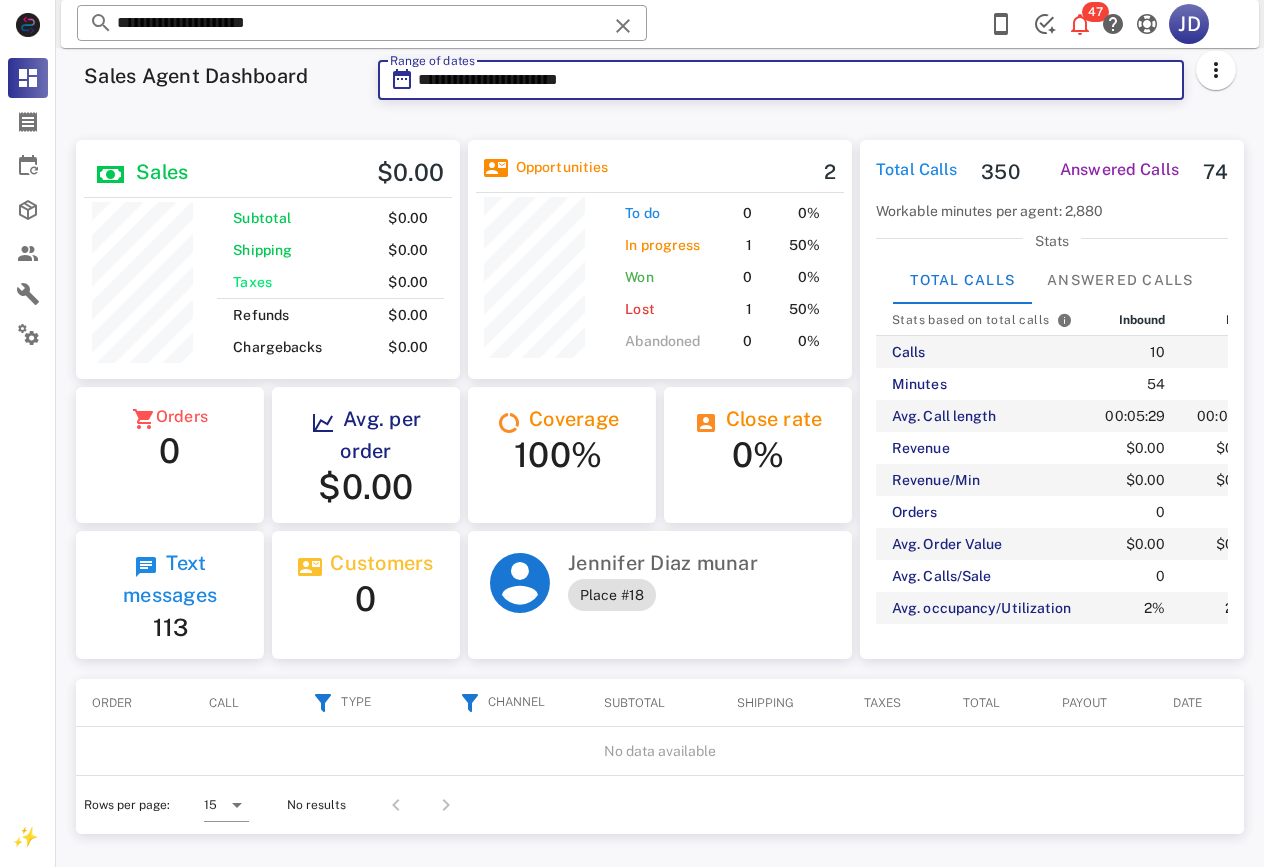 click on "**********" at bounding box center [795, 80] 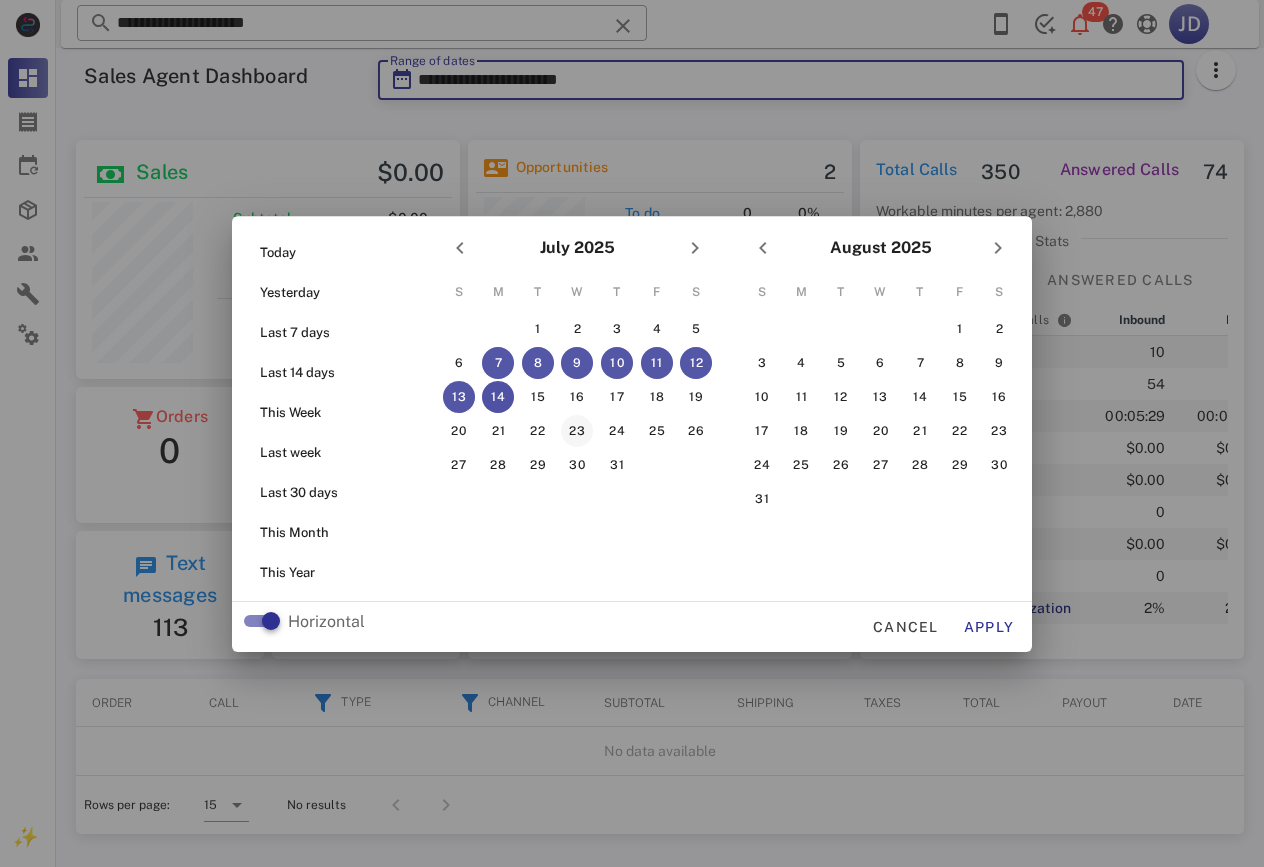 drag, startPoint x: 497, startPoint y: 404, endPoint x: 593, endPoint y: 430, distance: 99.458534 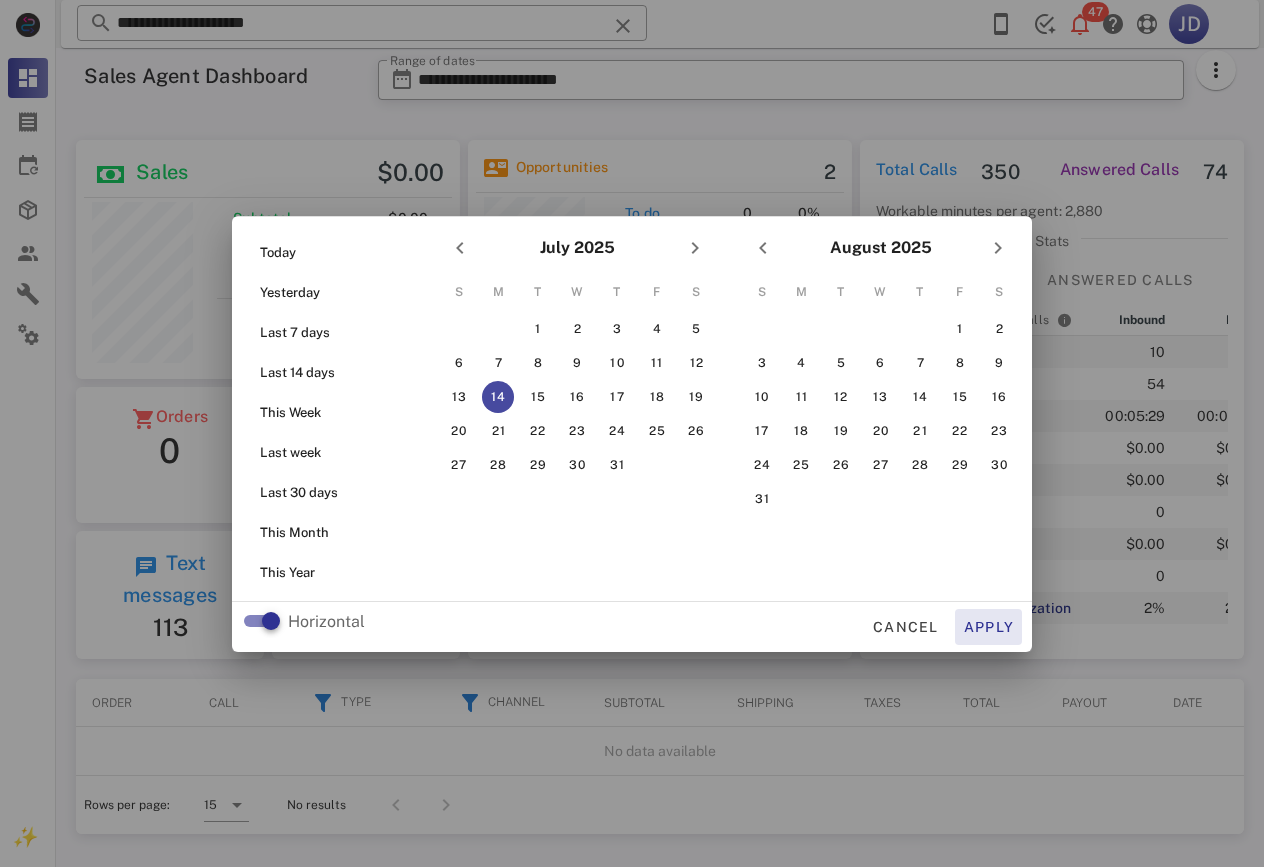 click on "Apply" at bounding box center [989, 627] 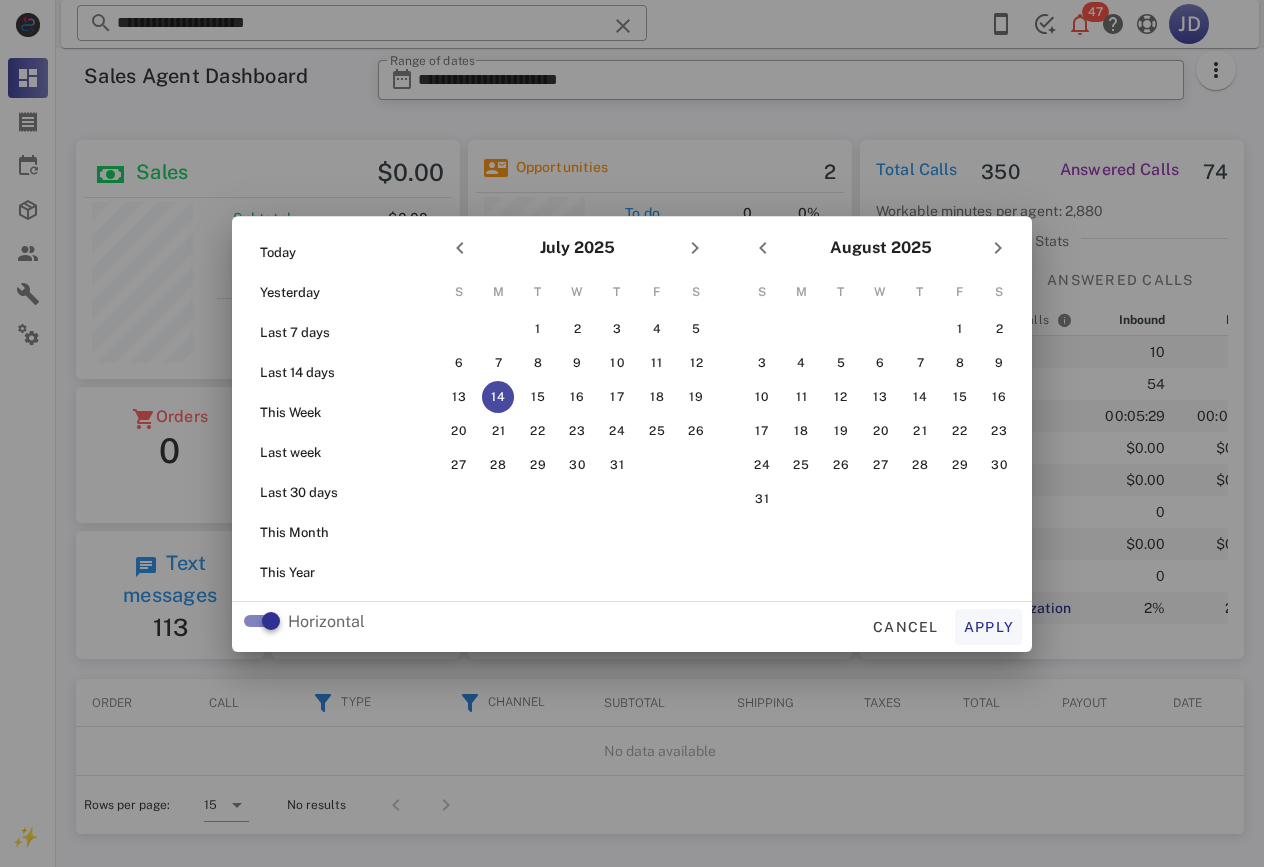 type on "**********" 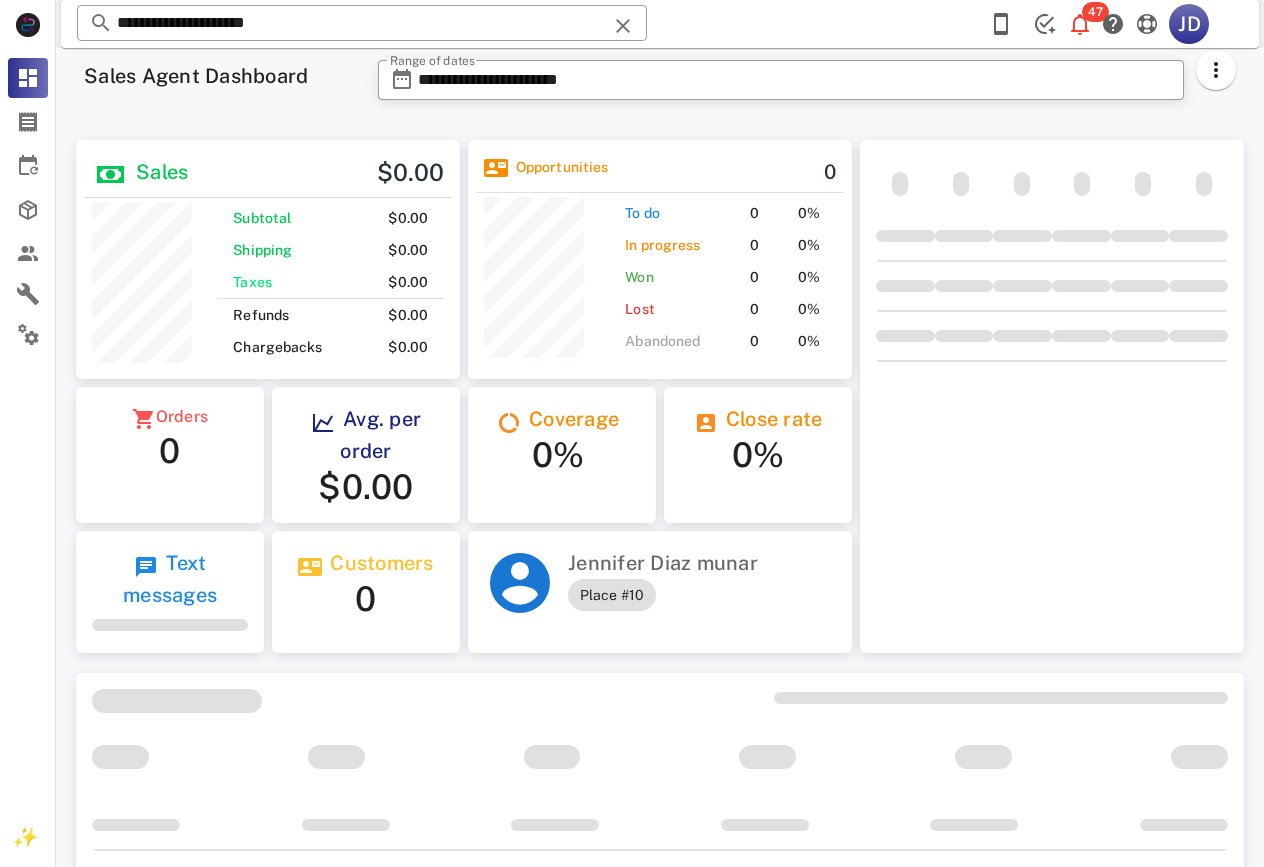 scroll, scrollTop: 999761, scrollLeft: 999616, axis: both 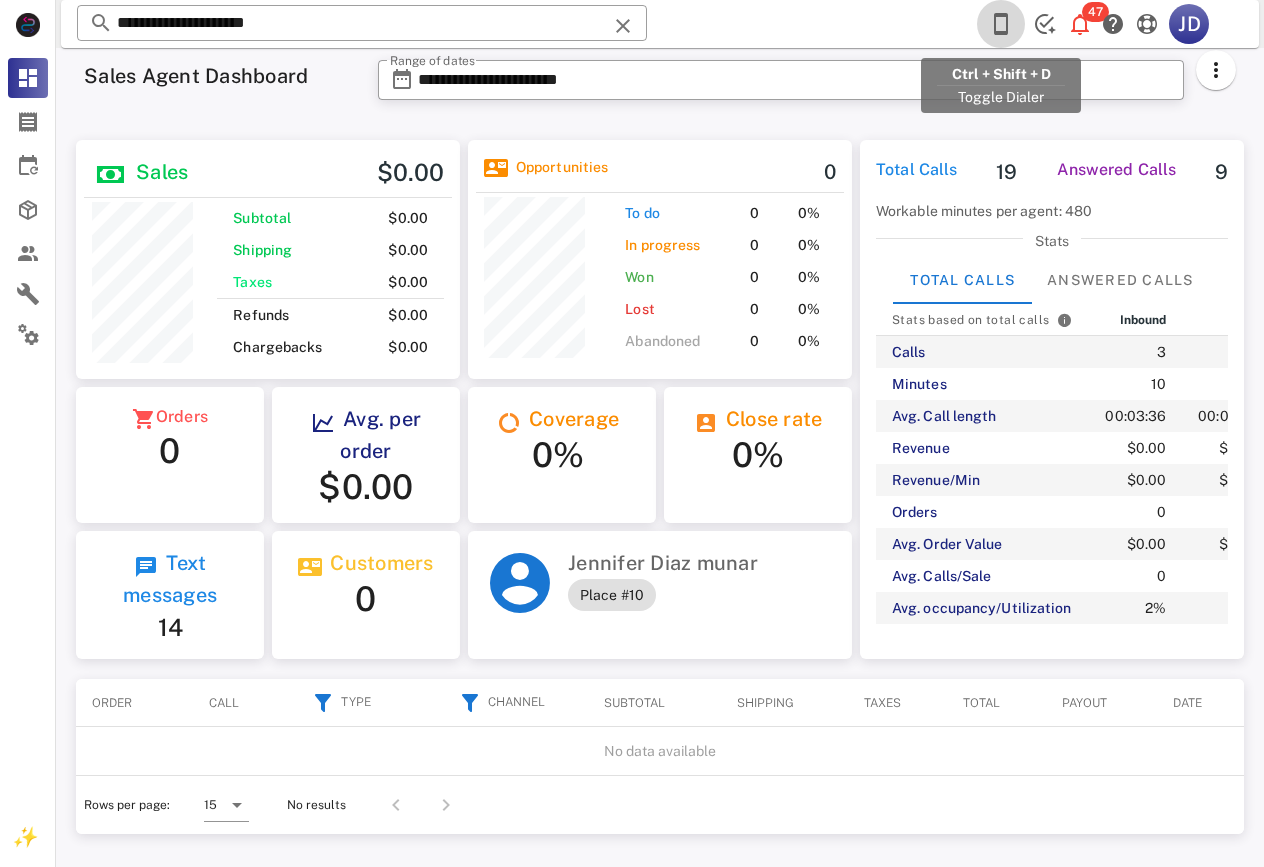 click at bounding box center (1001, 24) 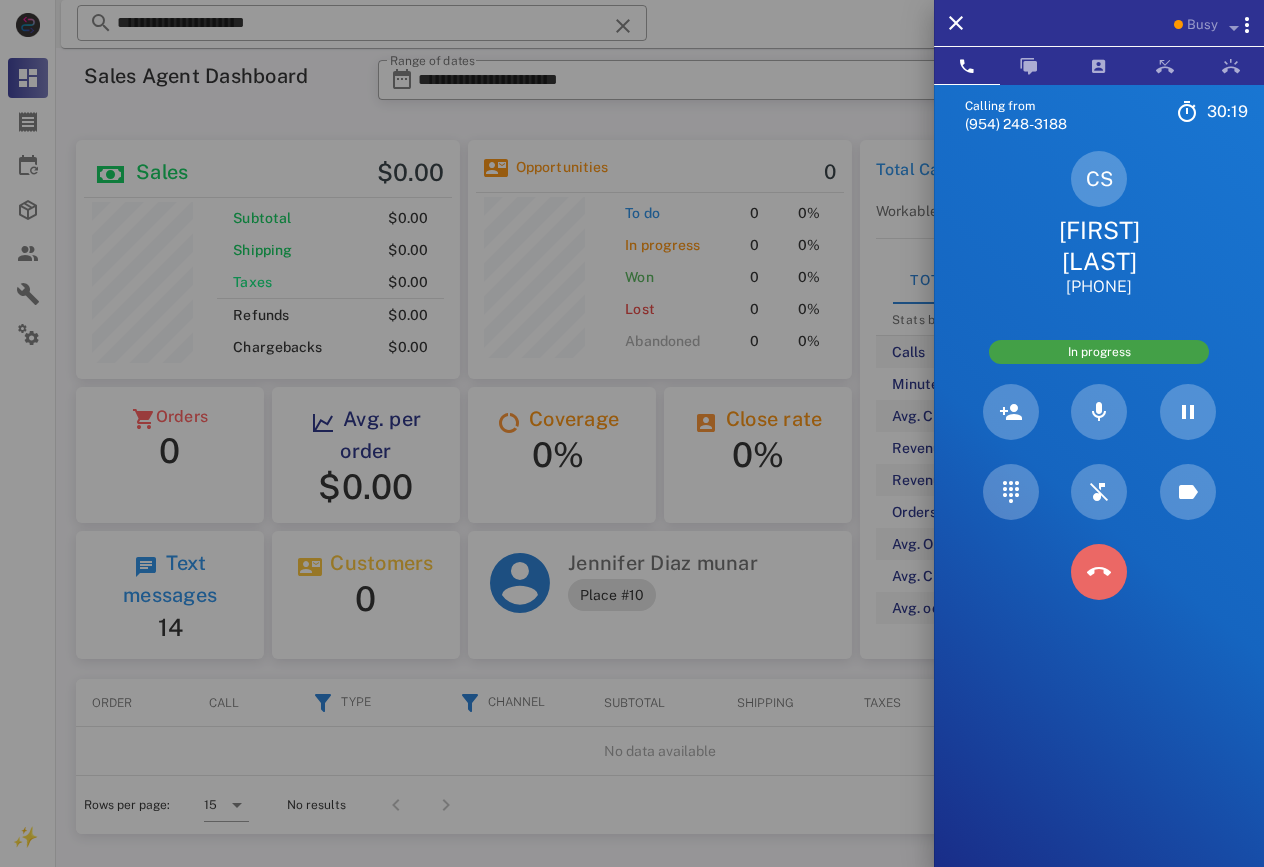 click at bounding box center (1099, 572) 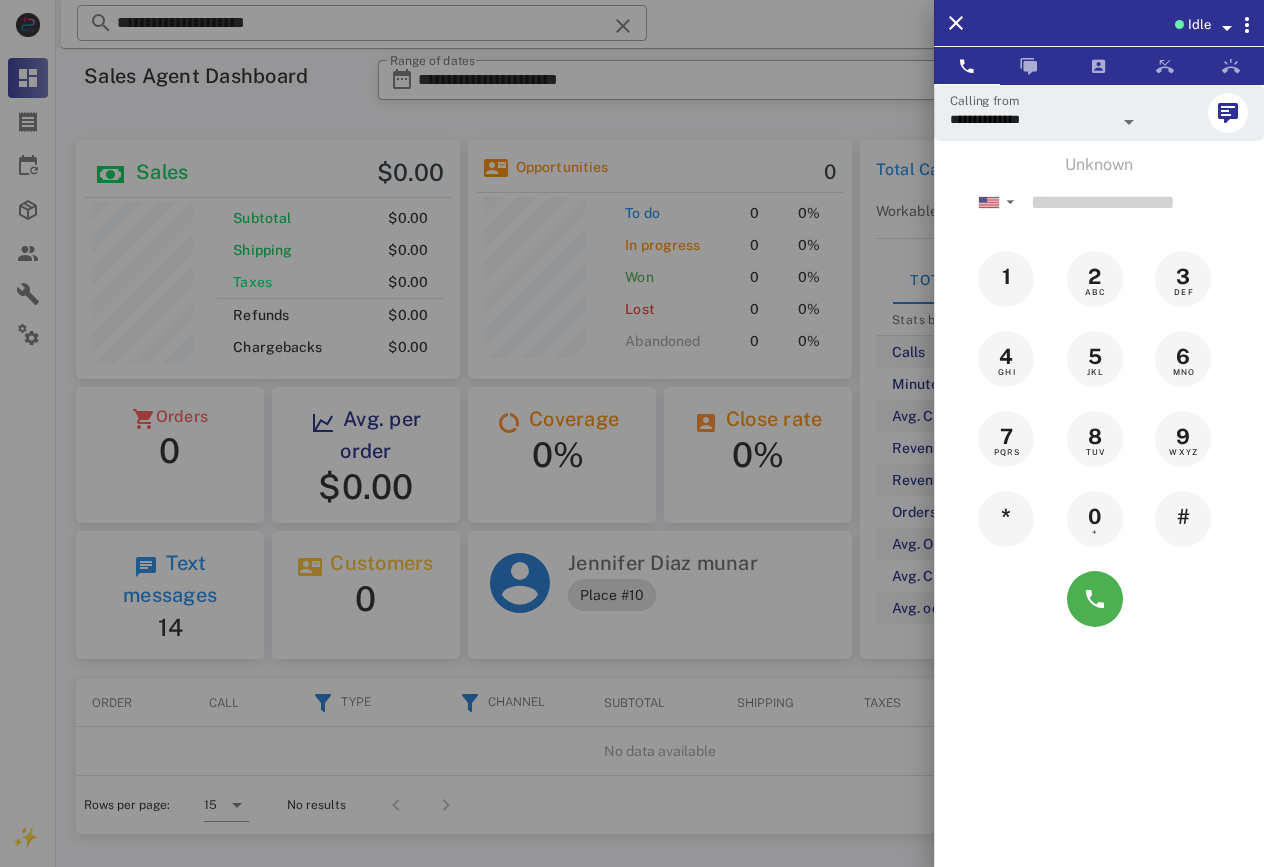 click on "Idle" at bounding box center (1129, 23) 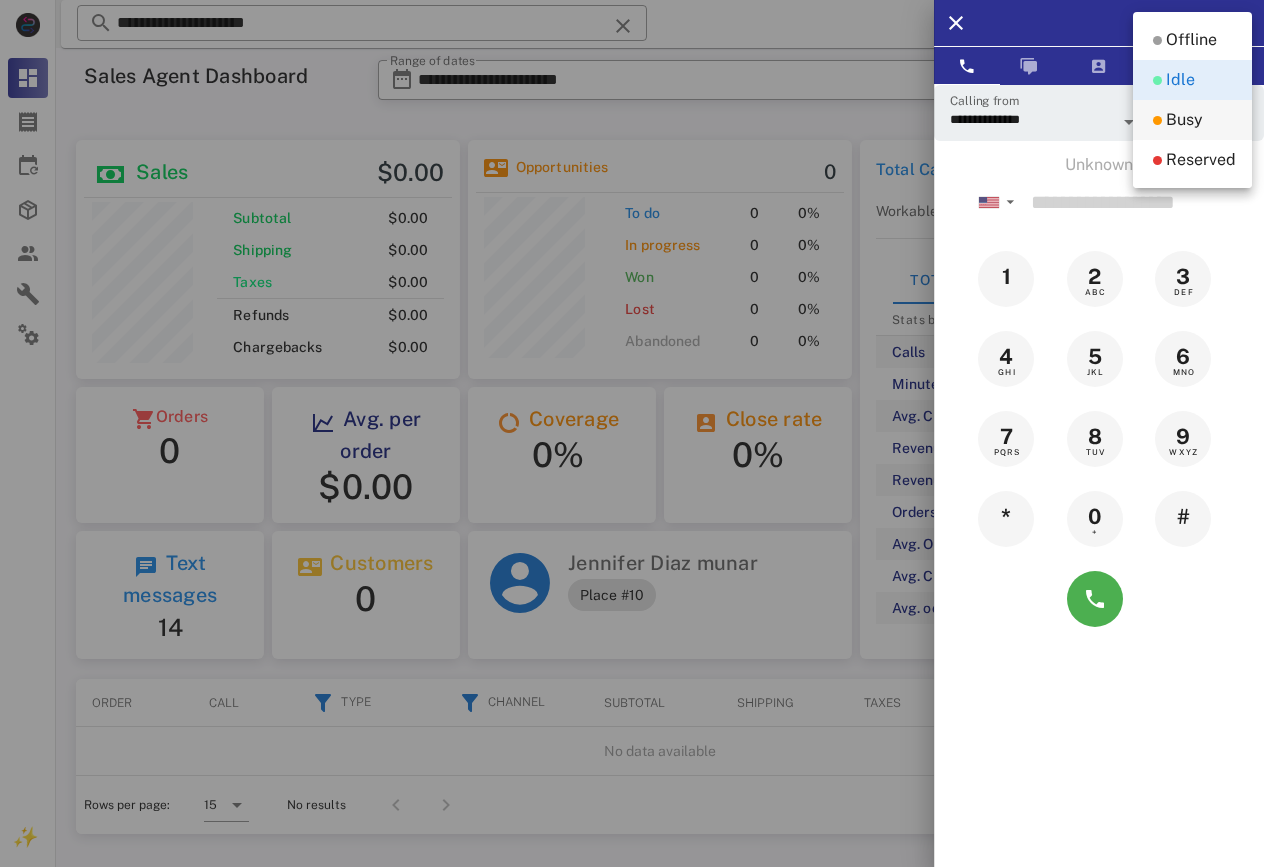 click on "Busy" at bounding box center (1184, 120) 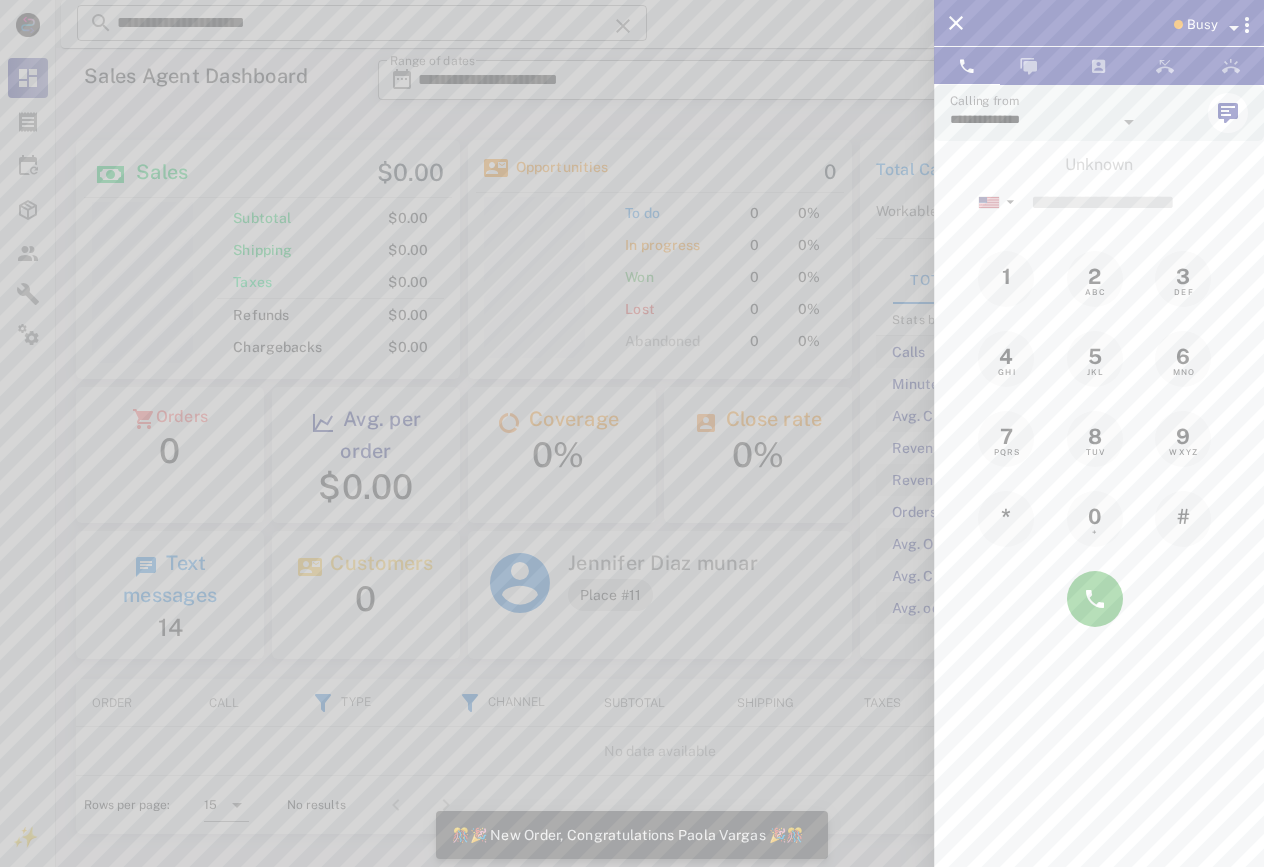 scroll, scrollTop: 999761, scrollLeft: 999616, axis: both 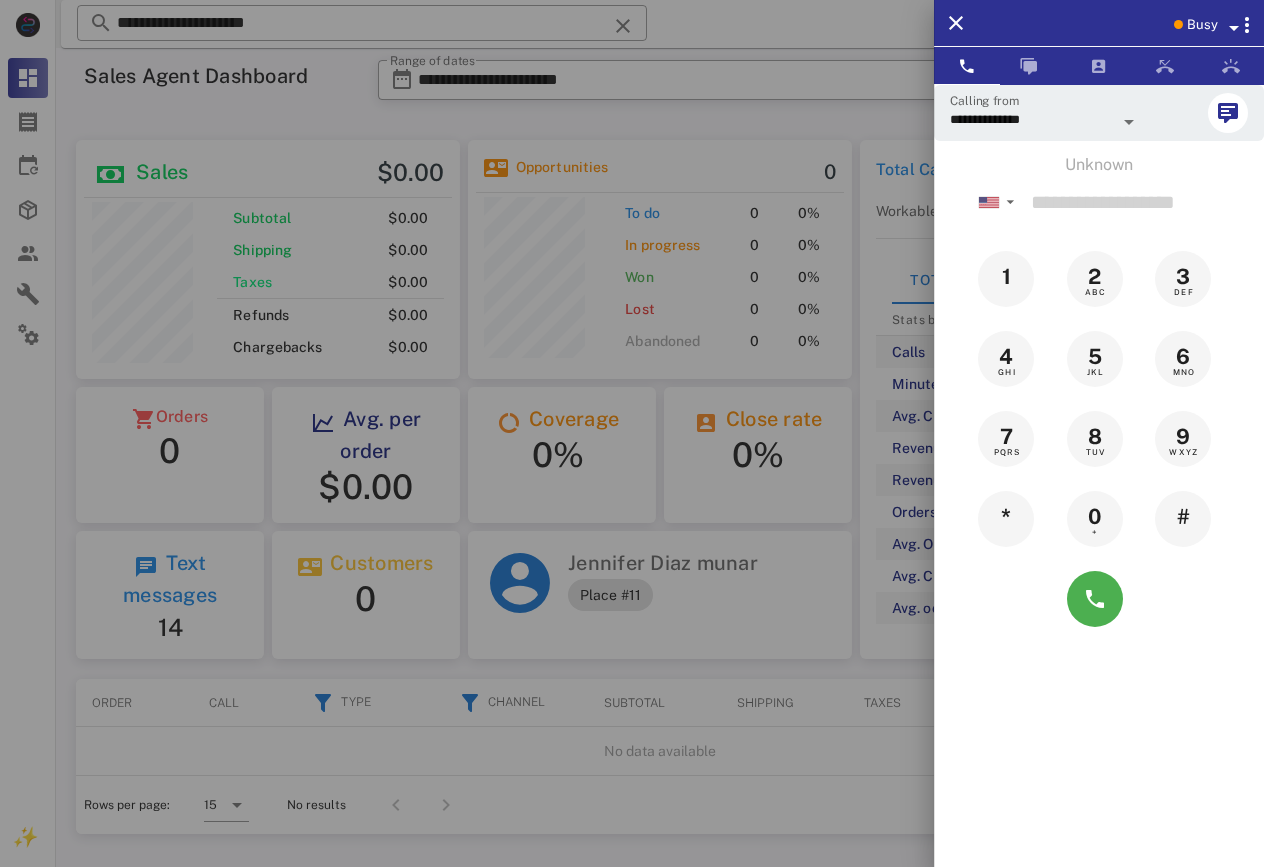 click at bounding box center [632, 433] 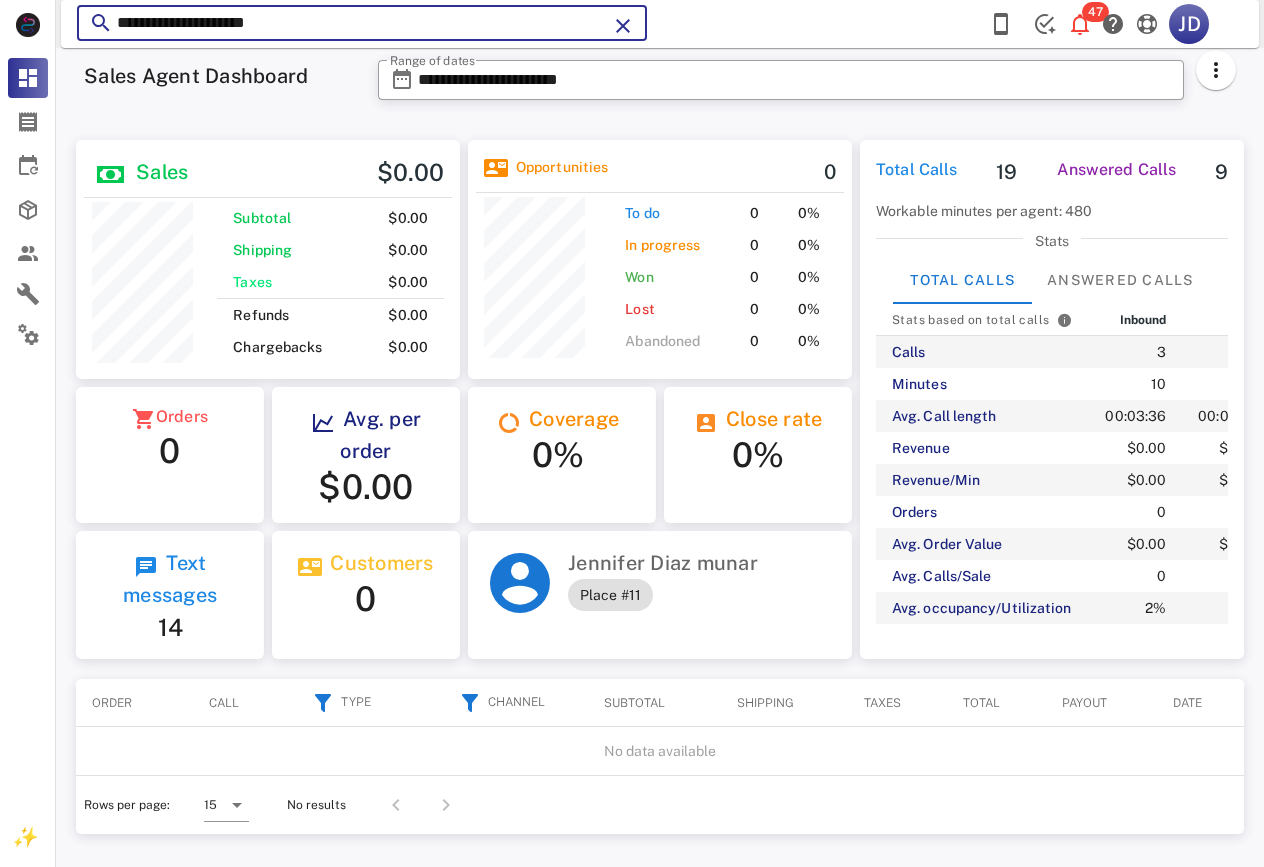 click on "**********" at bounding box center [362, 23] 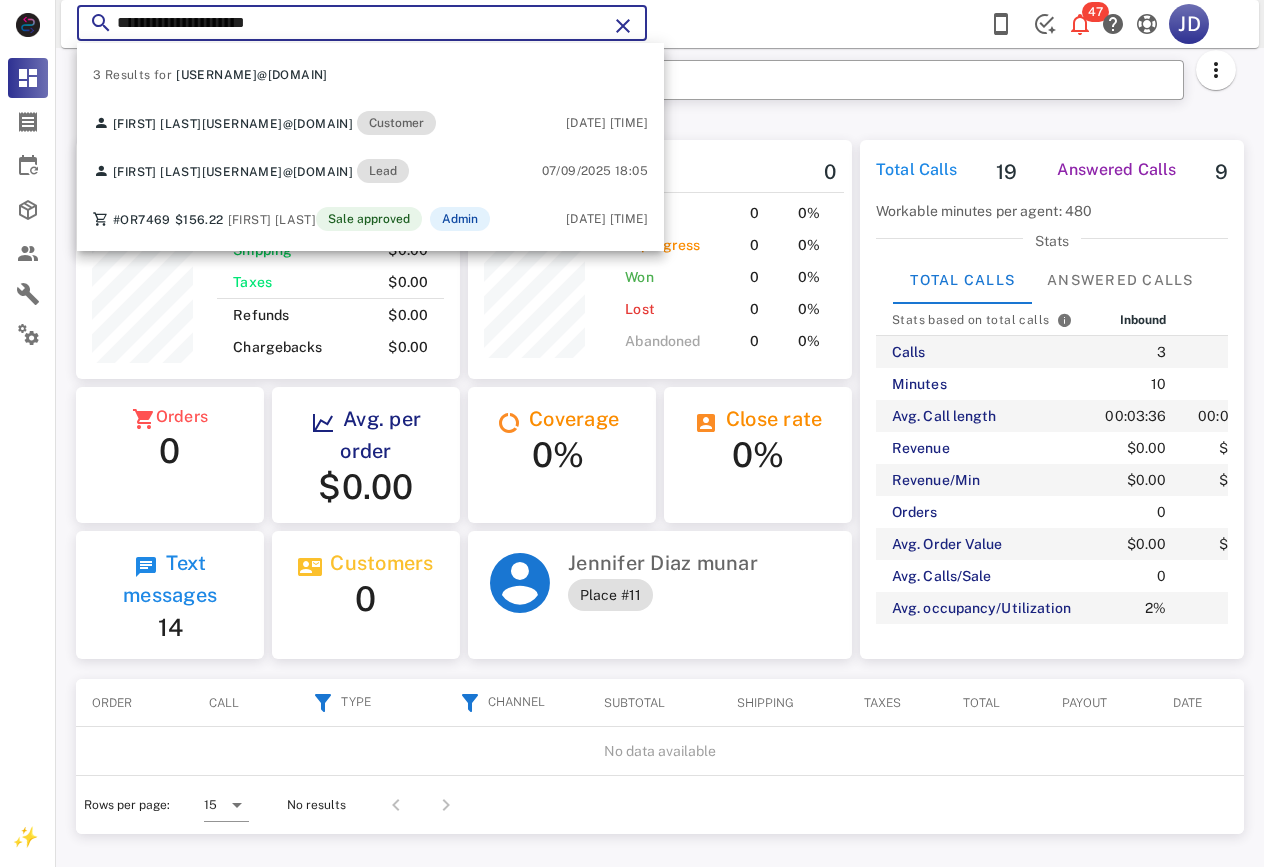 drag, startPoint x: 266, startPoint y: 23, endPoint x: 101, endPoint y: 15, distance: 165.19383 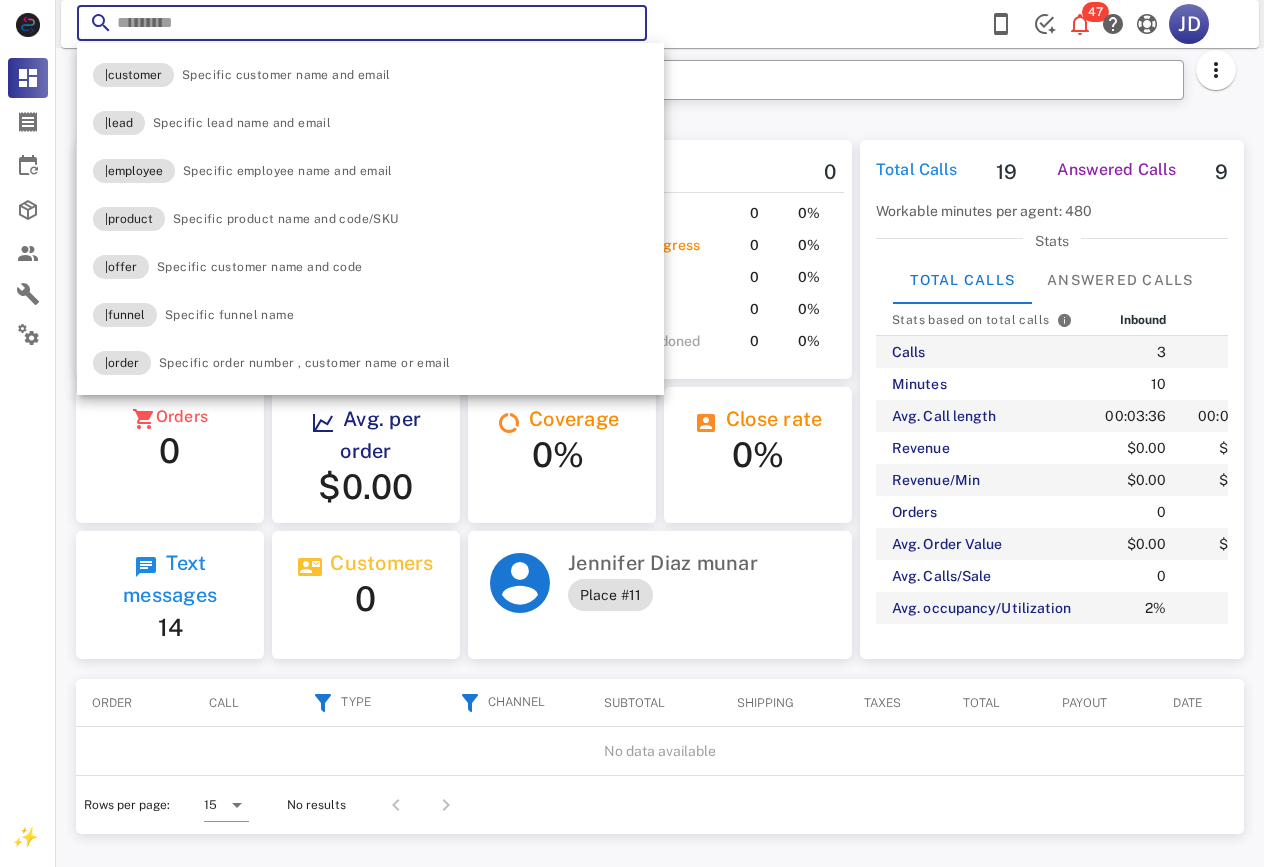 paste on "**********" 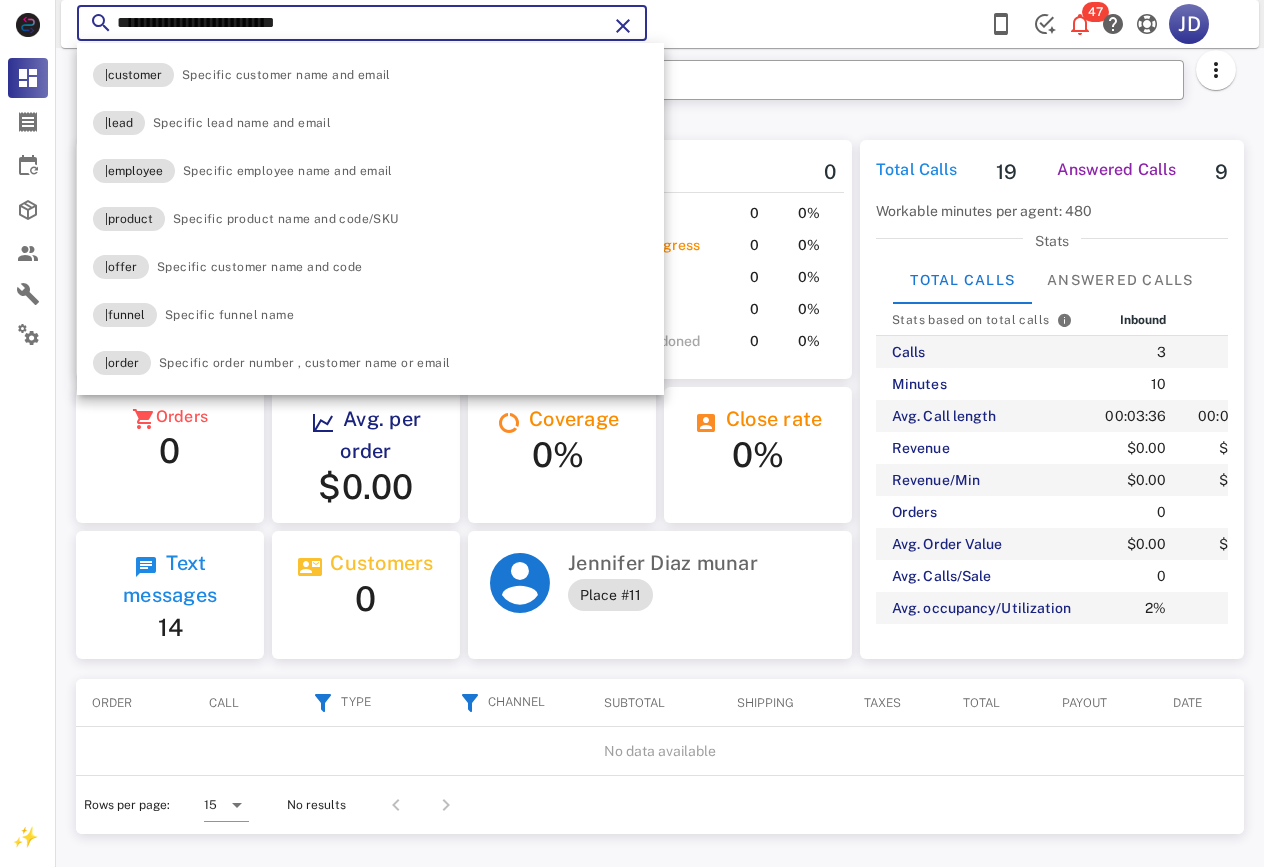 type on "**********" 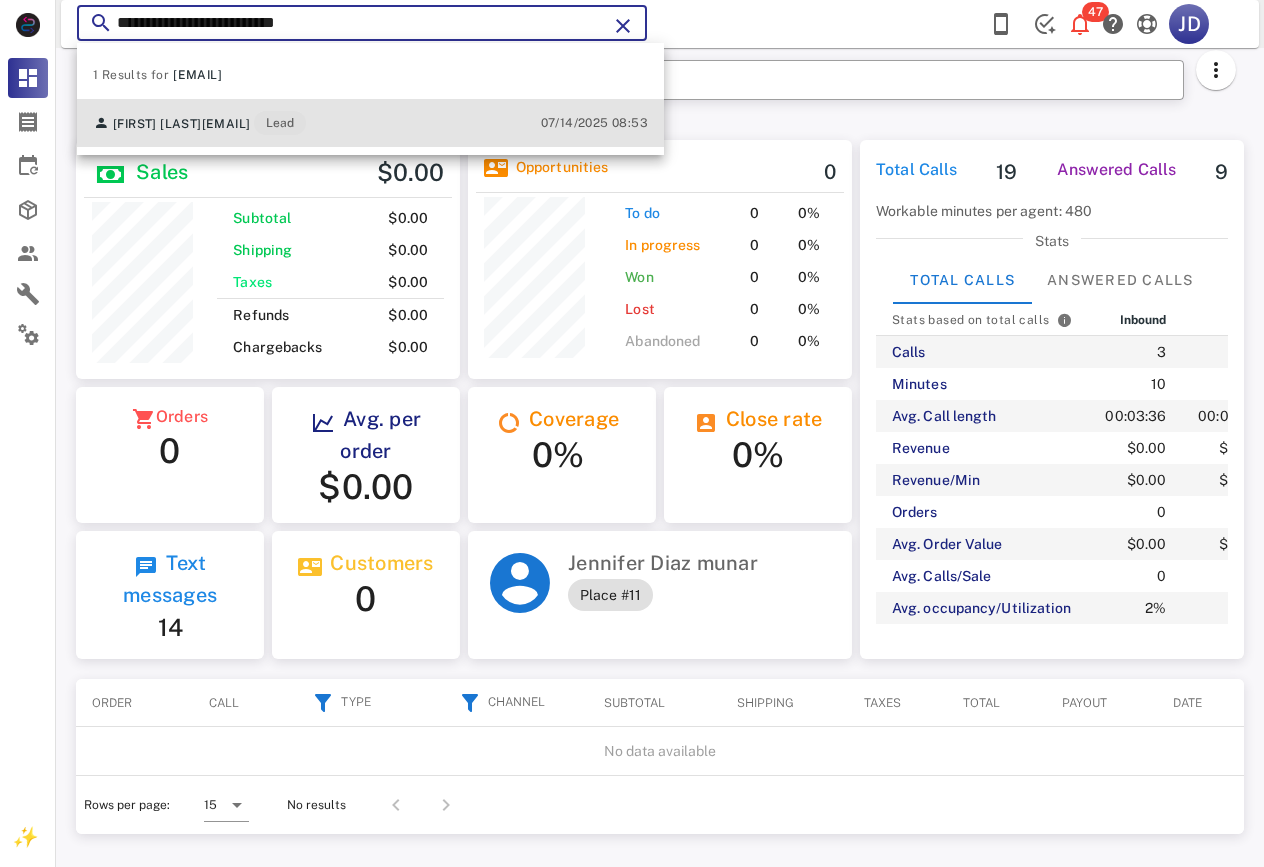 click on "[FIRST] [LAST]   [EMAIL]   Lead" at bounding box center [199, 123] 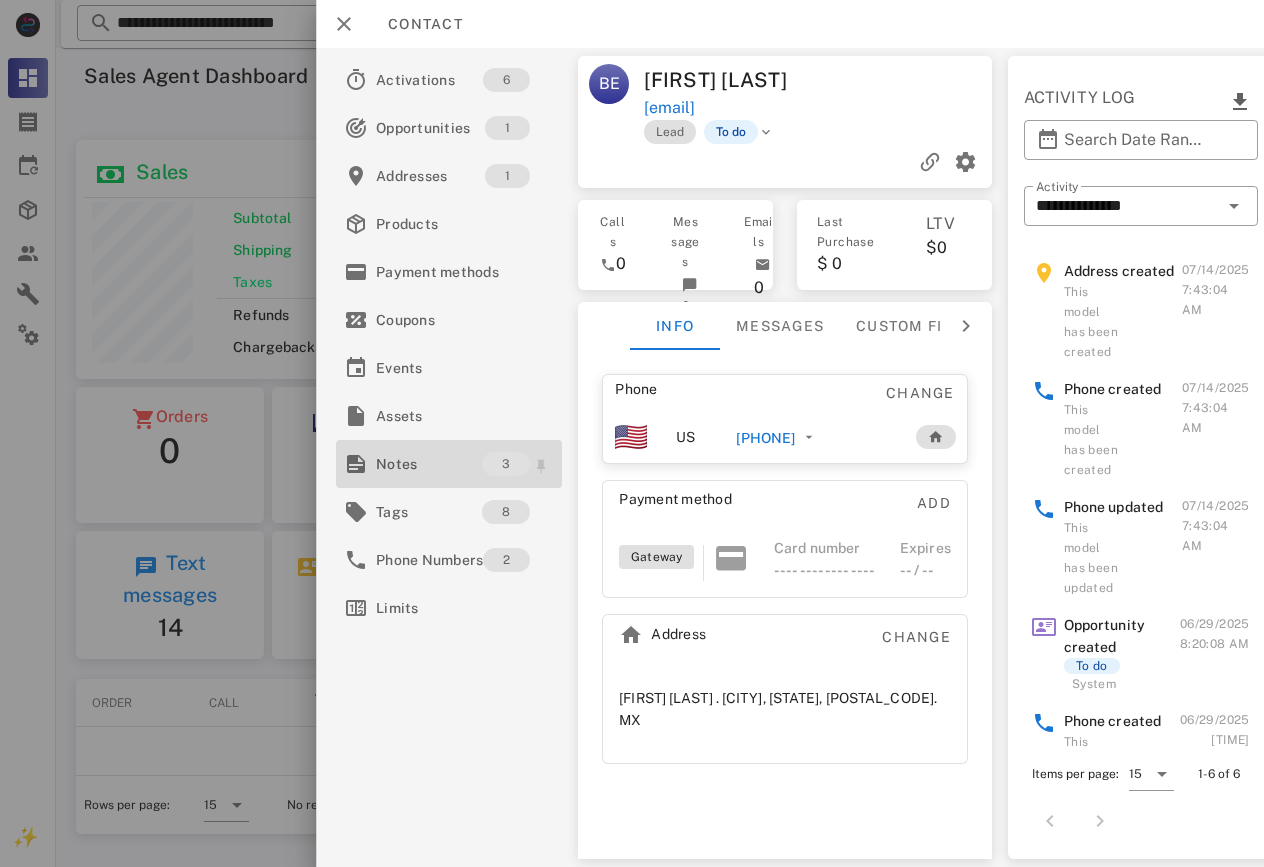 click on "Notes" at bounding box center [429, 464] 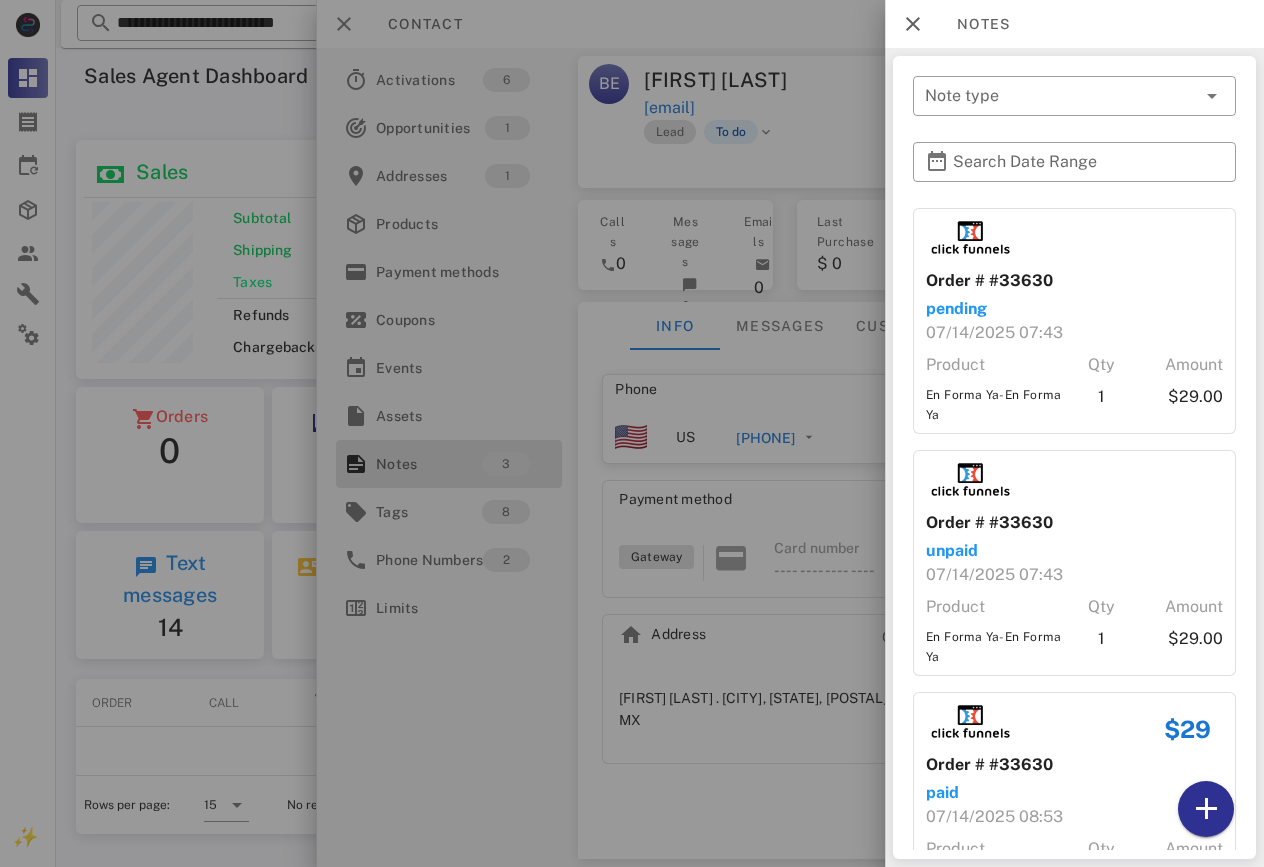 scroll, scrollTop: 92, scrollLeft: 0, axis: vertical 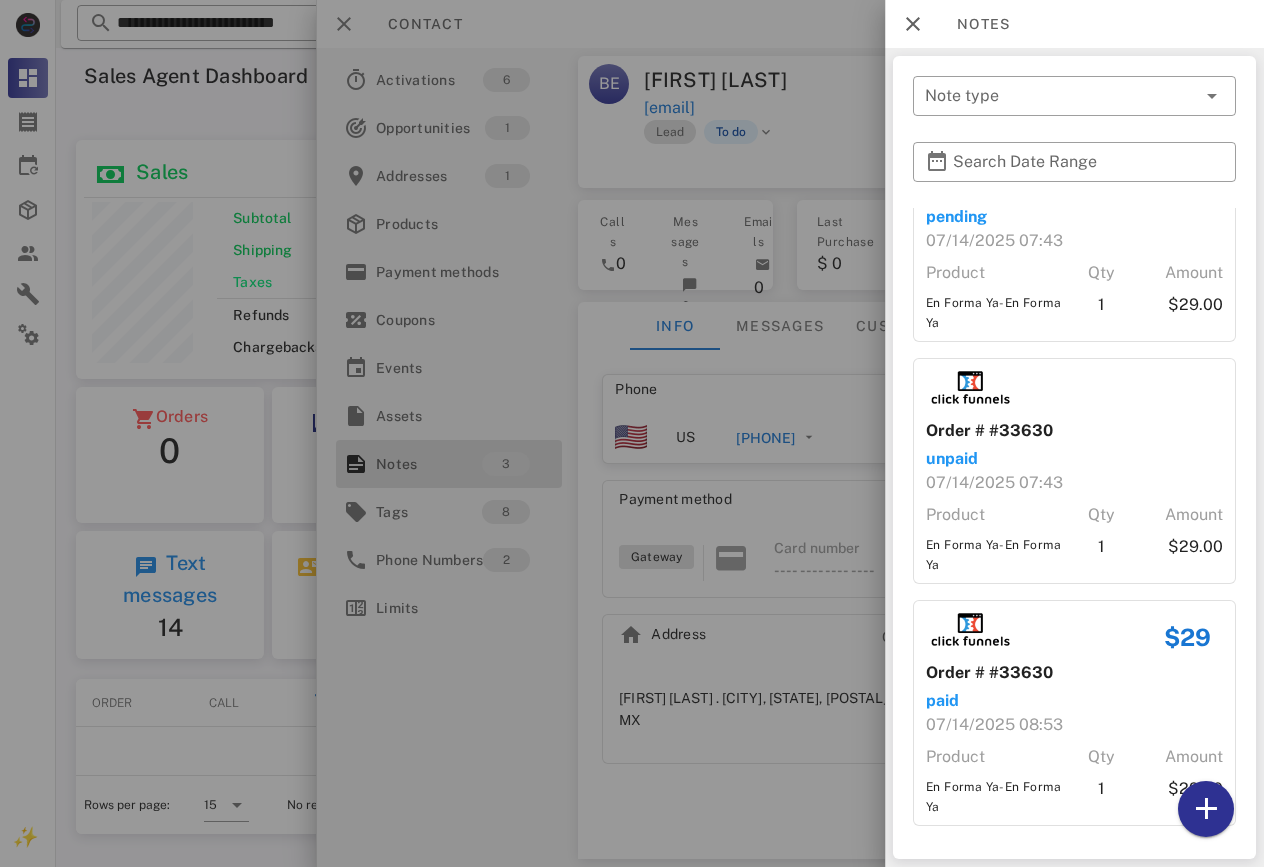 click at bounding box center [632, 433] 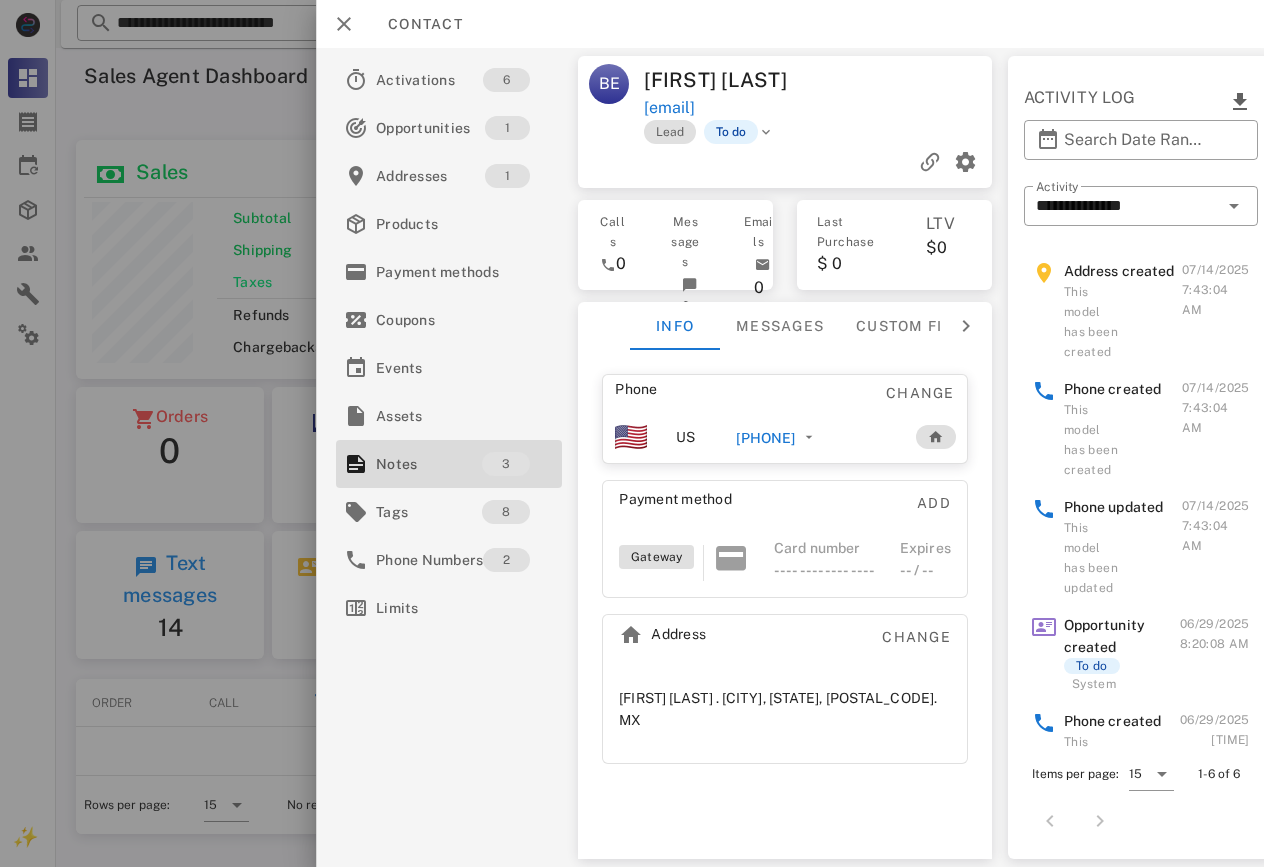 click on "[PHONE]" at bounding box center (765, 438) 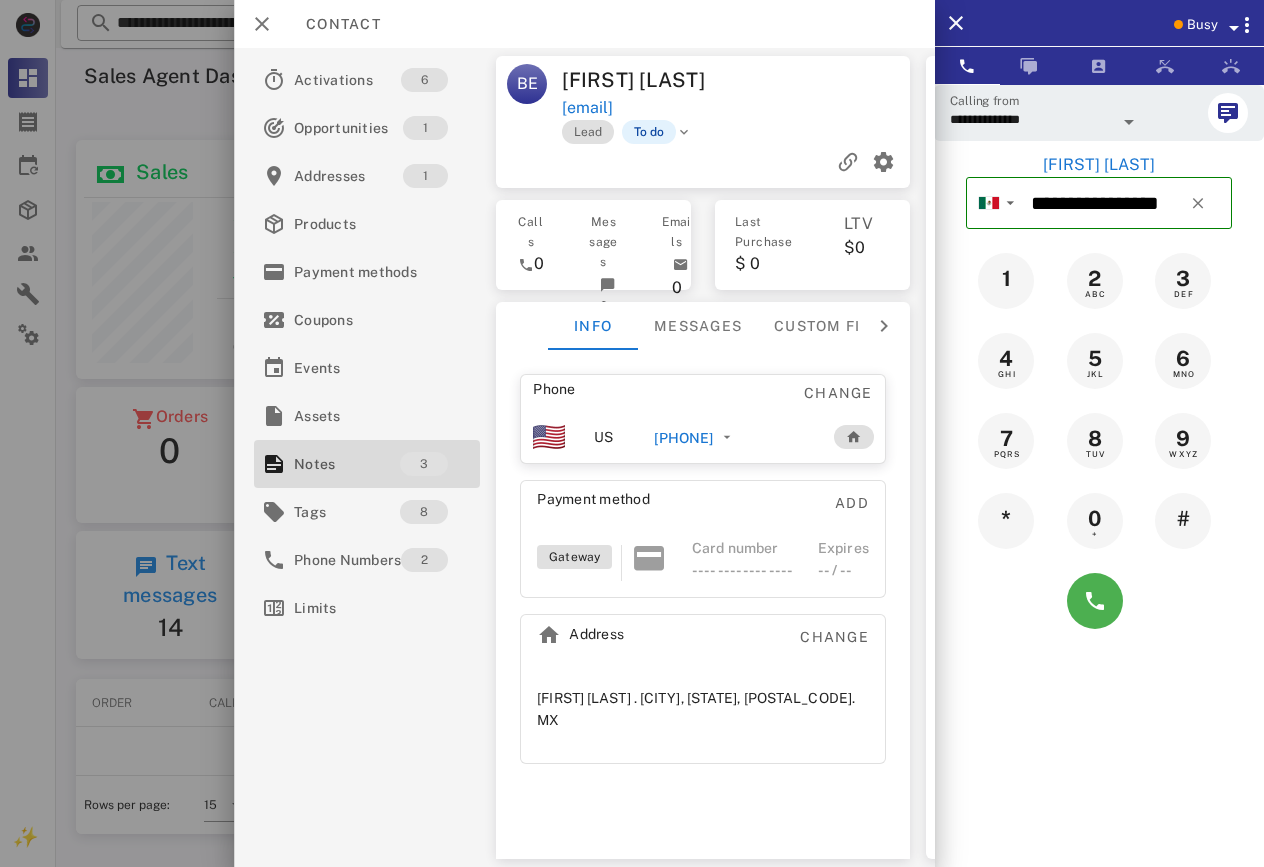 click on "[PHONE]" at bounding box center [683, 438] 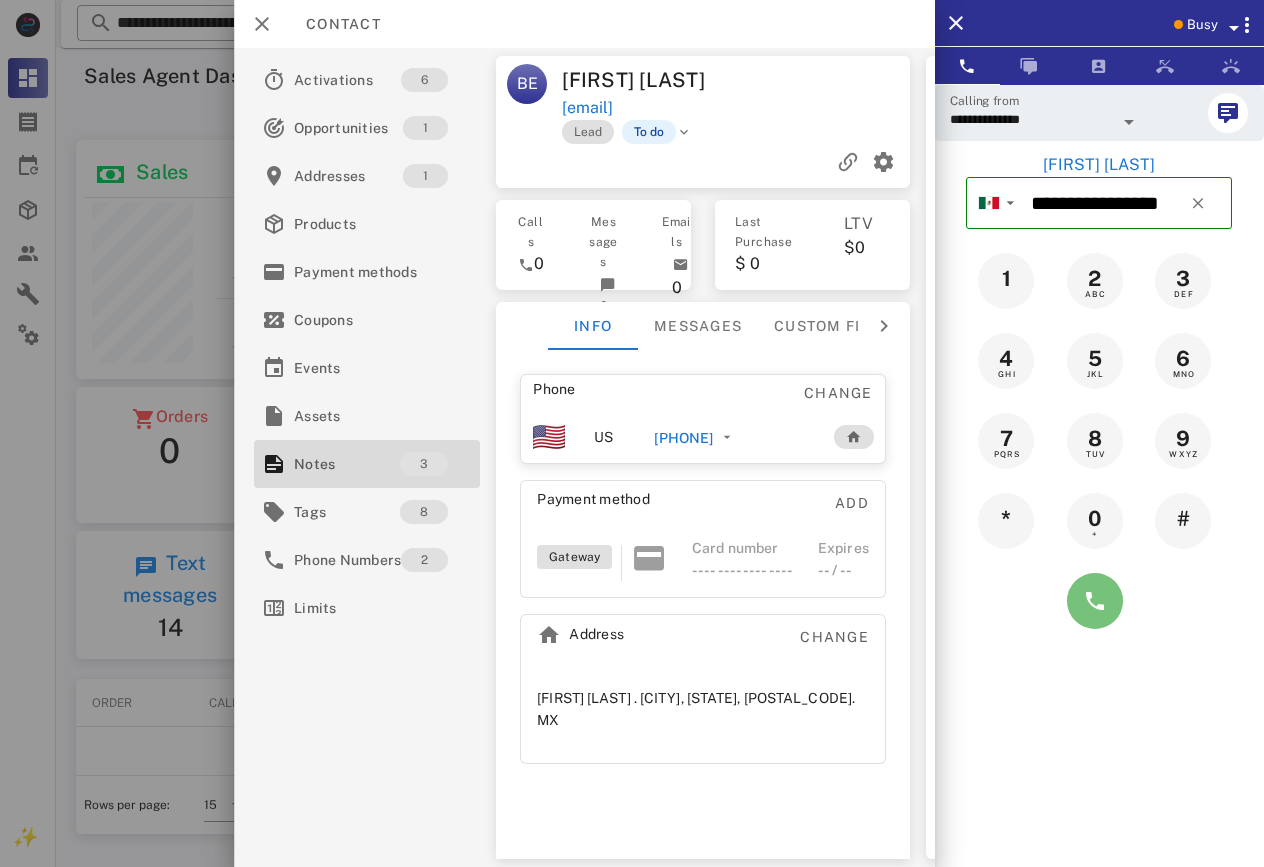 click at bounding box center (1095, 601) 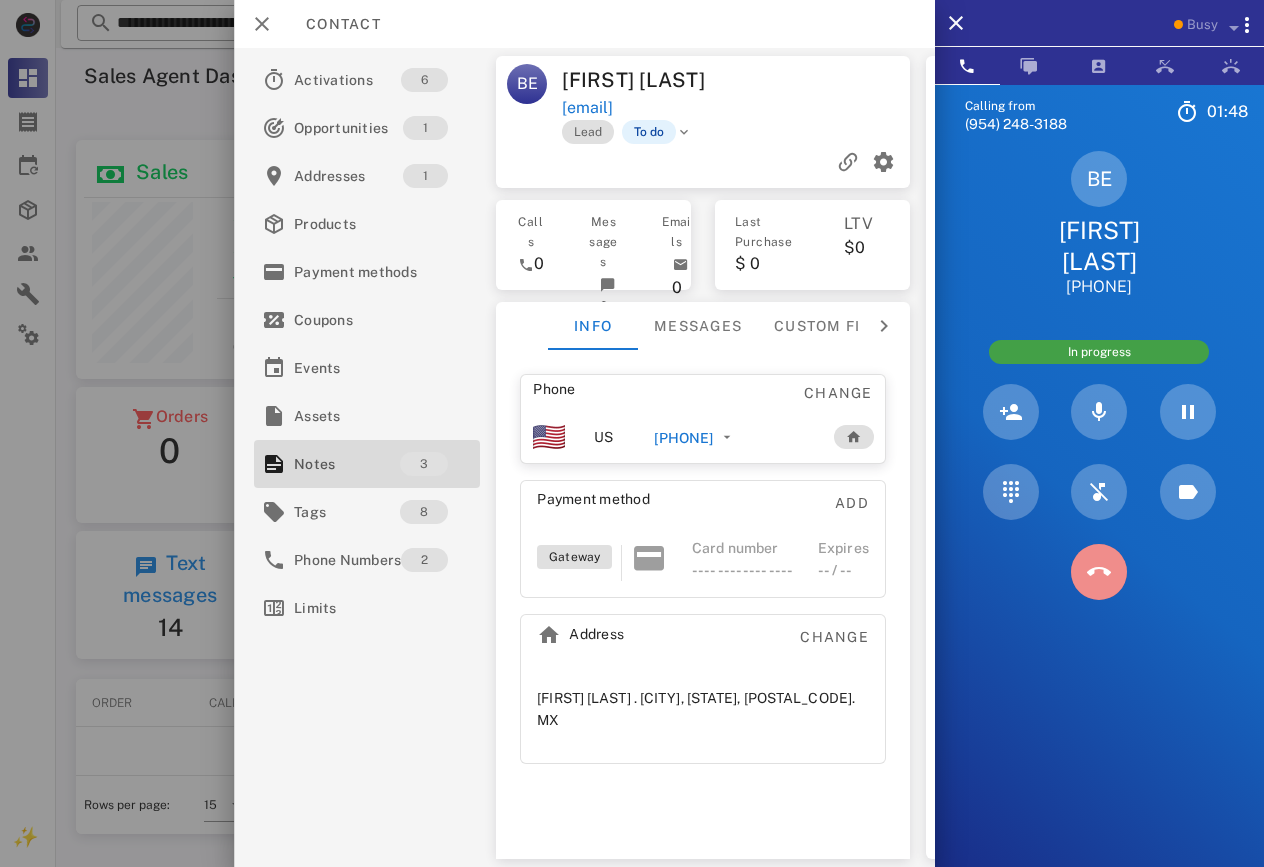 click at bounding box center [1099, 572] 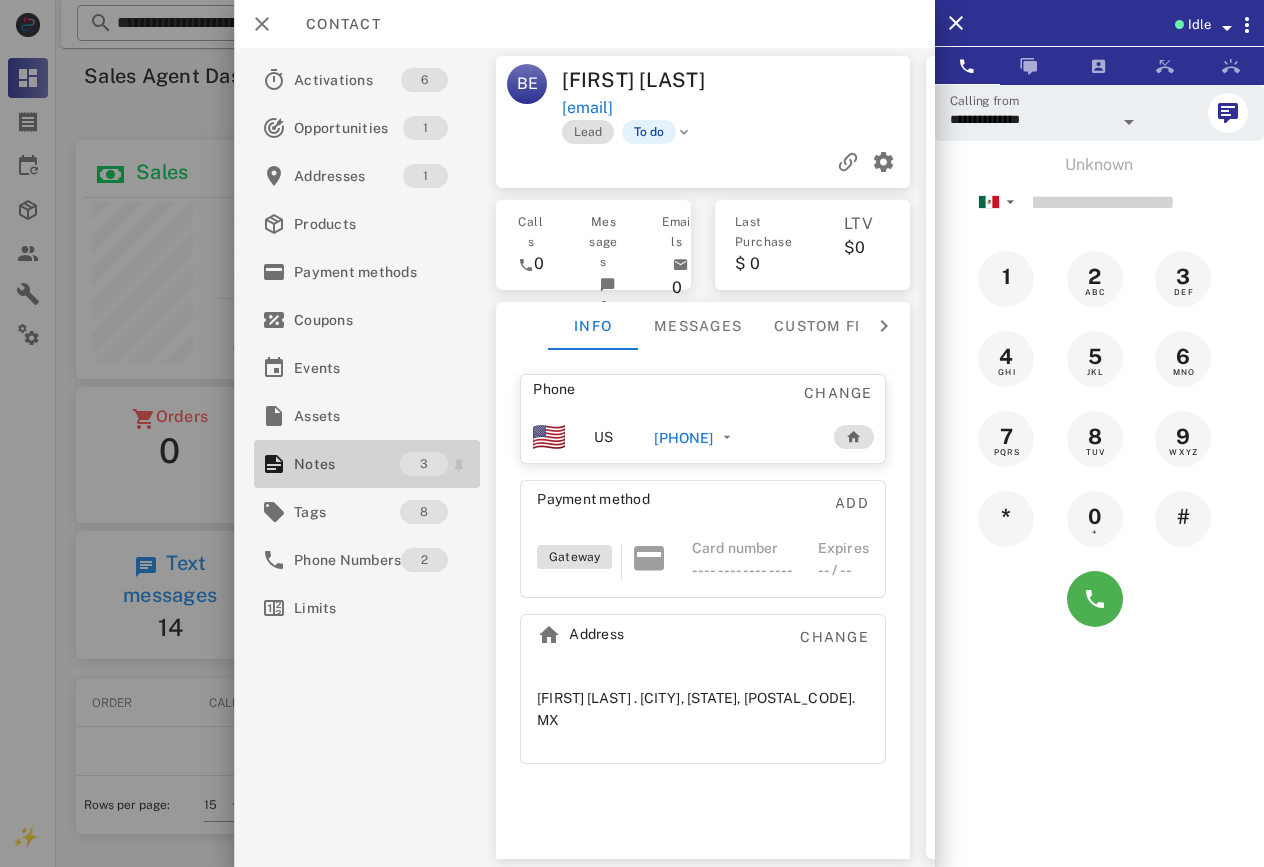 click on "Notes" at bounding box center [347, 464] 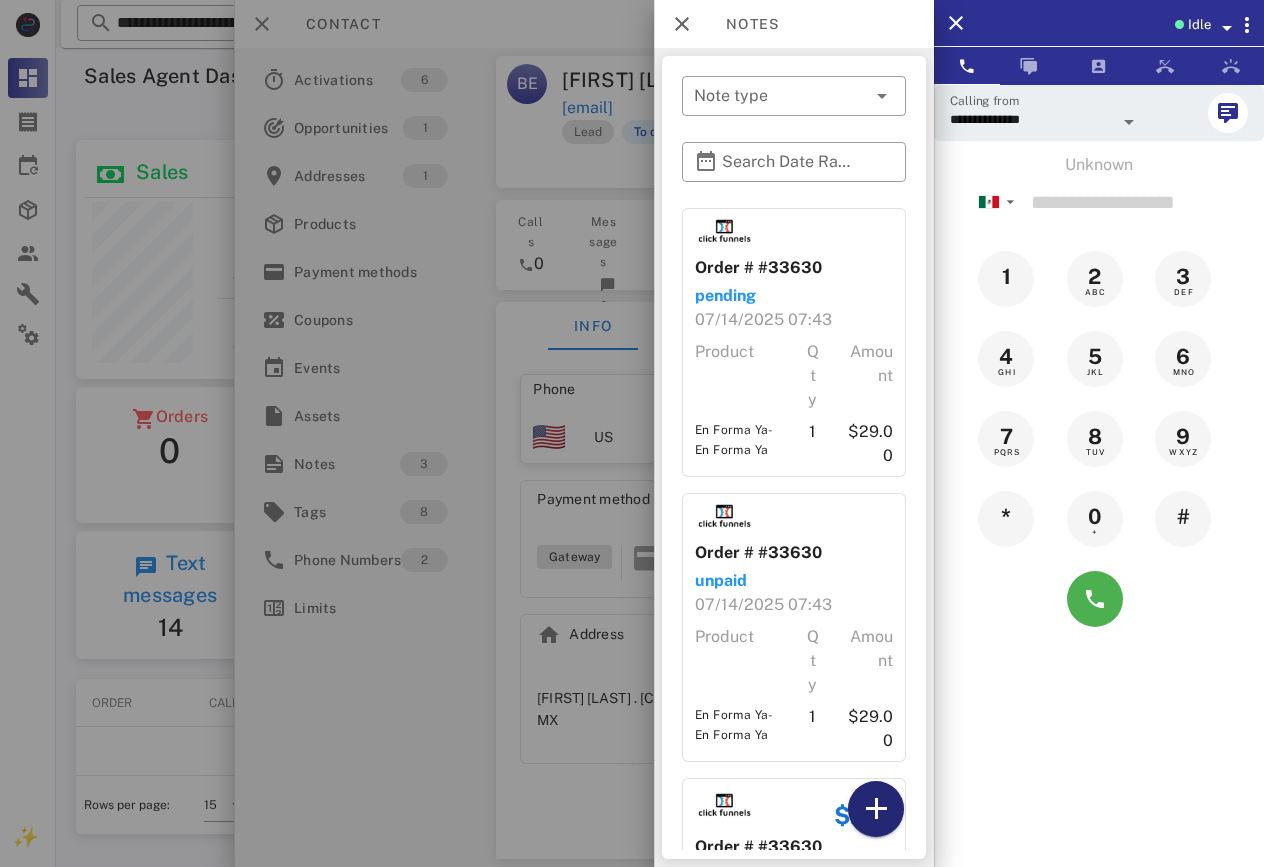 click at bounding box center [876, 809] 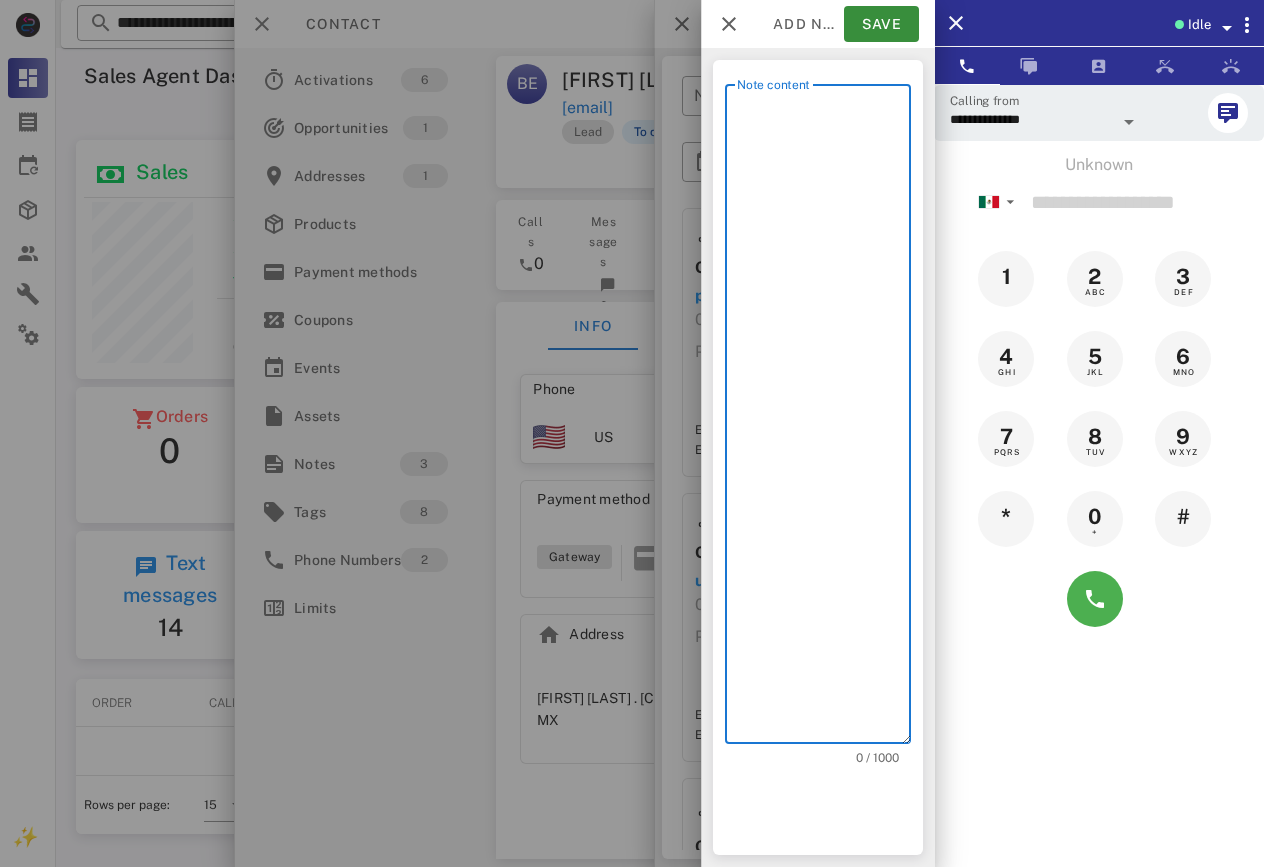 scroll, scrollTop: 240, scrollLeft: 384, axis: both 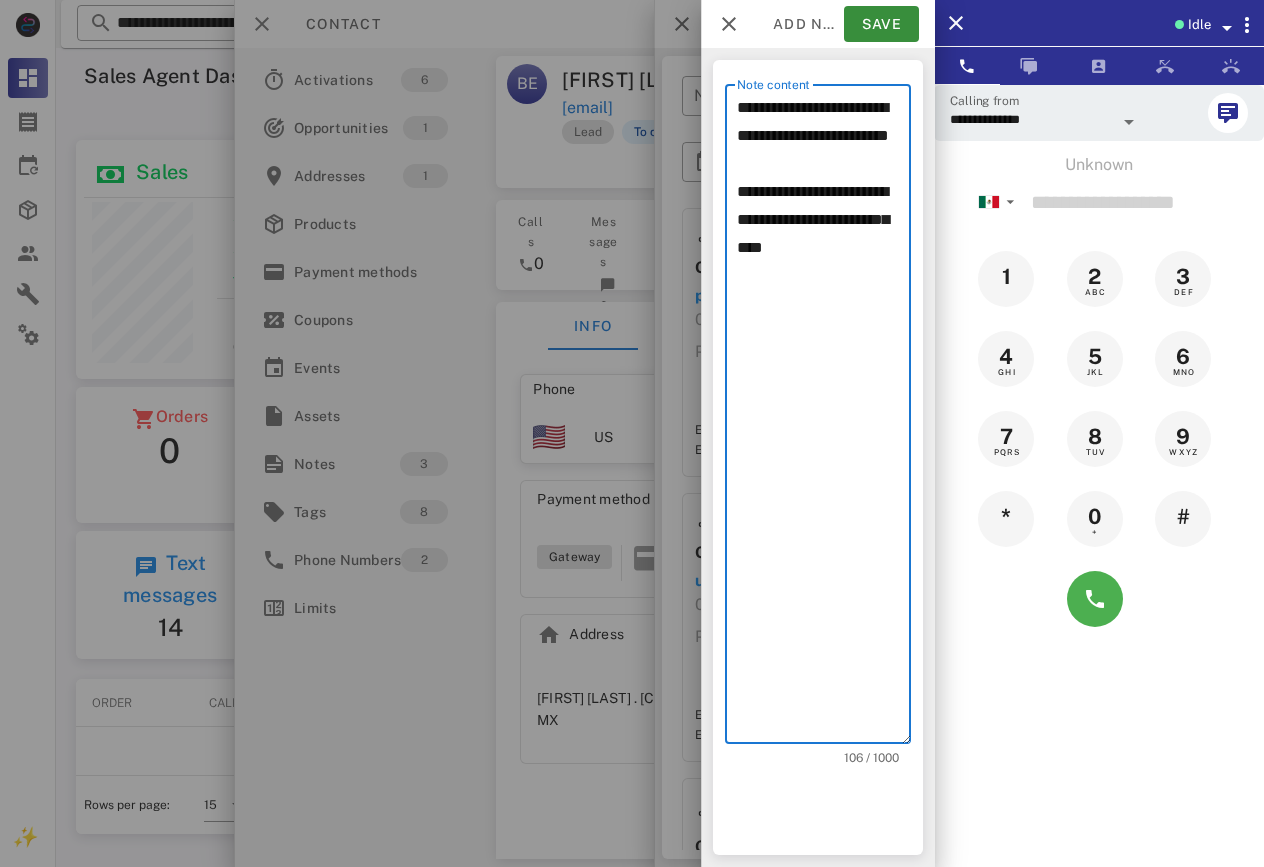 drag, startPoint x: 793, startPoint y: 173, endPoint x: 688, endPoint y: 107, distance: 124.02016 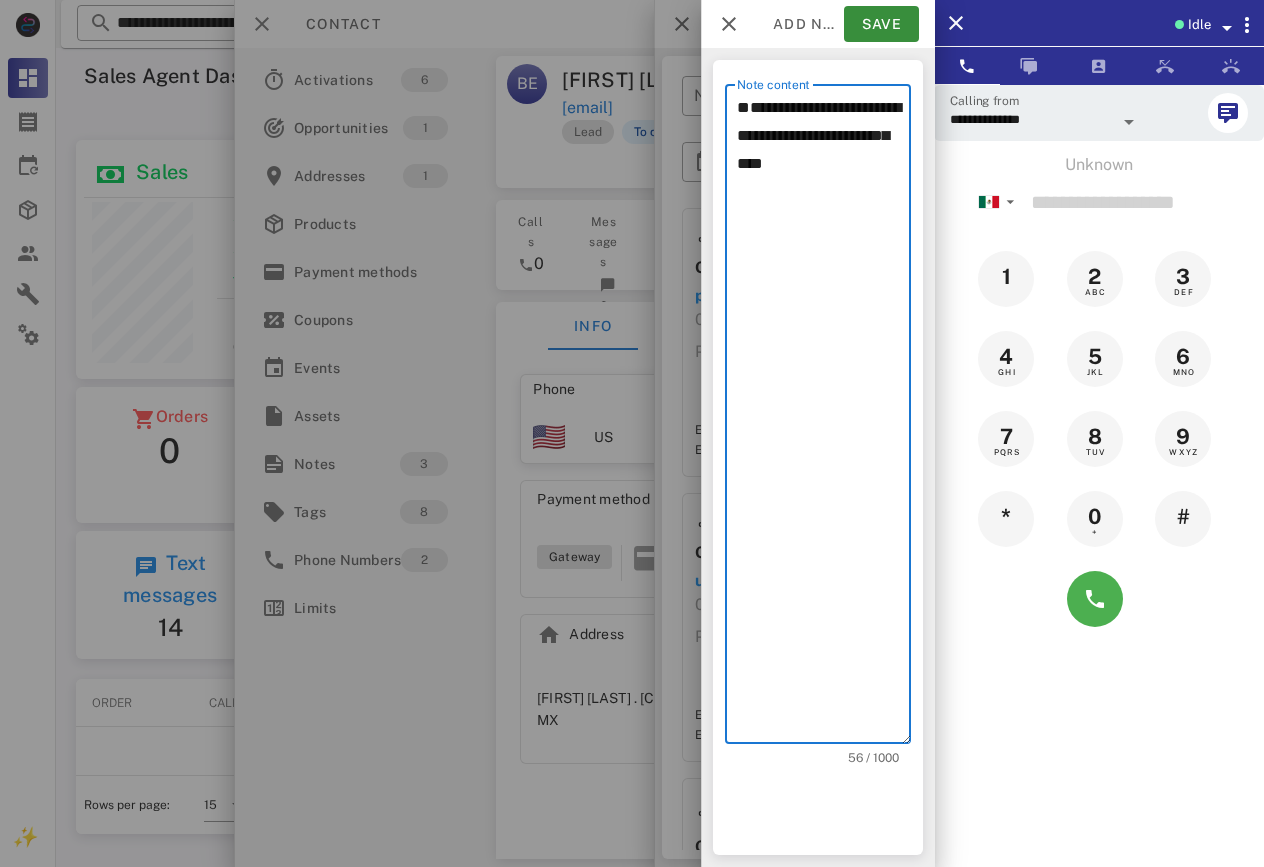 click on "**********" at bounding box center (824, 419) 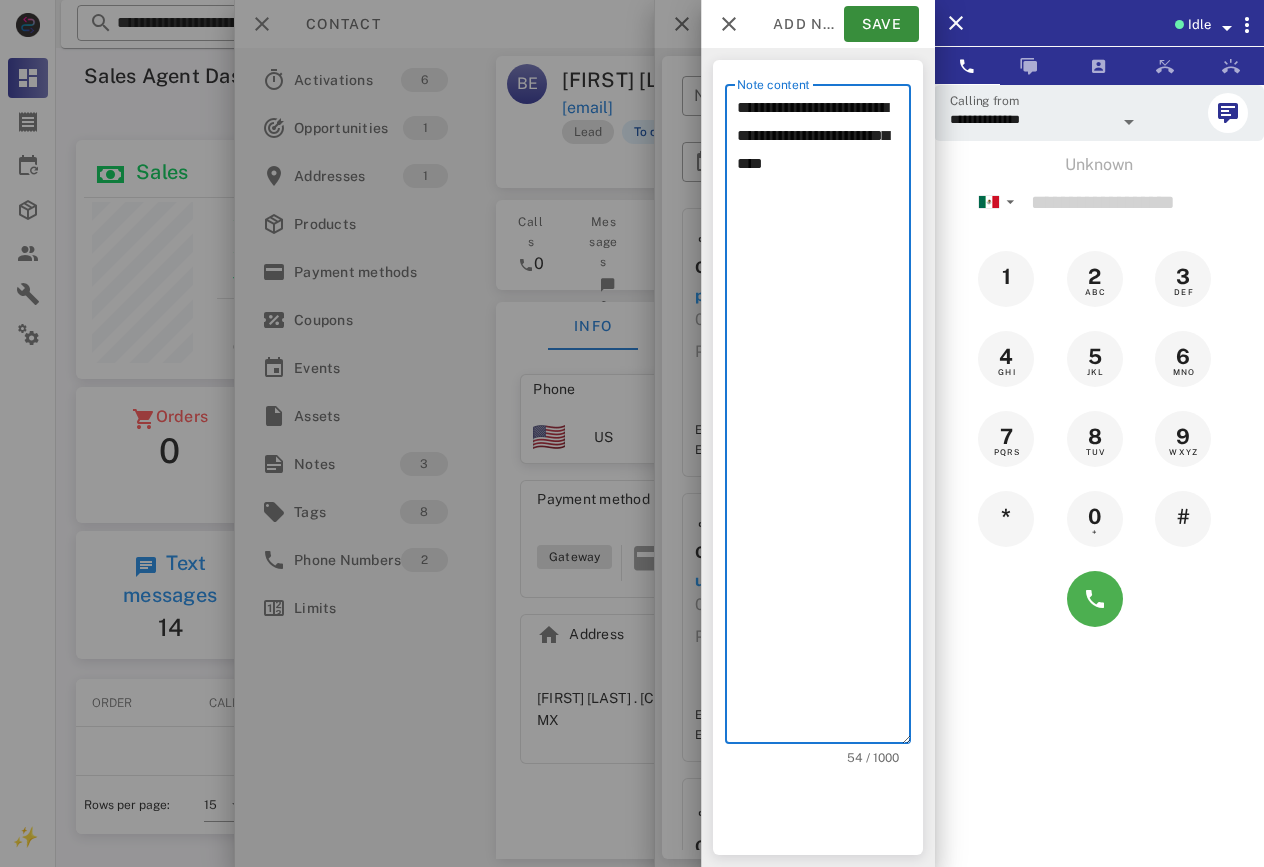 click on "**********" at bounding box center [824, 419] 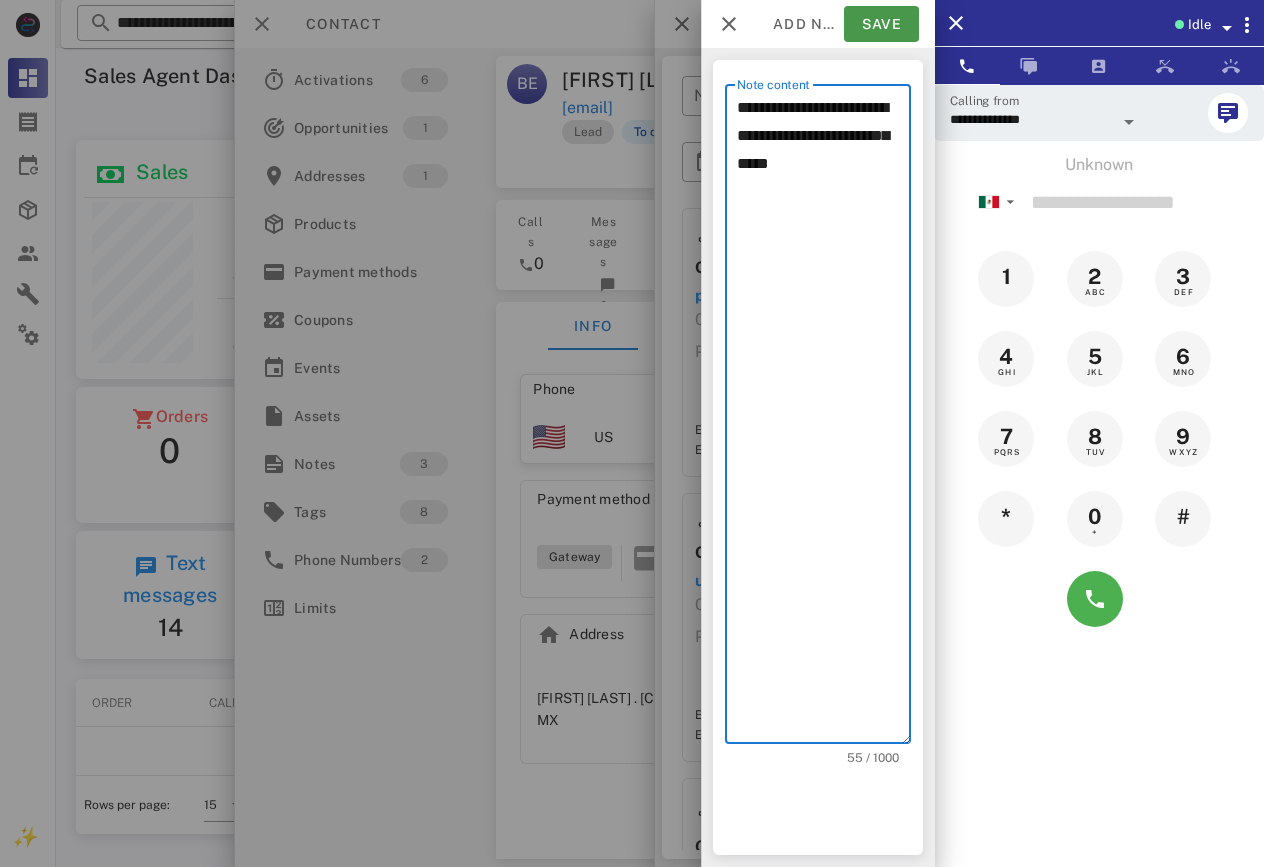 type on "**********" 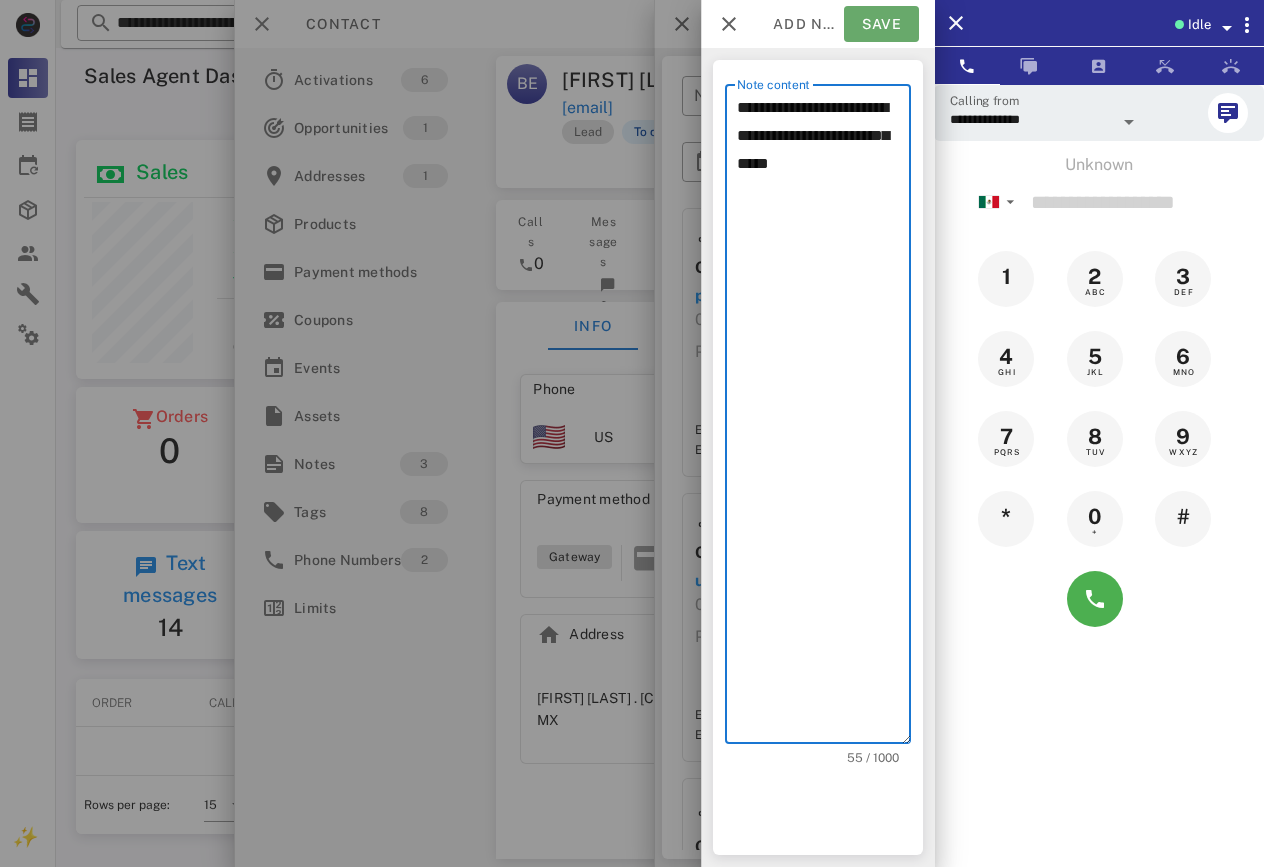 click on "Save" at bounding box center (881, 24) 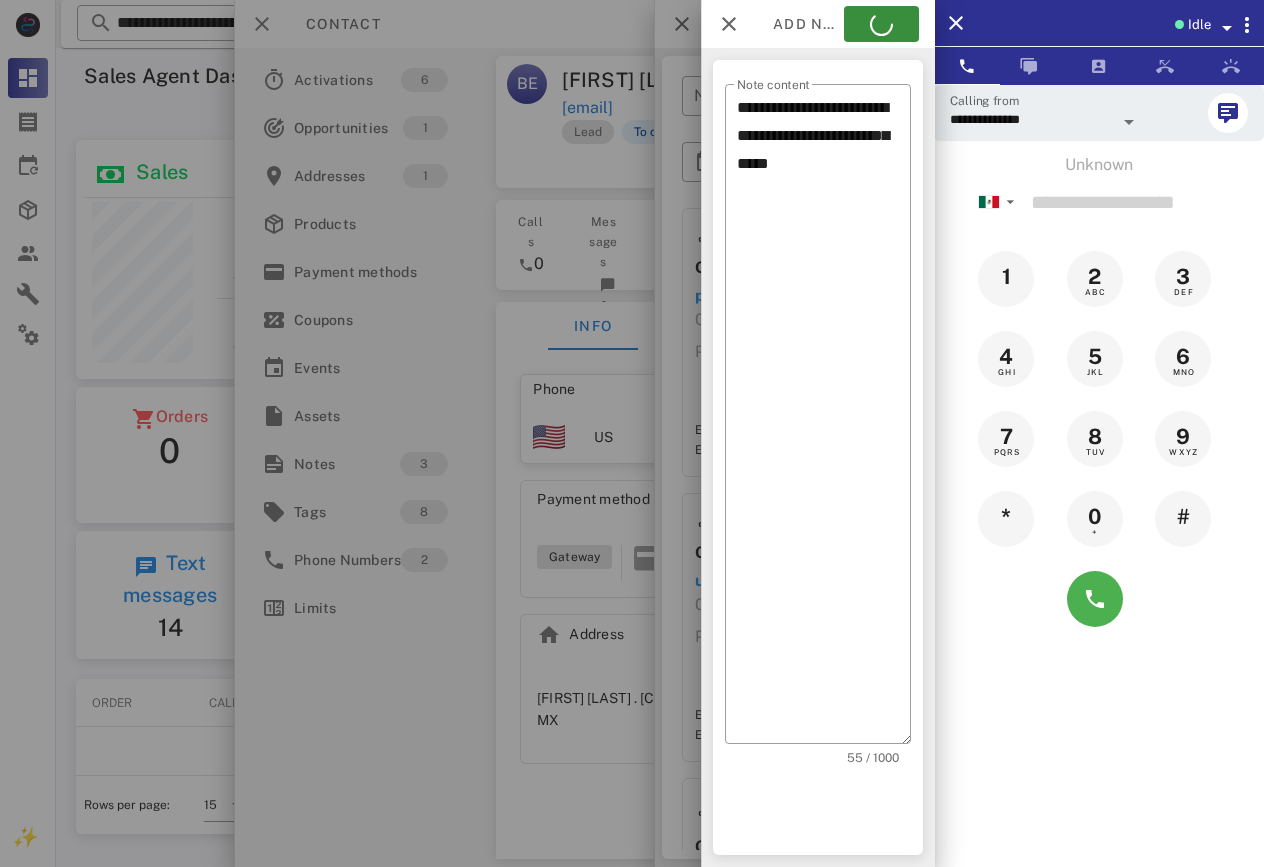 click at bounding box center (632, 433) 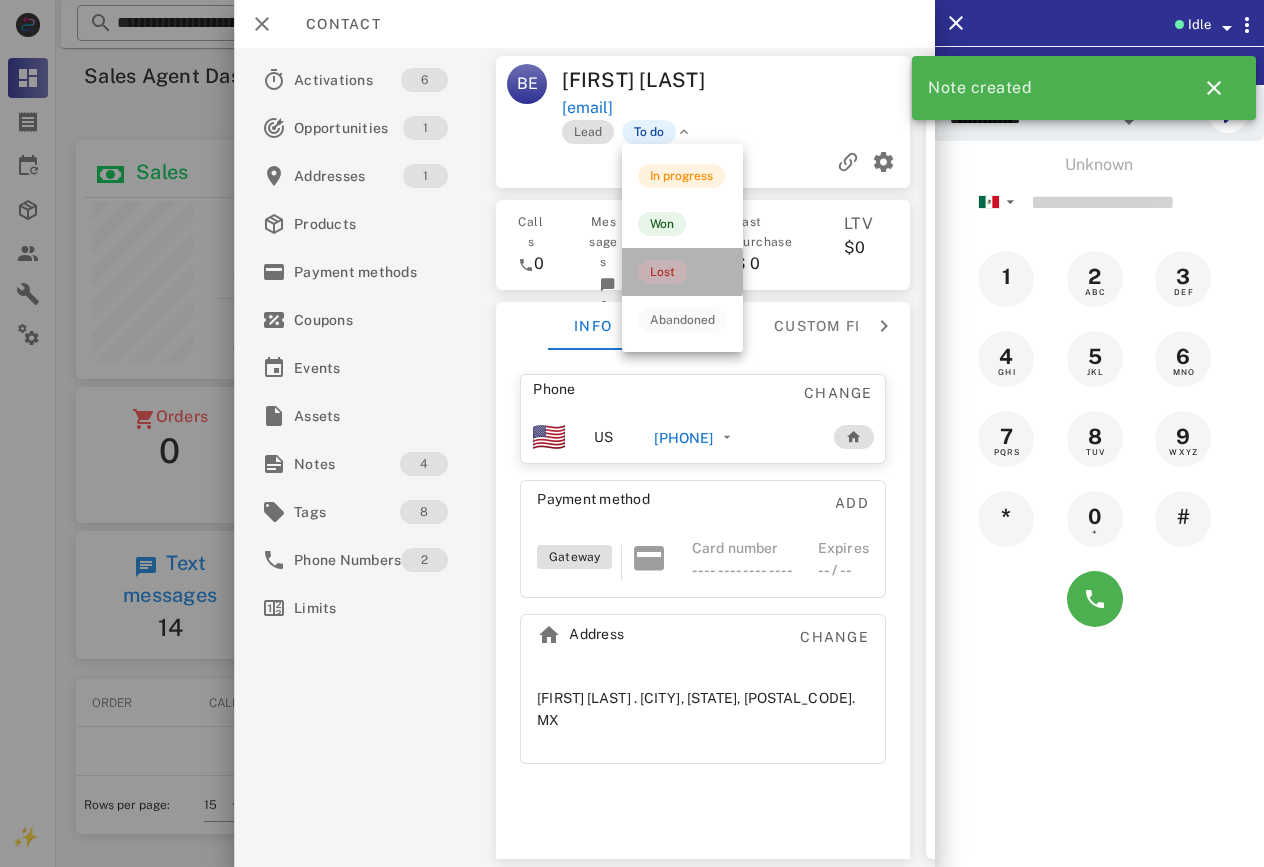 click on "Lost" at bounding box center [662, 272] 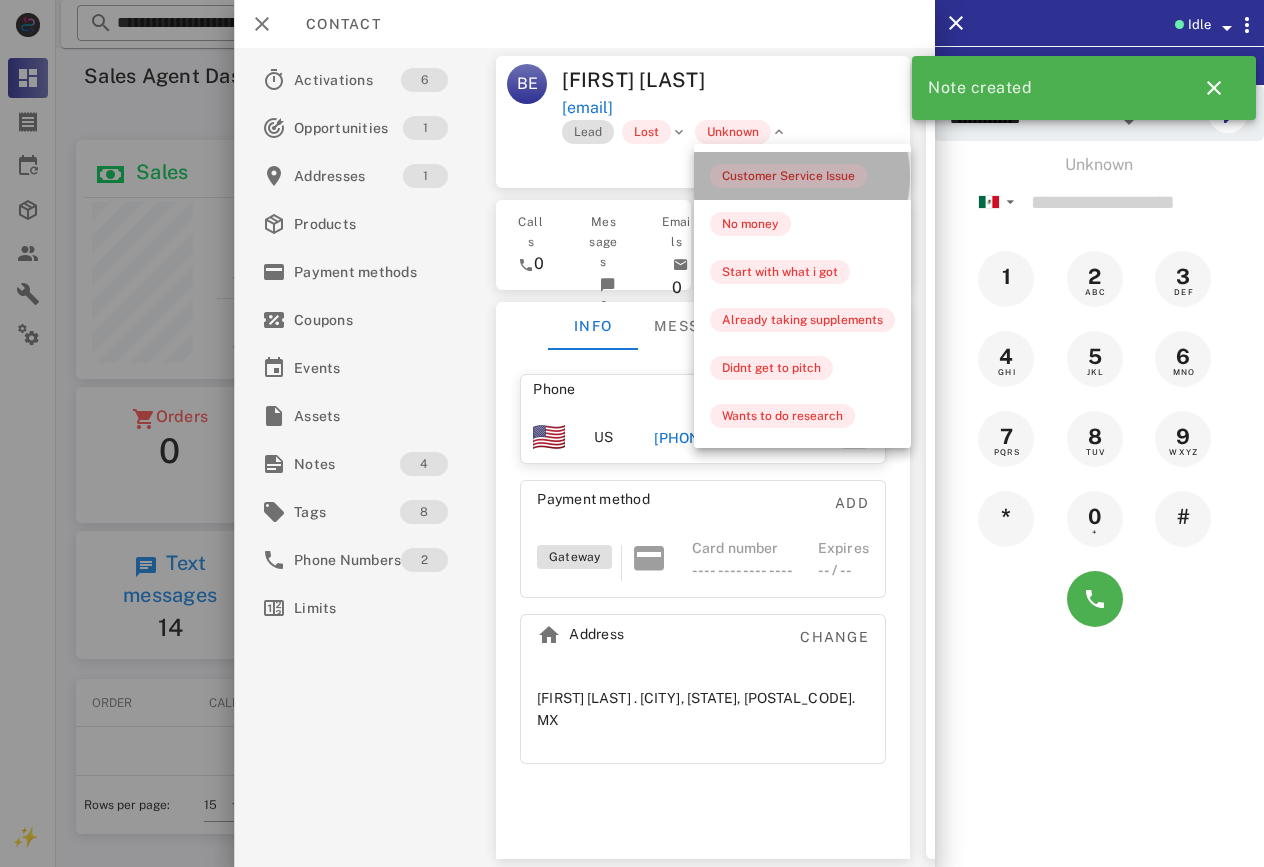 click on "Customer Service Issue" at bounding box center [788, 176] 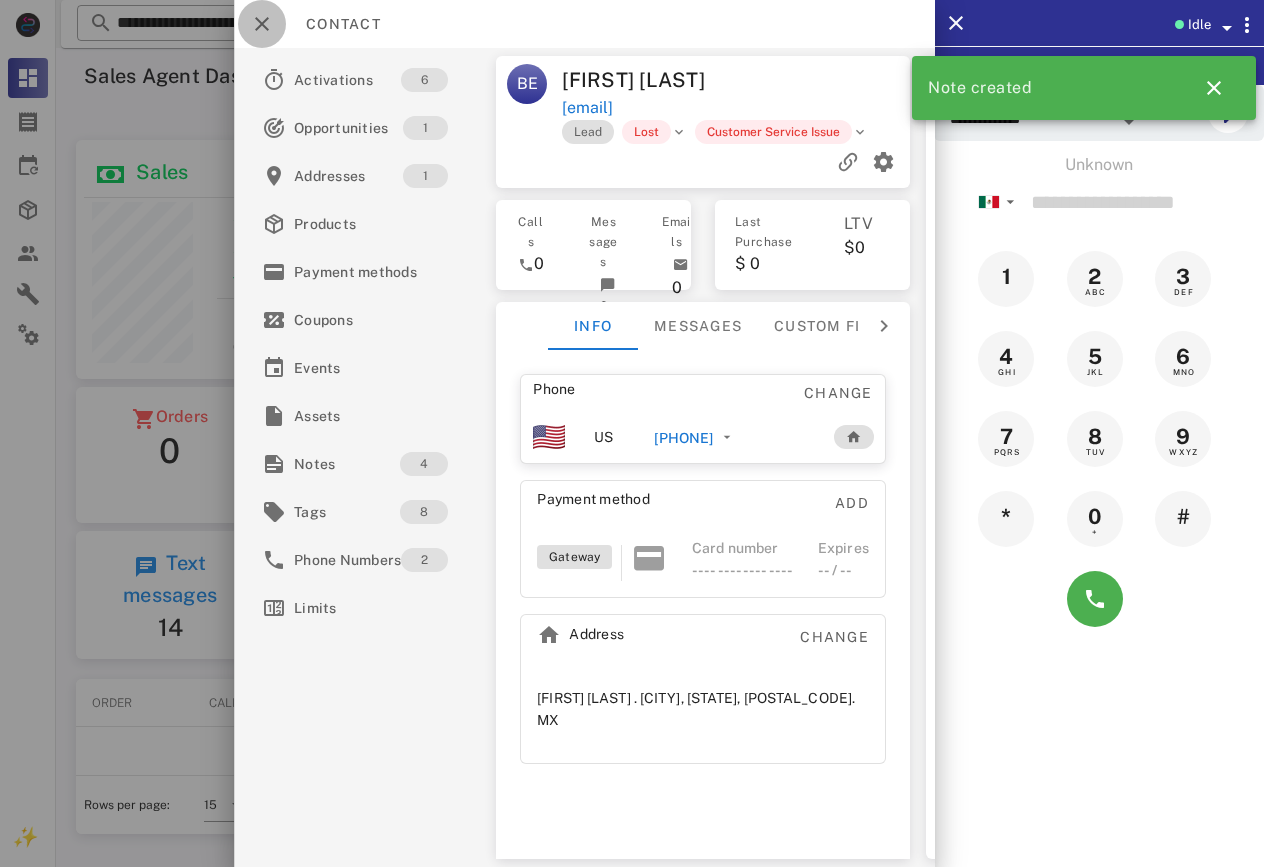click at bounding box center [262, 24] 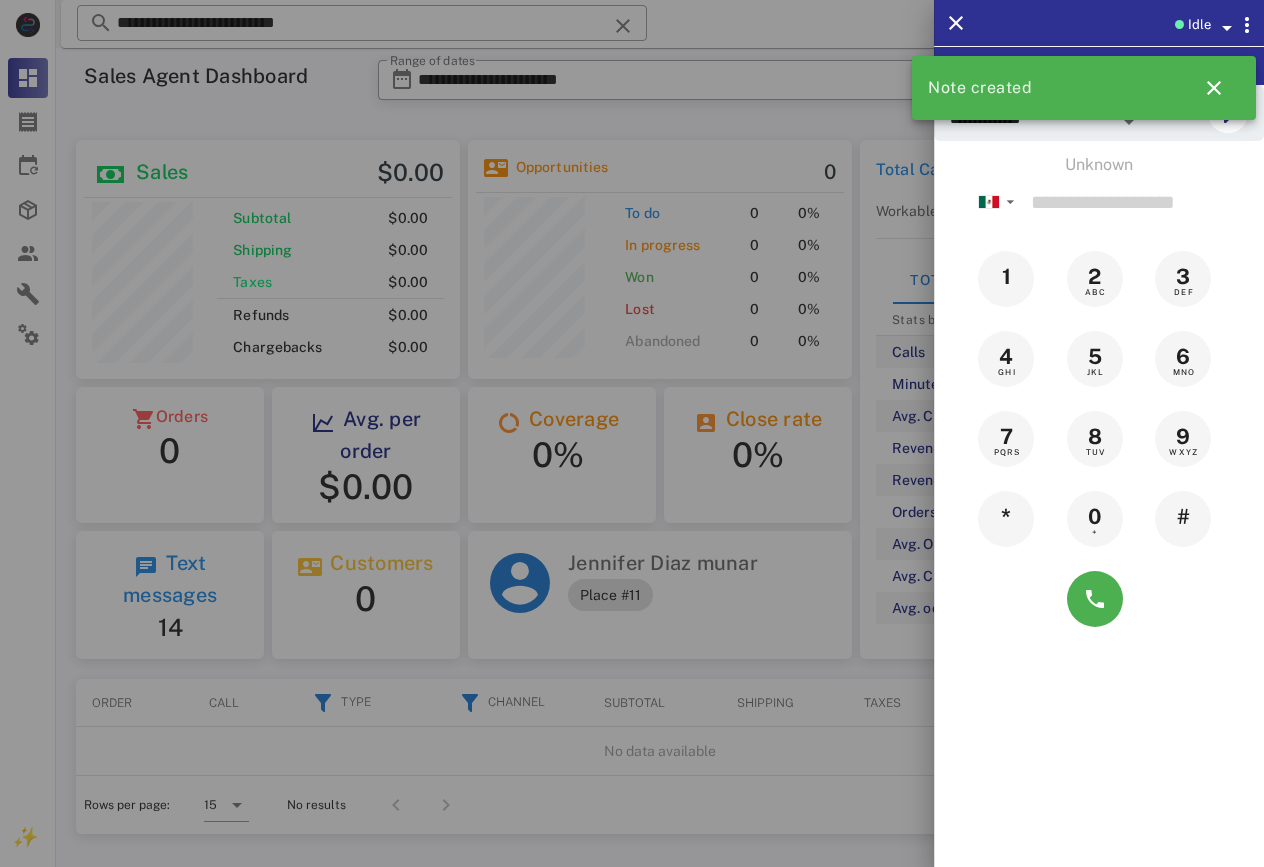 click at bounding box center [632, 433] 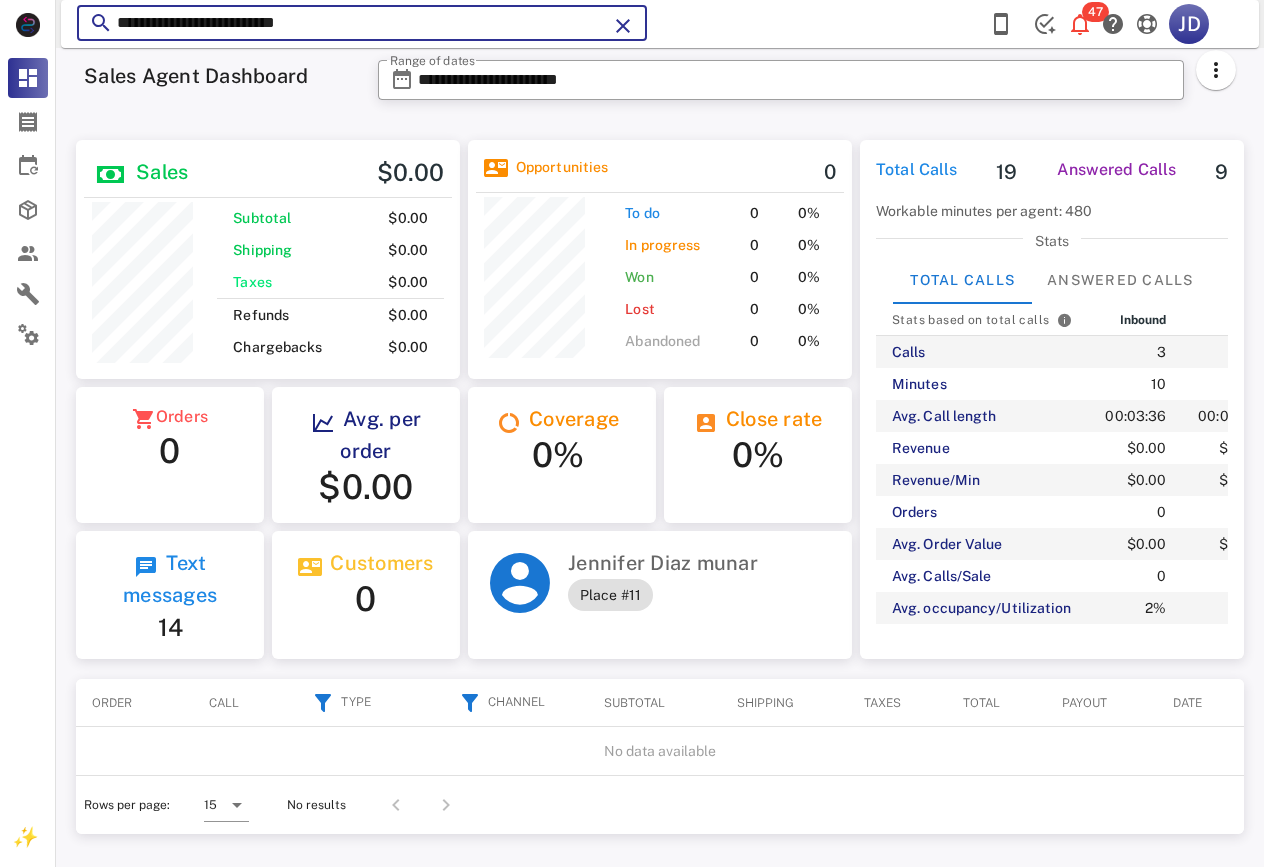 drag, startPoint x: 397, startPoint y: 21, endPoint x: 110, endPoint y: 20, distance: 287.00174 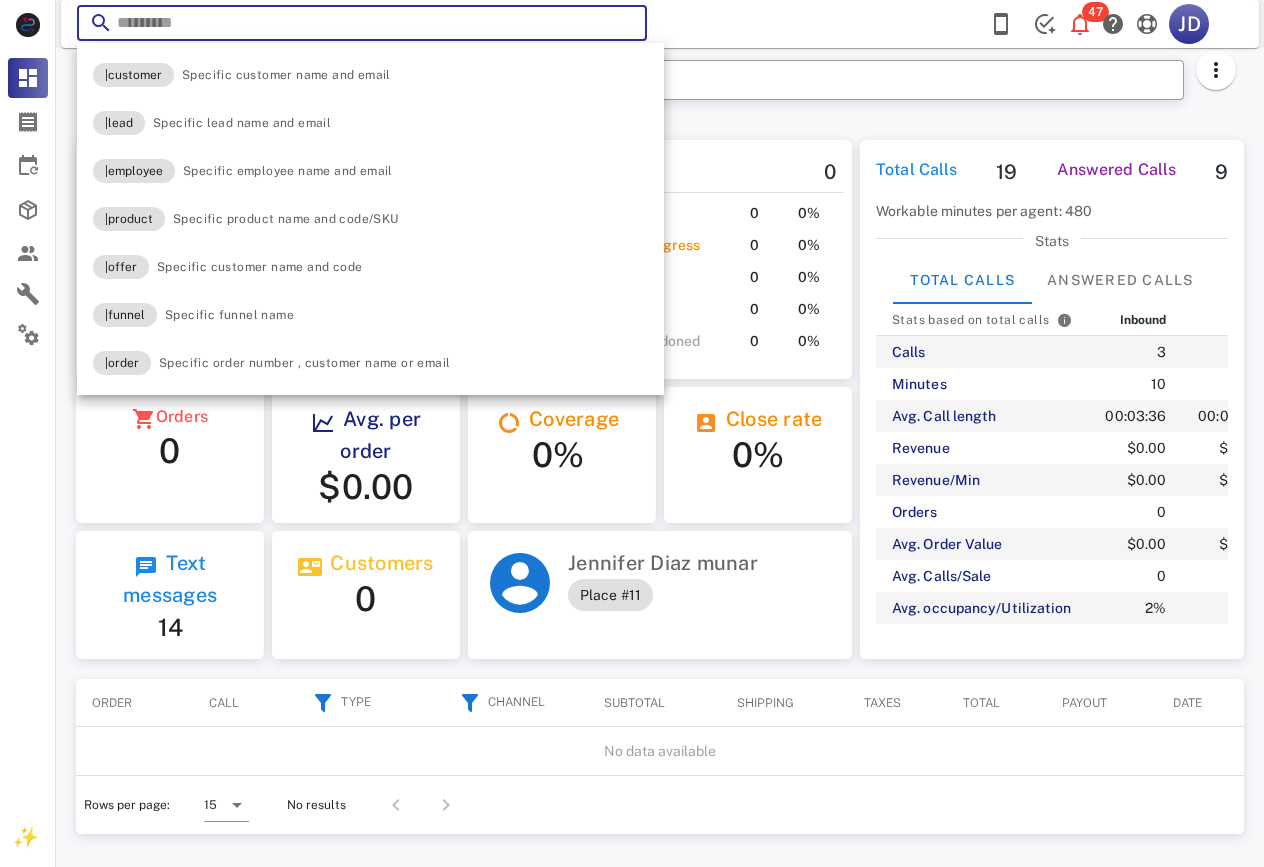 paste on "**********" 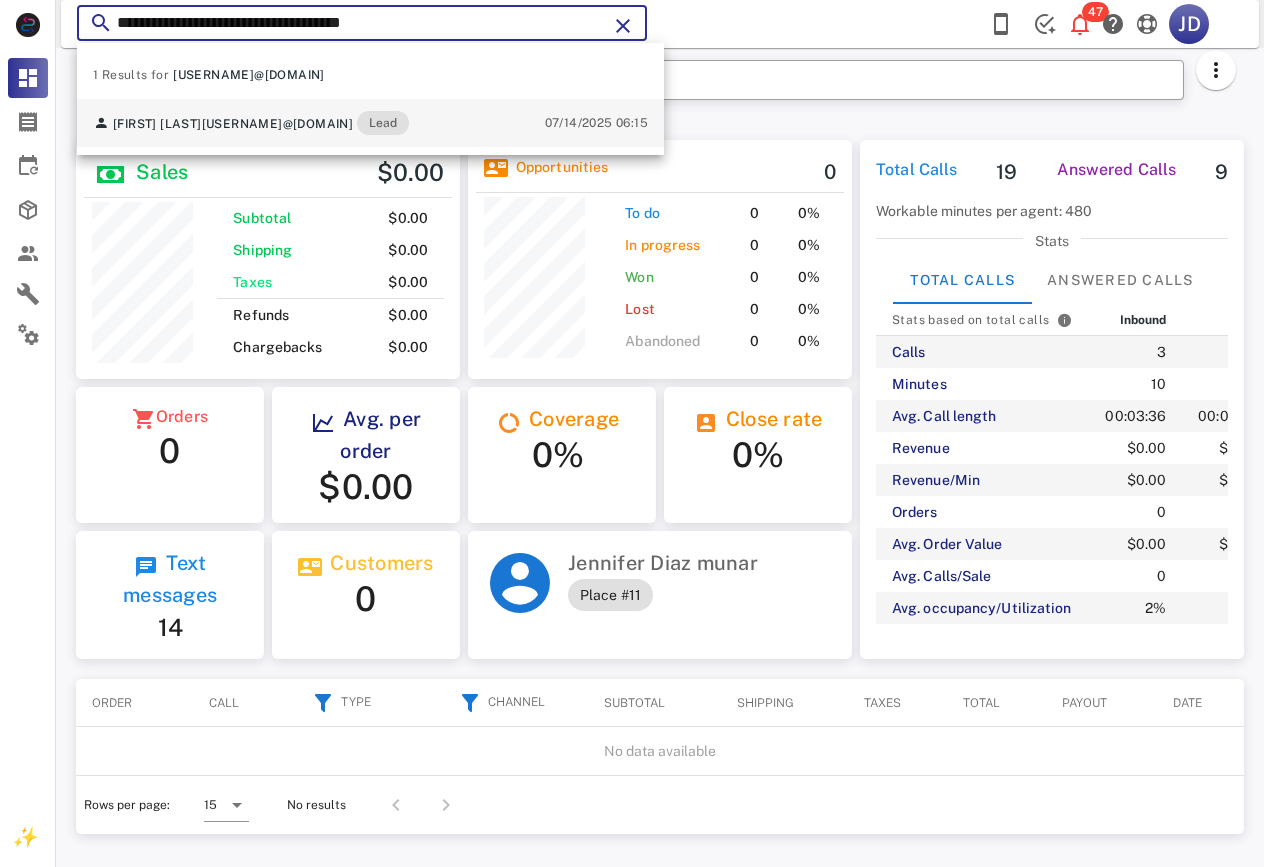 type on "**********" 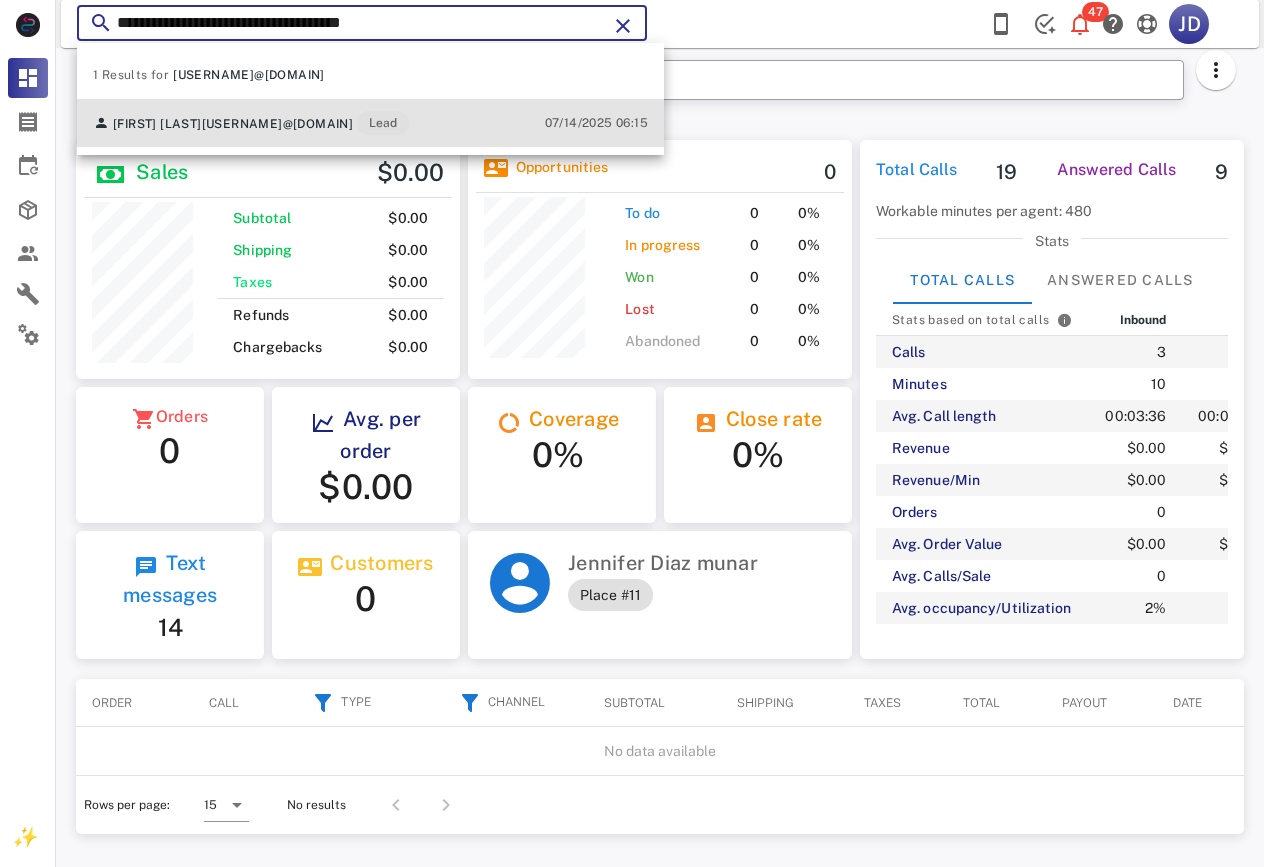 click on "[USERNAME]@[DOMAIN]" at bounding box center [278, 124] 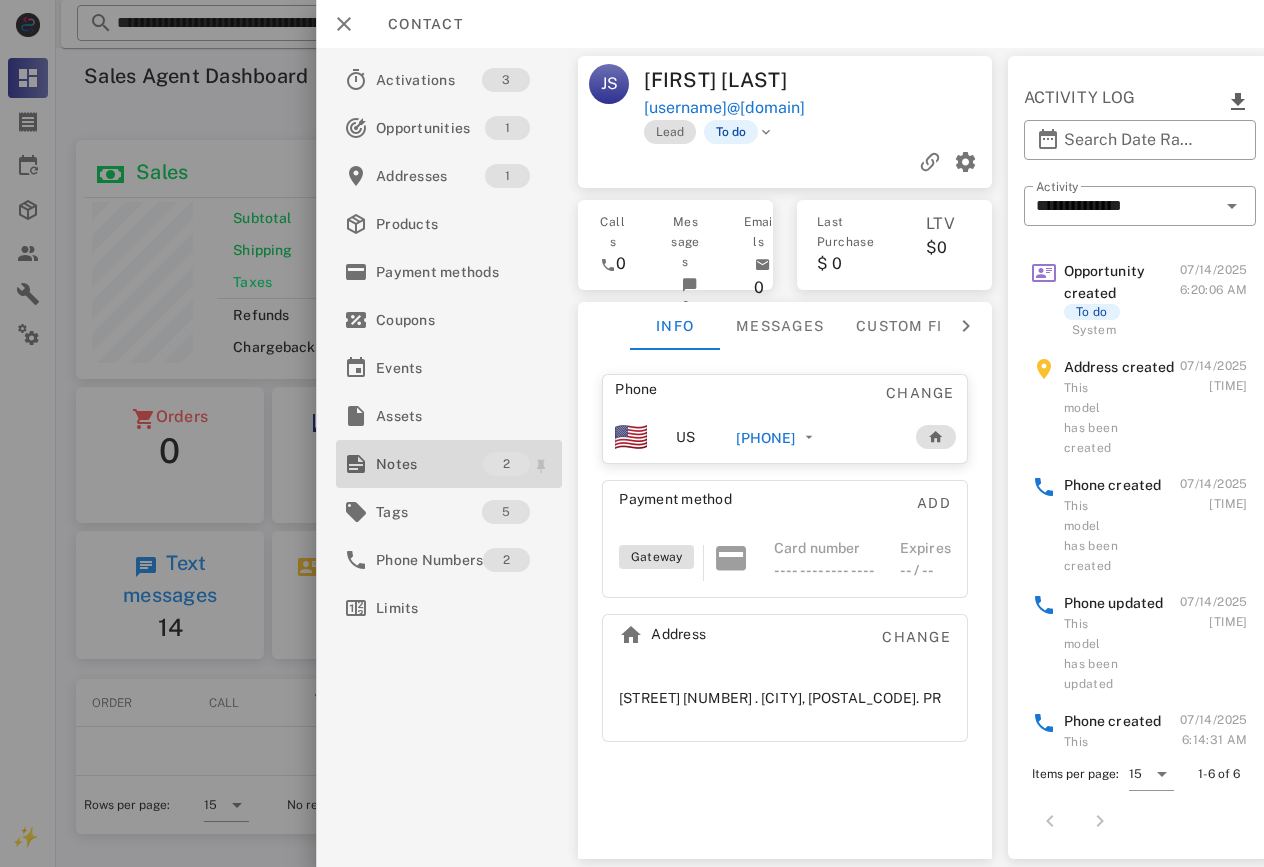 click on "Notes" at bounding box center [429, 464] 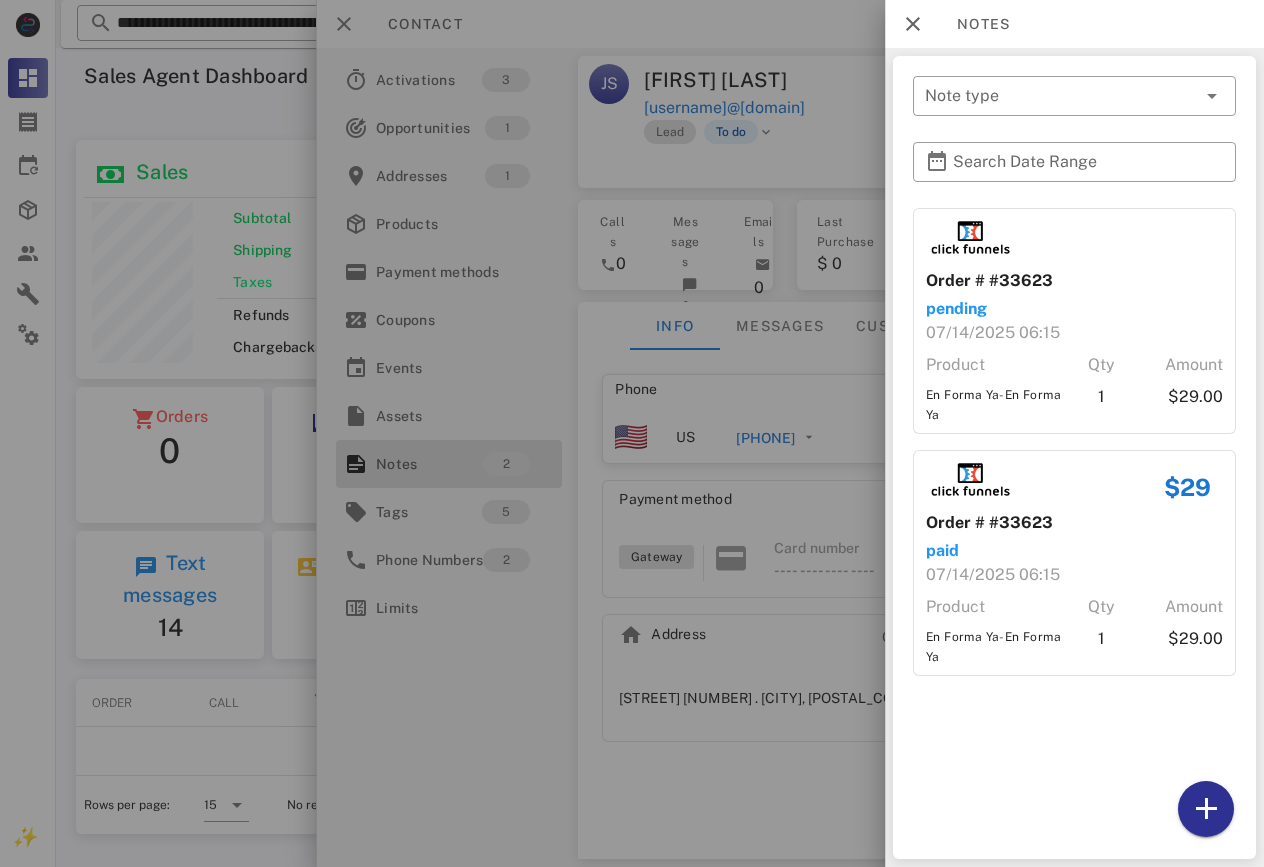 click at bounding box center (632, 433) 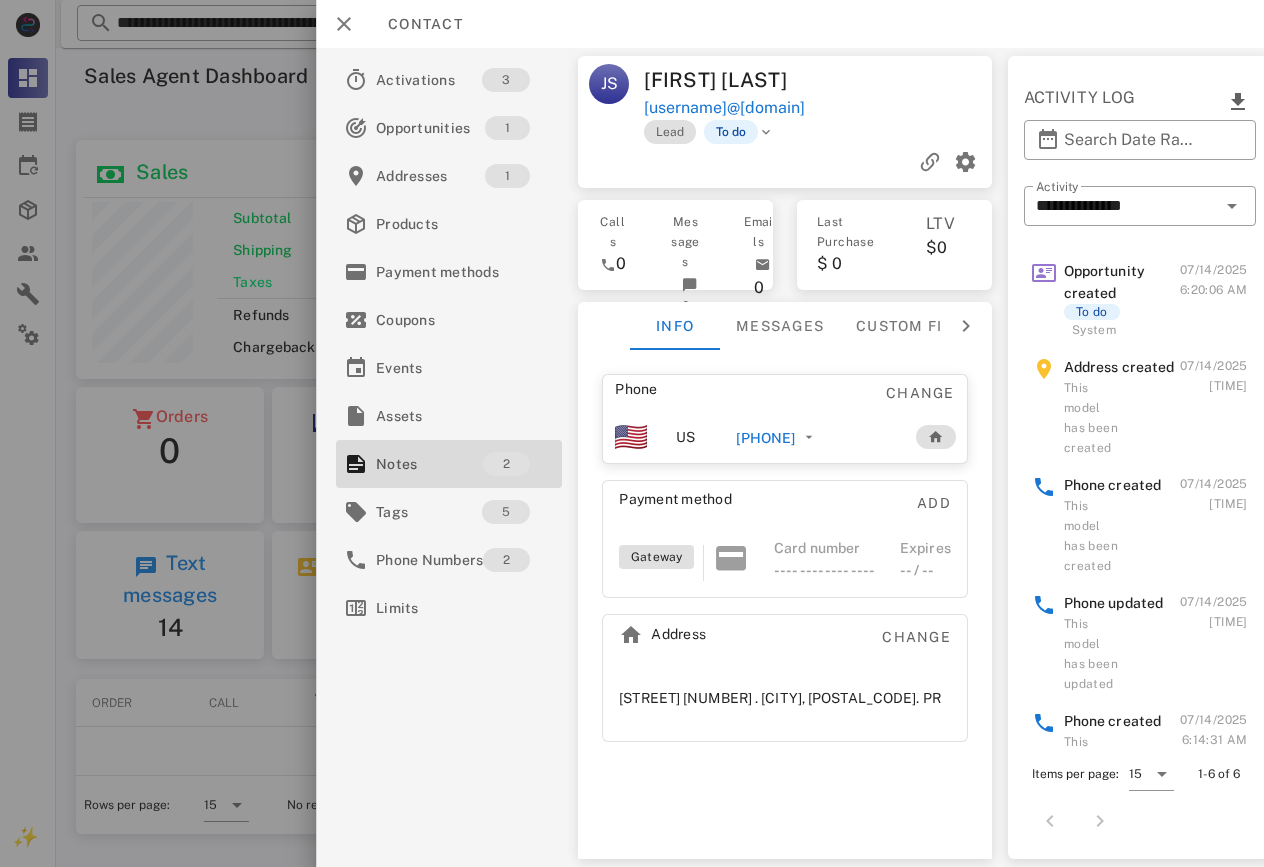 click on "[PHONE]" at bounding box center [765, 438] 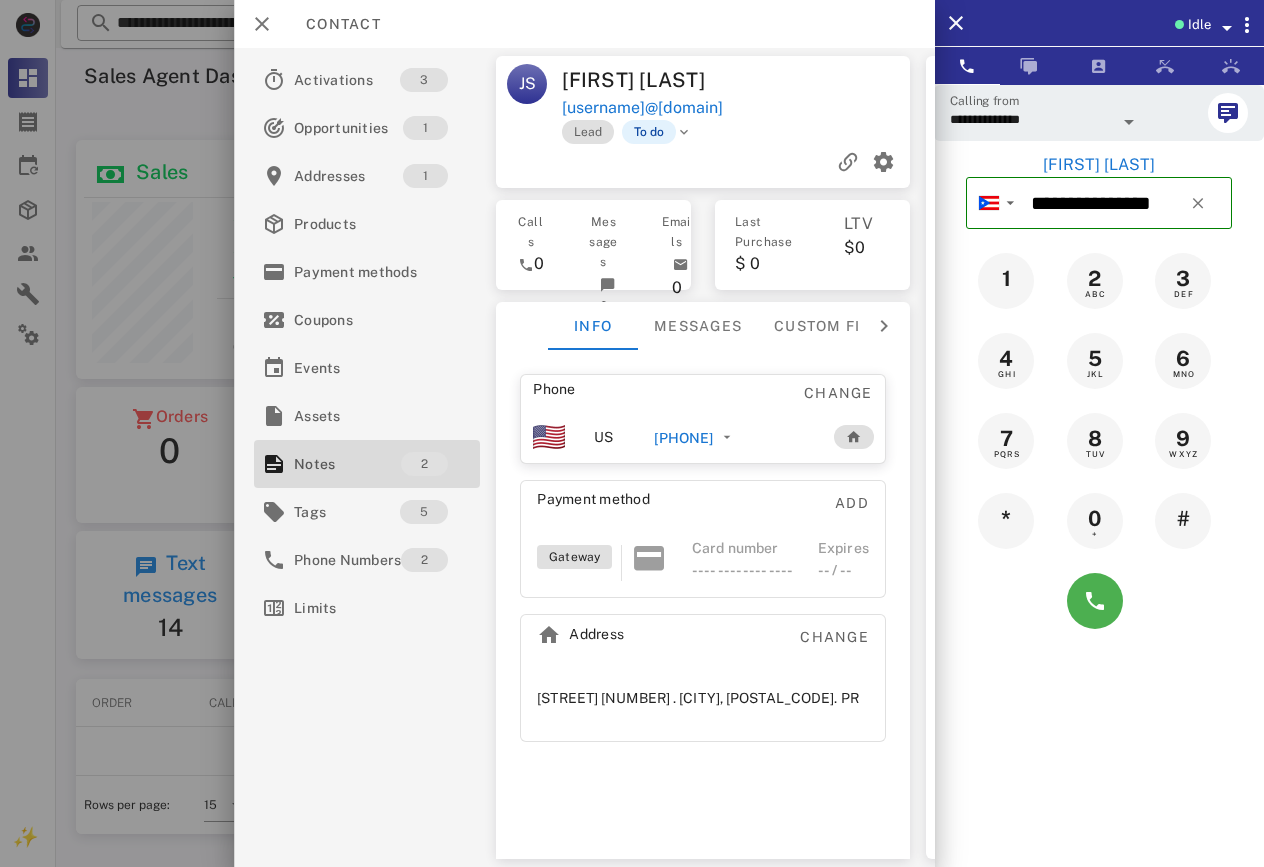 click on "[PHONE]" at bounding box center (683, 438) 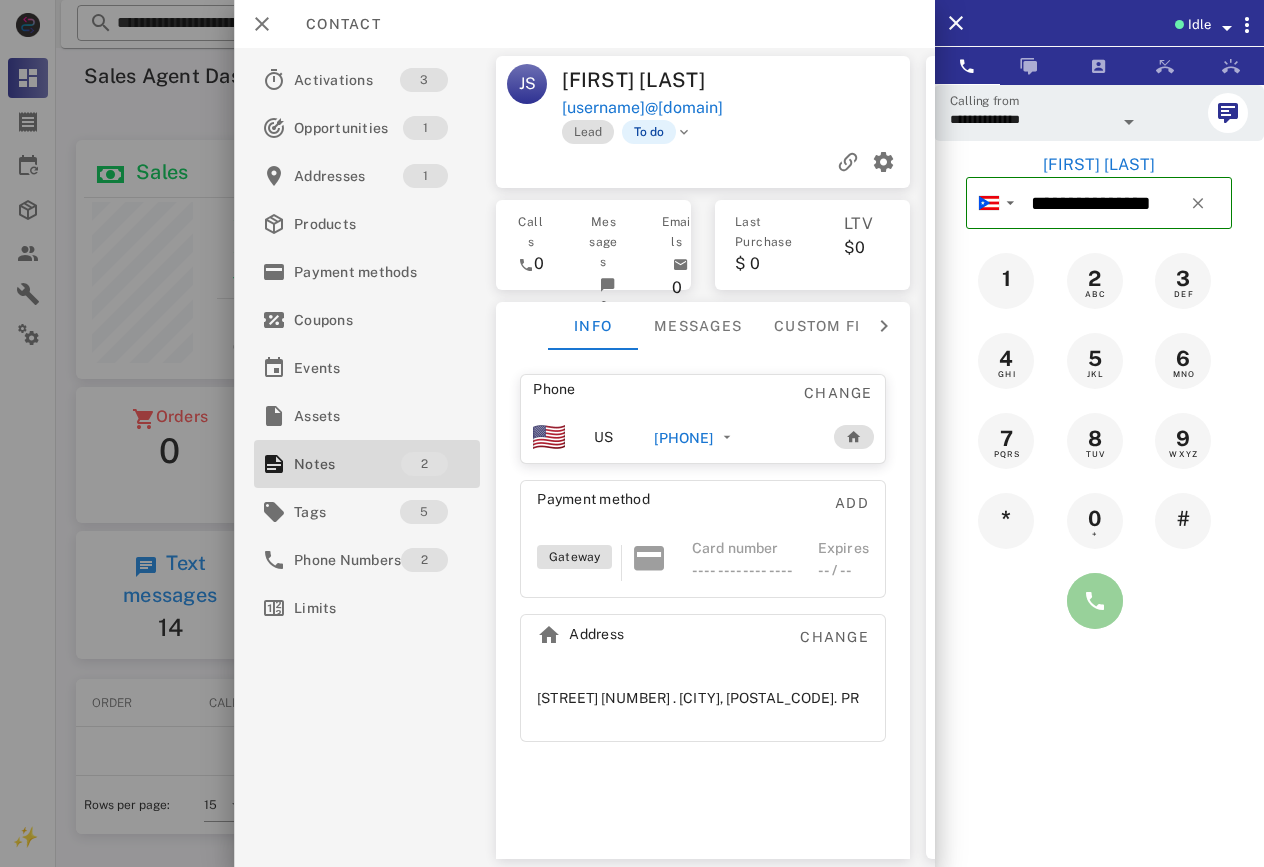 click at bounding box center [1095, 601] 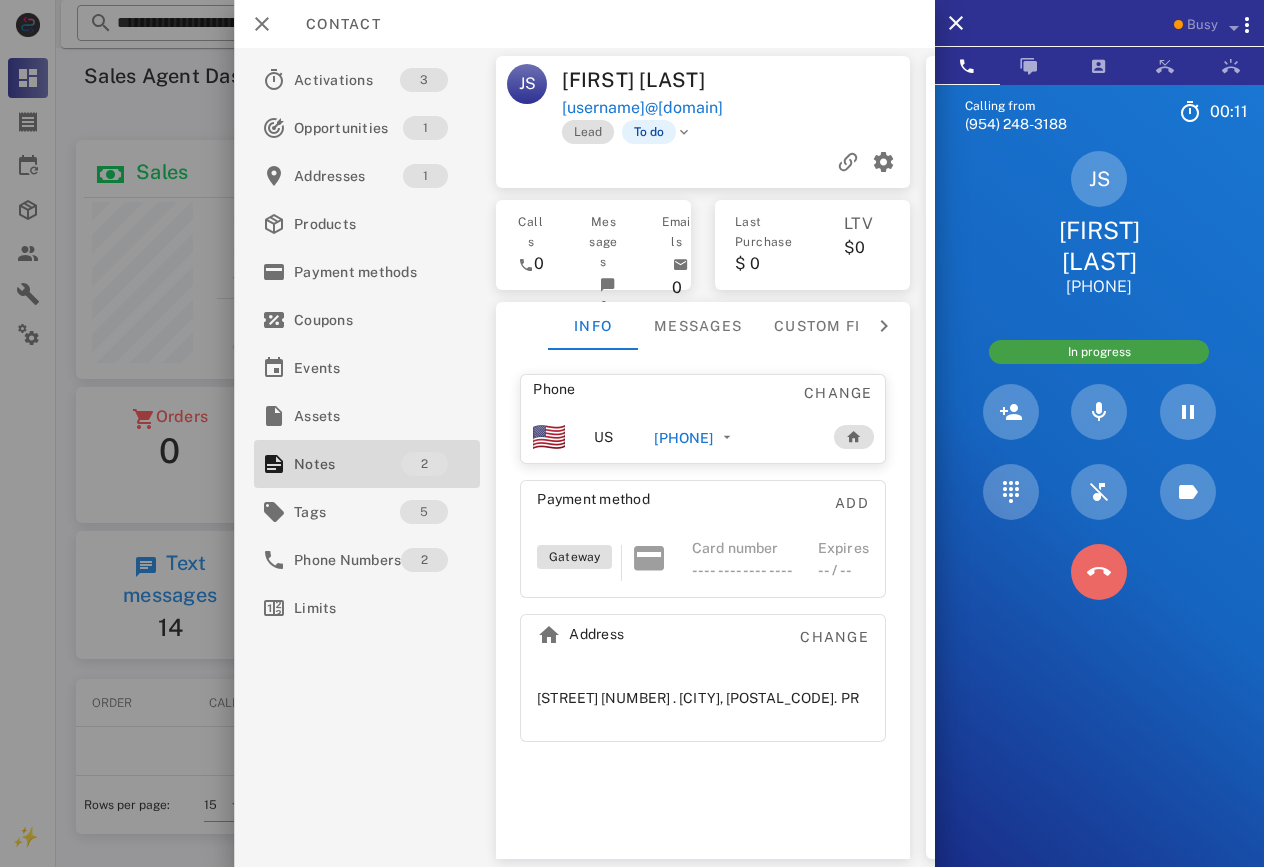 click at bounding box center [1099, 572] 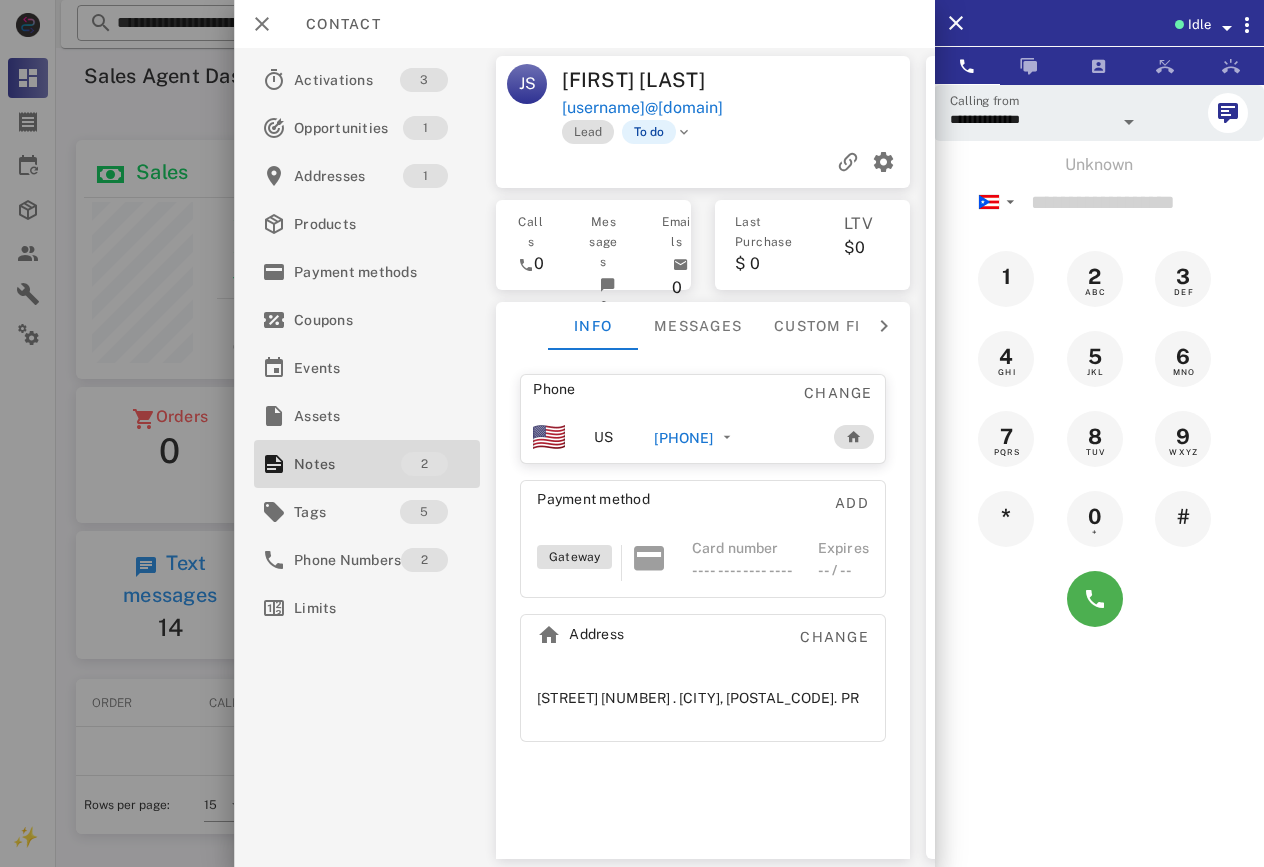 click on "[PHONE]" at bounding box center (683, 438) 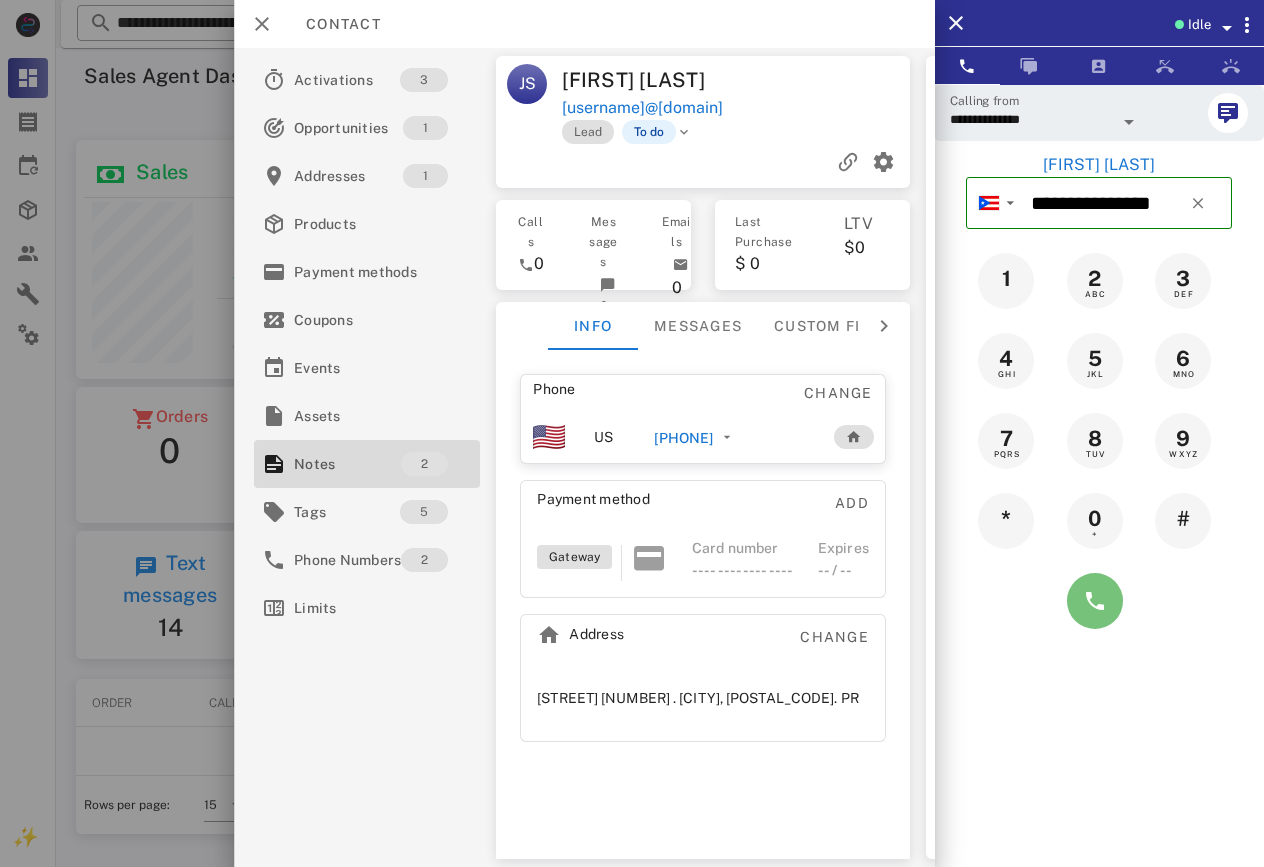 click at bounding box center (1095, 601) 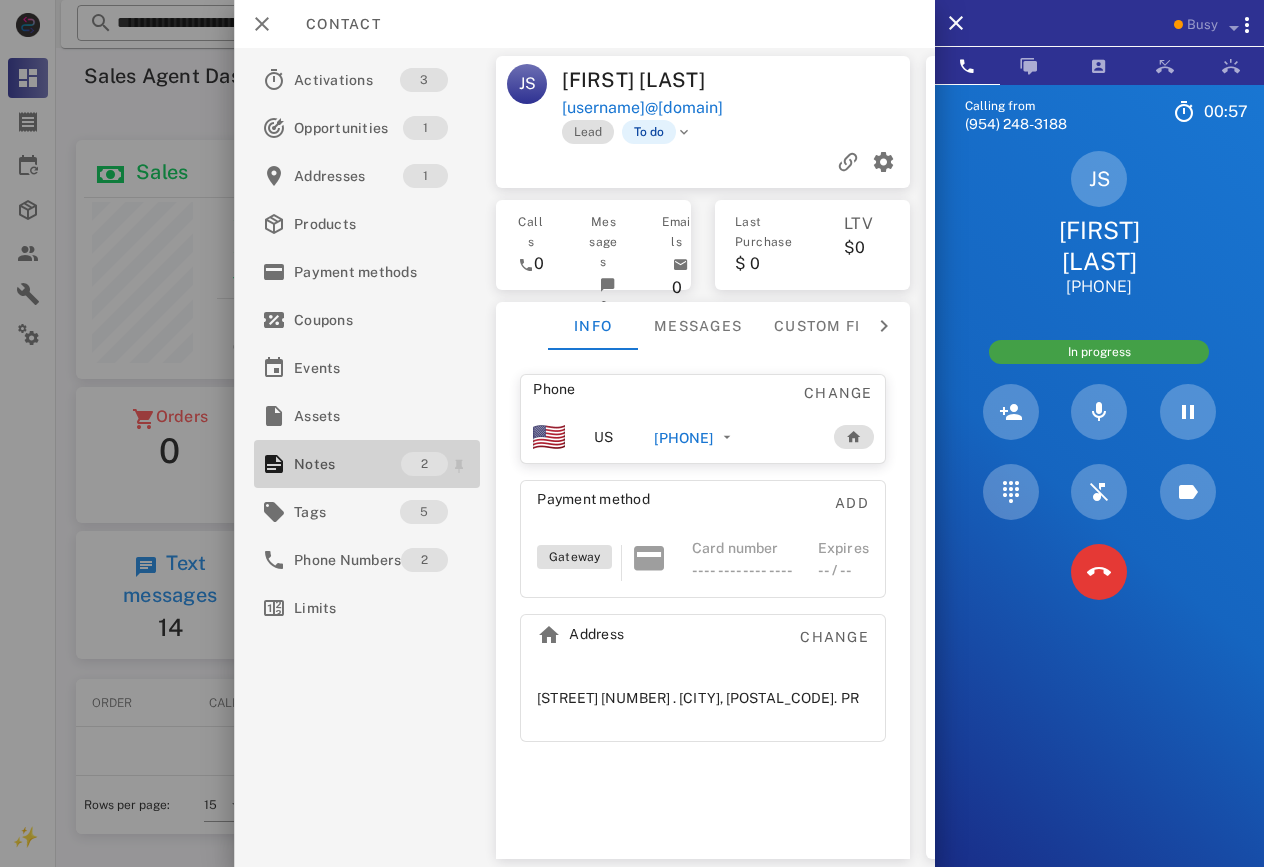 click on "Notes" at bounding box center [347, 464] 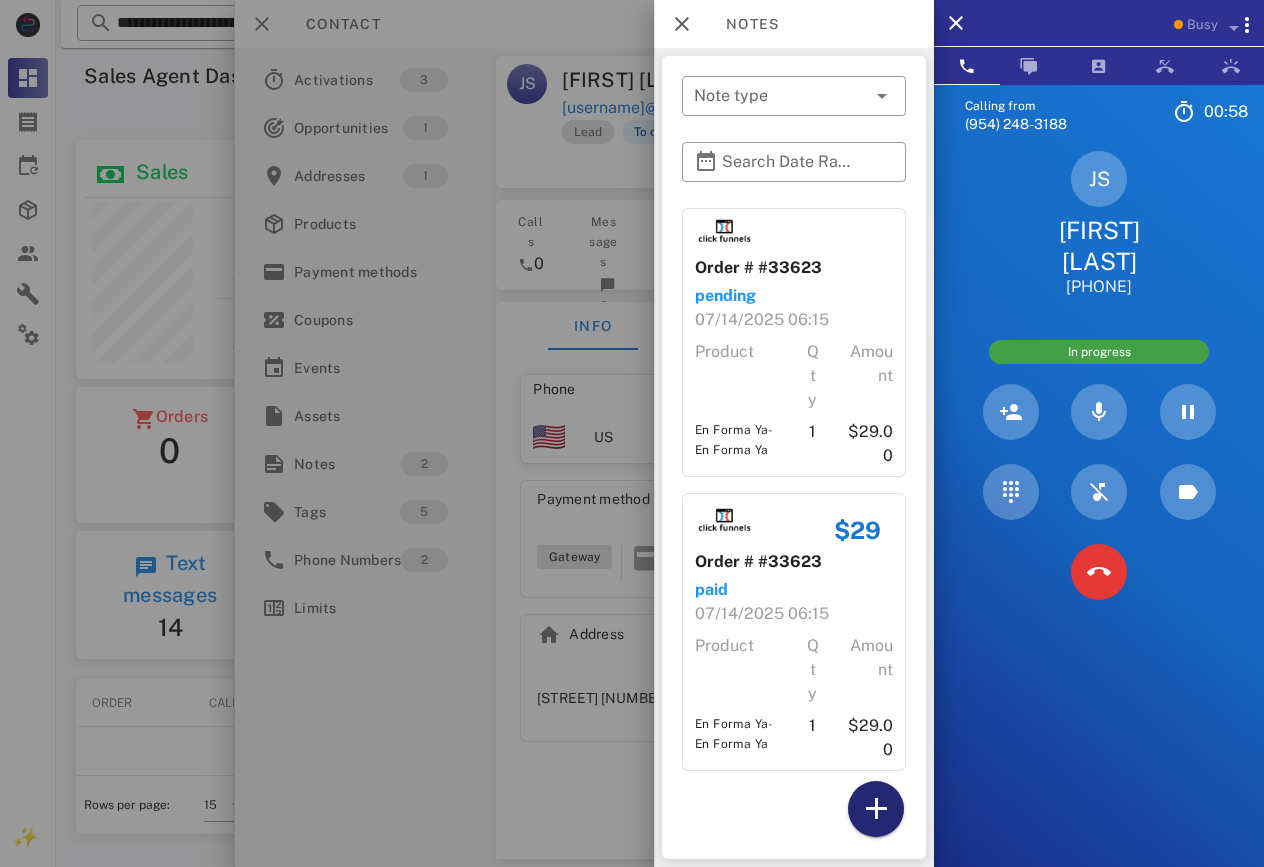 click at bounding box center (876, 809) 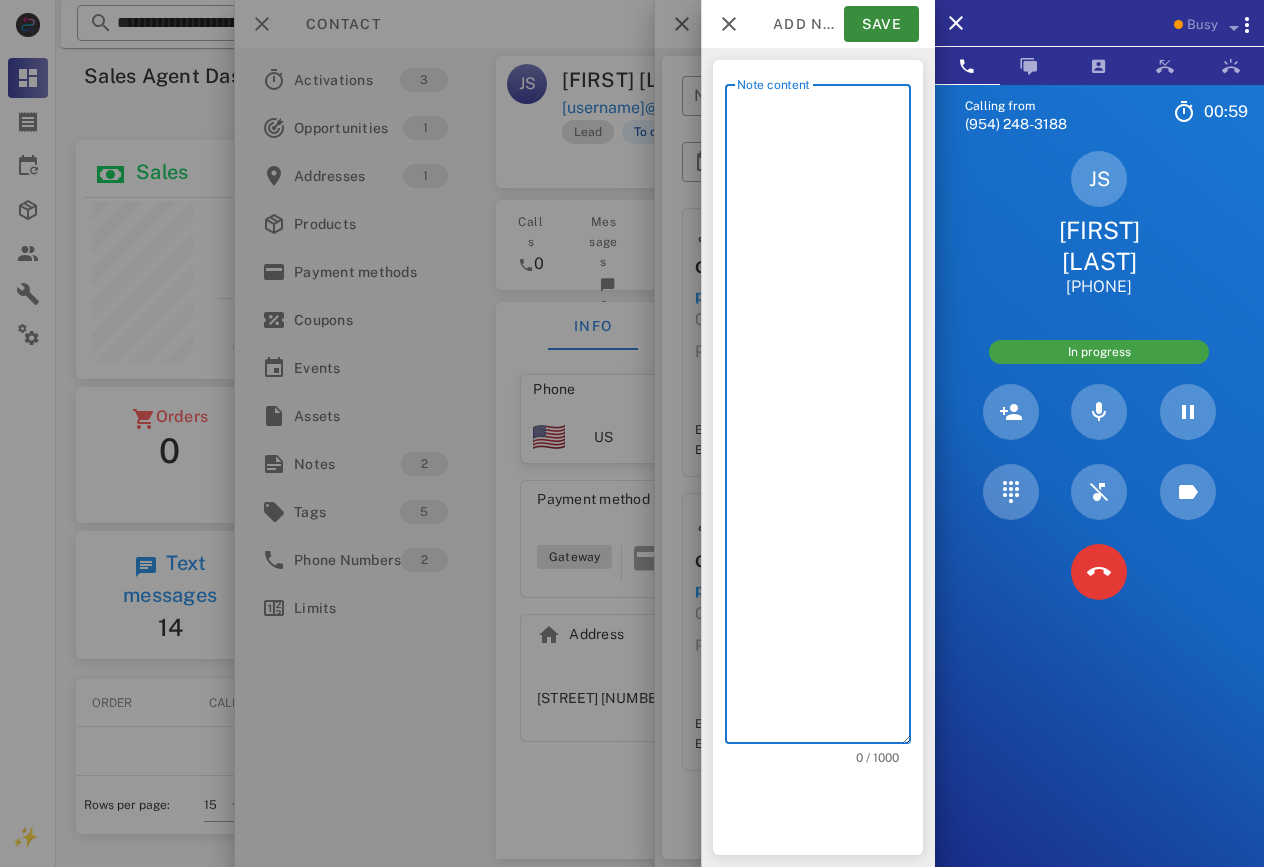 scroll, scrollTop: 240, scrollLeft: 384, axis: both 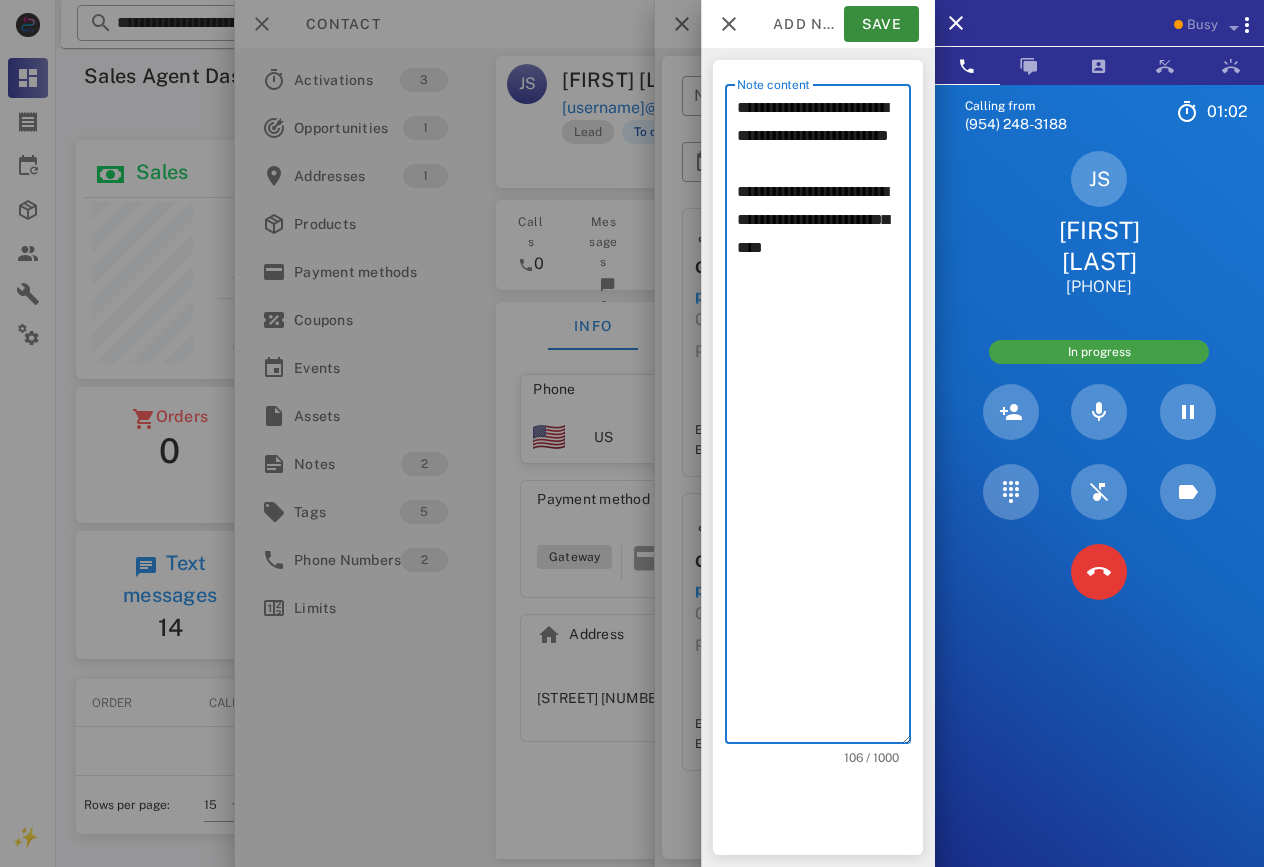 drag, startPoint x: 796, startPoint y: 164, endPoint x: 684, endPoint y: 100, distance: 128.99612 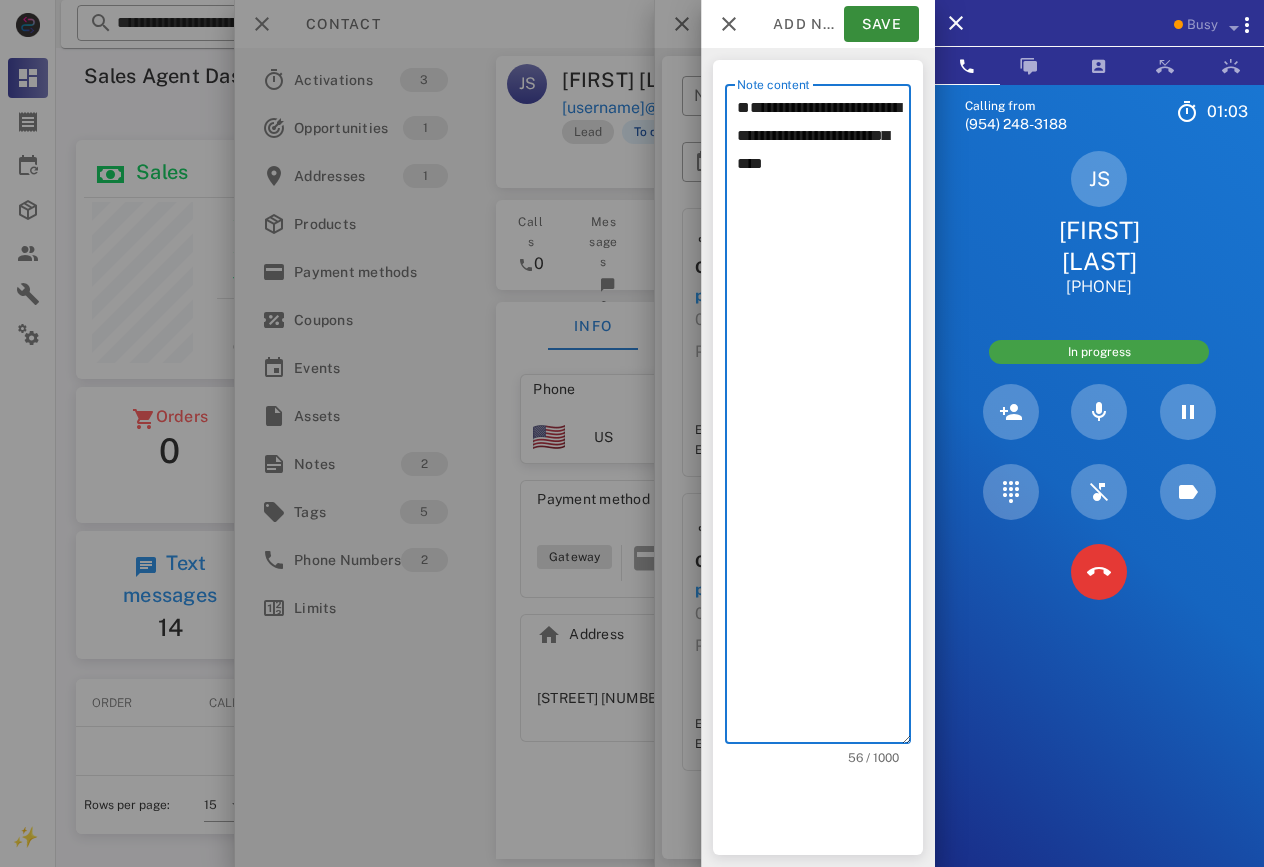 click on "**********" at bounding box center (824, 419) 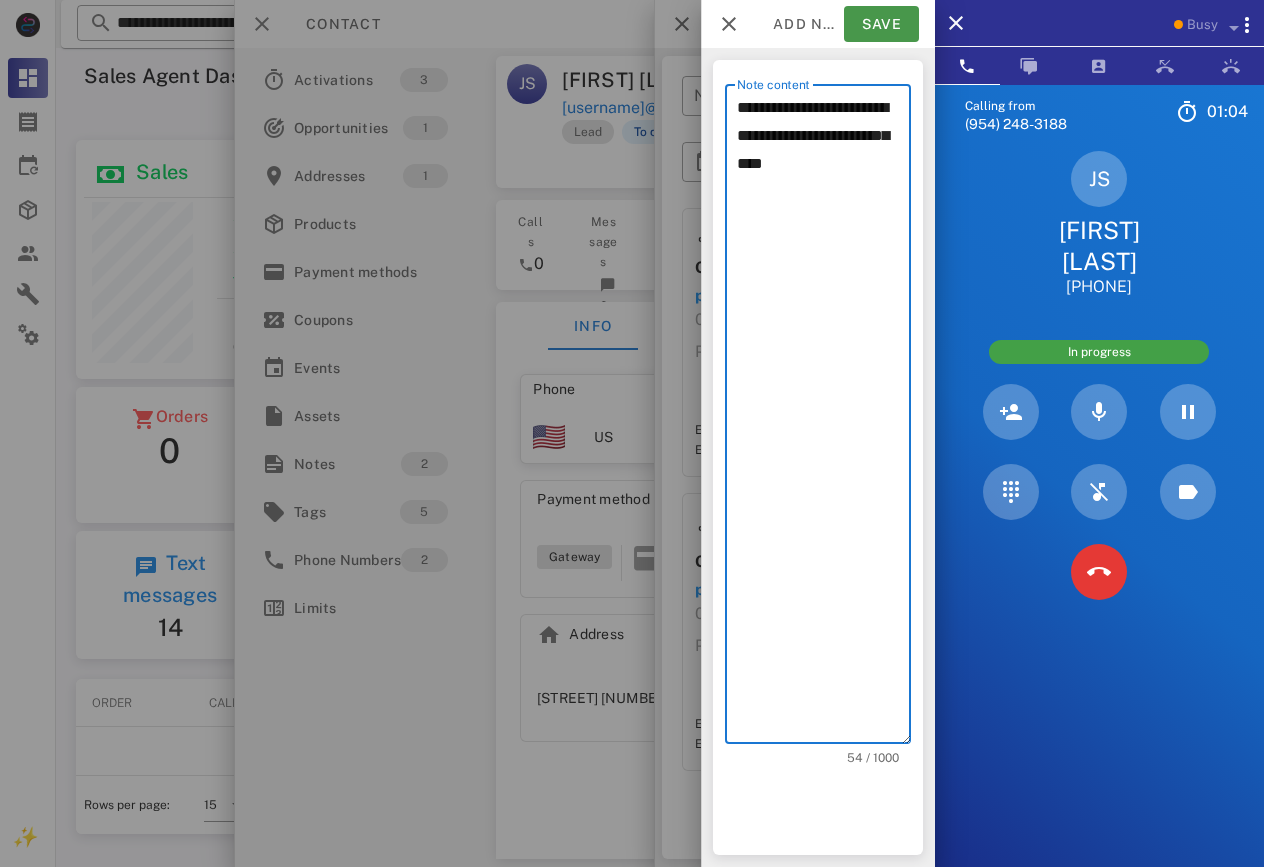 type on "**********" 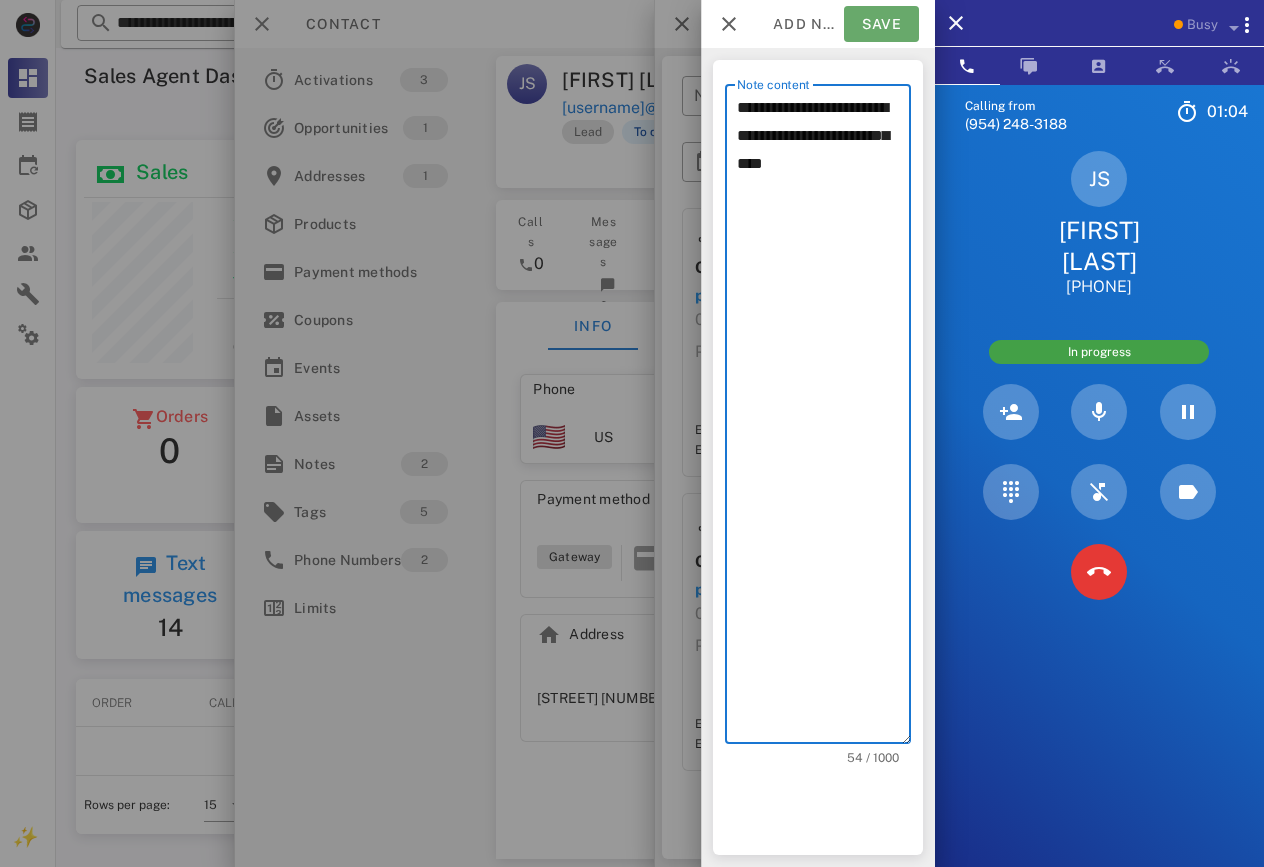 click on "Save" at bounding box center (881, 24) 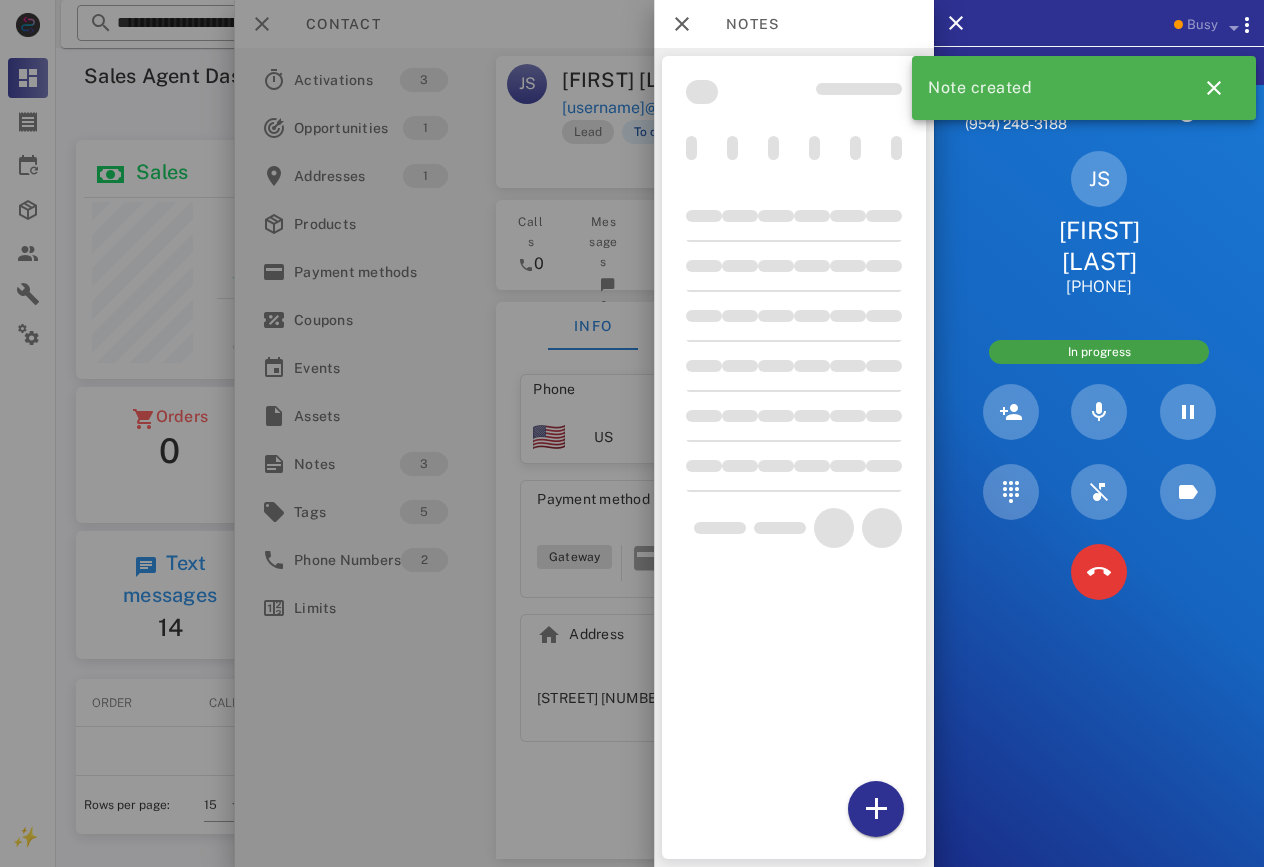 click at bounding box center [632, 433] 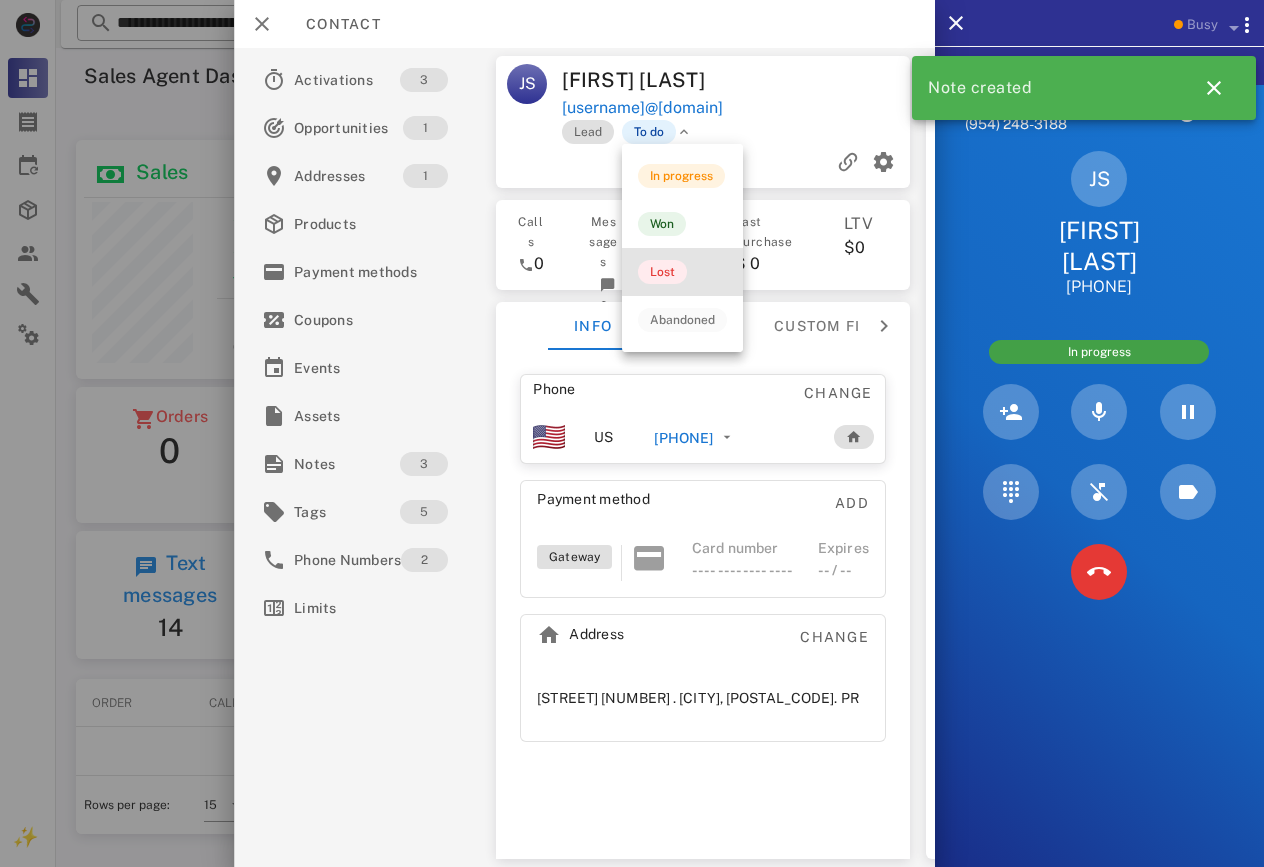 drag, startPoint x: 667, startPoint y: 273, endPoint x: 706, endPoint y: 247, distance: 46.872166 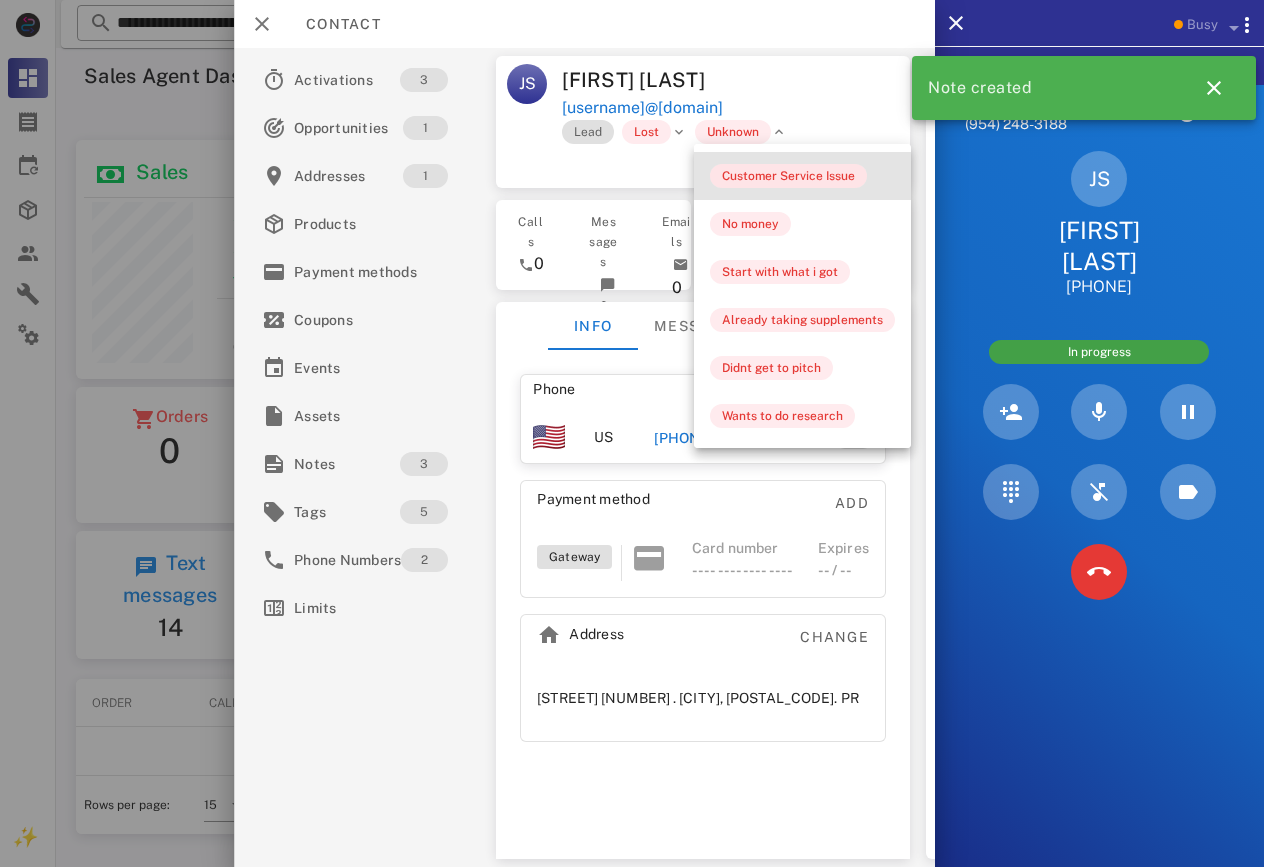 click on "Customer Service Issue" at bounding box center (788, 176) 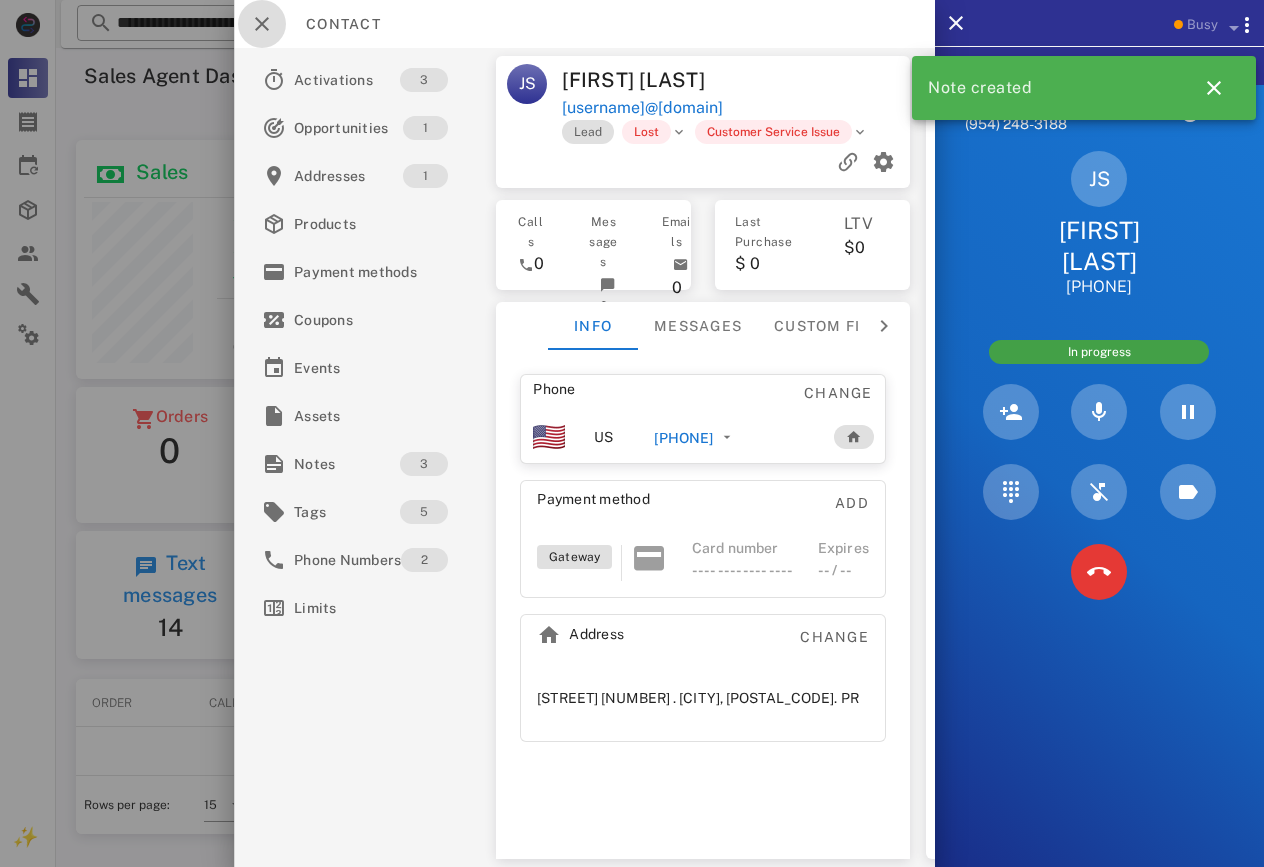 click at bounding box center (262, 24) 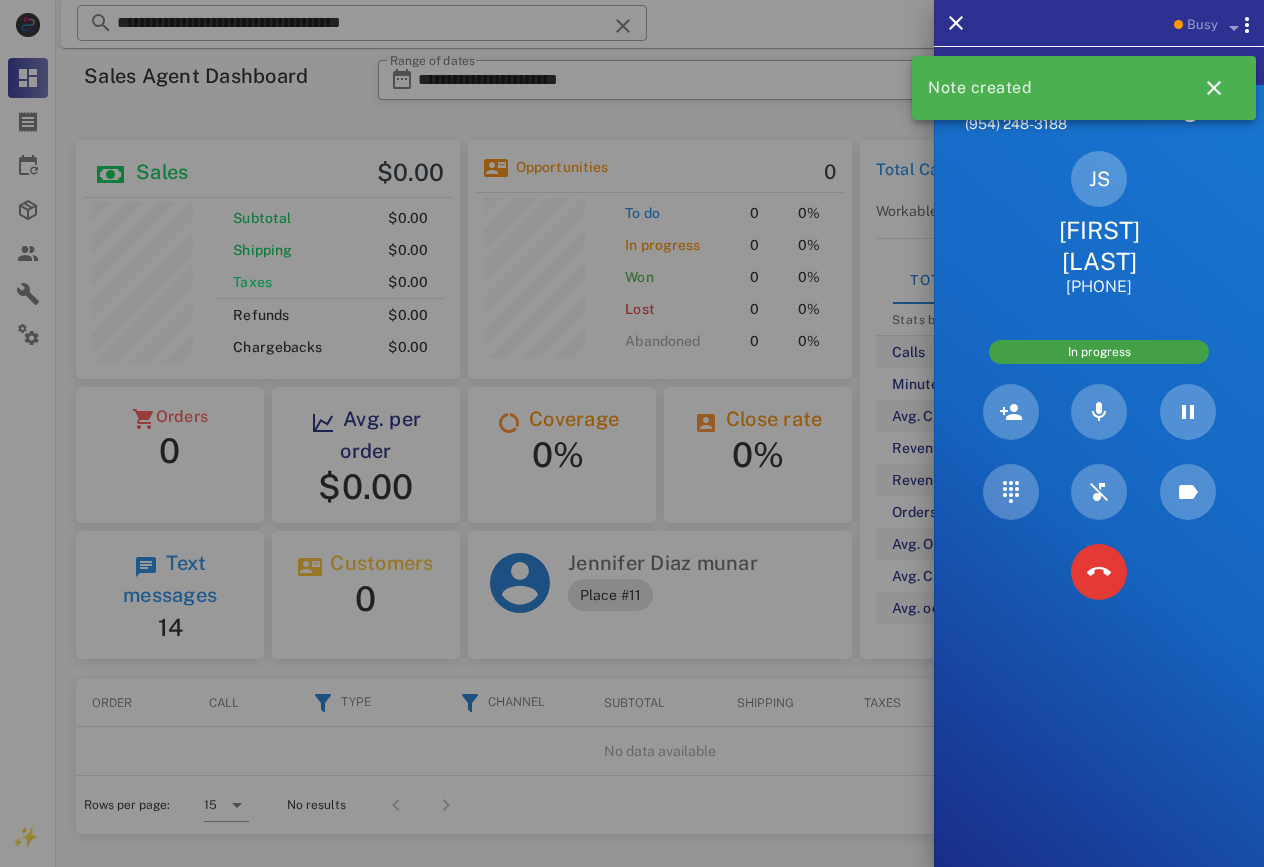 click at bounding box center (632, 433) 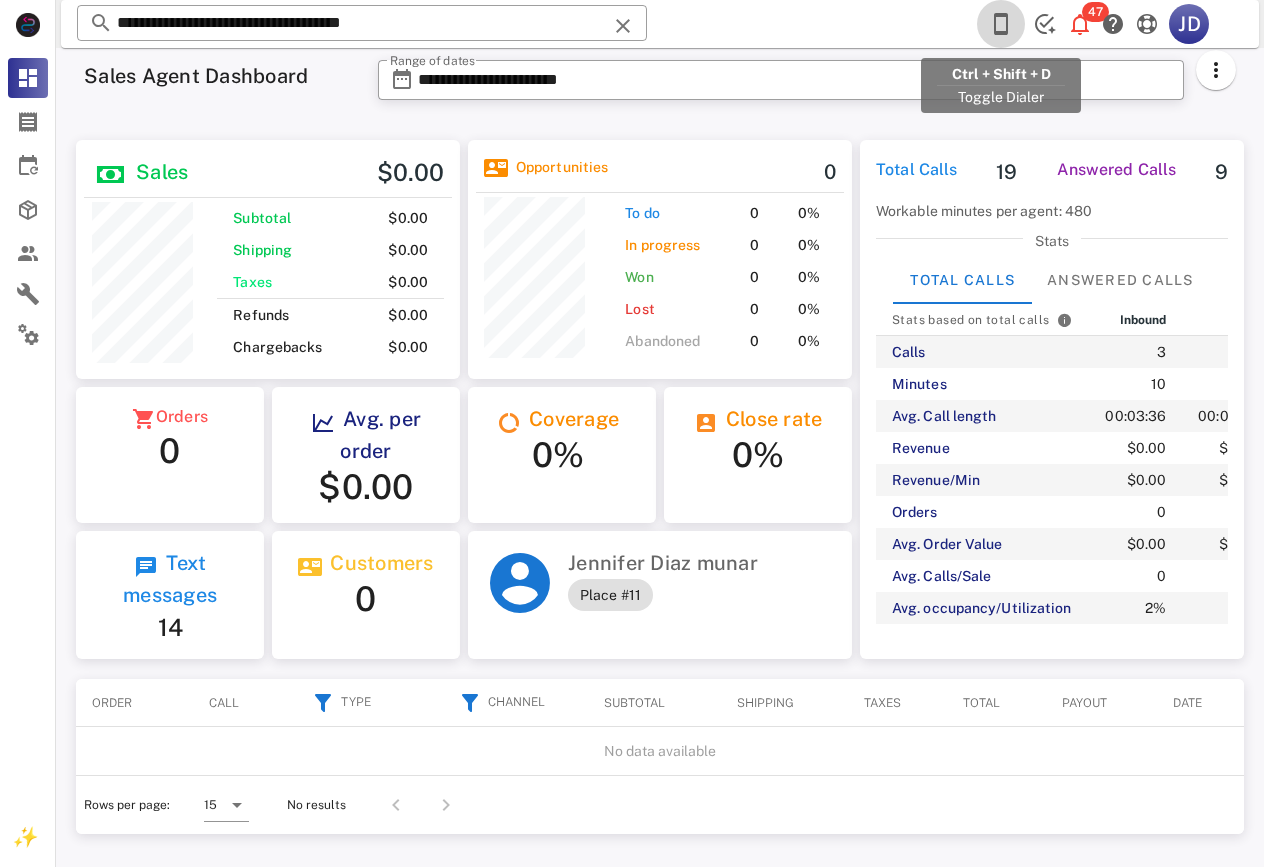click at bounding box center [1001, 24] 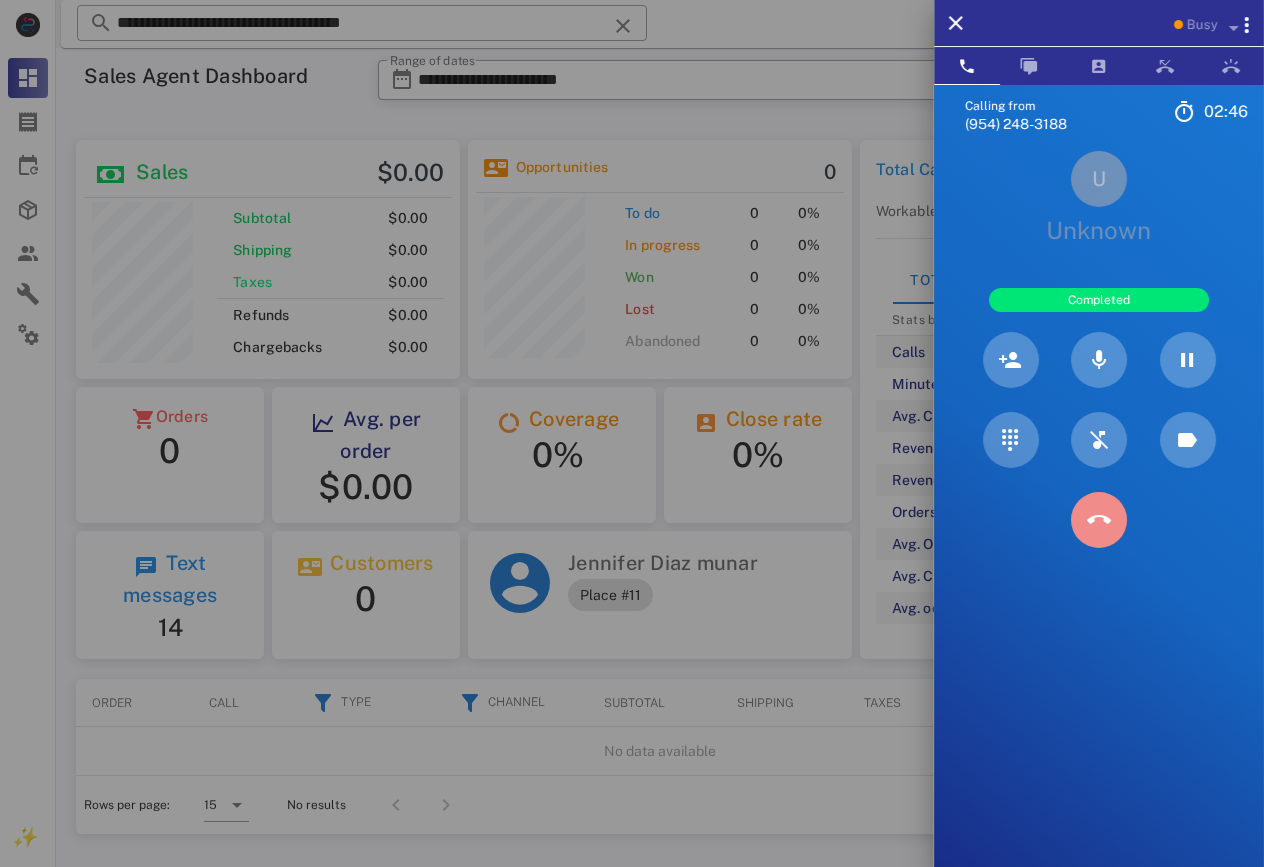 click at bounding box center (1099, 520) 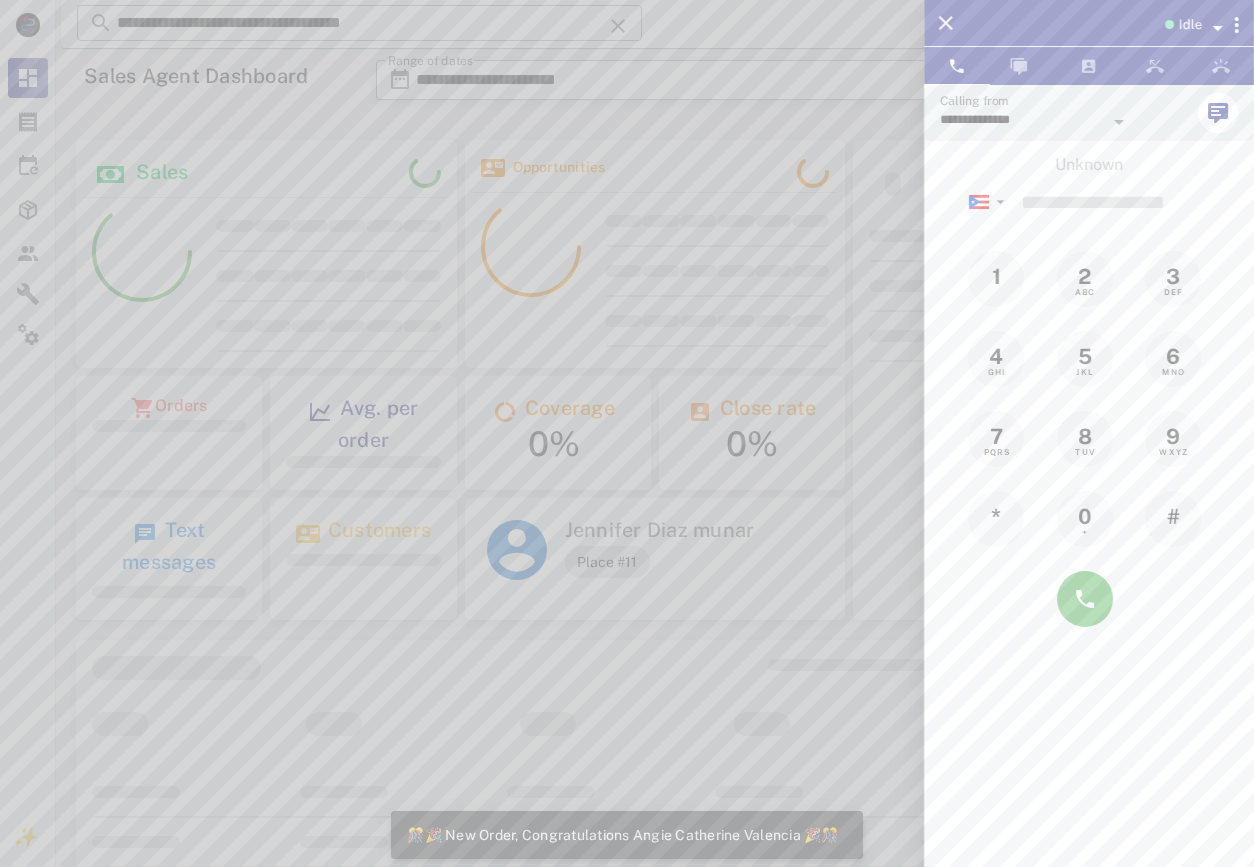 click at bounding box center (627, 433) 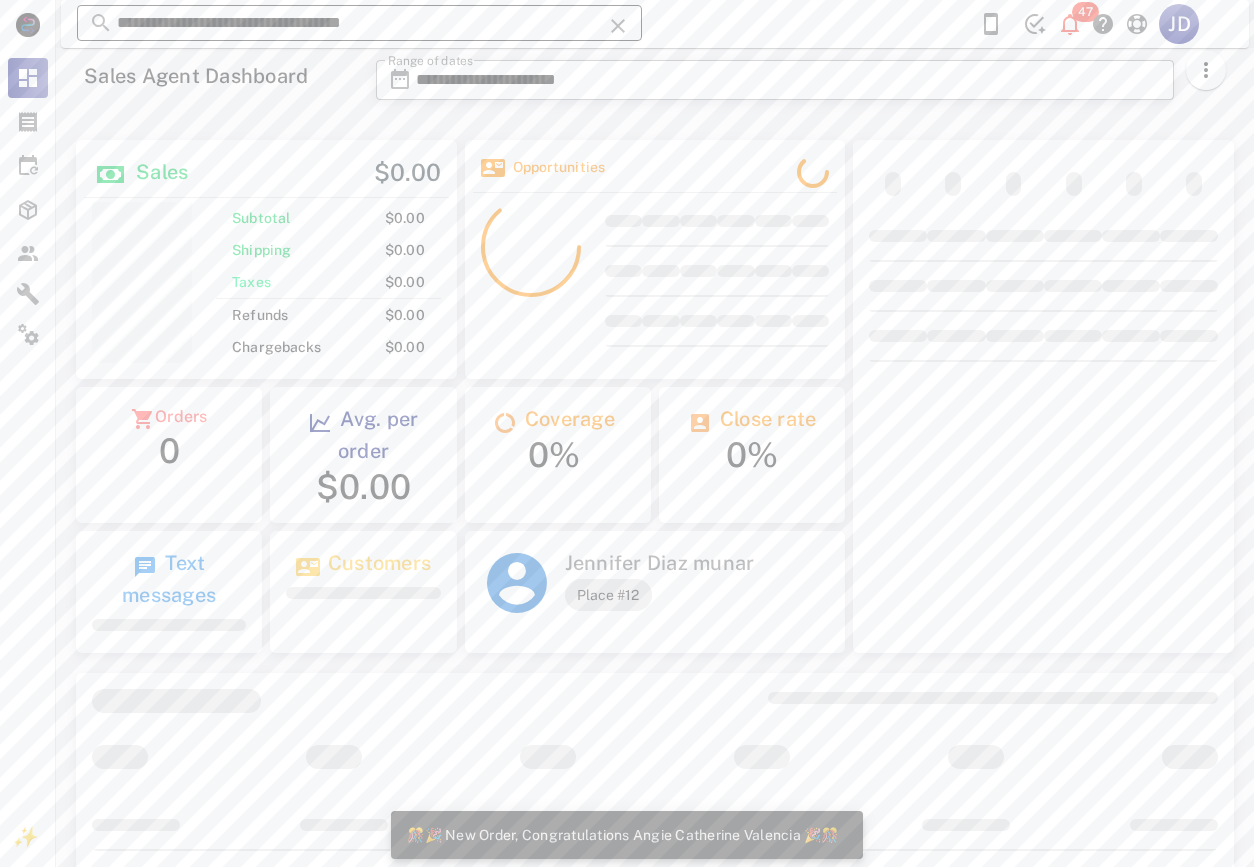 click on "**********" at bounding box center [359, 23] 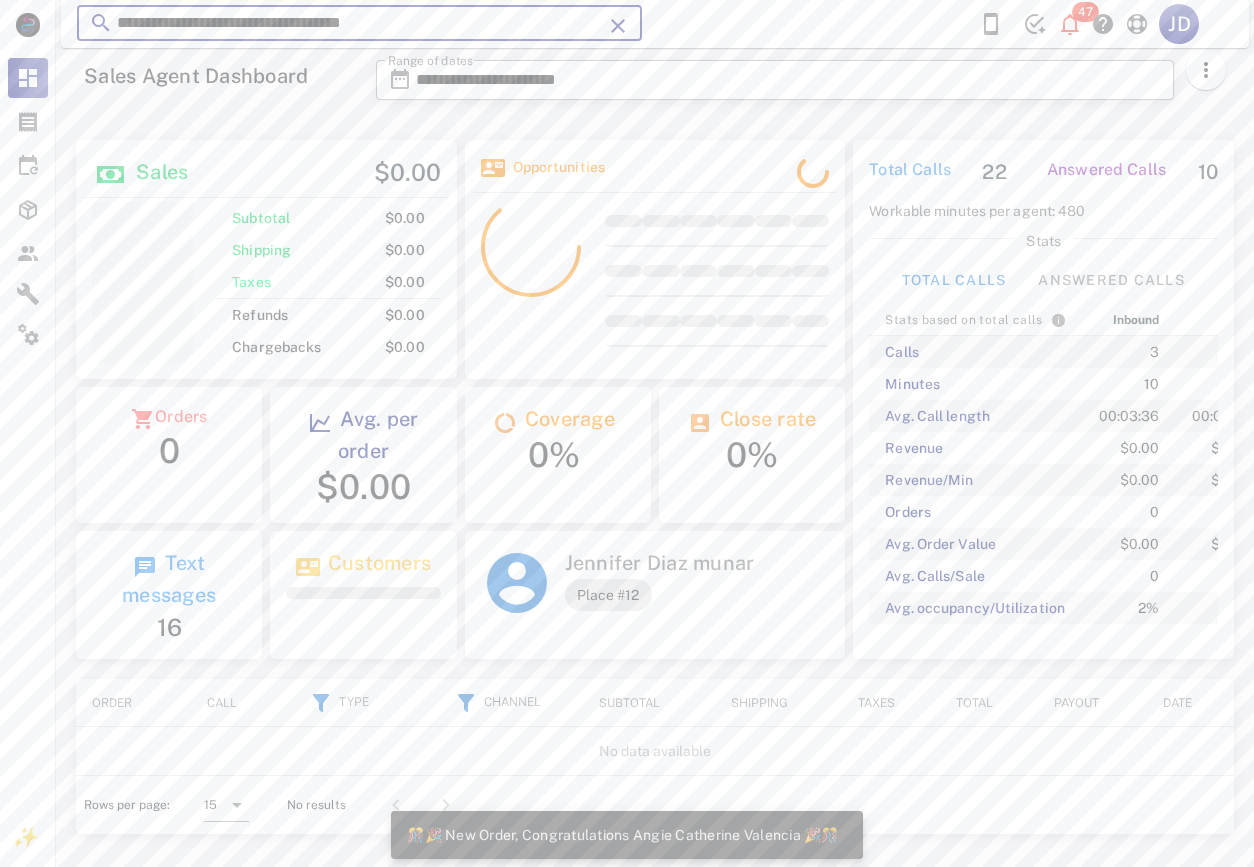 drag, startPoint x: 427, startPoint y: 20, endPoint x: -8, endPoint y: 48, distance: 435.9002 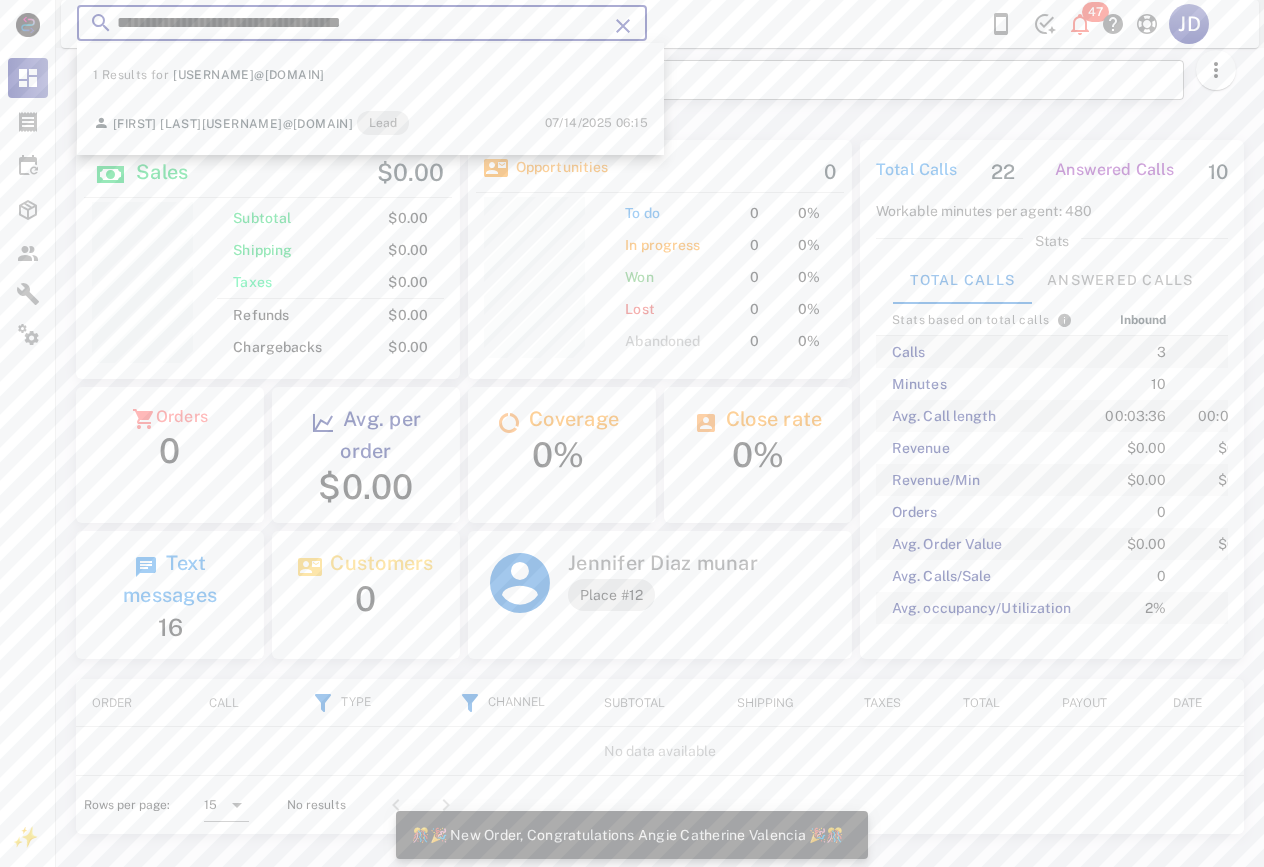 scroll, scrollTop: 999761, scrollLeft: 999616, axis: both 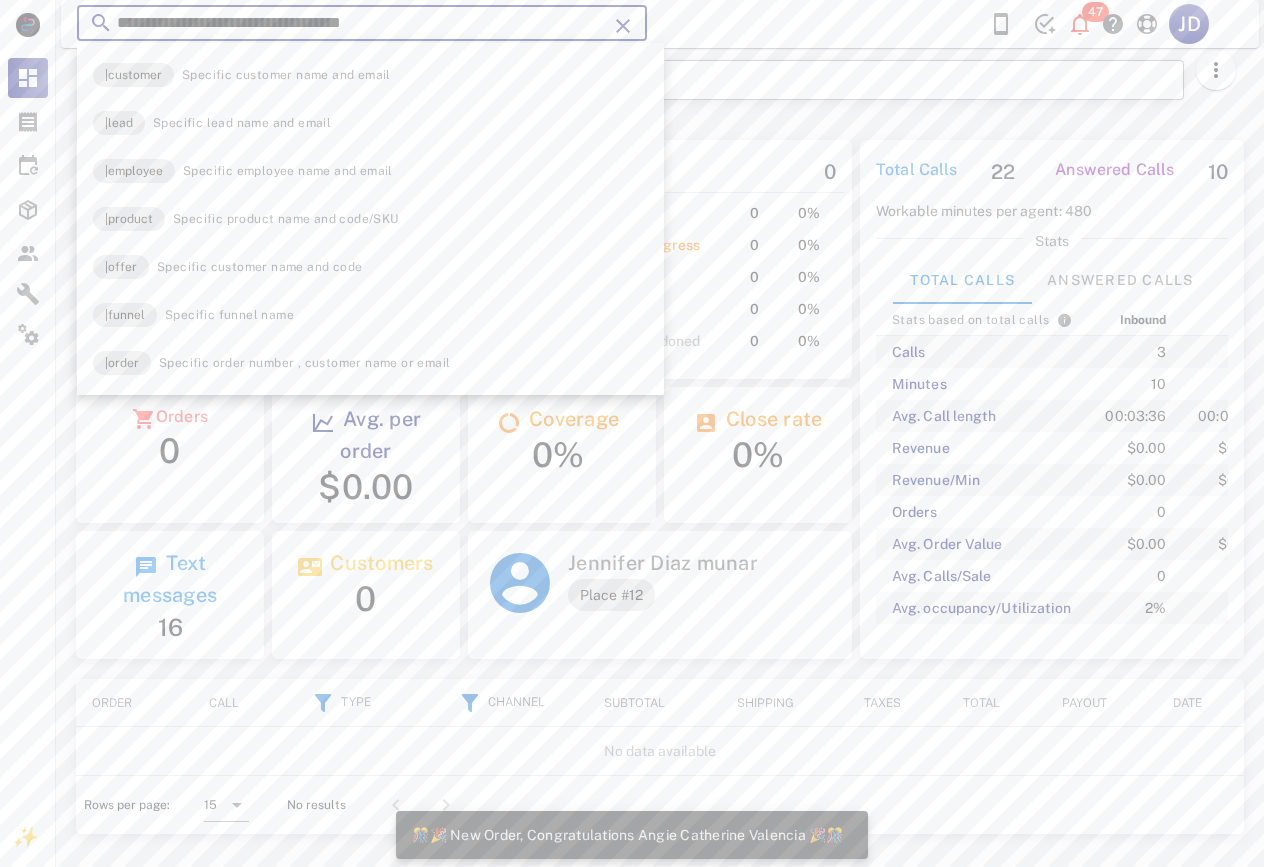 paste 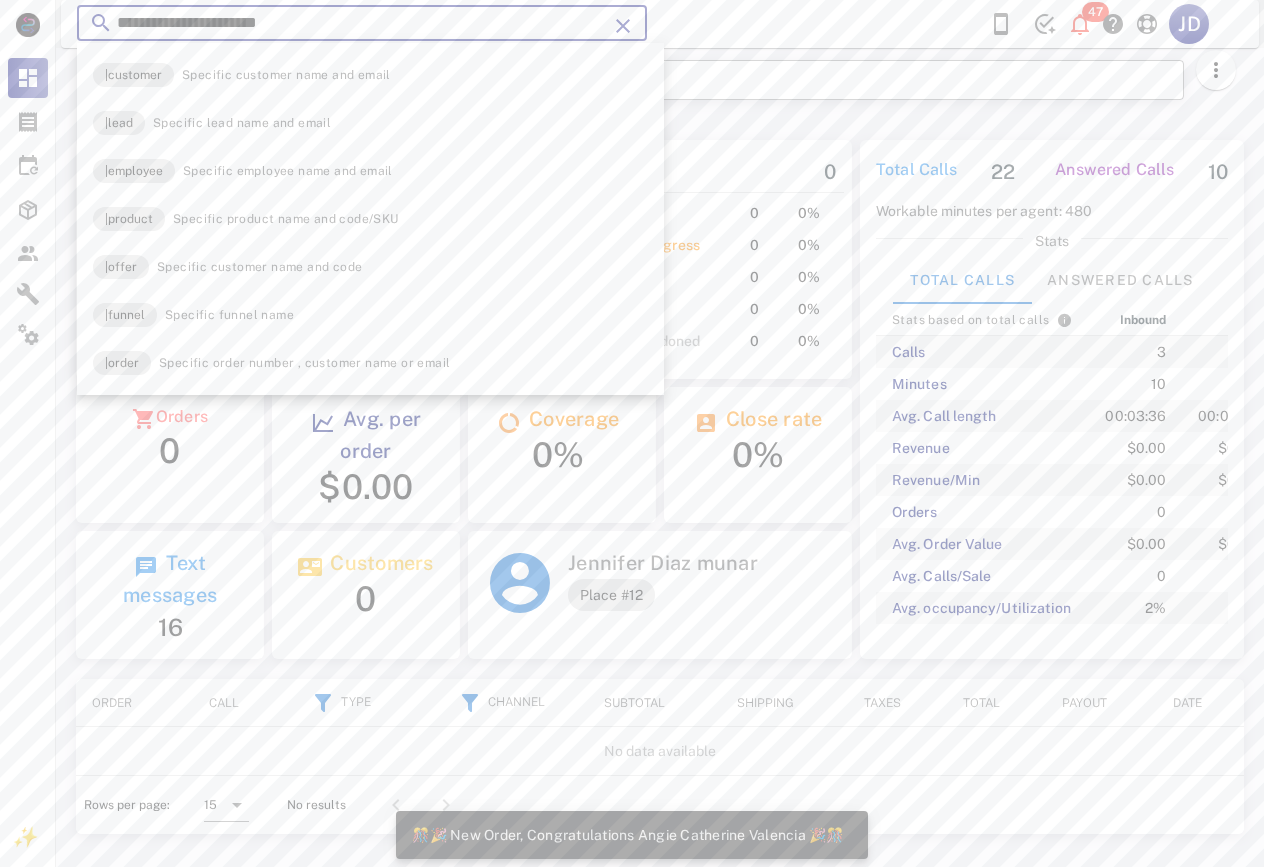 scroll, scrollTop: 999756, scrollLeft: 999616, axis: both 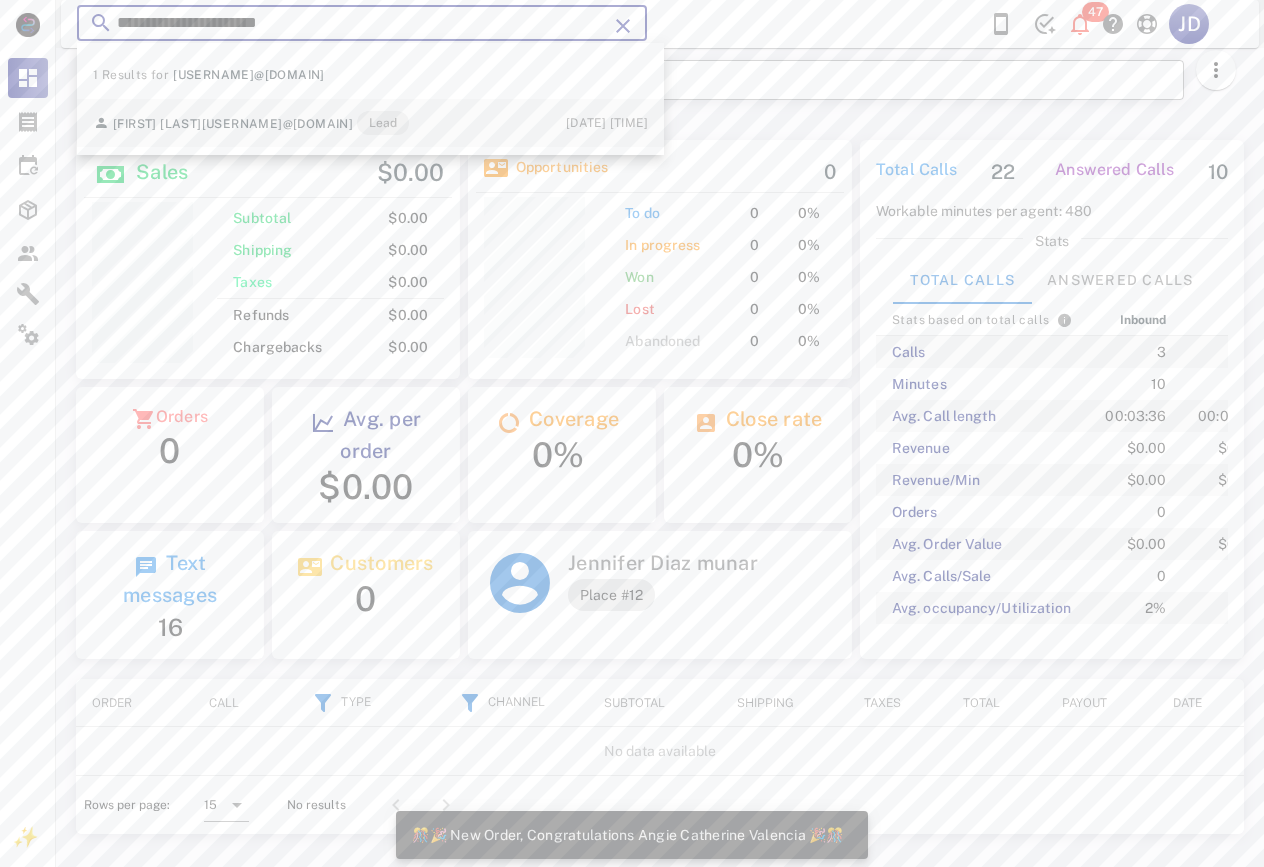 type on "**********" 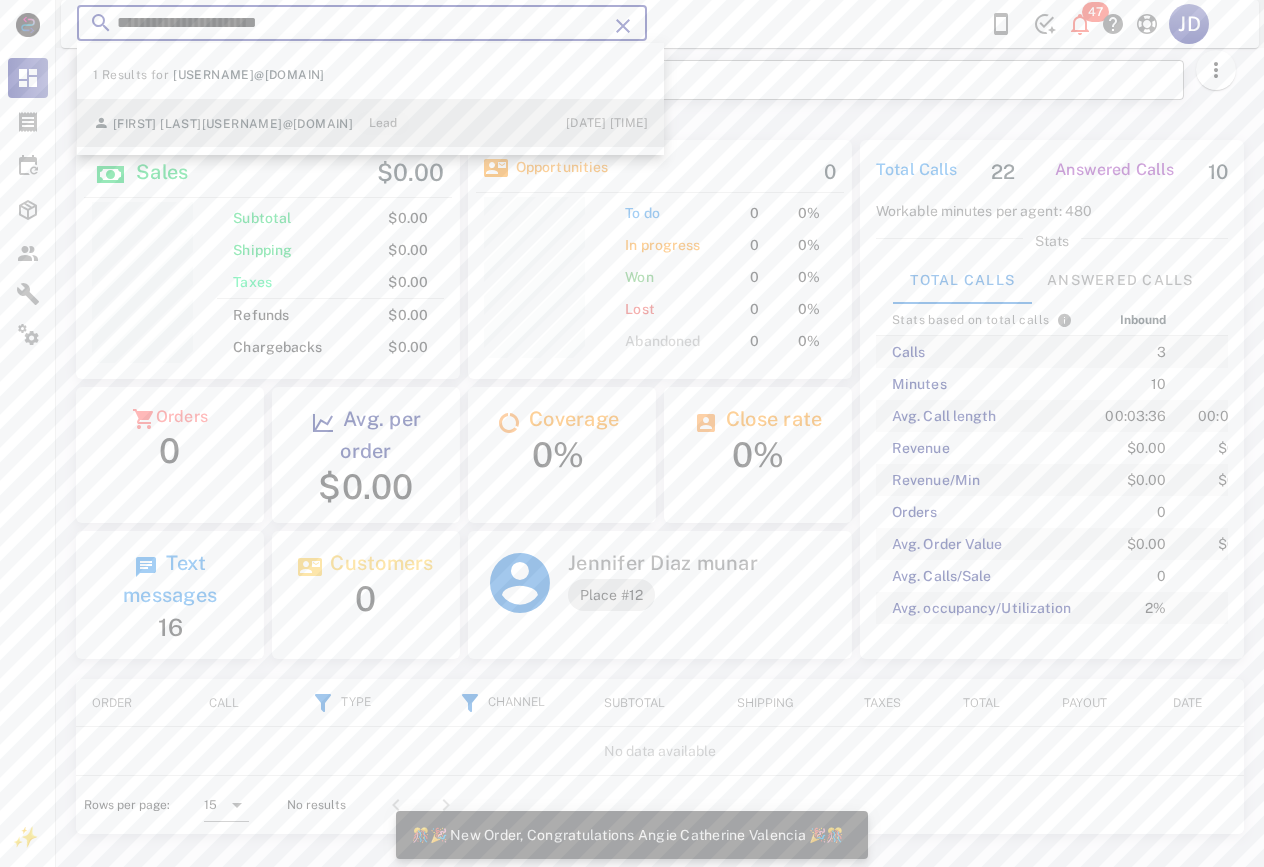 click on "[USERNAME]@[DOMAIN]" at bounding box center (278, 124) 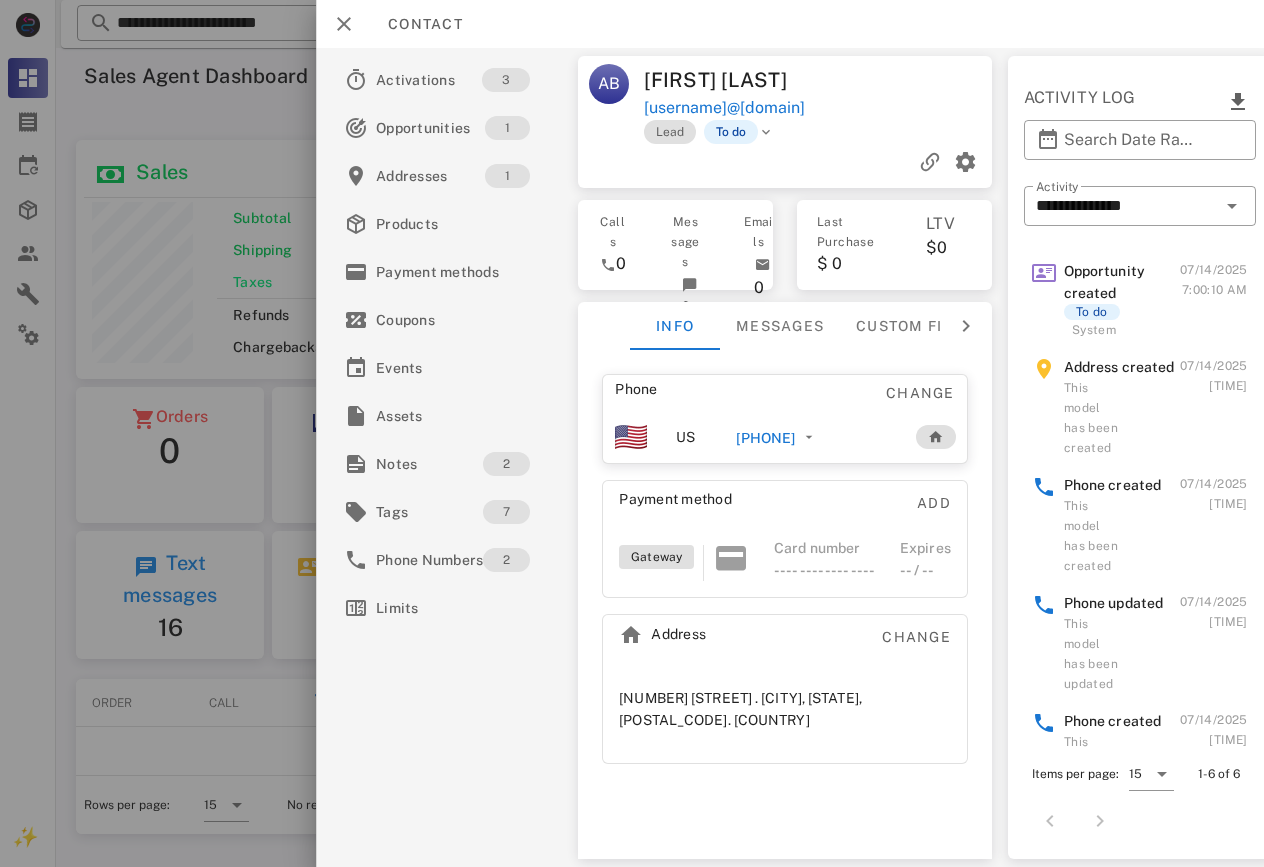 drag, startPoint x: 792, startPoint y: 441, endPoint x: 735, endPoint y: 446, distance: 57.21888 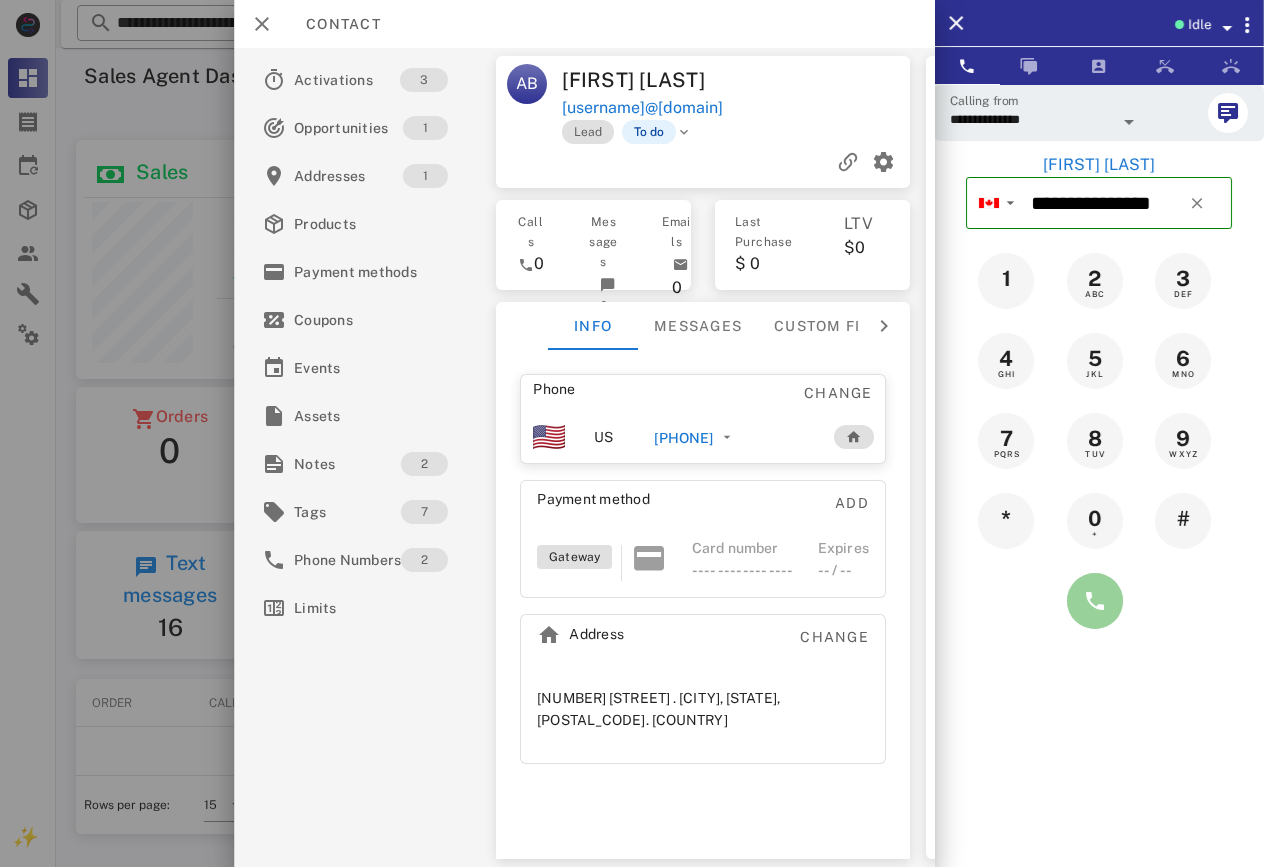 click at bounding box center (1095, 601) 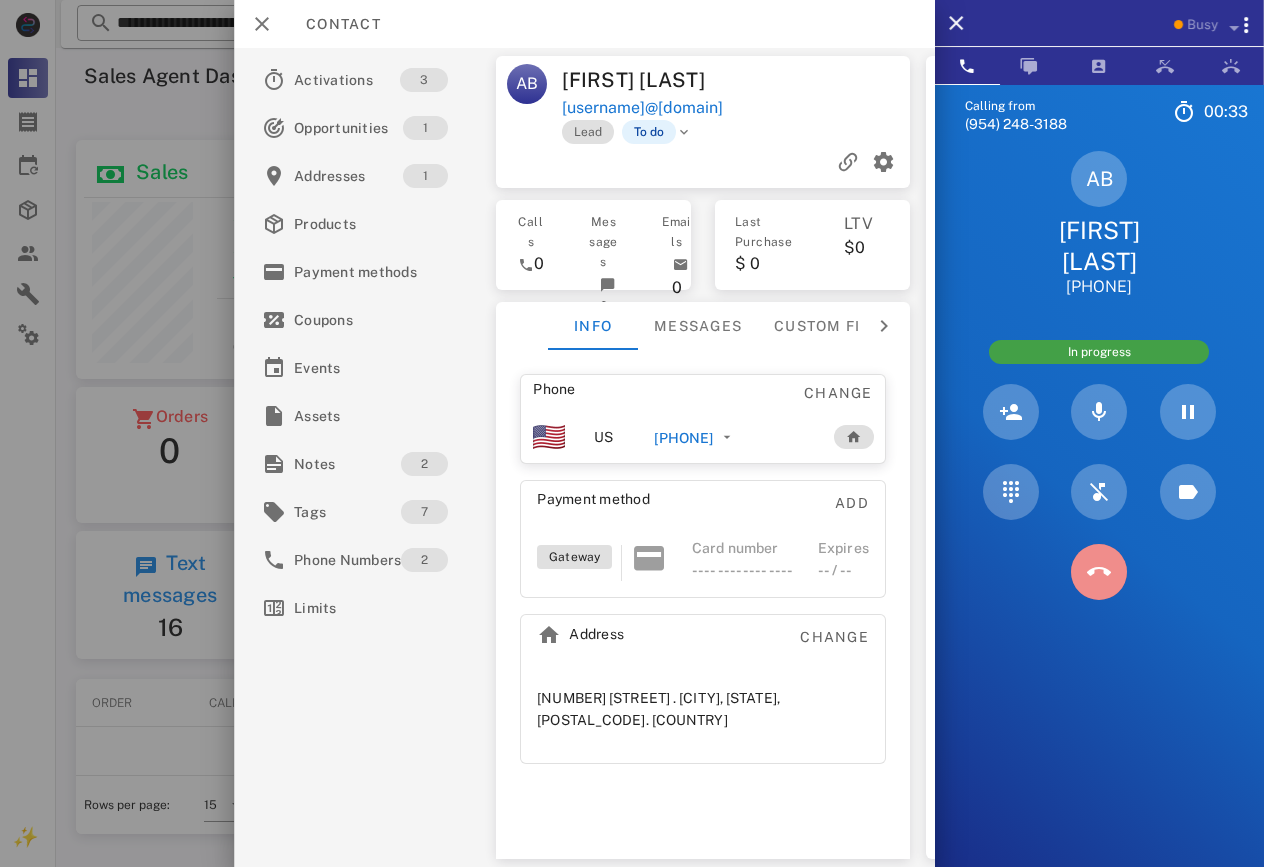 click at bounding box center [1099, 572] 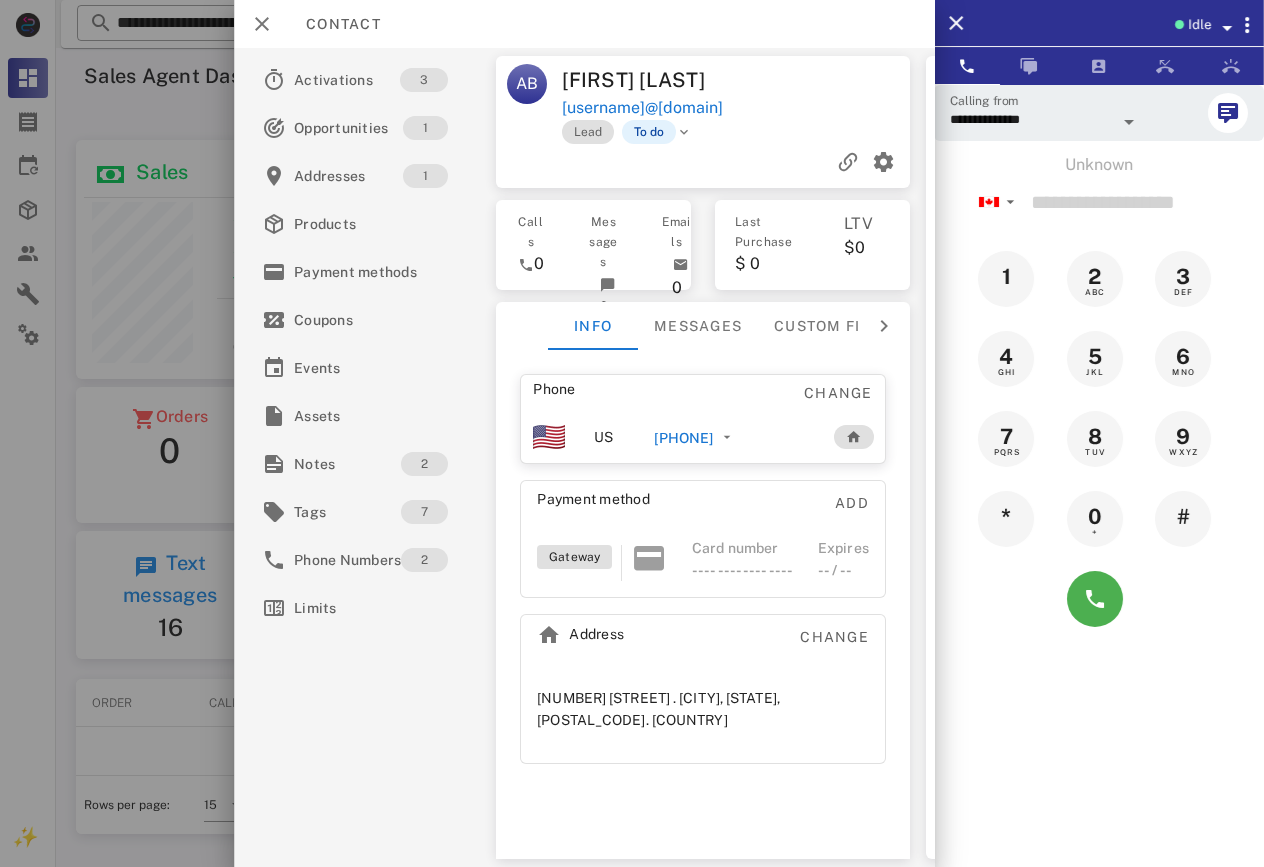 drag, startPoint x: 735, startPoint y: 444, endPoint x: 737, endPoint y: 434, distance: 10.198039 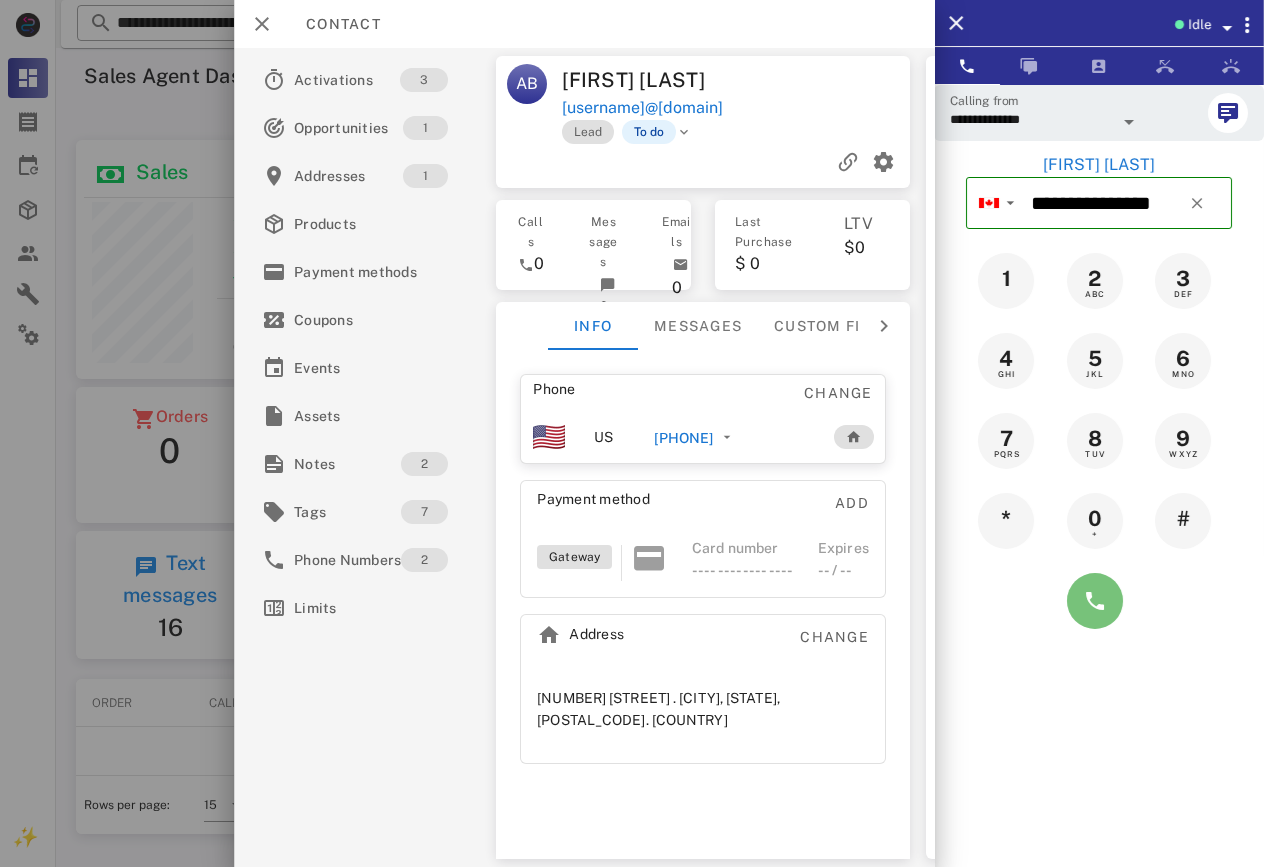 click at bounding box center (1095, 601) 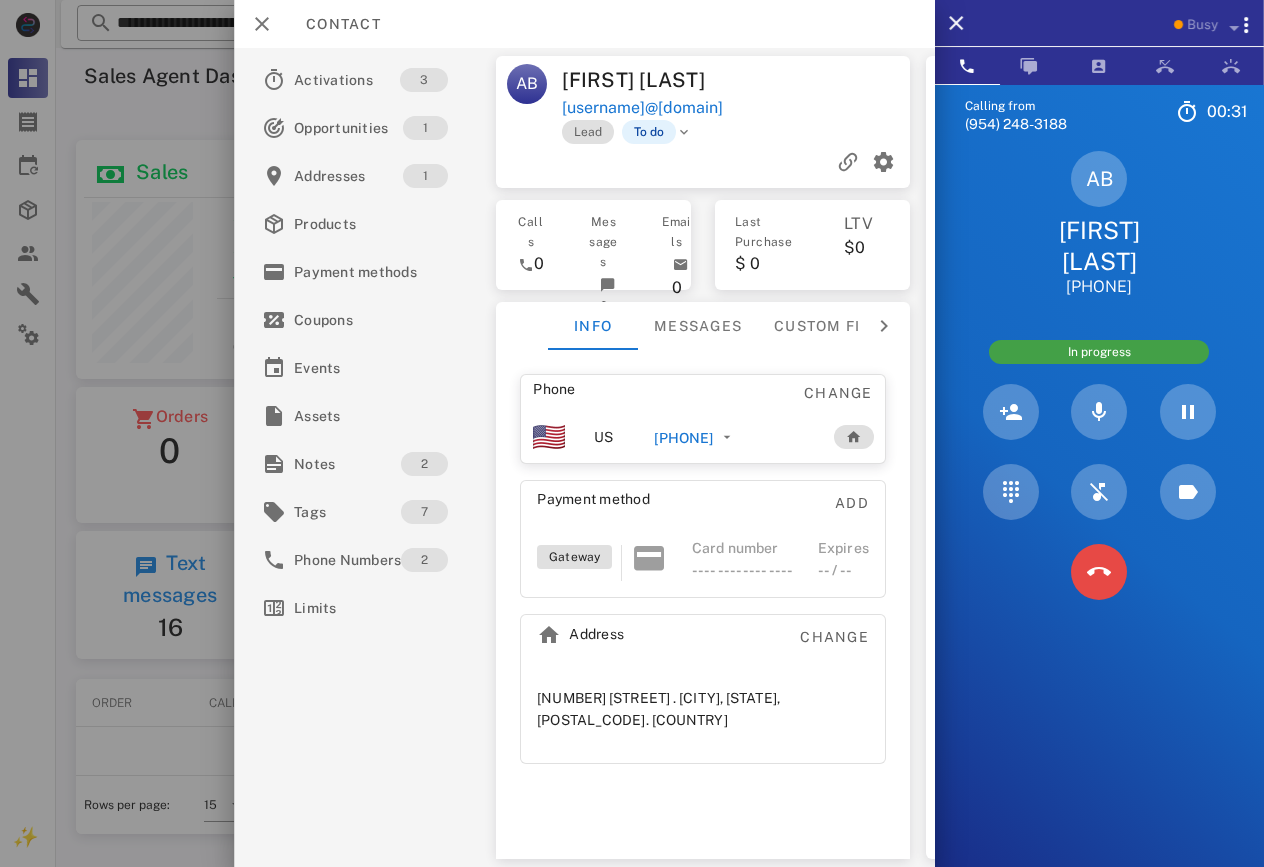 drag, startPoint x: 1127, startPoint y: 567, endPoint x: 1117, endPoint y: 570, distance: 10.440307 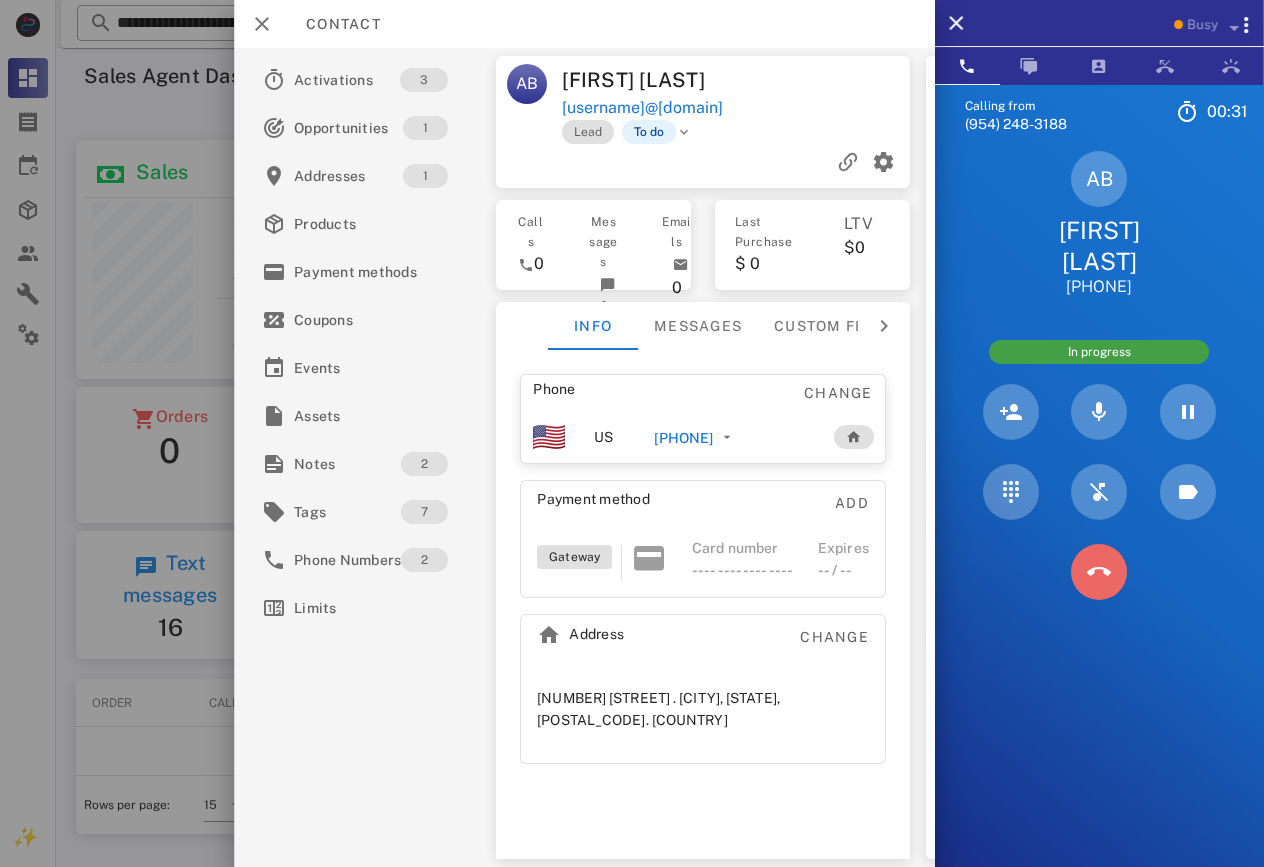 drag, startPoint x: 1109, startPoint y: 568, endPoint x: 1024, endPoint y: 592, distance: 88.32327 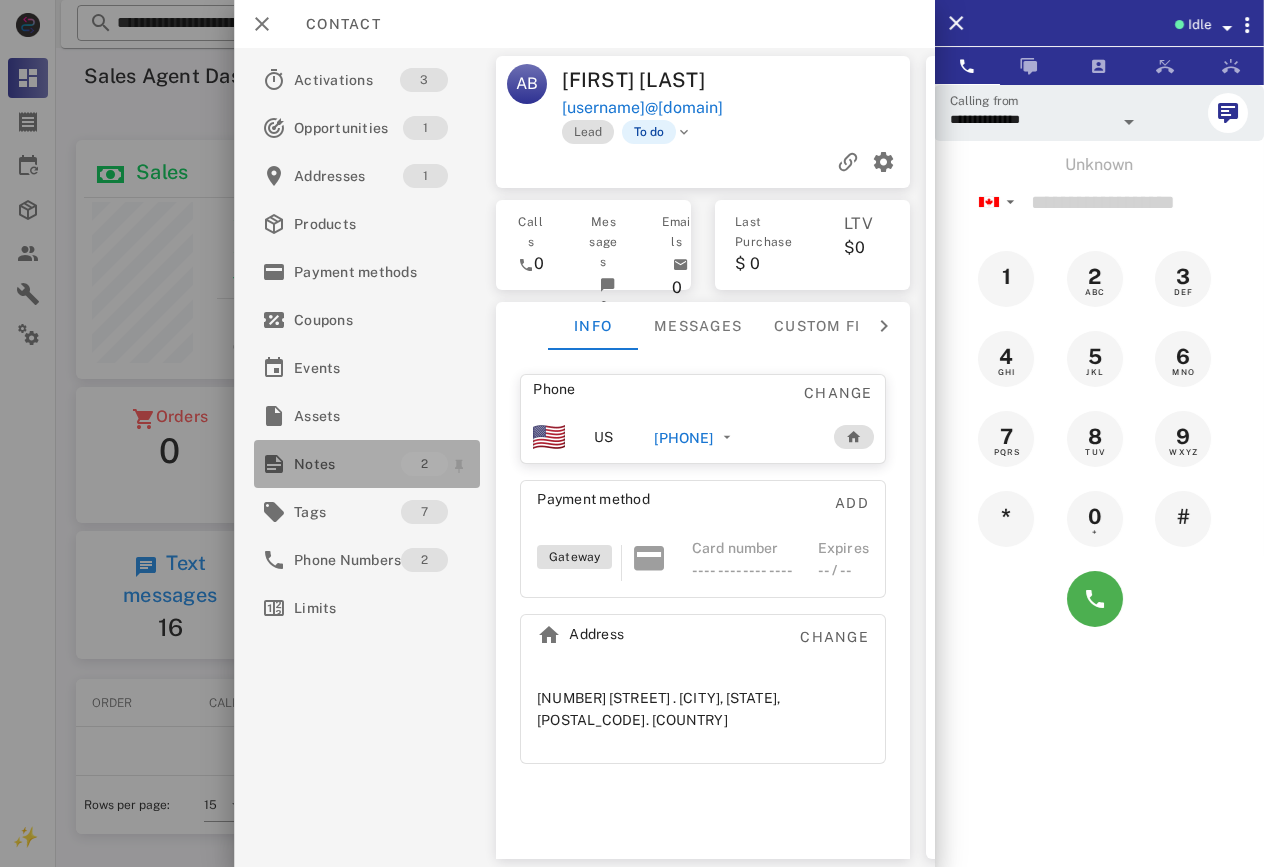 click on "Notes" at bounding box center [347, 464] 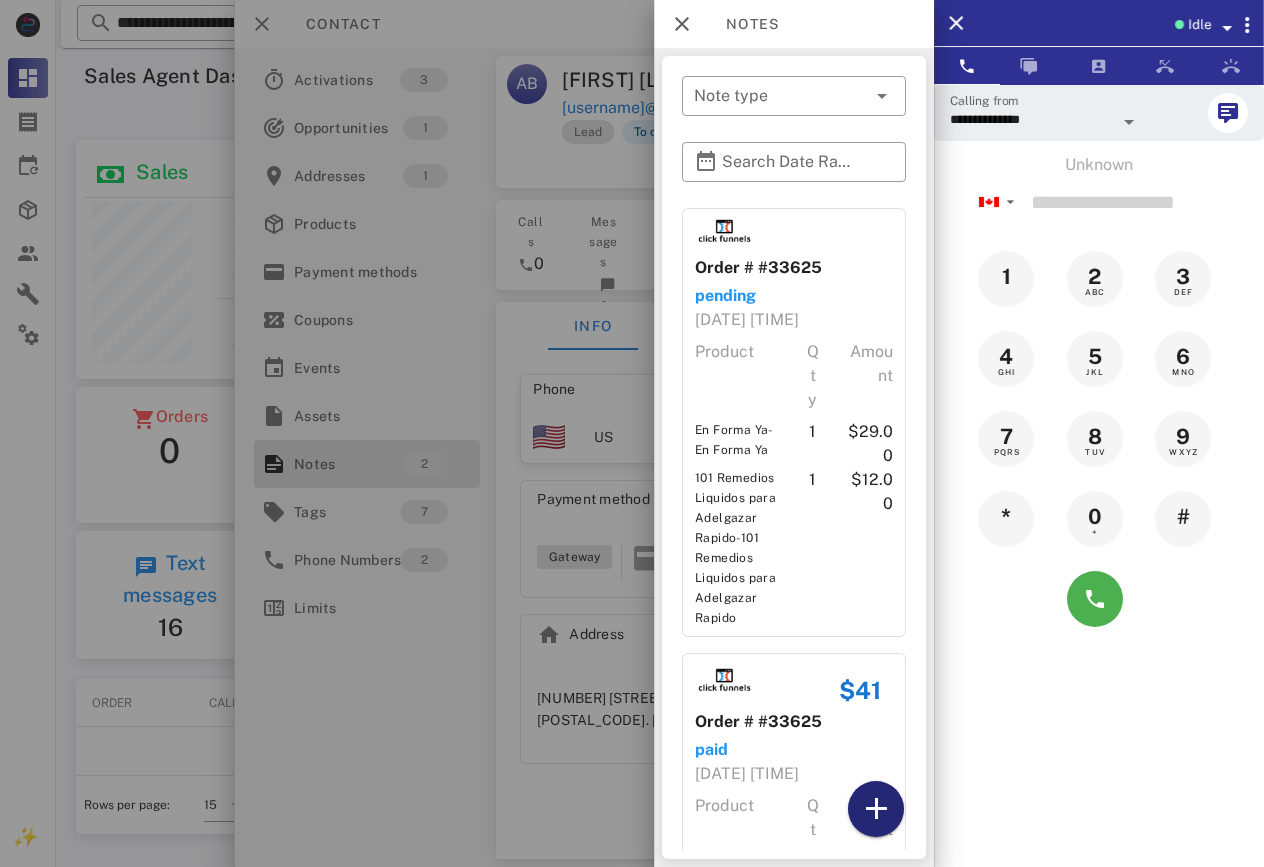 click at bounding box center (876, 809) 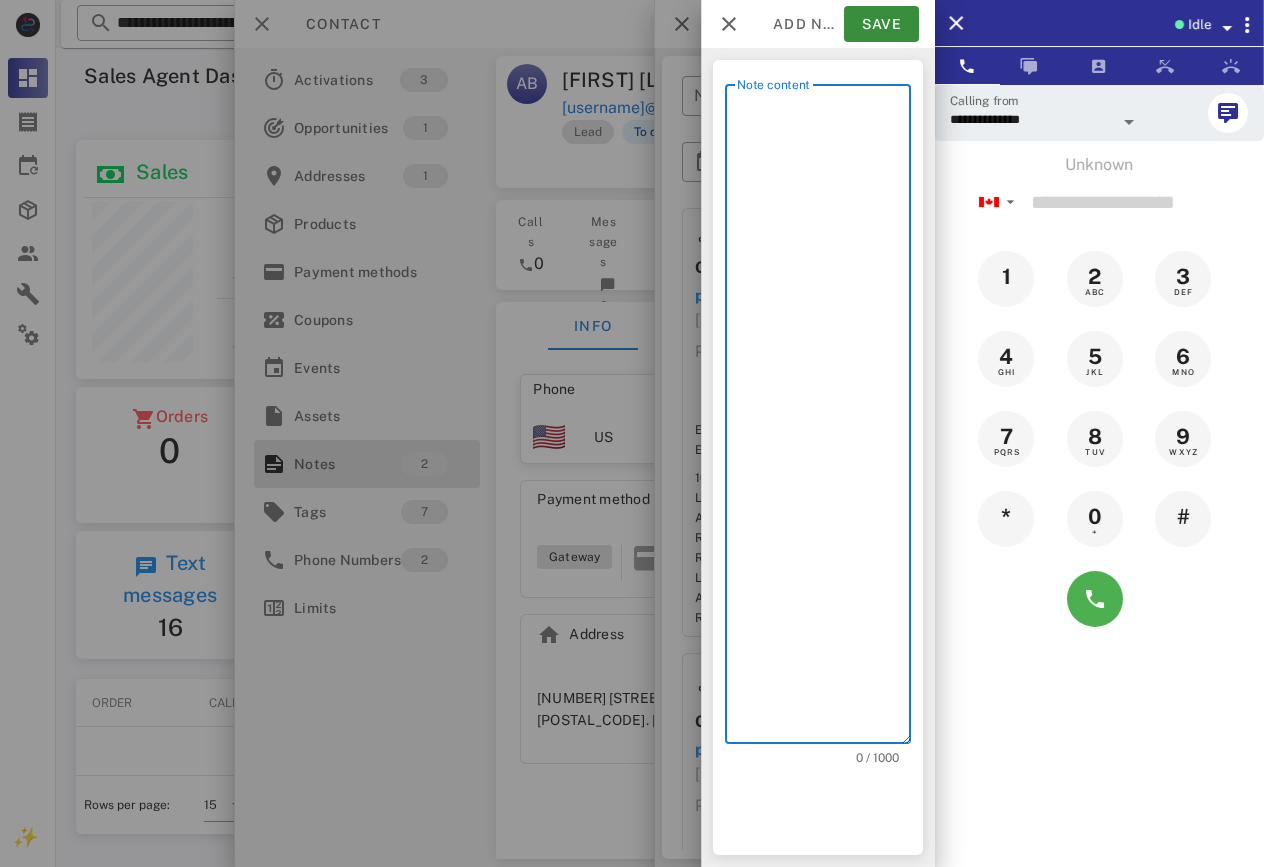 scroll, scrollTop: 240, scrollLeft: 384, axis: both 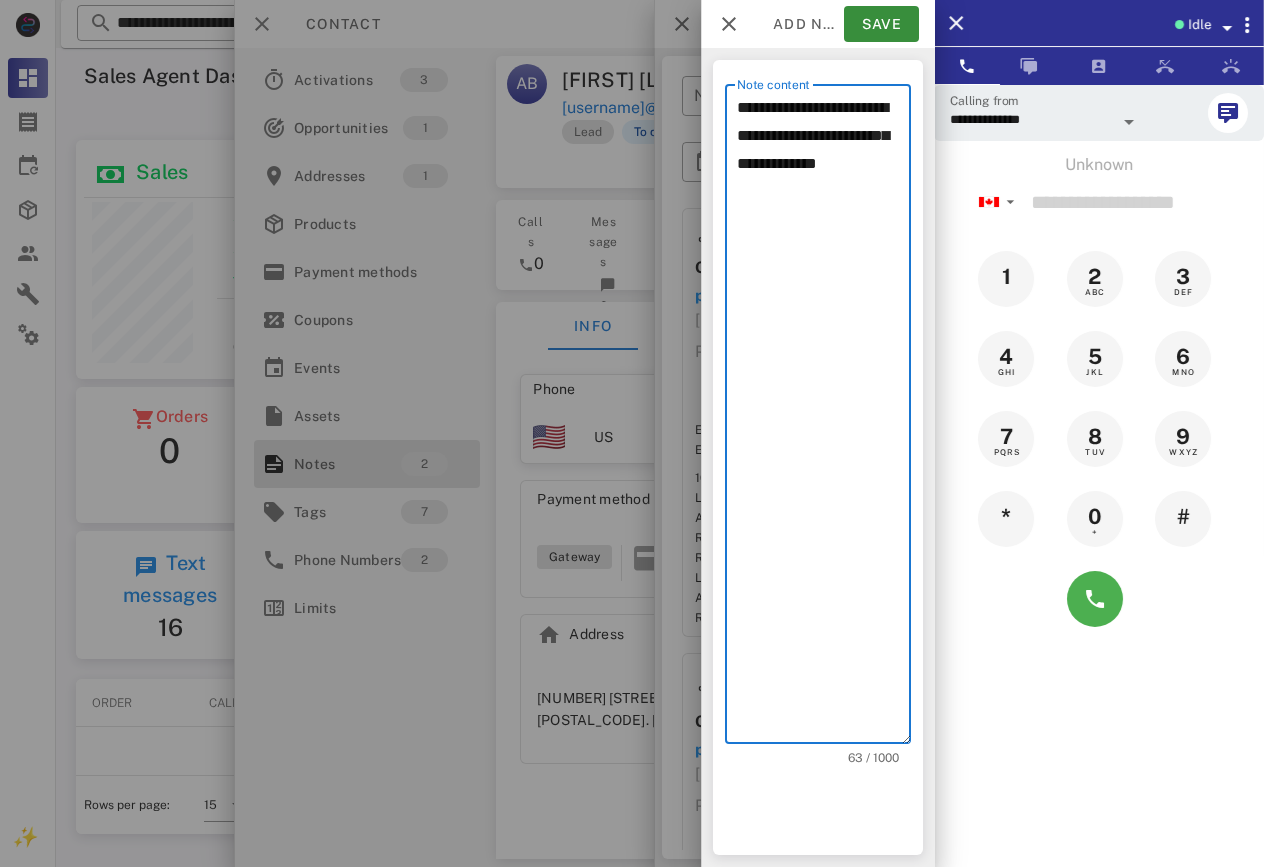 type on "**********" 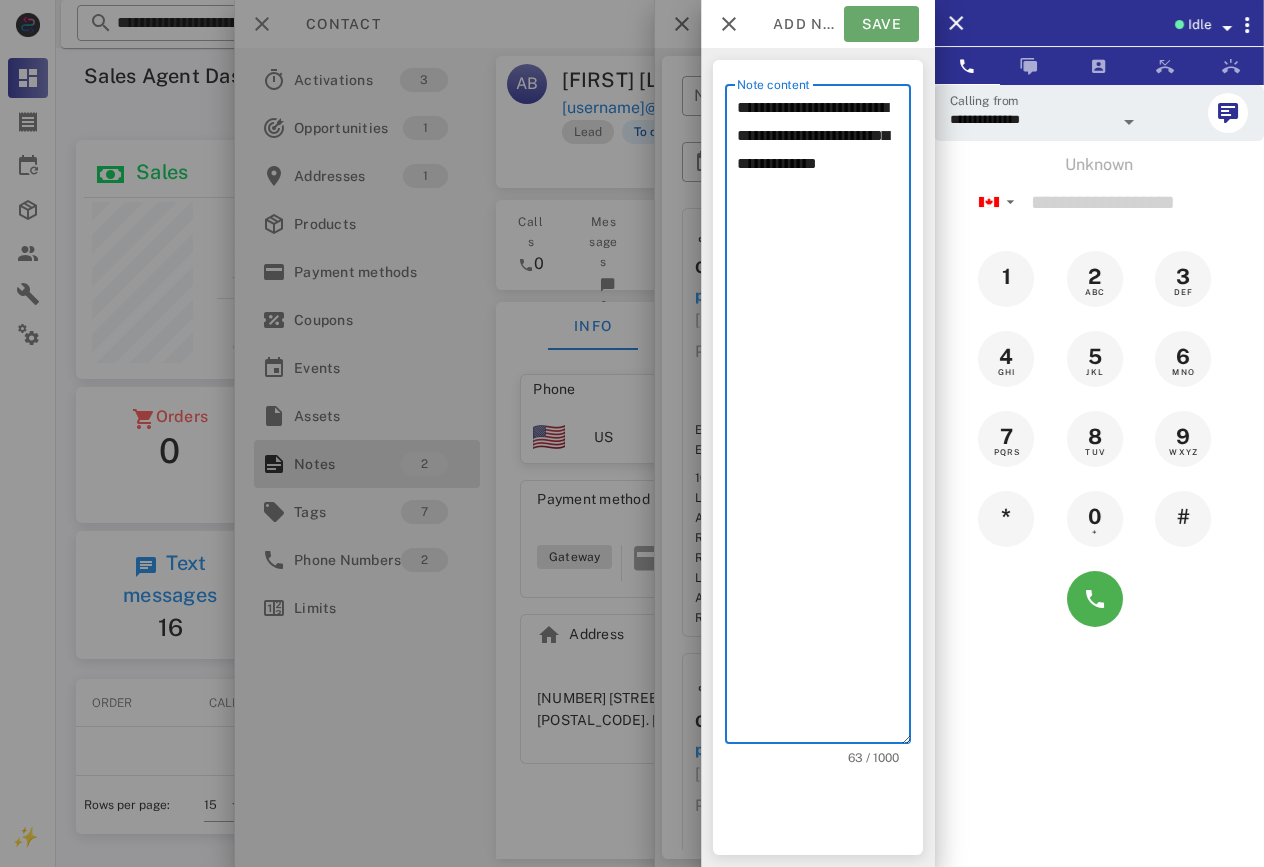 click on "Save" at bounding box center [881, 24] 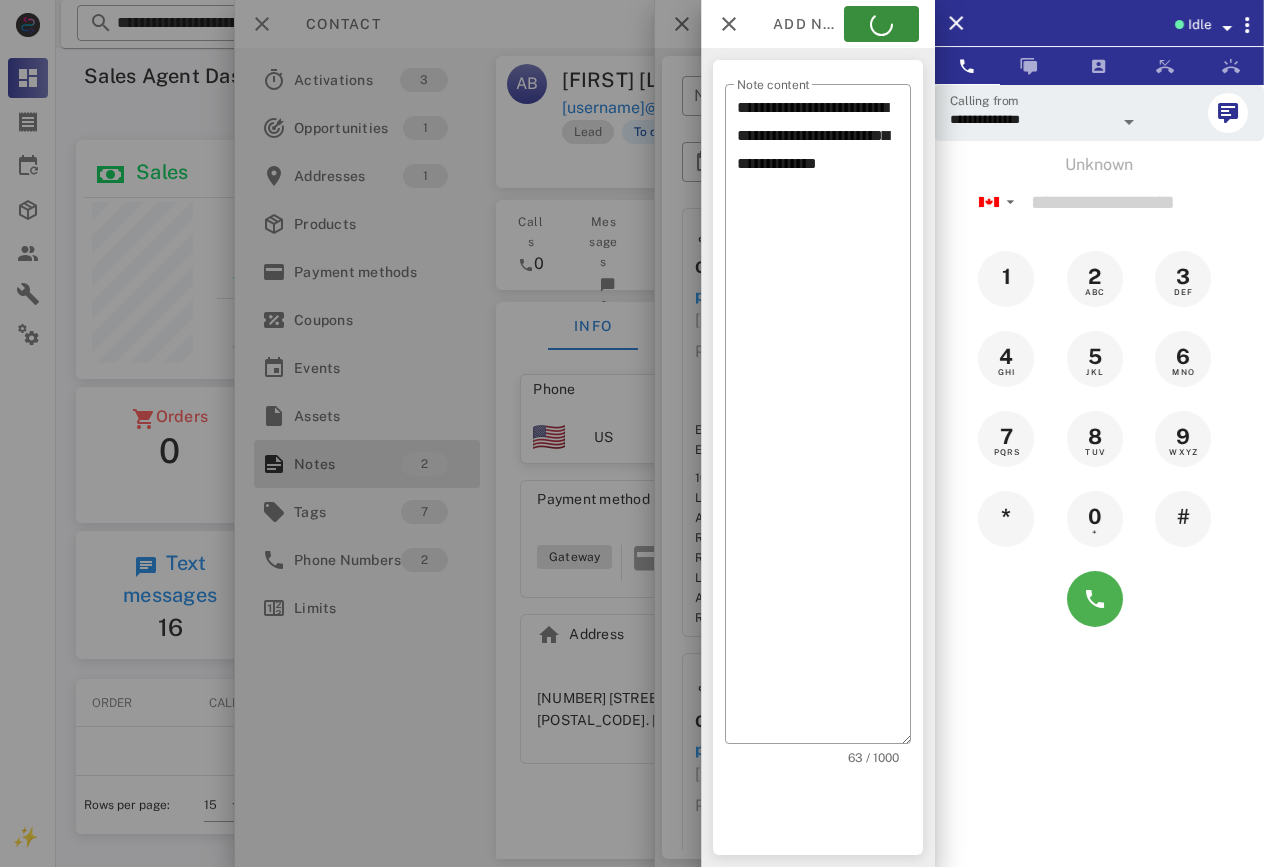 click at bounding box center (632, 433) 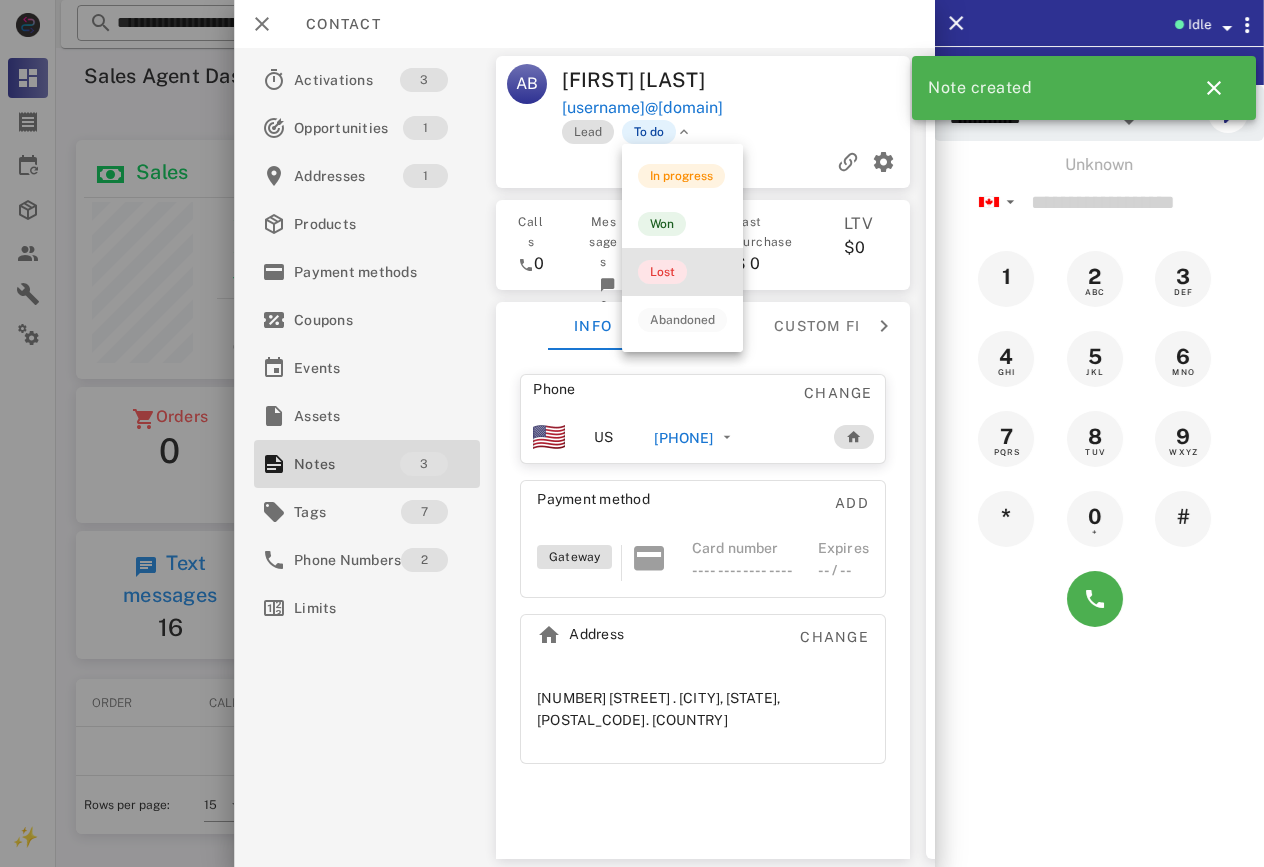 click on "Lost" at bounding box center [662, 272] 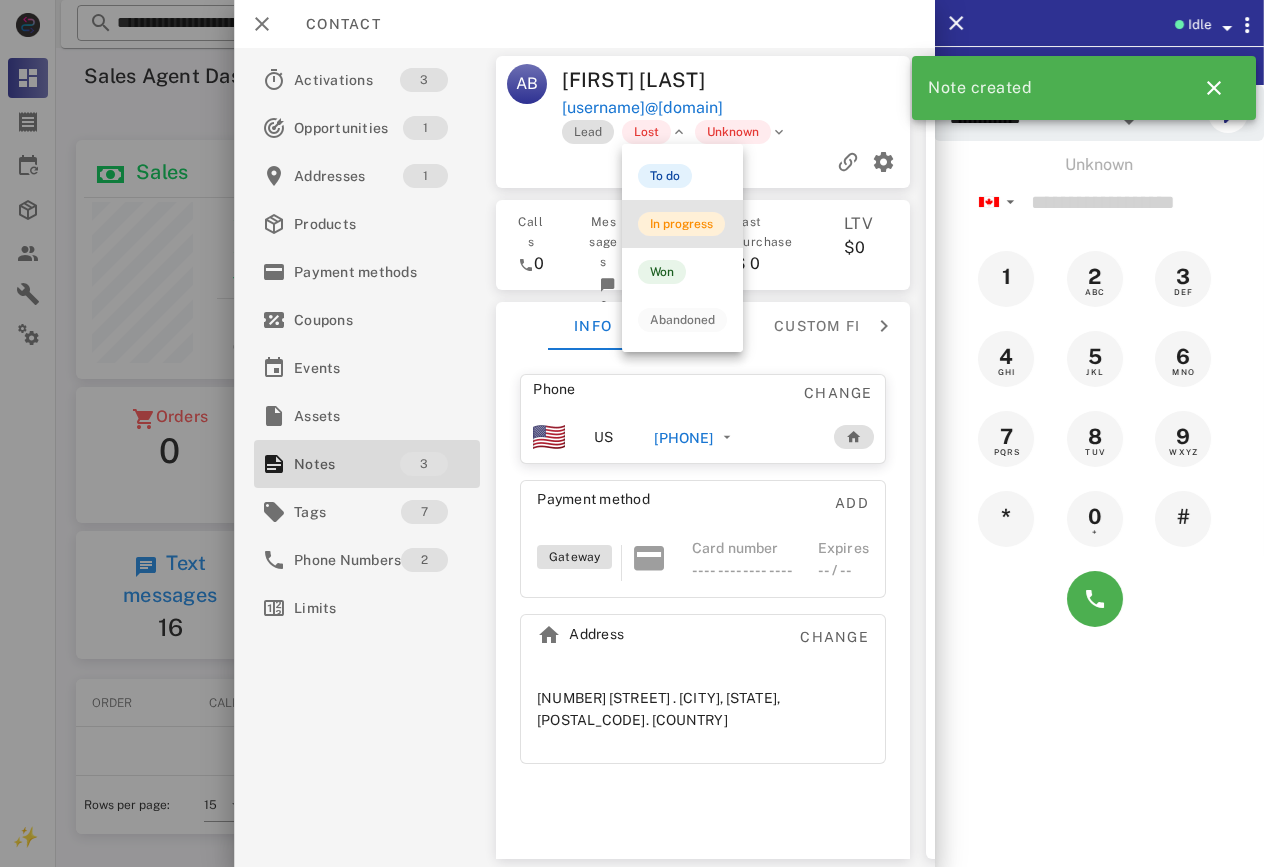 click on "In progress" at bounding box center (681, 224) 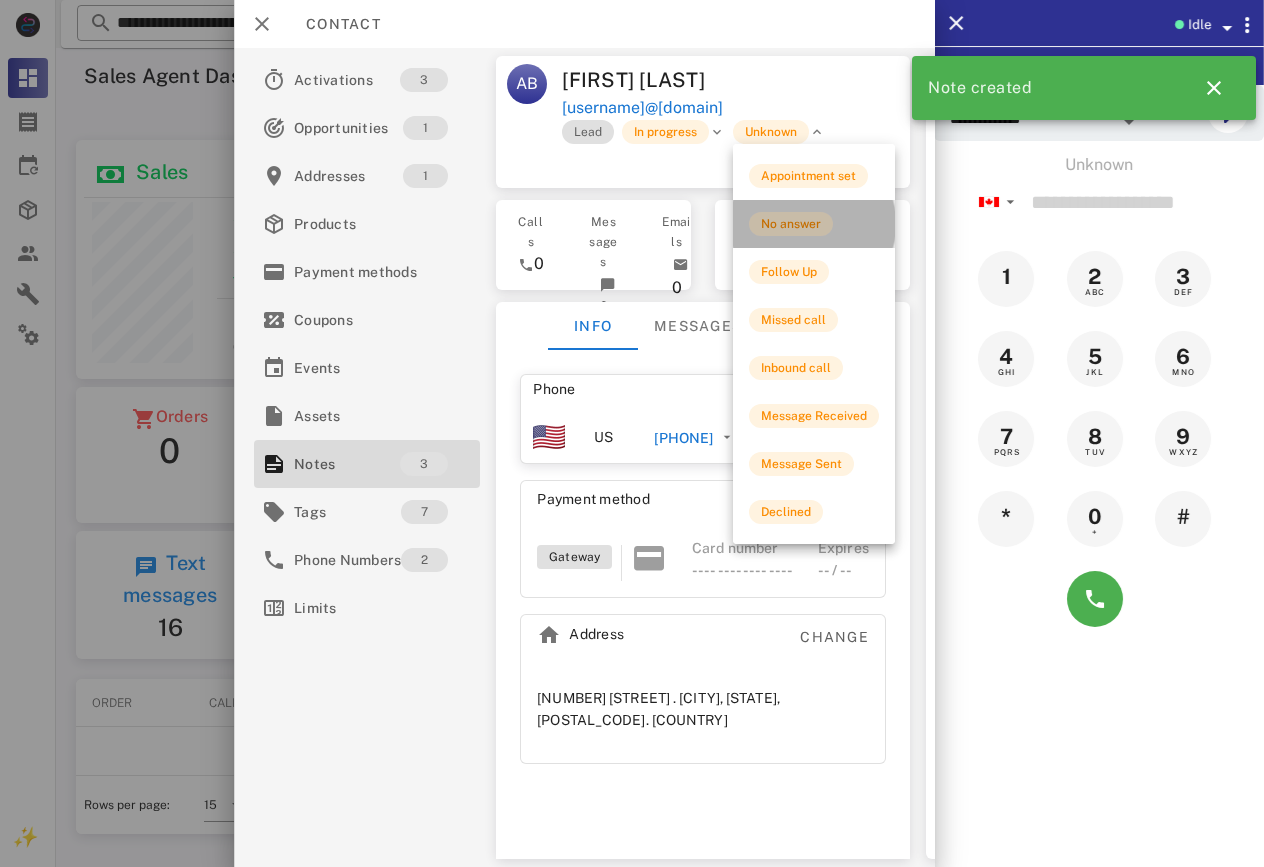click on "No answer" at bounding box center [791, 224] 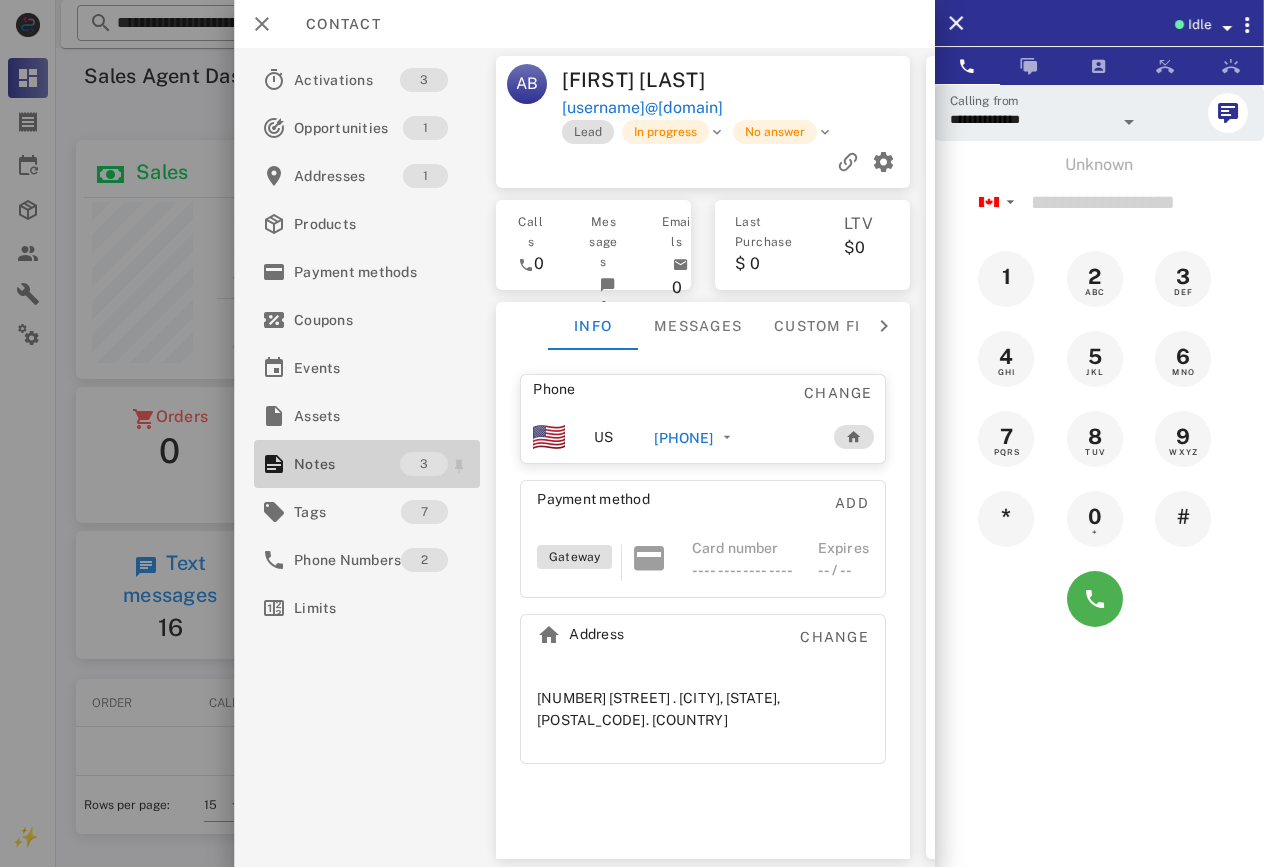 click on "Notes" at bounding box center [347, 464] 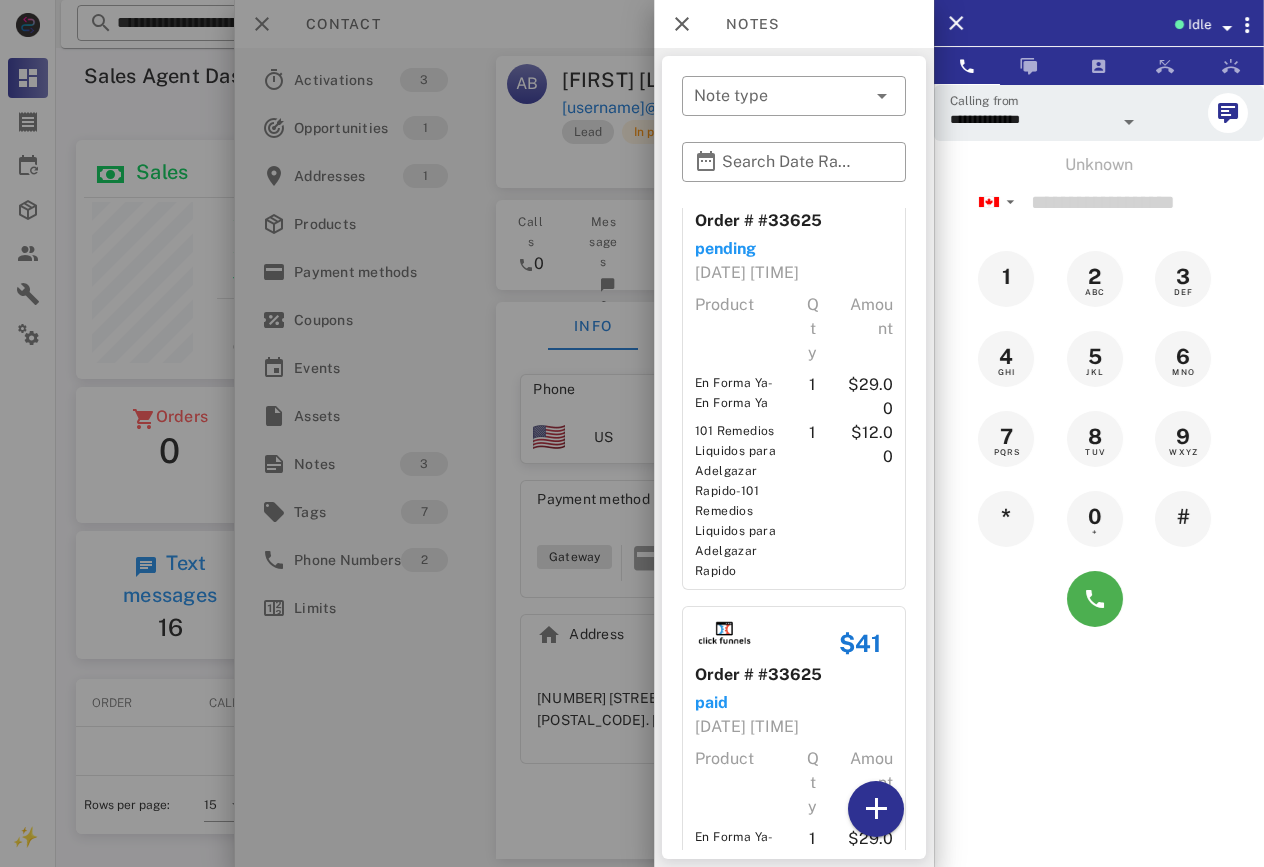 scroll, scrollTop: 1, scrollLeft: 0, axis: vertical 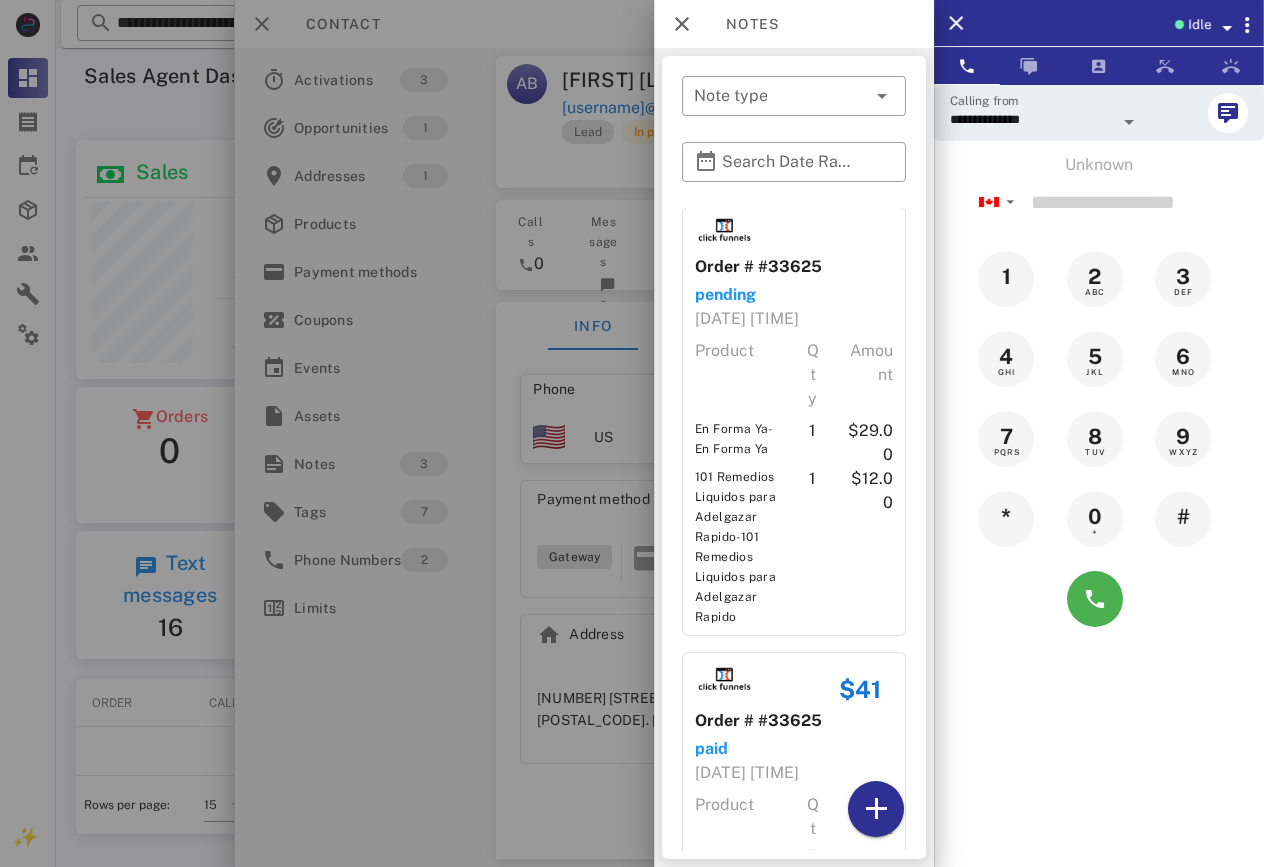 click at bounding box center (632, 433) 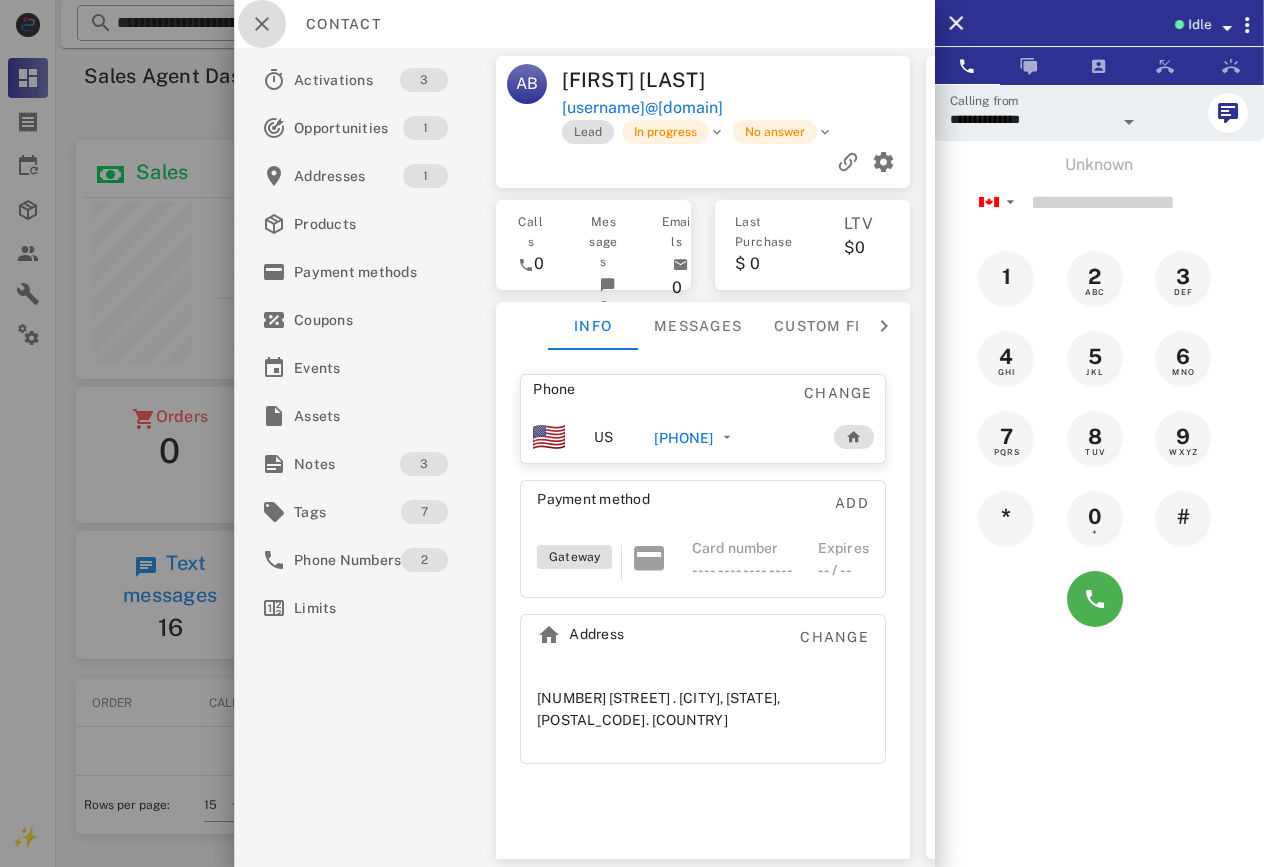 click at bounding box center [262, 24] 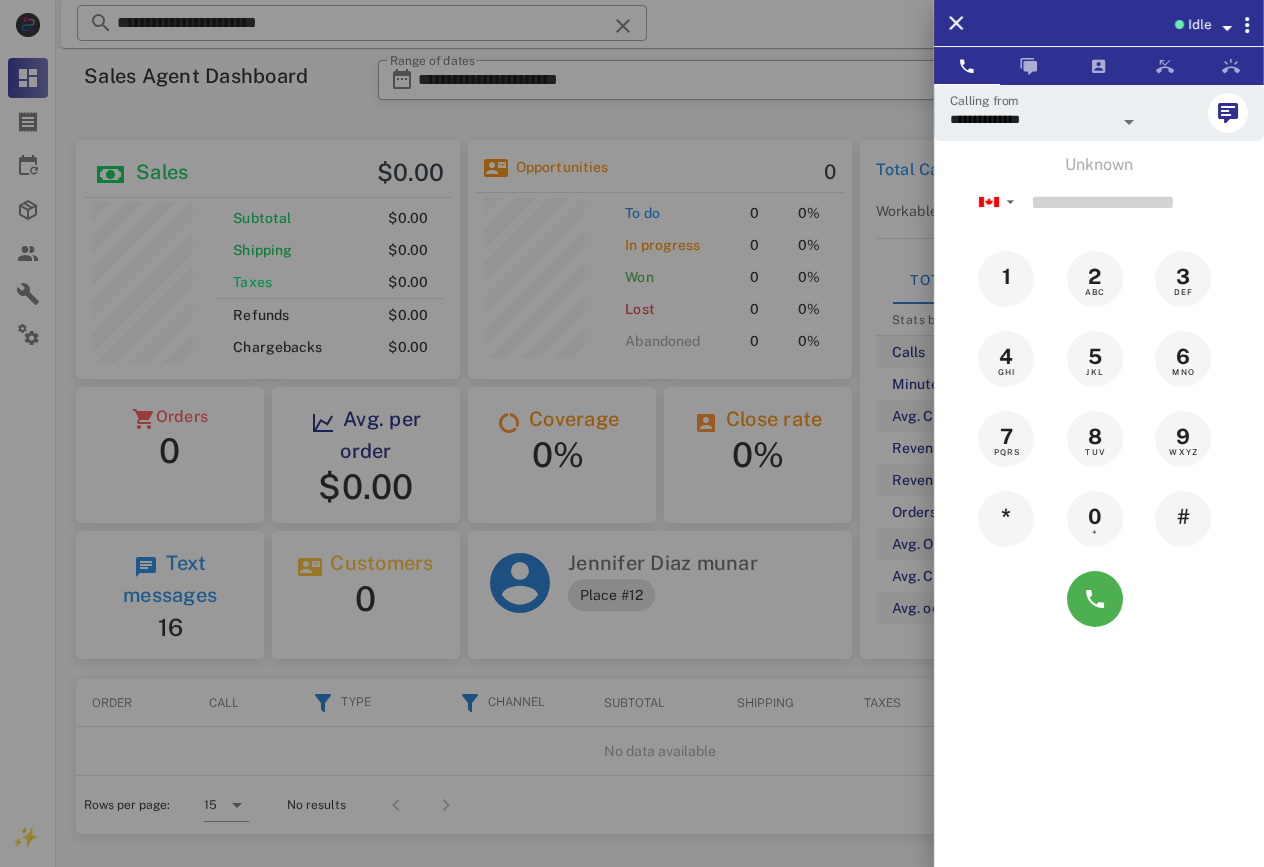 click at bounding box center [632, 433] 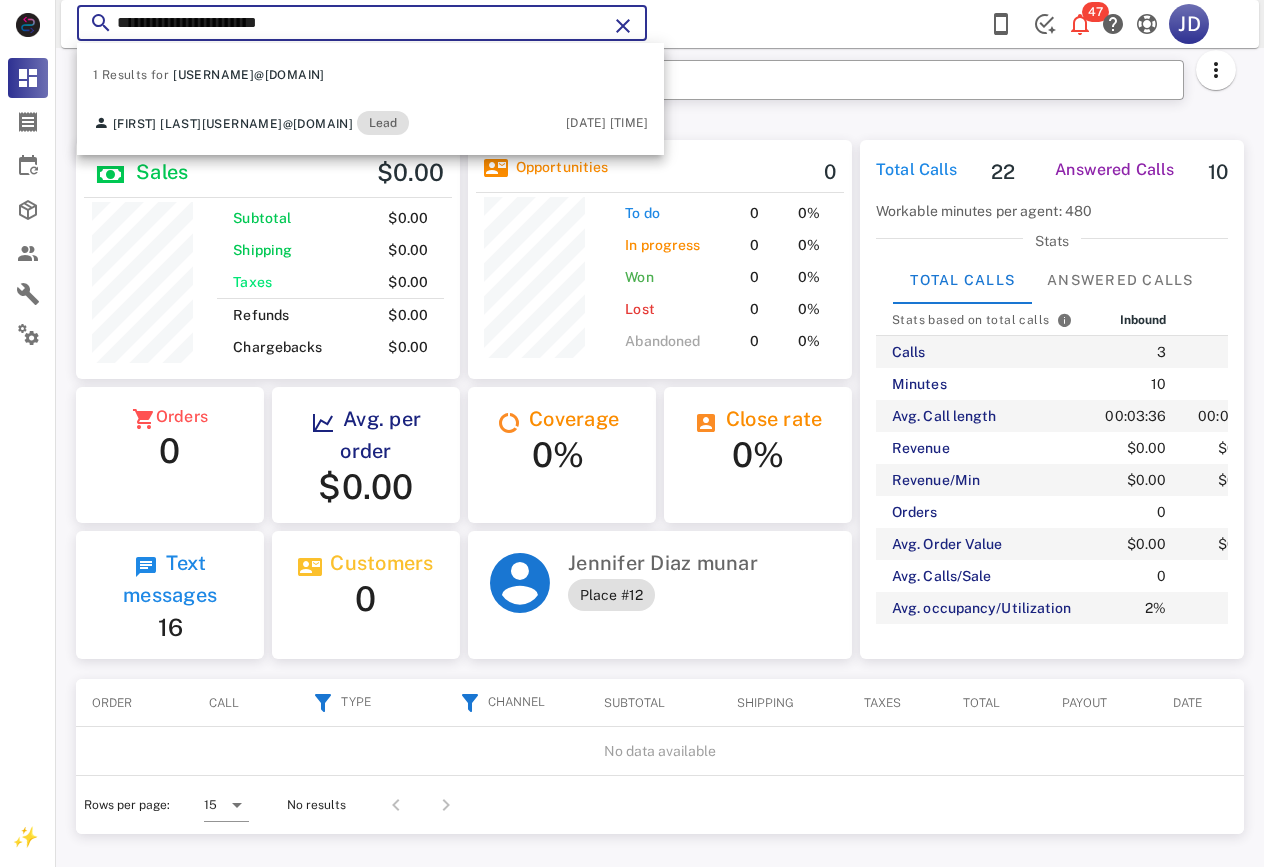 click on "**********" at bounding box center (362, 23) 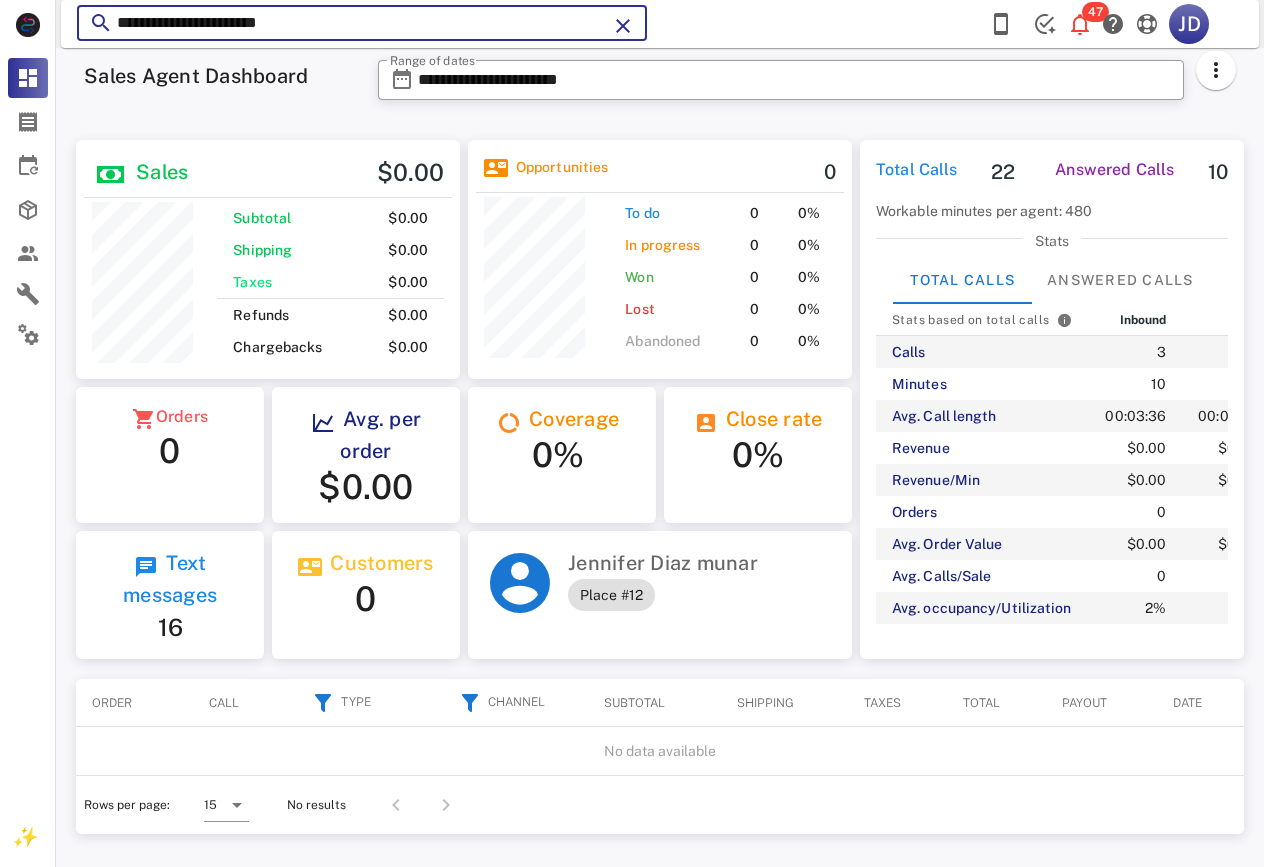 click on "**********" at bounding box center (362, 23) 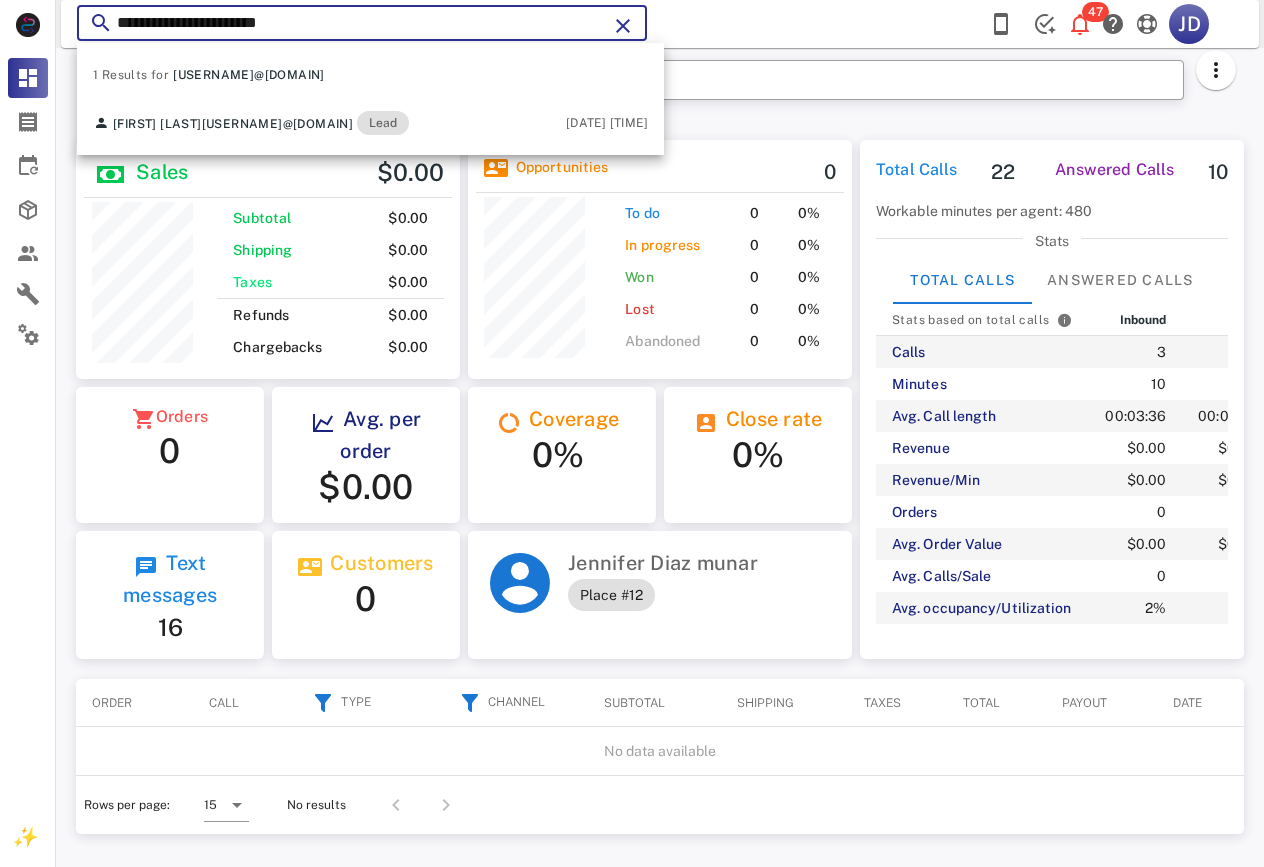 click on "**********" at bounding box center [362, 23] 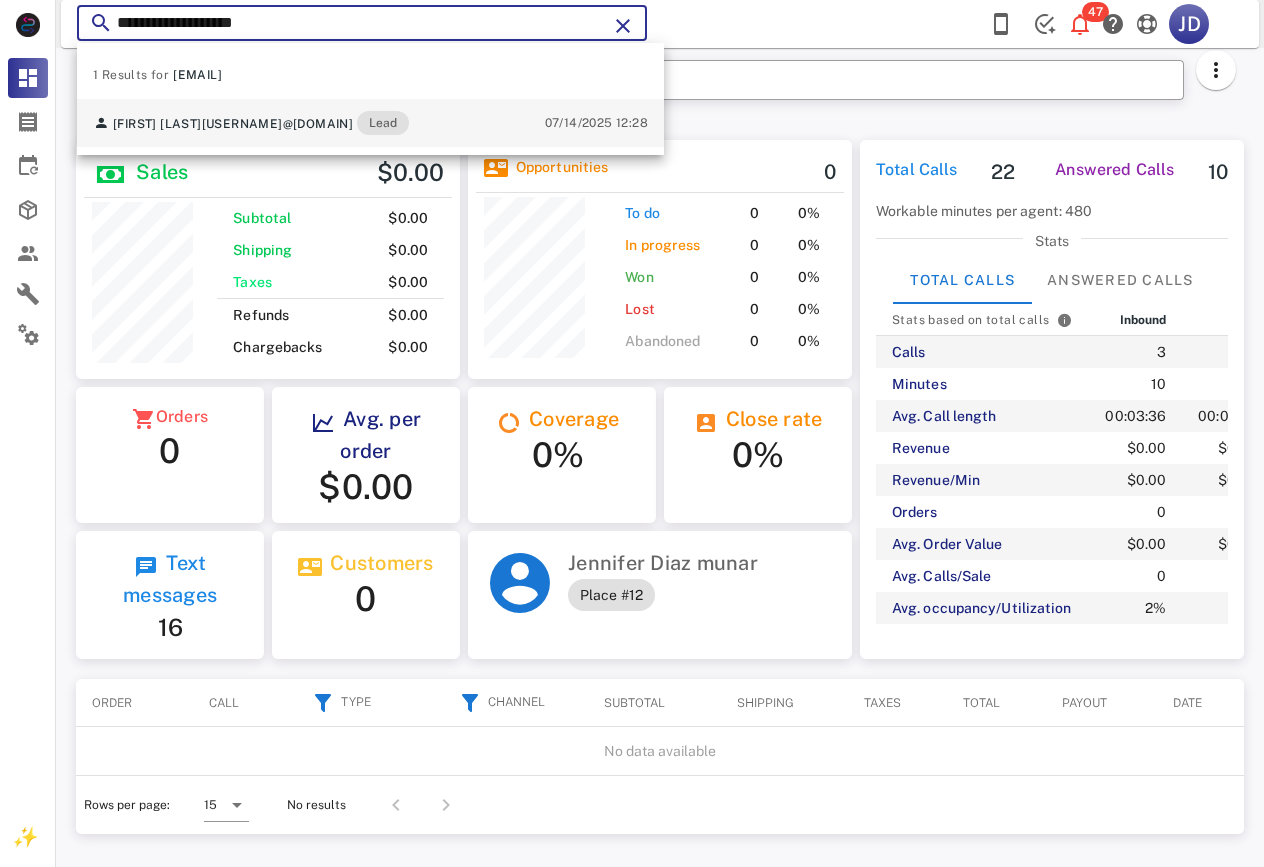 type on "**********" 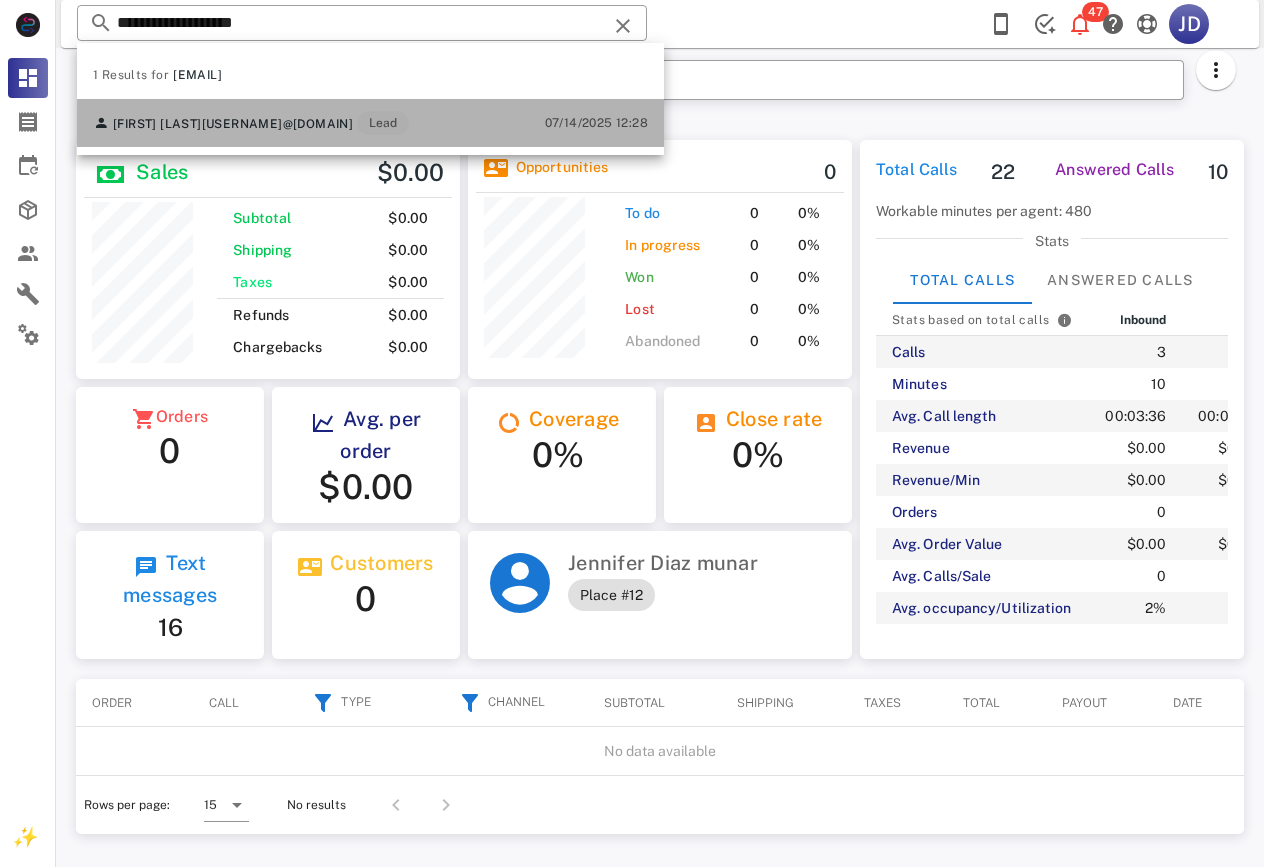 click on "[FIRST] [LAST]   [EMAIL]   Lead   [DATE] [TIME]" at bounding box center (370, 123) 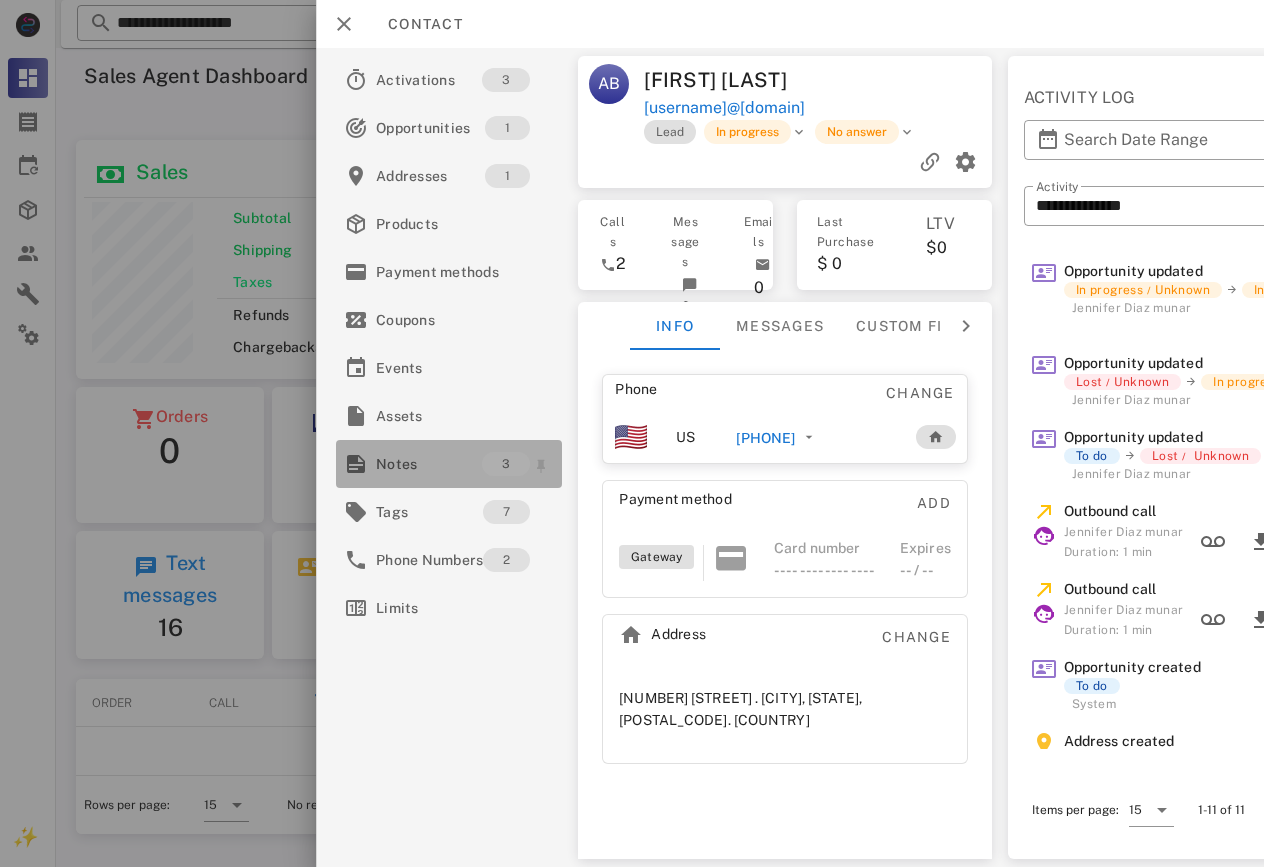 click on "Notes" at bounding box center (429, 464) 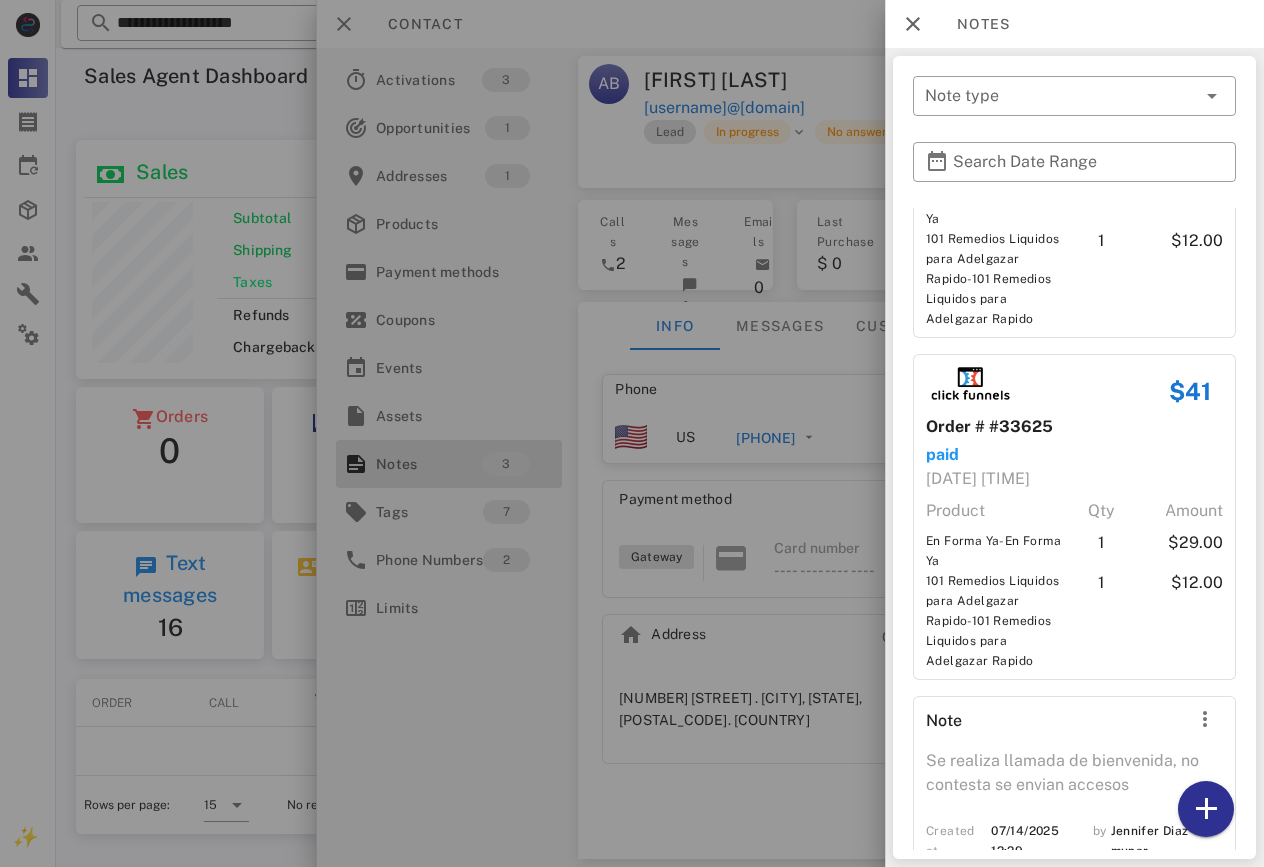 scroll, scrollTop: 282, scrollLeft: 0, axis: vertical 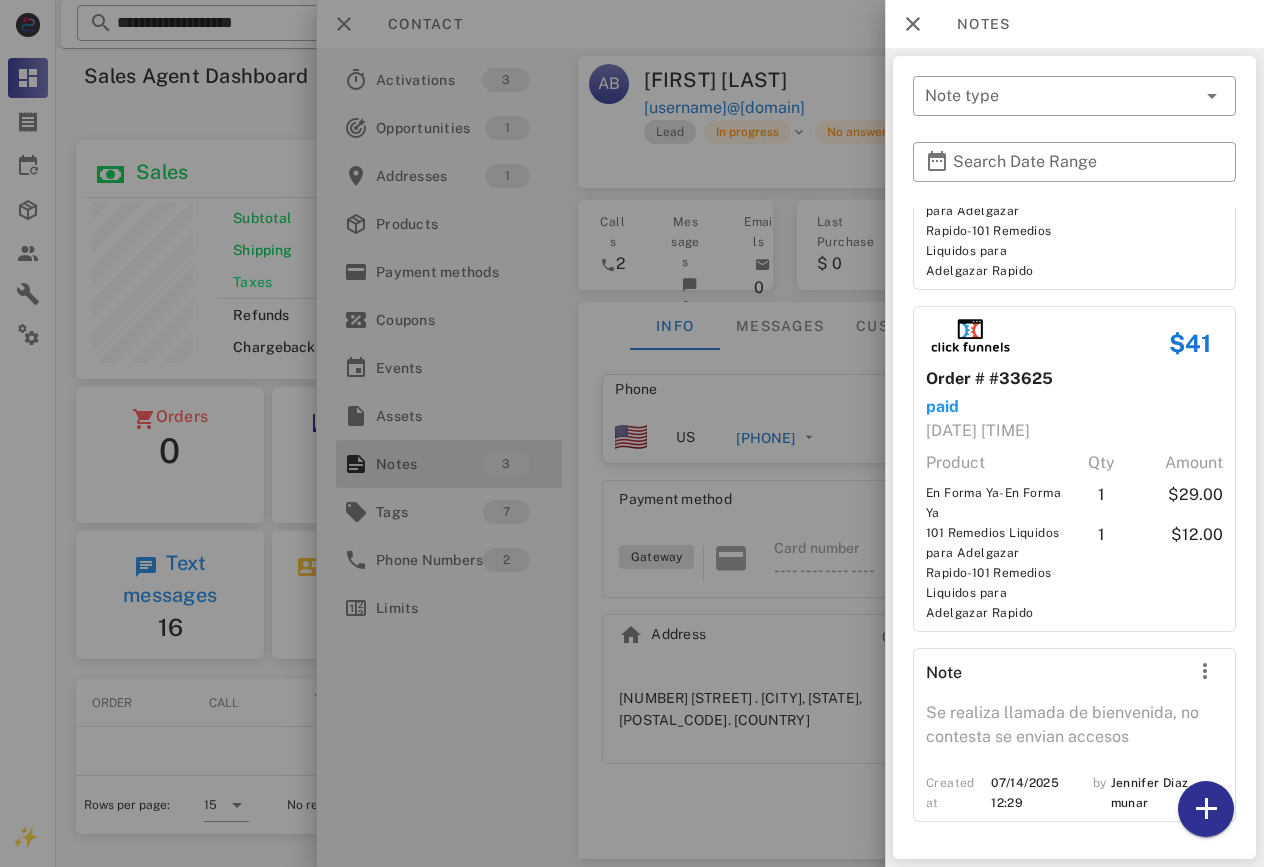 click at bounding box center (632, 433) 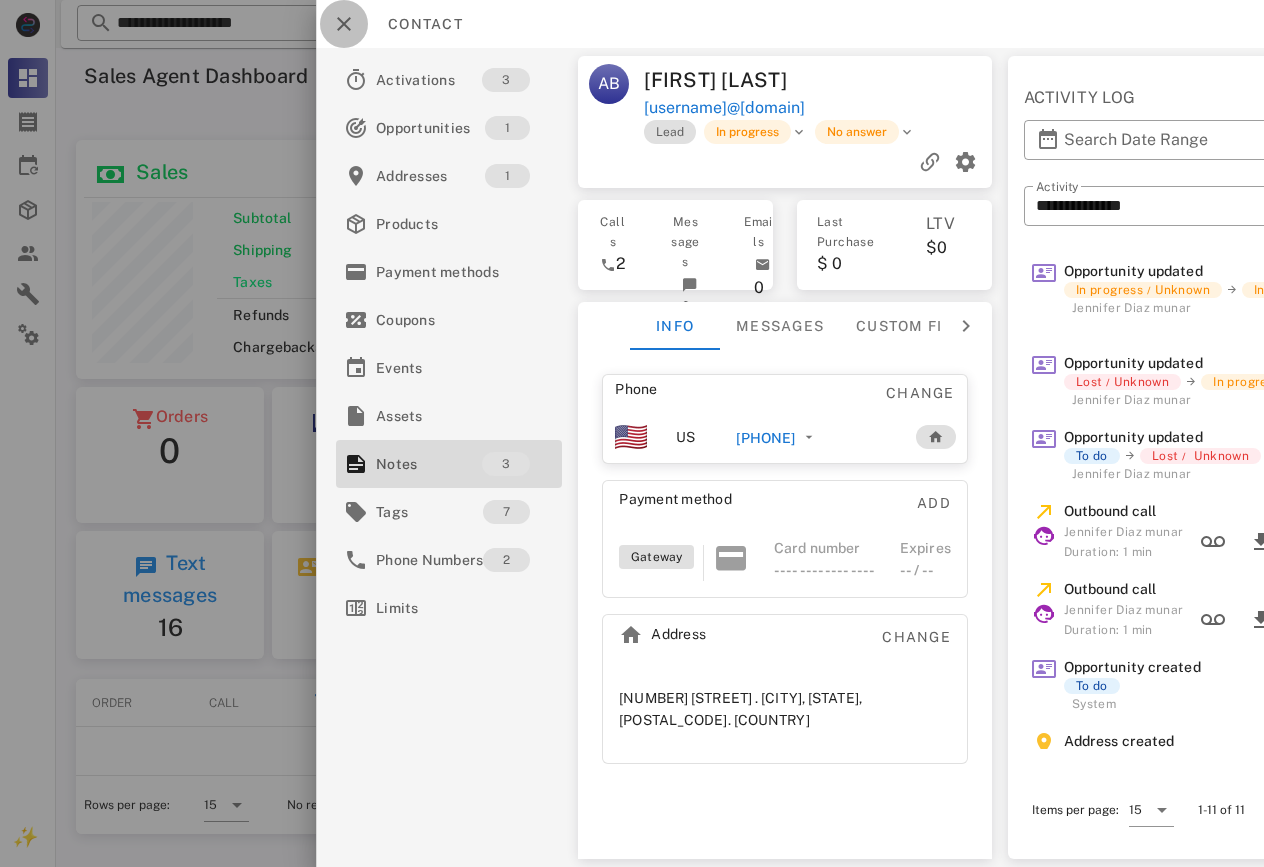 click at bounding box center [344, 24] 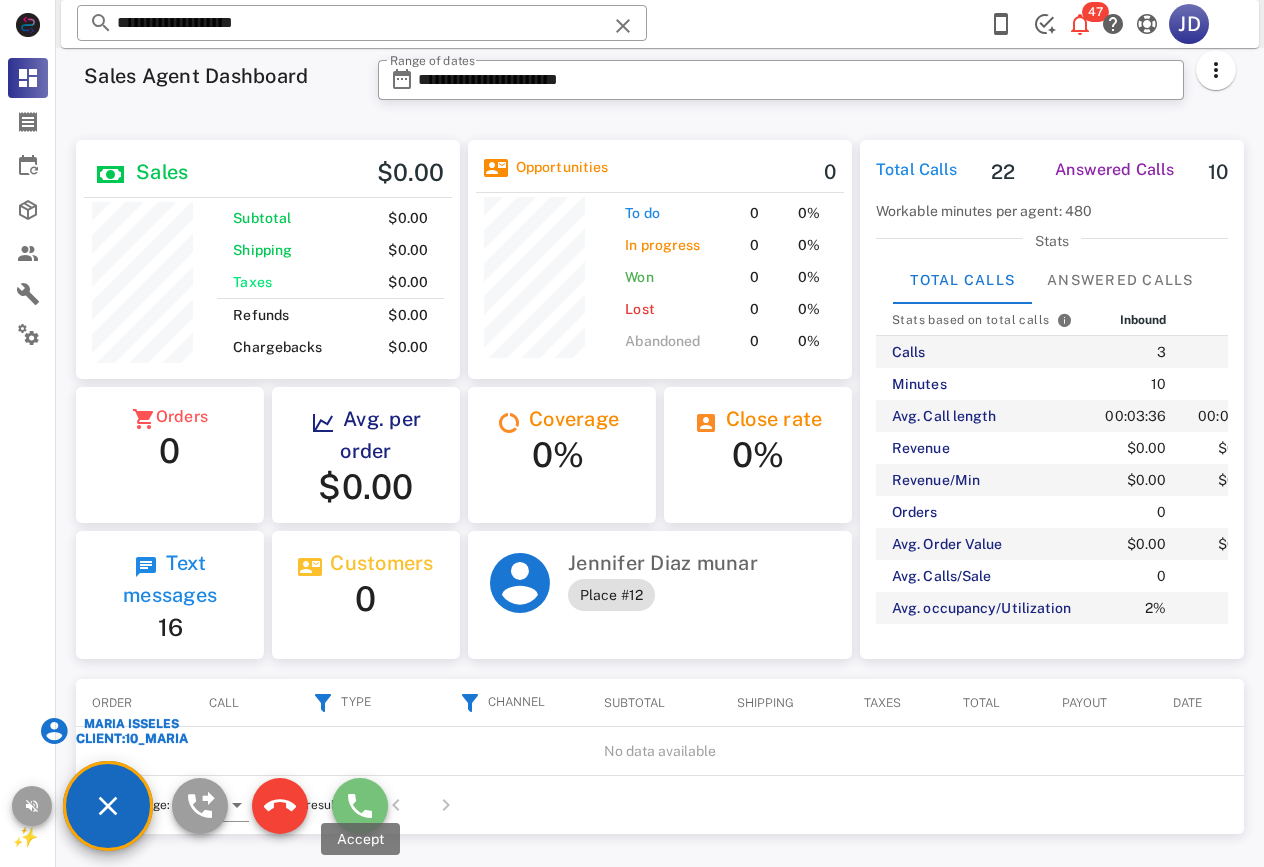click at bounding box center [360, 806] 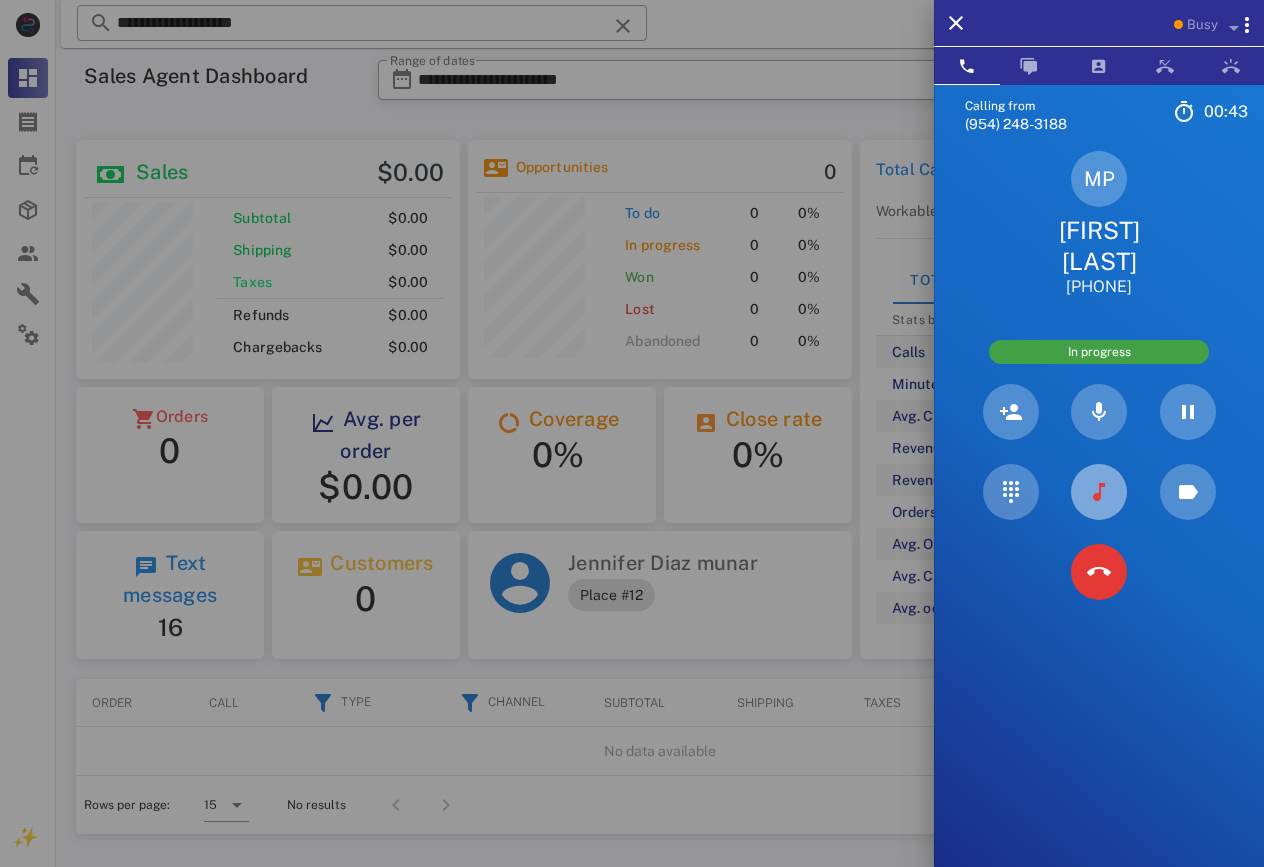 click at bounding box center [1099, 492] 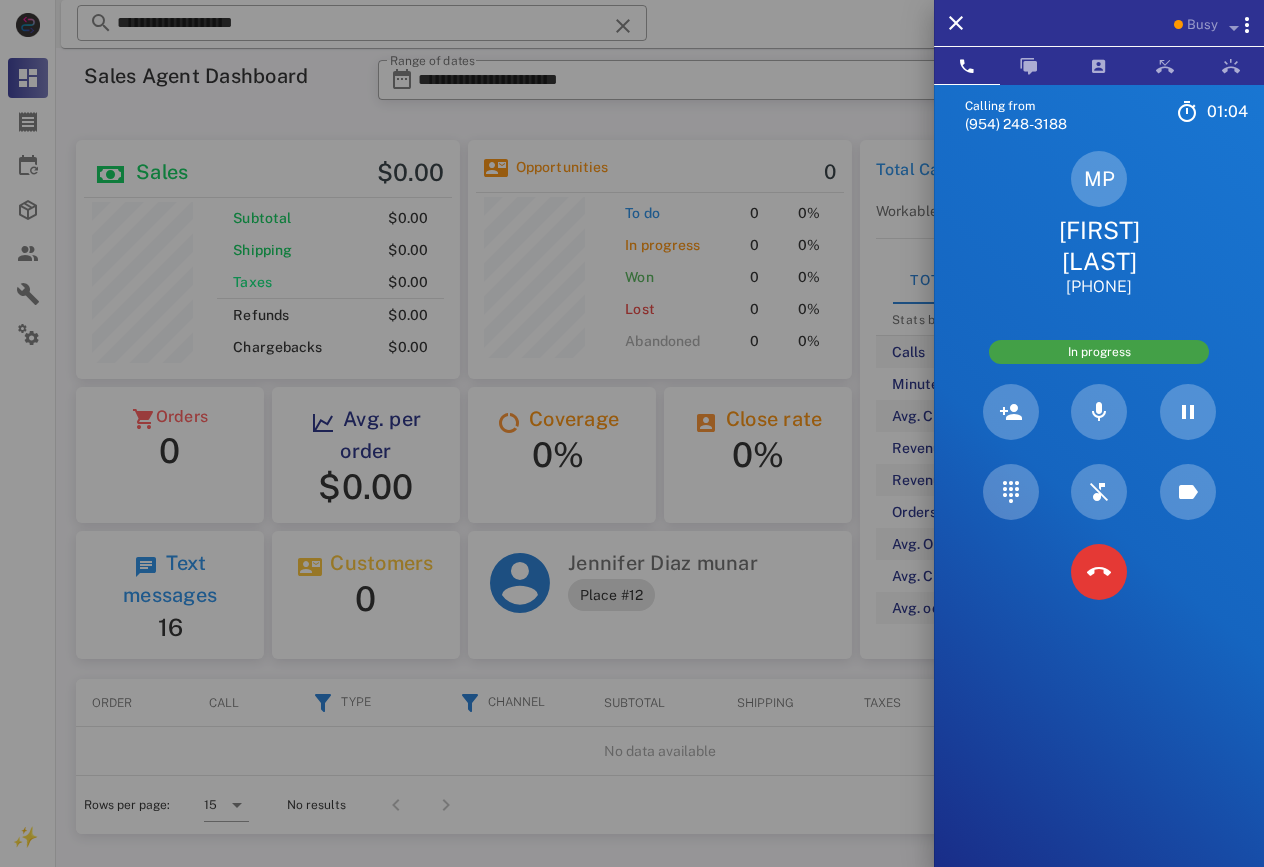 click on "[FIRST] [LAST]" at bounding box center (1099, 246) 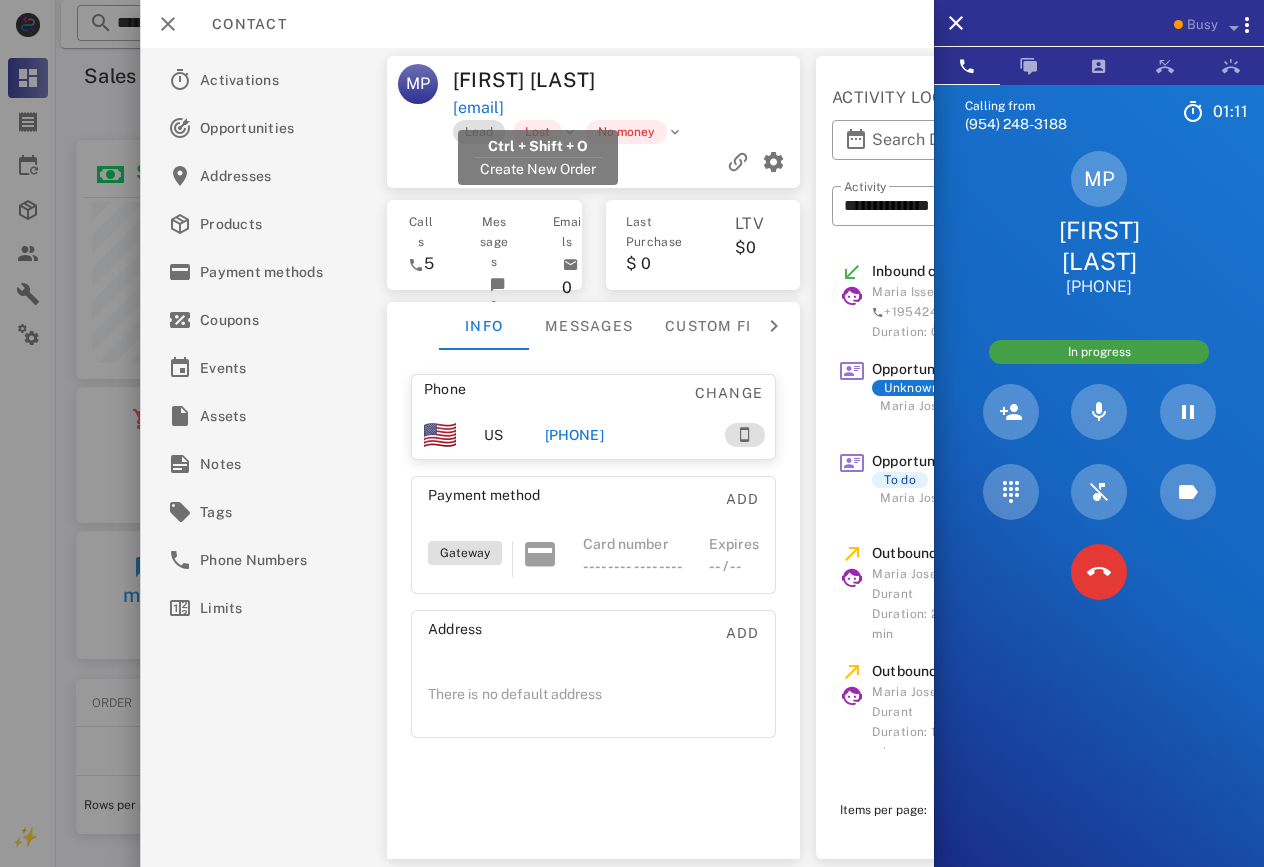 drag, startPoint x: 649, startPoint y: 112, endPoint x: 455, endPoint y: 102, distance: 194.25757 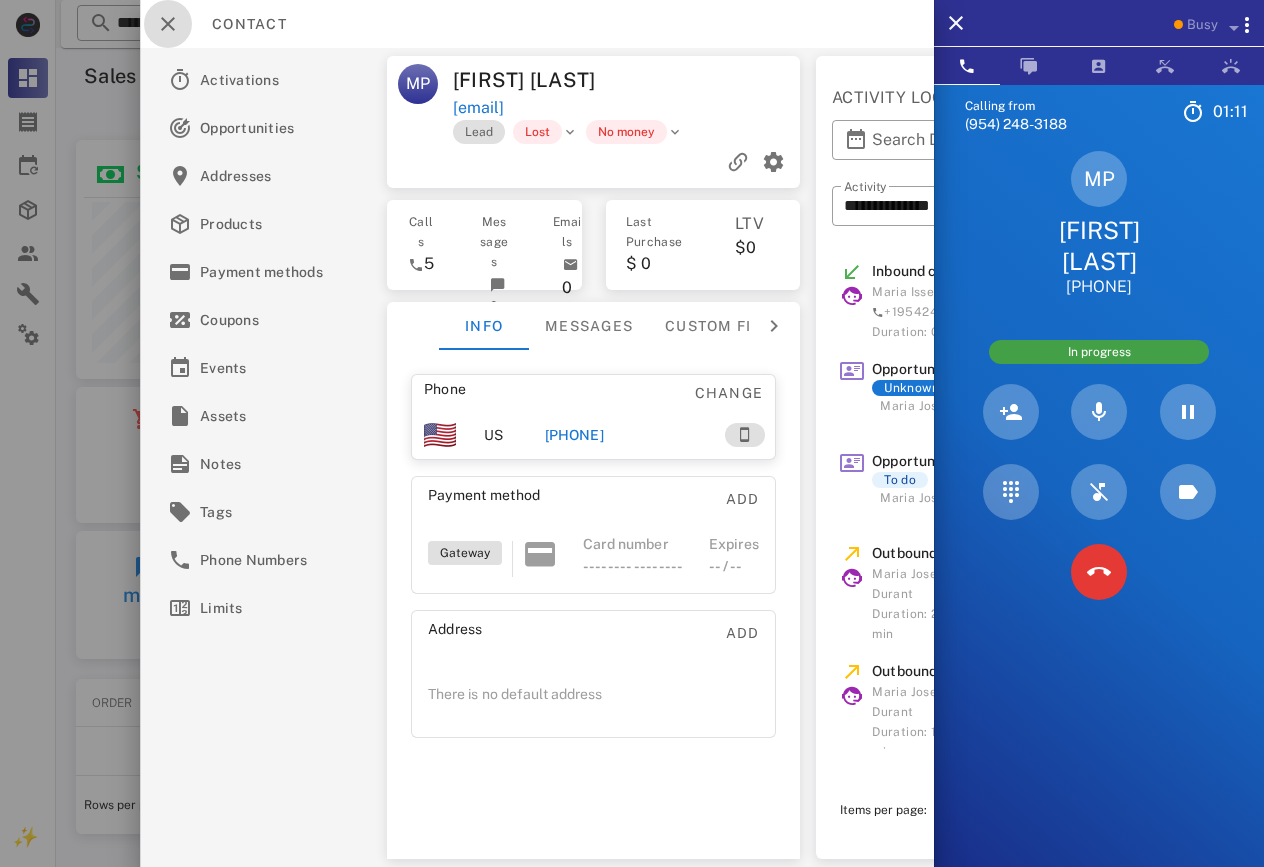 click at bounding box center [168, 24] 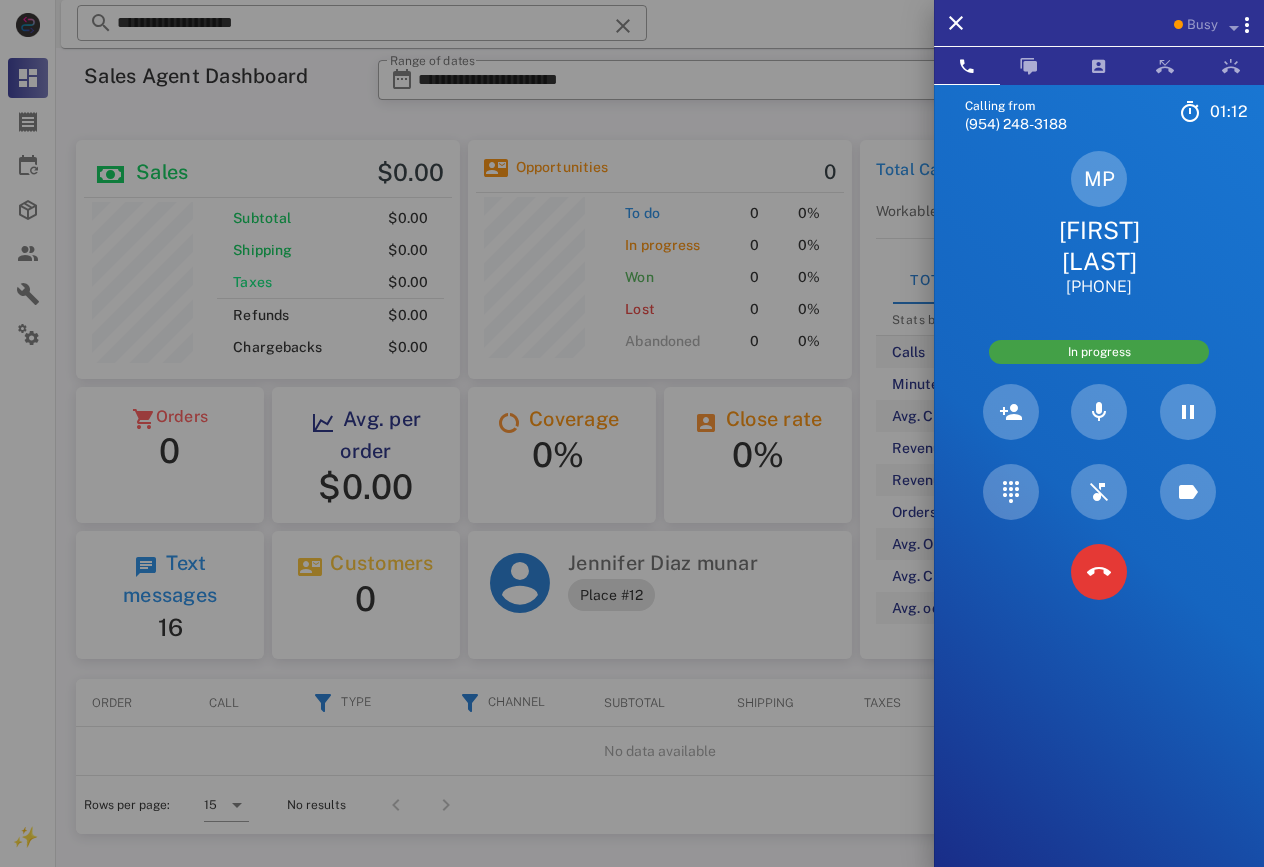 click at bounding box center [632, 433] 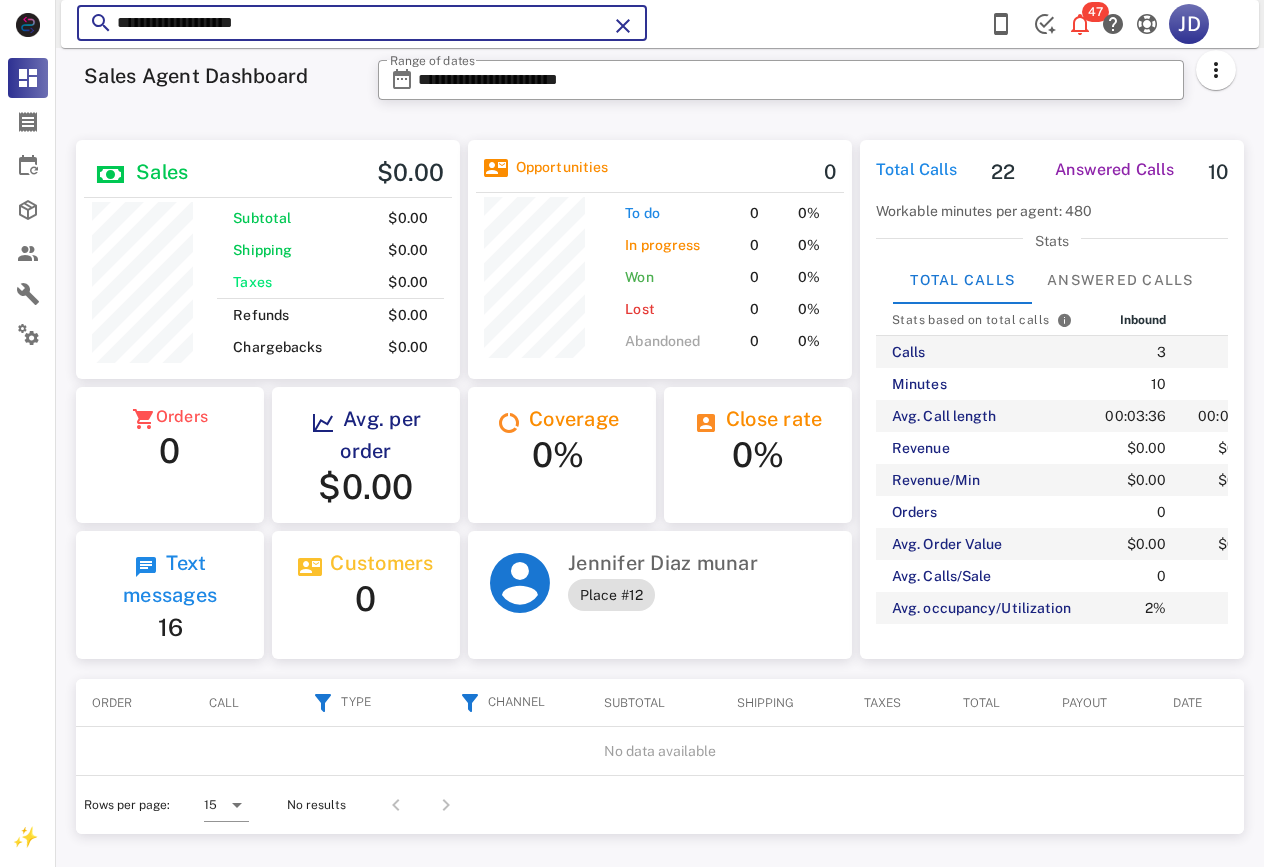 drag, startPoint x: 358, startPoint y: 24, endPoint x: 111, endPoint y: 24, distance: 247 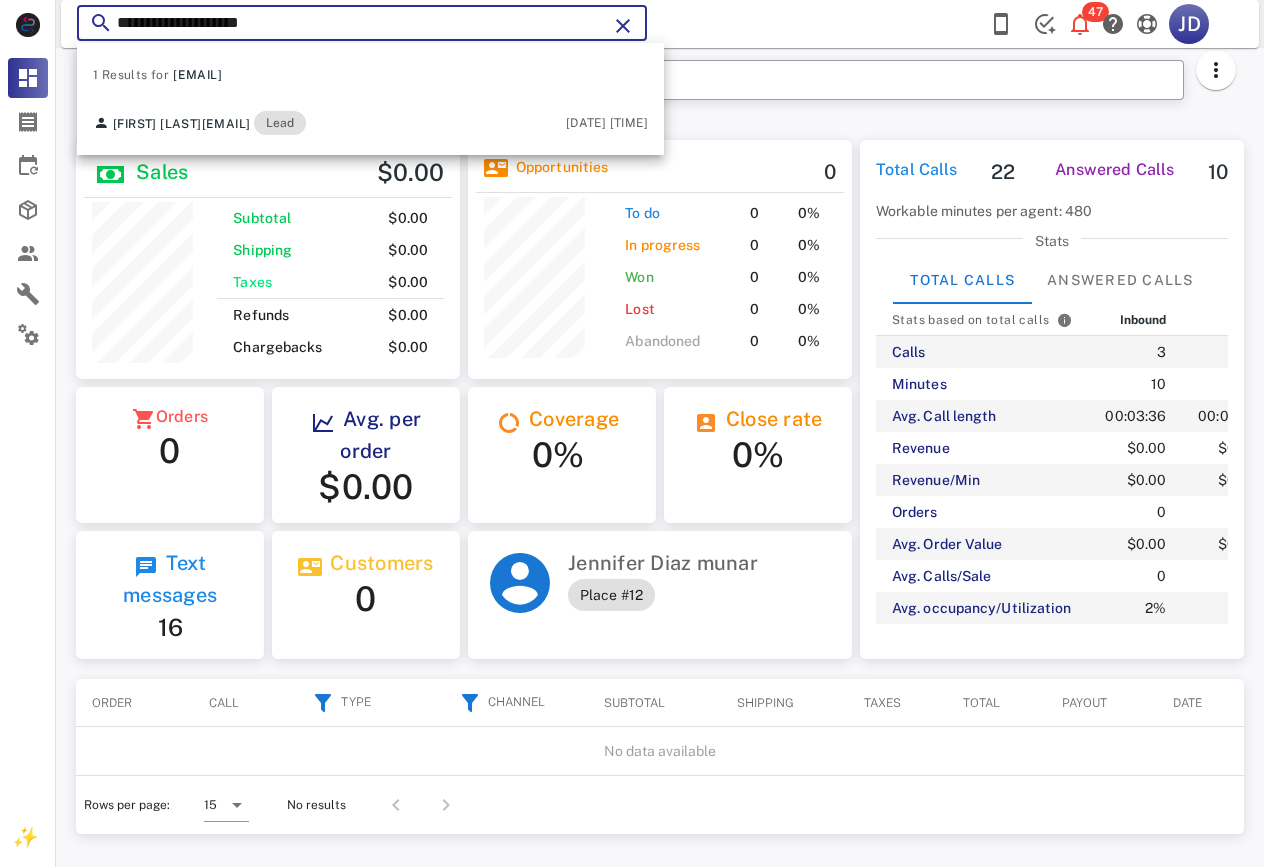 drag, startPoint x: 318, startPoint y: 29, endPoint x: 121, endPoint y: 28, distance: 197.00253 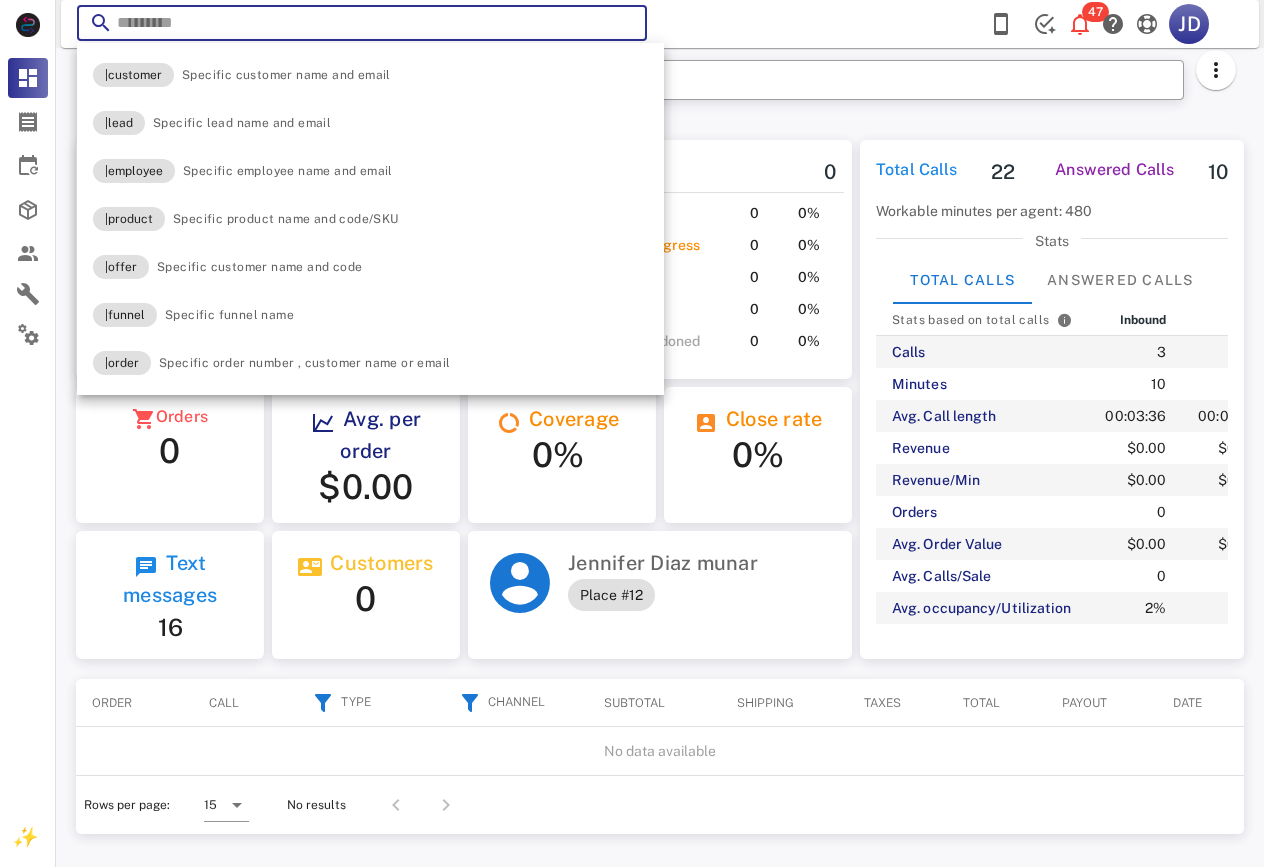 type on "*" 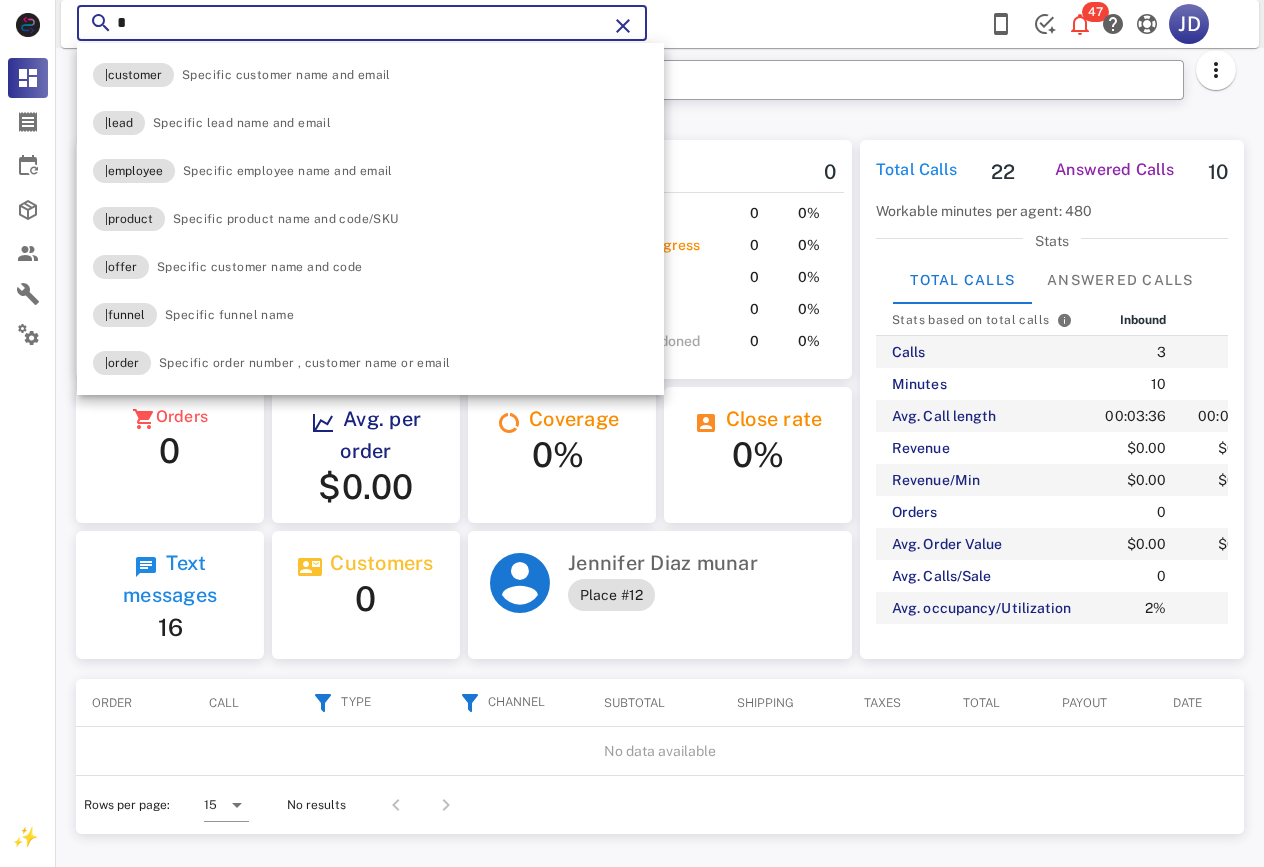 type 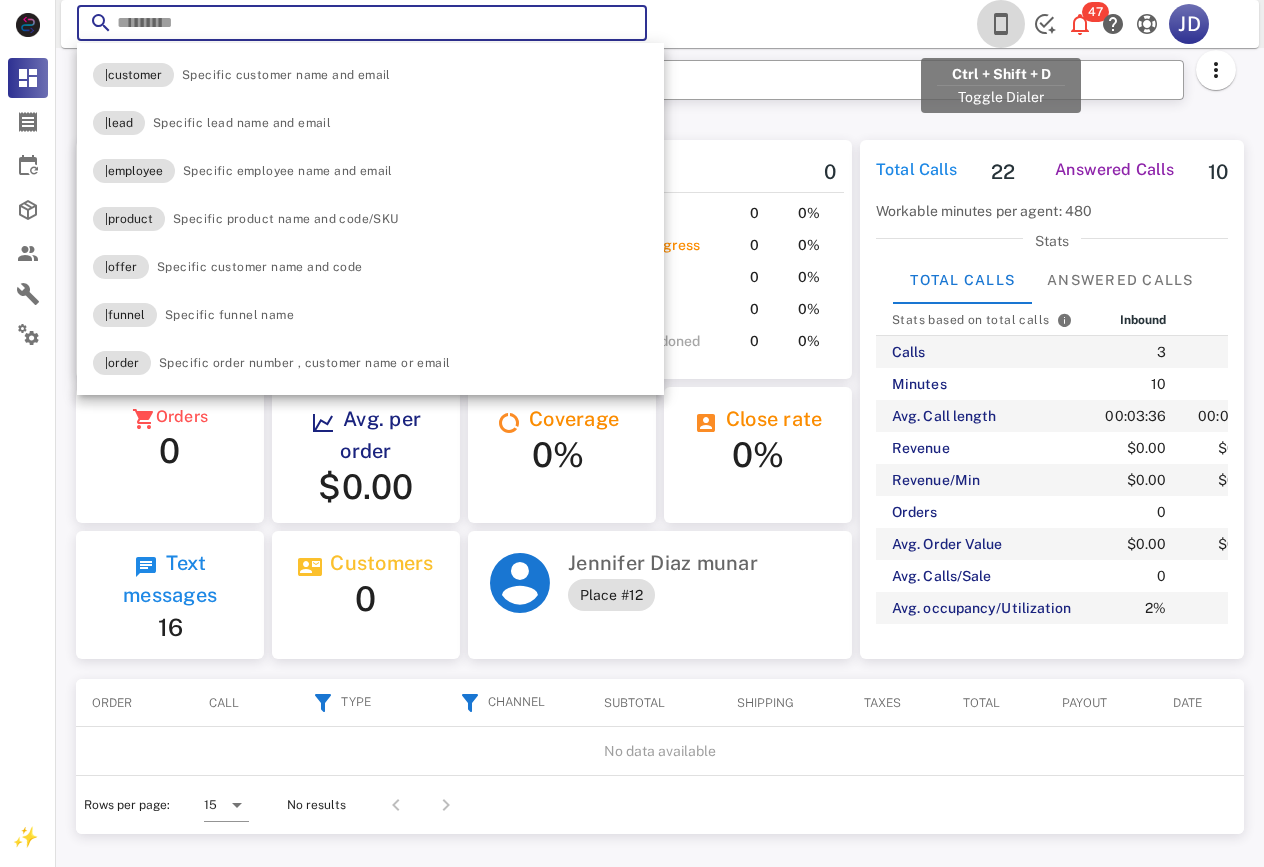 click at bounding box center (1001, 24) 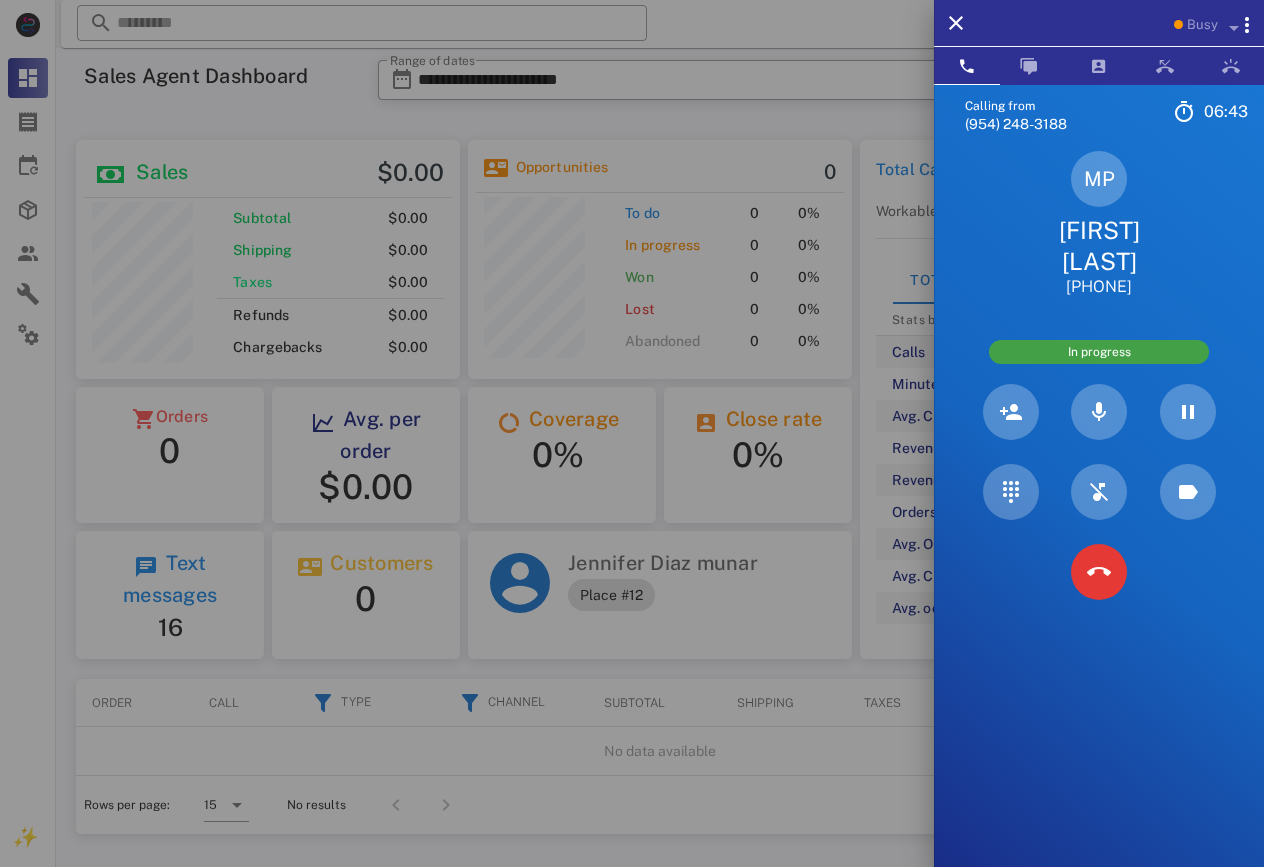 click on "[FIRST] [LAST]" at bounding box center [1099, 246] 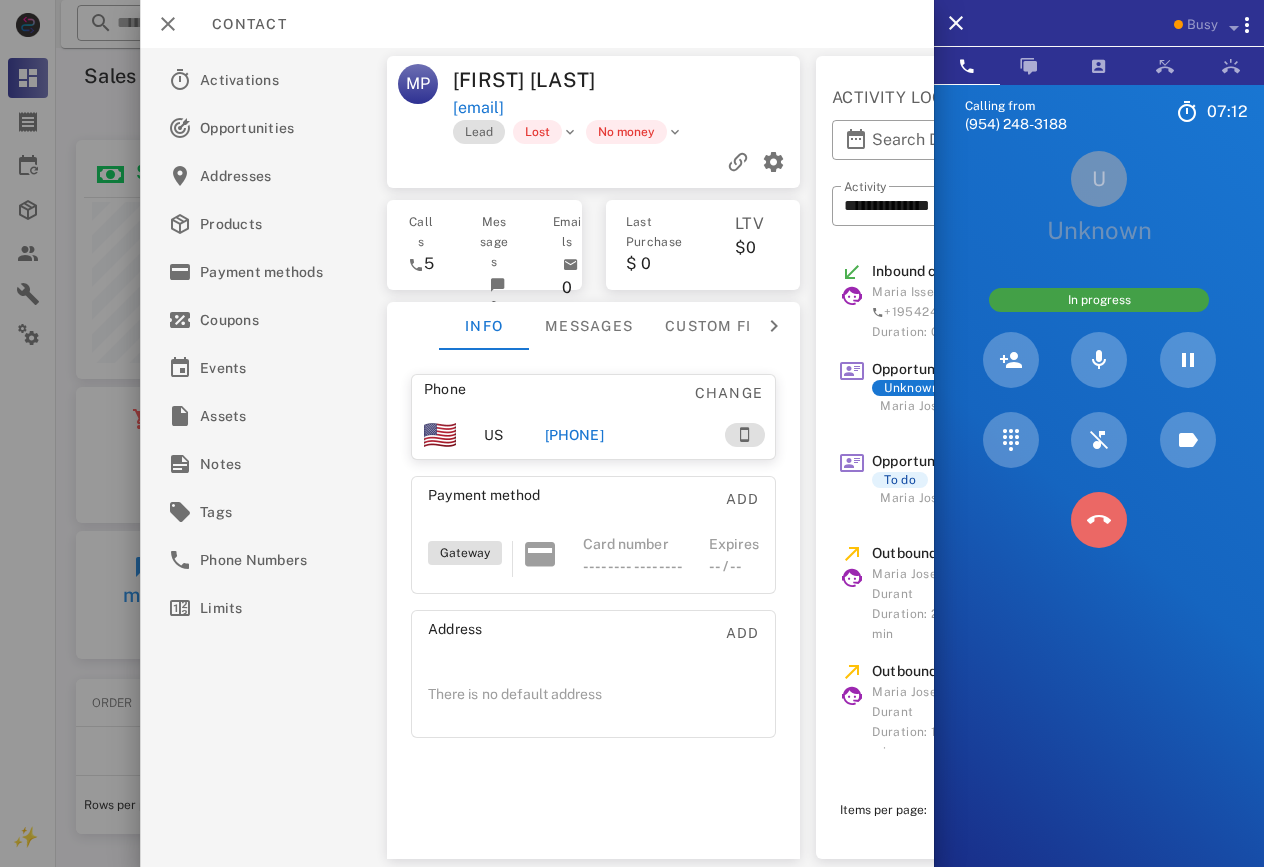 click at bounding box center (1099, 520) 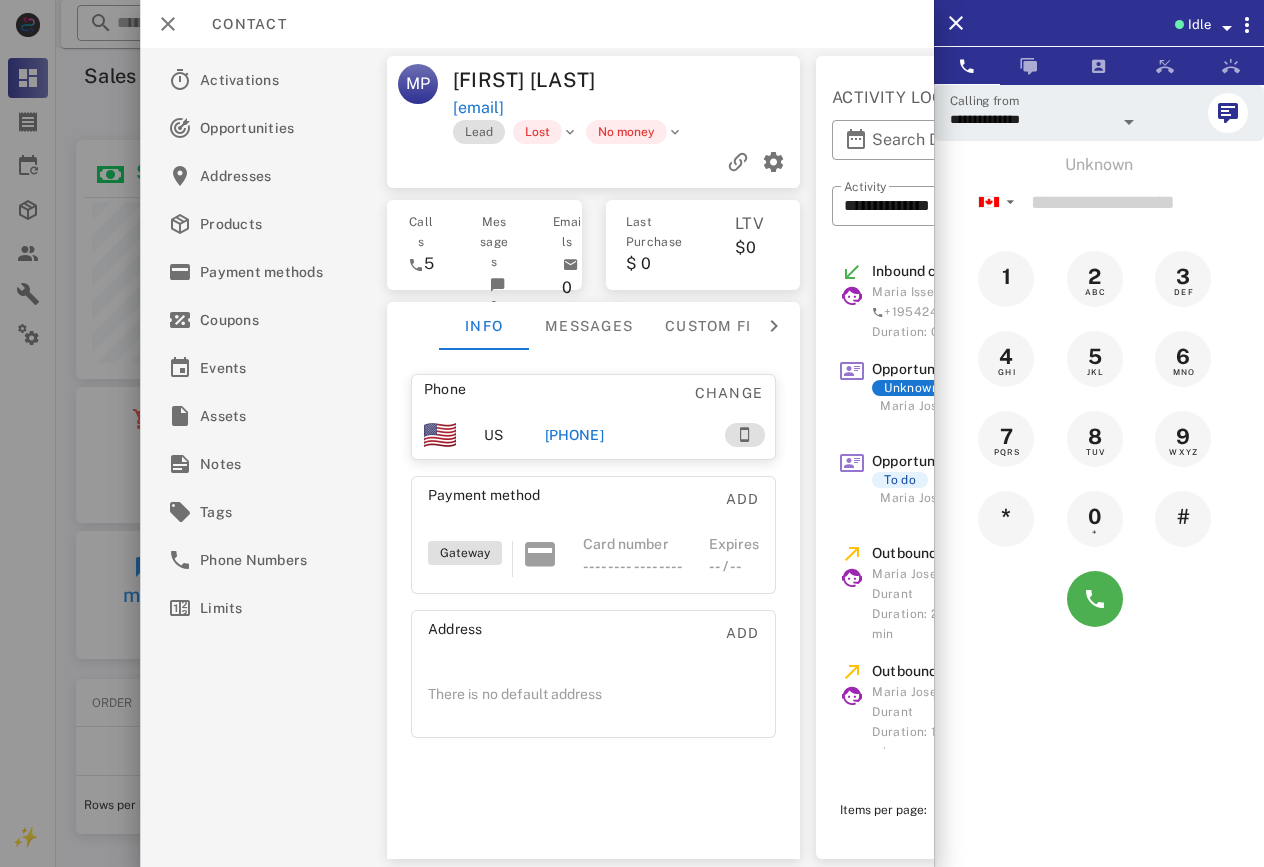 click on "[PHONE]" at bounding box center (574, 435) 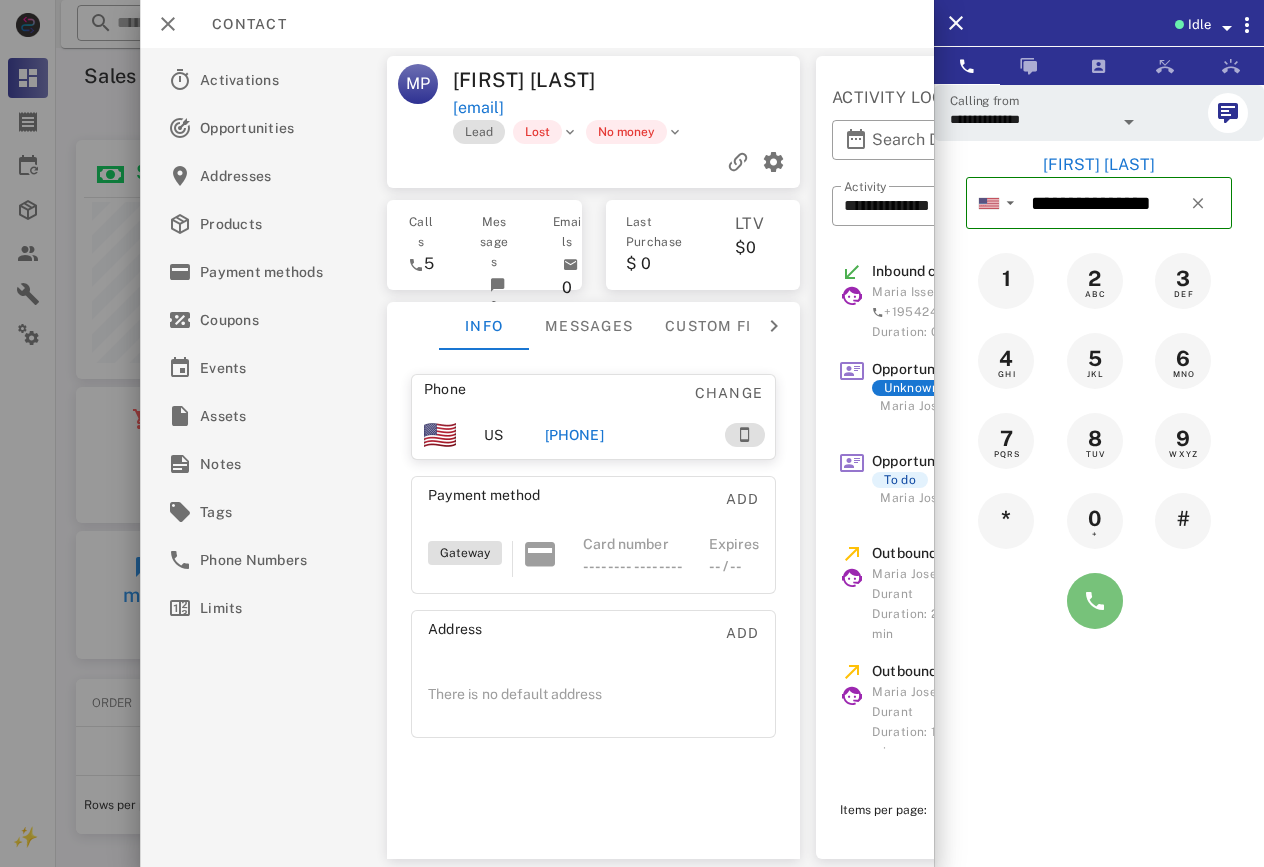 click at bounding box center [1095, 601] 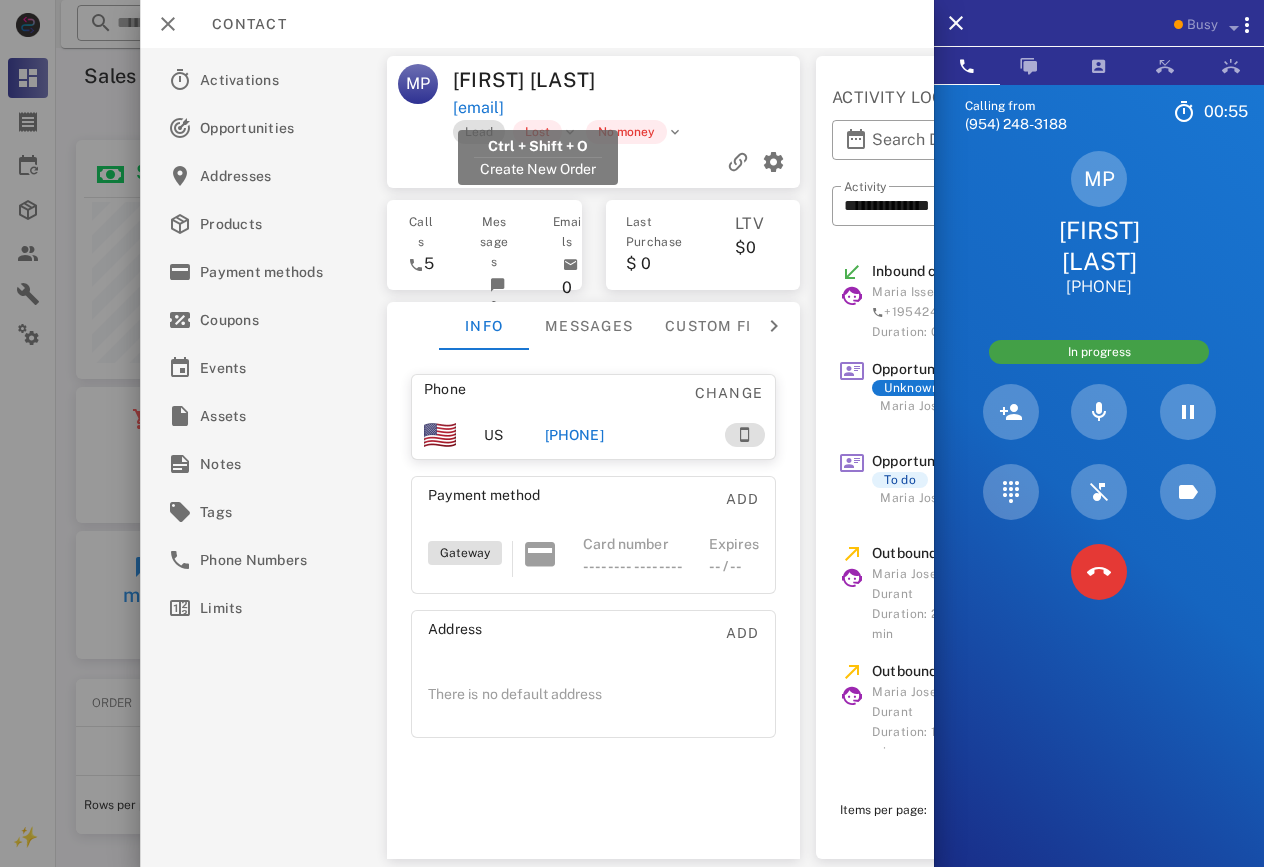 drag, startPoint x: 662, startPoint y: 107, endPoint x: 456, endPoint y: 107, distance: 206 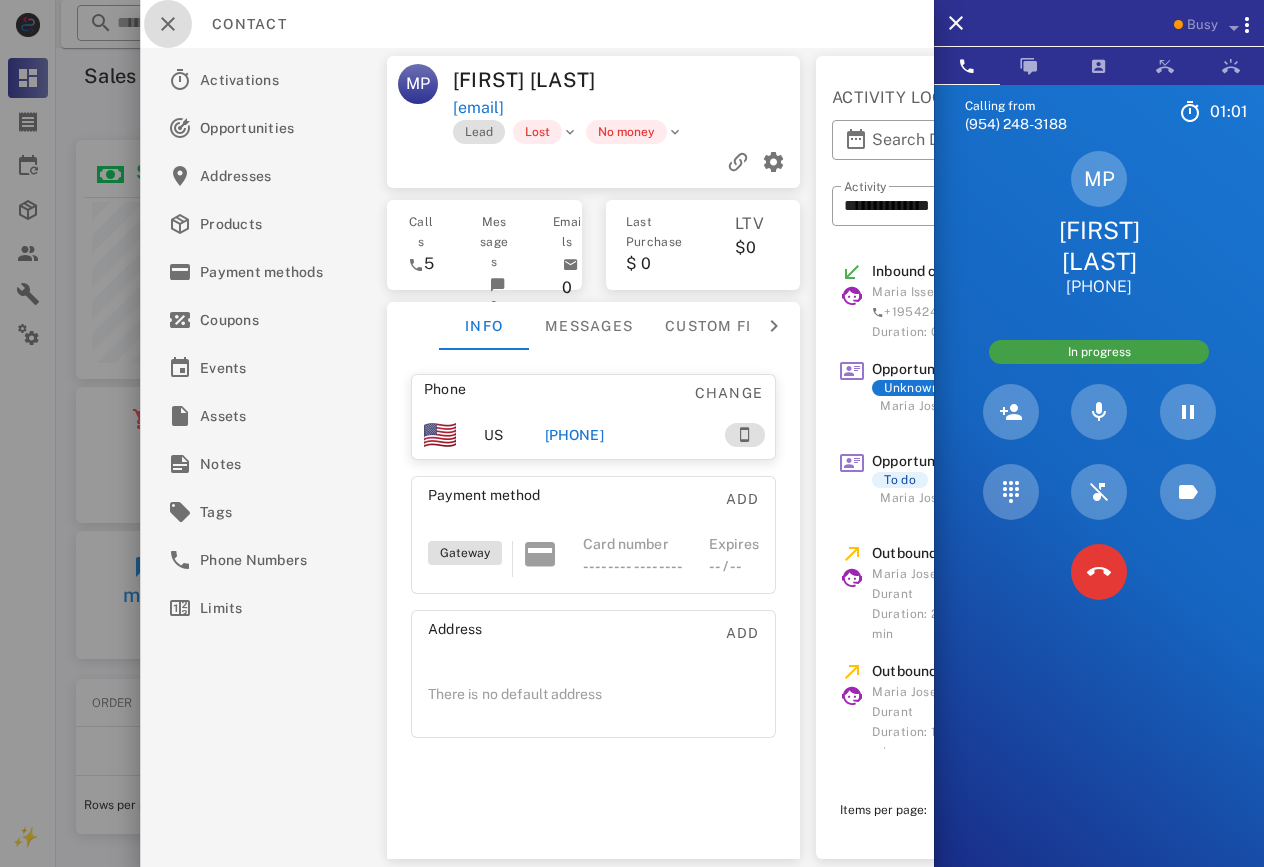 click at bounding box center (168, 24) 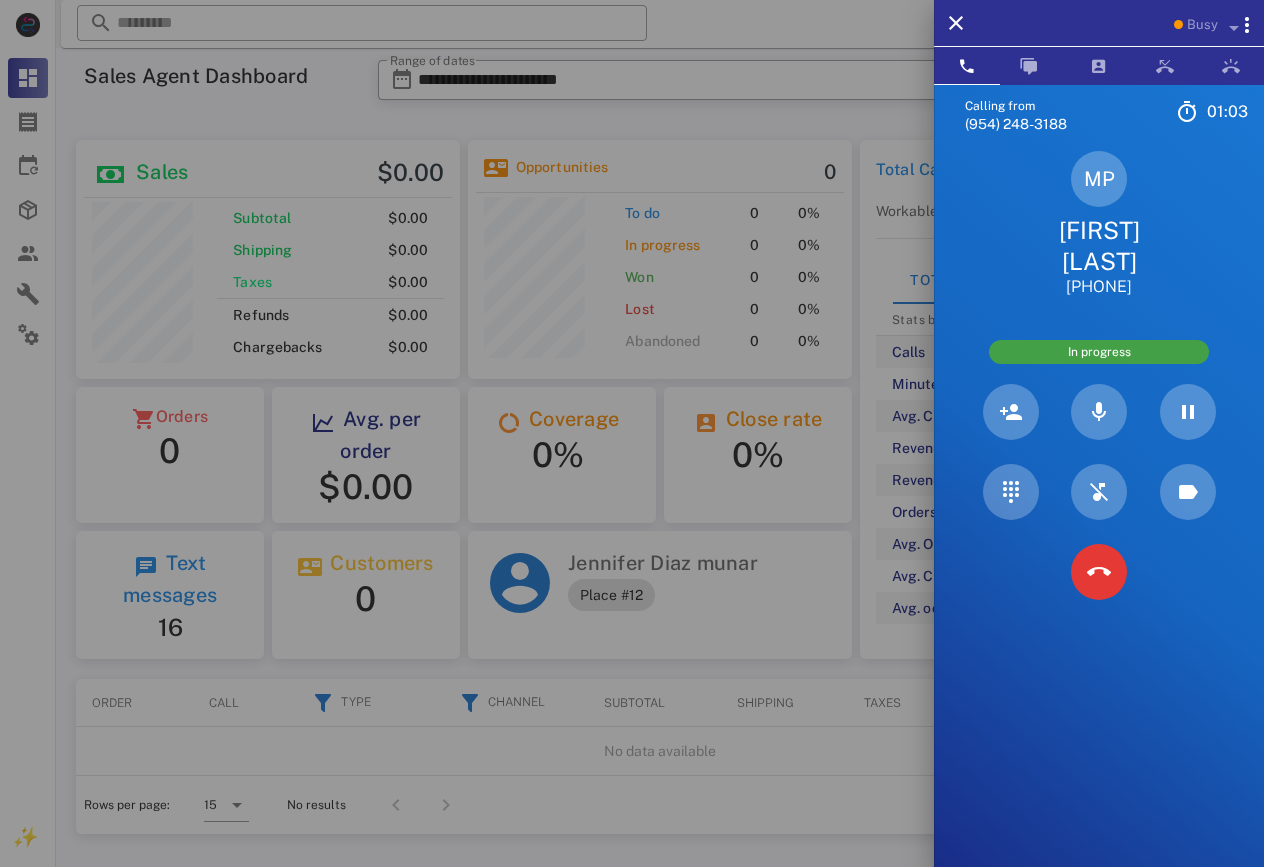 click at bounding box center (632, 433) 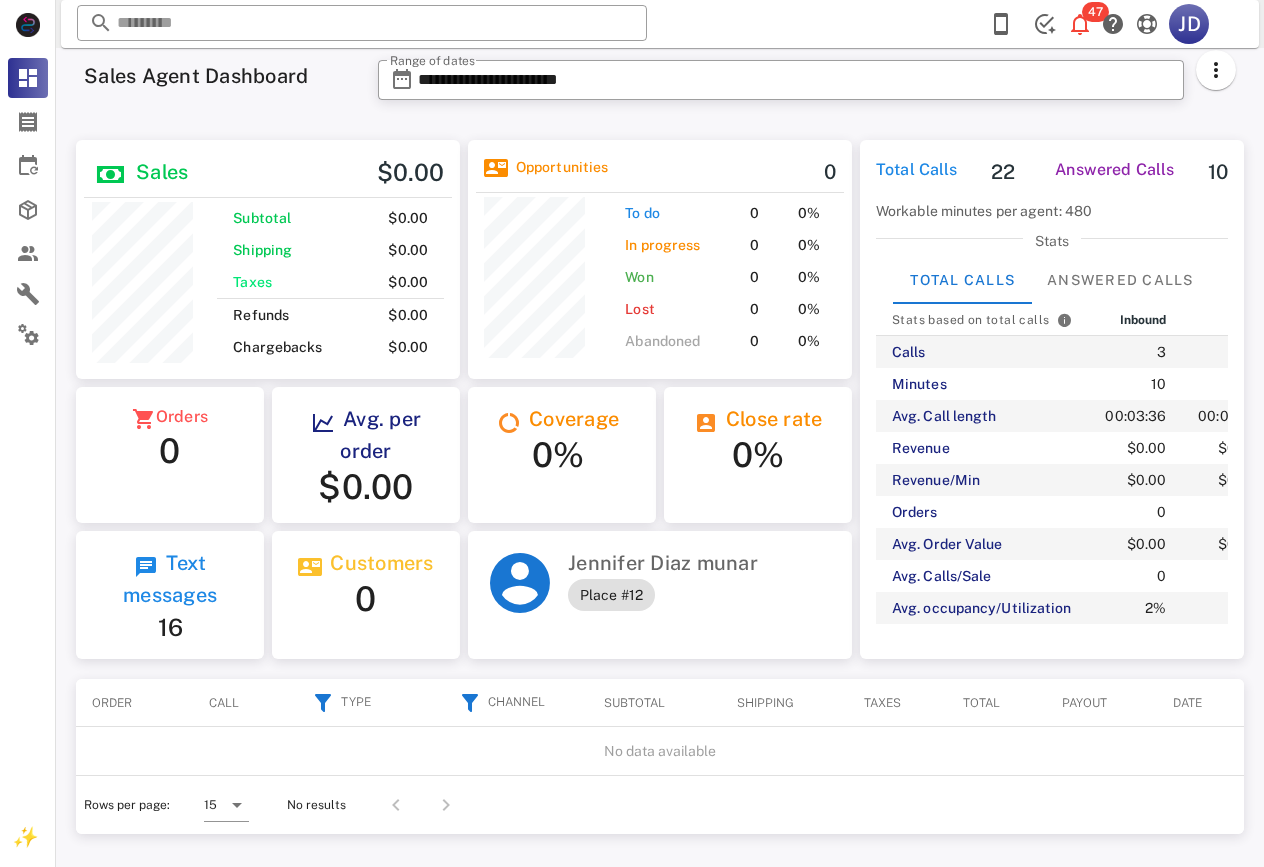 click at bounding box center (362, 23) 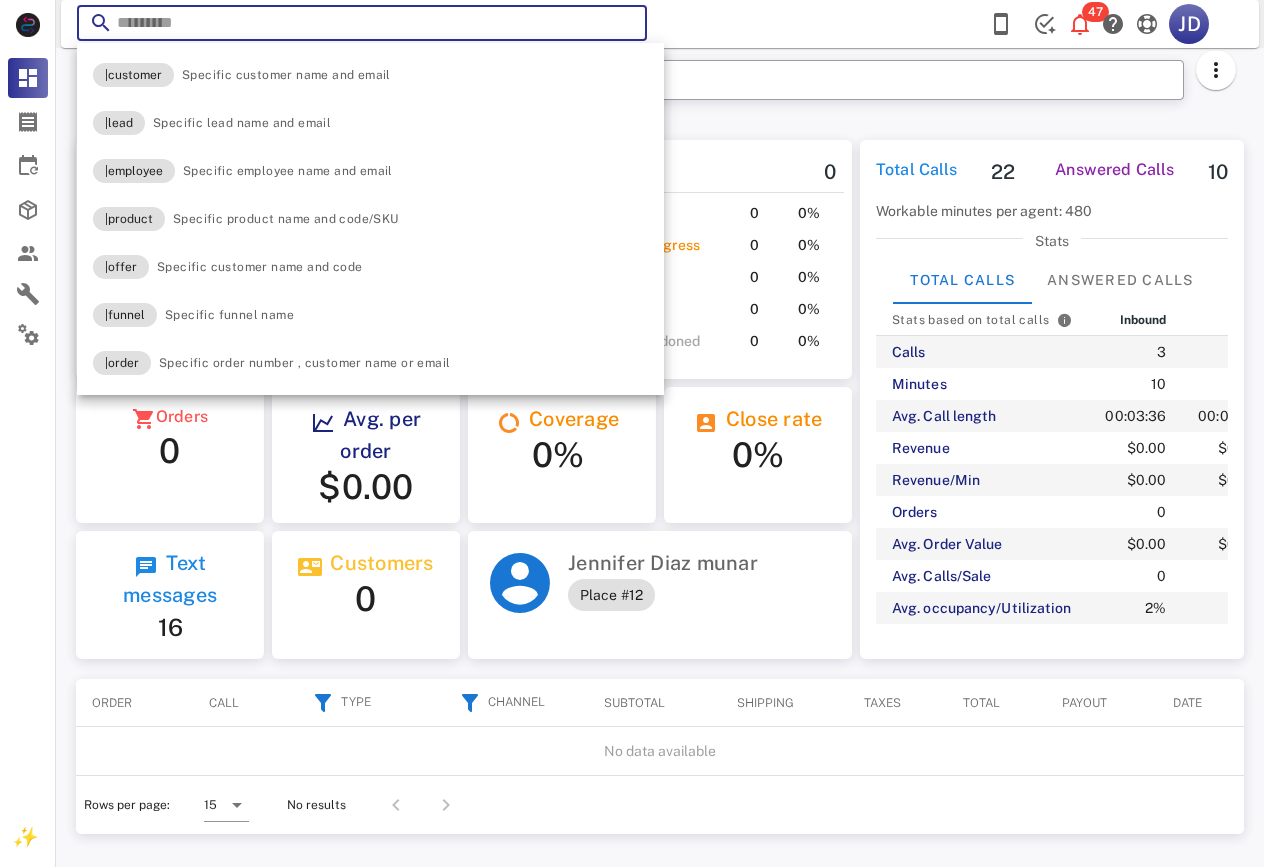 paste on "**********" 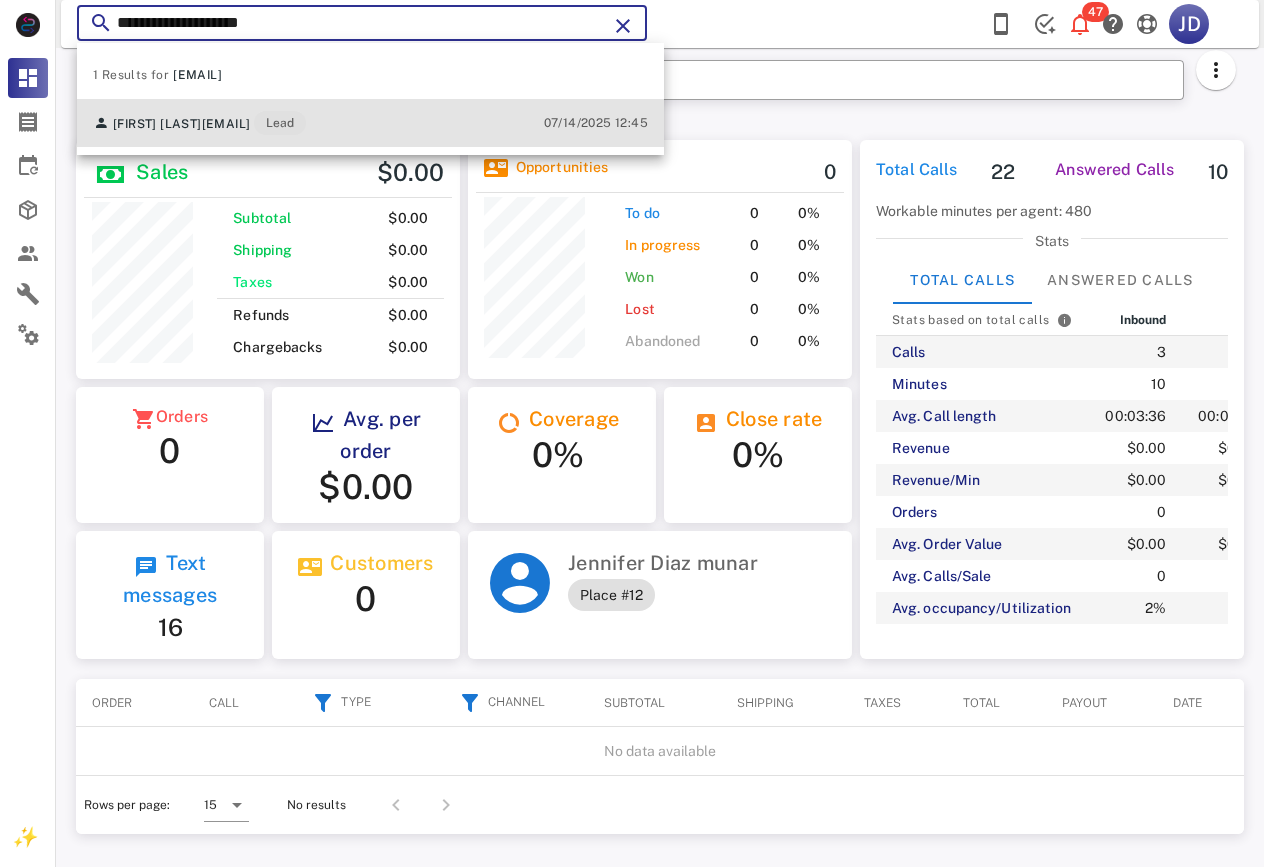 click on "[EMAIL]" at bounding box center (226, 124) 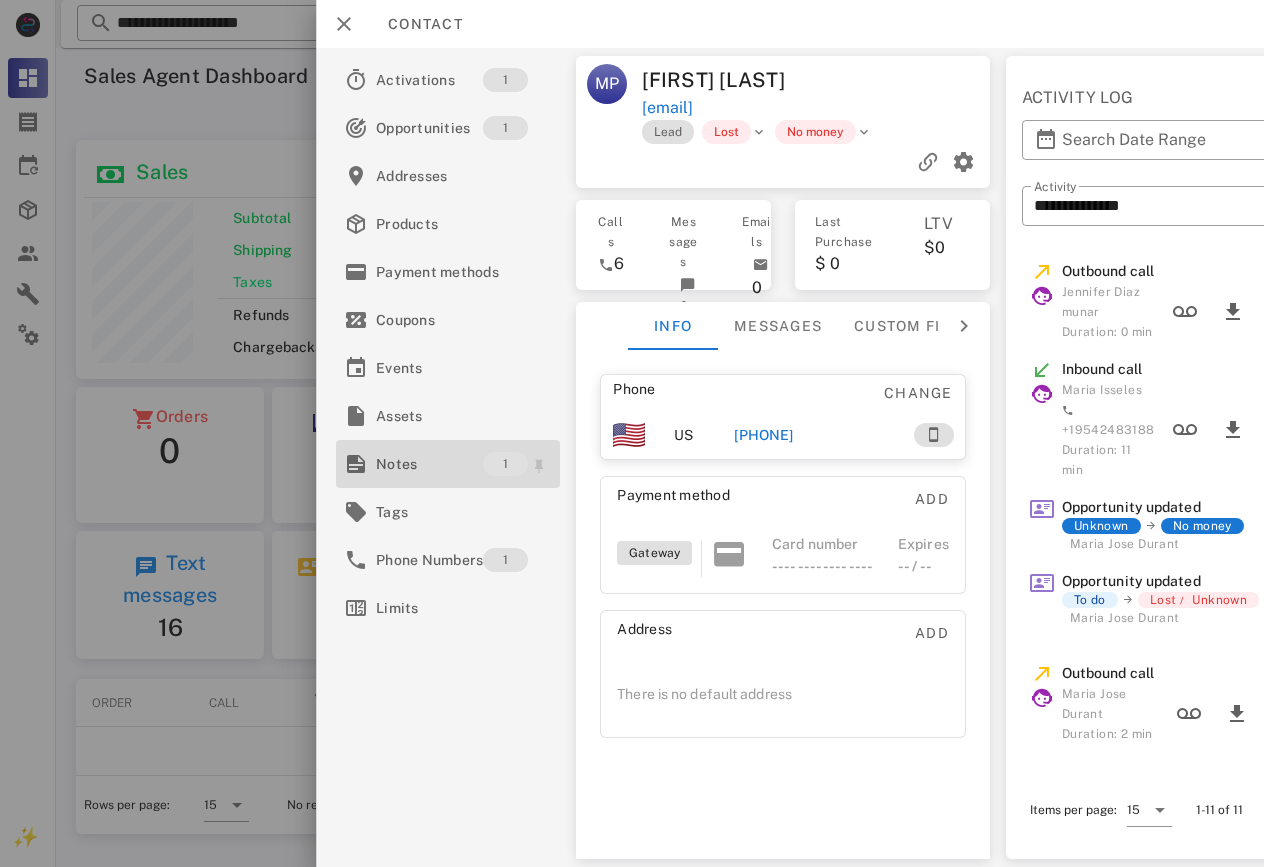 click on "Notes" at bounding box center (429, 464) 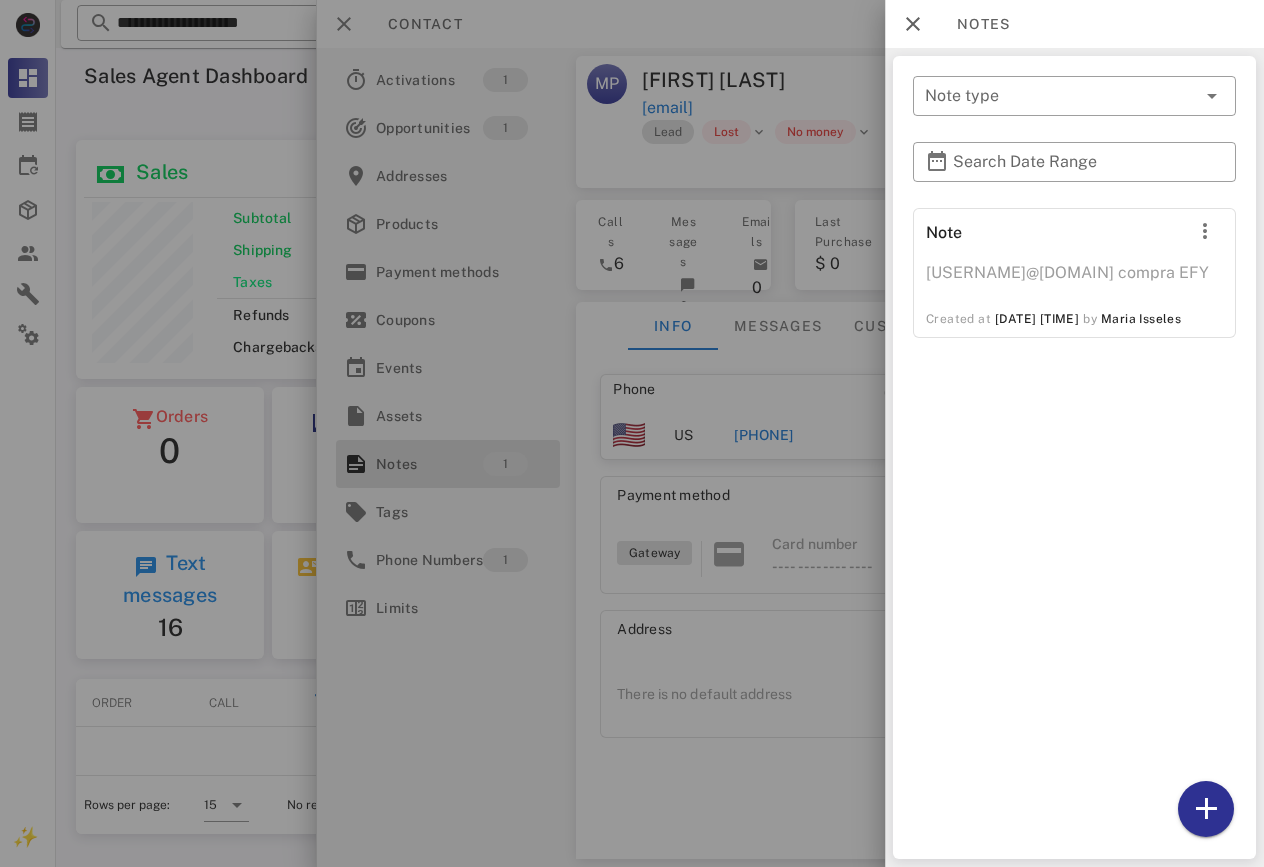 click at bounding box center [632, 433] 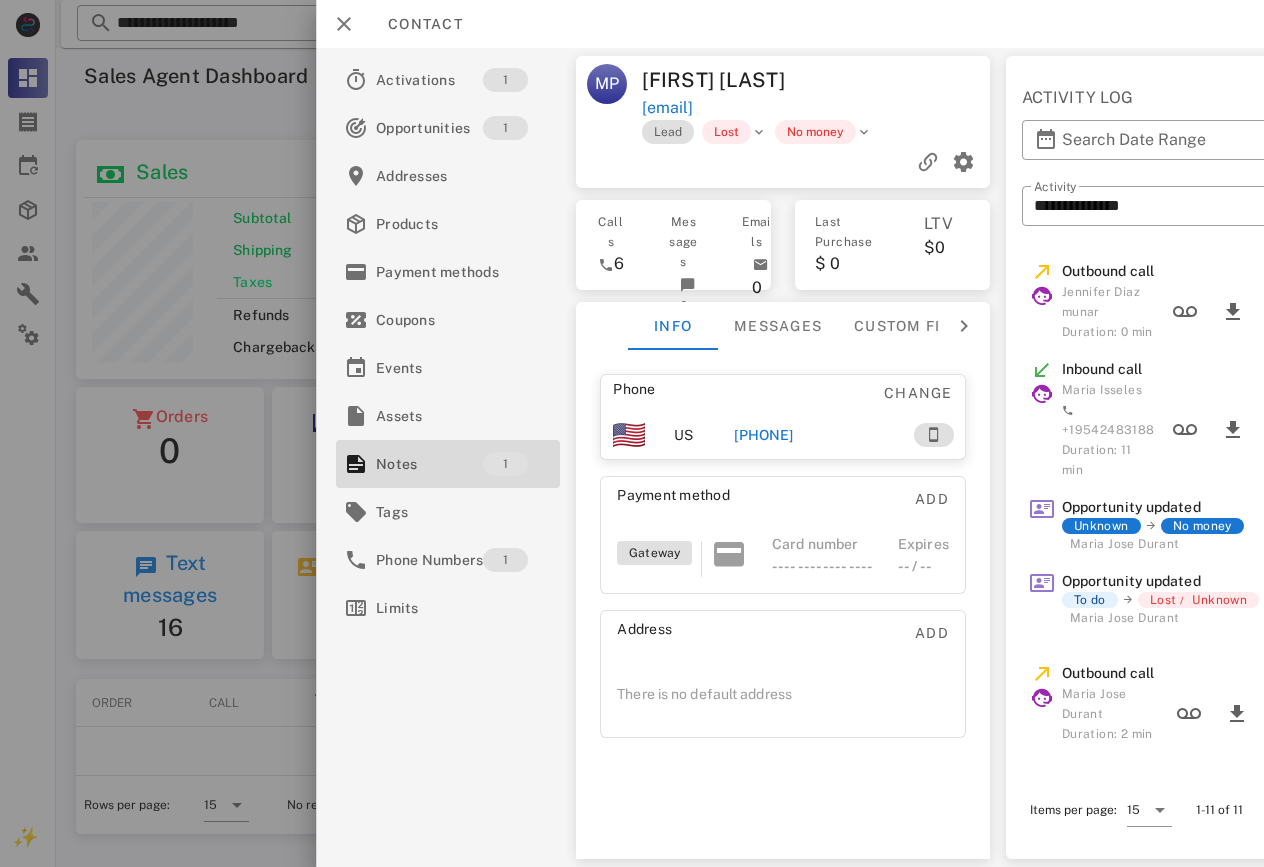 click at bounding box center [632, 433] 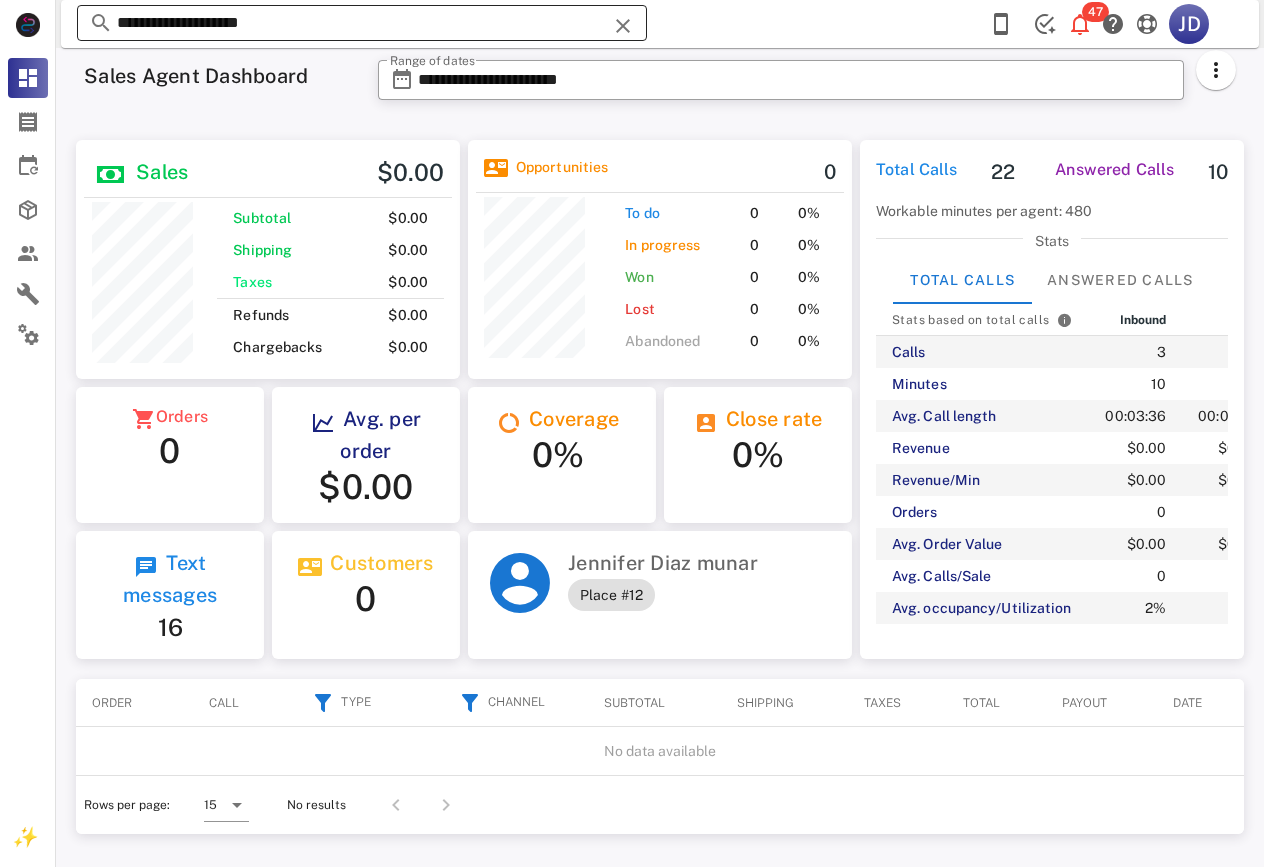click on "**********" at bounding box center [362, 23] 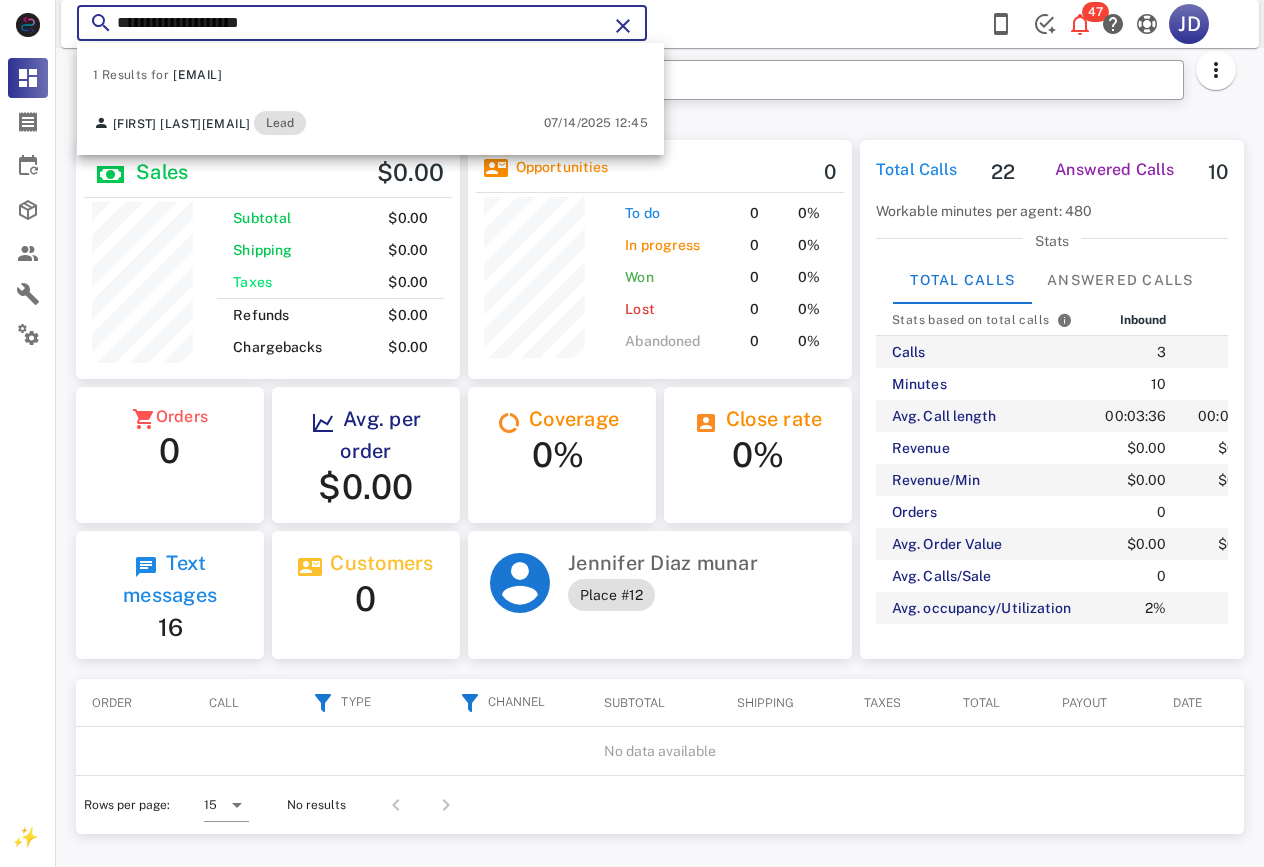 click on "**********" at bounding box center (362, 23) 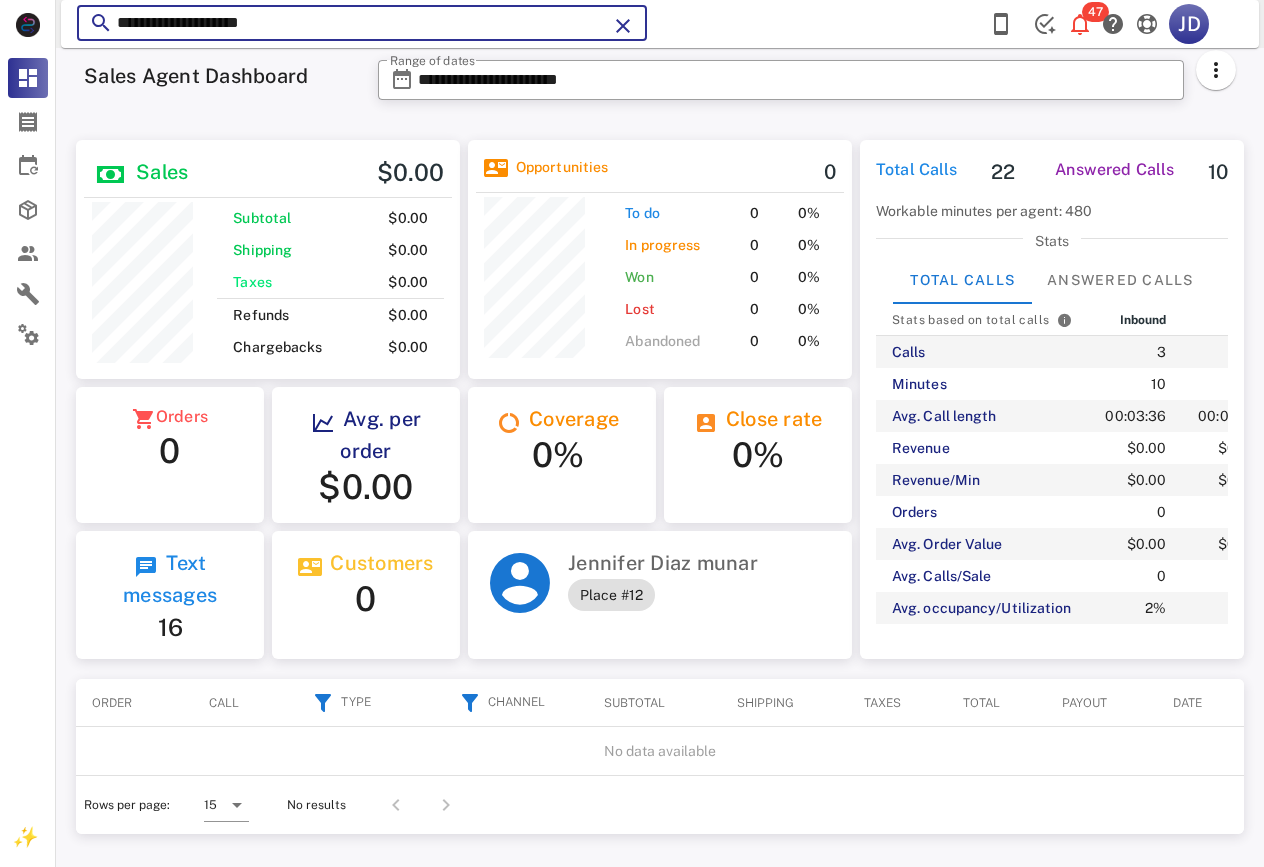 click on "**********" at bounding box center (362, 23) 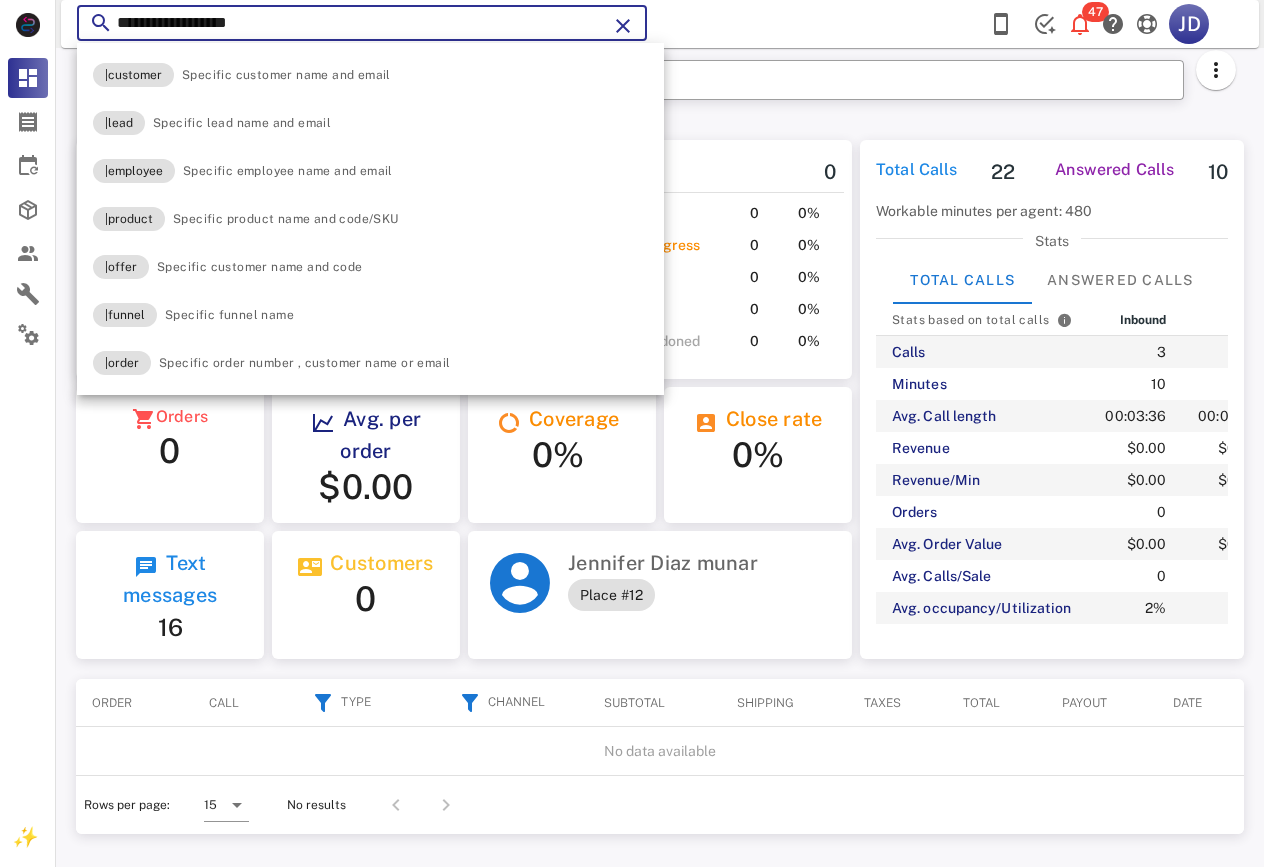 type on "**********" 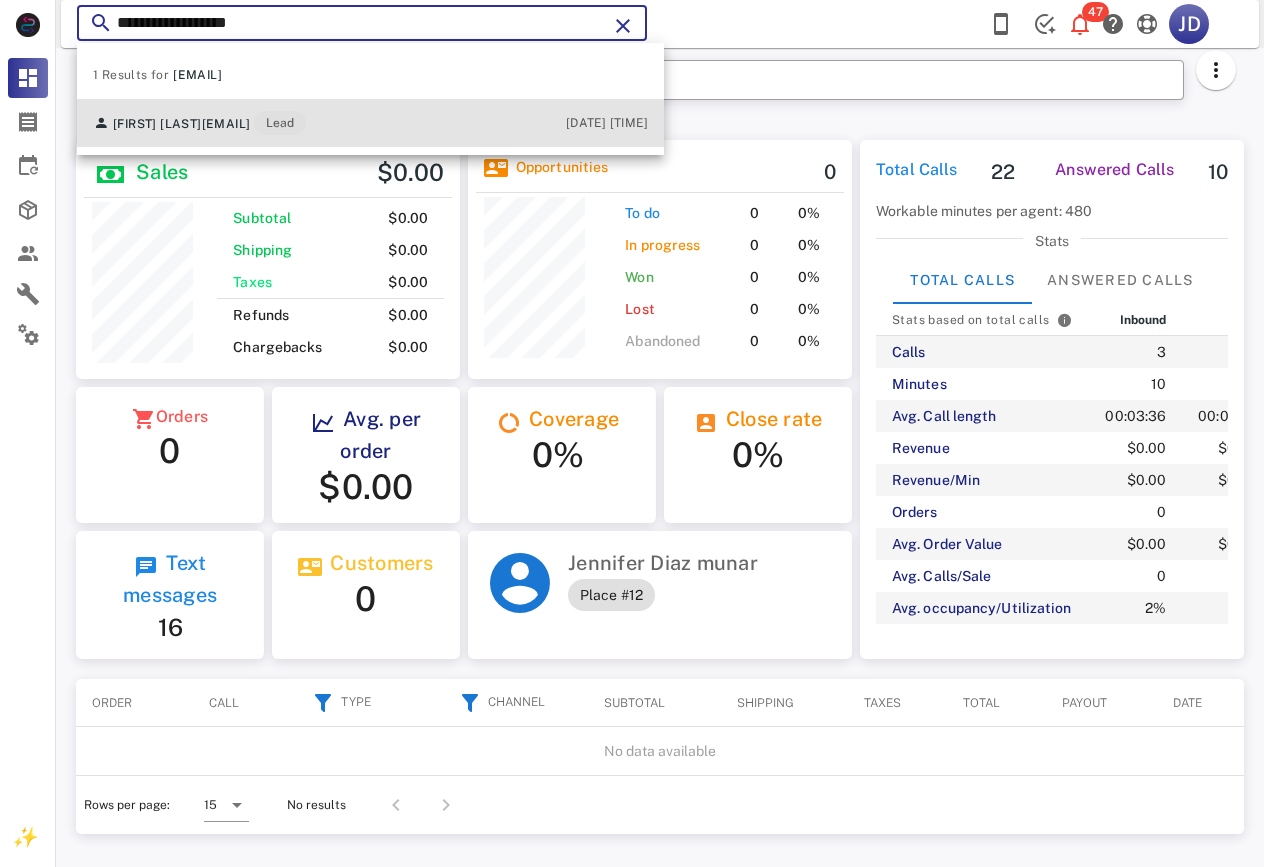 click on "[EMAIL]" at bounding box center (226, 124) 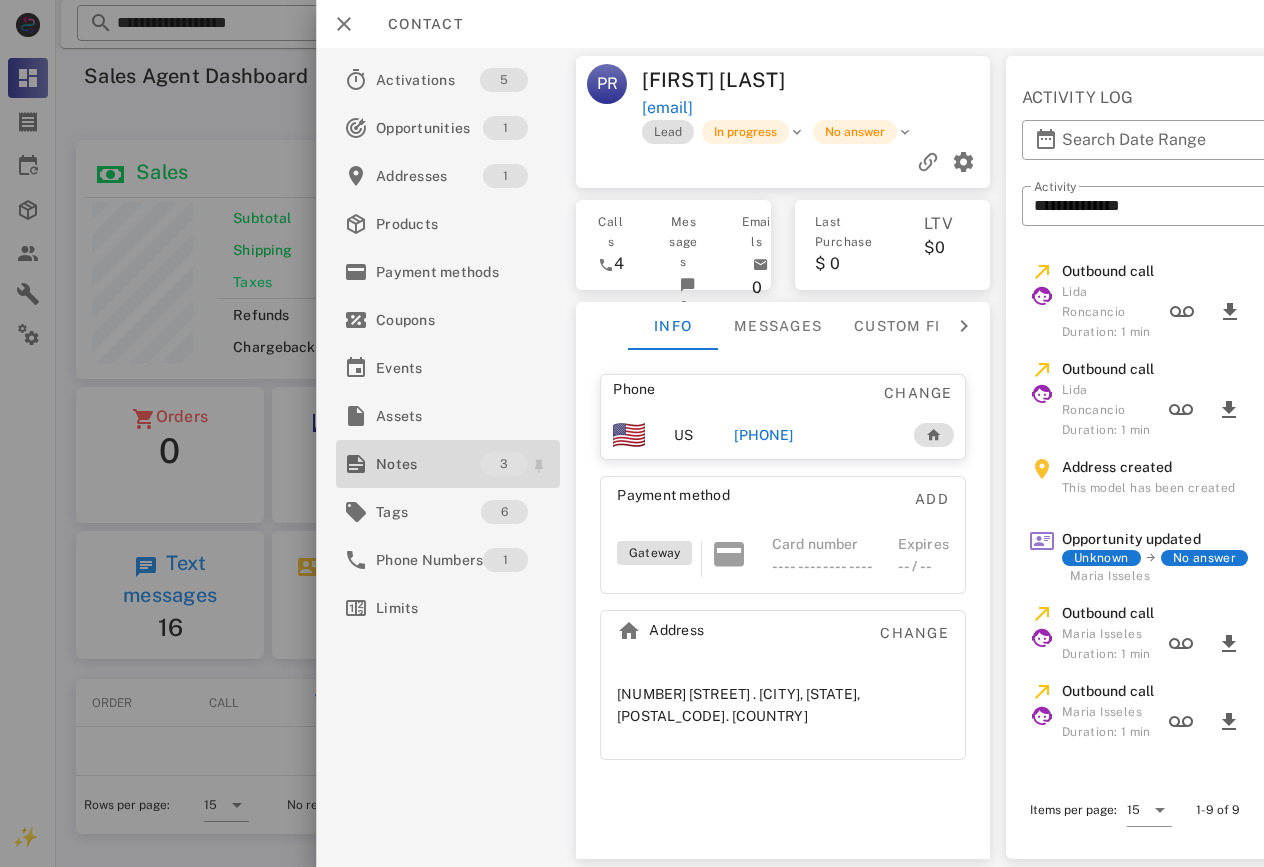 click on "Notes" at bounding box center [428, 464] 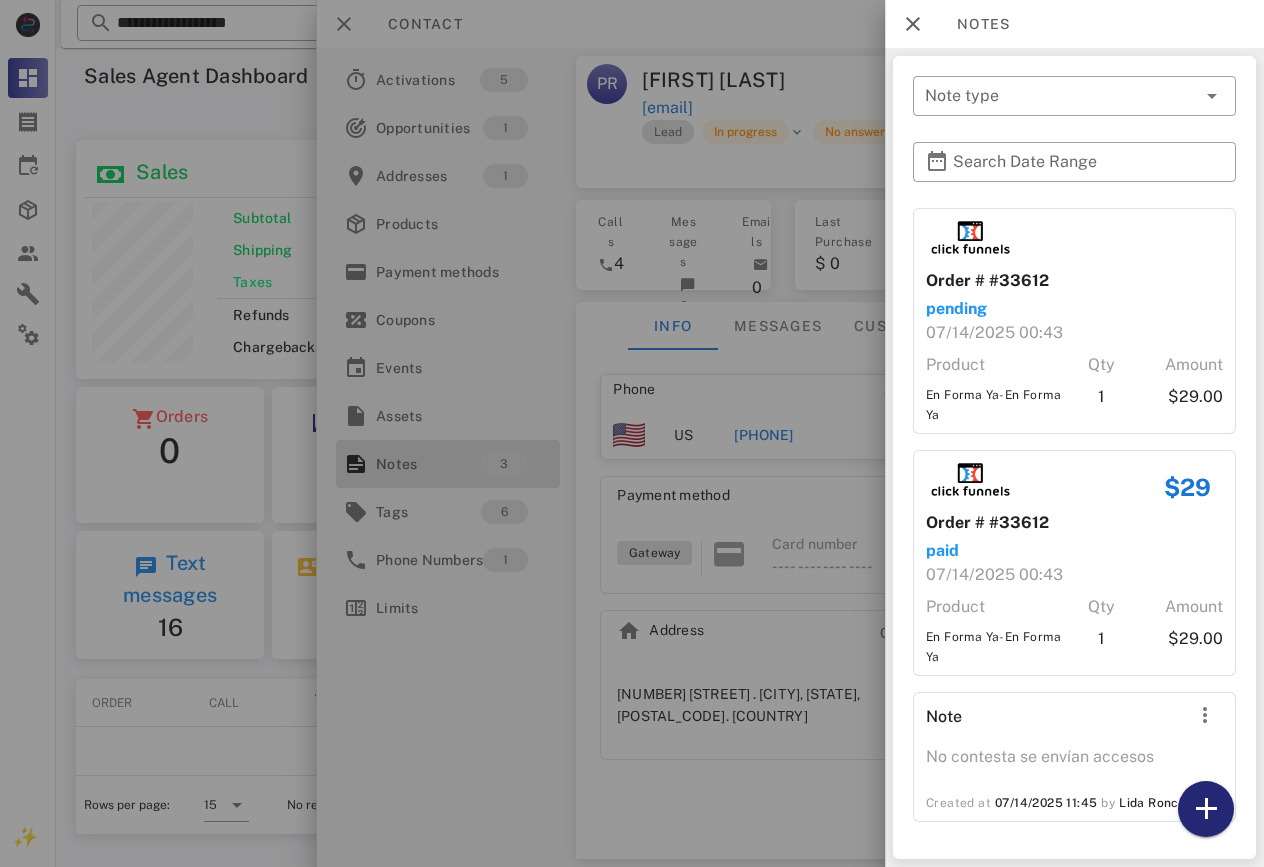 drag, startPoint x: 1212, startPoint y: 795, endPoint x: 1220, endPoint y: 773, distance: 23.409399 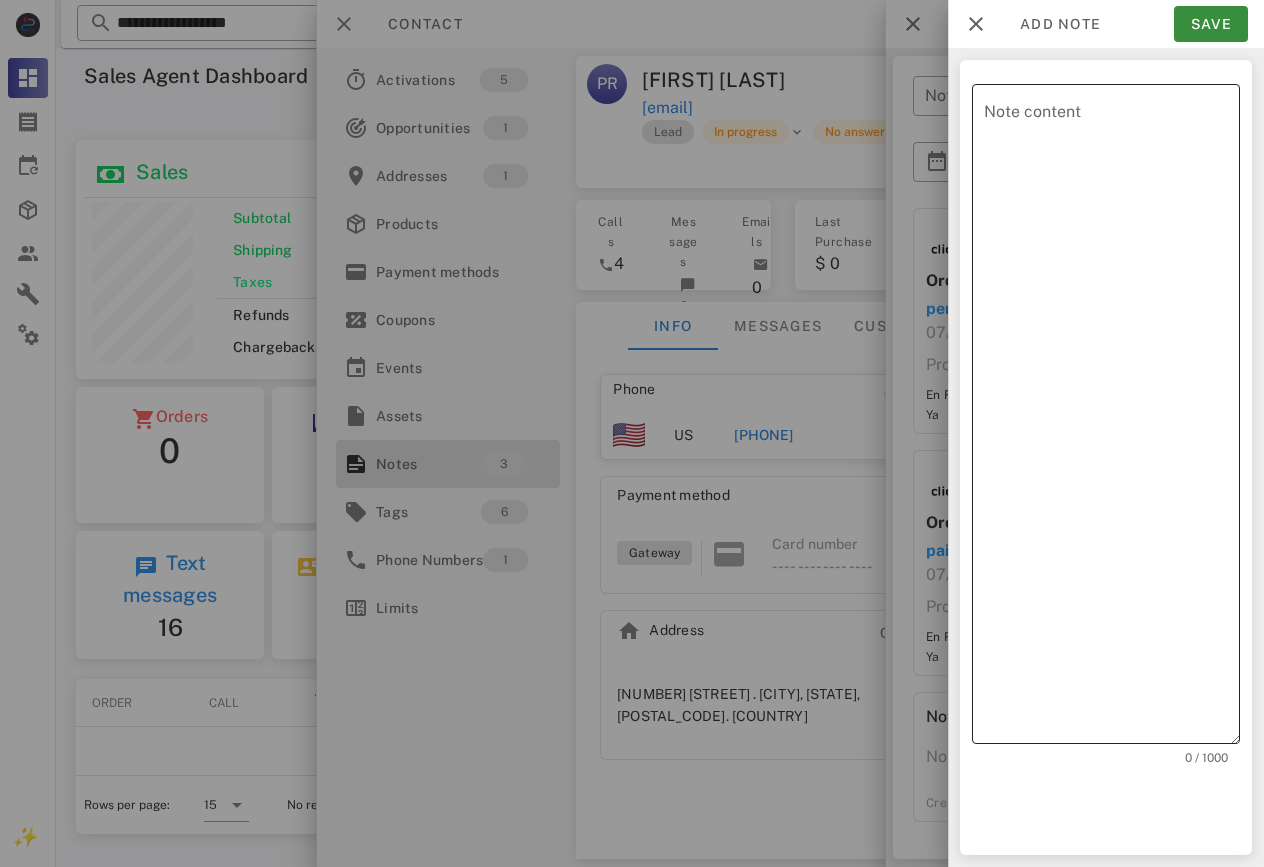 click on "Note content" at bounding box center (1112, 419) 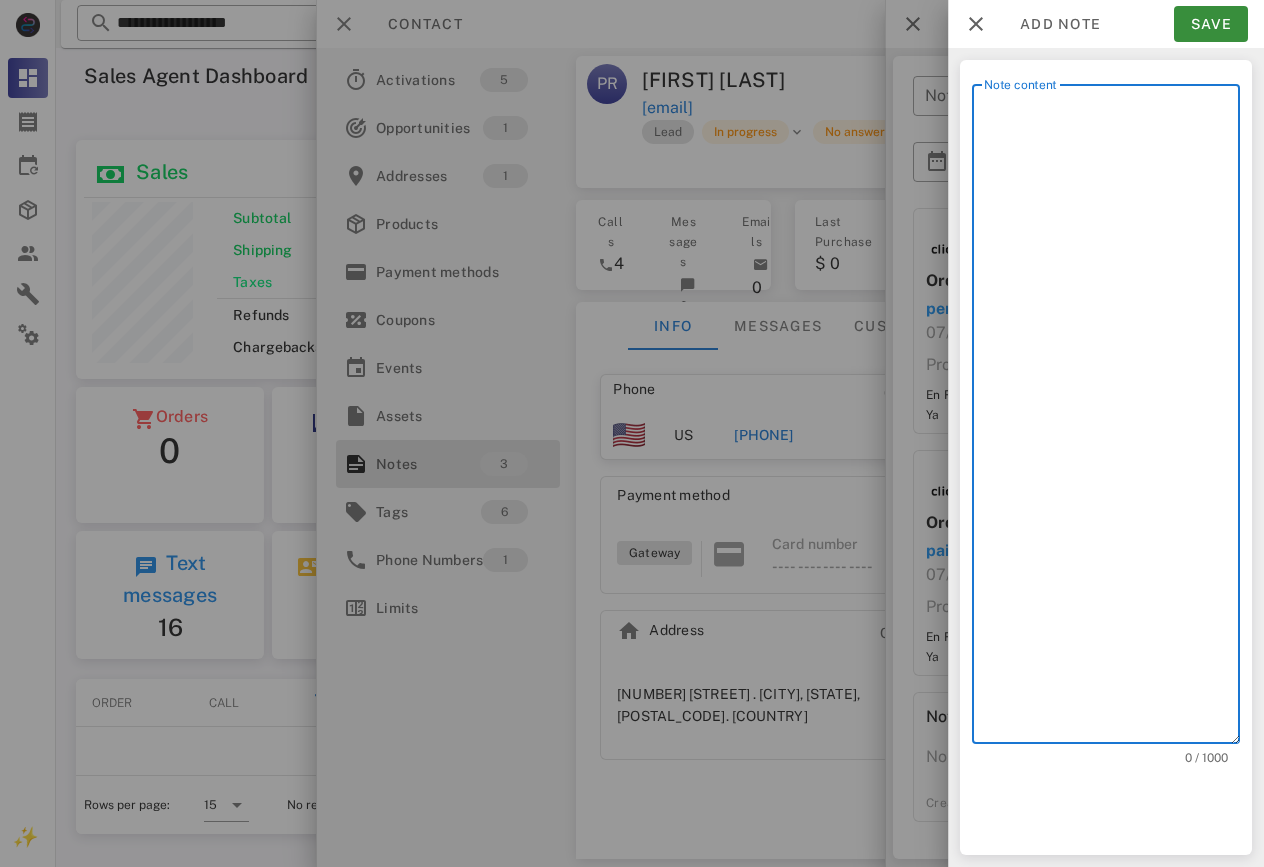 scroll, scrollTop: 240, scrollLeft: 384, axis: both 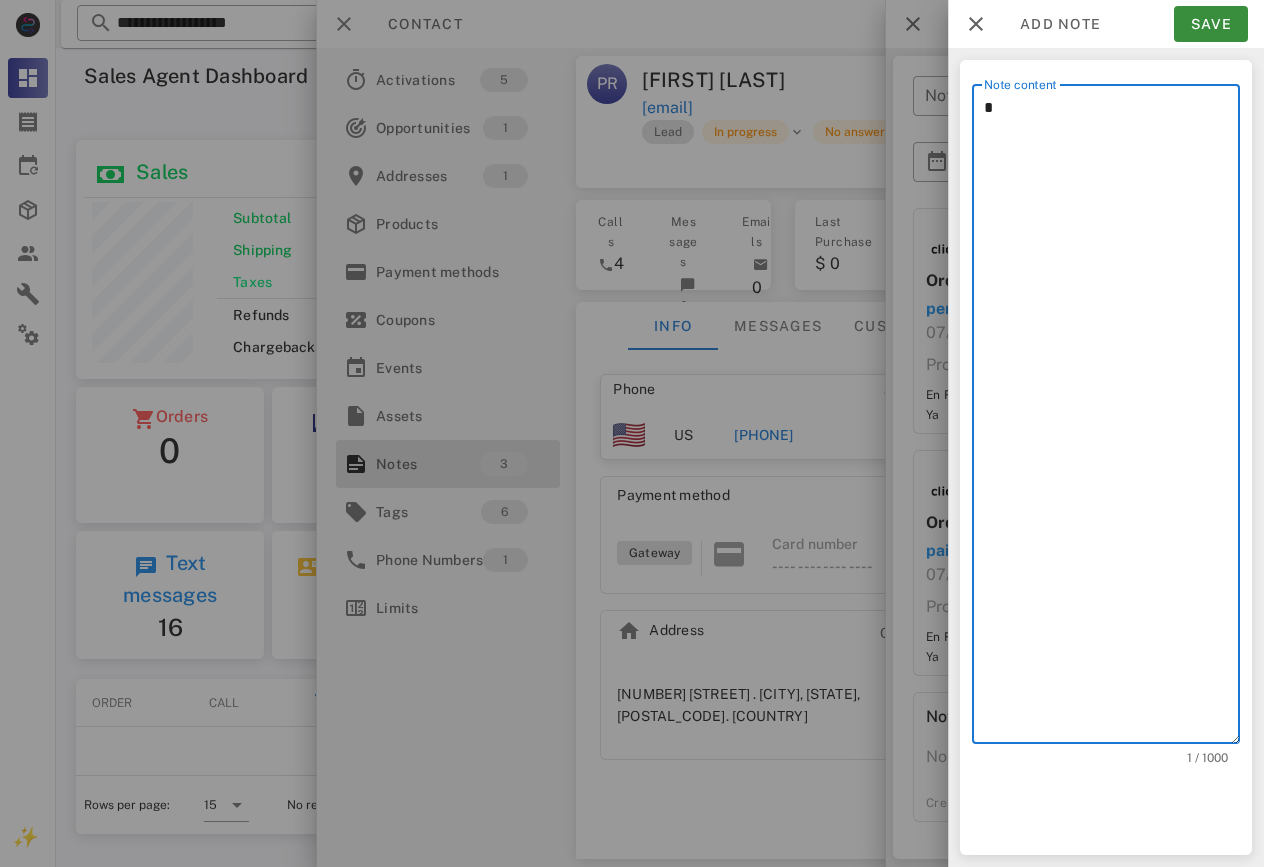 type on "*" 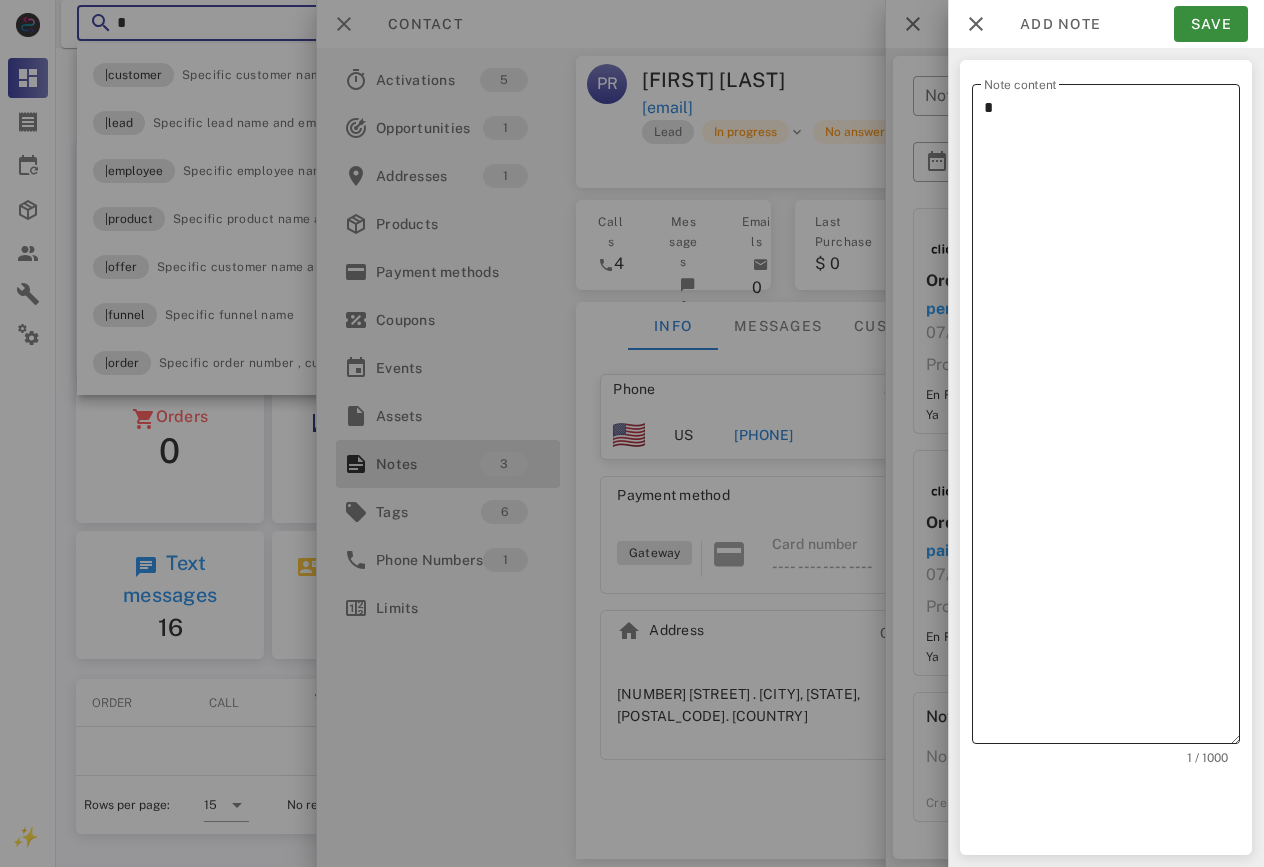 type on "*" 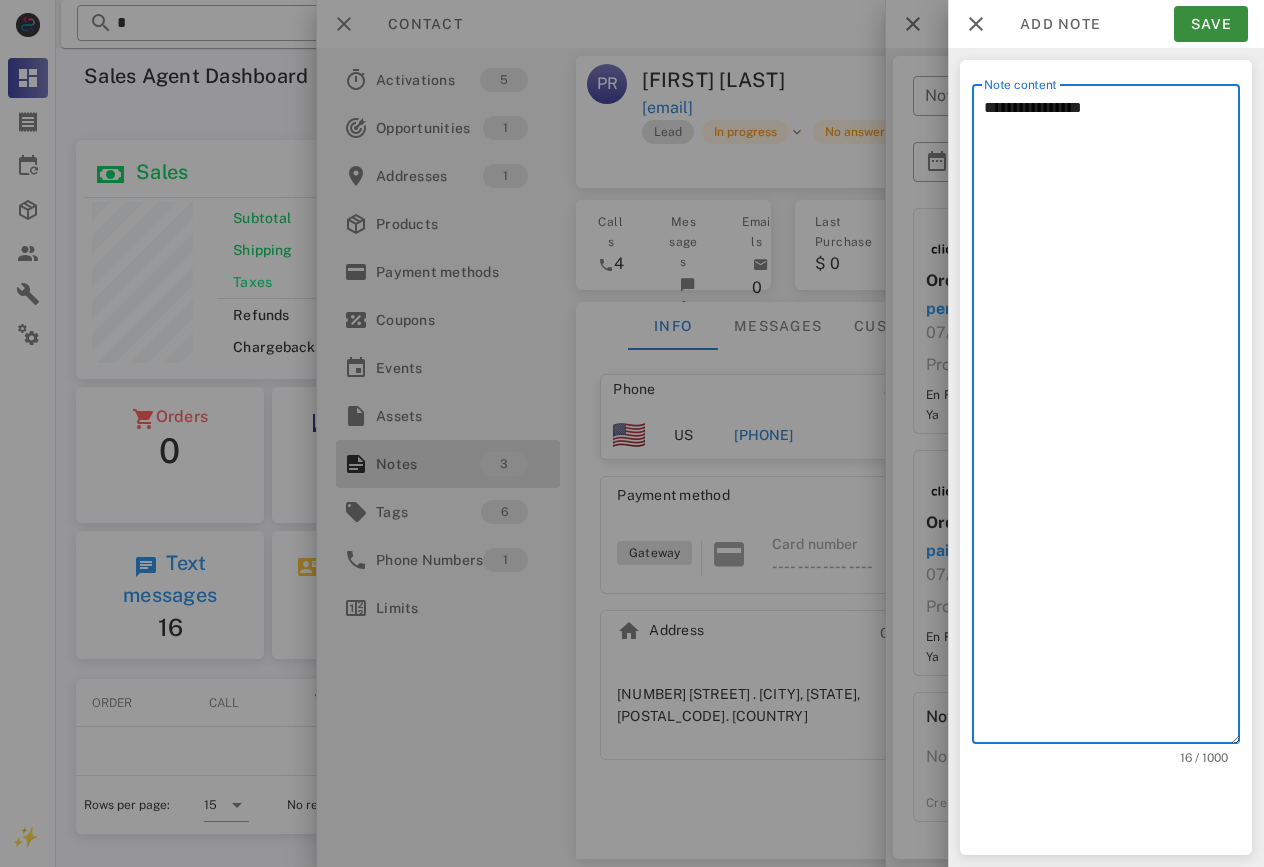 type on "**********" 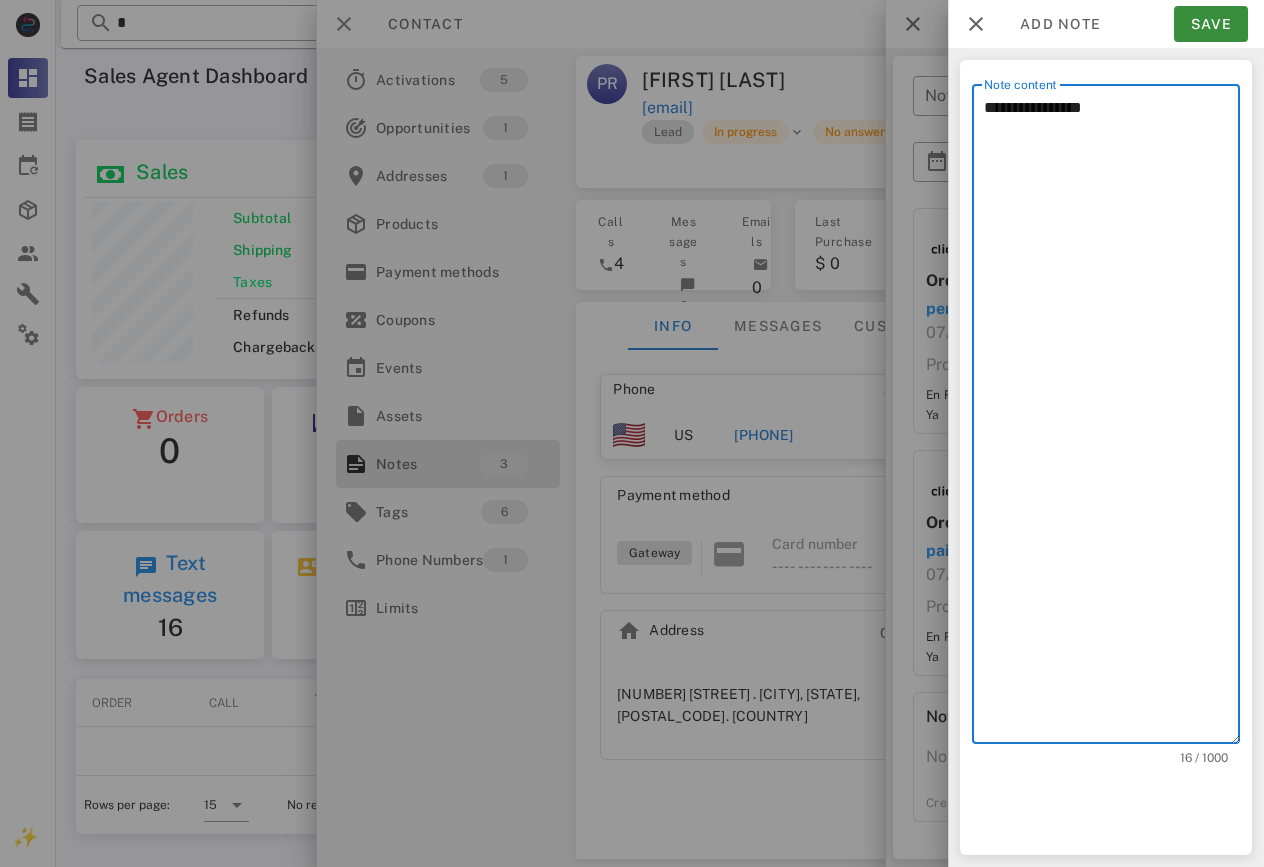 click on "Calling from [PHONE] [TIME]  Unknown      ▼     Andorra
+376
Argentina
+54
Aruba
+297
Australia
+61
Belgium (België)
+32
Bolivia
+591
Brazil (Brasil)
+55
Canada
+1
Chile
+56
Colombia
+57
Costa Rica
+506
Dominican Republic (República Dominicana)
+1
Ecuador
+593
El Salvador
+503
France
+33
Germany (Deutschland)
+49
Guadeloupe
+590
Guatemala
+502
Honduras
+504
Iceland (Ísland)
+354
India (भारत)
+91
Israel (‫ישראל‬‎)
+972
Italy (Italia)     Japan (日本)" at bounding box center [660, 48] 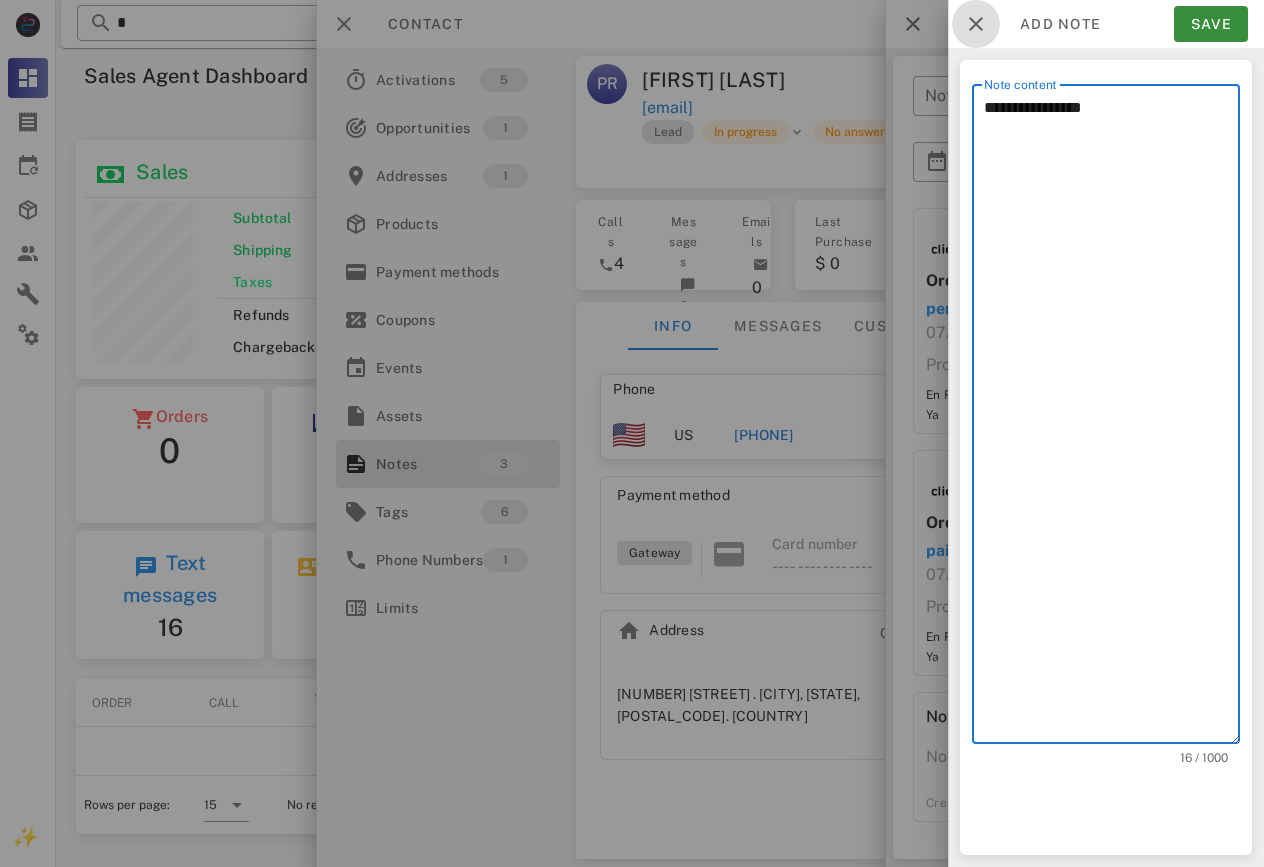 click at bounding box center [976, 24] 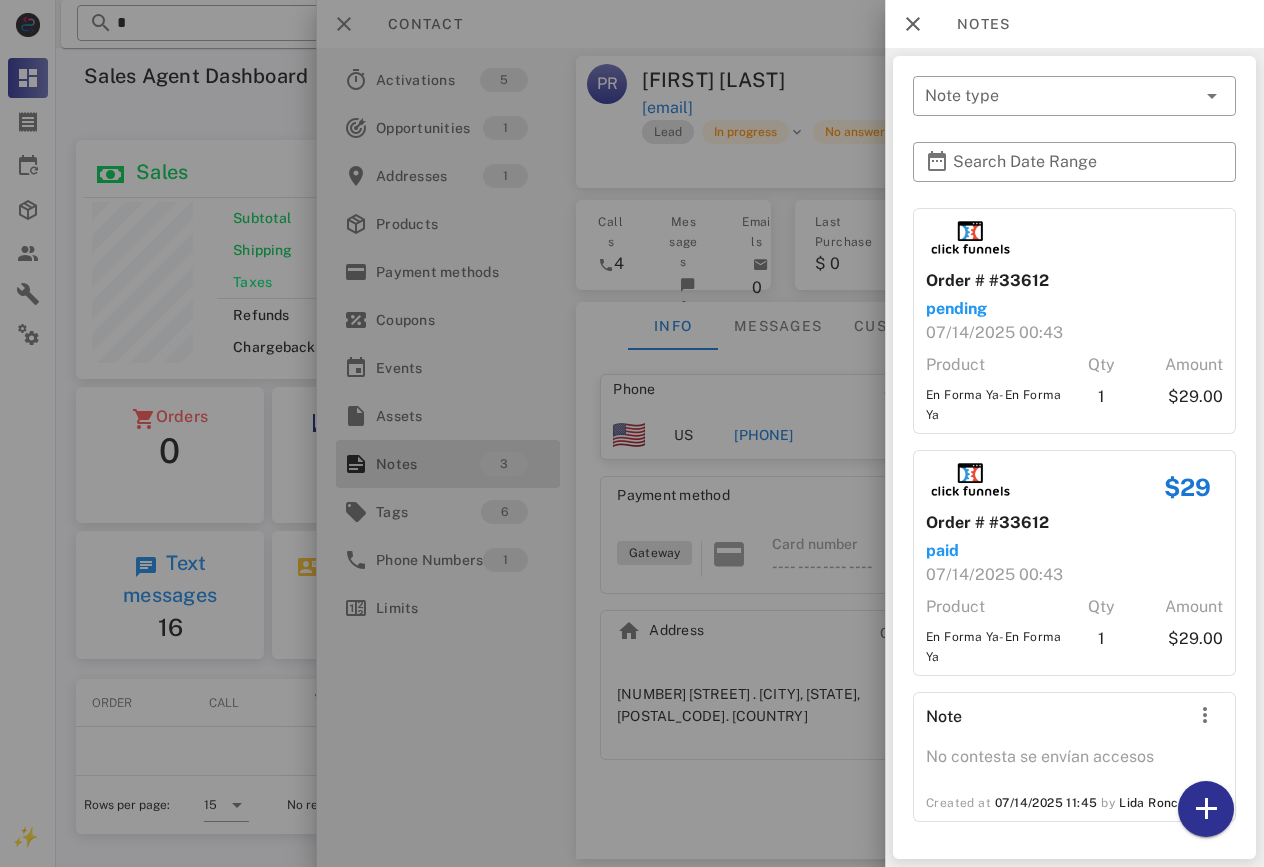 click at bounding box center (632, 433) 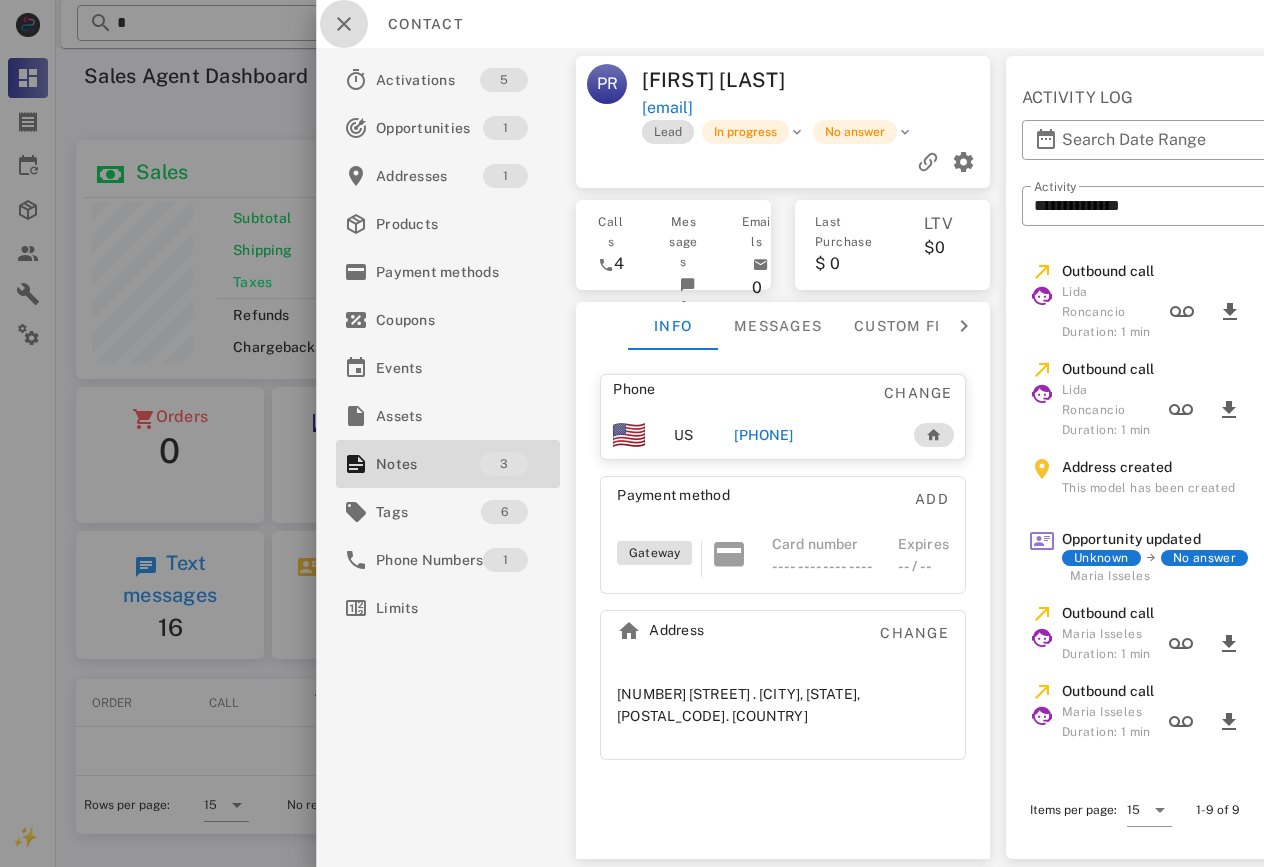 click at bounding box center [344, 24] 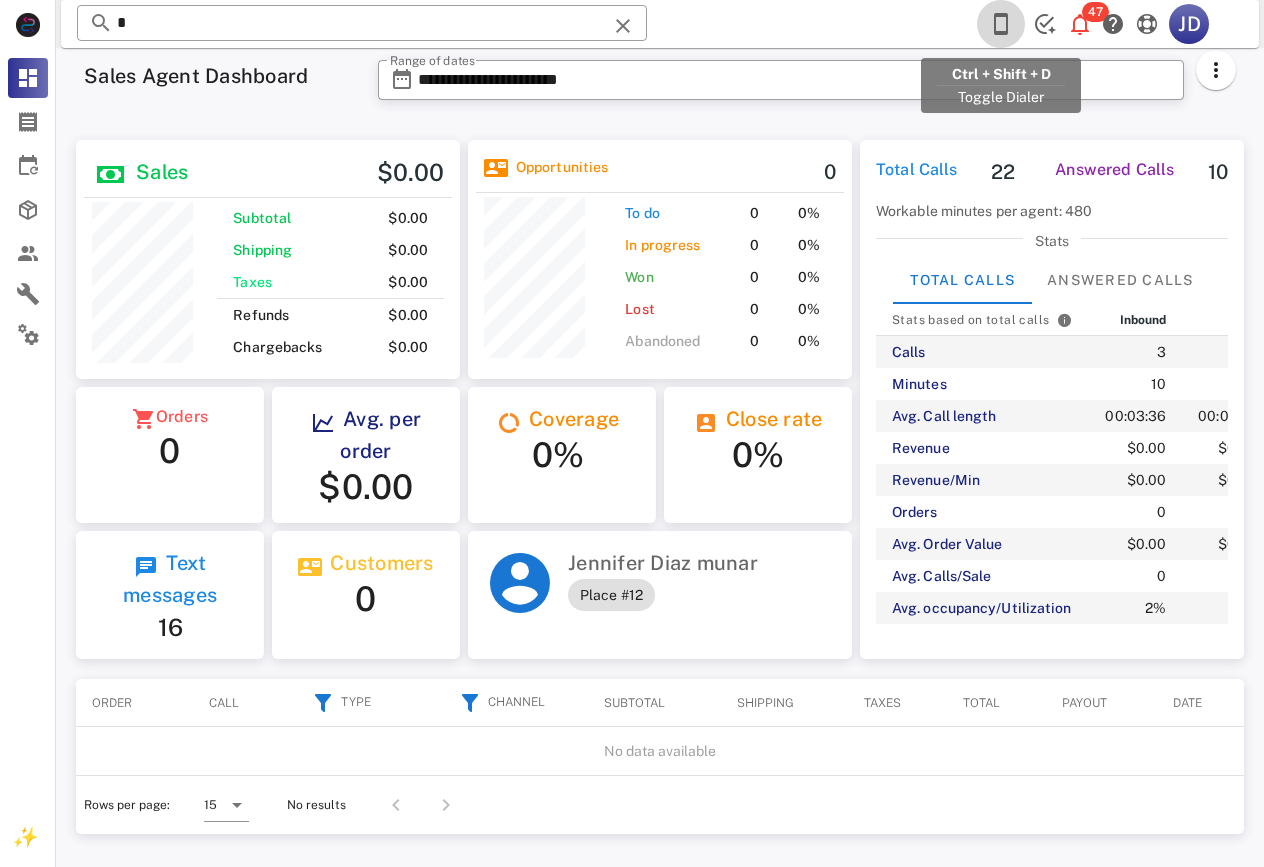 click at bounding box center [1001, 24] 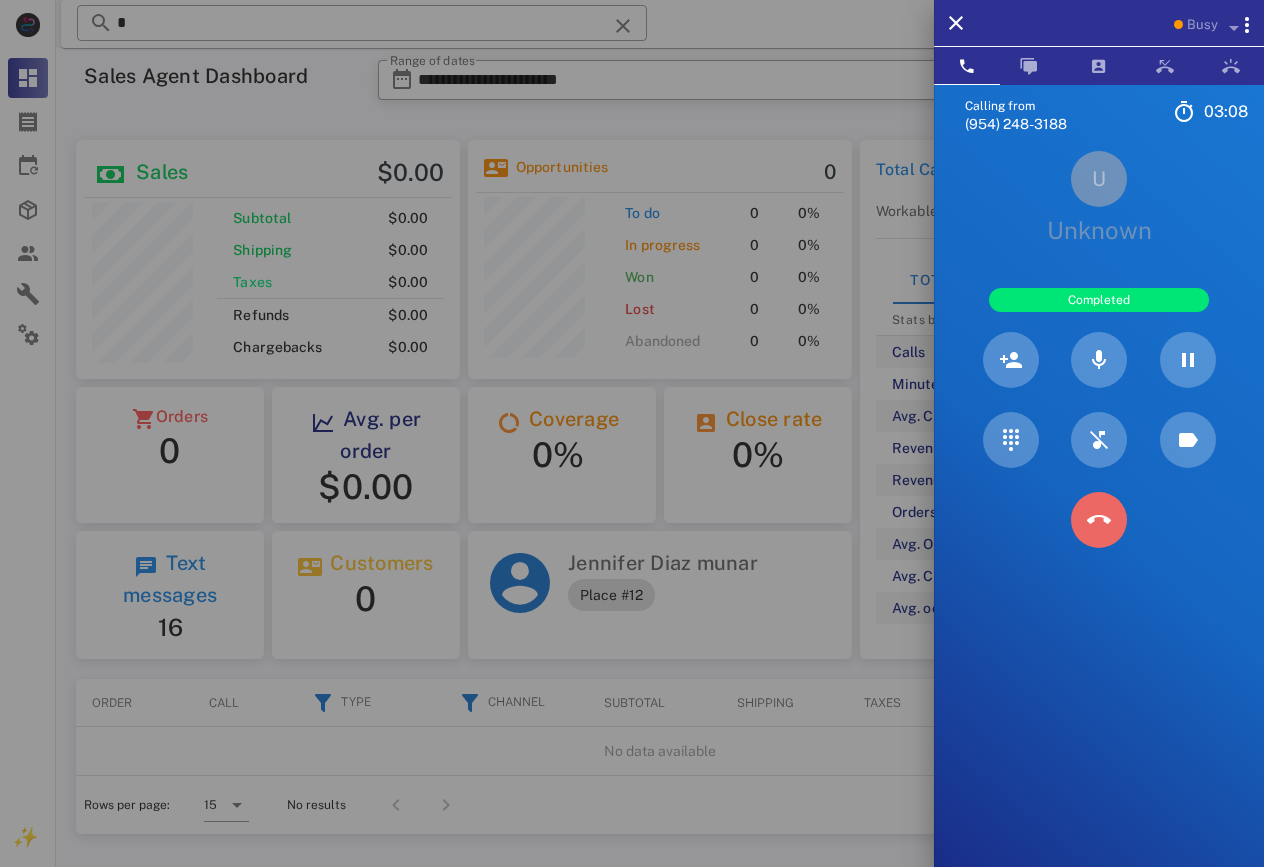 click at bounding box center [1099, 520] 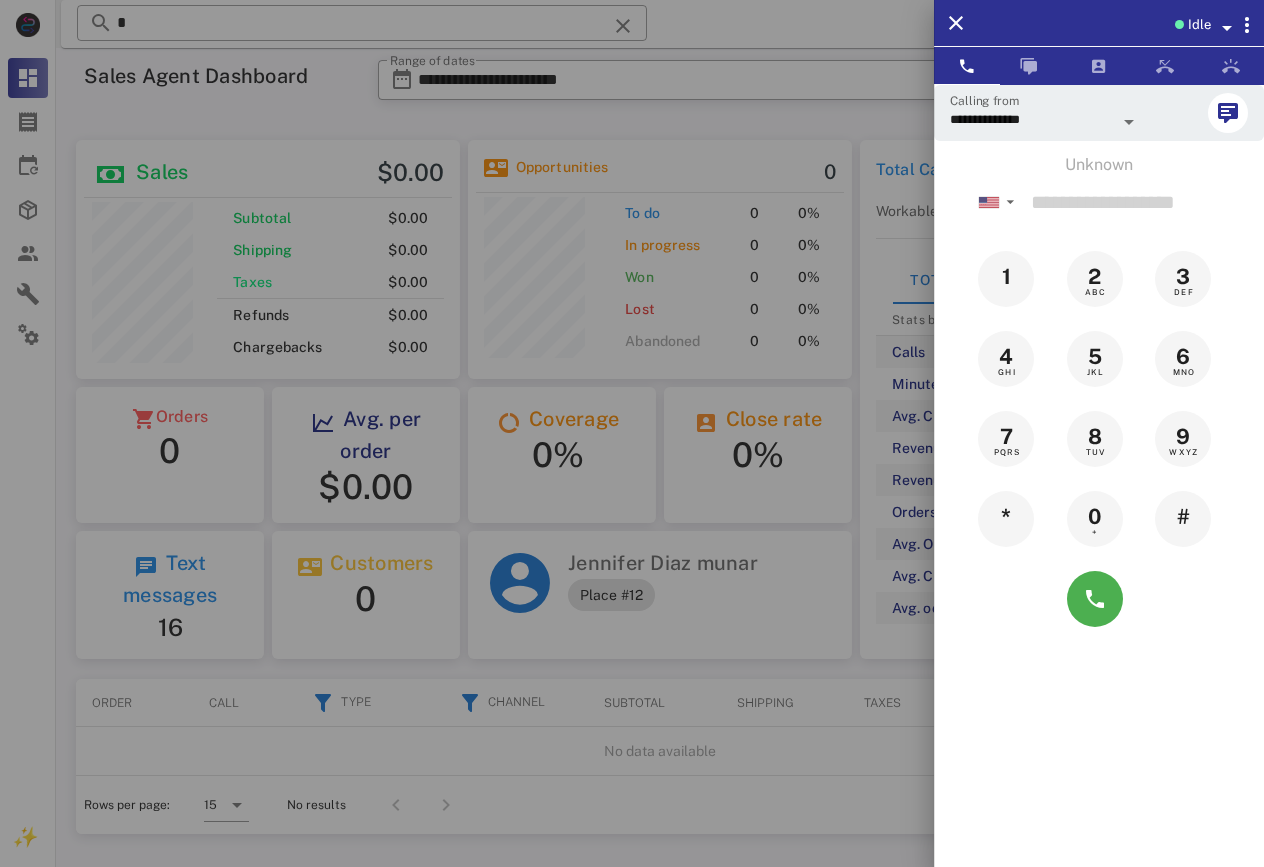 click at bounding box center (632, 433) 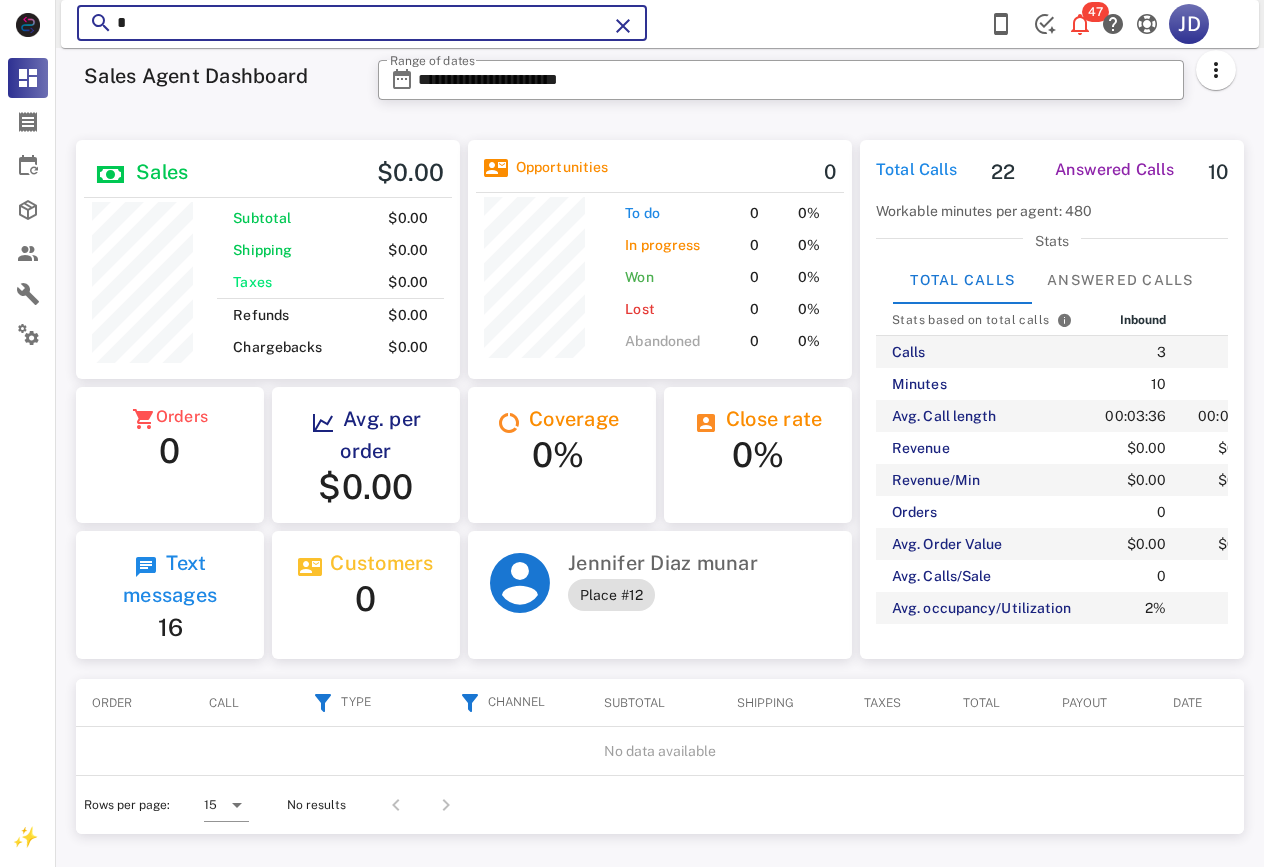 click on "*" at bounding box center [362, 23] 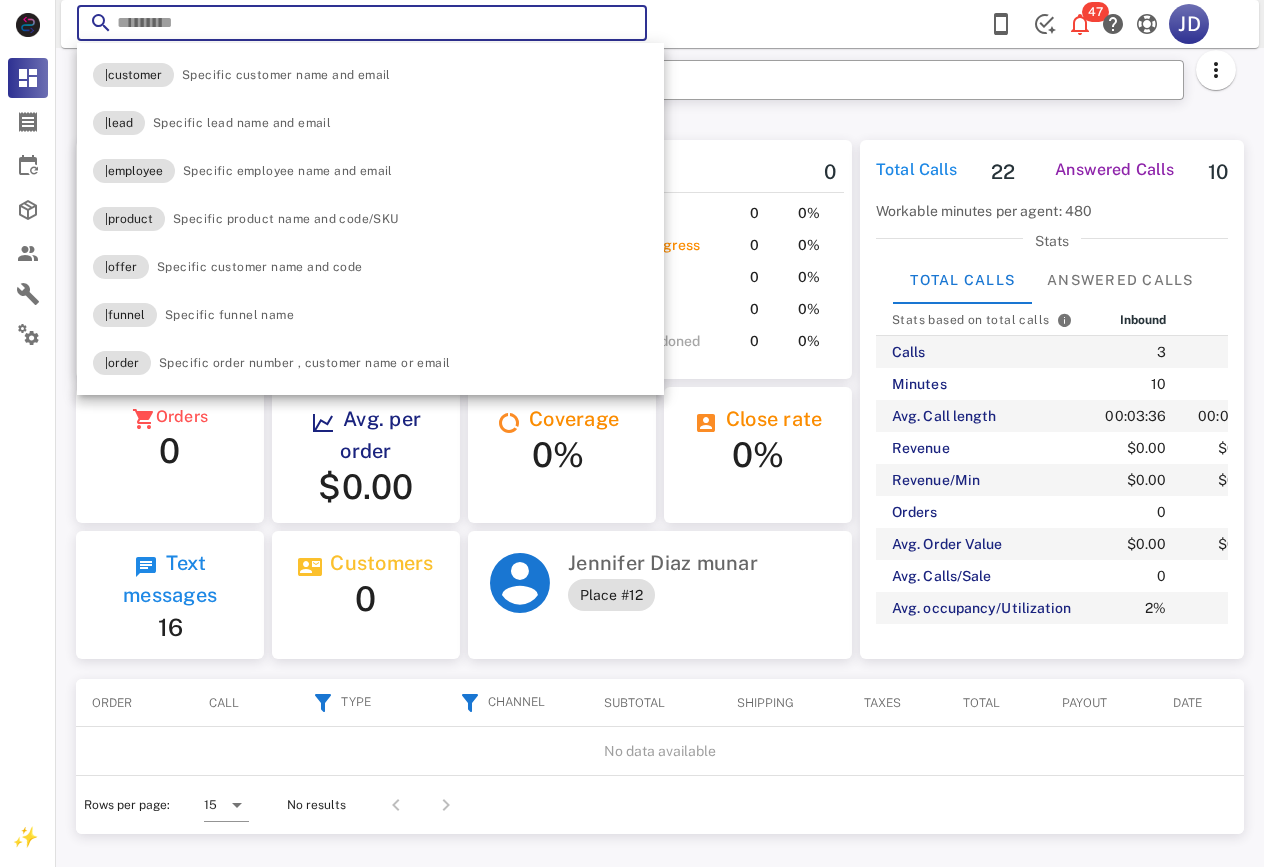 paste on "**********" 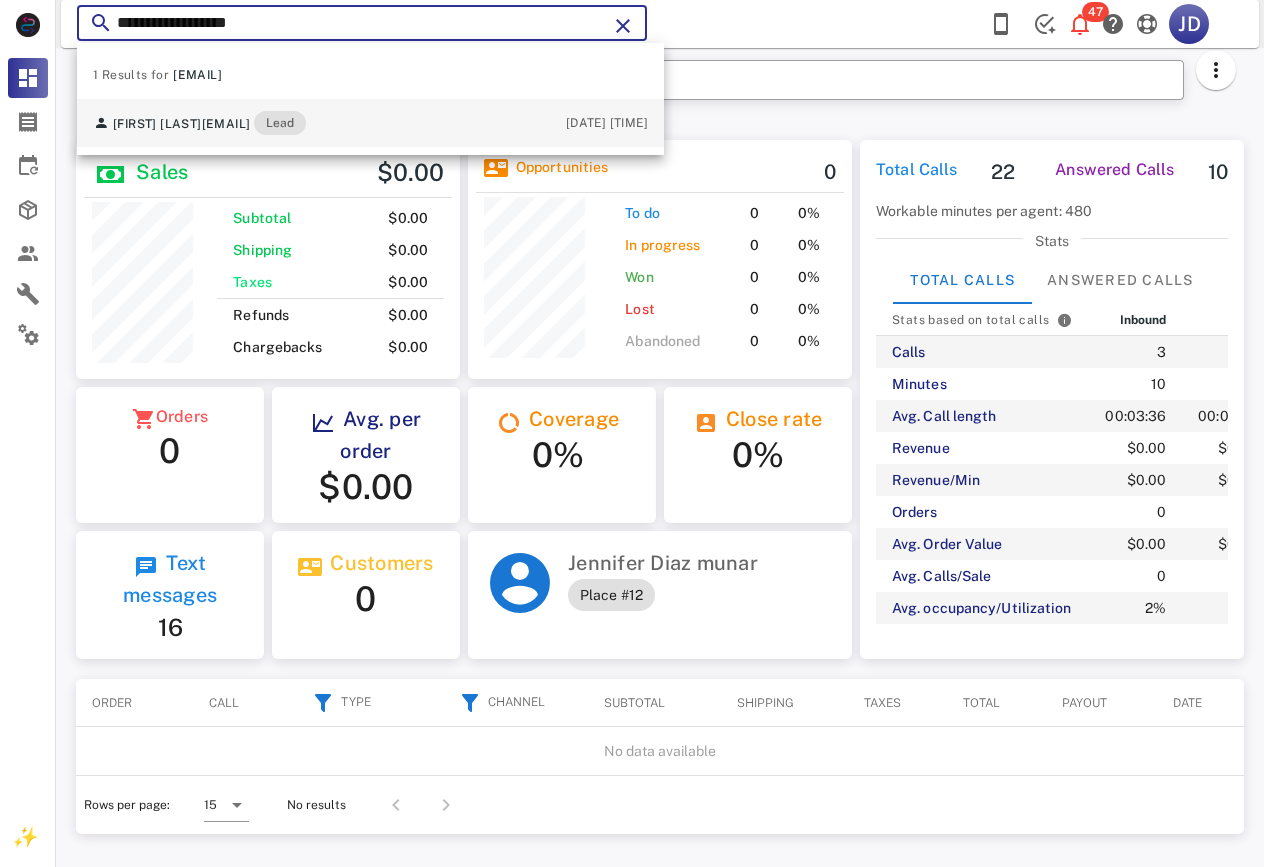 type on "**********" 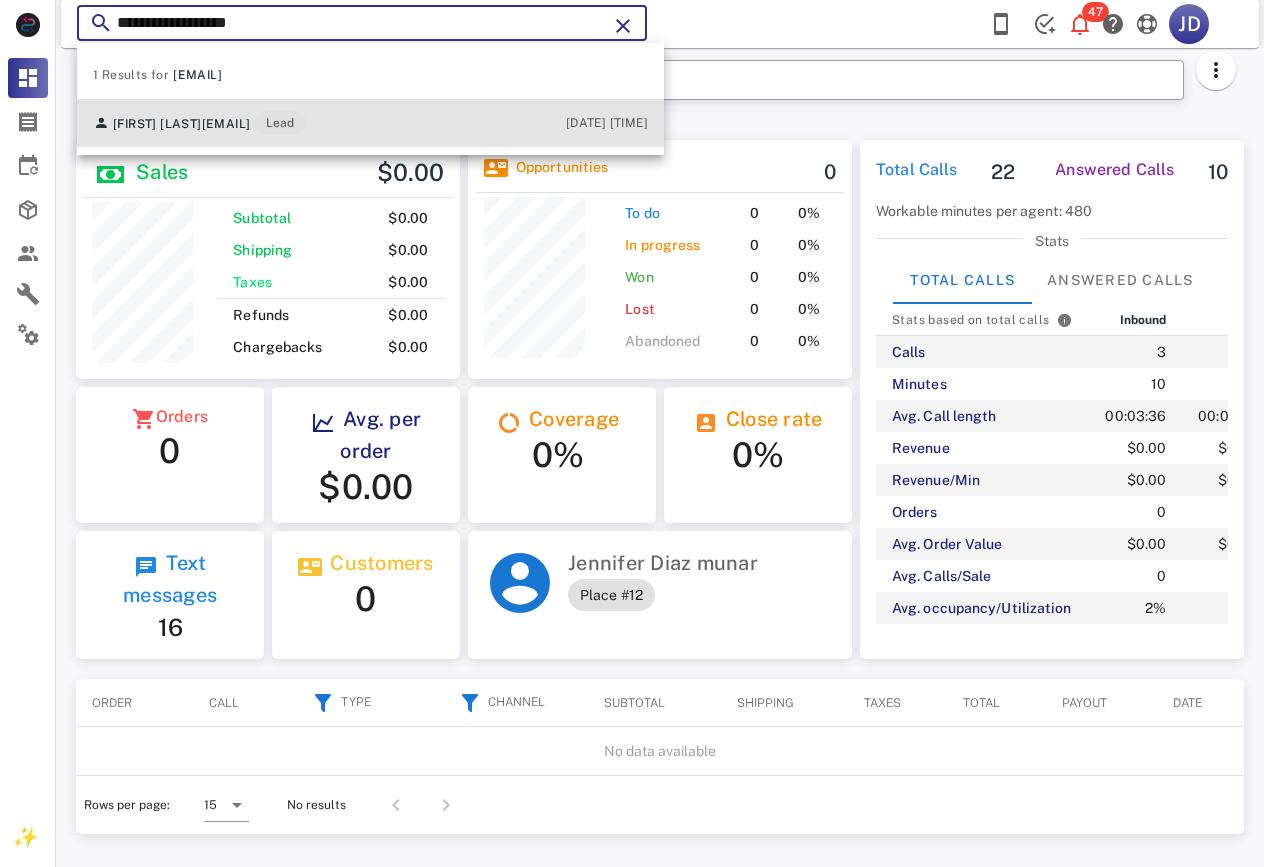 click on "[EMAIL]" at bounding box center (226, 124) 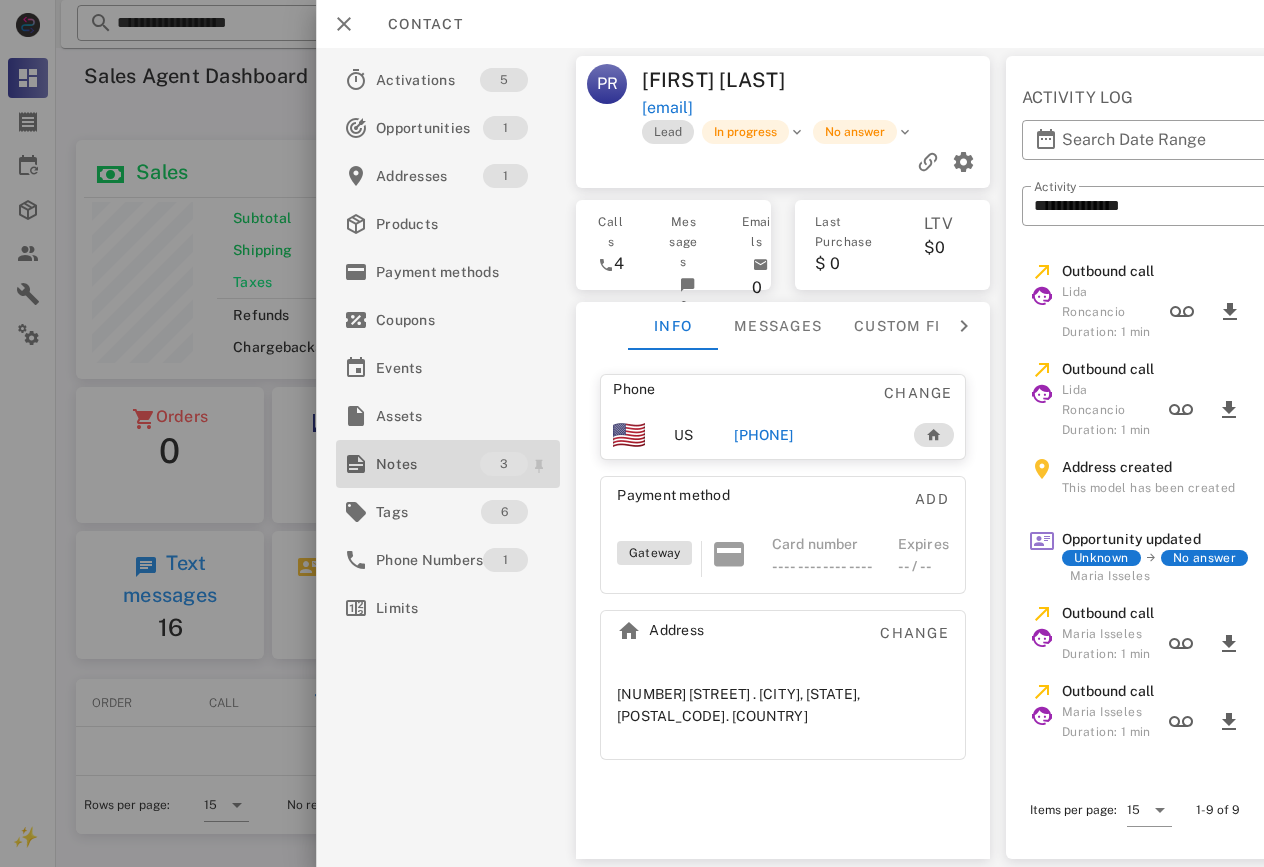 click on "Notes" at bounding box center (428, 464) 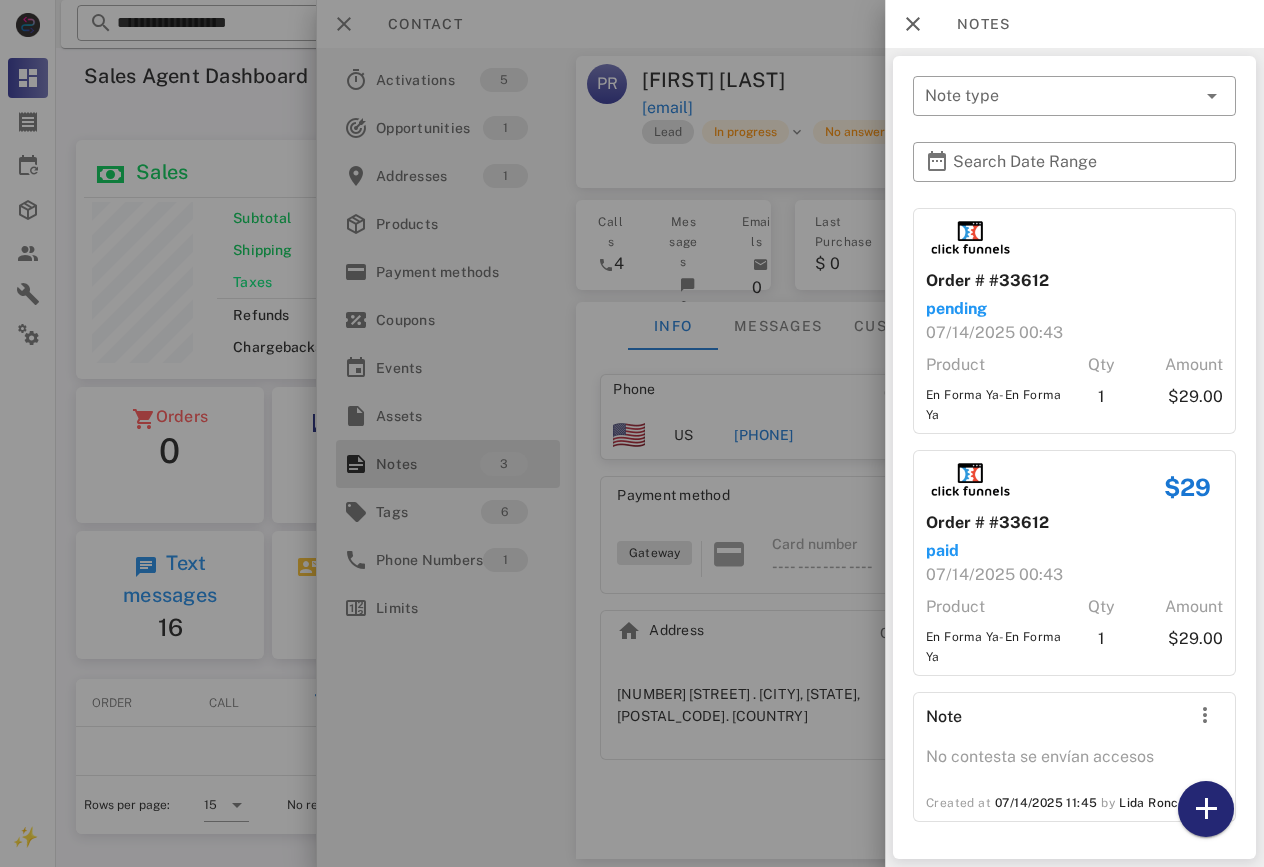 click at bounding box center [1206, 809] 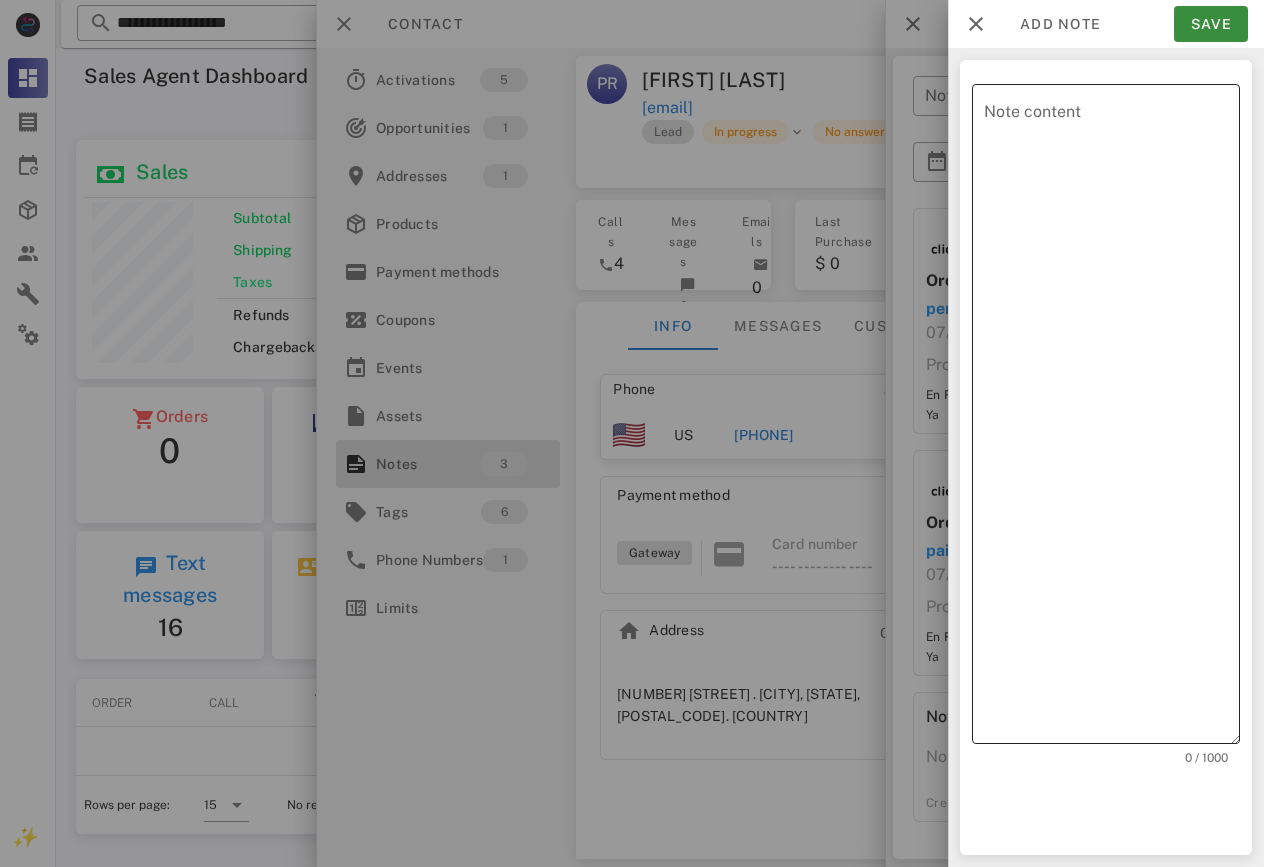 click on "Note content" at bounding box center (1112, 419) 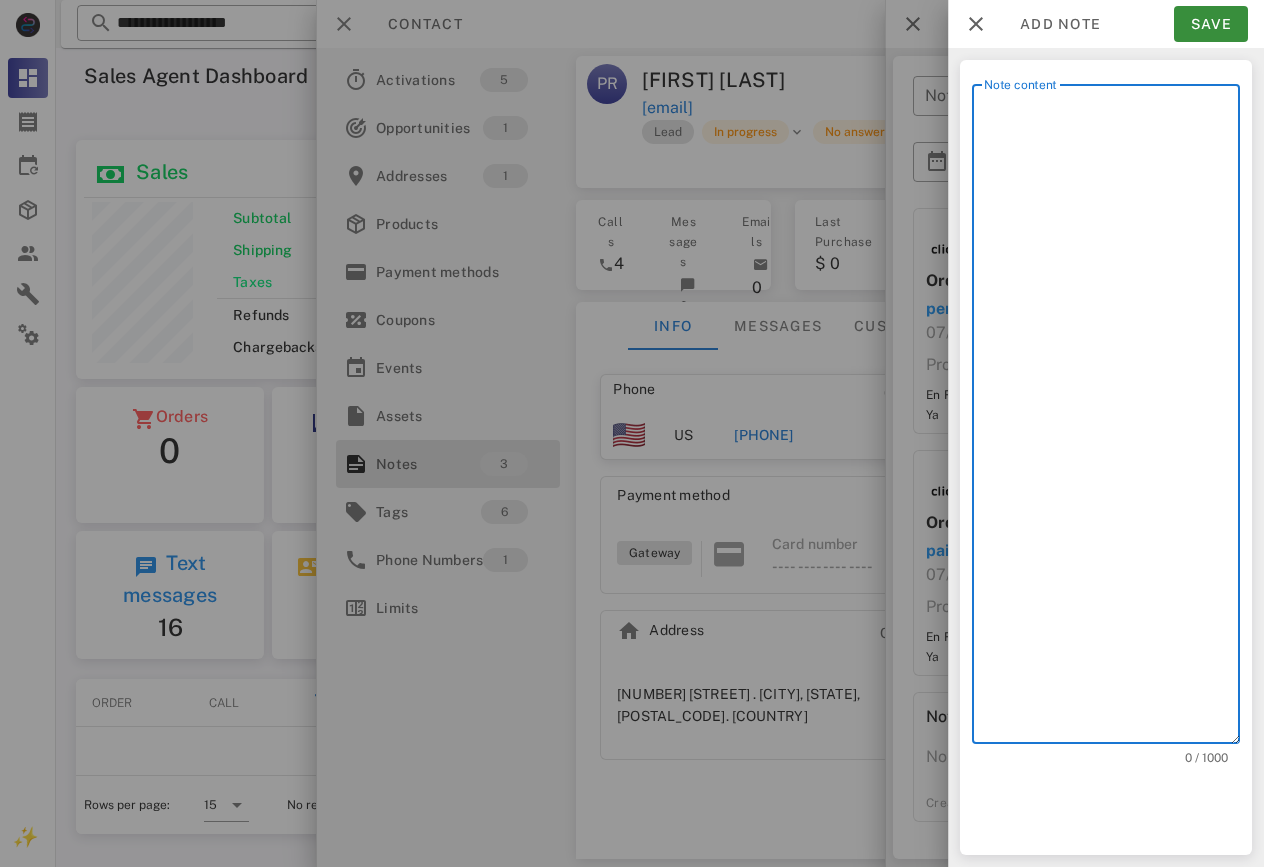 scroll, scrollTop: 240, scrollLeft: 384, axis: both 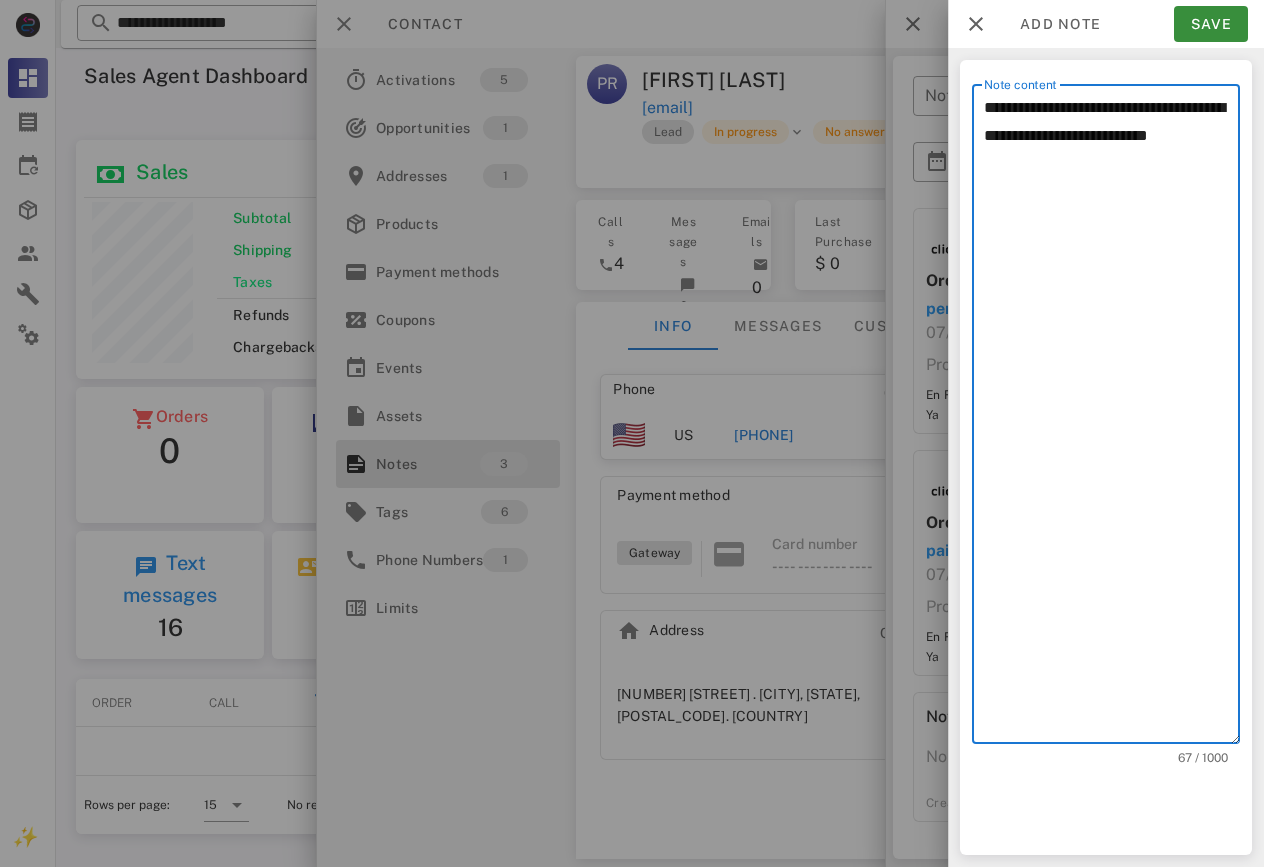click on "**********" at bounding box center (1112, 419) 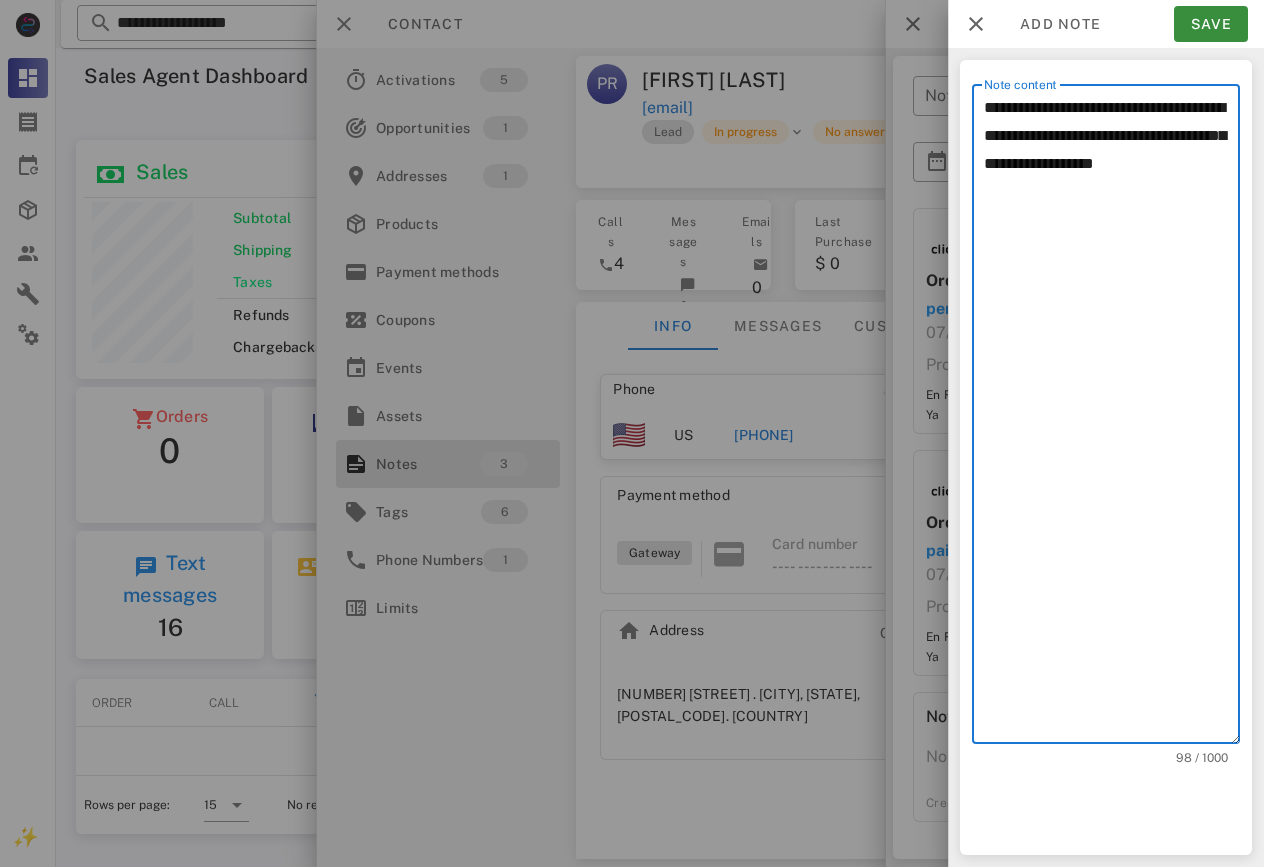 drag, startPoint x: 1051, startPoint y: 136, endPoint x: 1219, endPoint y: 149, distance: 168.50223 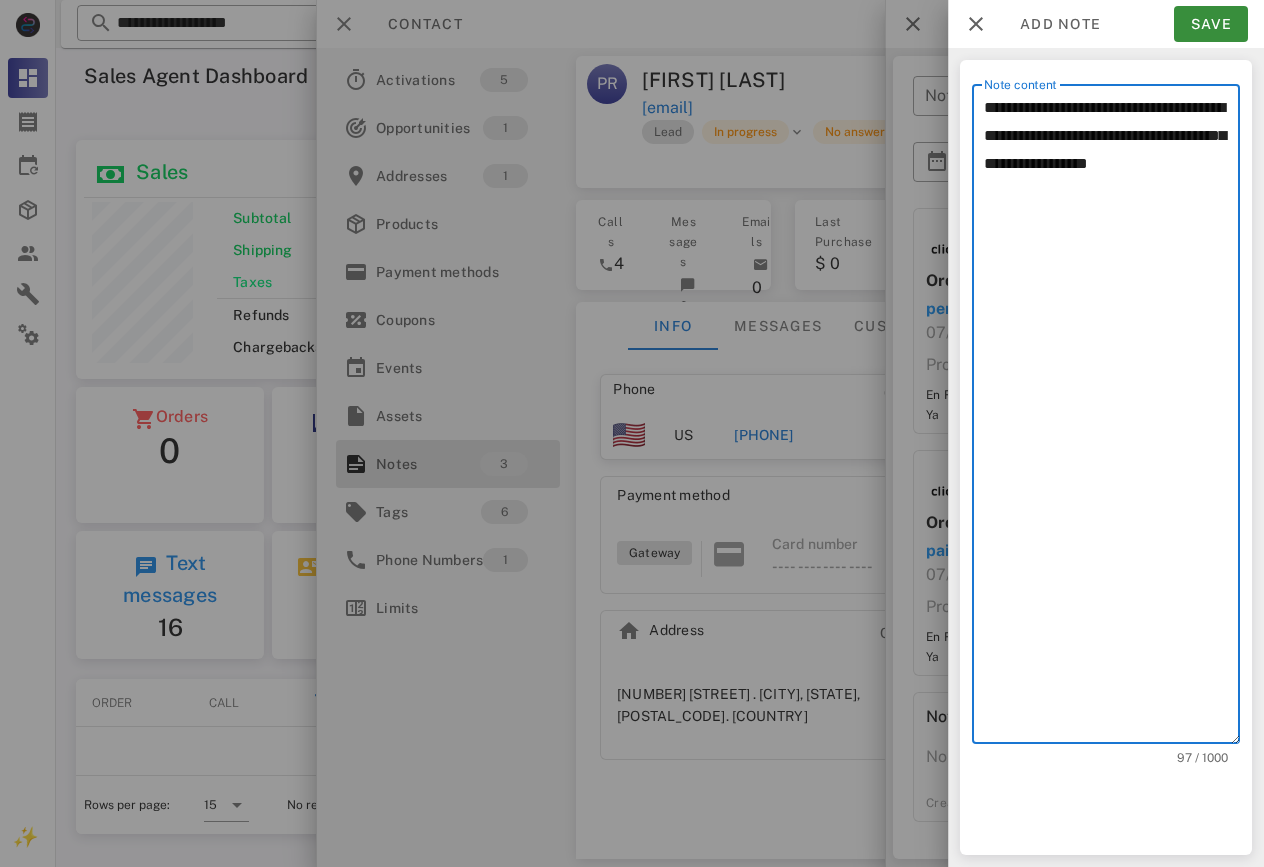 type on "**********" 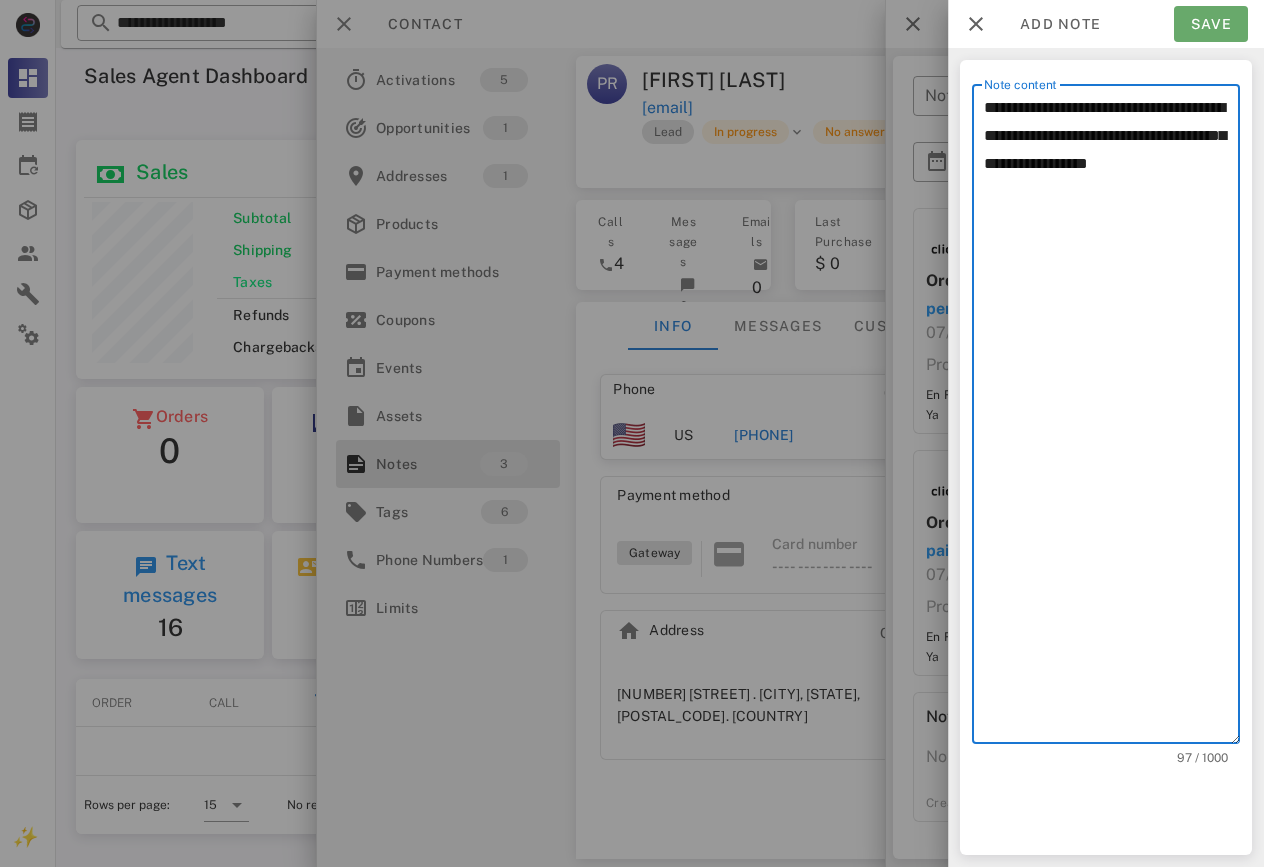 click on "Save" at bounding box center [1211, 24] 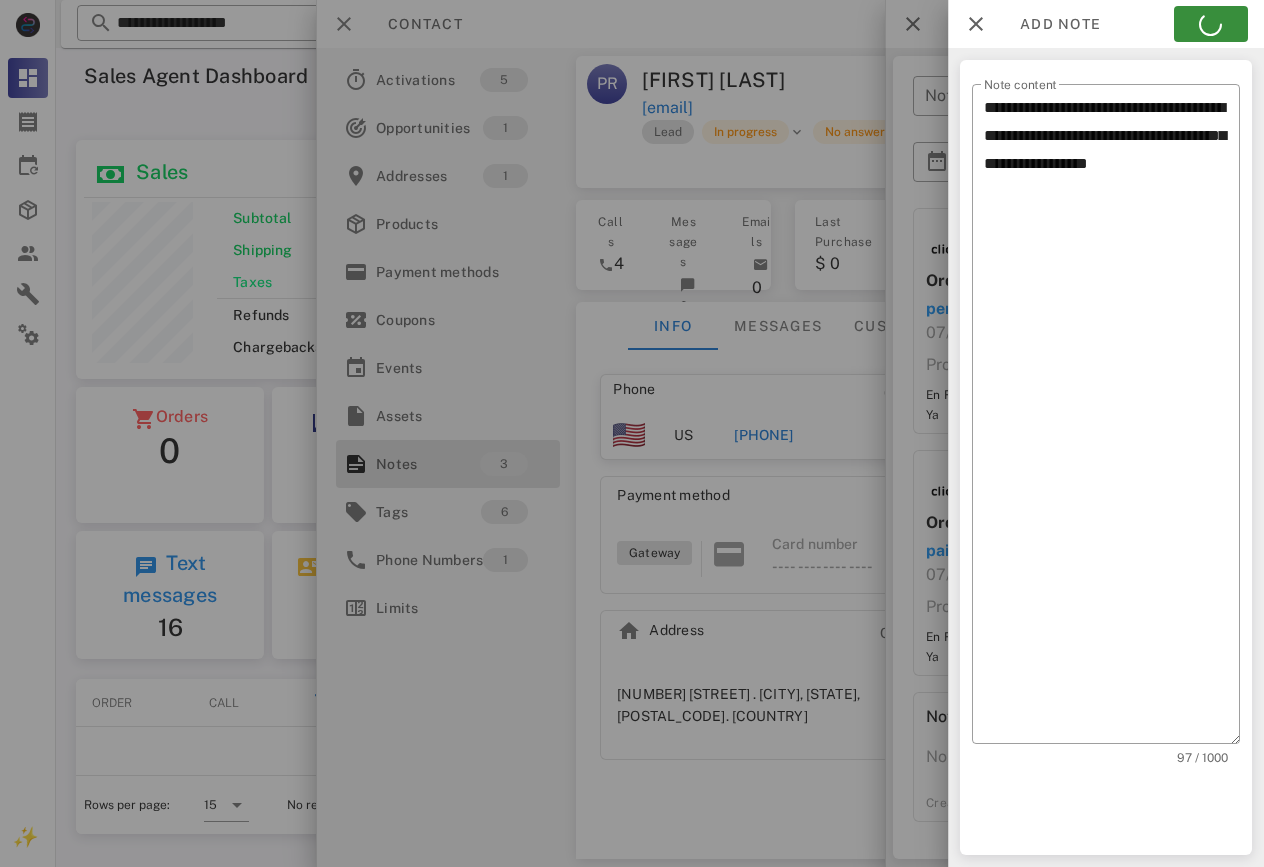 click at bounding box center (632, 433) 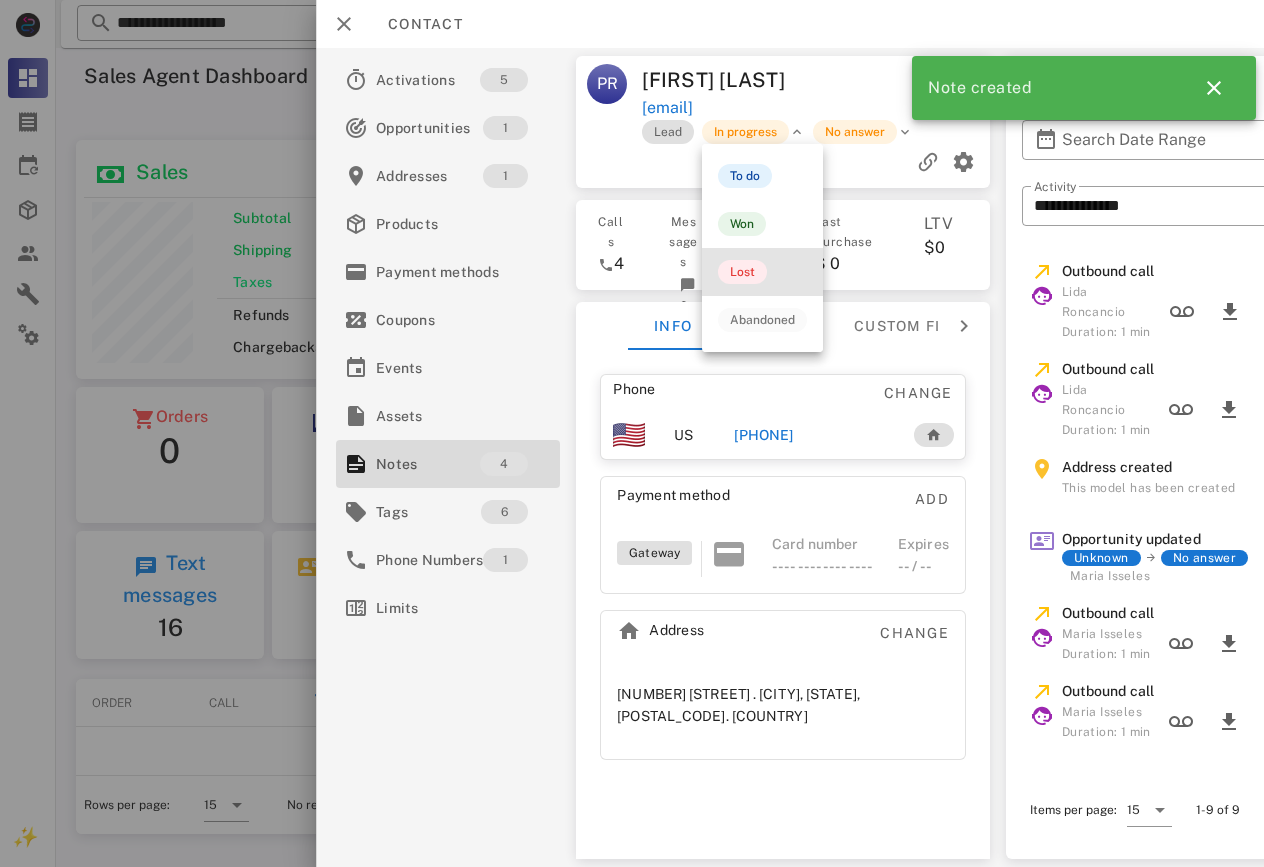 drag, startPoint x: 751, startPoint y: 259, endPoint x: 816, endPoint y: 222, distance: 74.793045 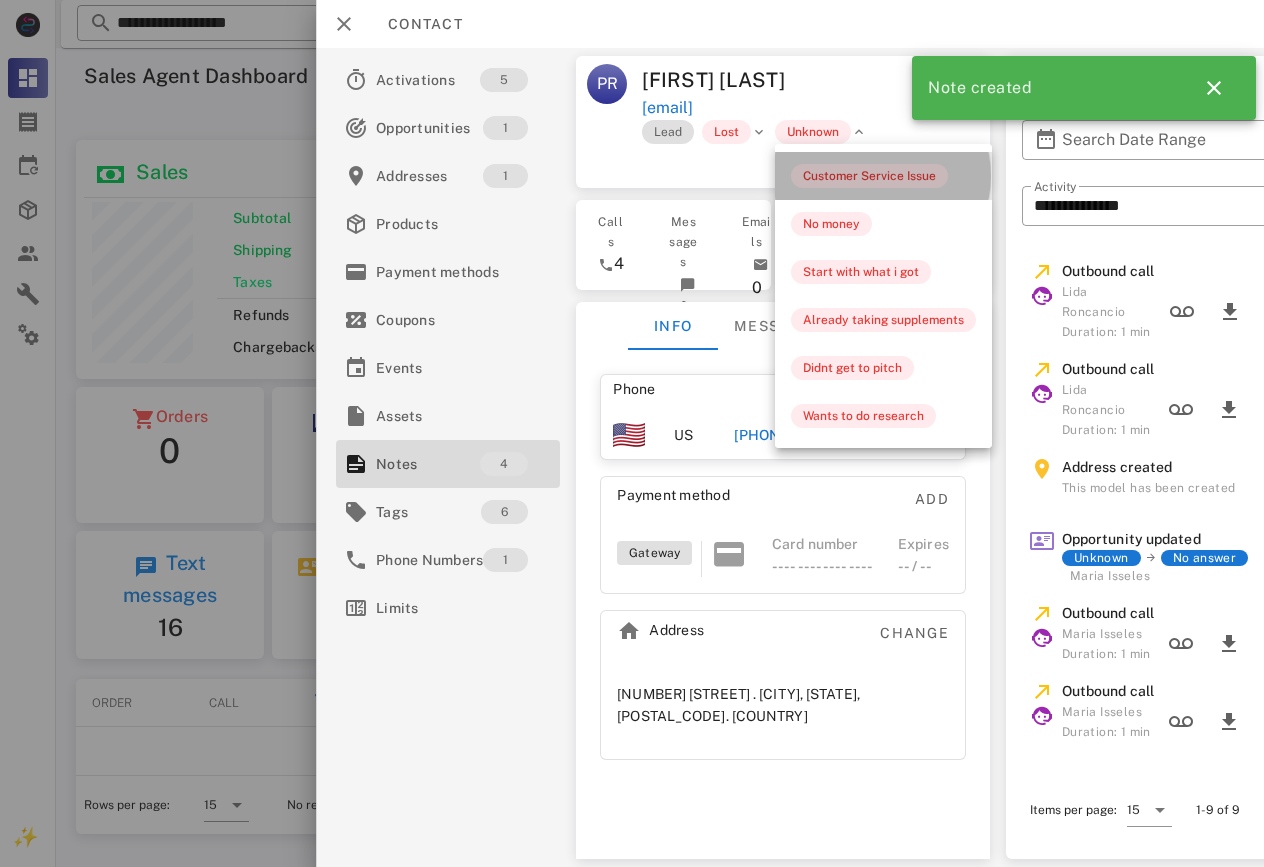 drag, startPoint x: 828, startPoint y: 170, endPoint x: 635, endPoint y: 88, distance: 209.6974 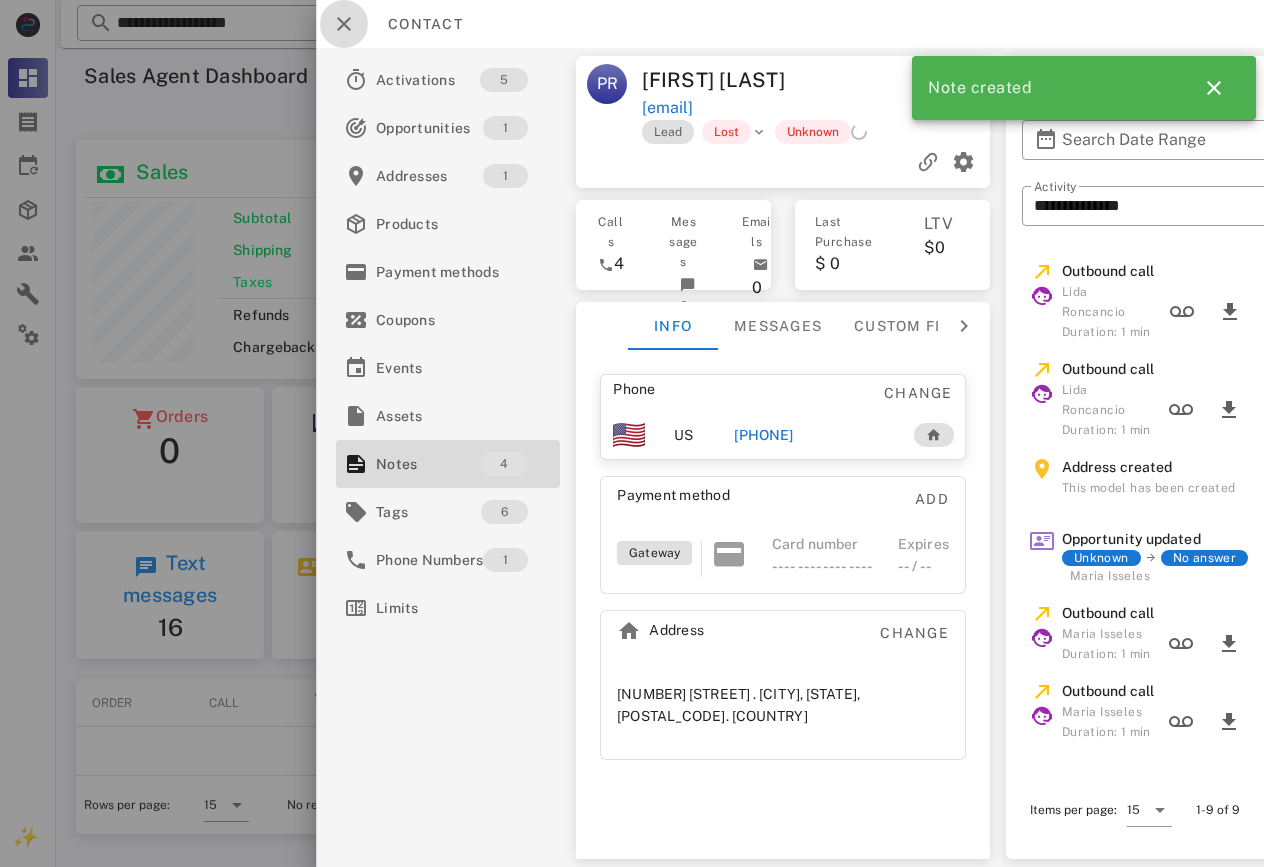 click at bounding box center (344, 24) 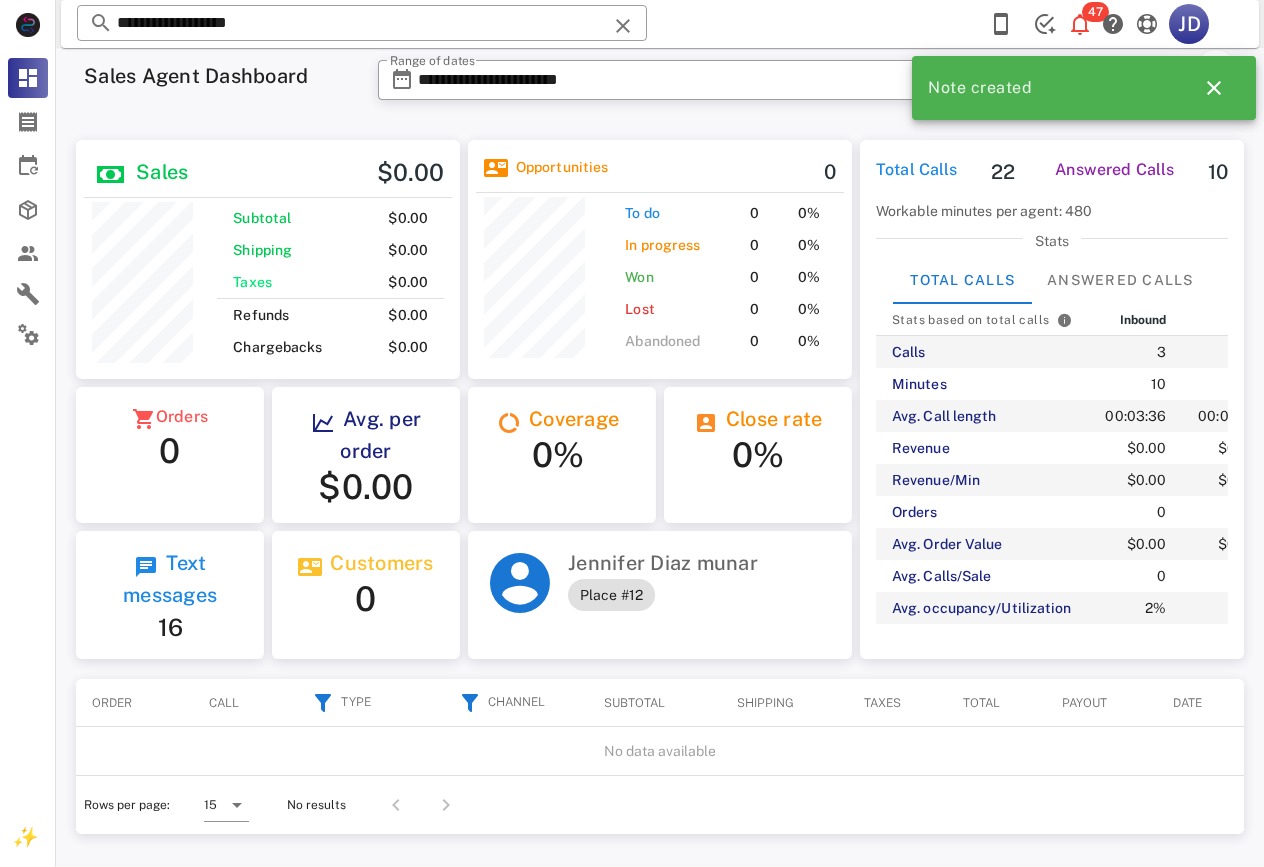 click on "**********" at bounding box center (807, 86) 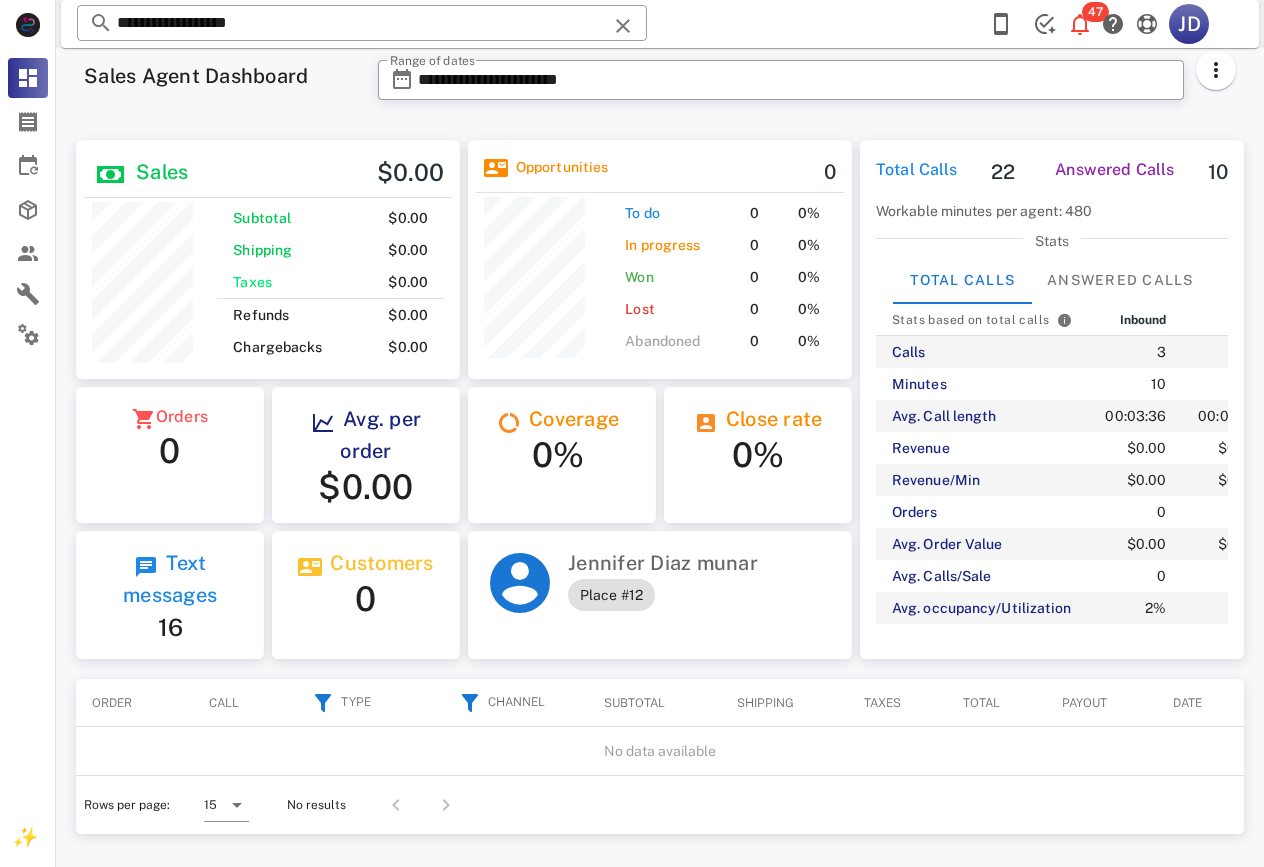 scroll, scrollTop: 240, scrollLeft: 384, axis: both 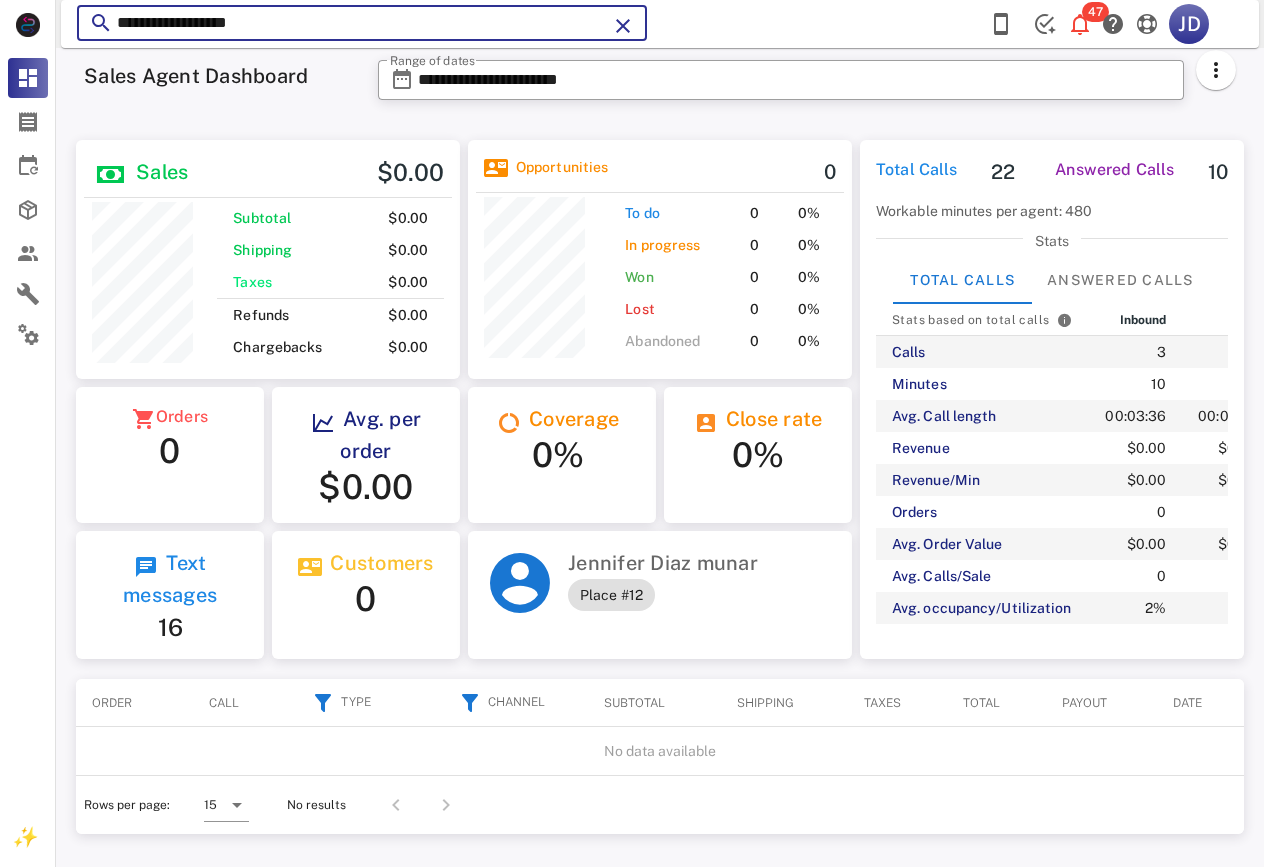 drag, startPoint x: 279, startPoint y: 23, endPoint x: 119, endPoint y: 27, distance: 160.04999 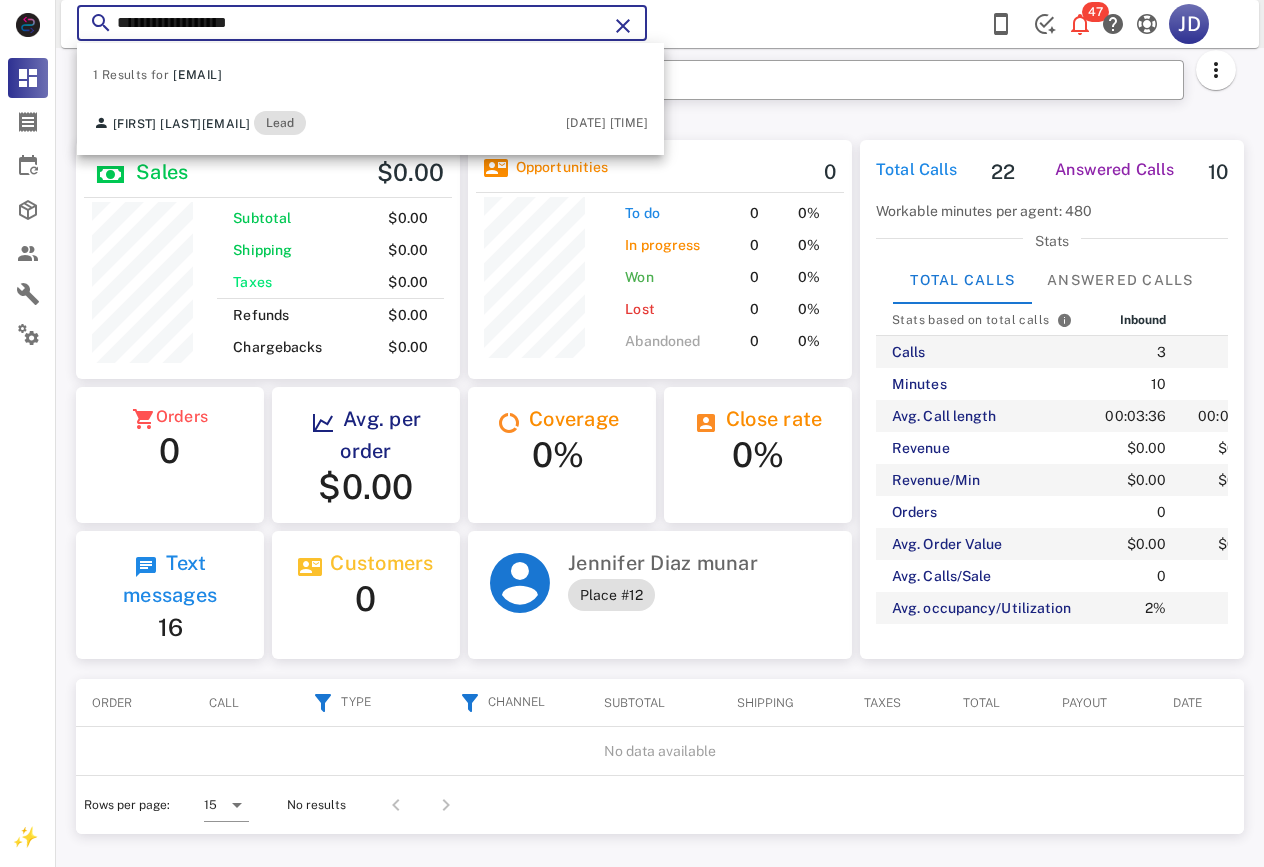 paste on "**" 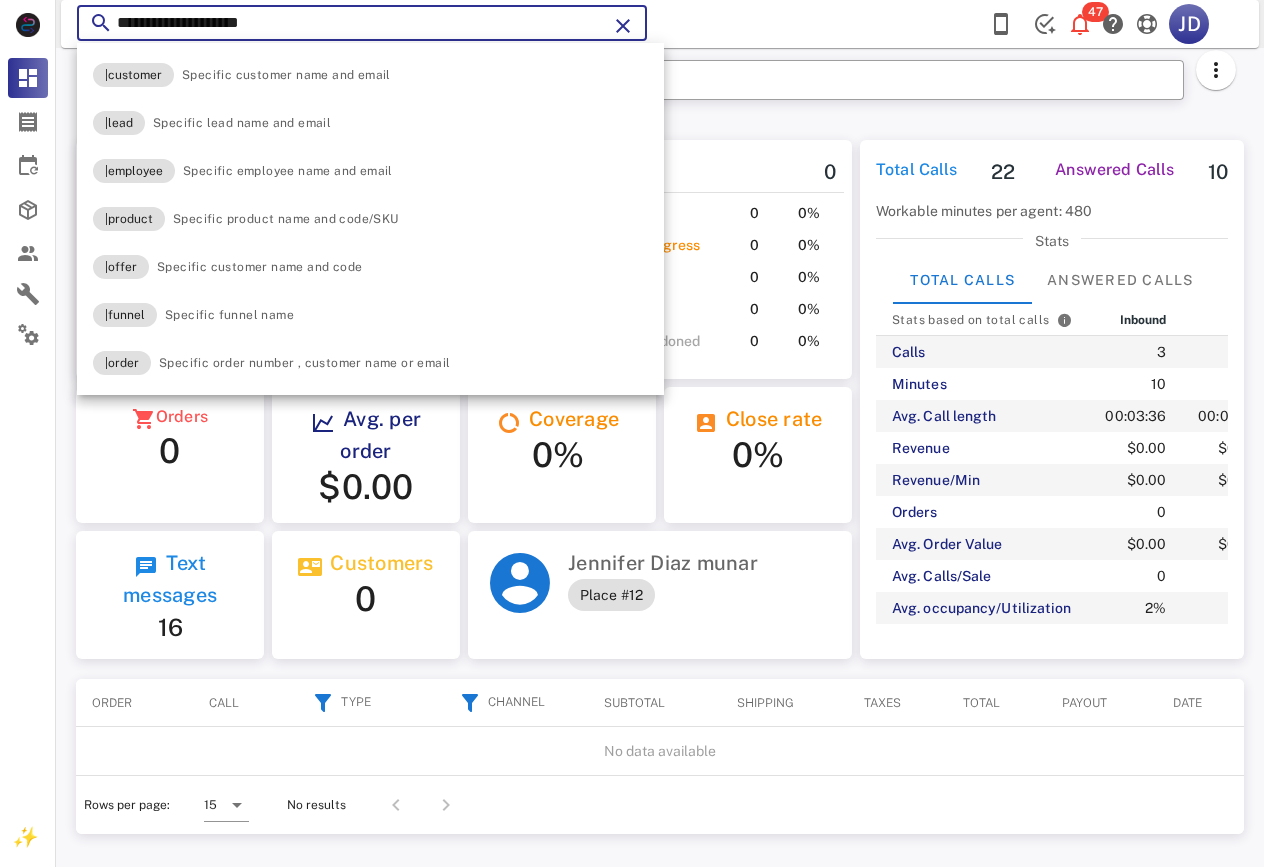 type on "**********" 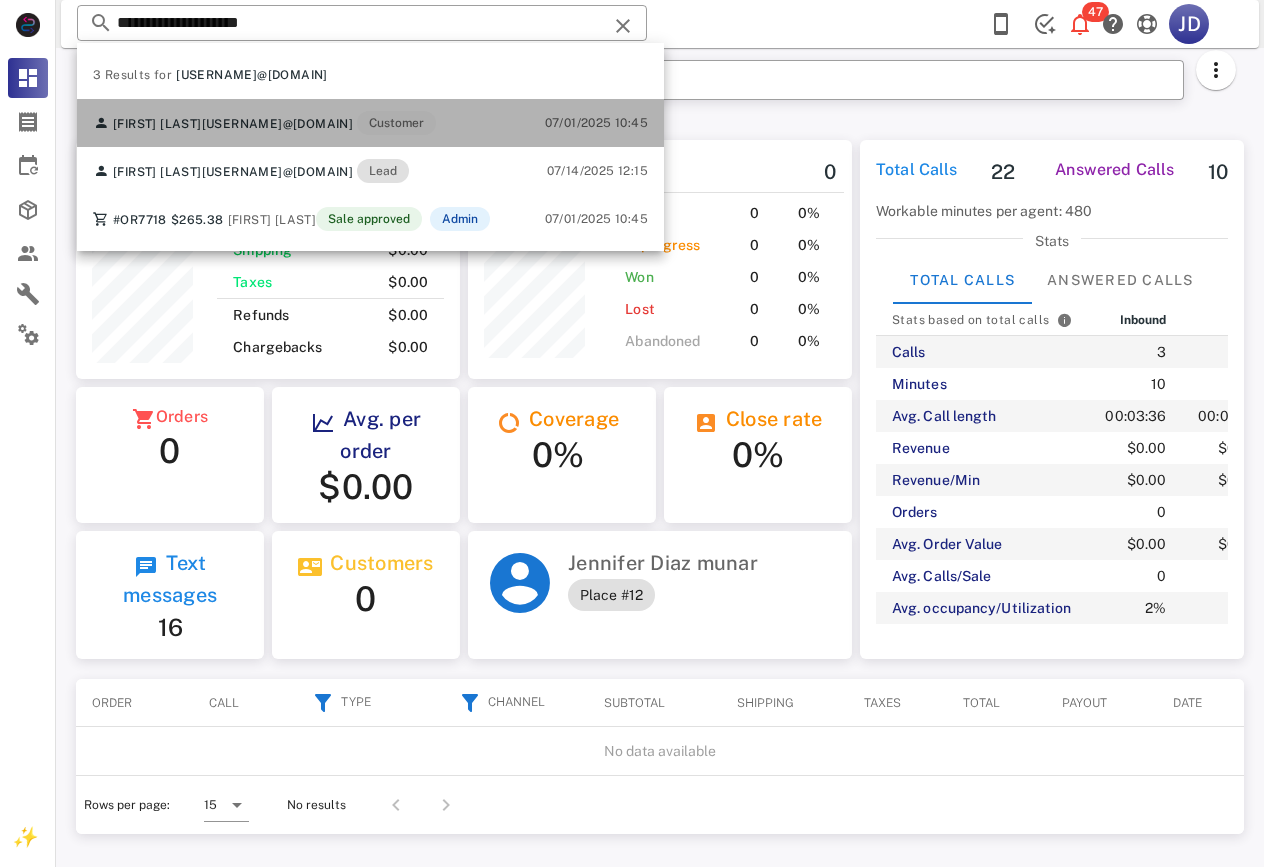 click on "[USERNAME]@[DOMAIN]" at bounding box center (278, 124) 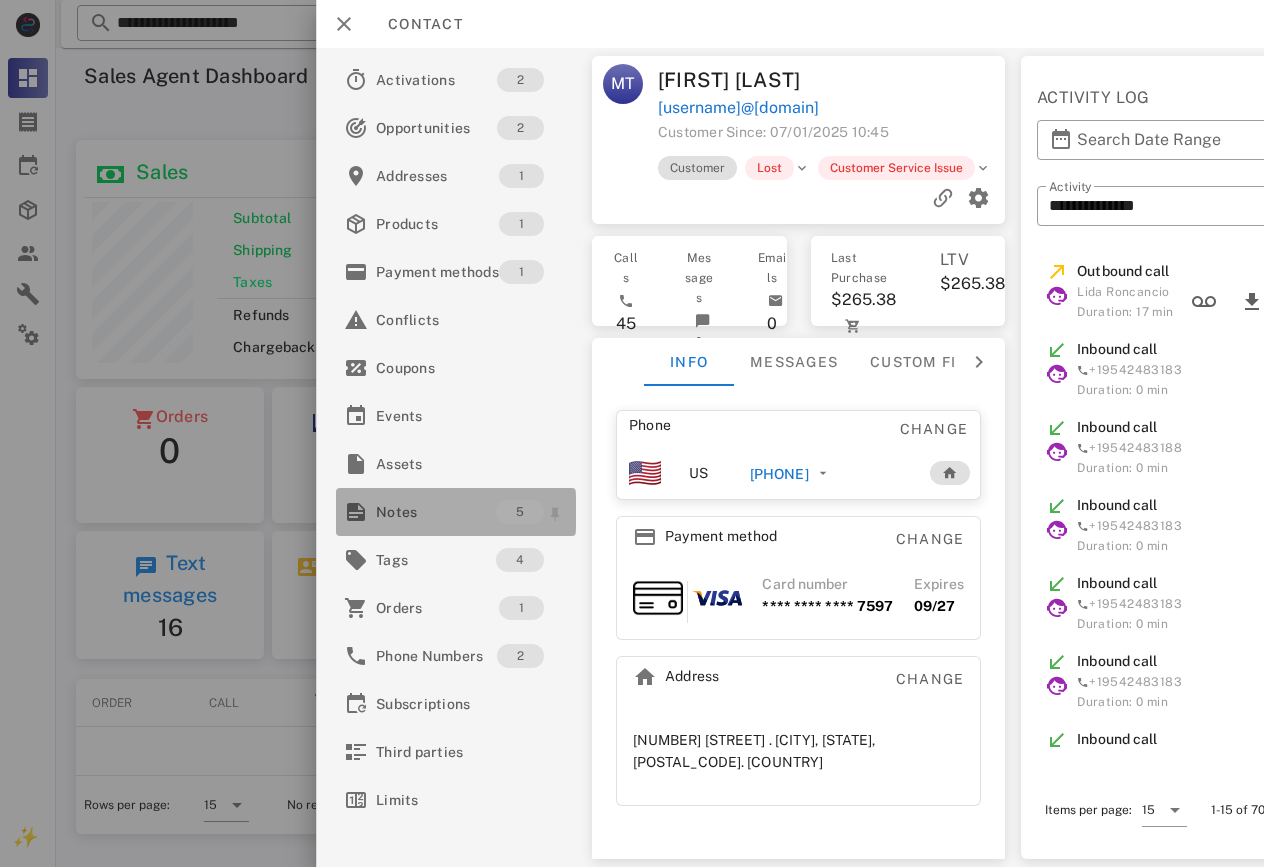 click on "Notes" at bounding box center (436, 512) 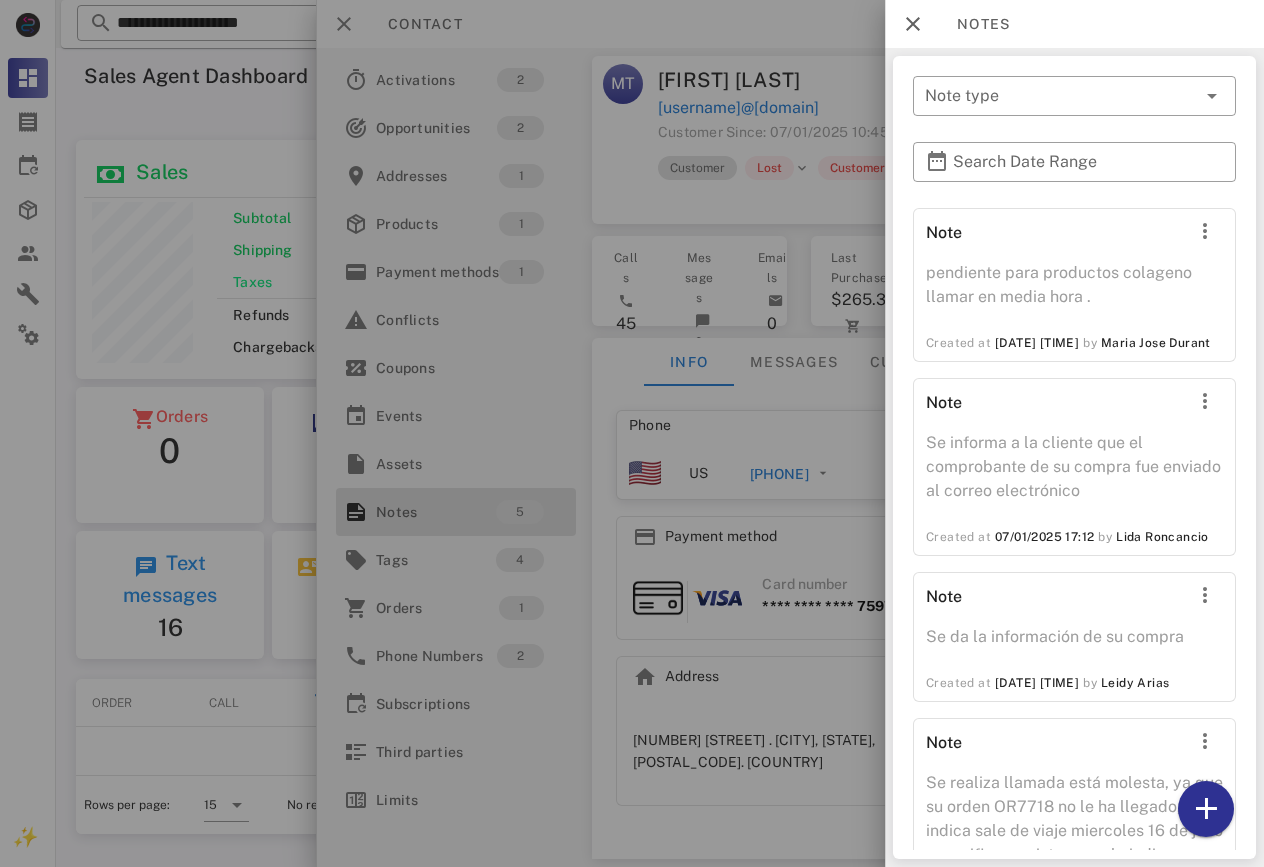 scroll, scrollTop: 572, scrollLeft: 0, axis: vertical 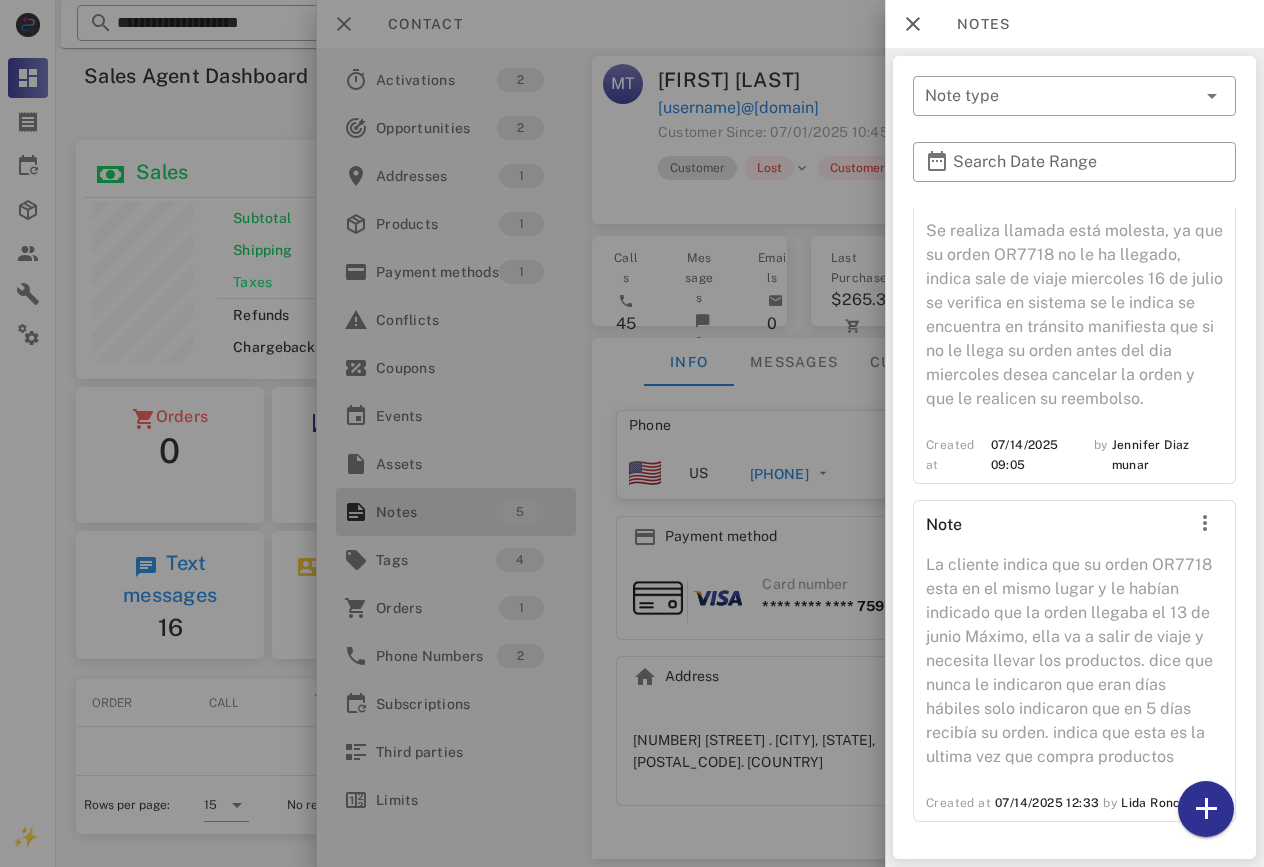 click on "Note  pendiente para productos colageno llamar en  media hora .  Created at   [DATE] [TIME]   by   [FIRST] [LAST]   Note  Se informa a la cliente que el comprobante de su compra fue enviado al correo electrónico  Created at   [DATE] [TIME]   by   [FIRST] [LAST]   Note  Se da la información de su compra  Created at   [DATE] [TIME]   by   [FIRST] [LAST]   Note  Se realiza llamada está molesta, ya que  su orden [ORDER_ID] no le ha llegado, indica sale de viaje miercoles [DAY] [MONTH] se verifica en sistema se le indica se encuentra en tránsito manifiesta que si no le llega su orden antes del dia miercoles desea cancelar la orden y que le realicen su reembolso.  Created at   [DATE] [TIME]   by   [FIRST] [LAST]   Note   Created at   [DATE] [TIME]   by   [FIRST] [LAST]" at bounding box center (1074, 253) 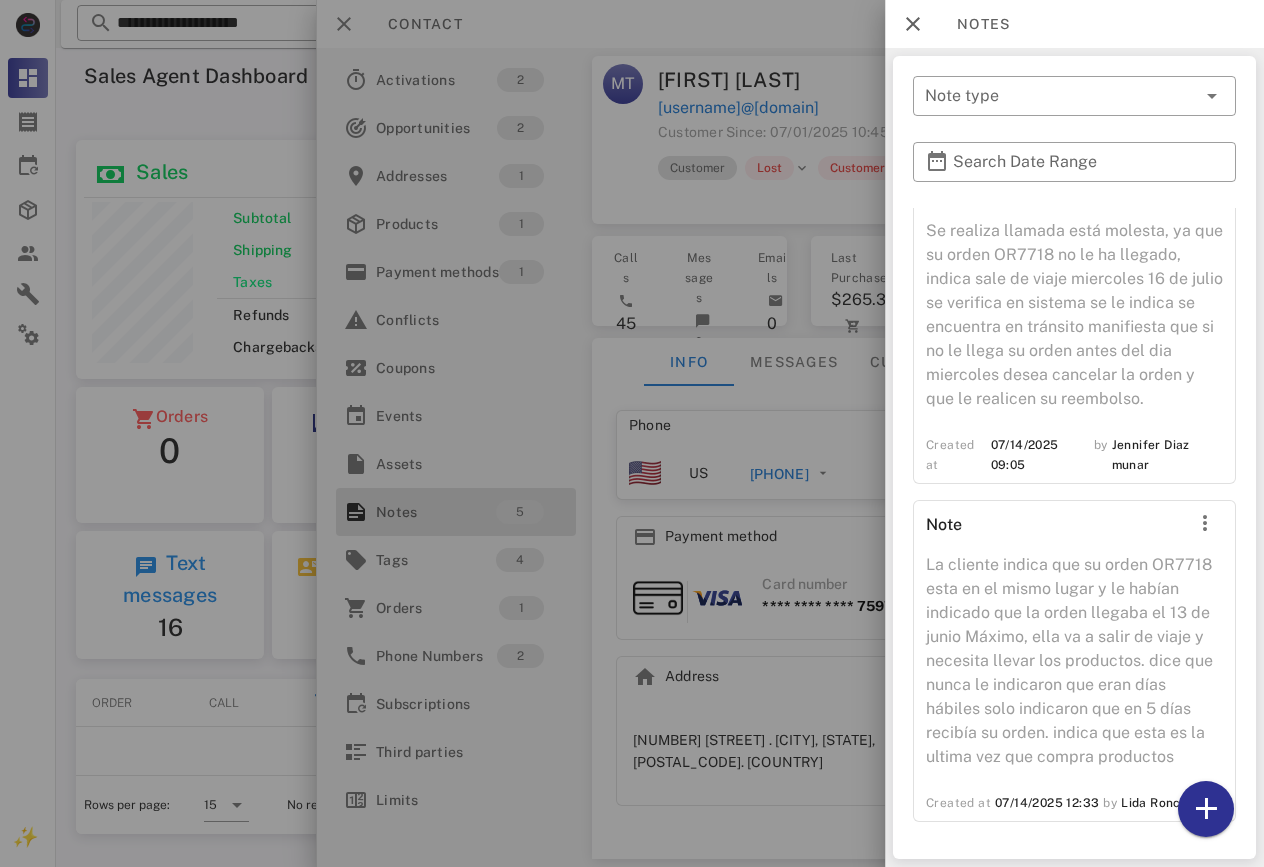 click at bounding box center [632, 433] 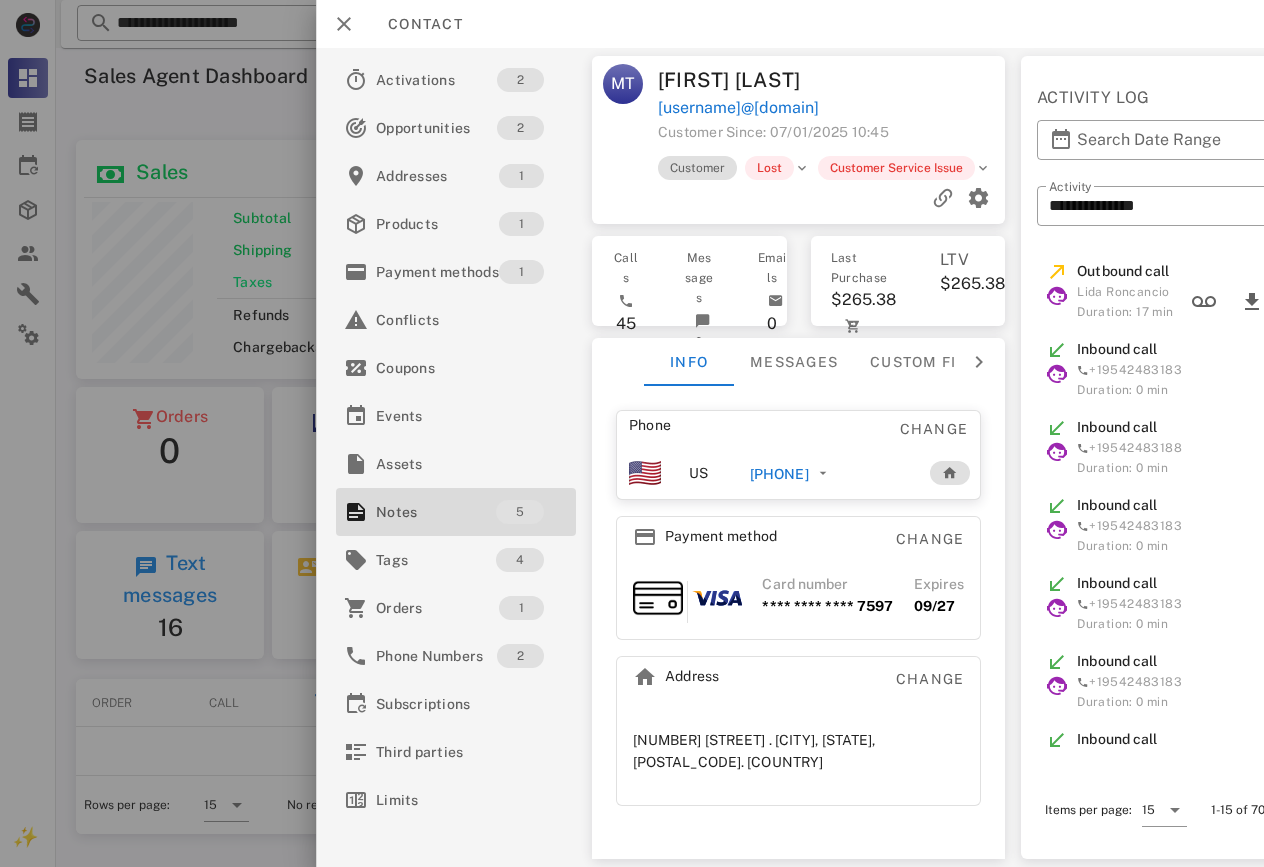 click on "[PHONE]" at bounding box center (779, 474) 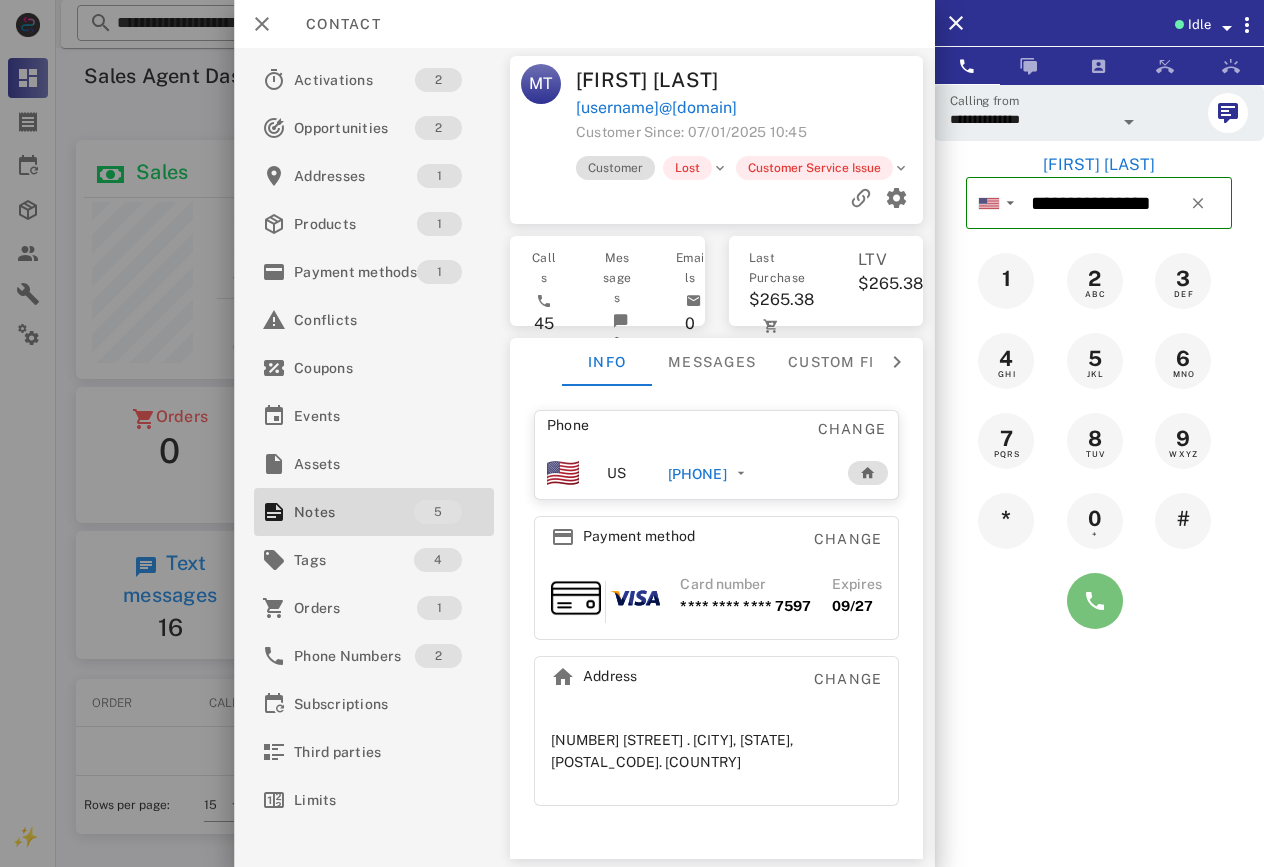 click at bounding box center (1095, 601) 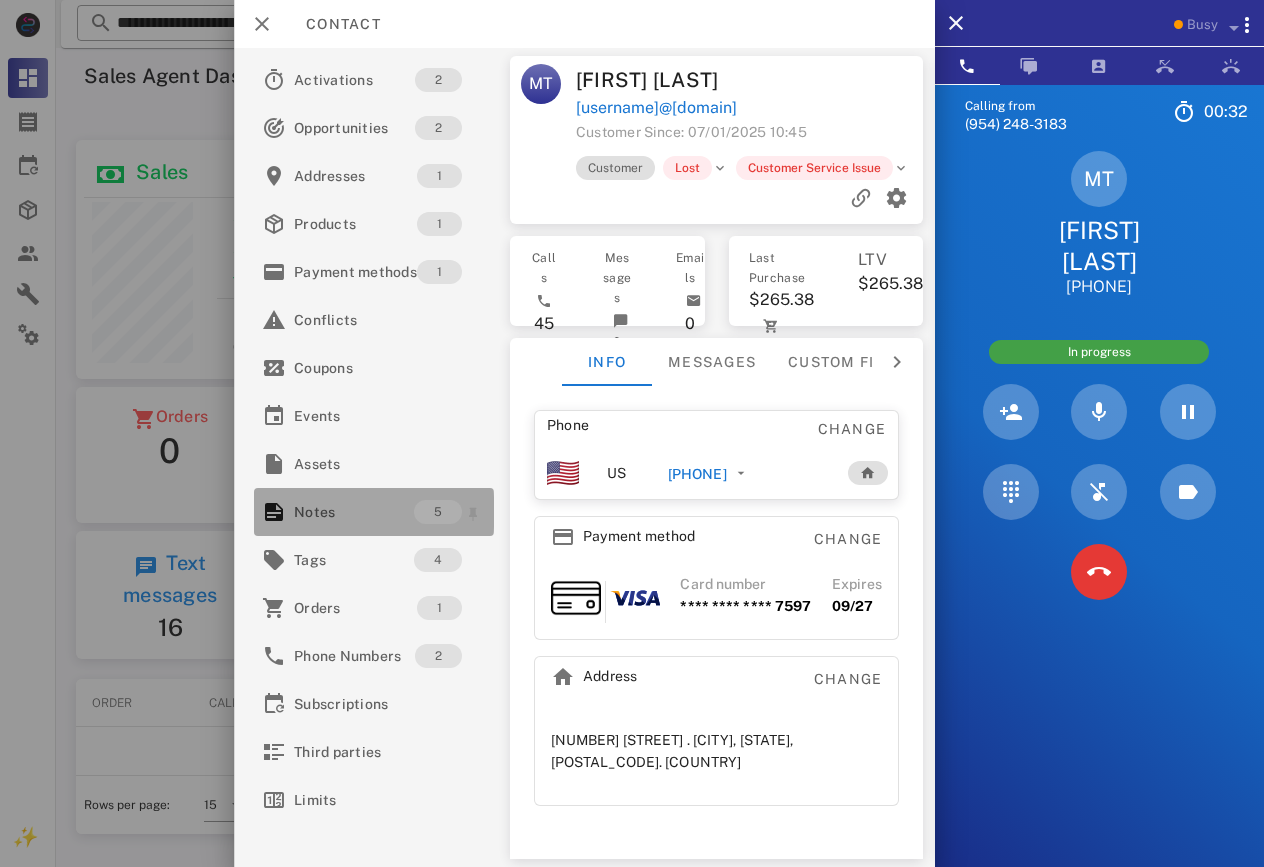 click on "Notes" at bounding box center [354, 512] 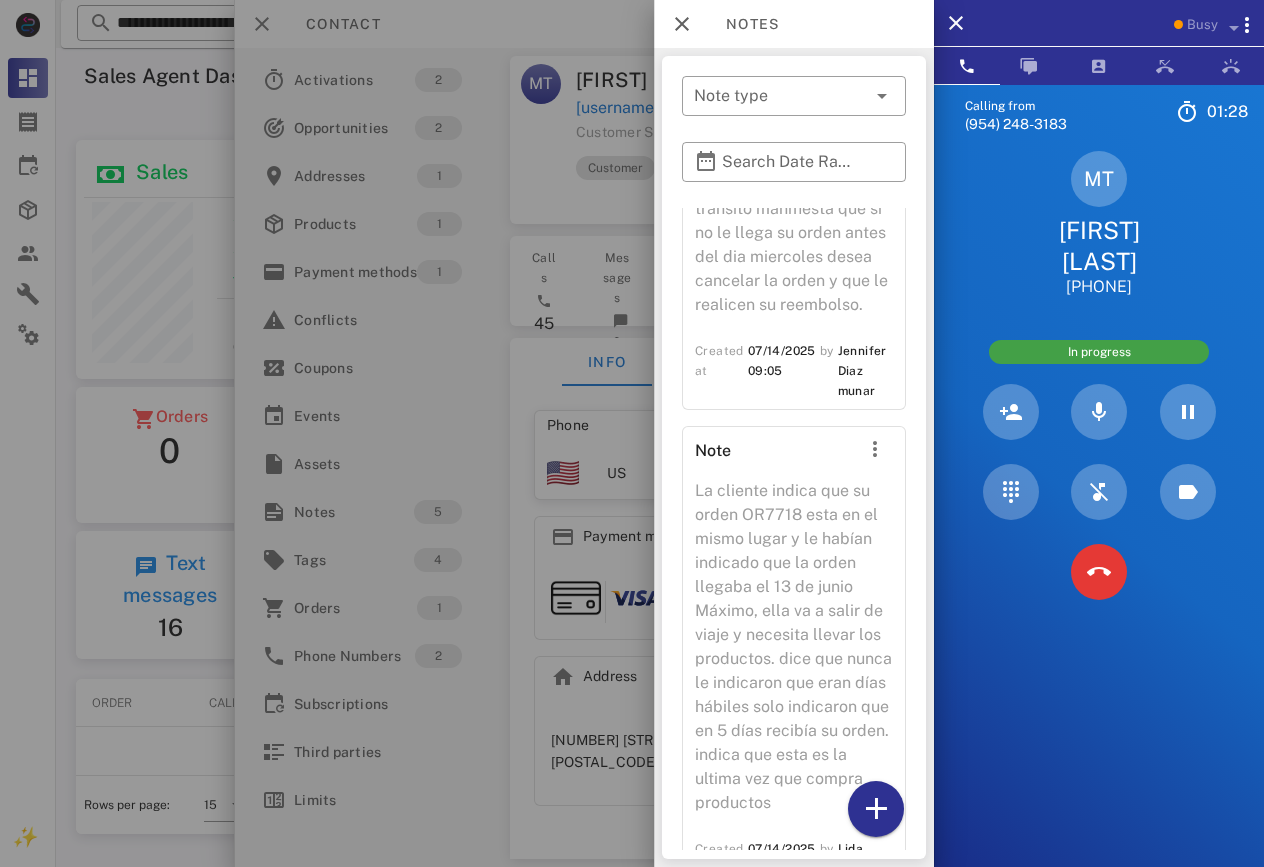 scroll, scrollTop: 984, scrollLeft: 0, axis: vertical 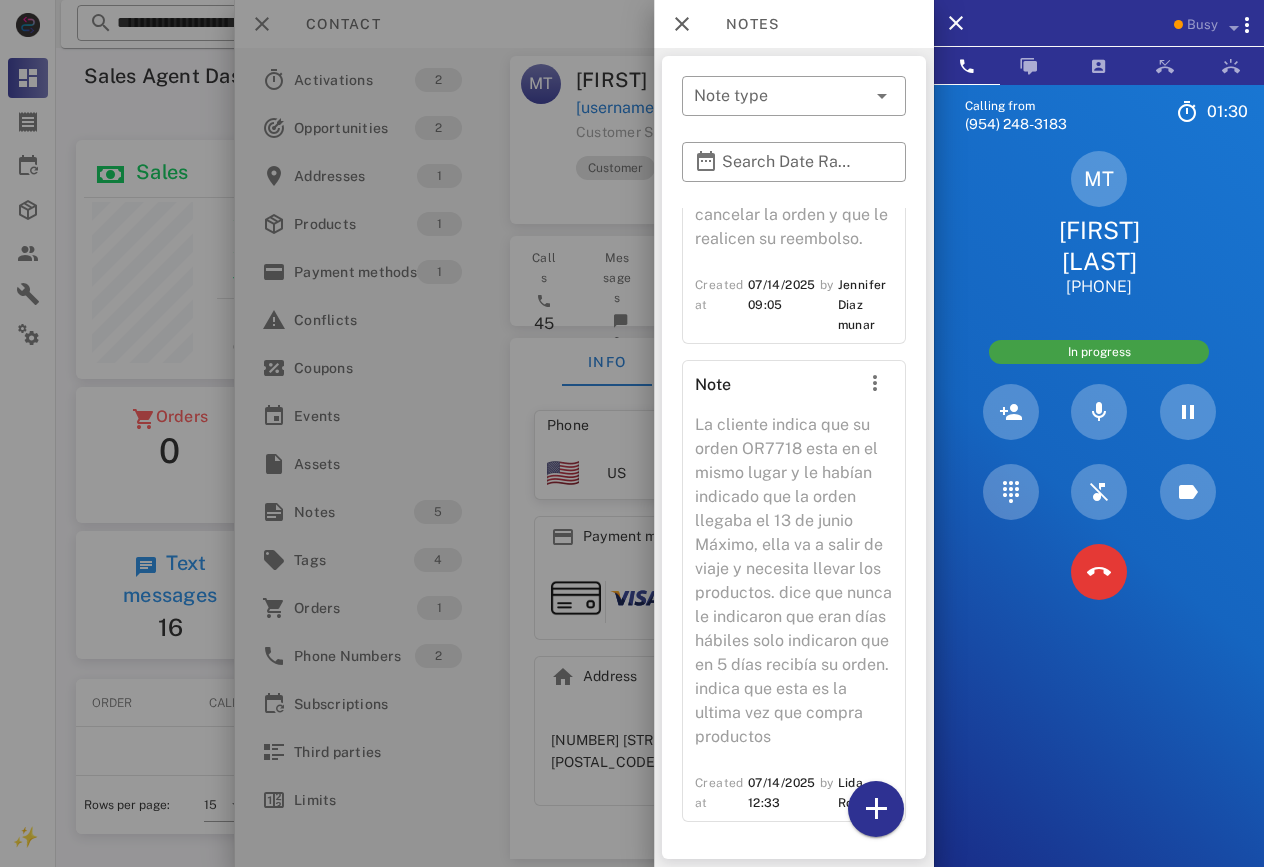 click at bounding box center [632, 433] 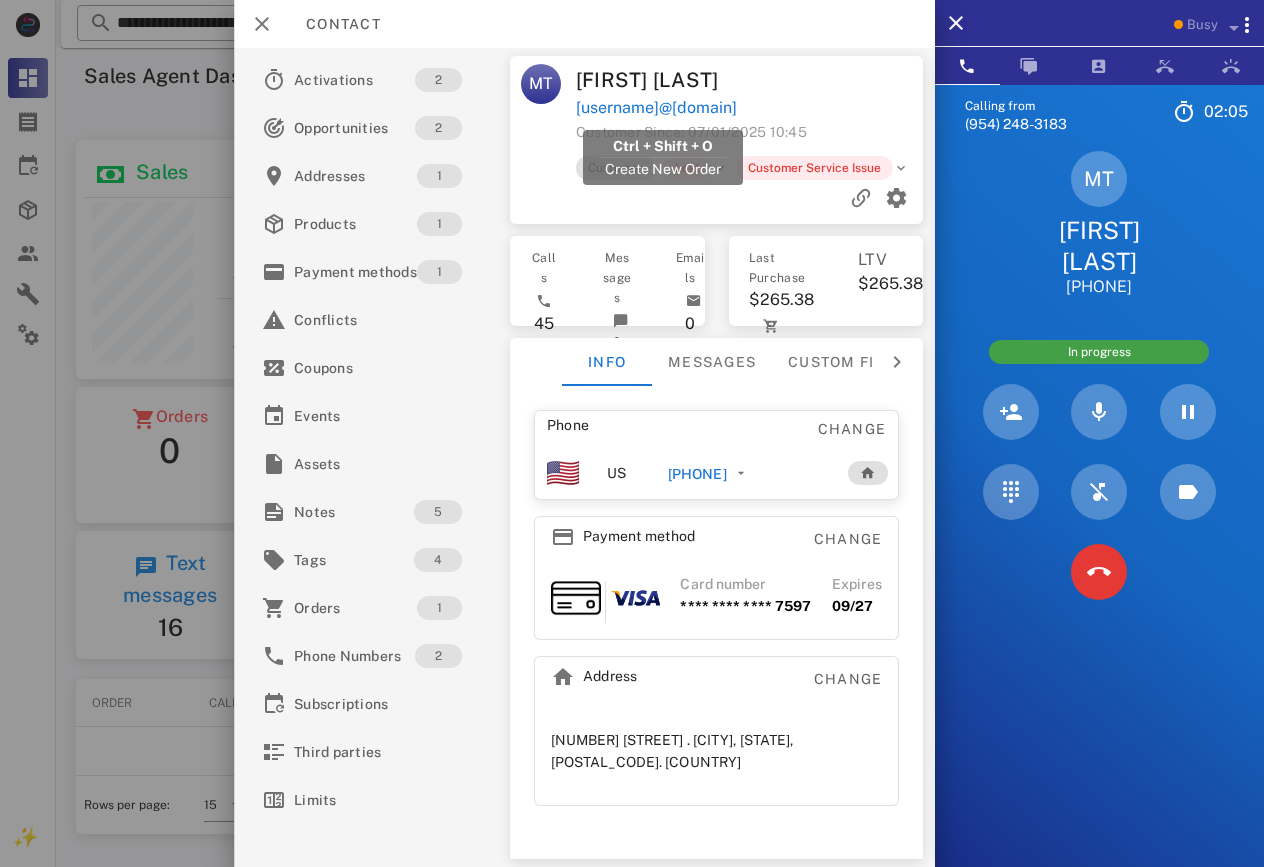 drag, startPoint x: 771, startPoint y: 108, endPoint x: 578, endPoint y: 116, distance: 193.16573 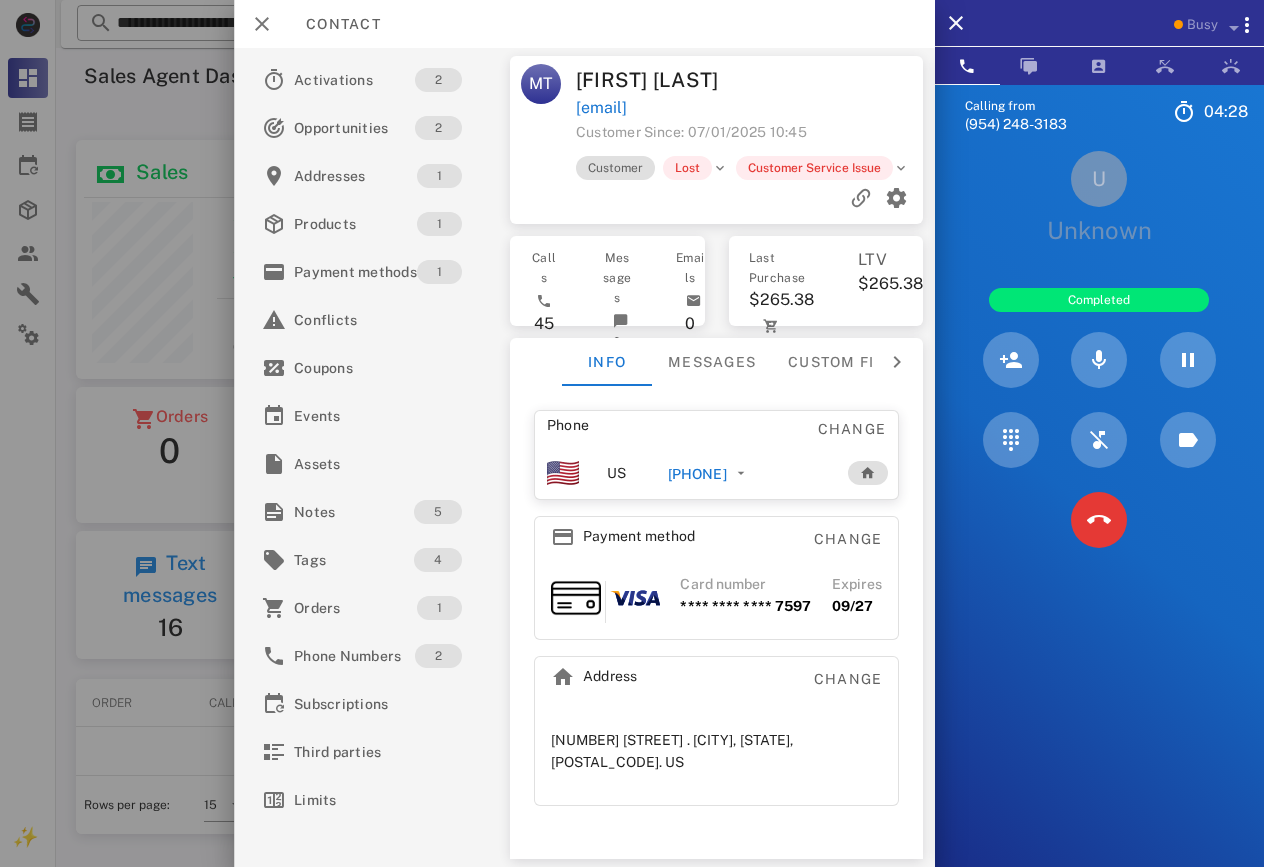 scroll, scrollTop: 0, scrollLeft: 0, axis: both 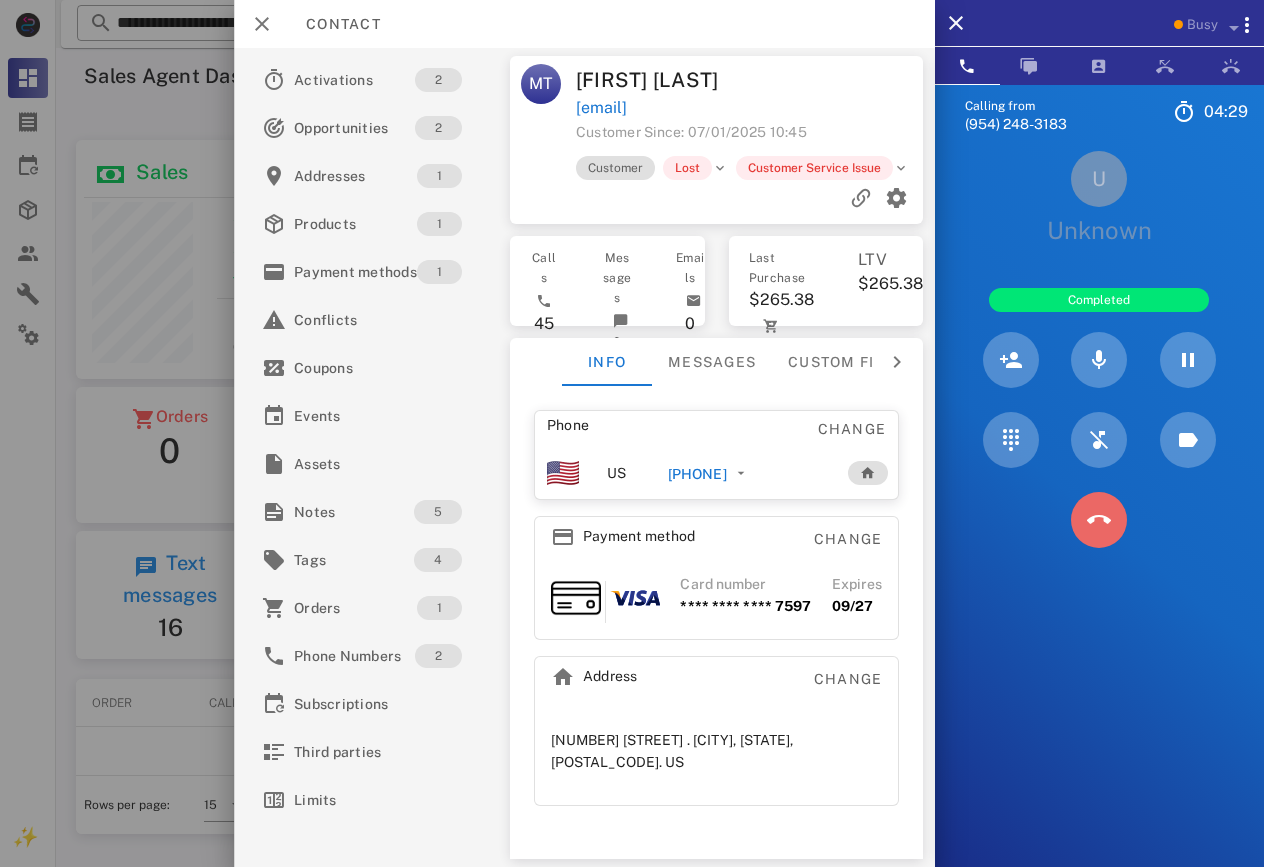 drag, startPoint x: 1094, startPoint y: 512, endPoint x: 816, endPoint y: 846, distance: 434.55725 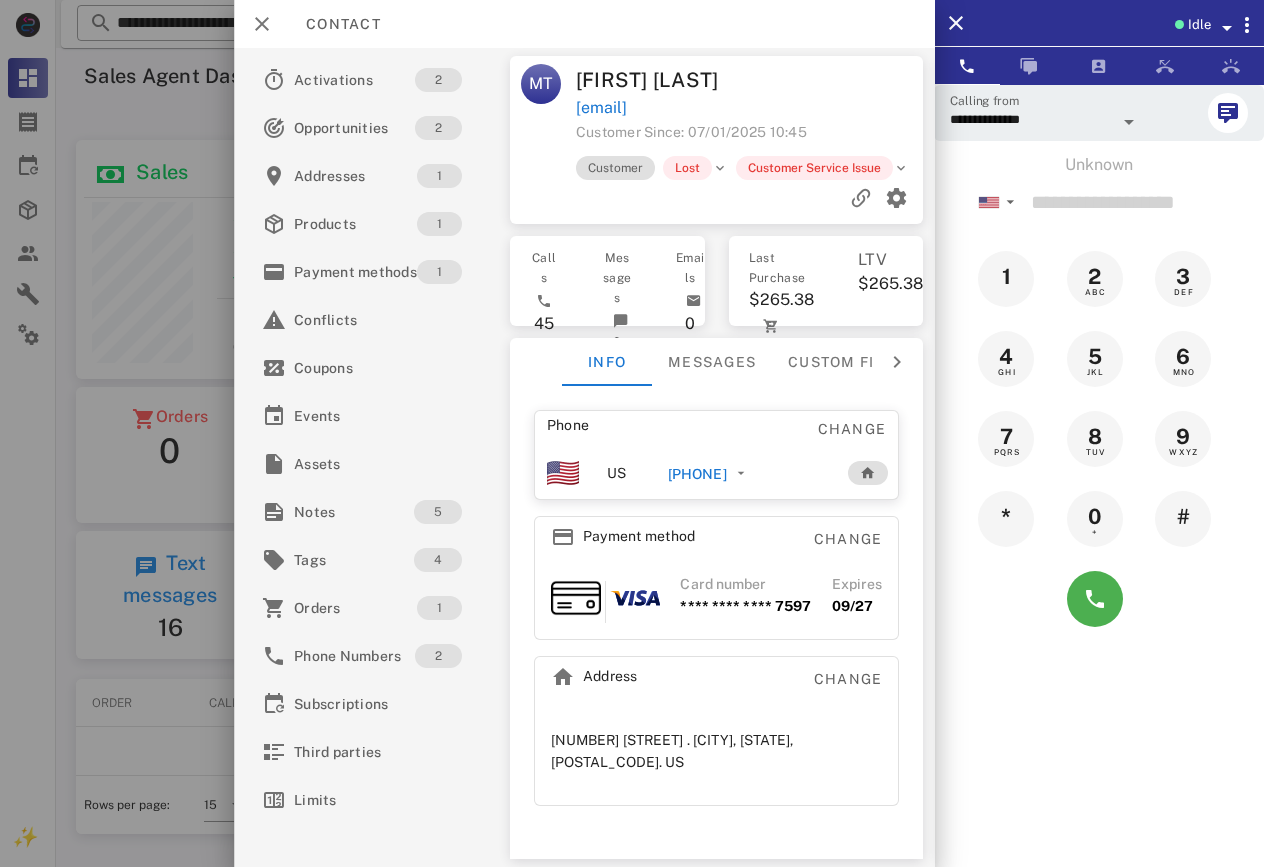 click on "Customer Since:  [DATE] [TIME]   Customer   Lost   Customer Service Issue" at bounding box center [716, 168] 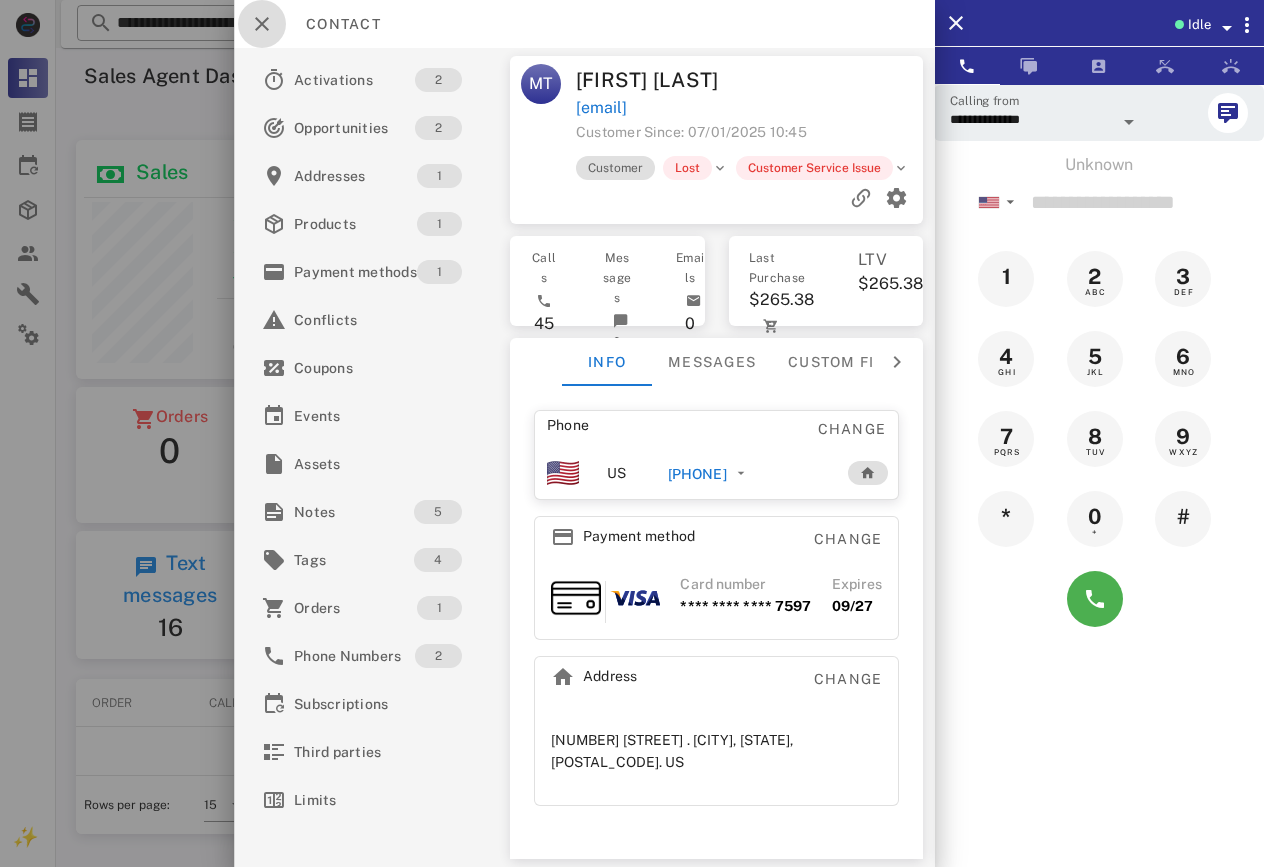 click at bounding box center (262, 24) 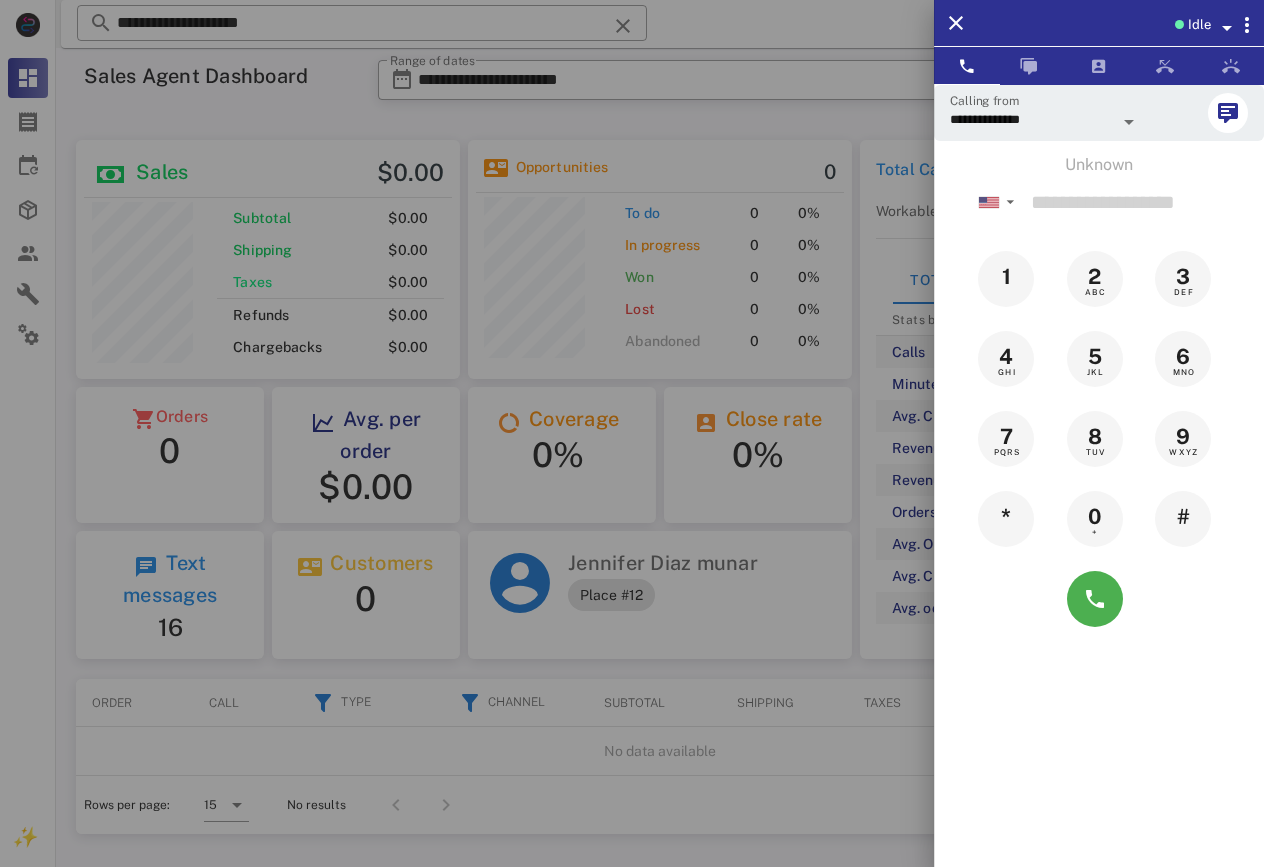 click at bounding box center [632, 433] 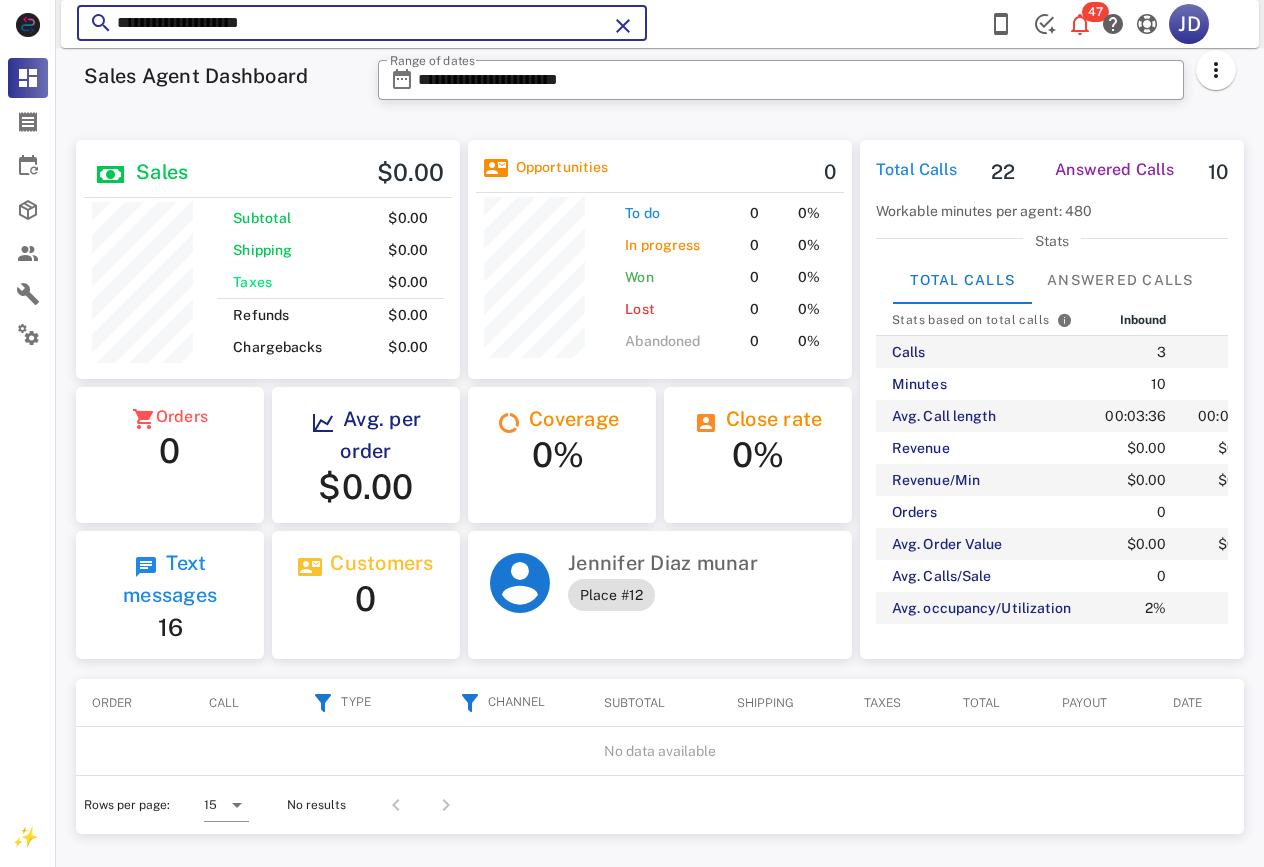 click on "**********" at bounding box center (362, 23) 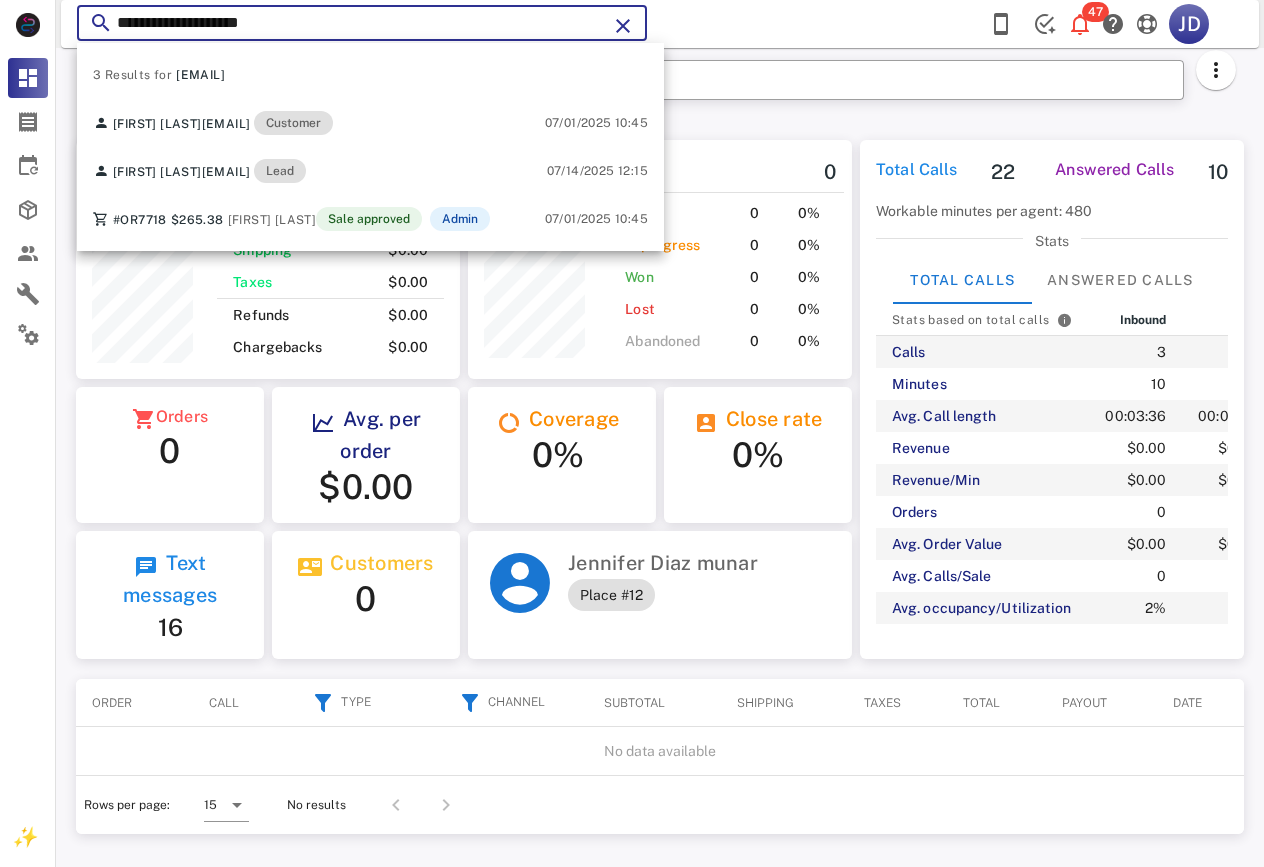 drag, startPoint x: 395, startPoint y: 23, endPoint x: 116, endPoint y: 41, distance: 279.58005 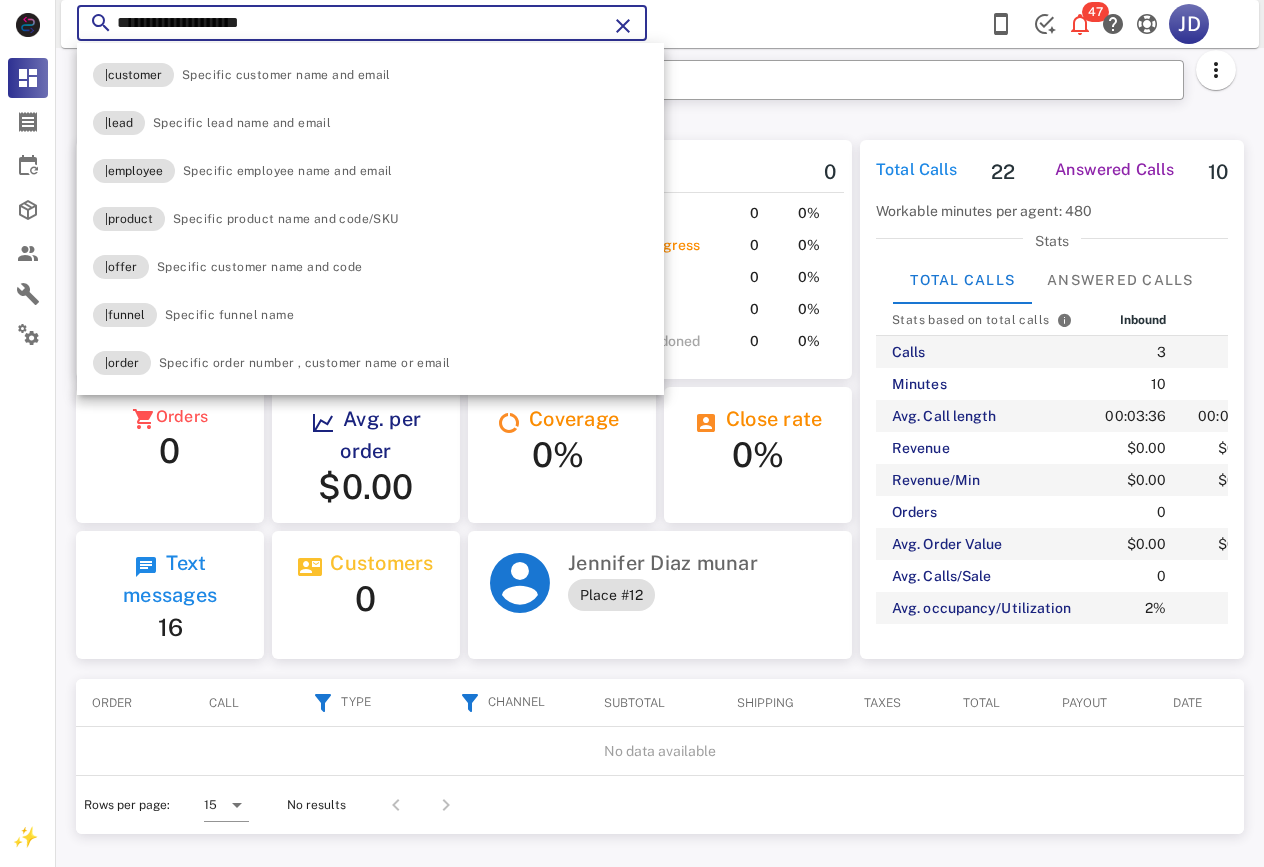 paste 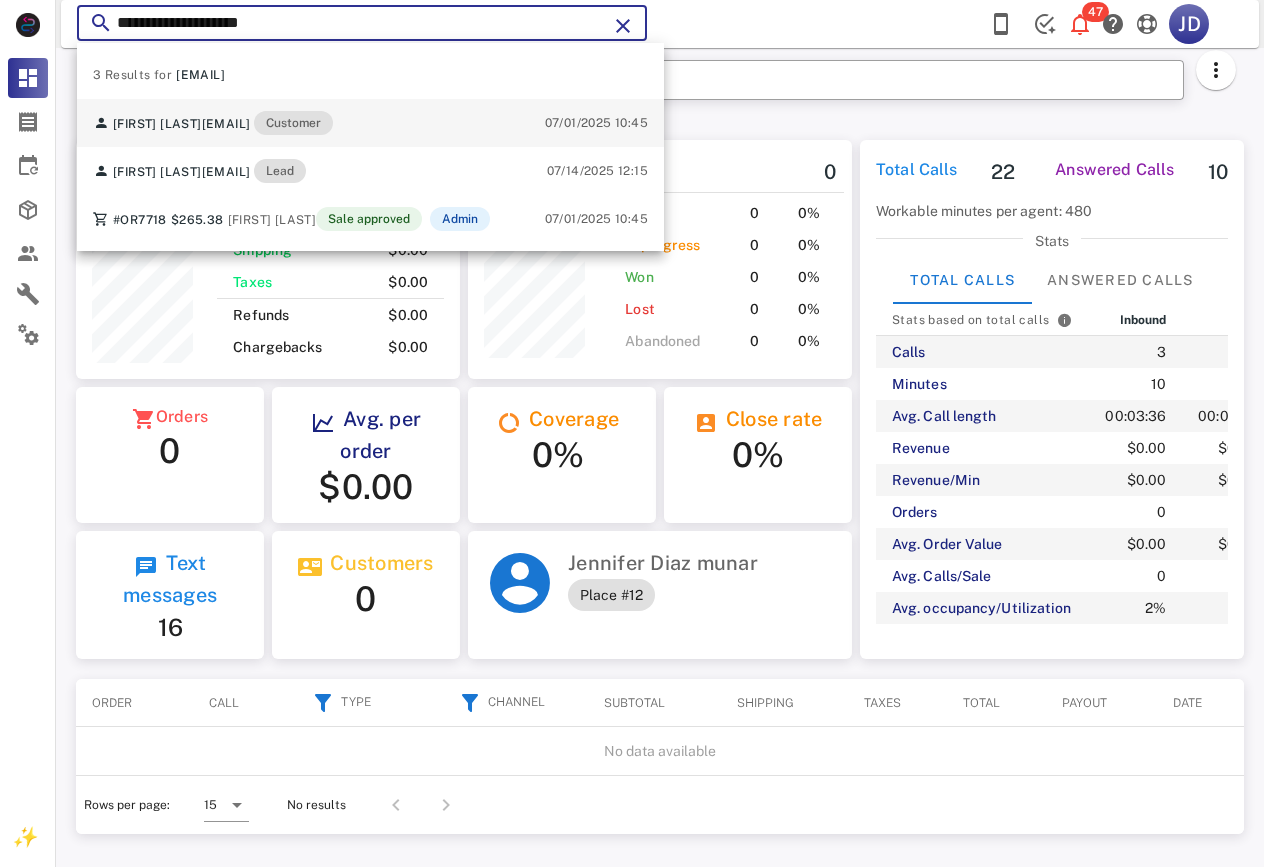 type on "**********" 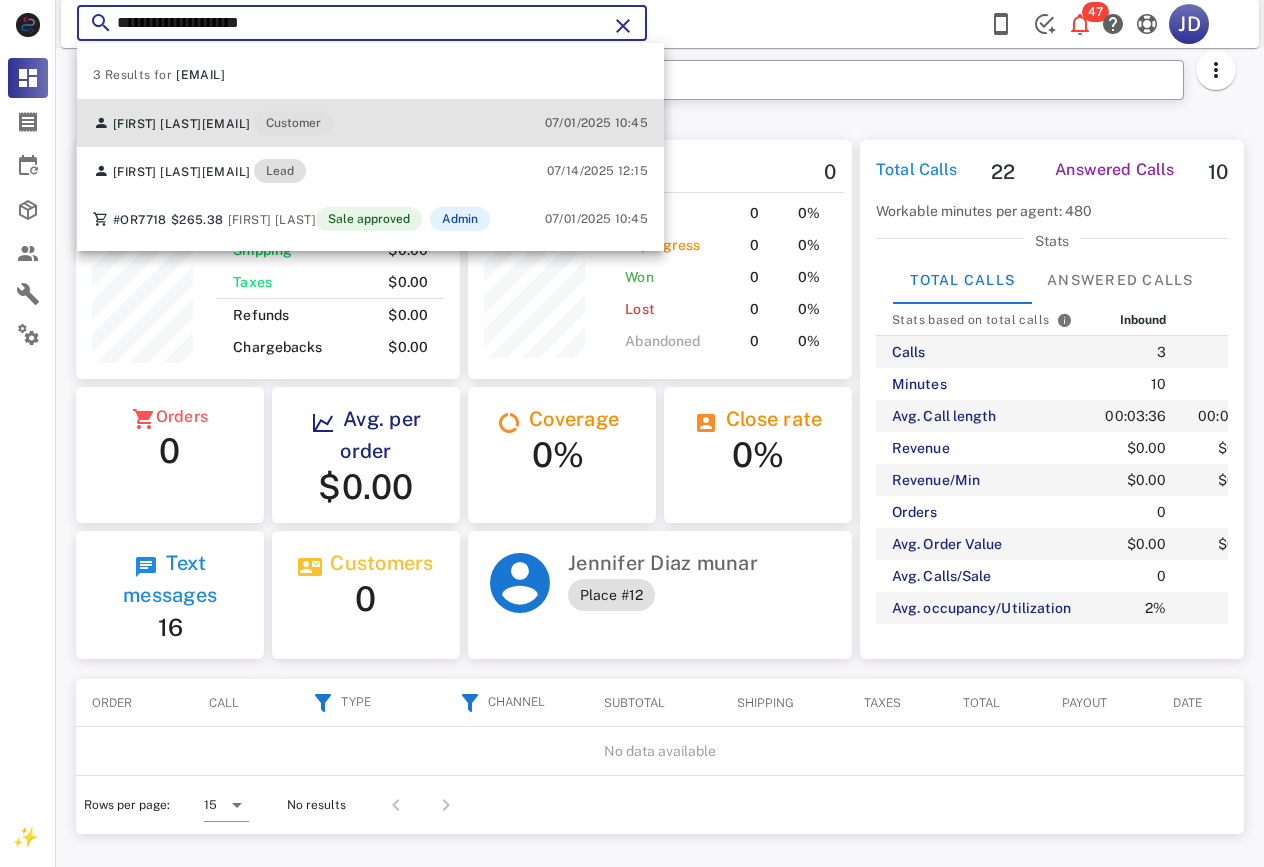 click on "[FIRST] [LAST]   [USERNAME]@[DOMAIN]   Customer   [DATE] [TIME]" at bounding box center (370, 123) 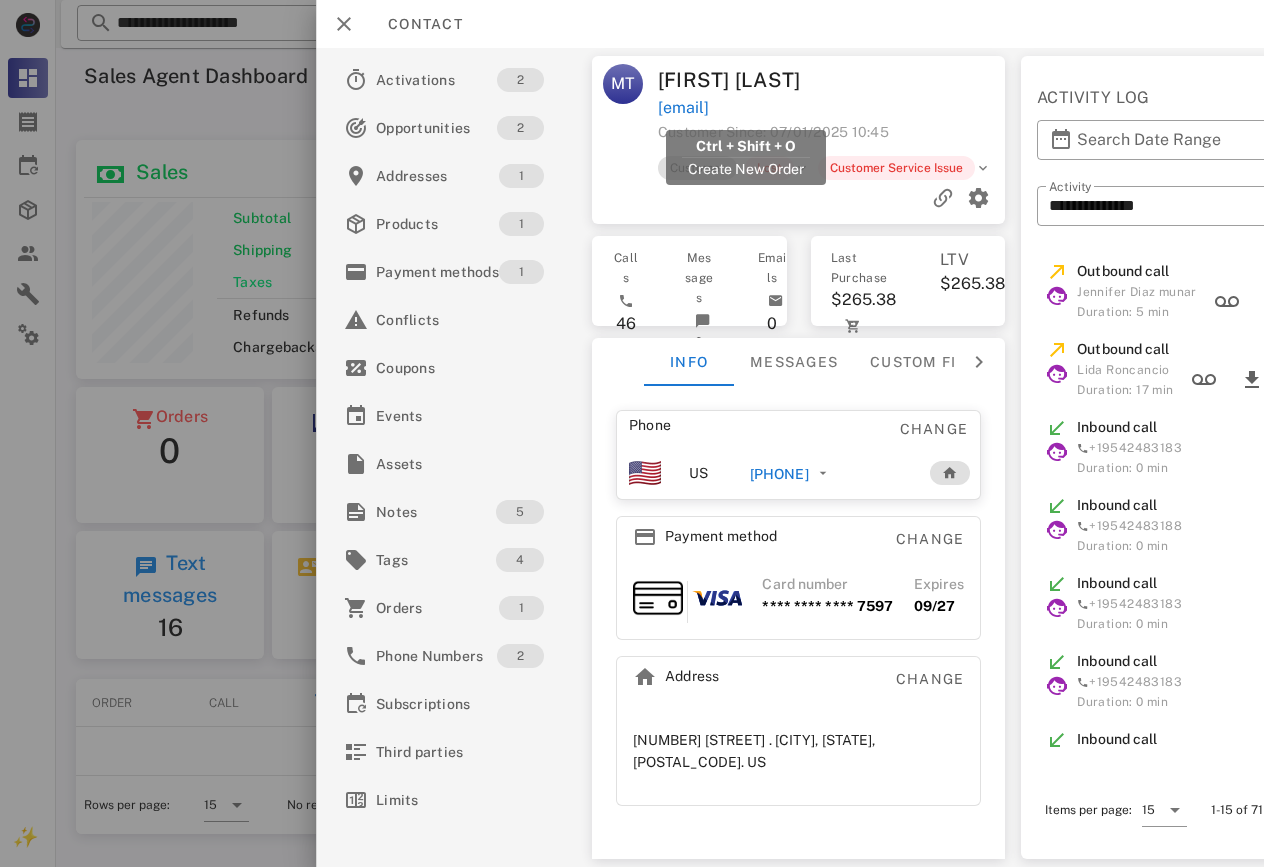drag, startPoint x: 860, startPoint y: 105, endPoint x: 662, endPoint y: 110, distance: 198.06313 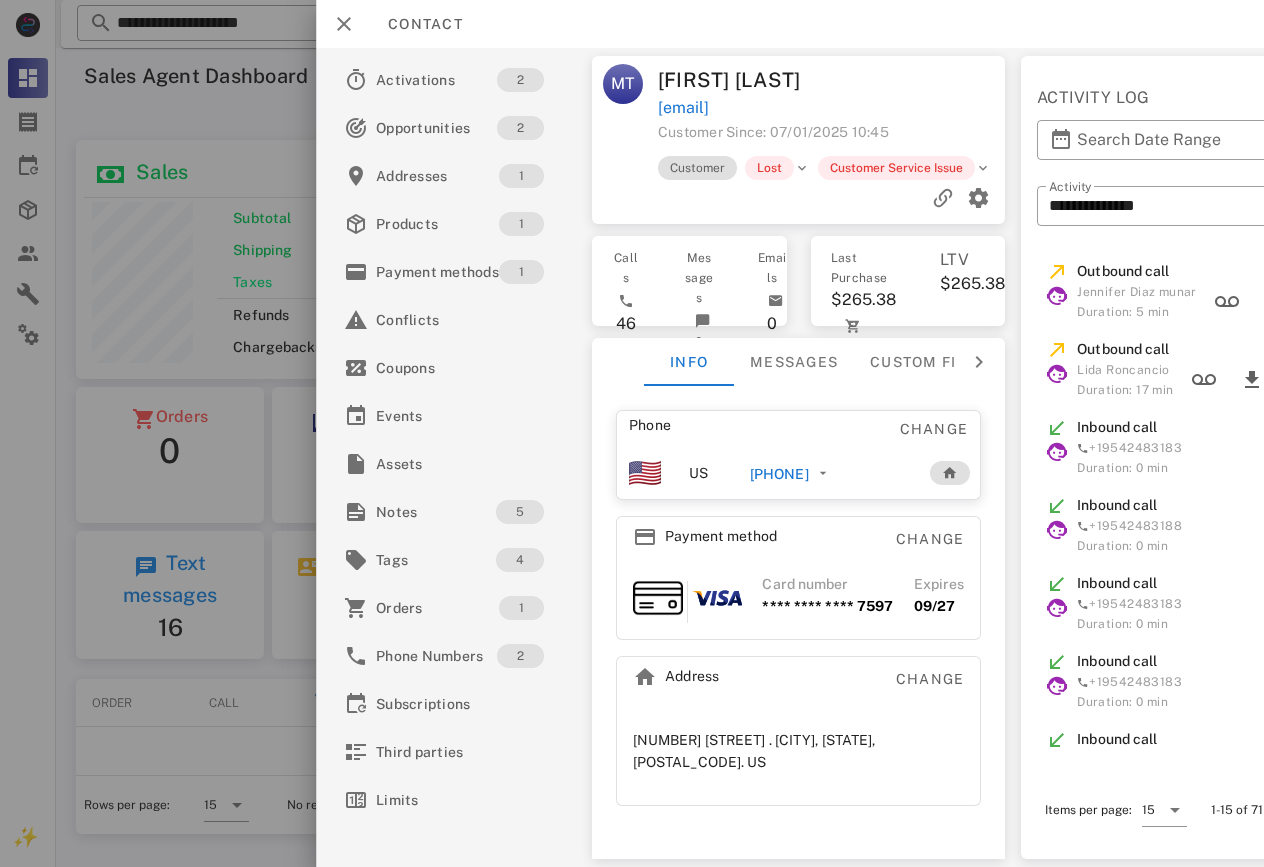 click on "Phone" at bounding box center [708, 425] 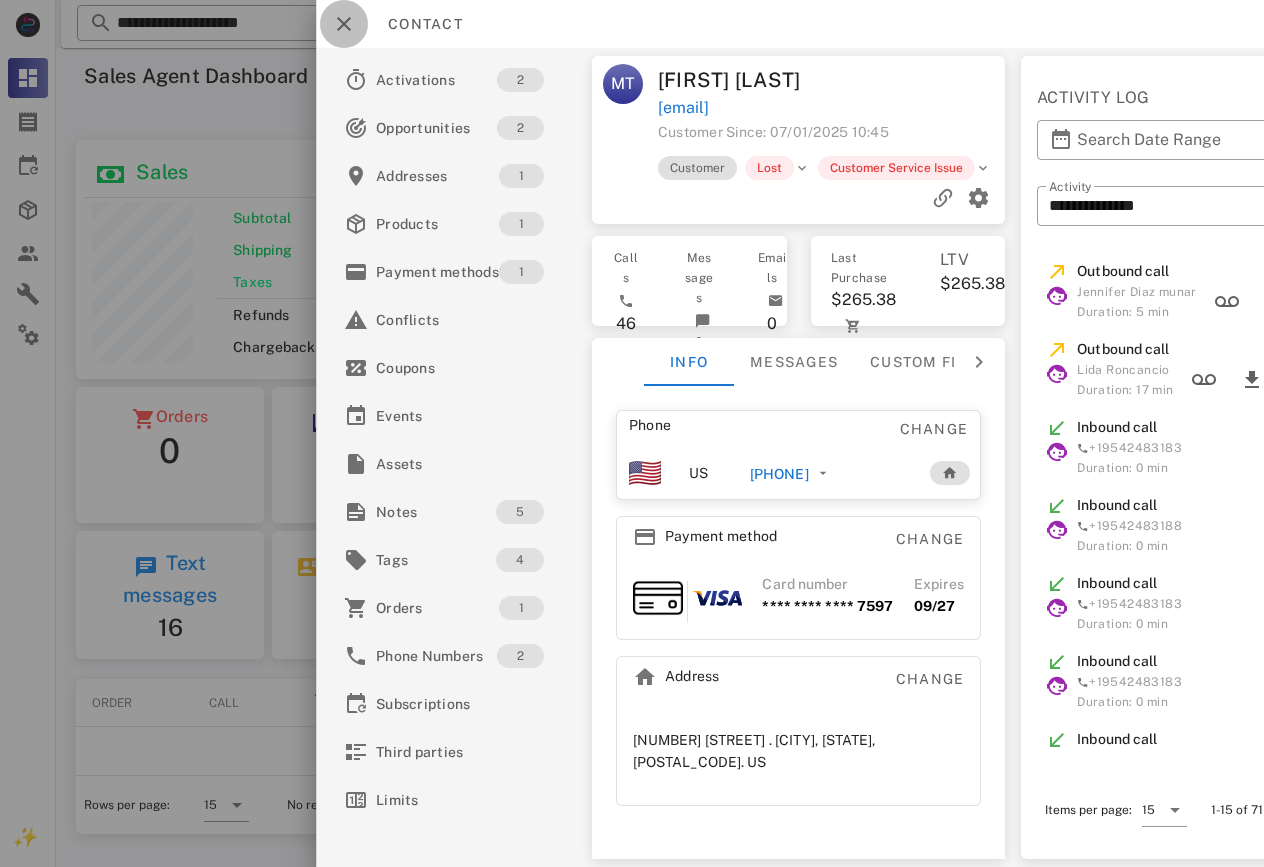 click at bounding box center (344, 24) 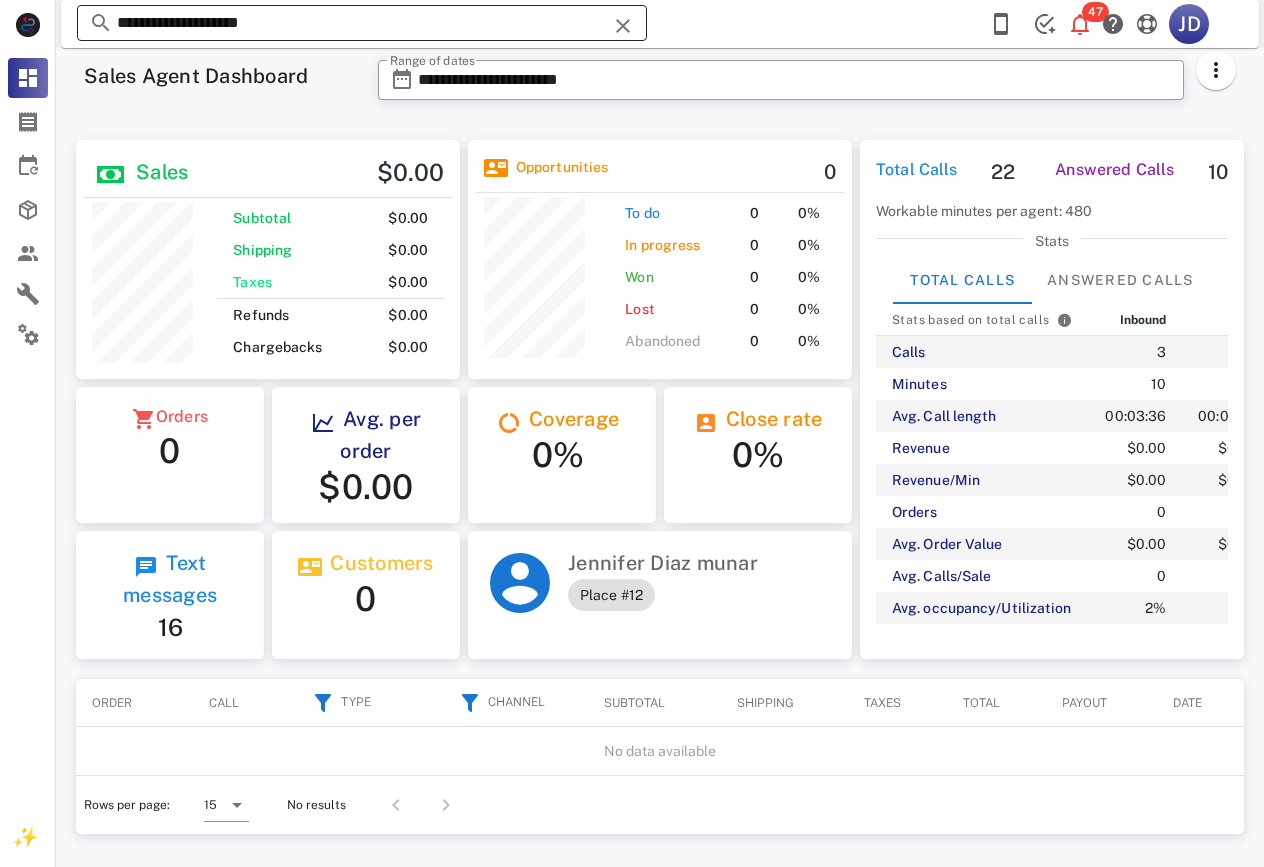 click on "**********" at bounding box center [362, 23] 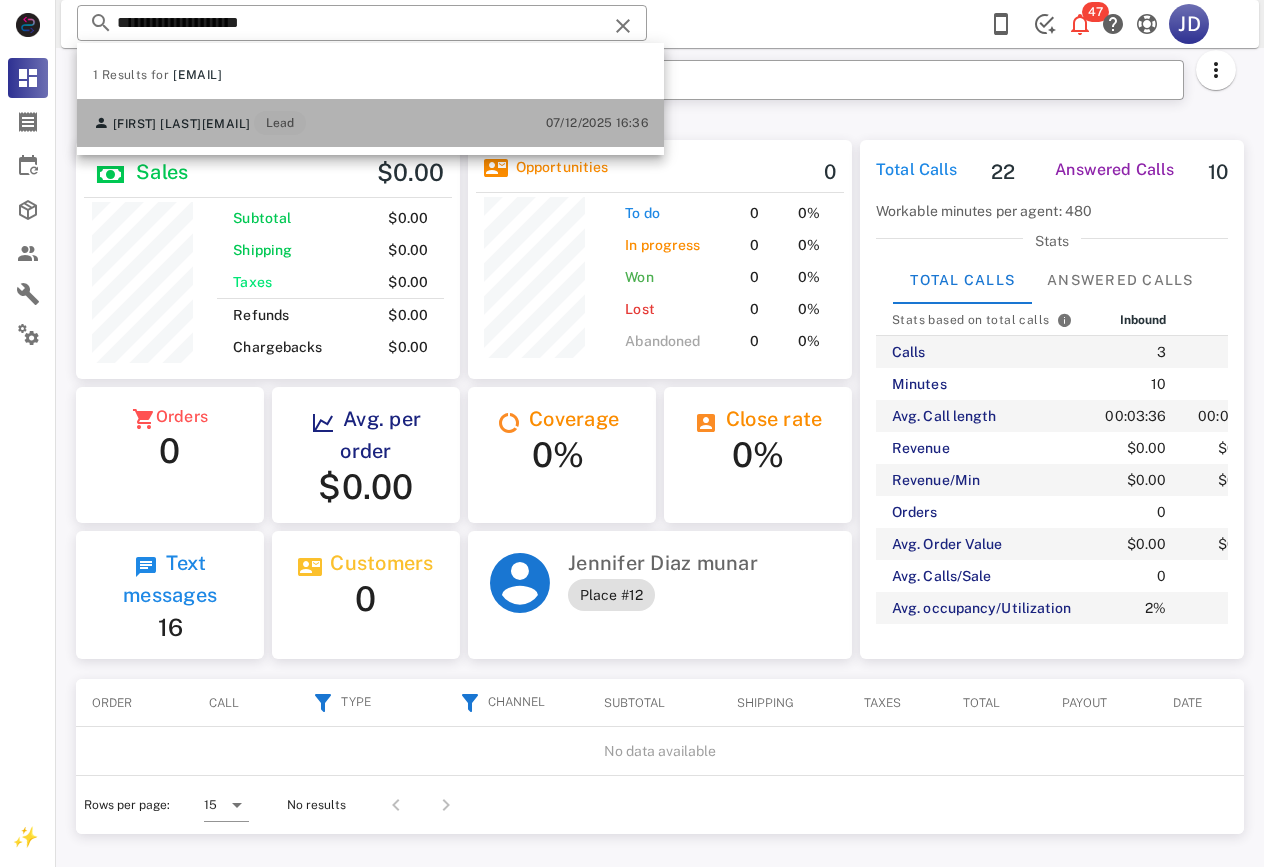 click on "[FIRST] [LAST]   [USERNAME]@[DOMAIN]   Lead" at bounding box center [199, 123] 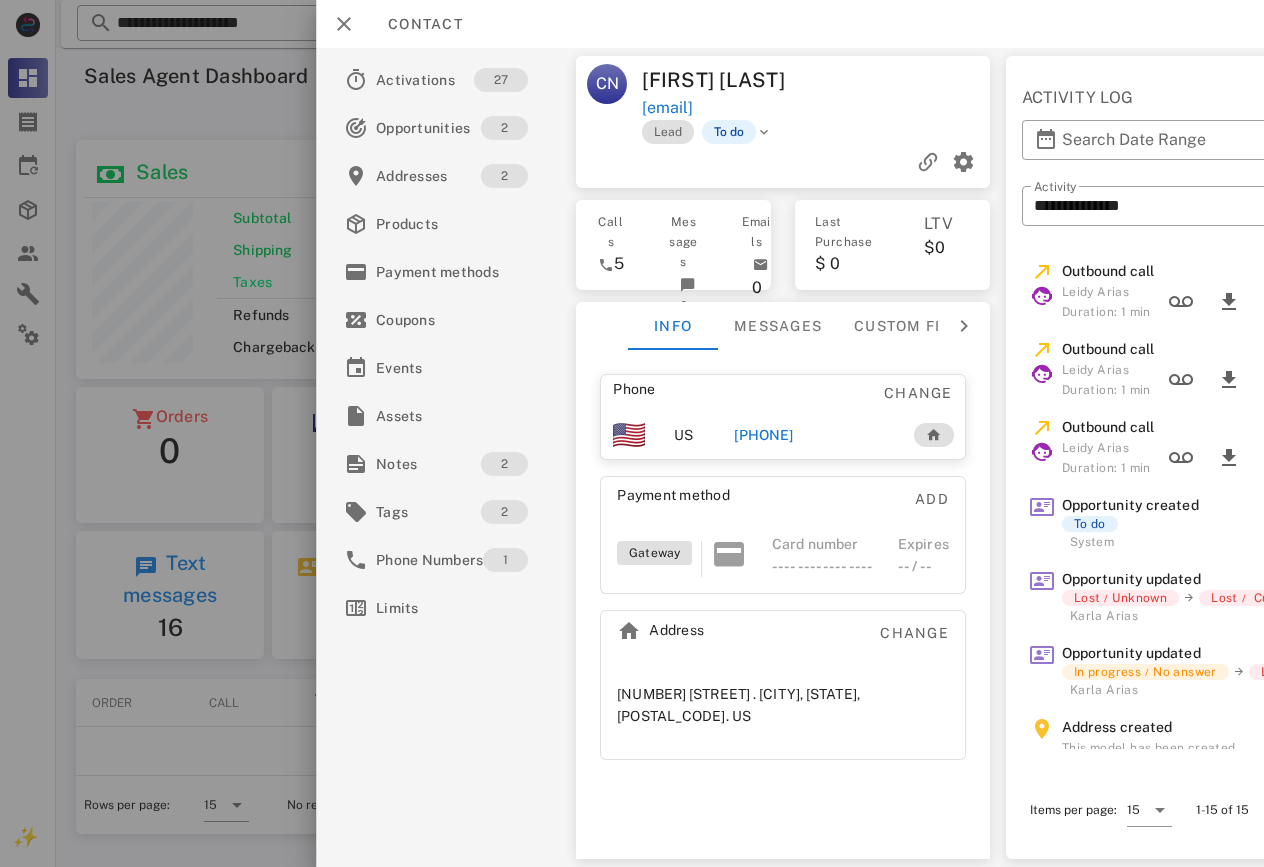 drag, startPoint x: 840, startPoint y: 437, endPoint x: 745, endPoint y: 428, distance: 95.42536 